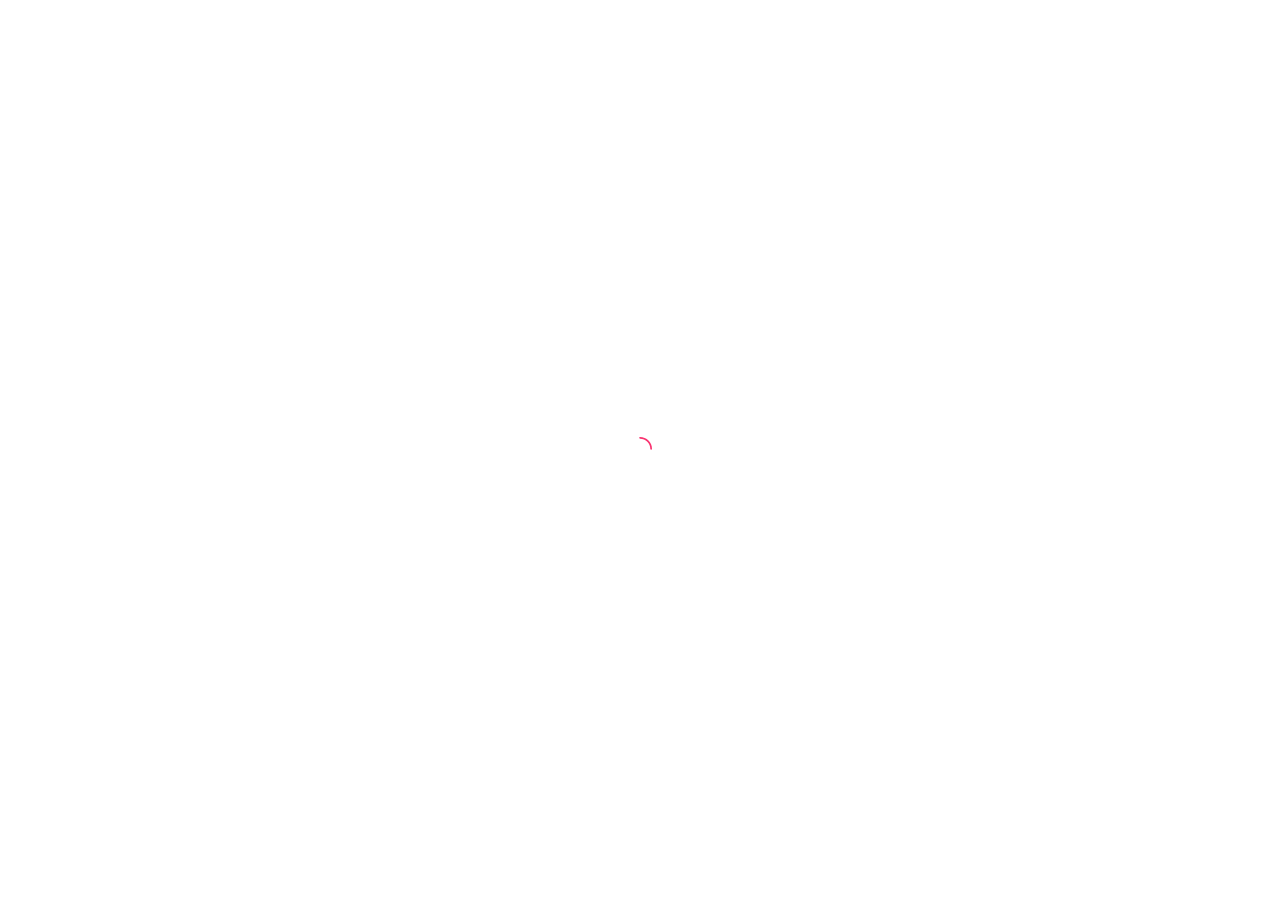 scroll, scrollTop: 0, scrollLeft: 0, axis: both 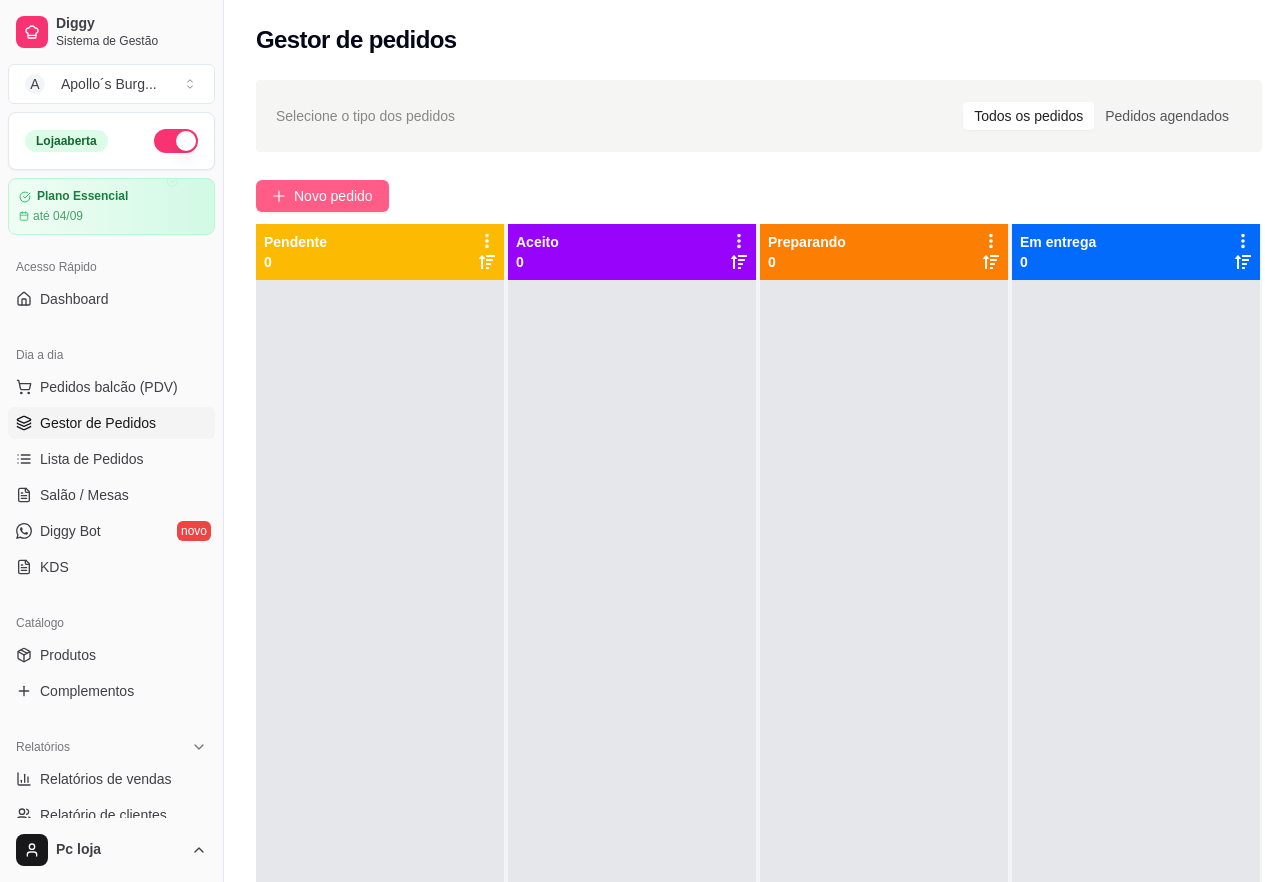 click on "Novo pedido" at bounding box center [322, 196] 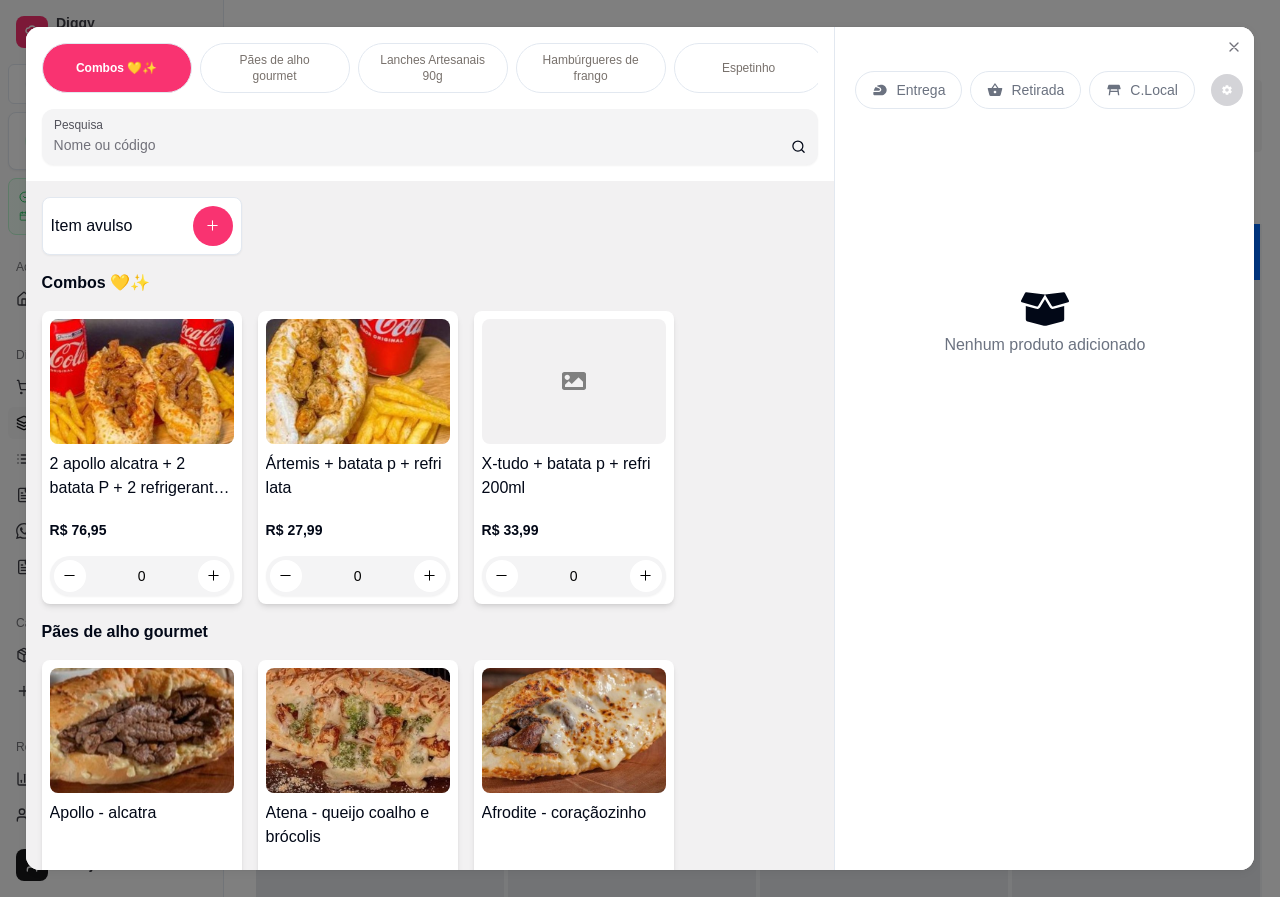 click on "Lanches Artesanais 90g" at bounding box center (433, 68) 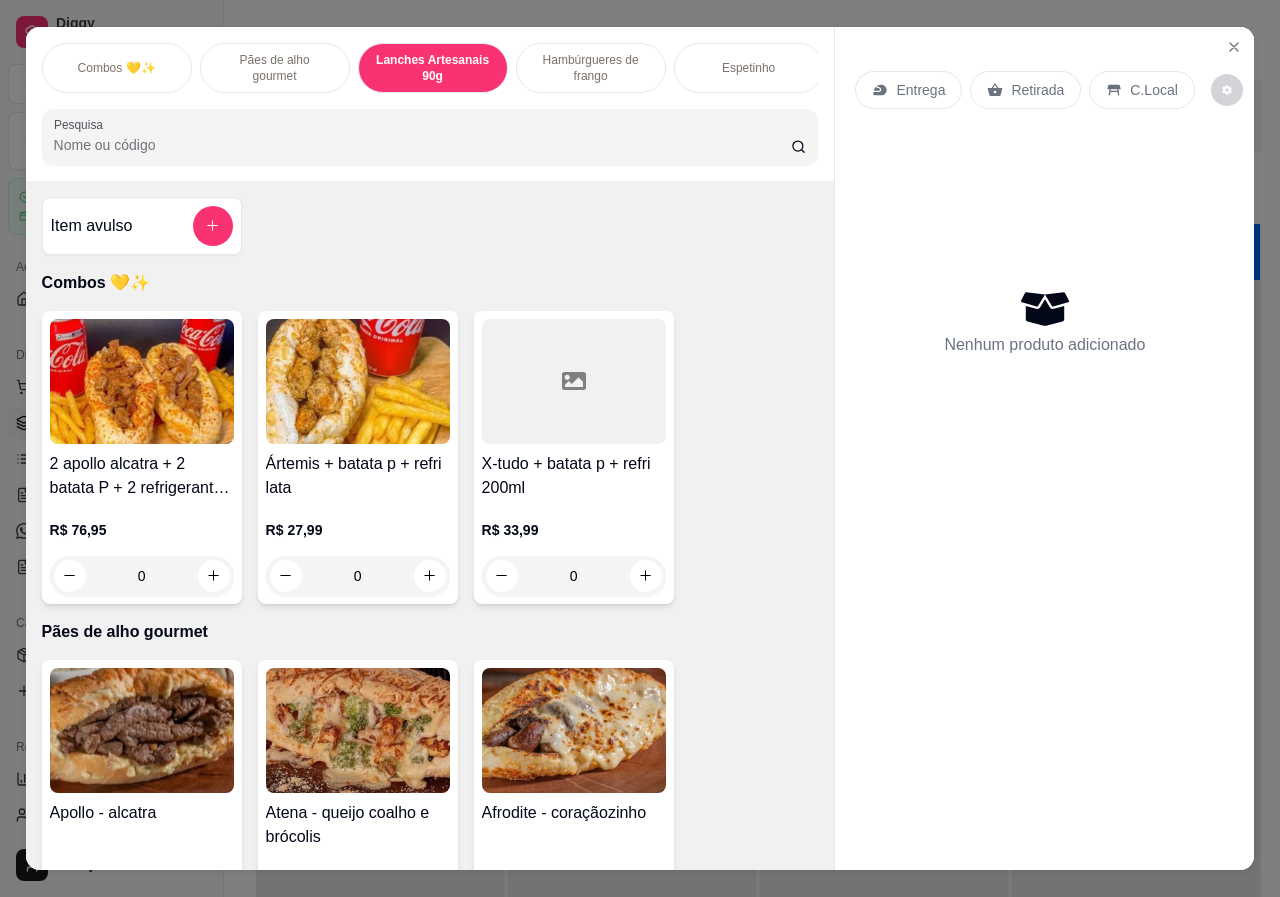 scroll, scrollTop: 1073, scrollLeft: 0, axis: vertical 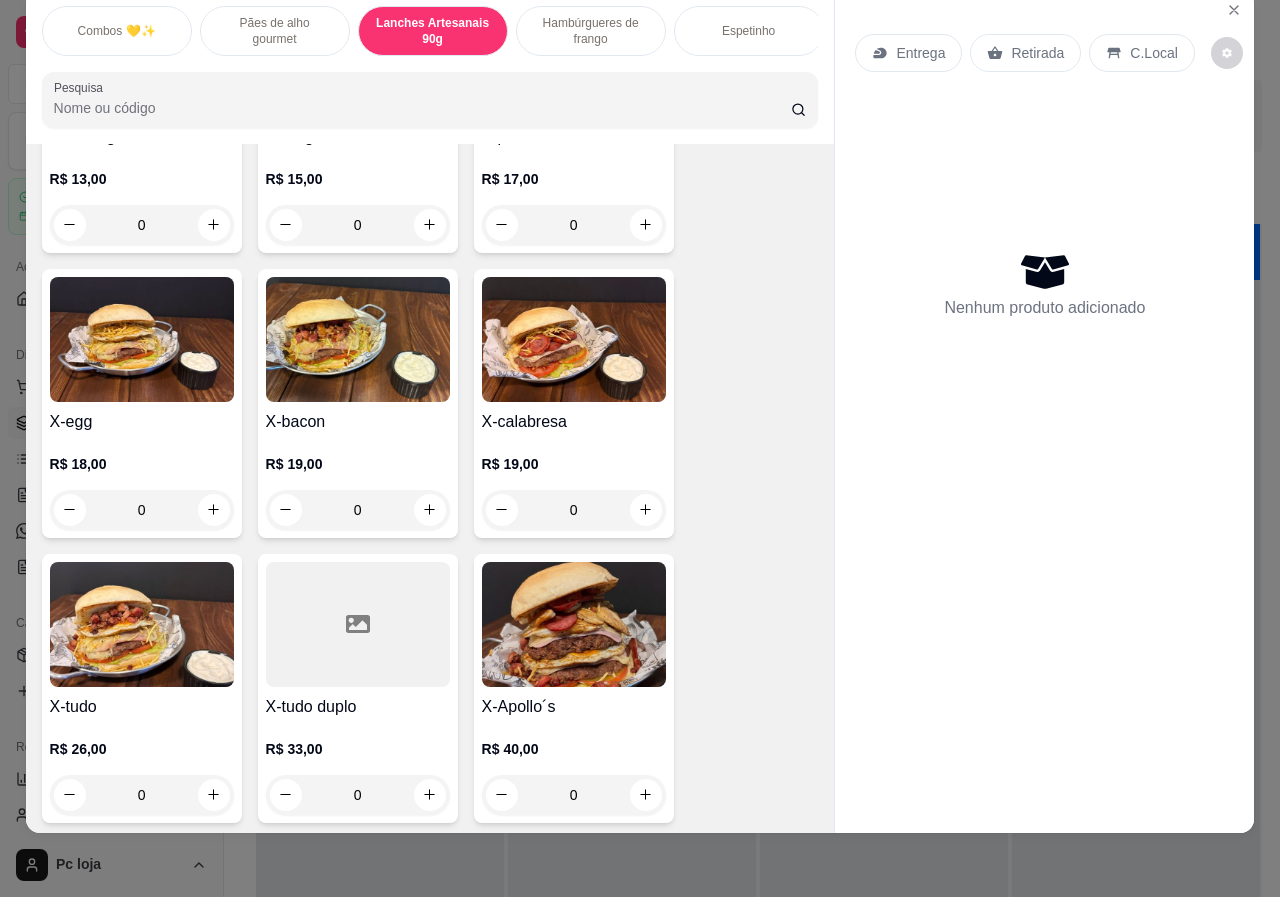 click on "0" at bounding box center [358, 510] 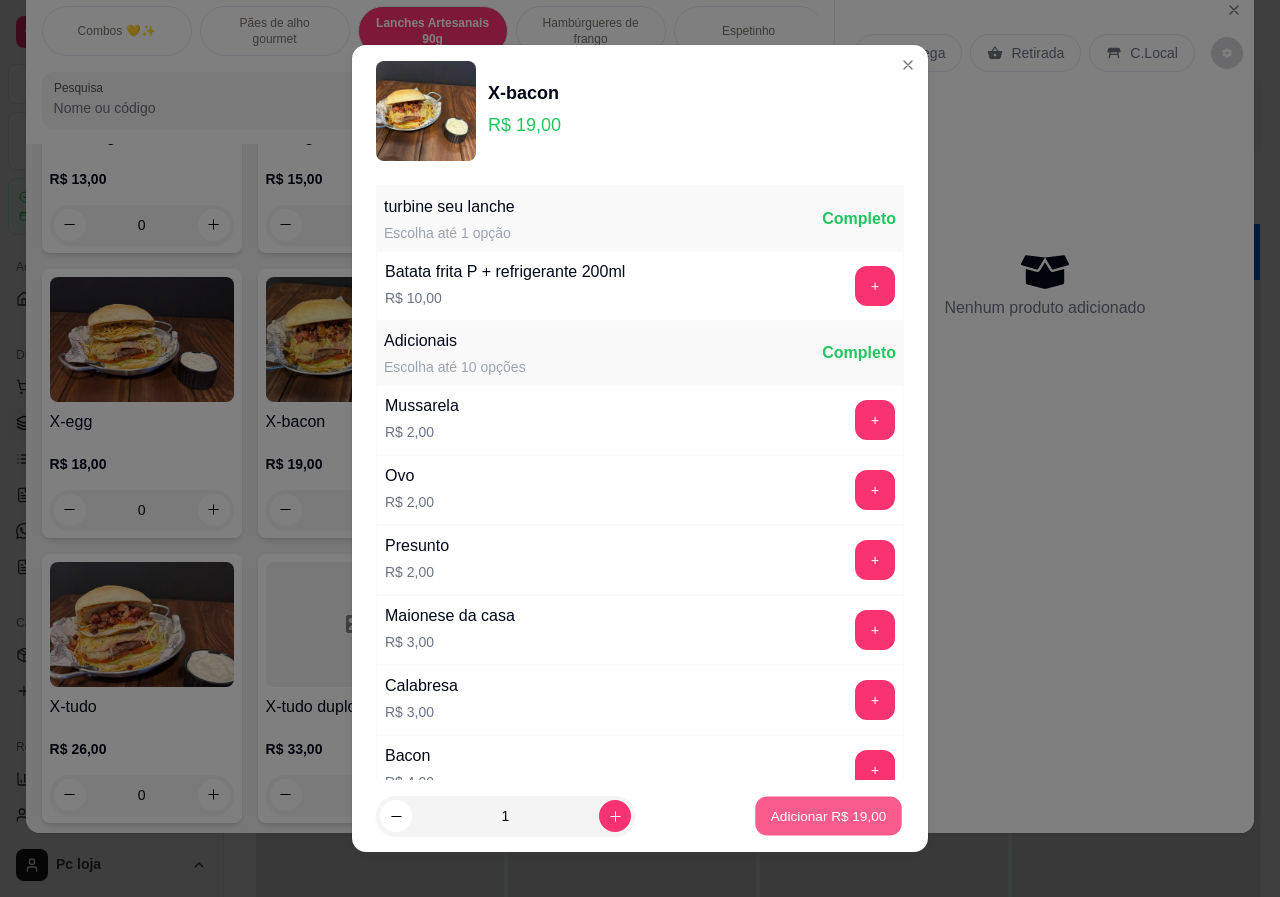 click on "Adicionar   R$ 19,00" at bounding box center (828, 816) 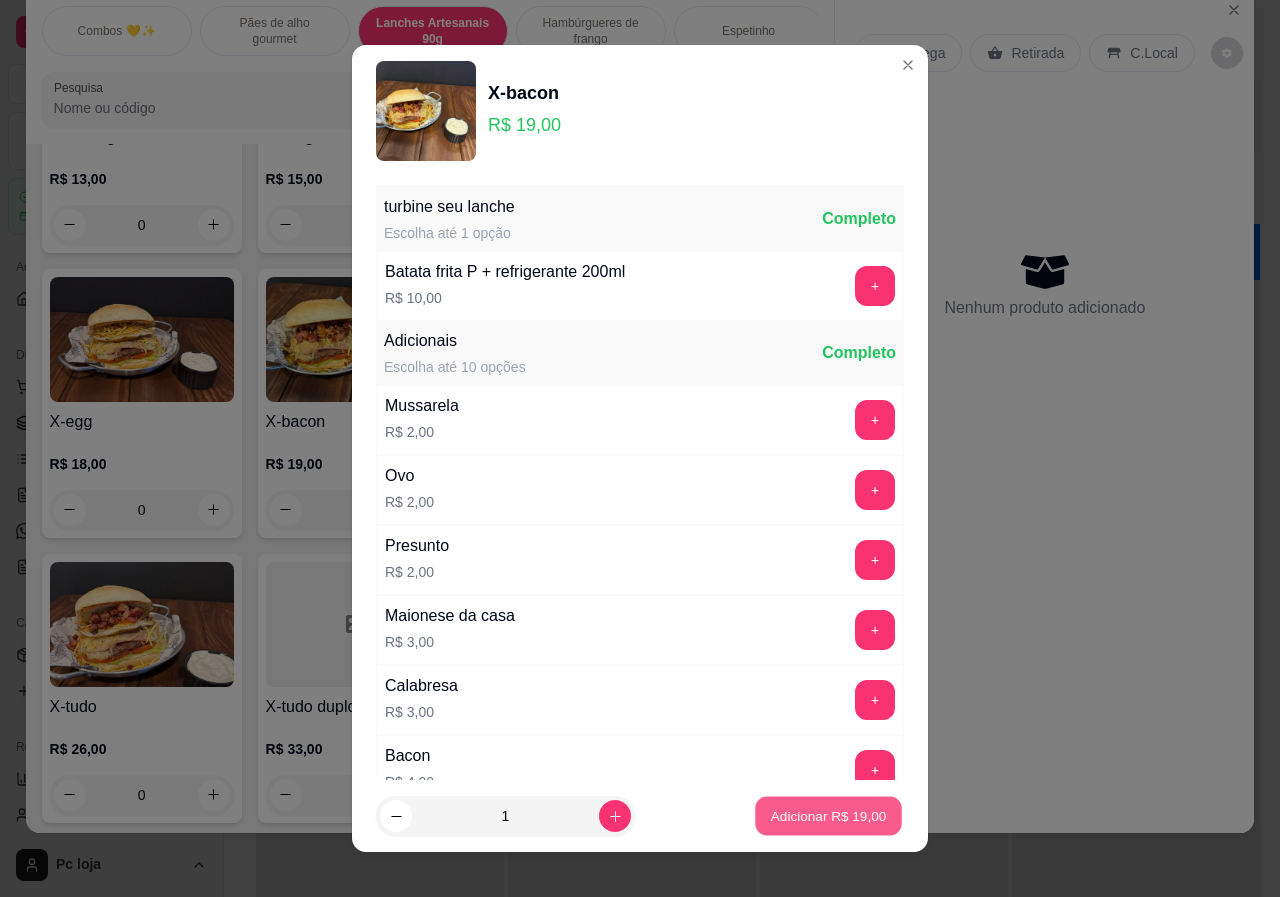 type on "1" 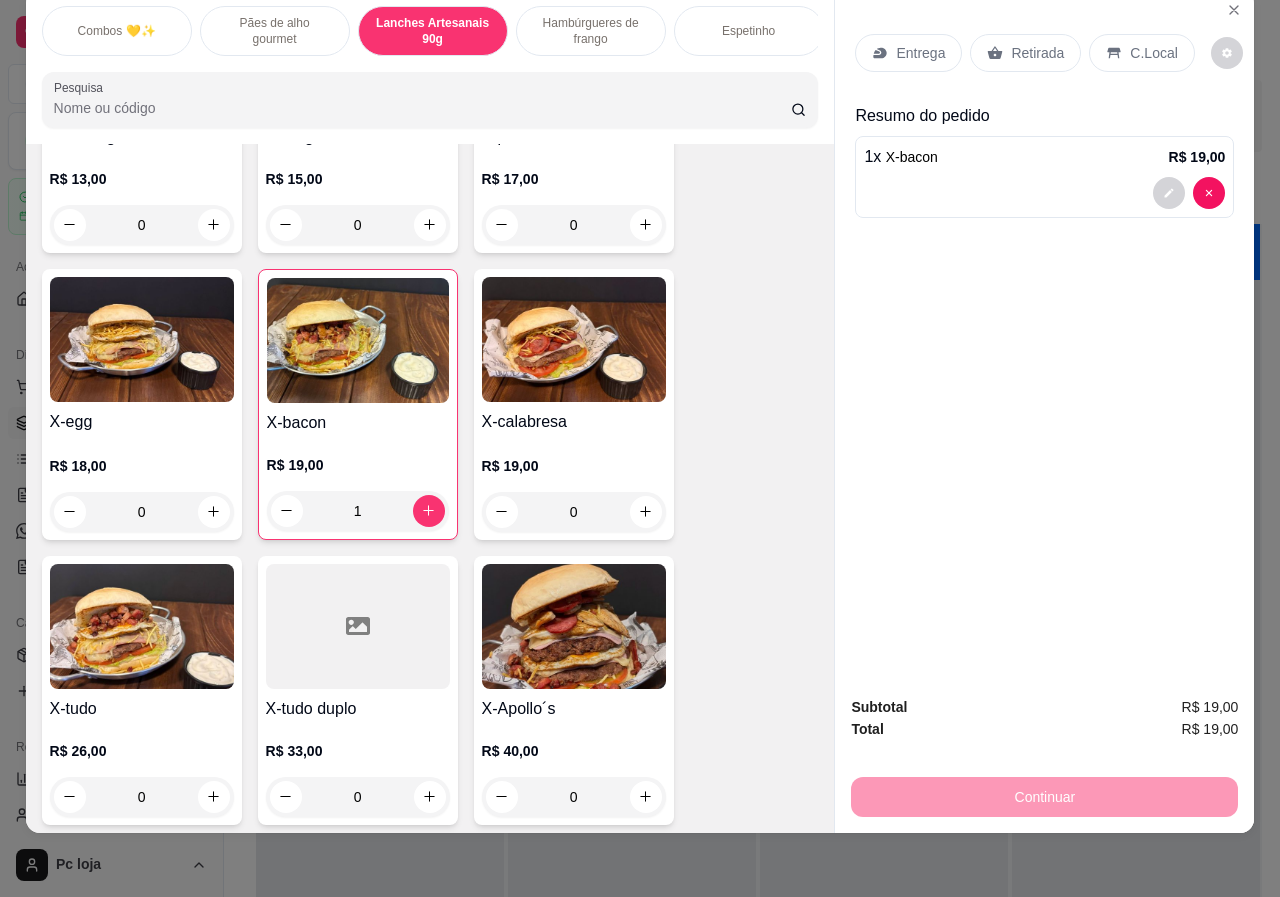 click on "Retirada" at bounding box center [1037, 53] 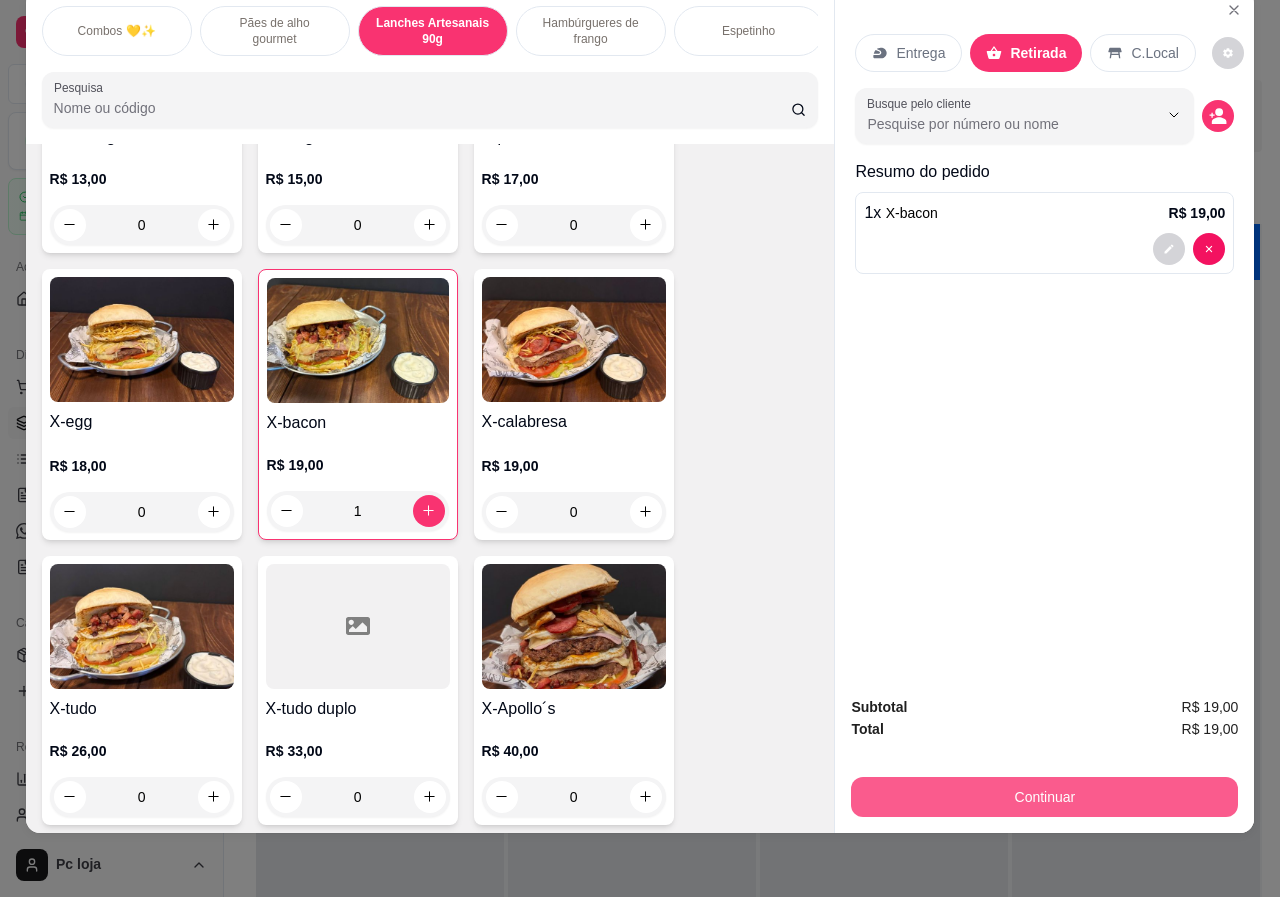click on "Continuar" at bounding box center (1044, 797) 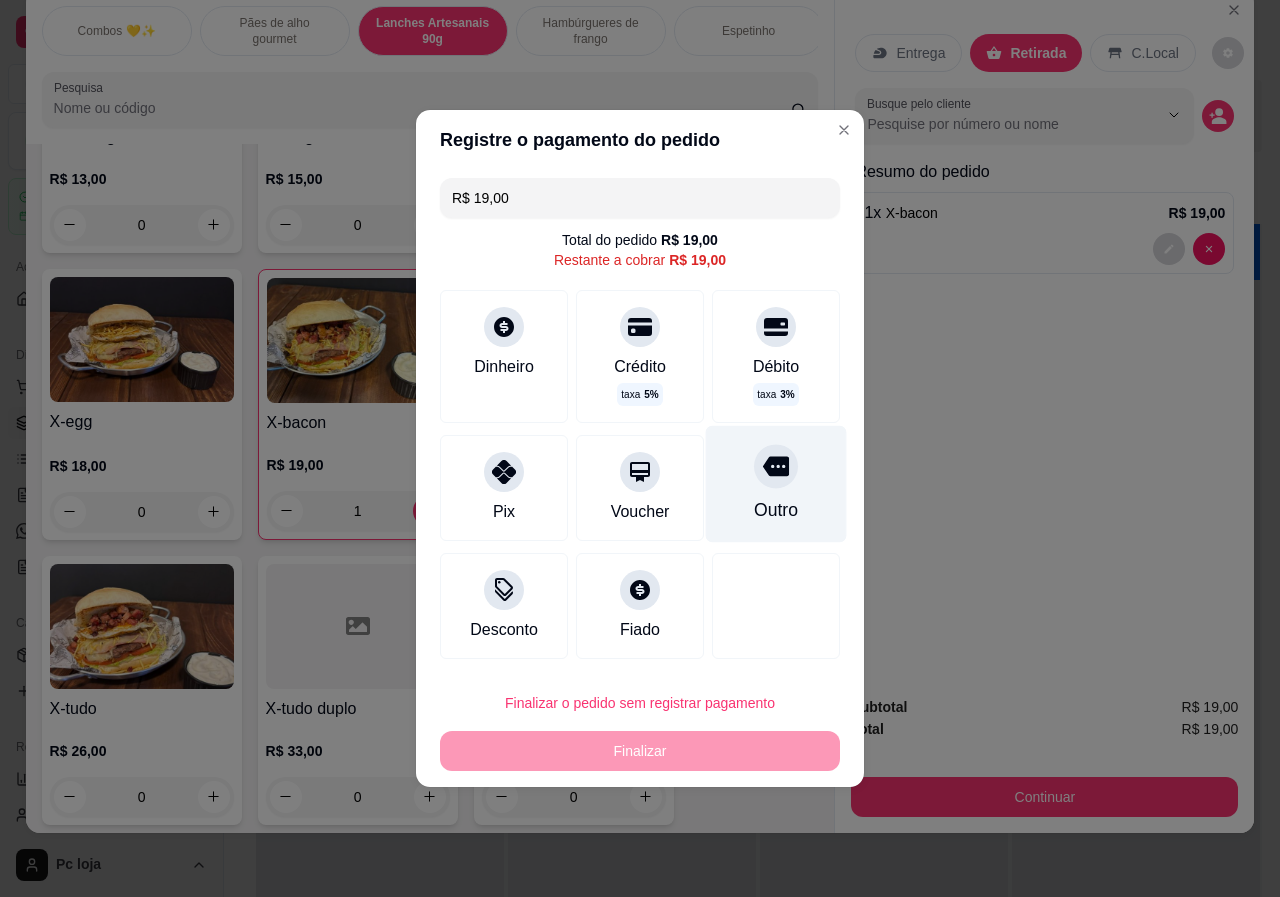 click on "Outro" at bounding box center [776, 510] 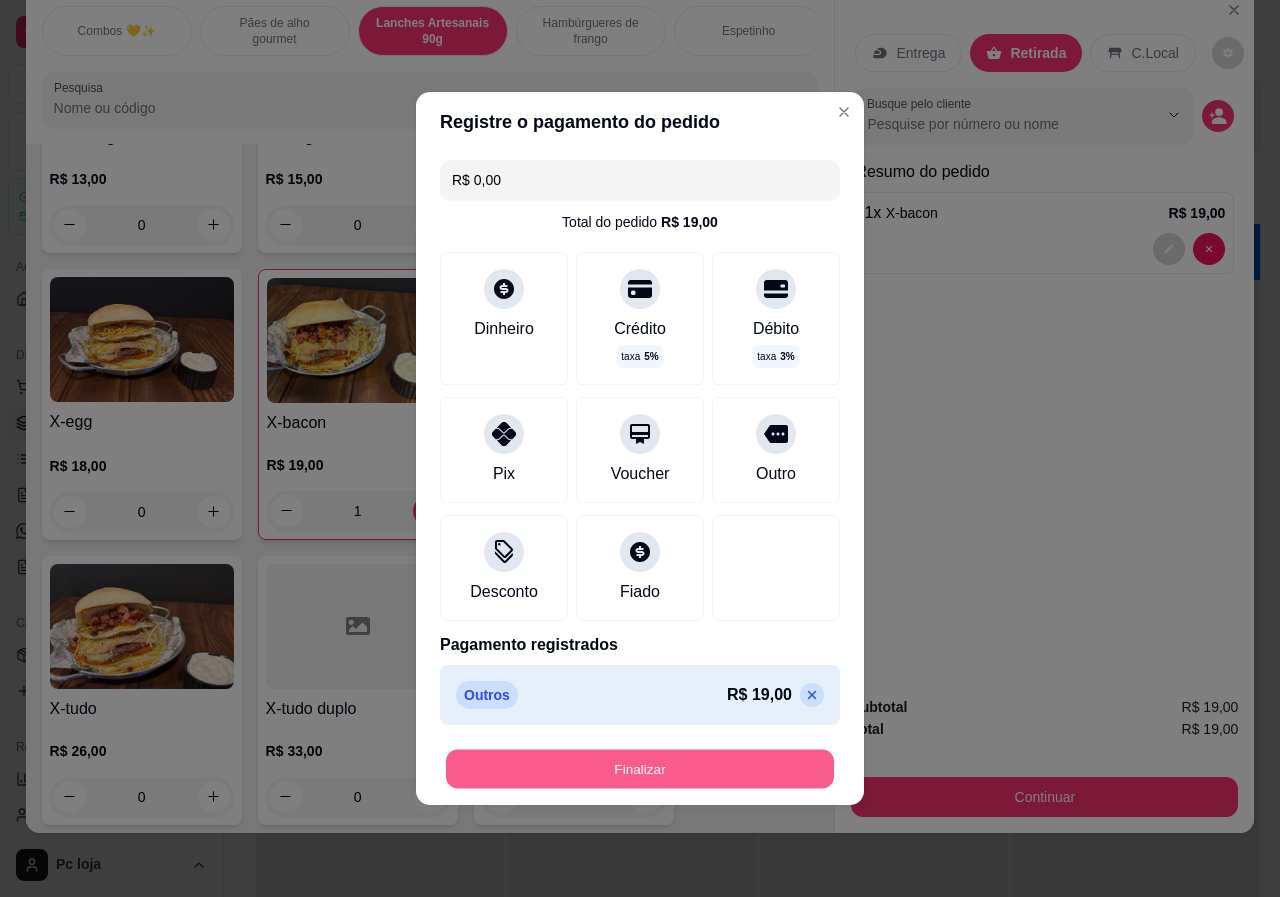 click on "Finalizar" at bounding box center (640, 769) 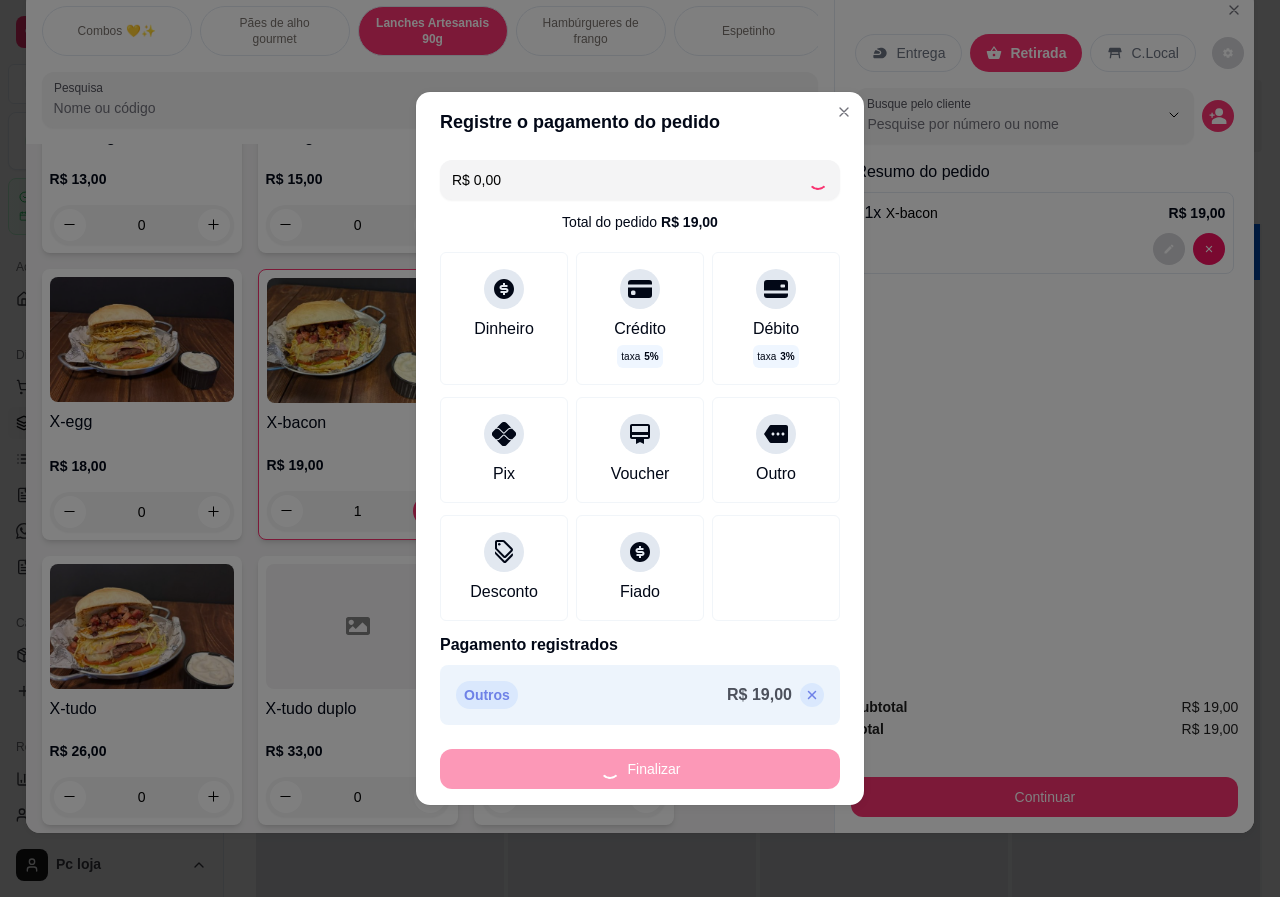 type on "0" 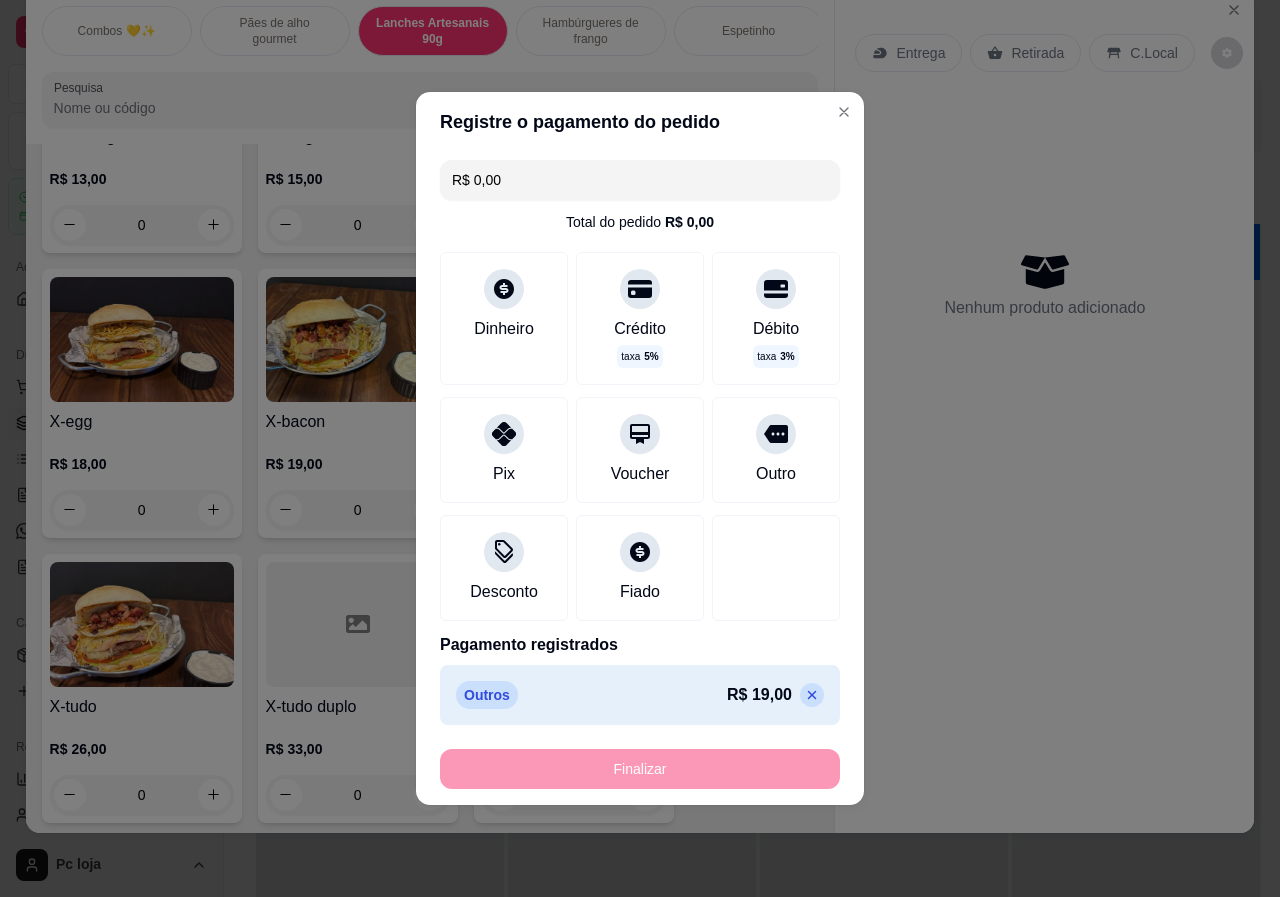 type on "-R$ 19,00" 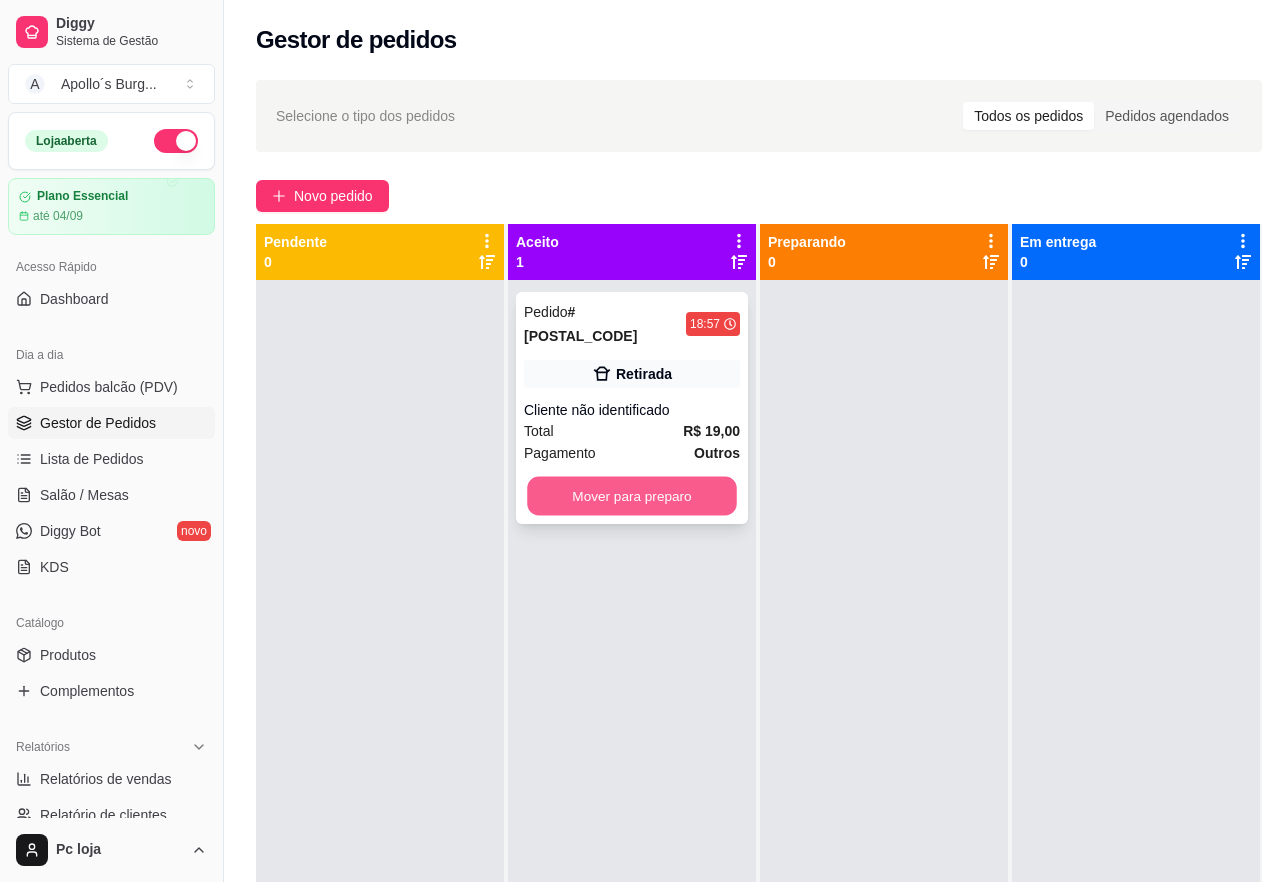 click on "Mover para preparo" at bounding box center (632, 496) 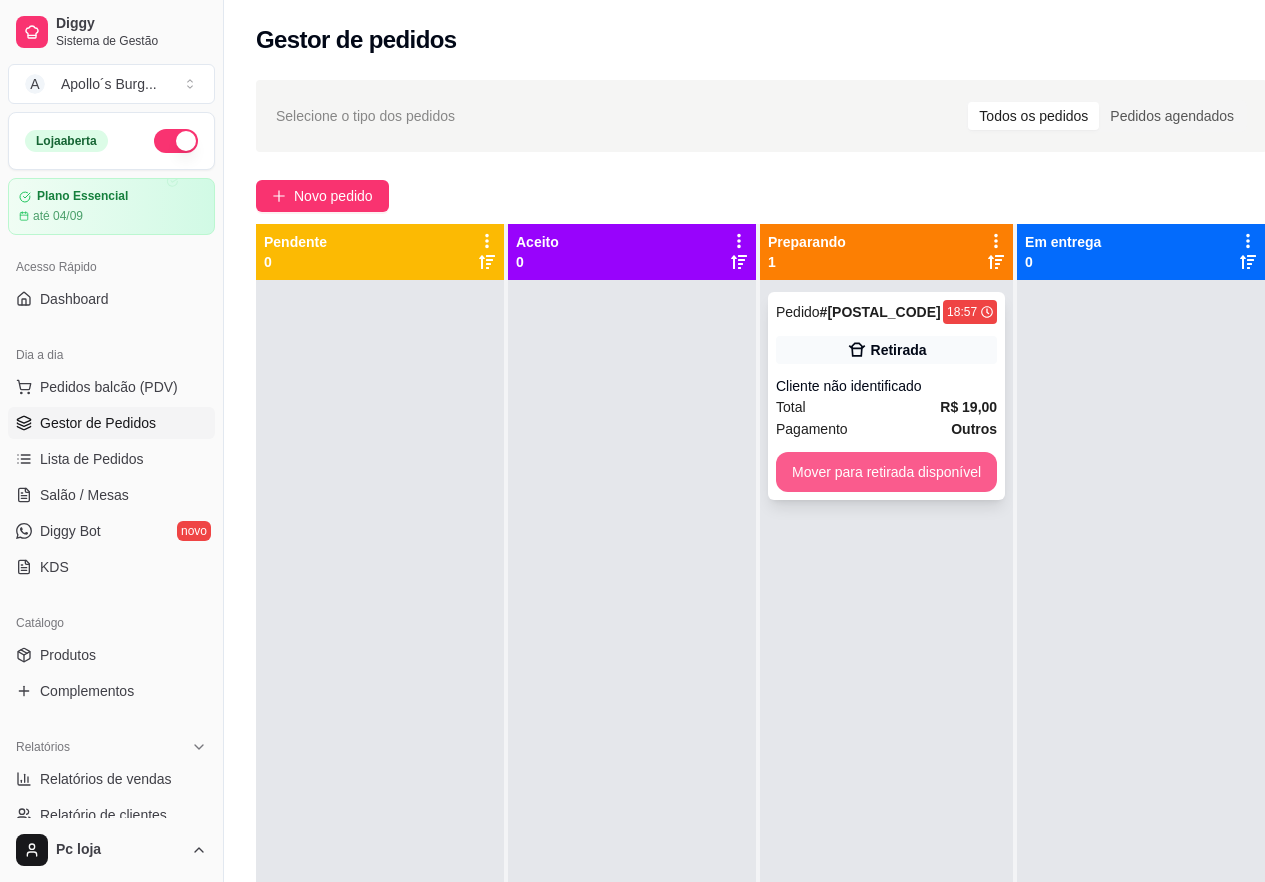click on "Mover para retirada disponível" at bounding box center (886, 472) 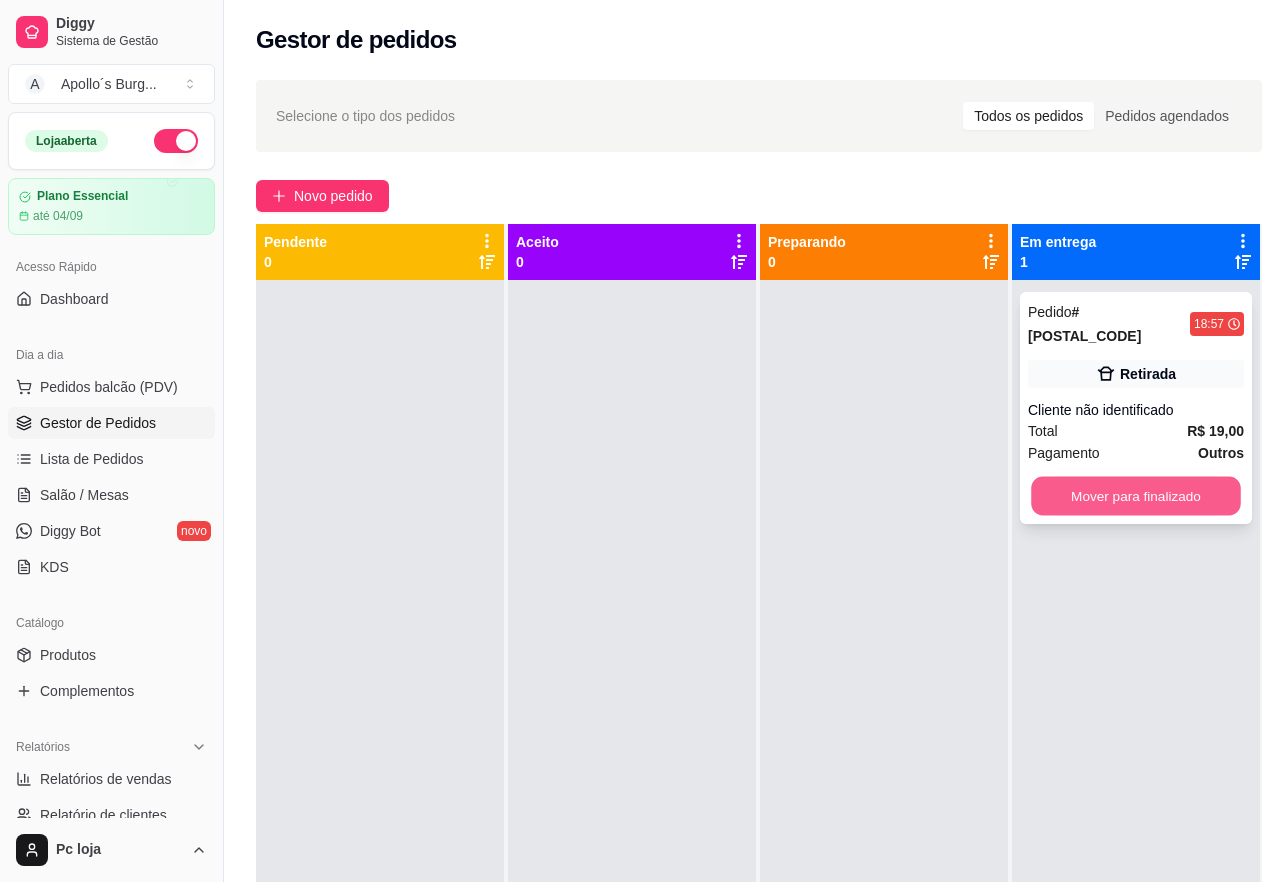 click on "Mover para finalizado" at bounding box center [1136, 496] 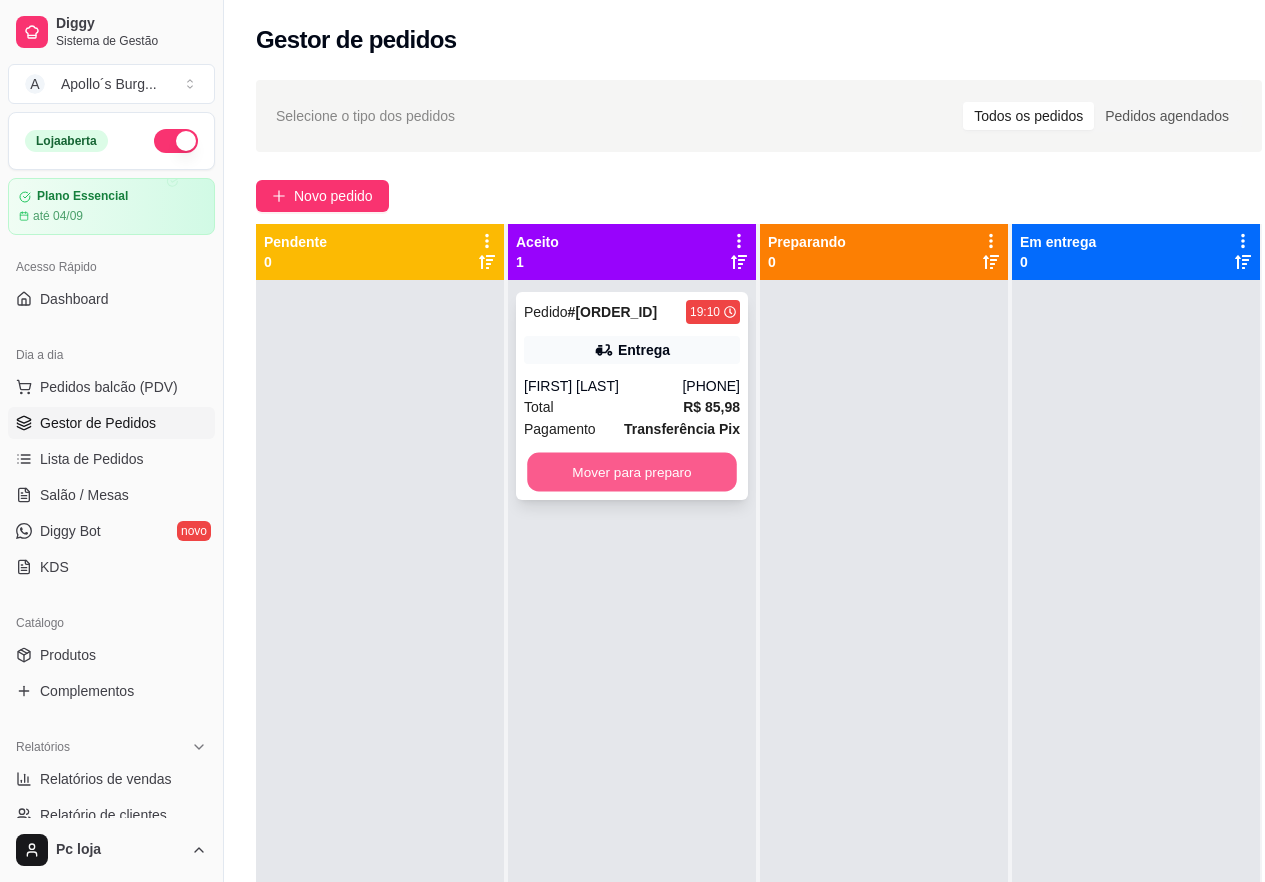click on "Mover para preparo" at bounding box center (632, 472) 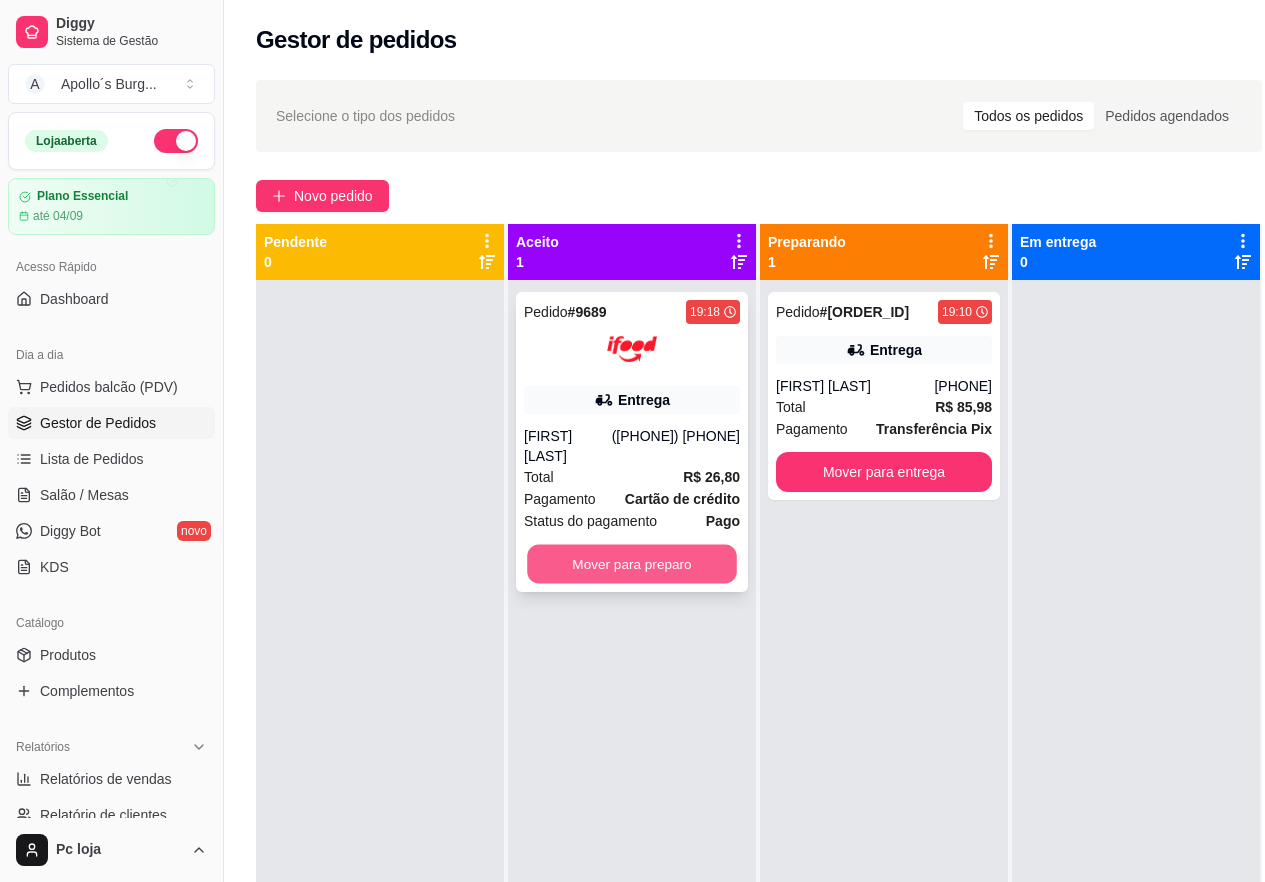 click on "Mover para preparo" at bounding box center [632, 564] 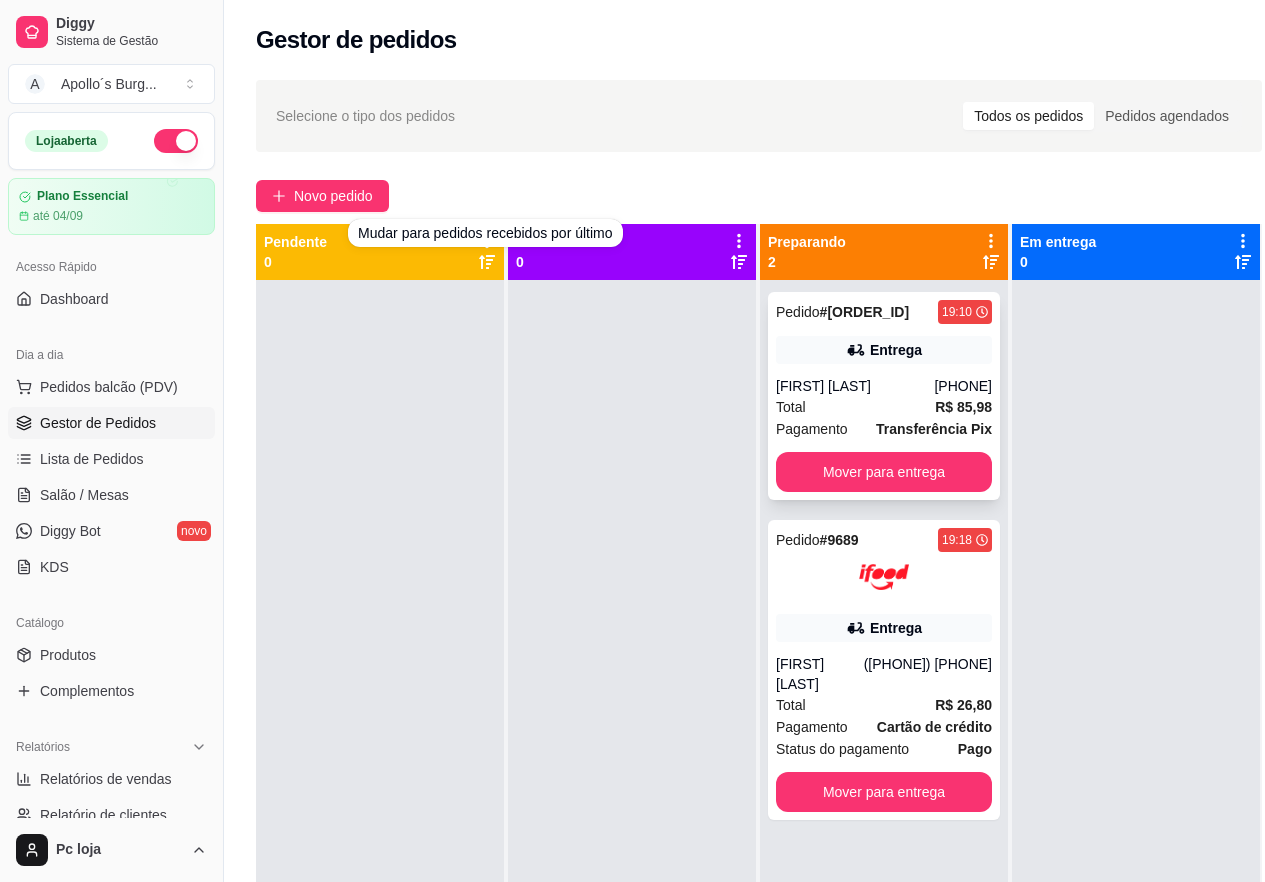 click on "[PHONE]" at bounding box center (963, 386) 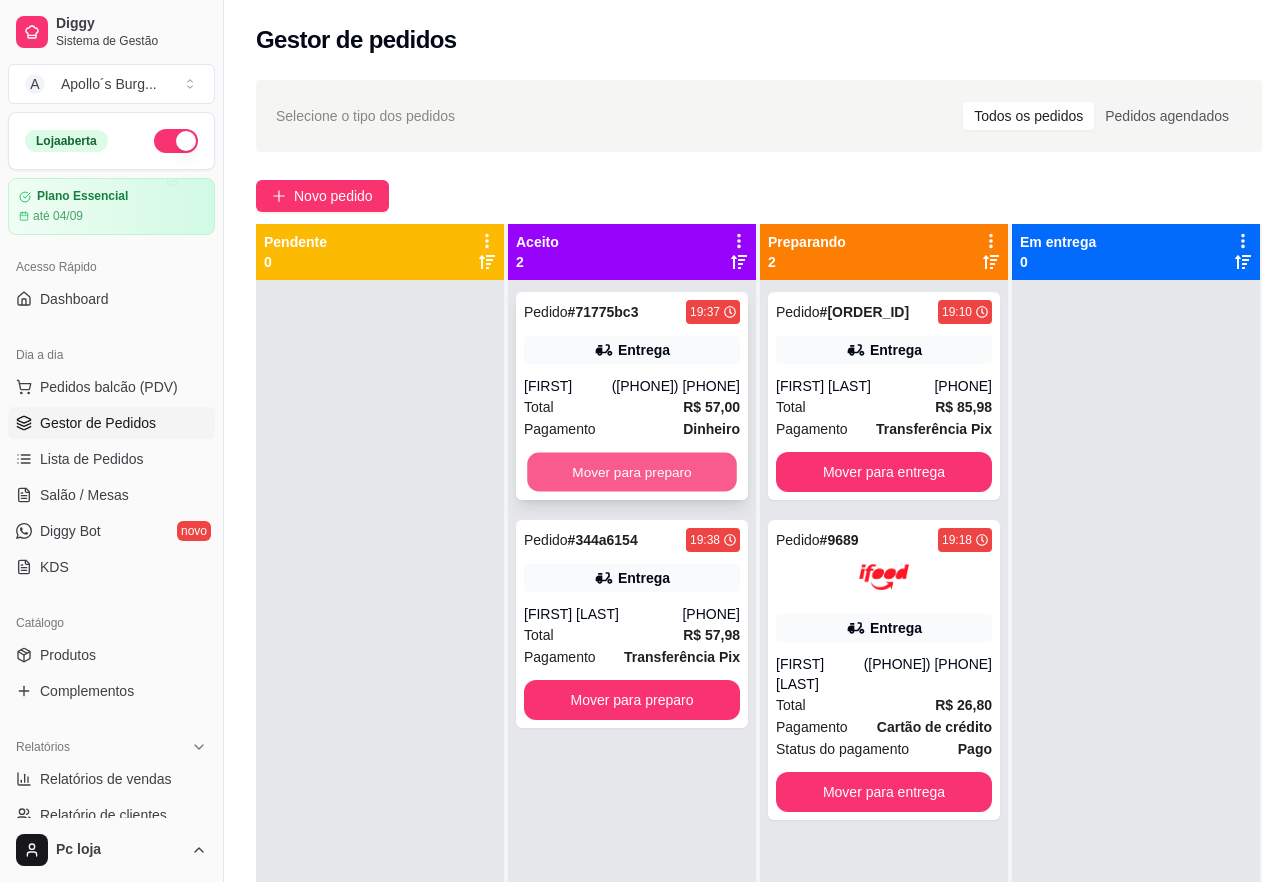 click on "Mover para preparo" at bounding box center [632, 472] 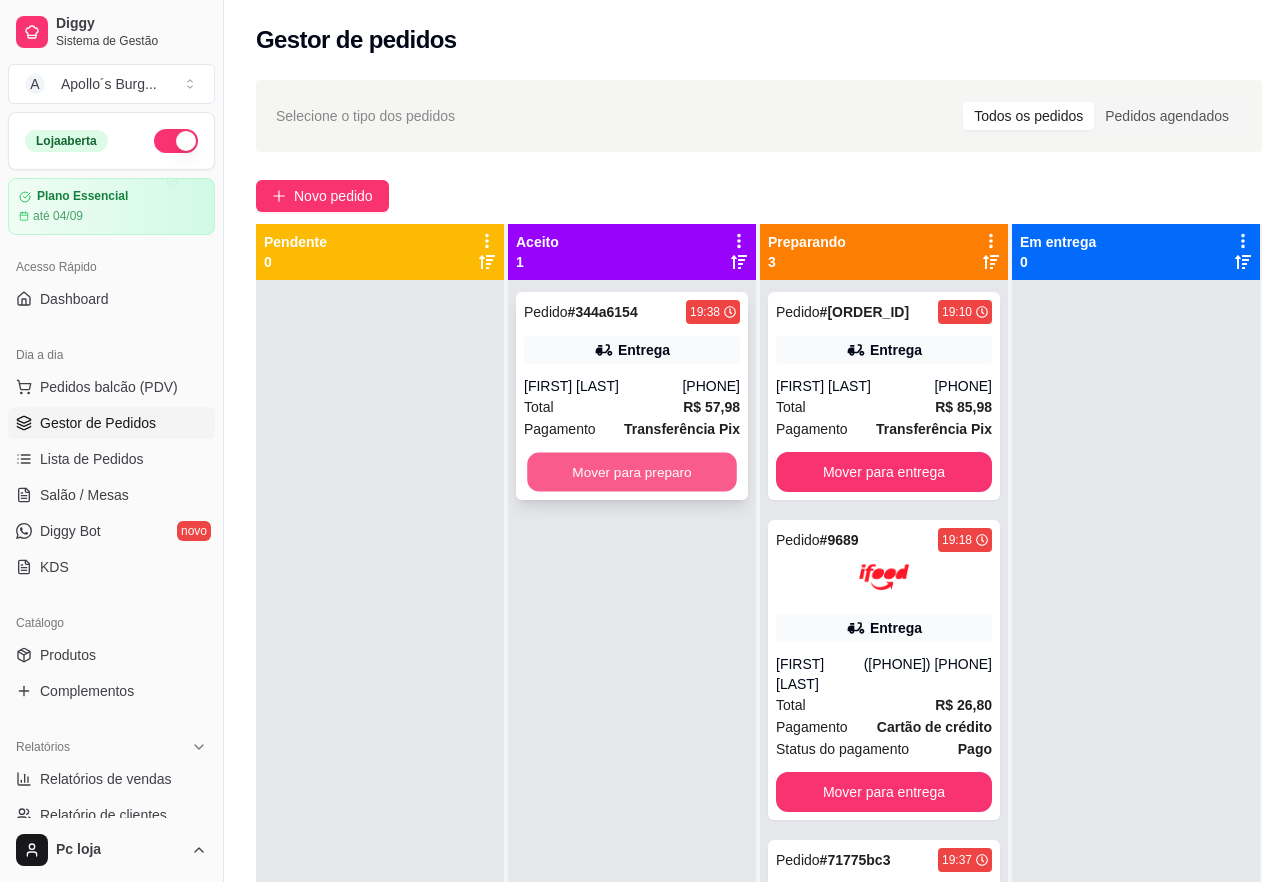 click on "Mover para preparo" at bounding box center (632, 472) 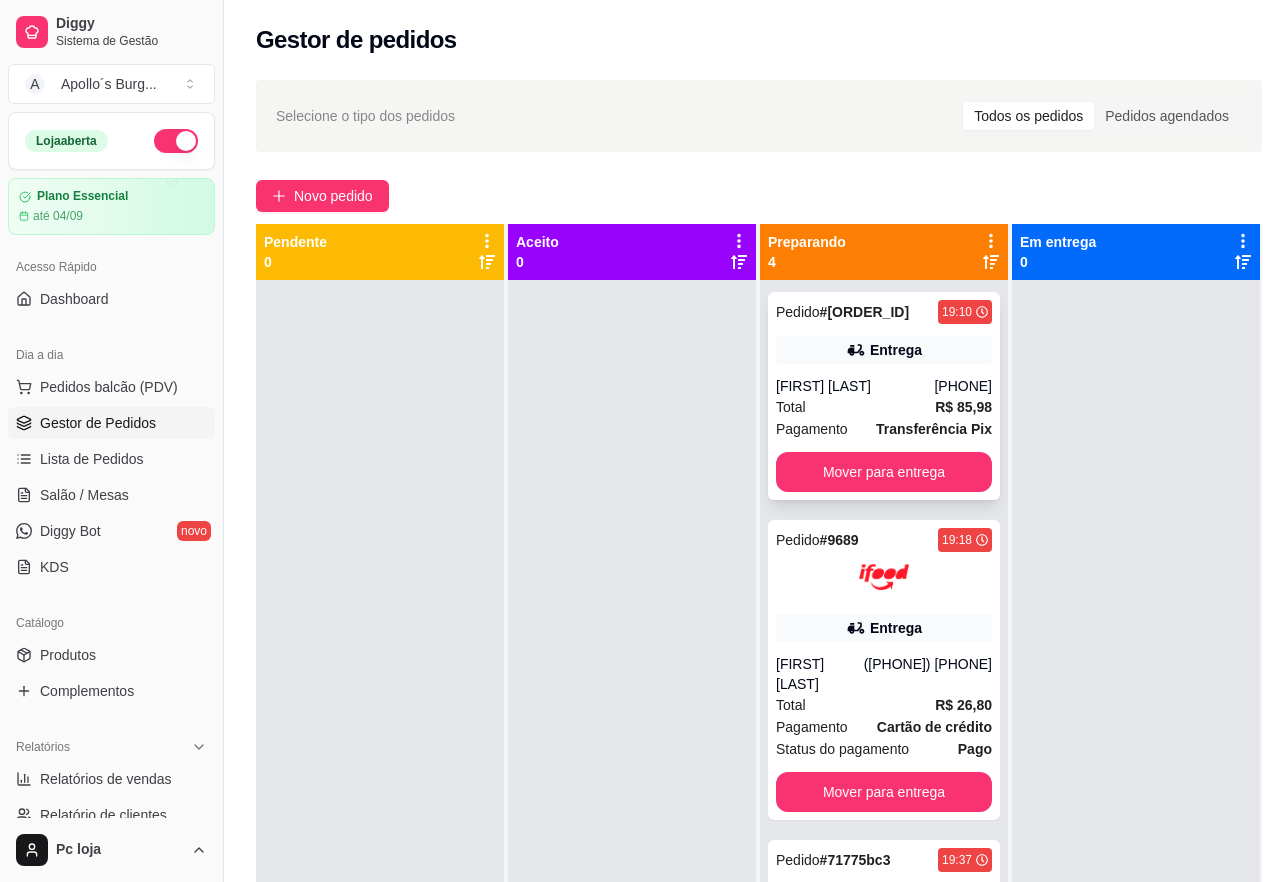 click on "[FIRST] [LAST]" at bounding box center [855, 386] 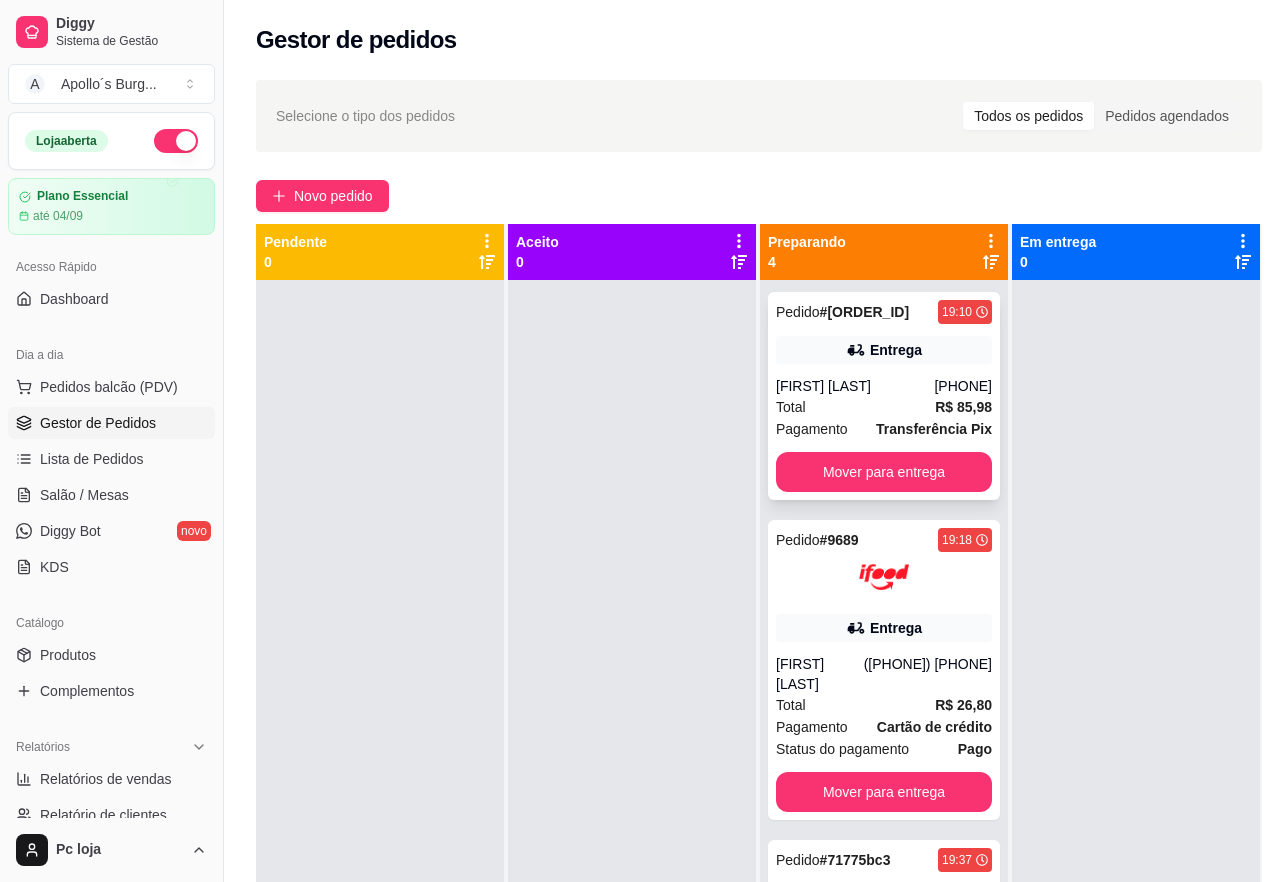 click on "Entrega" at bounding box center (896, 350) 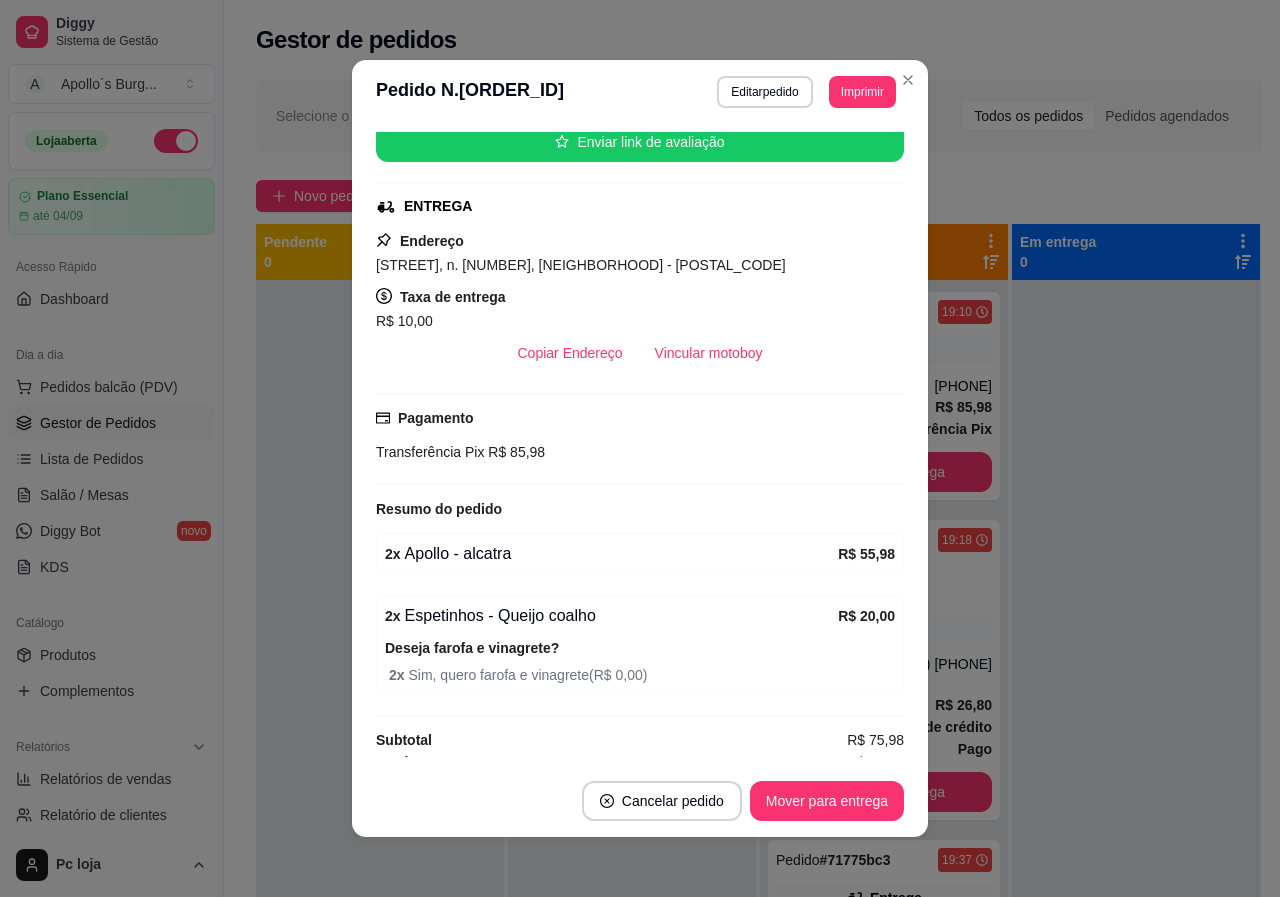 scroll, scrollTop: 272, scrollLeft: 0, axis: vertical 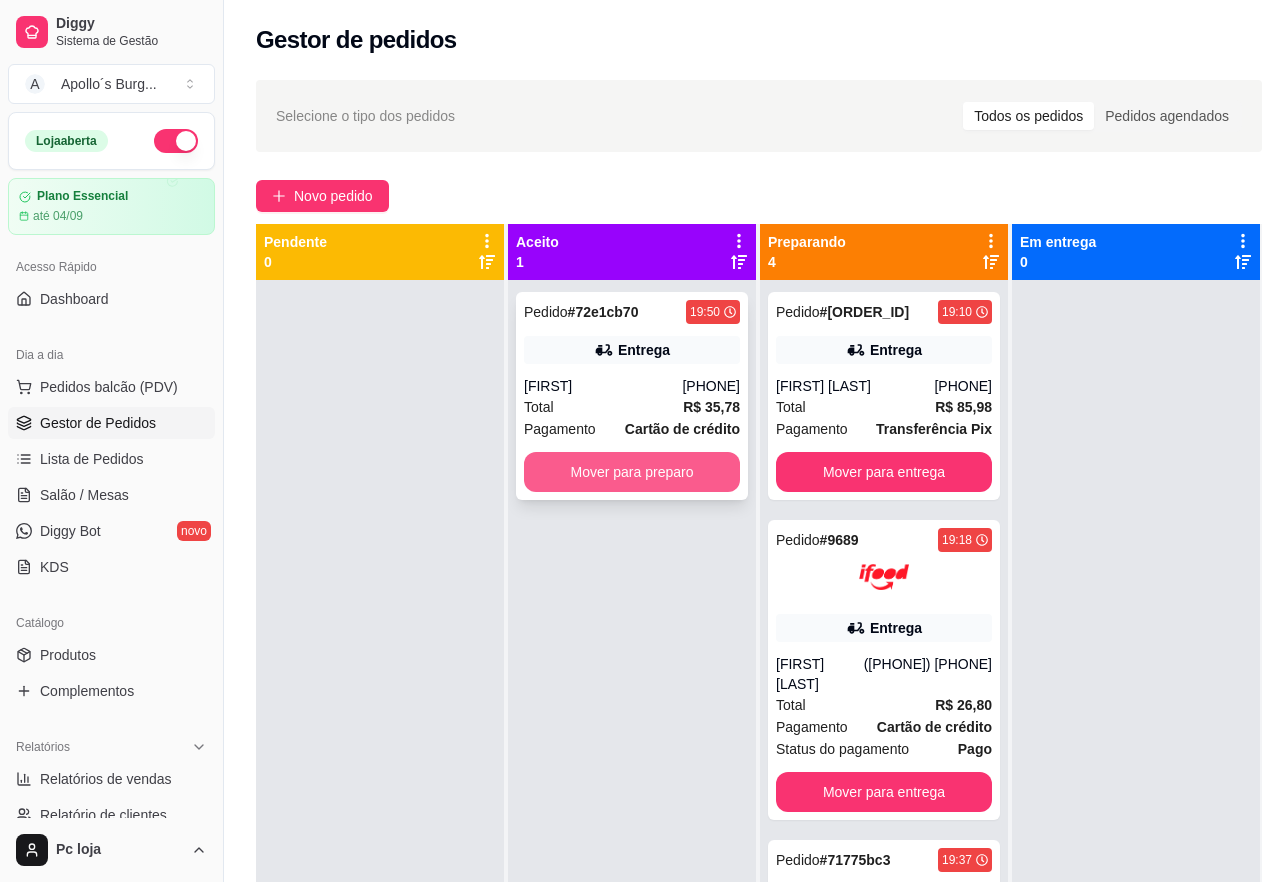 click on "Mover para preparo" at bounding box center (632, 472) 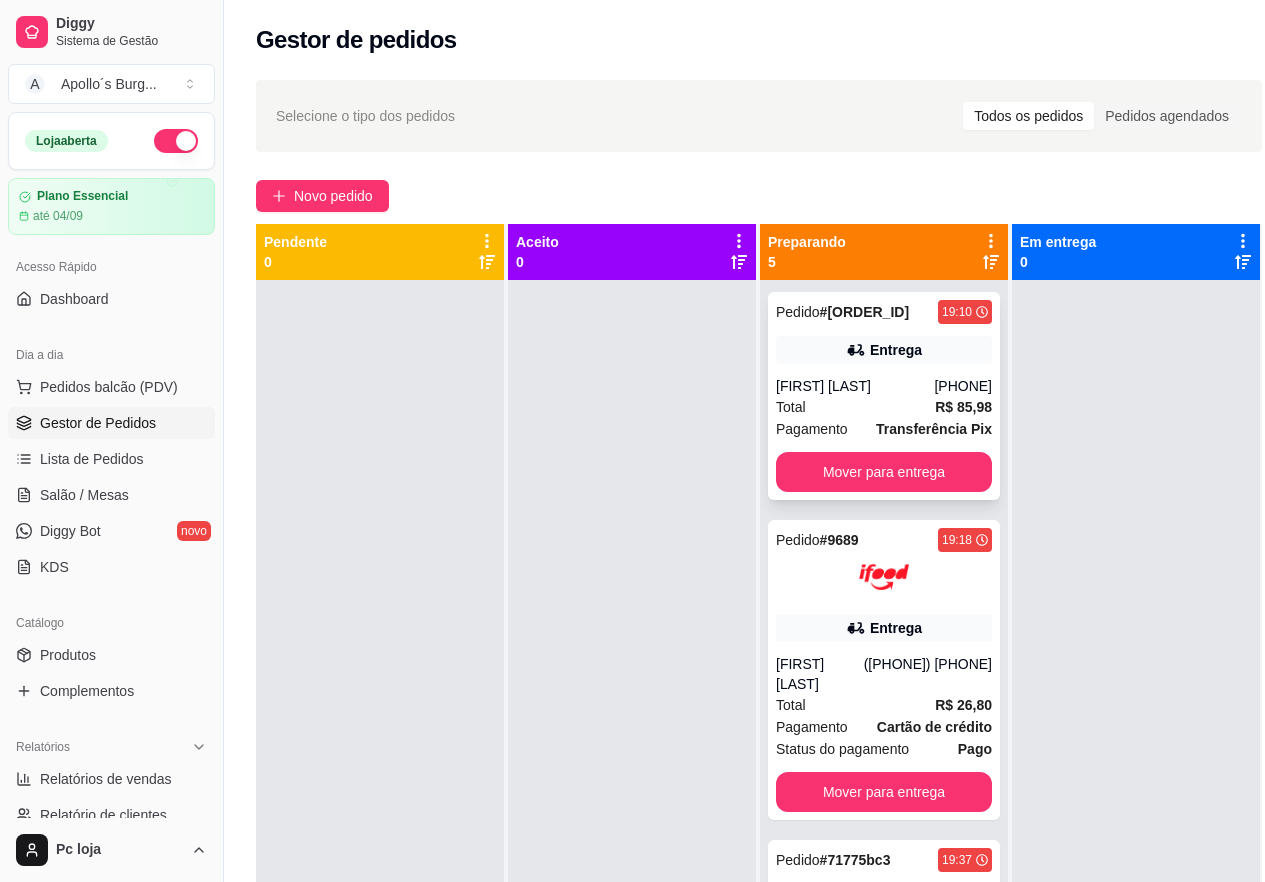 click on "[FIRST] [LAST]" at bounding box center (855, 386) 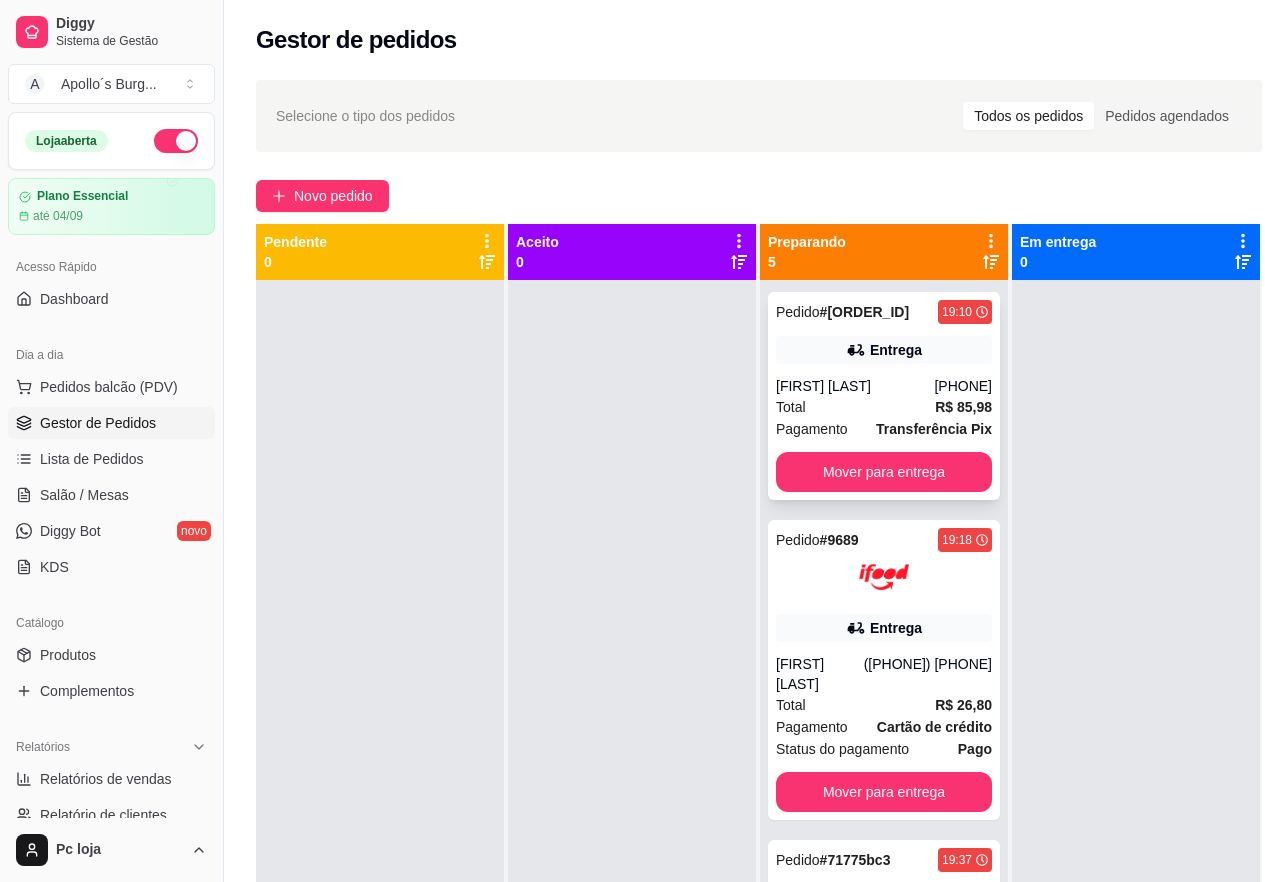 click on "[FIRST] [LAST]" at bounding box center (855, 386) 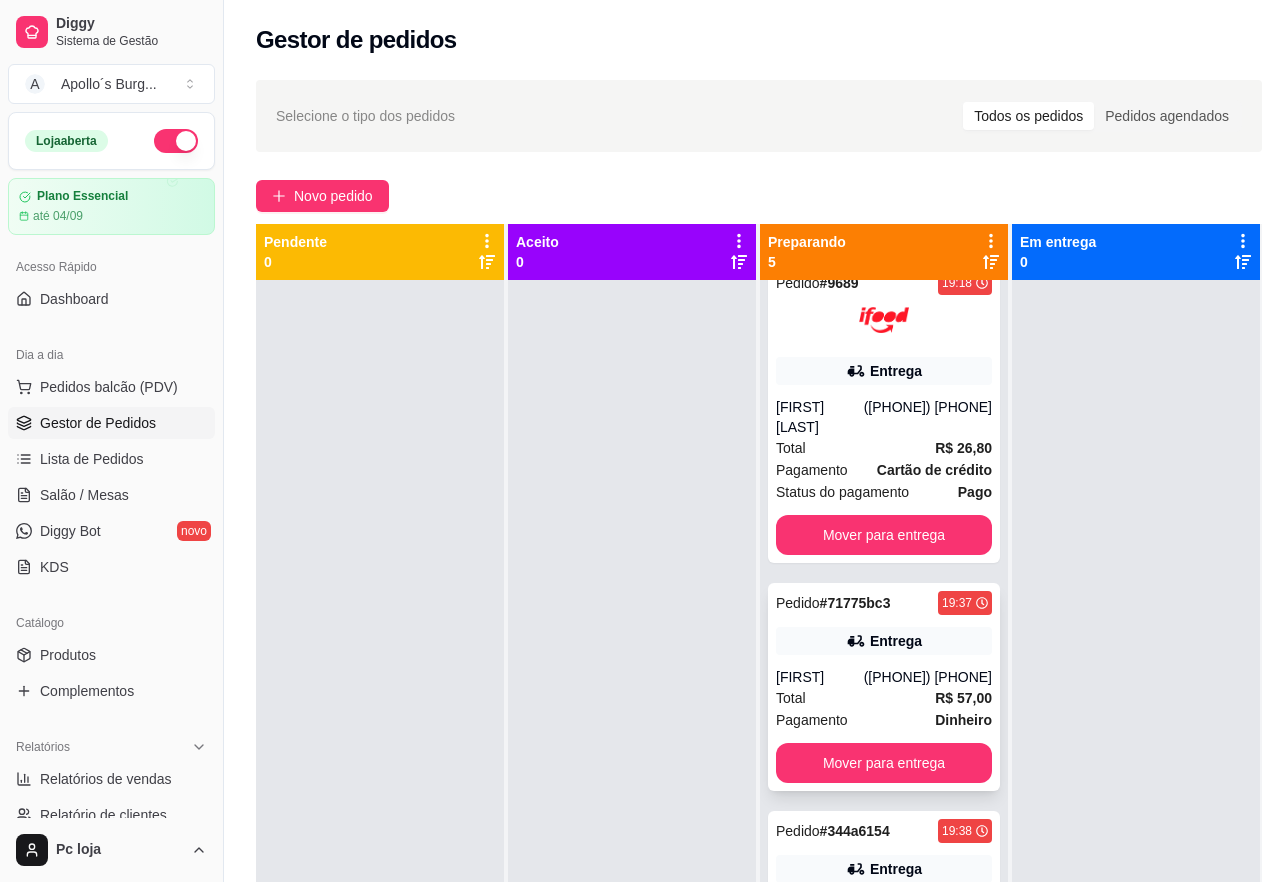 scroll, scrollTop: 375, scrollLeft: 0, axis: vertical 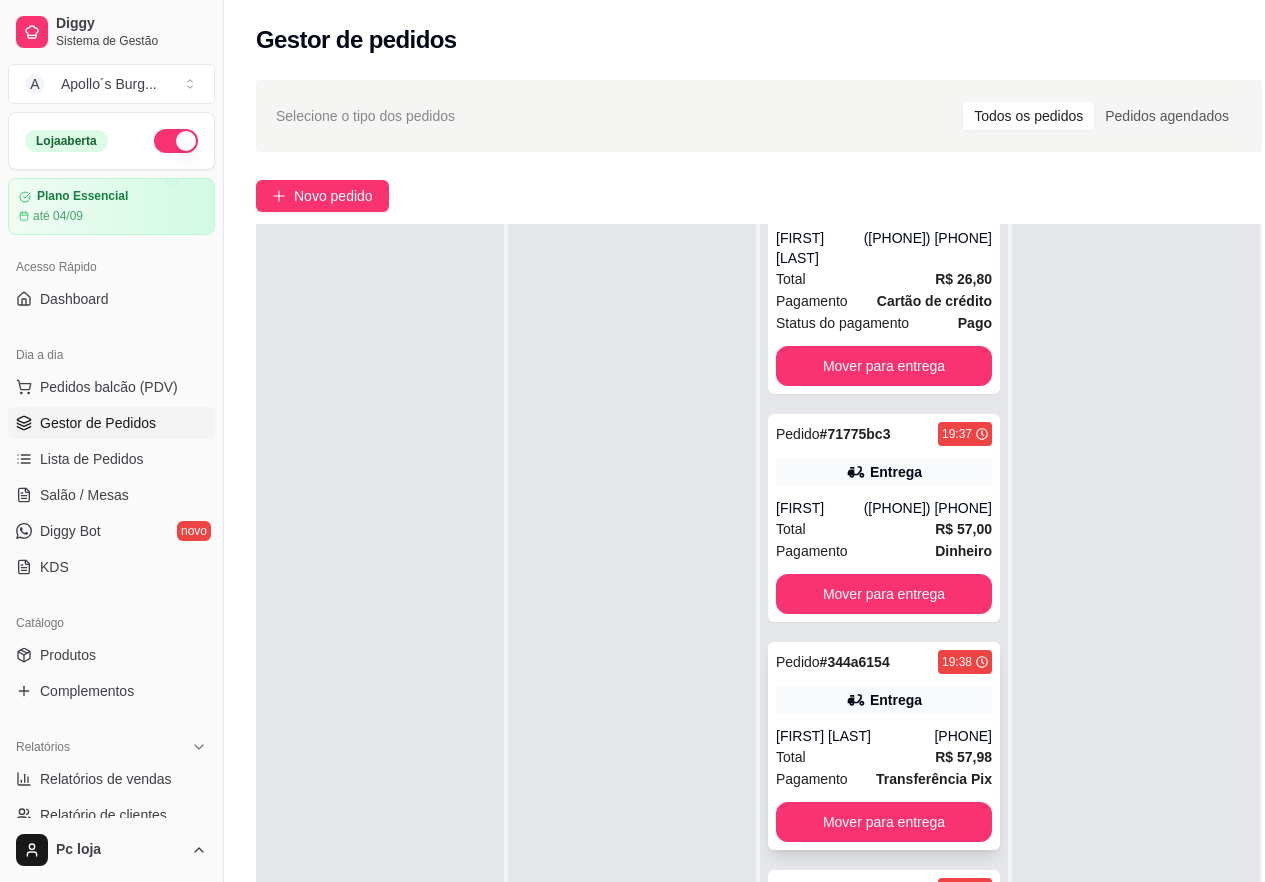 click on "[PHONE]" at bounding box center [963, 736] 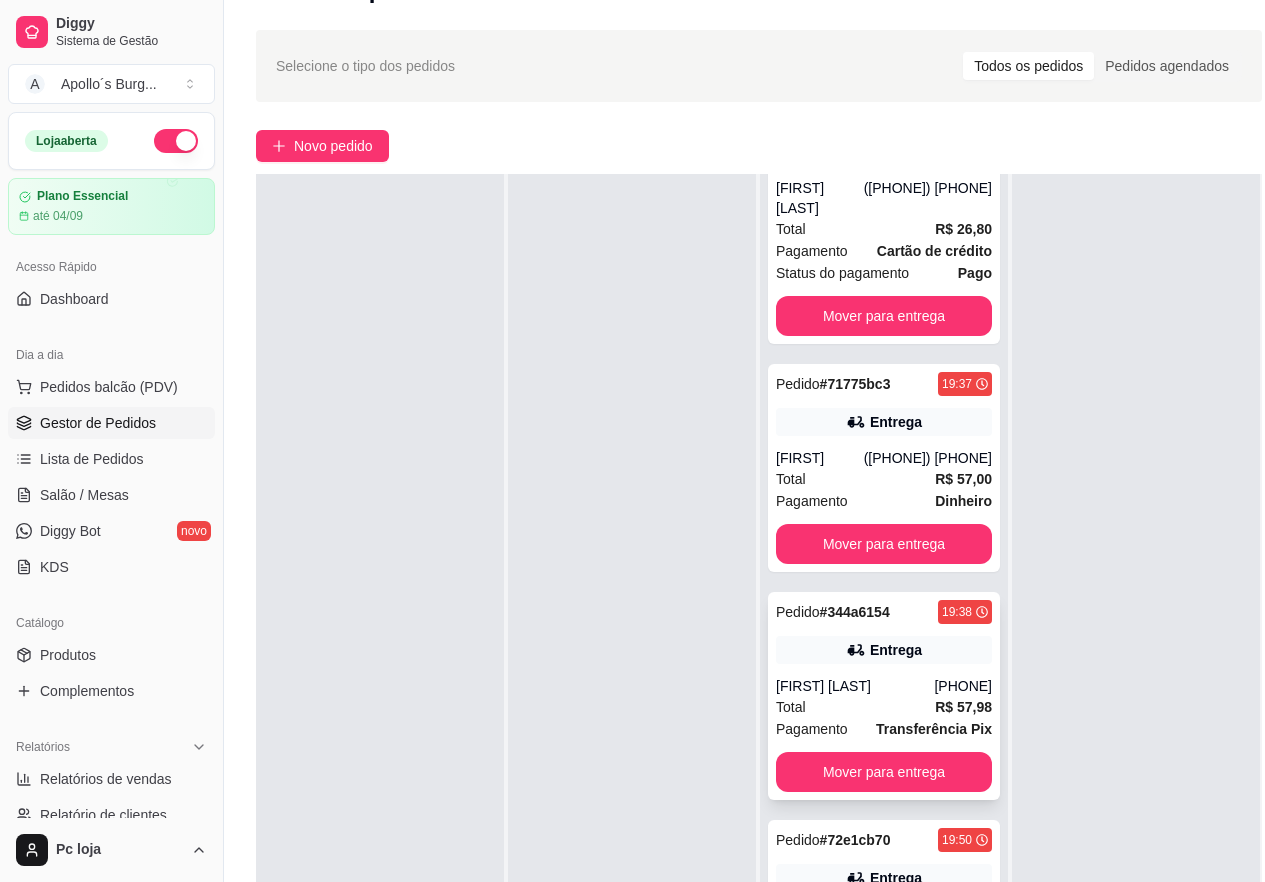 scroll, scrollTop: 100, scrollLeft: 0, axis: vertical 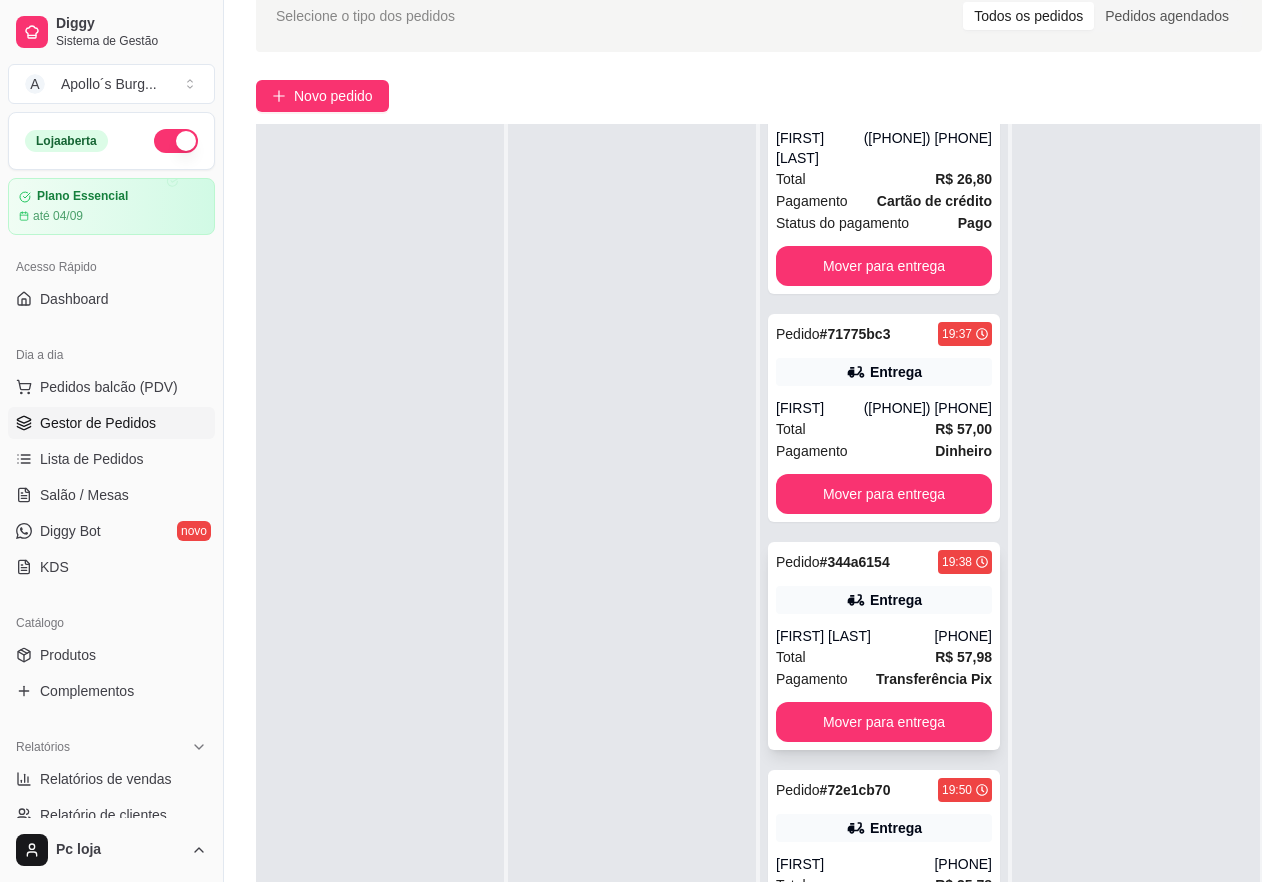 click on "[PHONE]" at bounding box center [963, 636] 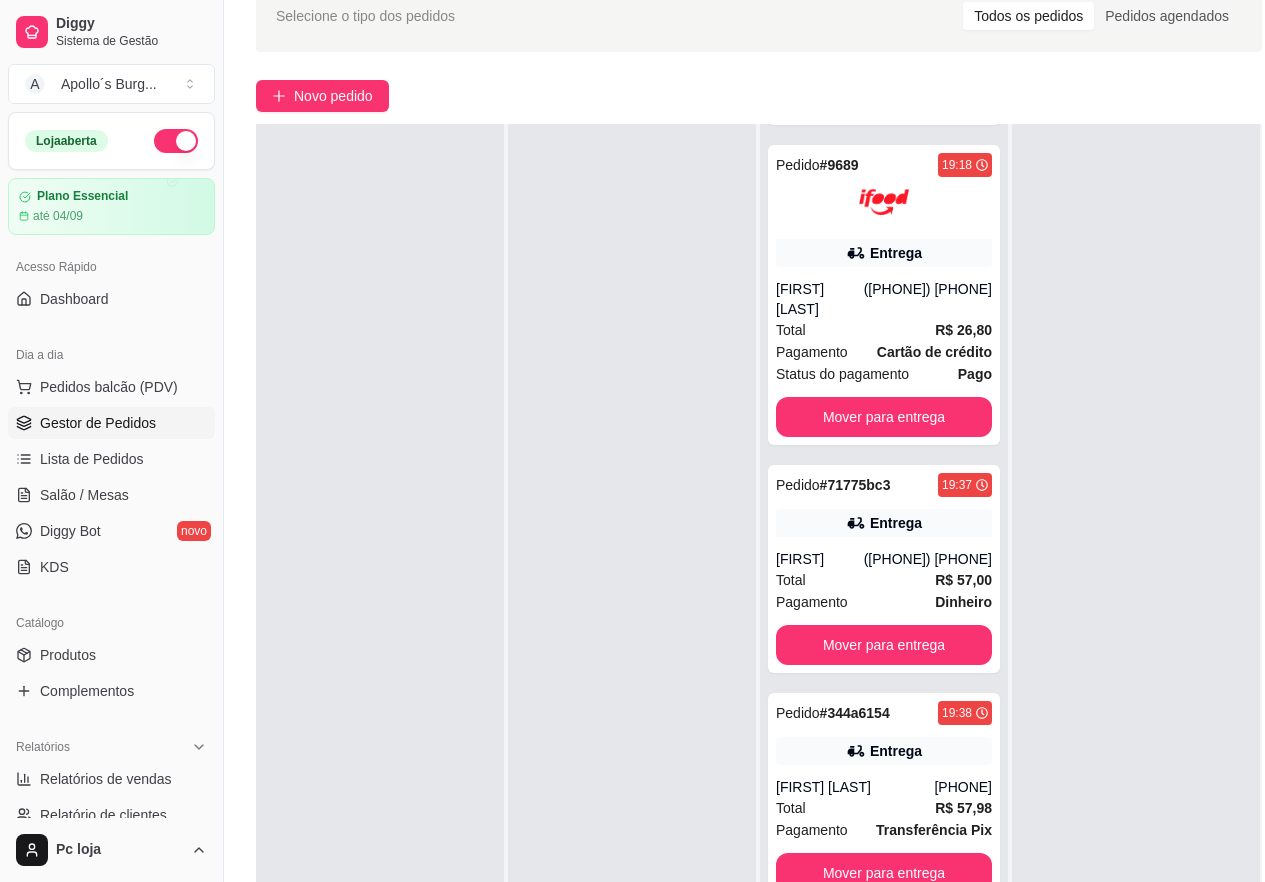 scroll, scrollTop: 300, scrollLeft: 0, axis: vertical 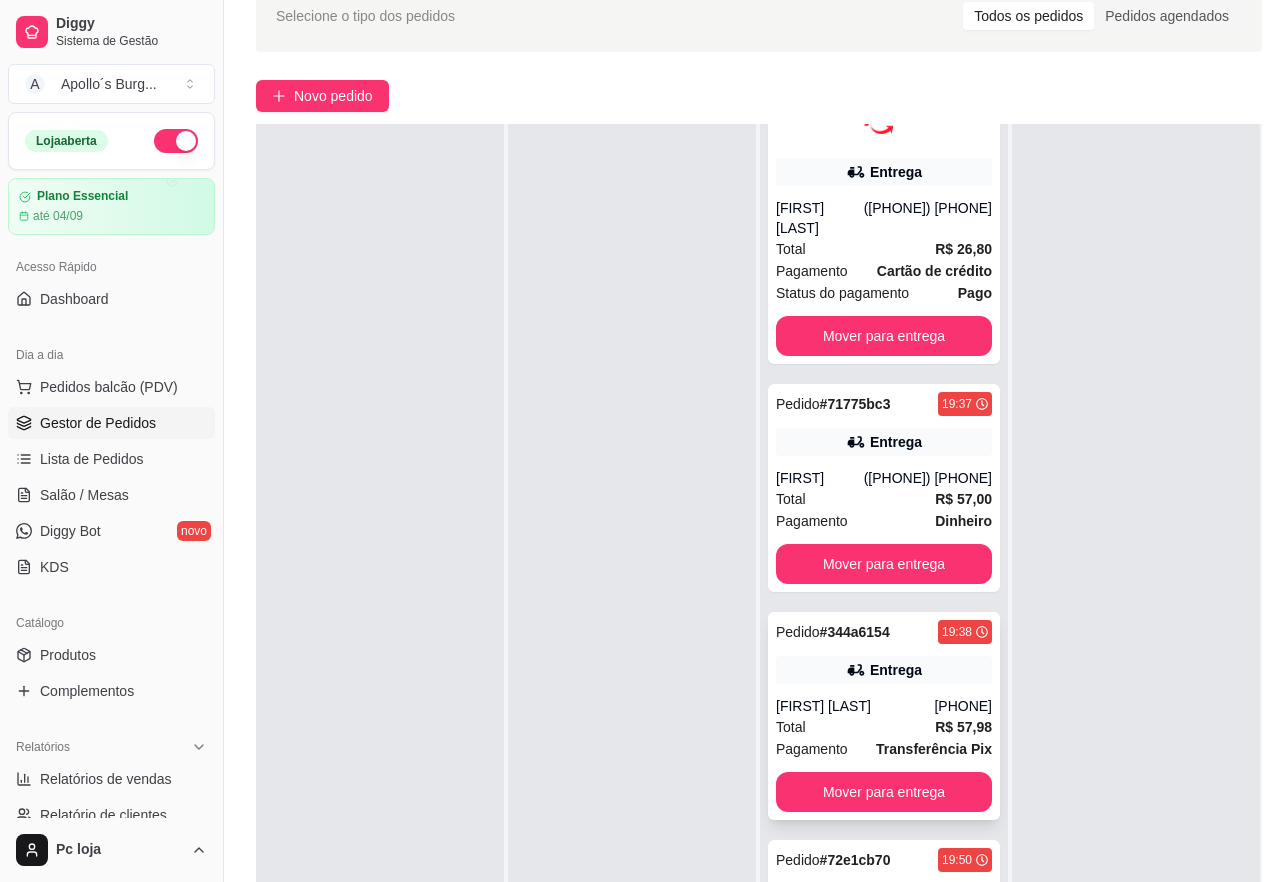 click on "[PHONE]" at bounding box center [963, 706] 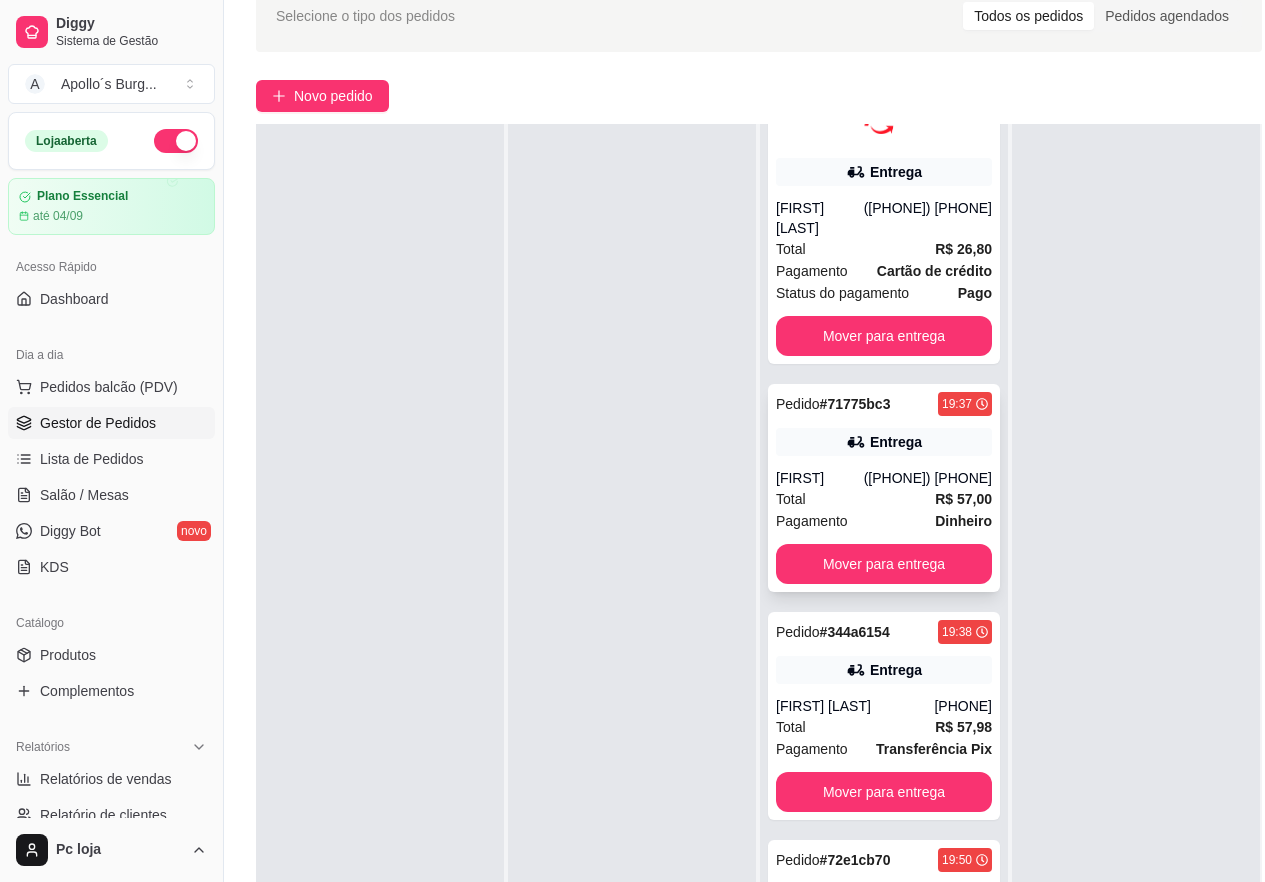 click on "([PHONE]) [PHONE]" at bounding box center [928, 478] 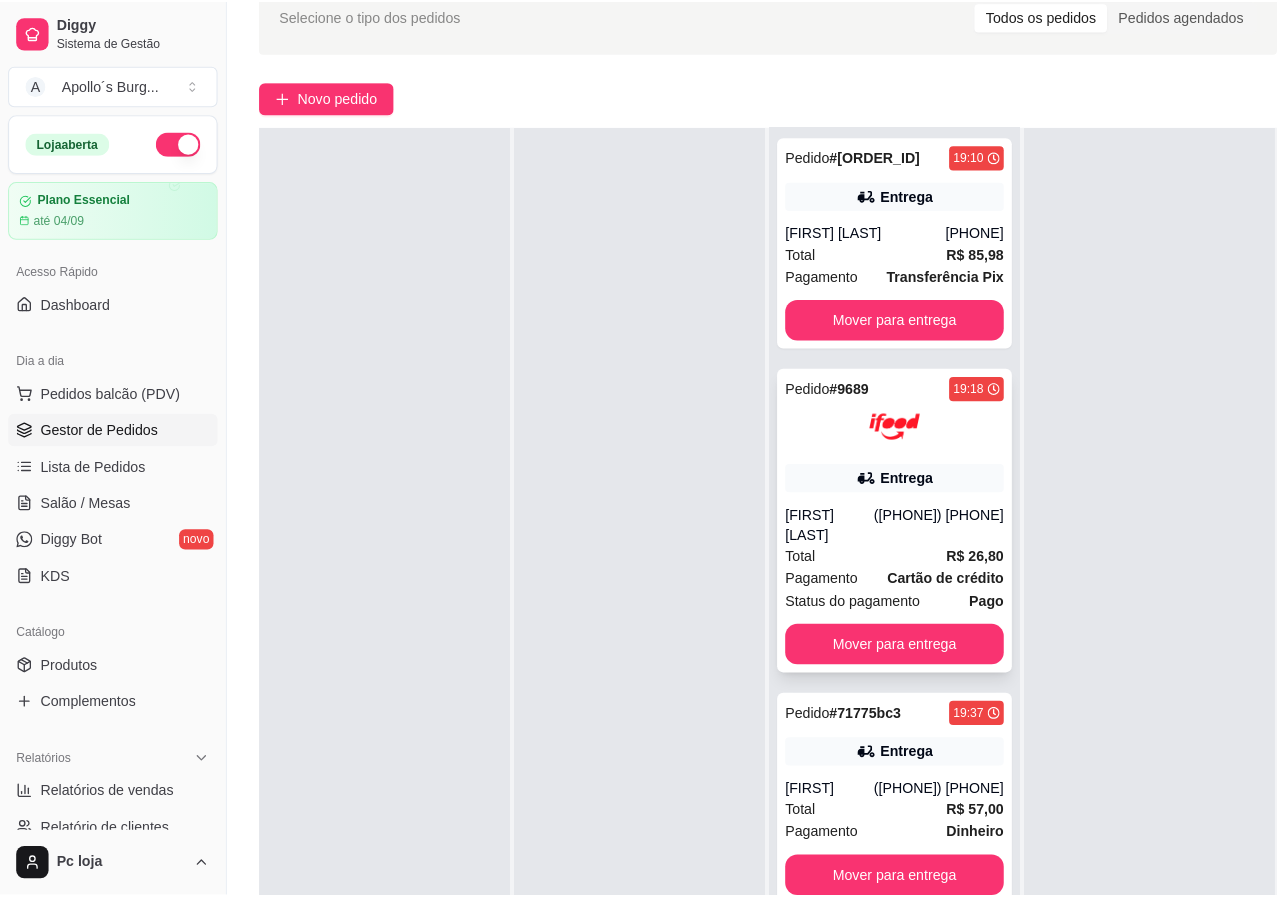 scroll, scrollTop: 0, scrollLeft: 0, axis: both 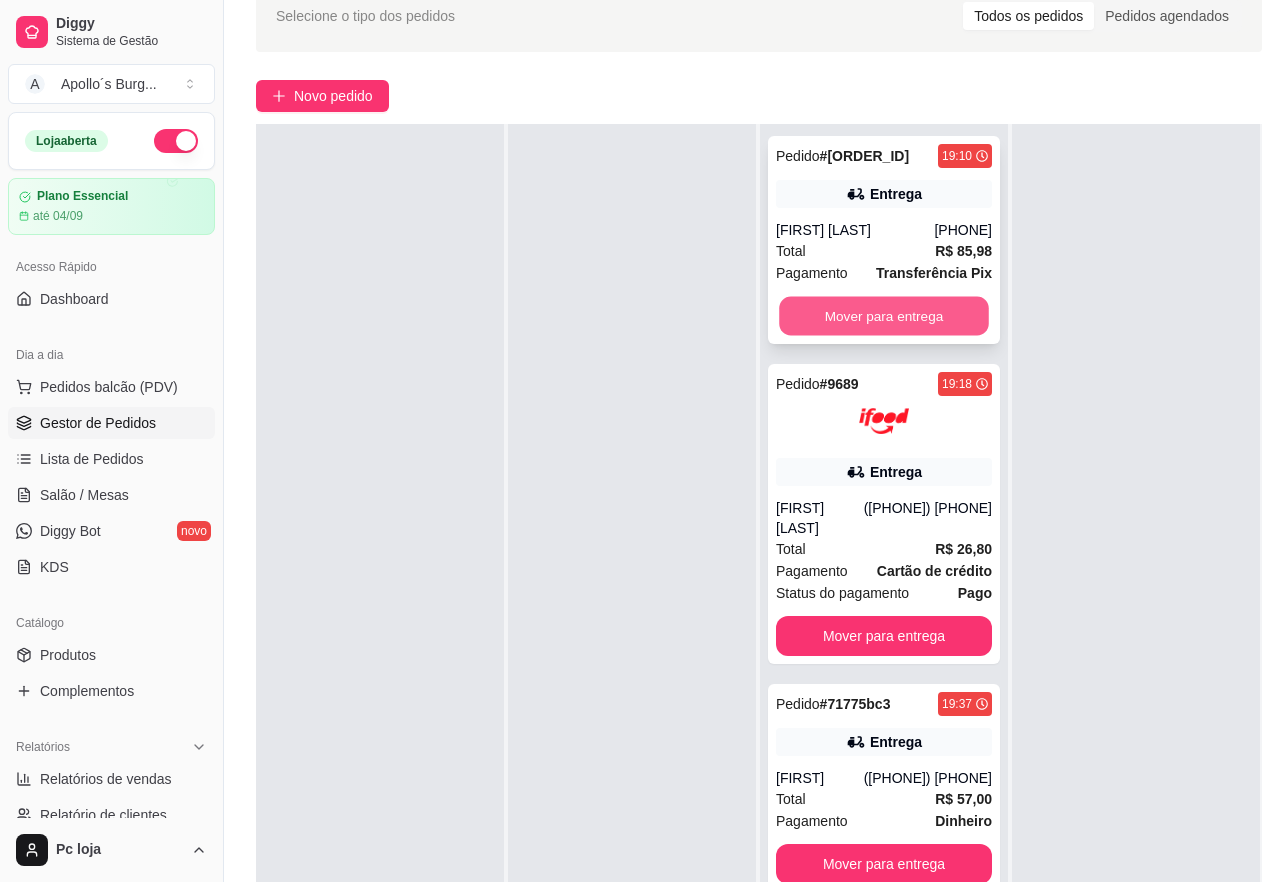 click on "Mover para entrega" at bounding box center [884, 316] 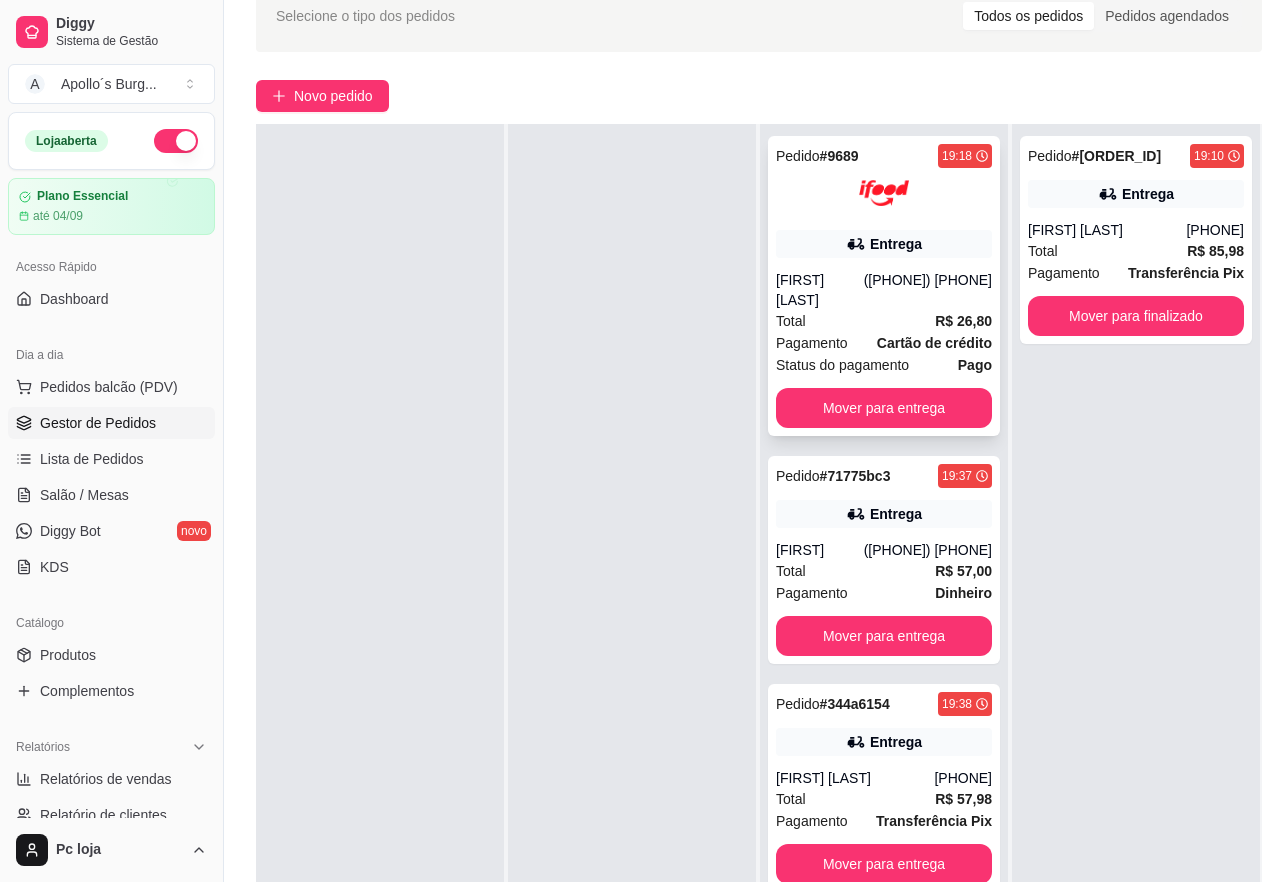 click on "Total R$ 26,80" at bounding box center (884, 321) 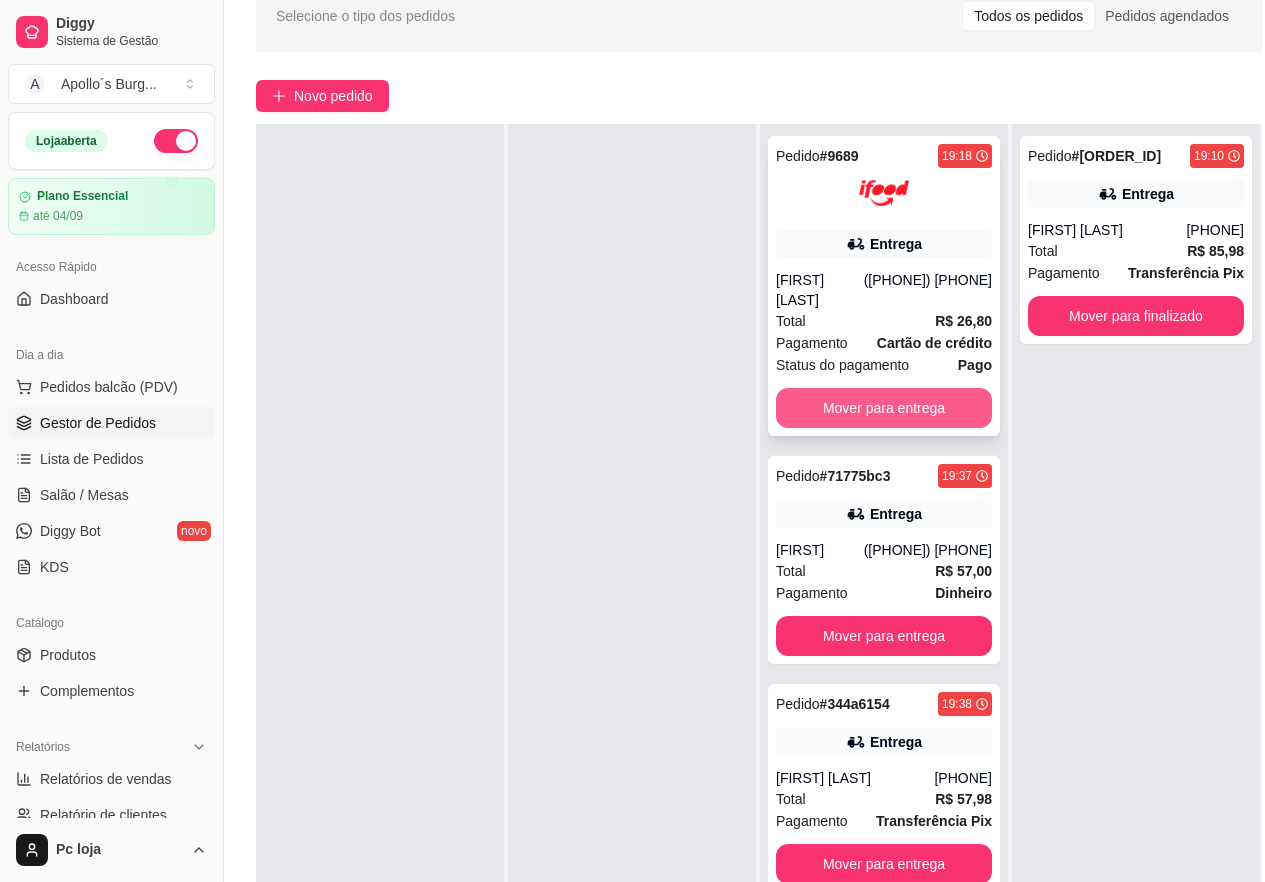 click on "Mover para entrega" at bounding box center [884, 408] 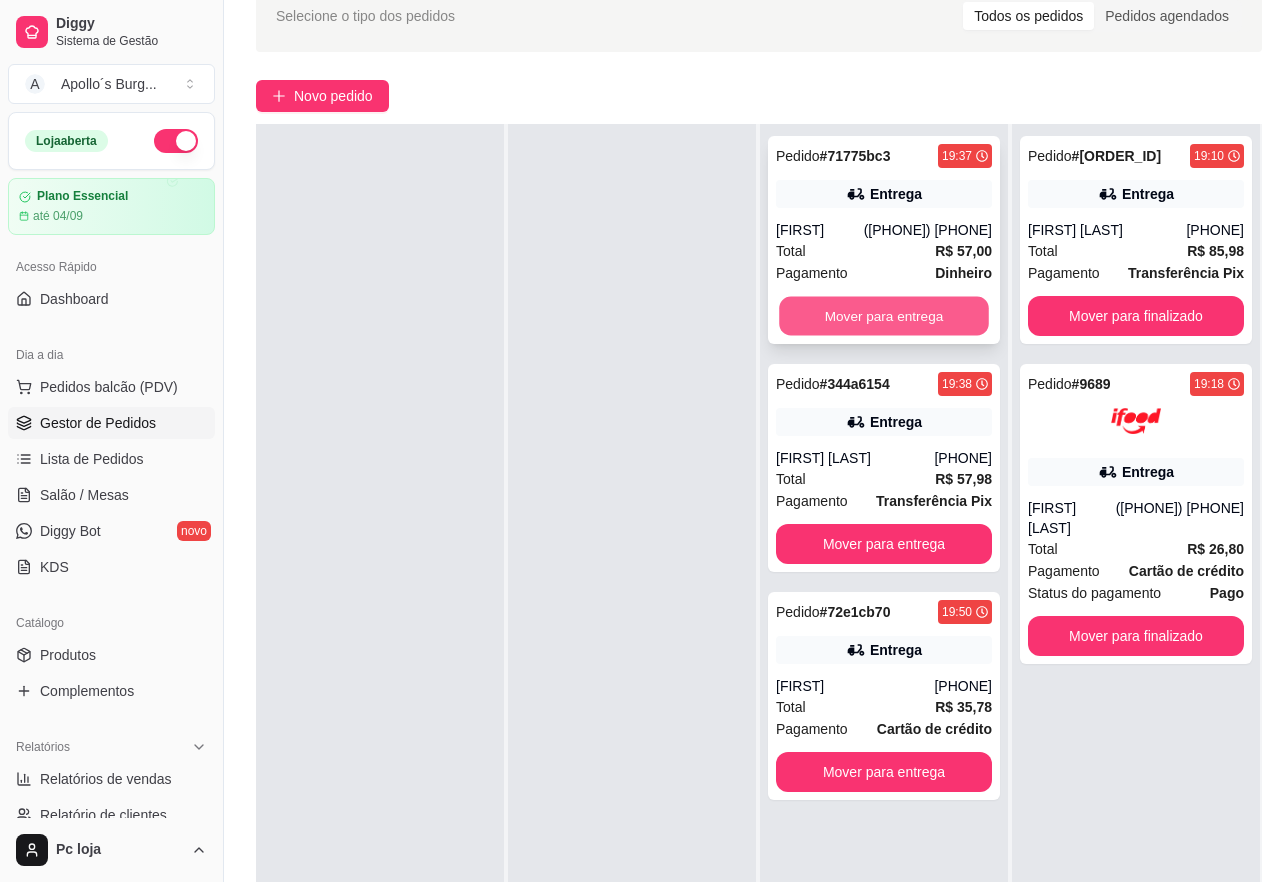 click on "Mover para entrega" at bounding box center [884, 316] 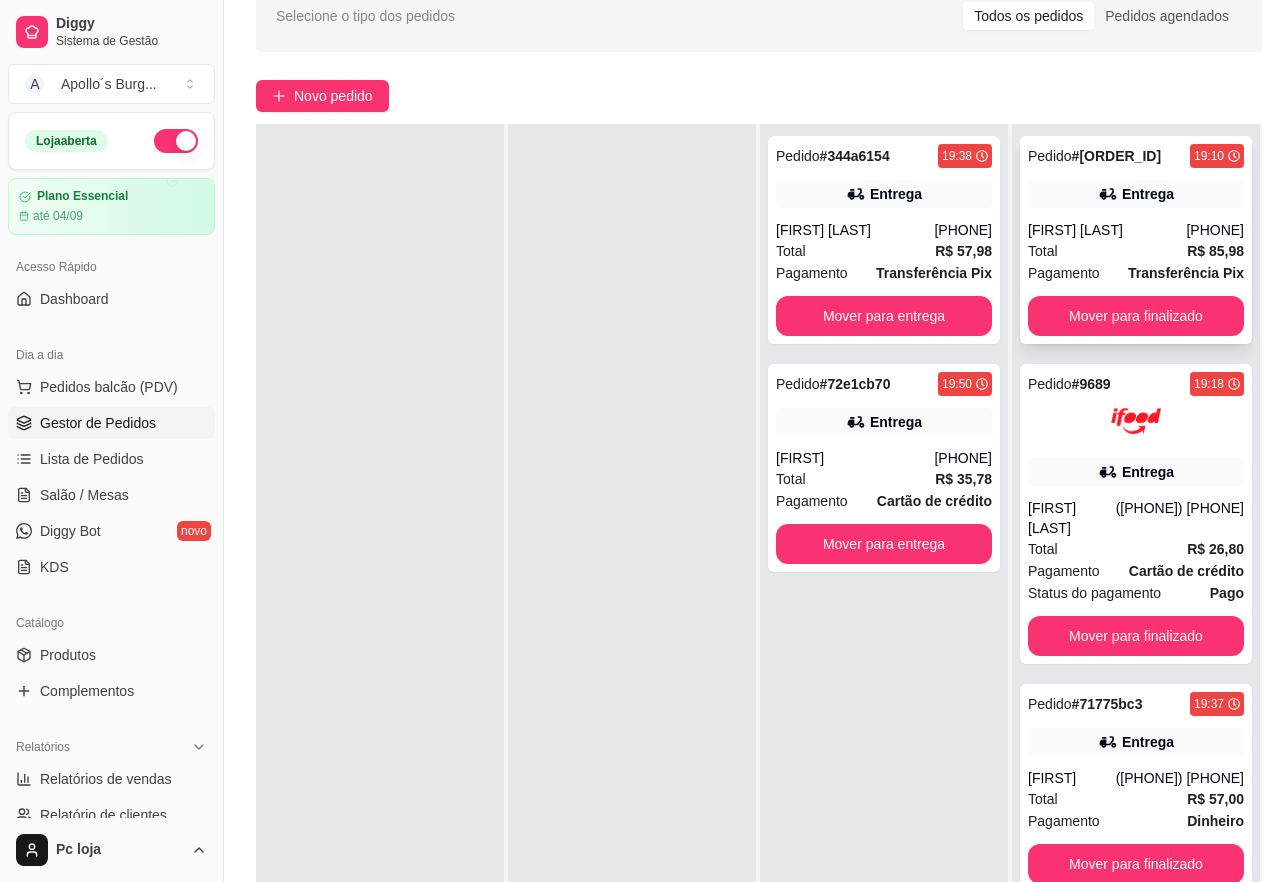 click on "[FIRST] [LAST]" at bounding box center (1107, 230) 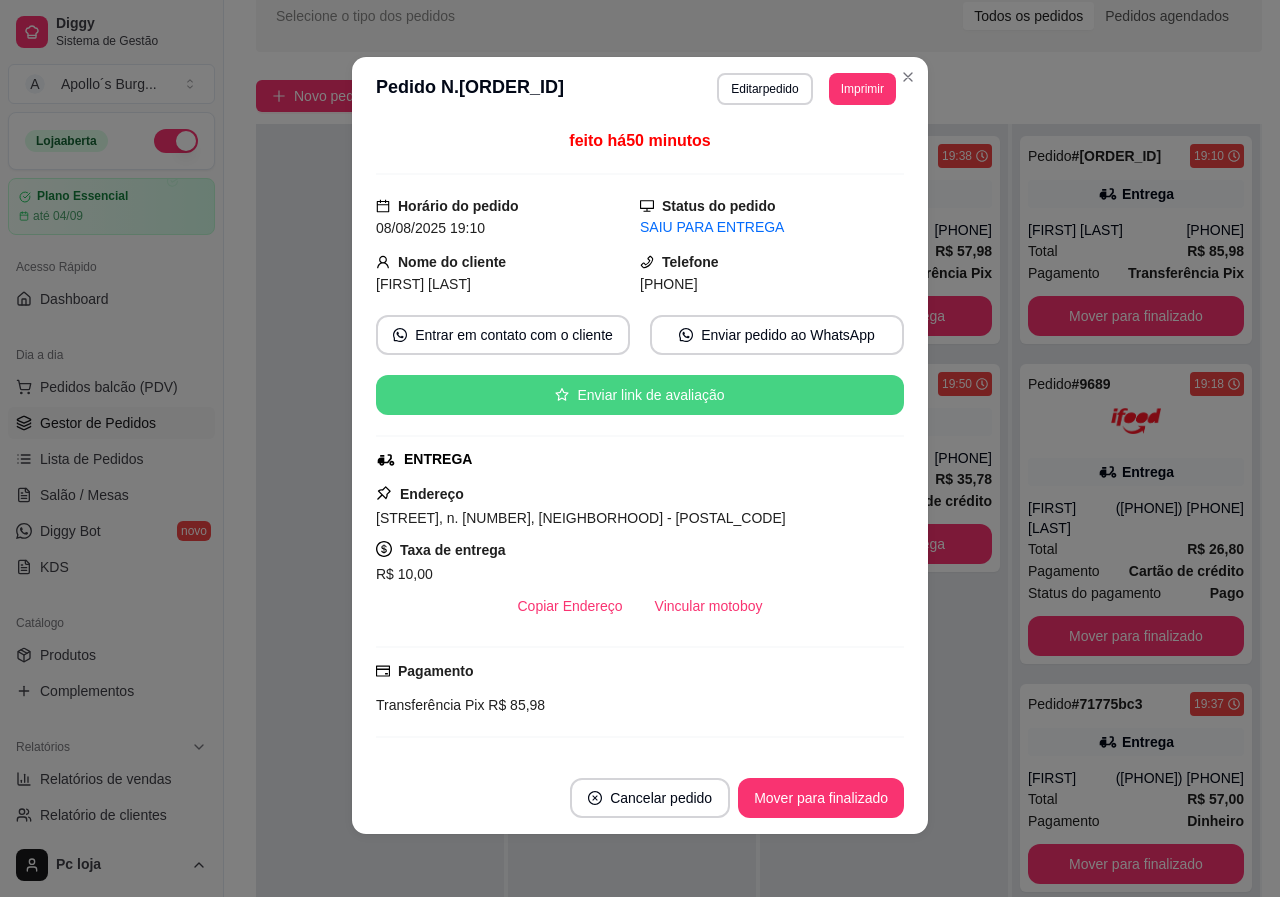 scroll, scrollTop: 4, scrollLeft: 0, axis: vertical 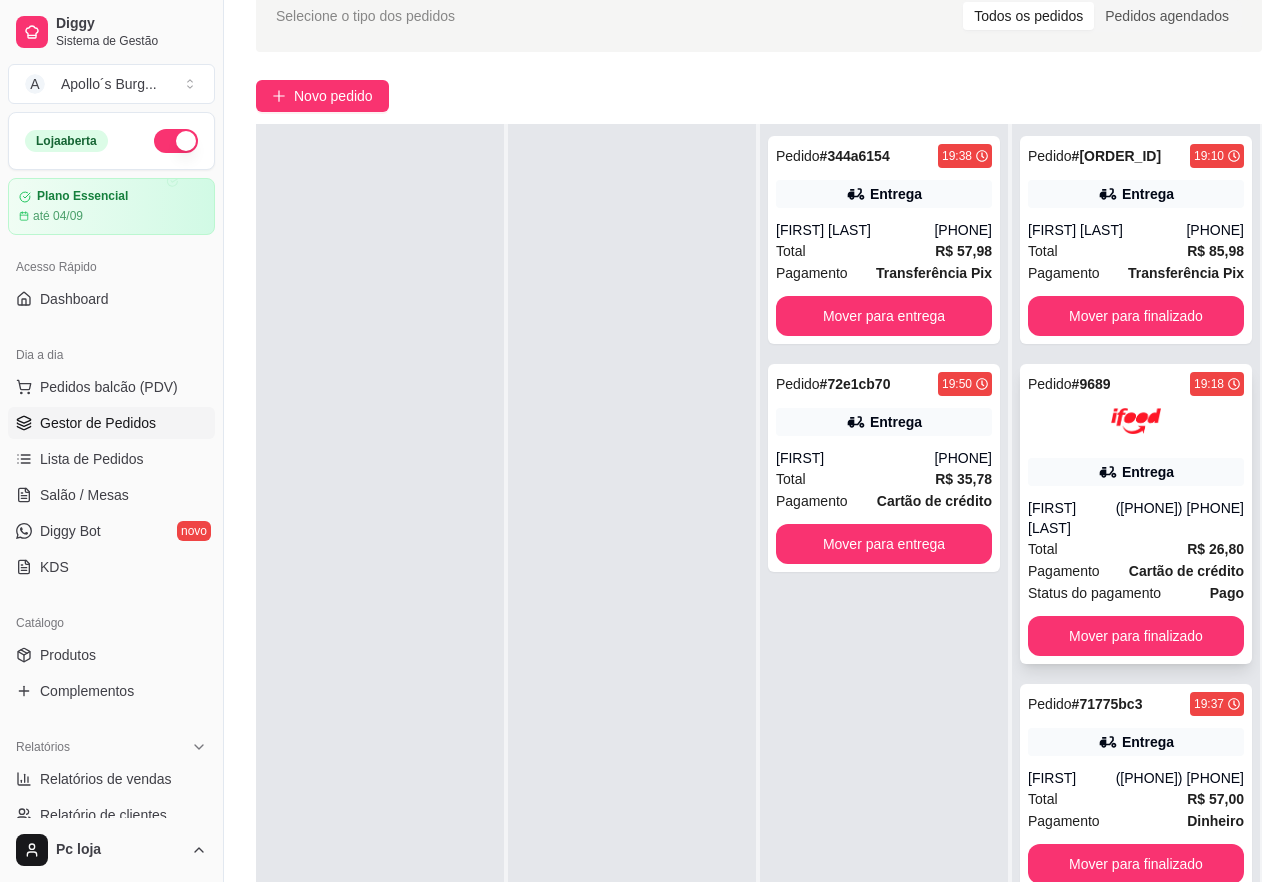 click at bounding box center [1136, 421] 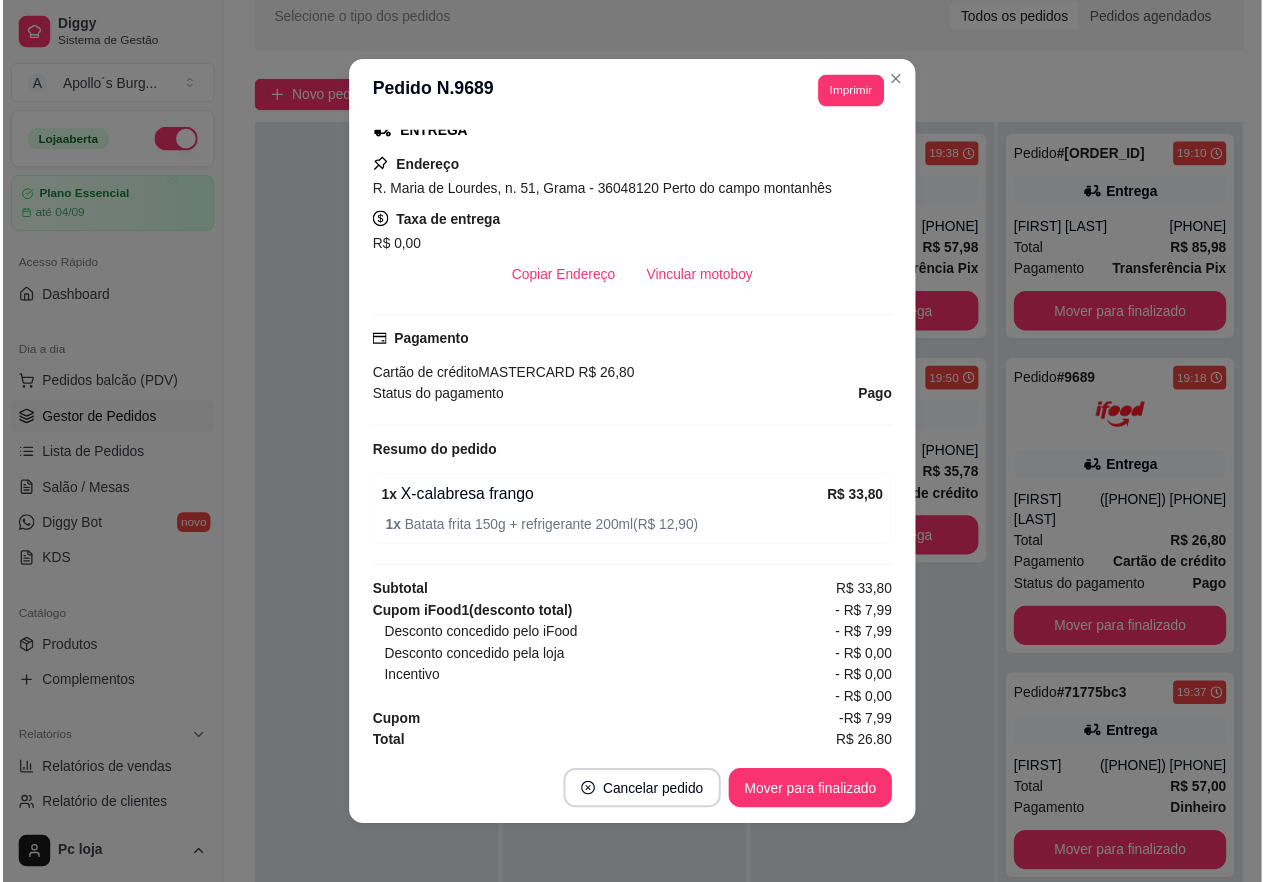 scroll, scrollTop: 388, scrollLeft: 0, axis: vertical 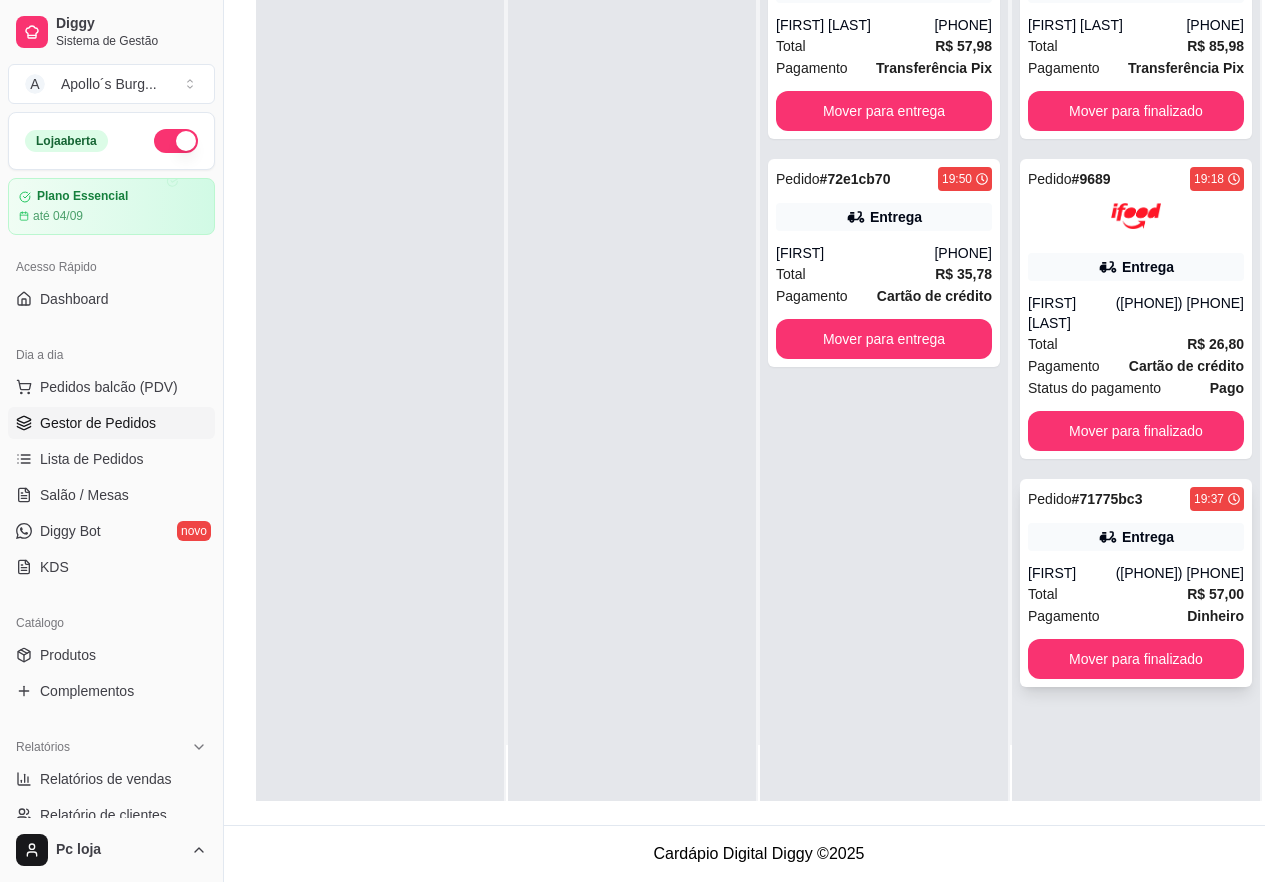 click on "Total R$ 57,00" at bounding box center [1136, 594] 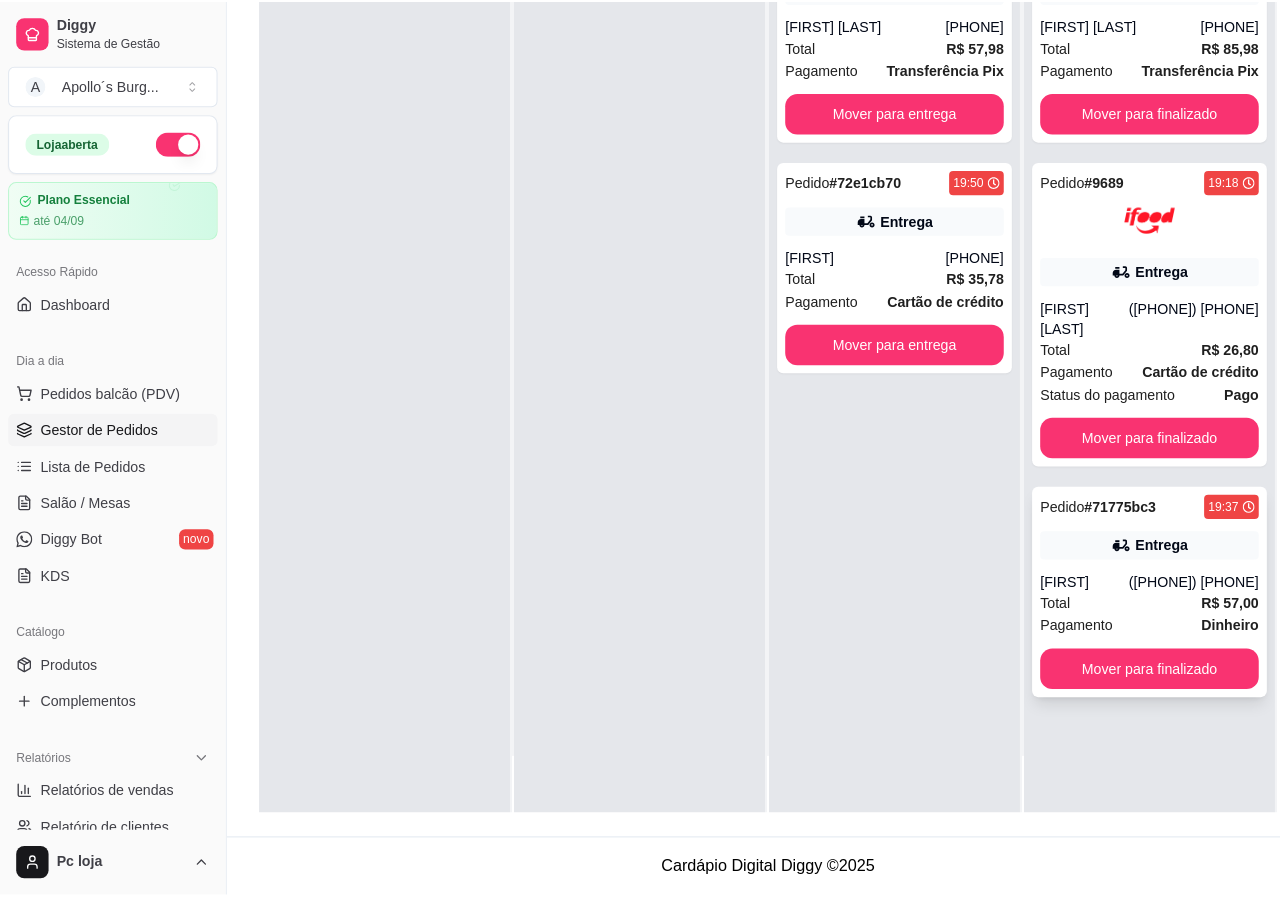 scroll, scrollTop: 305, scrollLeft: 0, axis: vertical 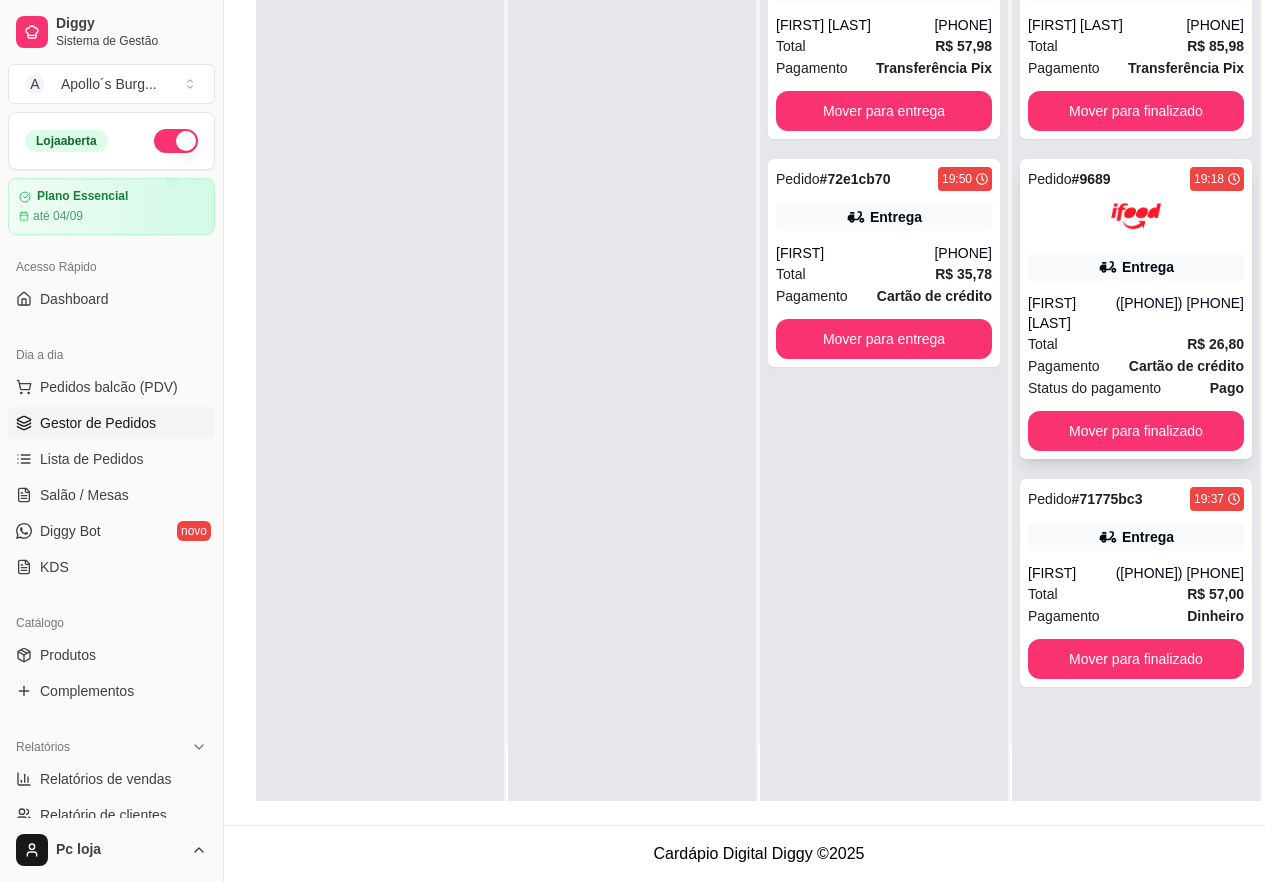 click on "Pedido # 9689 [TIME] Entrega [FIRST] [LAST] ([PHONE]) Total R$ 26,80 Pagamento Cartão de crédito Status do pagamento Pago Mover para finalizado" at bounding box center [1136, 309] 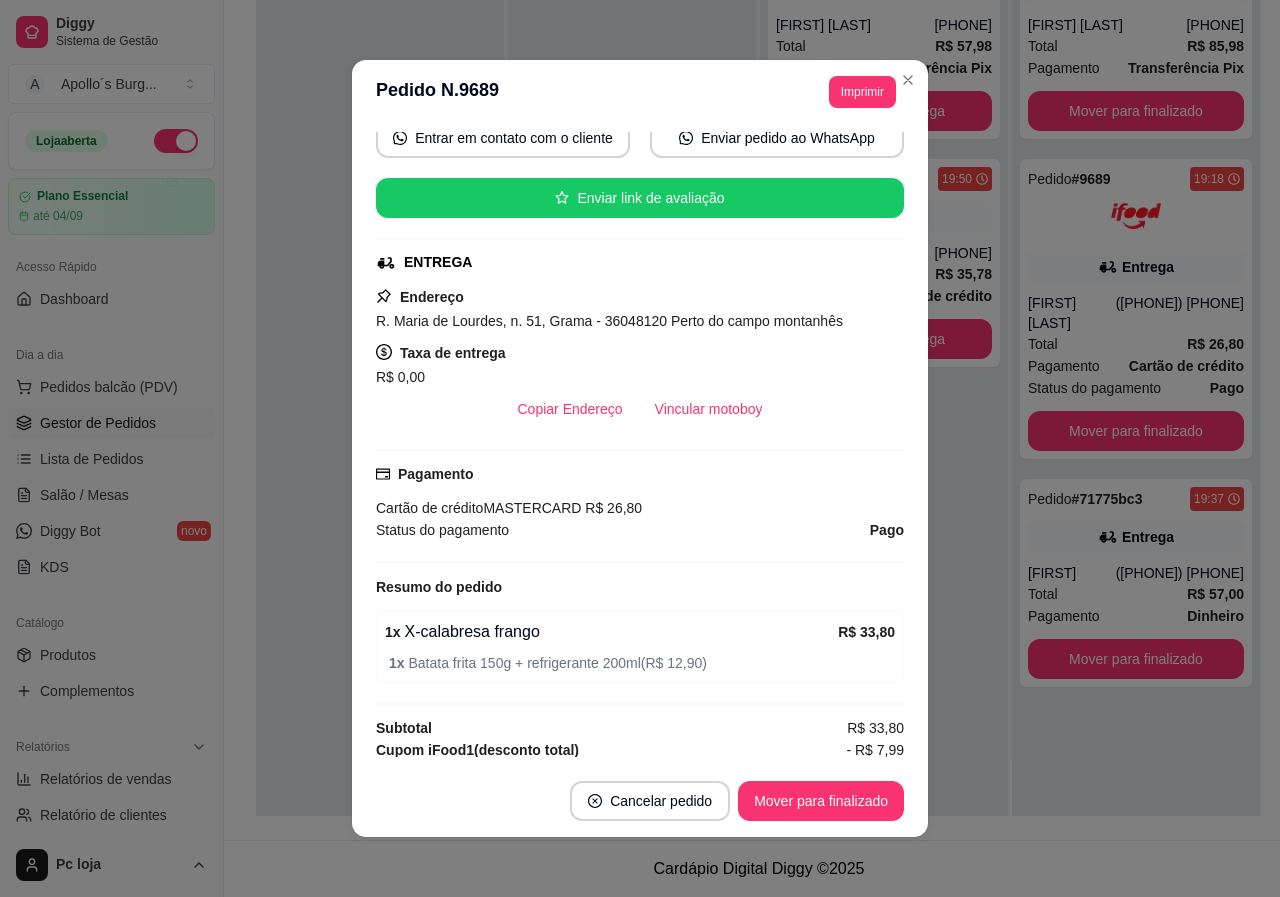 scroll, scrollTop: 200, scrollLeft: 0, axis: vertical 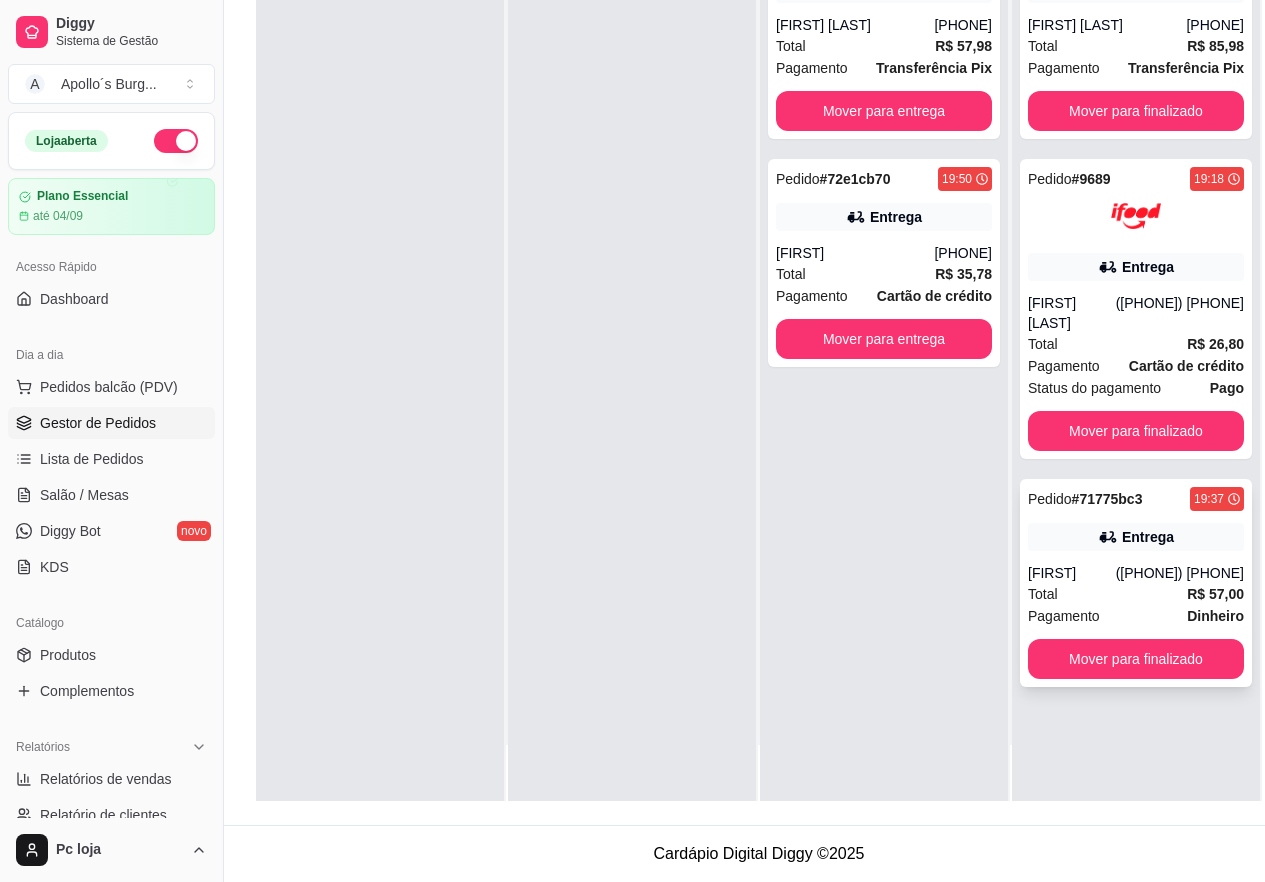 click on "Entrega" at bounding box center (1148, 537) 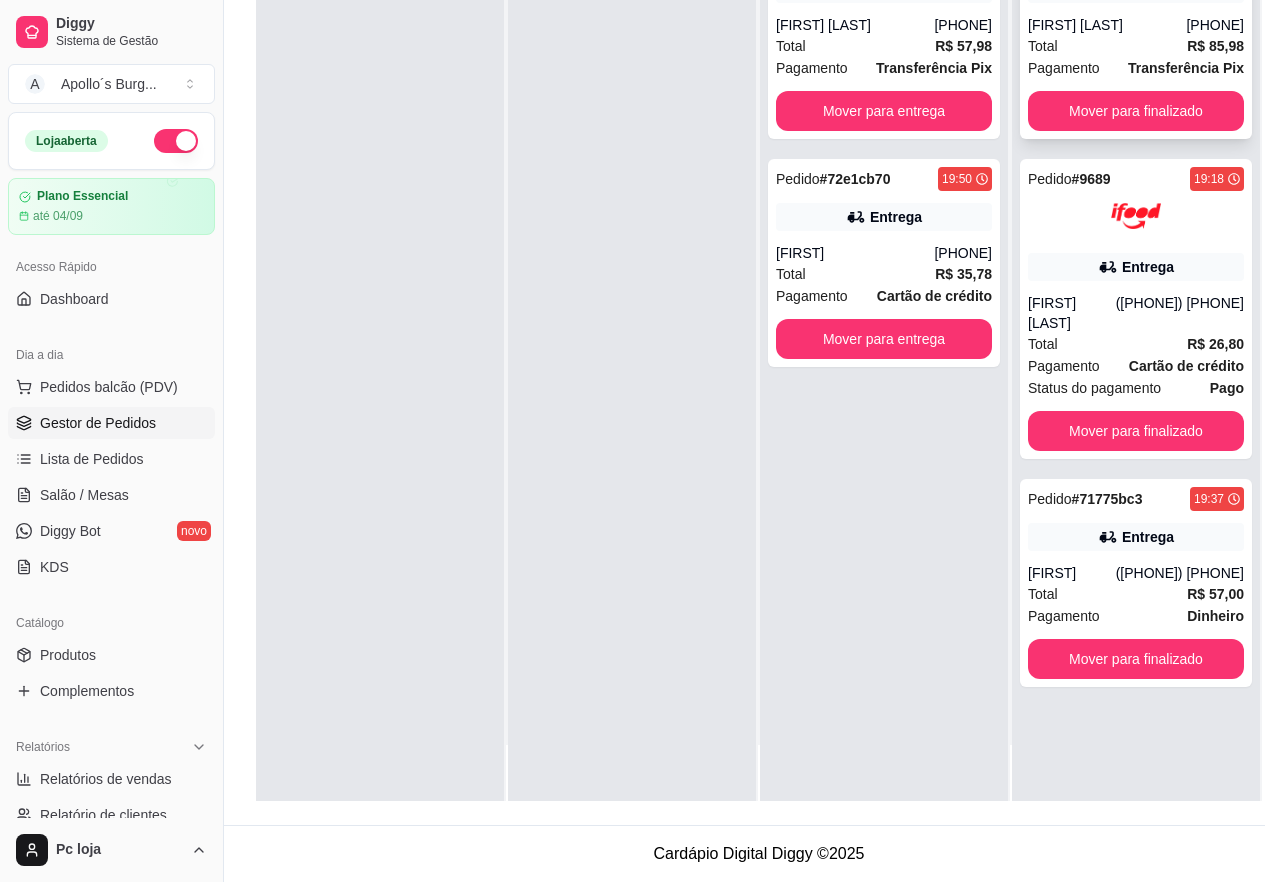click on "[FIRST] [LAST]" at bounding box center [1107, 25] 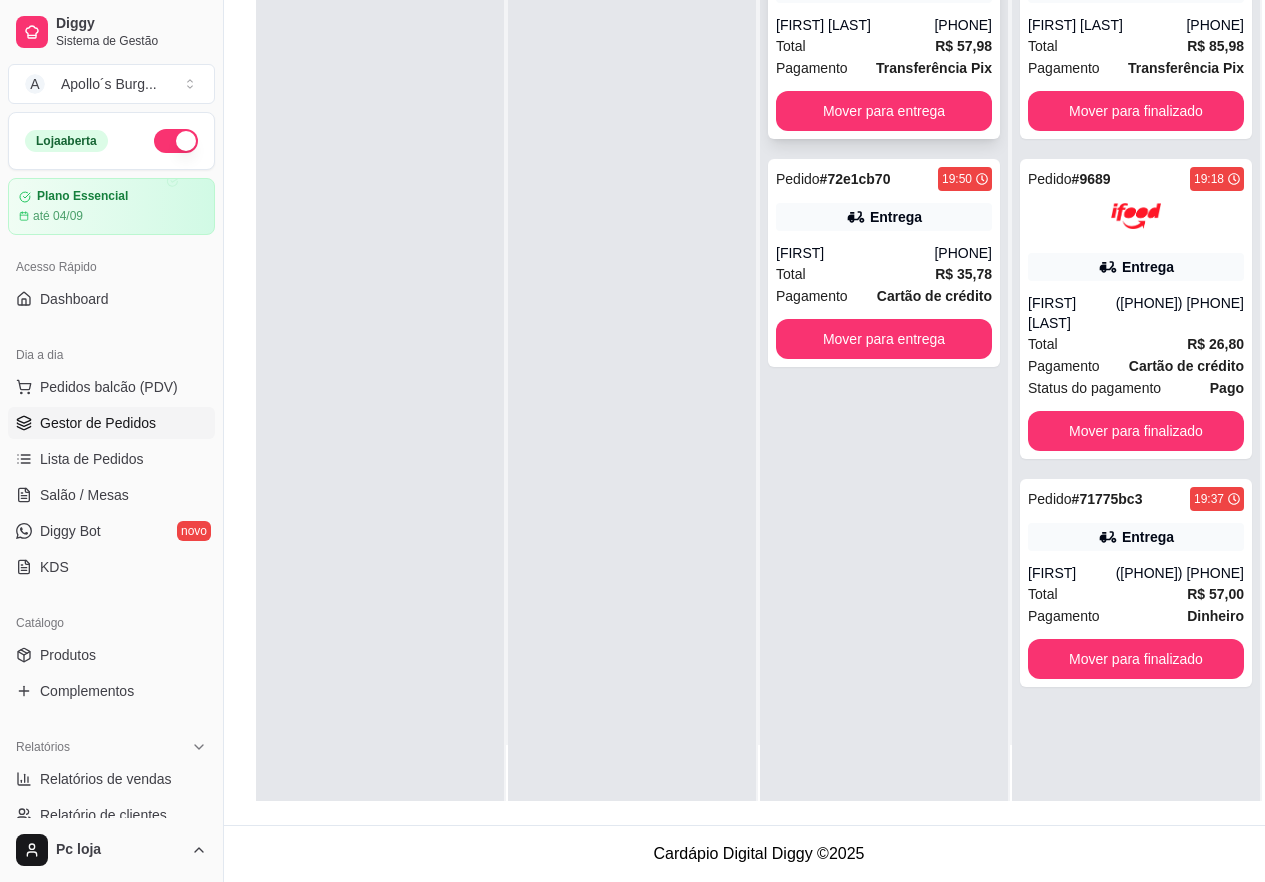 click on "Total R$ 57,98" at bounding box center [884, 46] 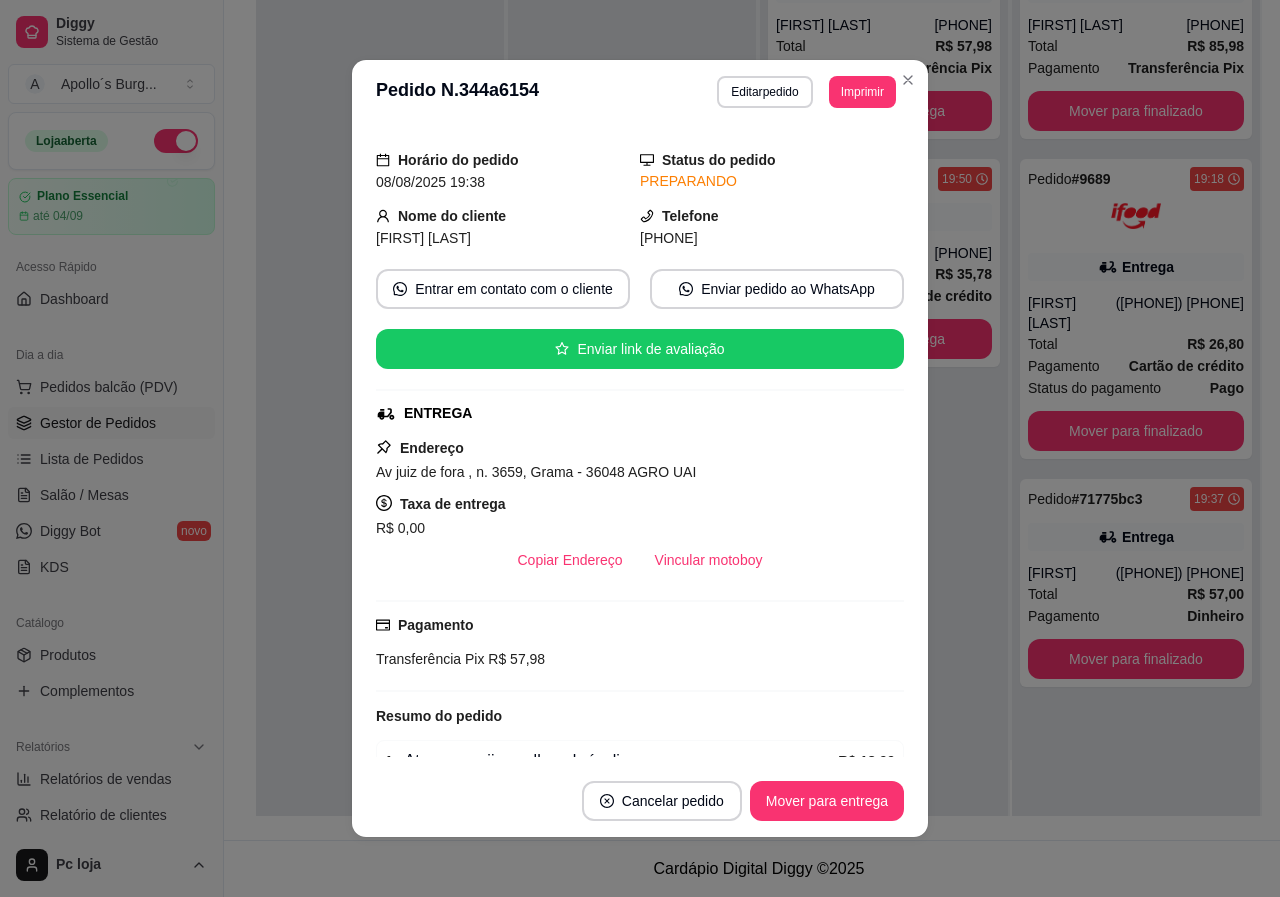 scroll, scrollTop: 276, scrollLeft: 0, axis: vertical 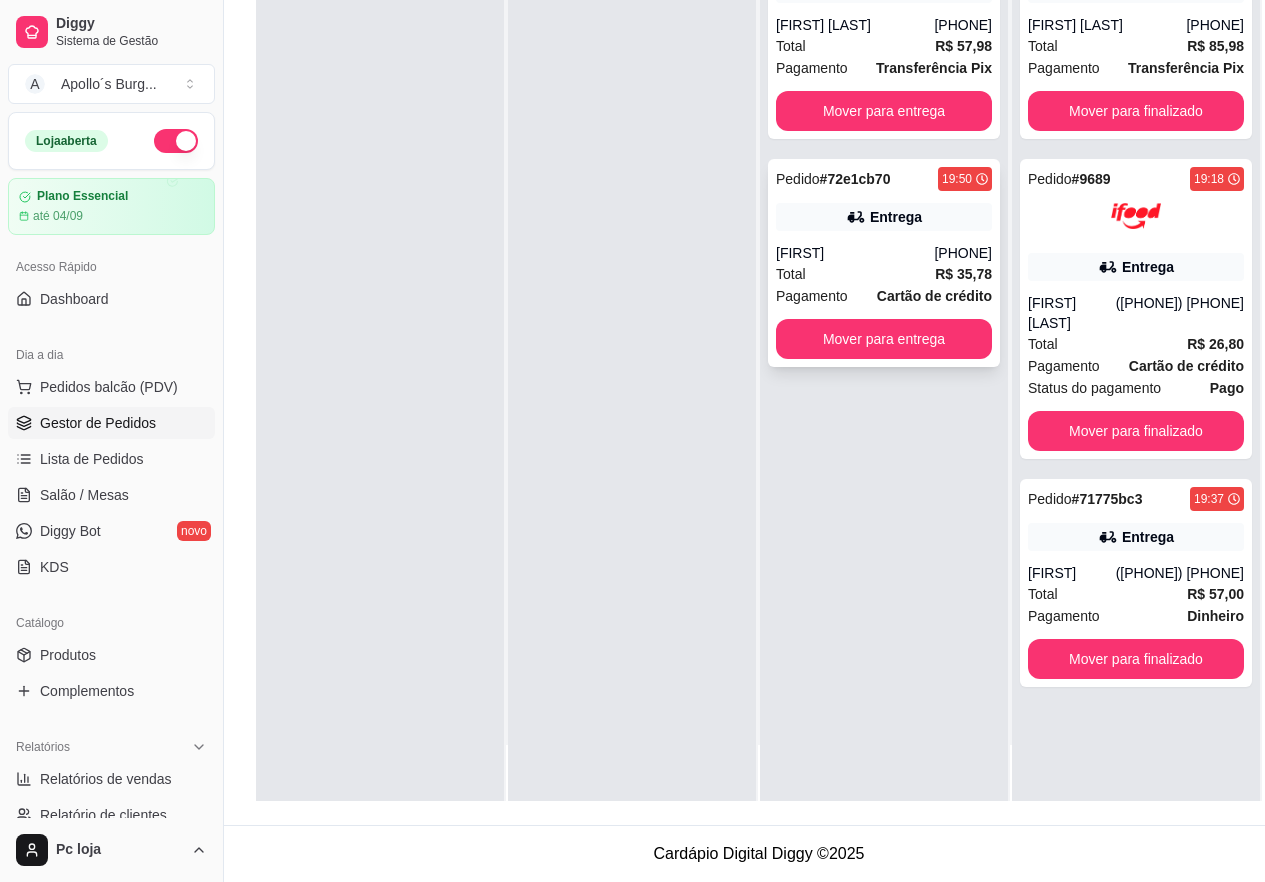 click on "Total R$ 35,78" at bounding box center (884, 274) 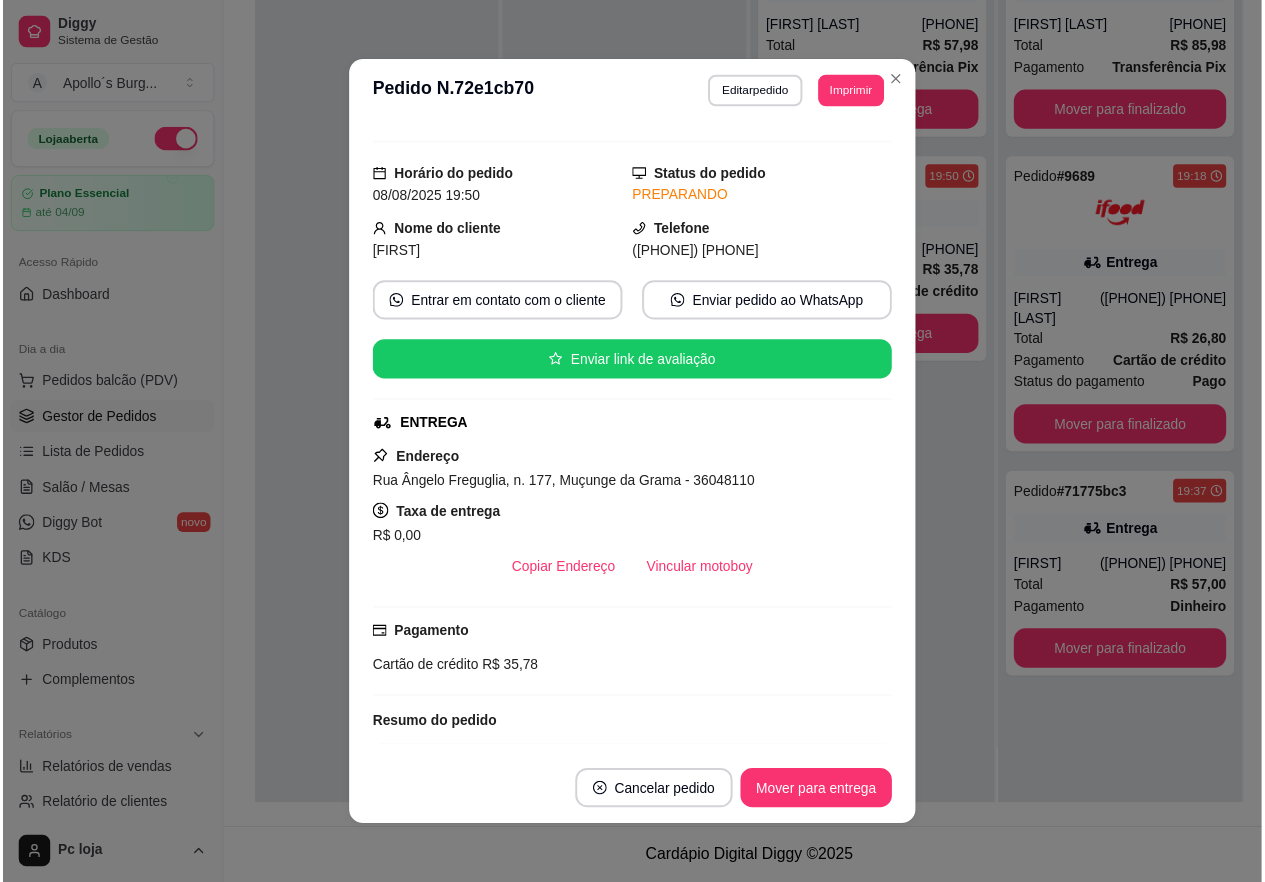 scroll, scrollTop: 0, scrollLeft: 0, axis: both 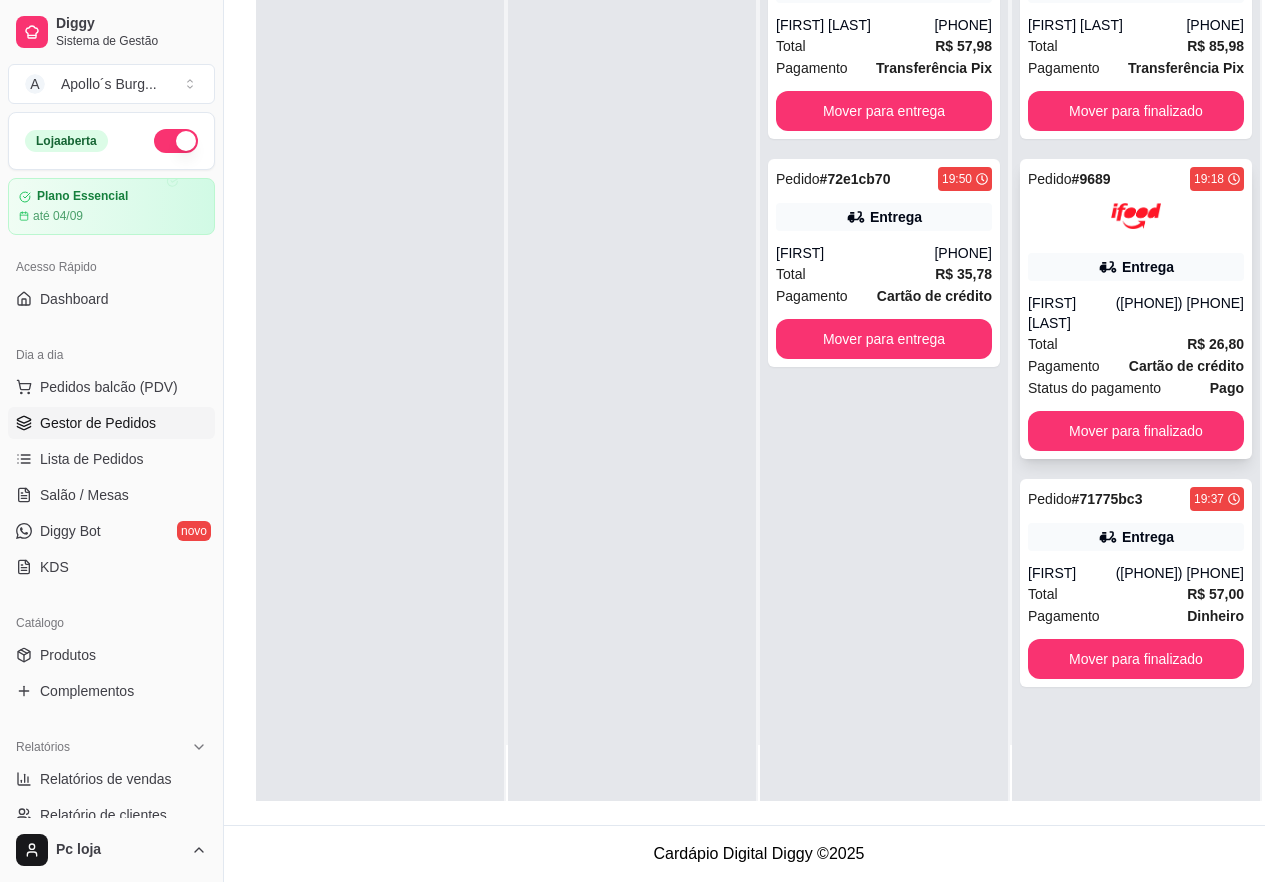click on "Entrega" at bounding box center (1148, 267) 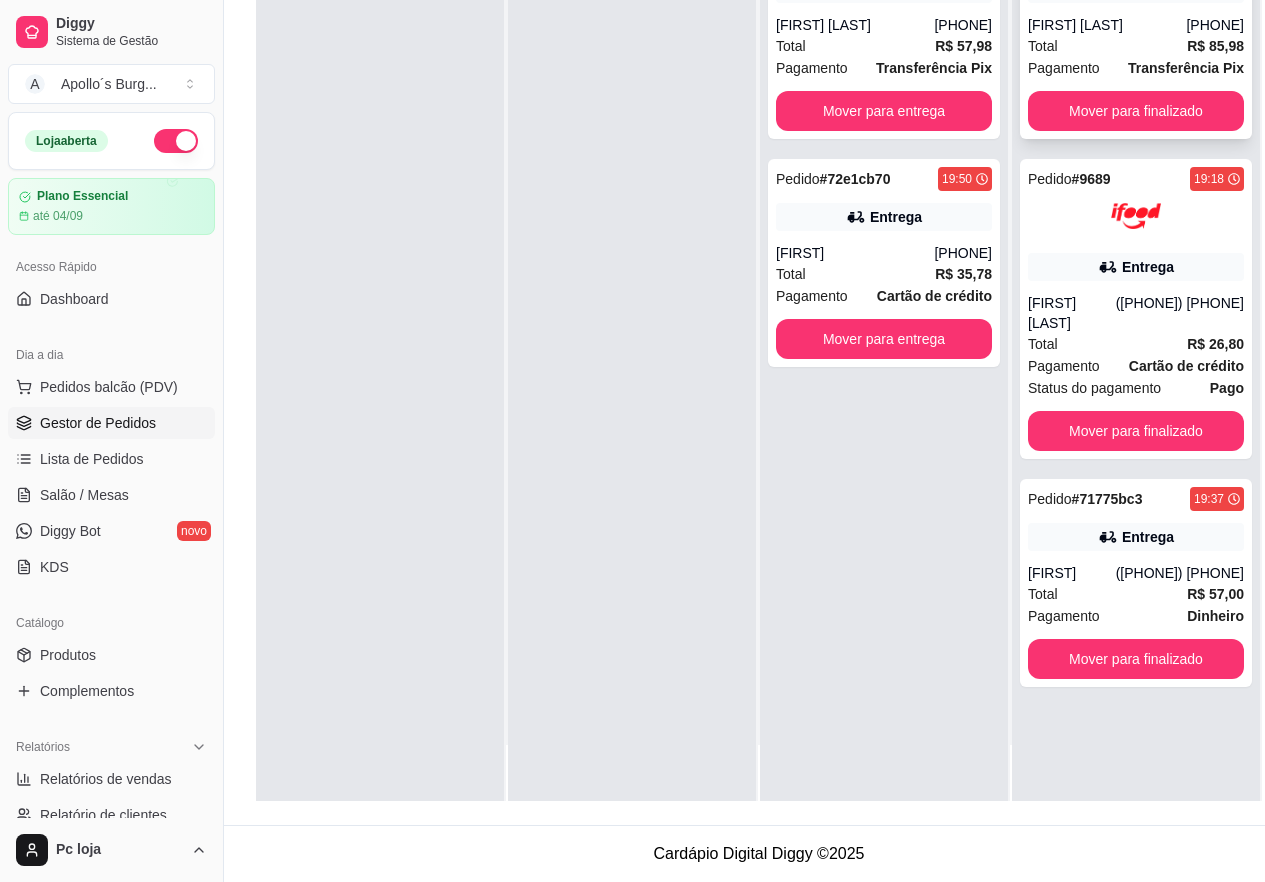 click on "Total R$ 85,98" at bounding box center (1136, 46) 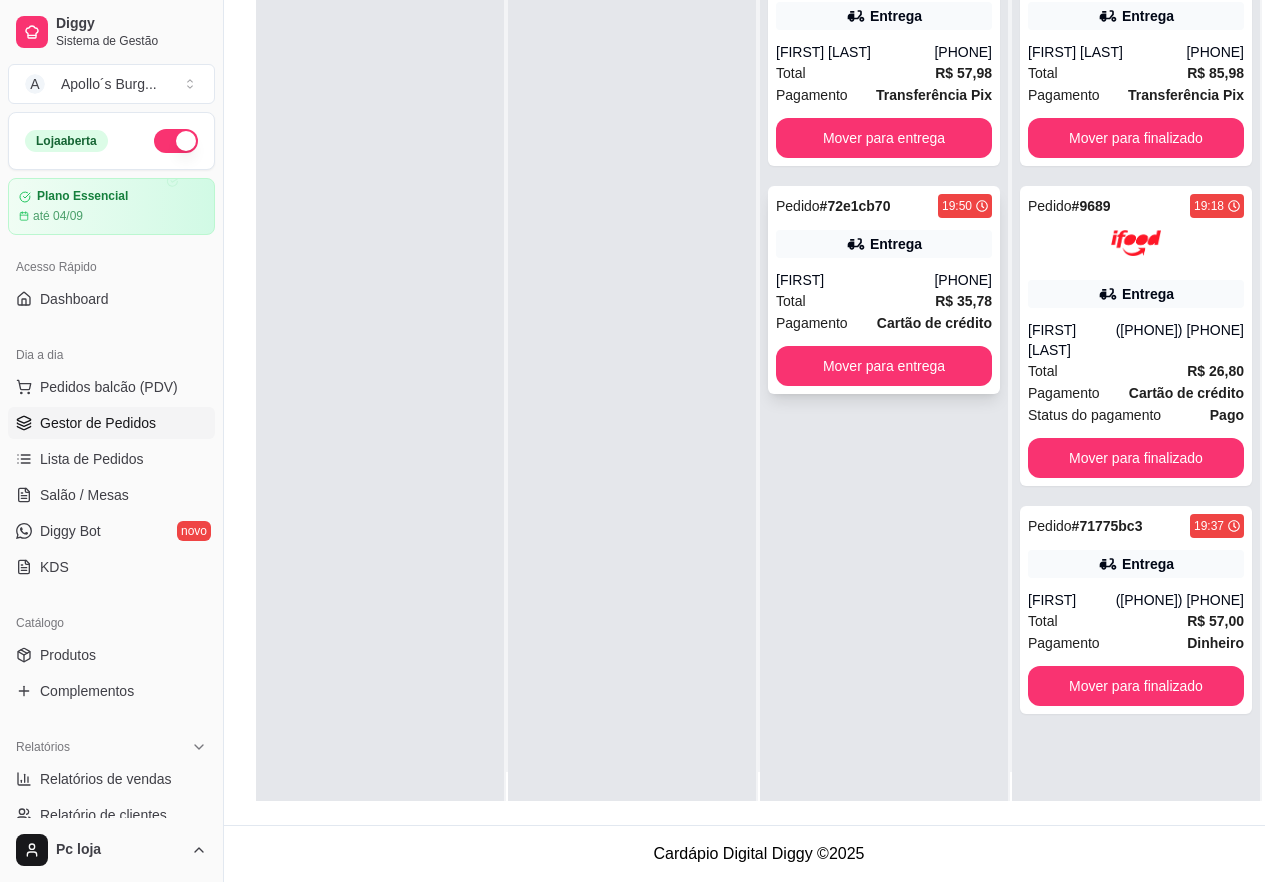 scroll, scrollTop: 0, scrollLeft: 0, axis: both 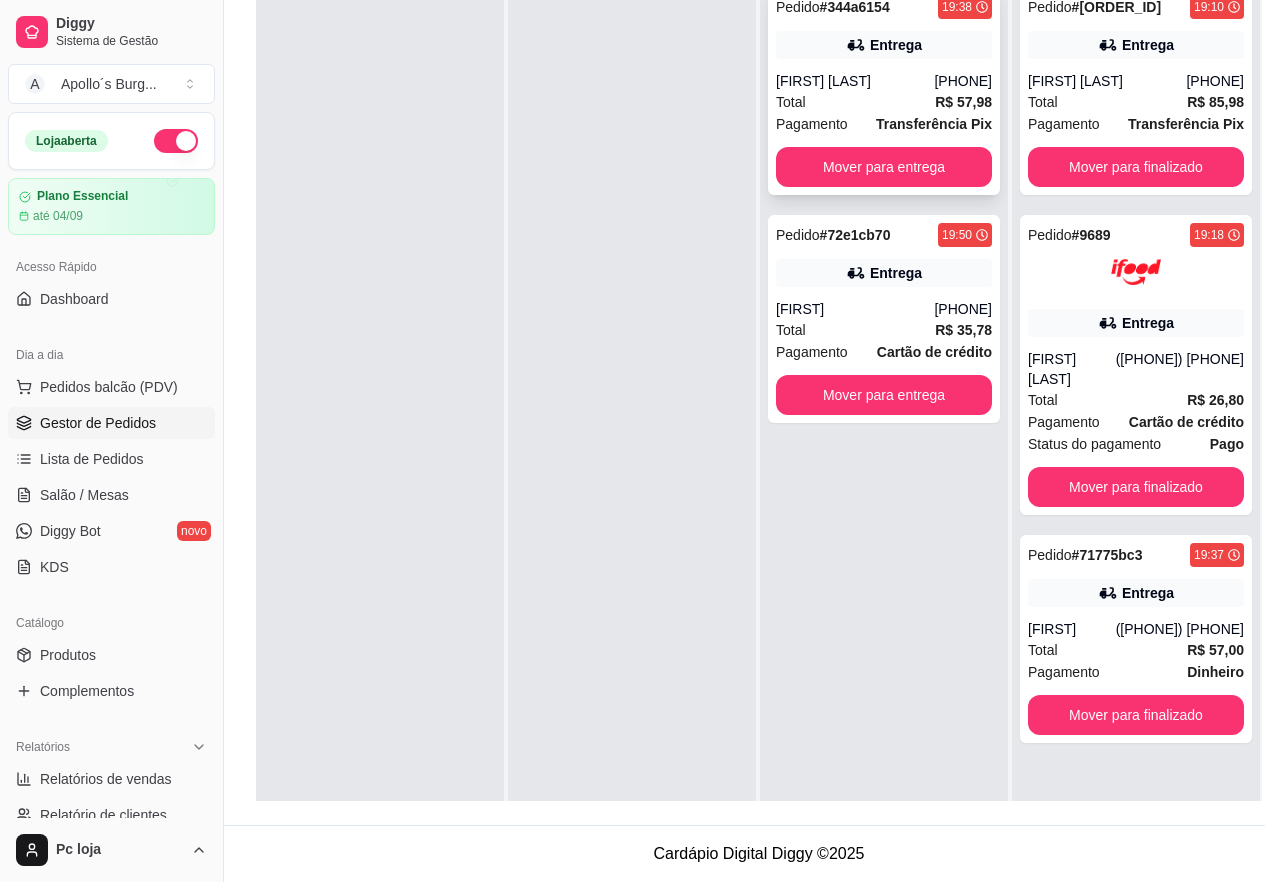 click on "[PHONE]" at bounding box center [963, 81] 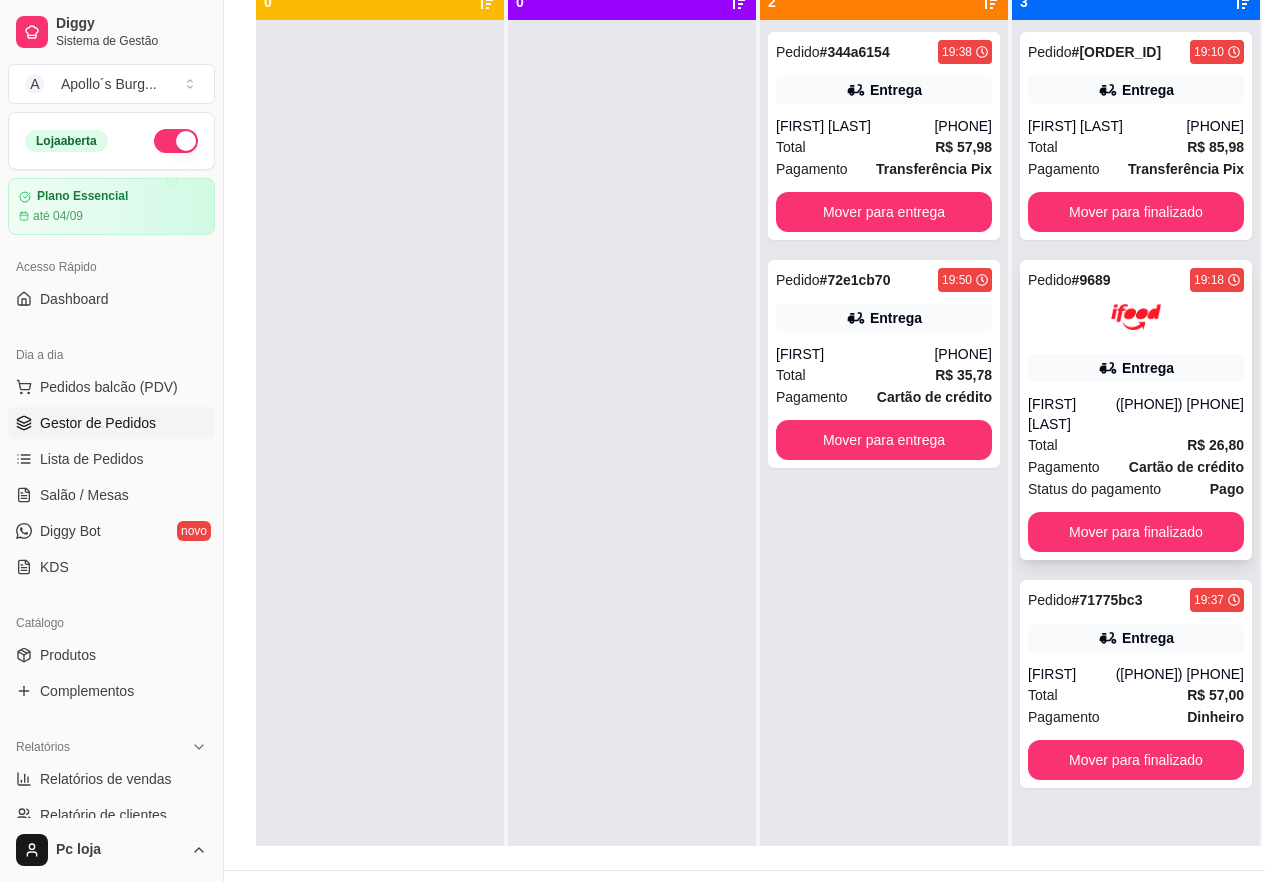 scroll, scrollTop: 205, scrollLeft: 0, axis: vertical 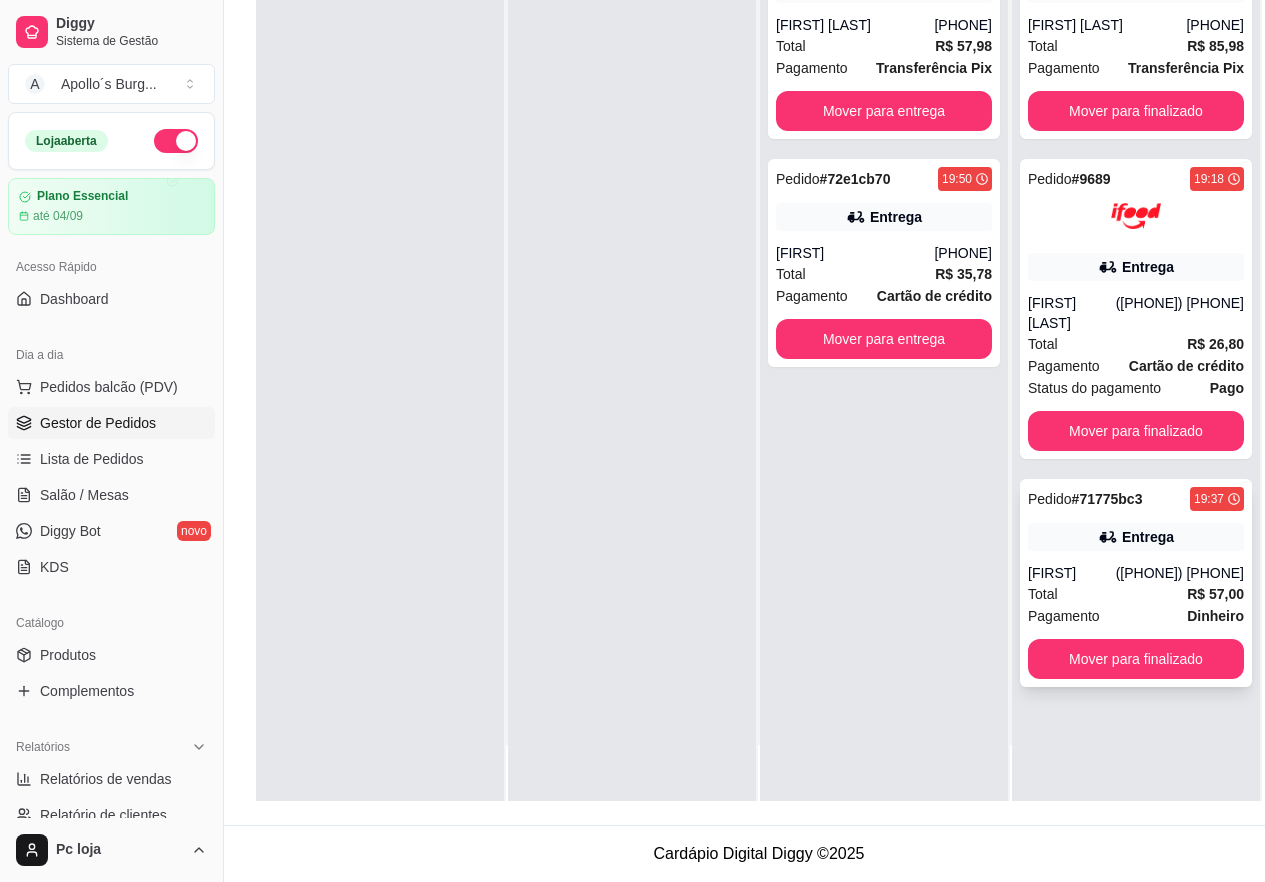 click on "Pedido # [ORDER_ID] [TIME] Entrega [FIRST] ([PHONE]) Total R$ 57,00 Pagamento Dinheiro Mover para finalizado" at bounding box center [1136, 583] 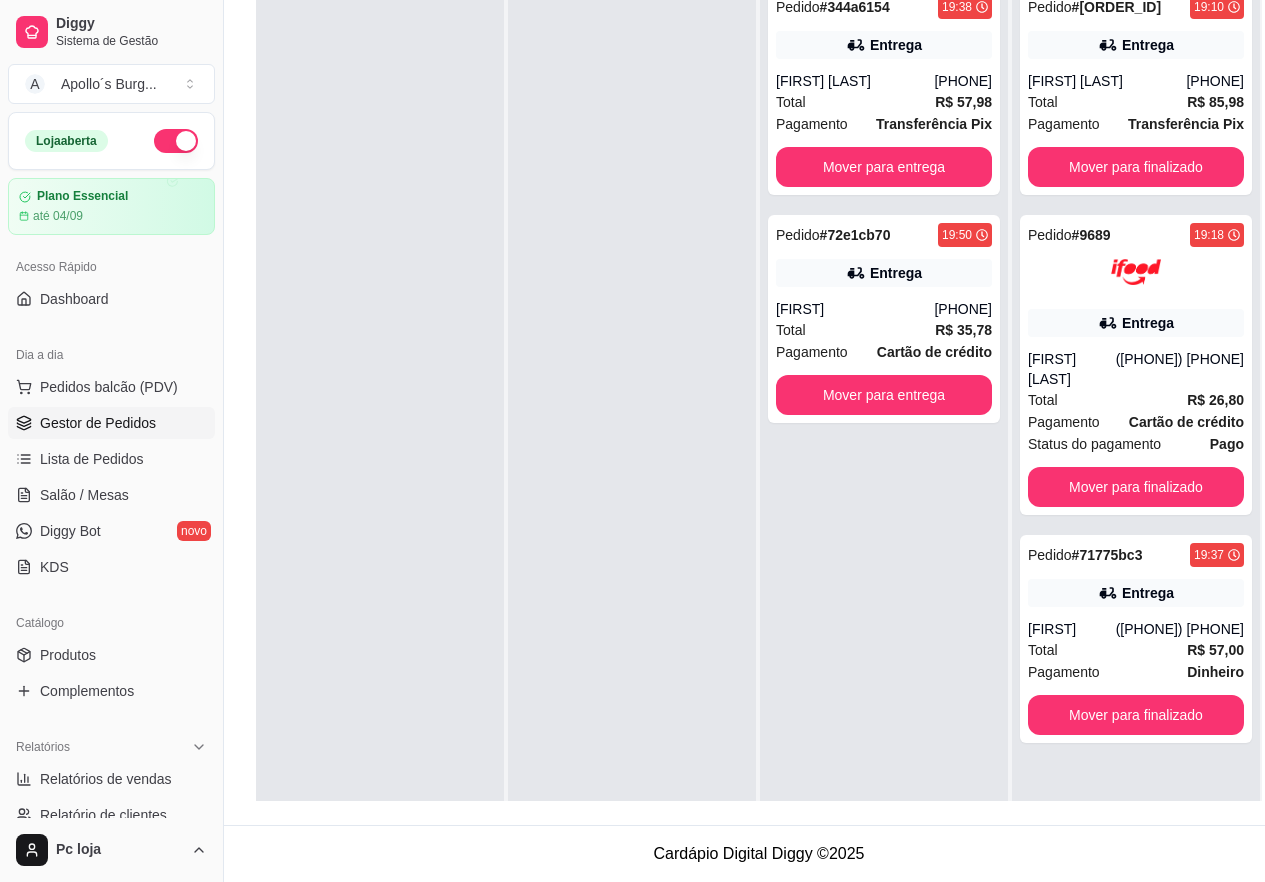 scroll, scrollTop: 56, scrollLeft: 0, axis: vertical 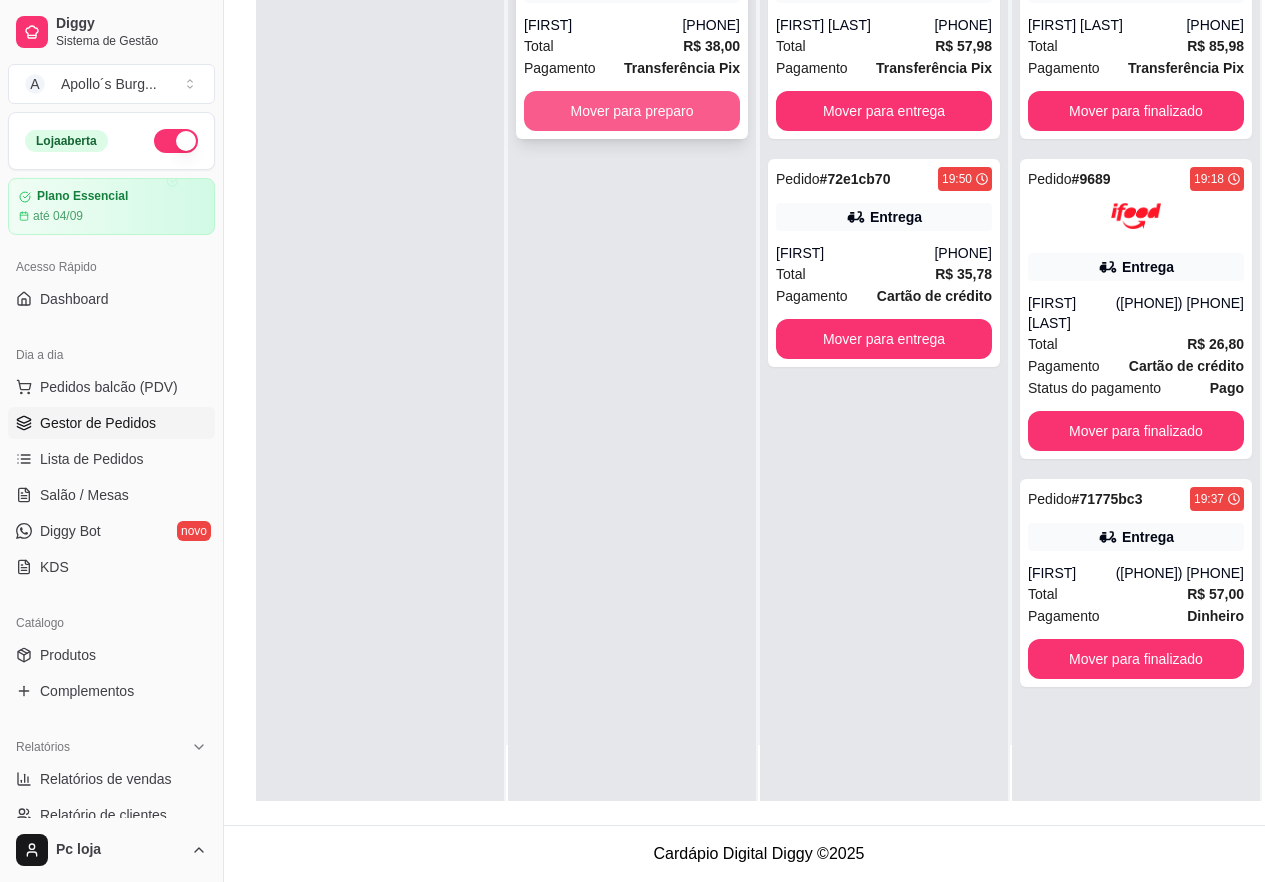 click on "Mover para preparo" at bounding box center [632, 111] 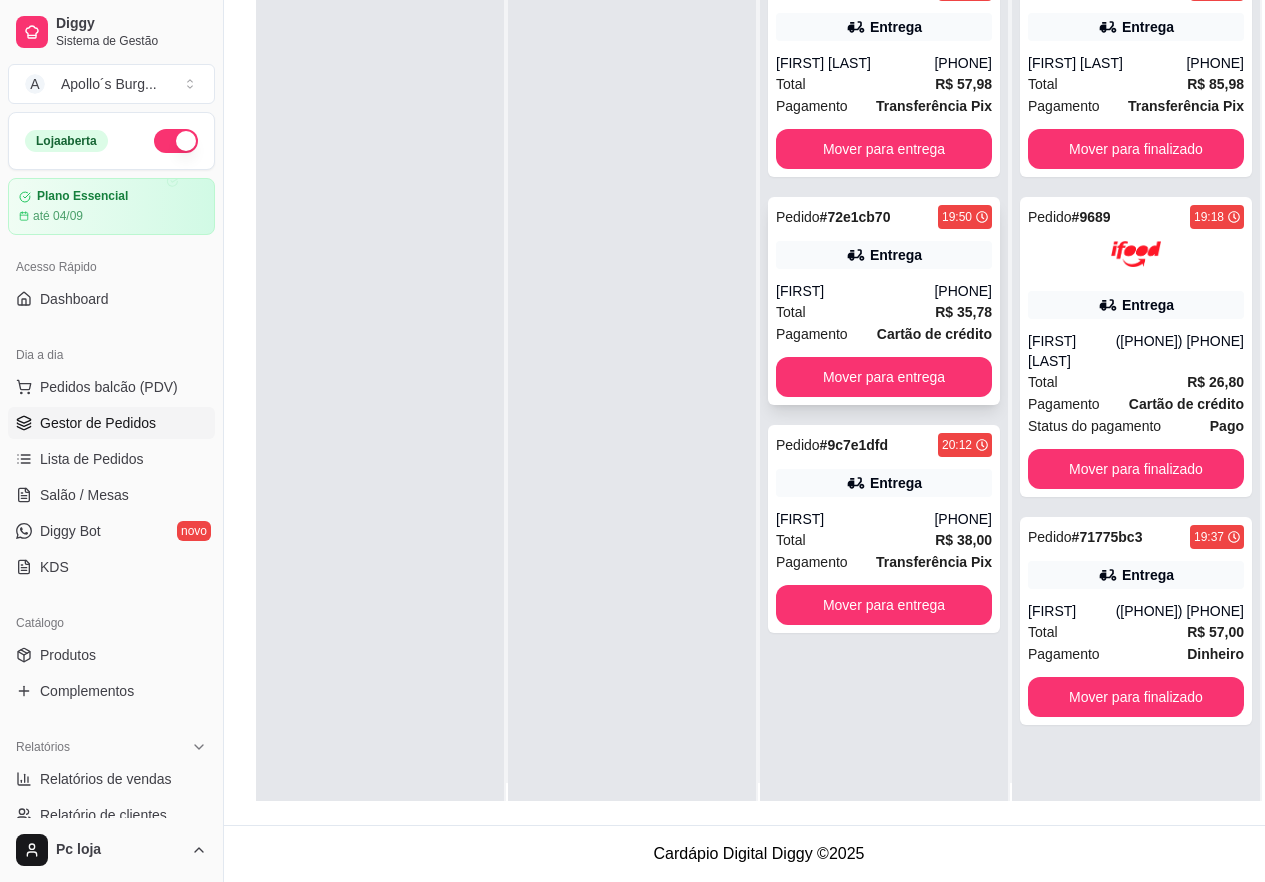 scroll, scrollTop: 0, scrollLeft: 0, axis: both 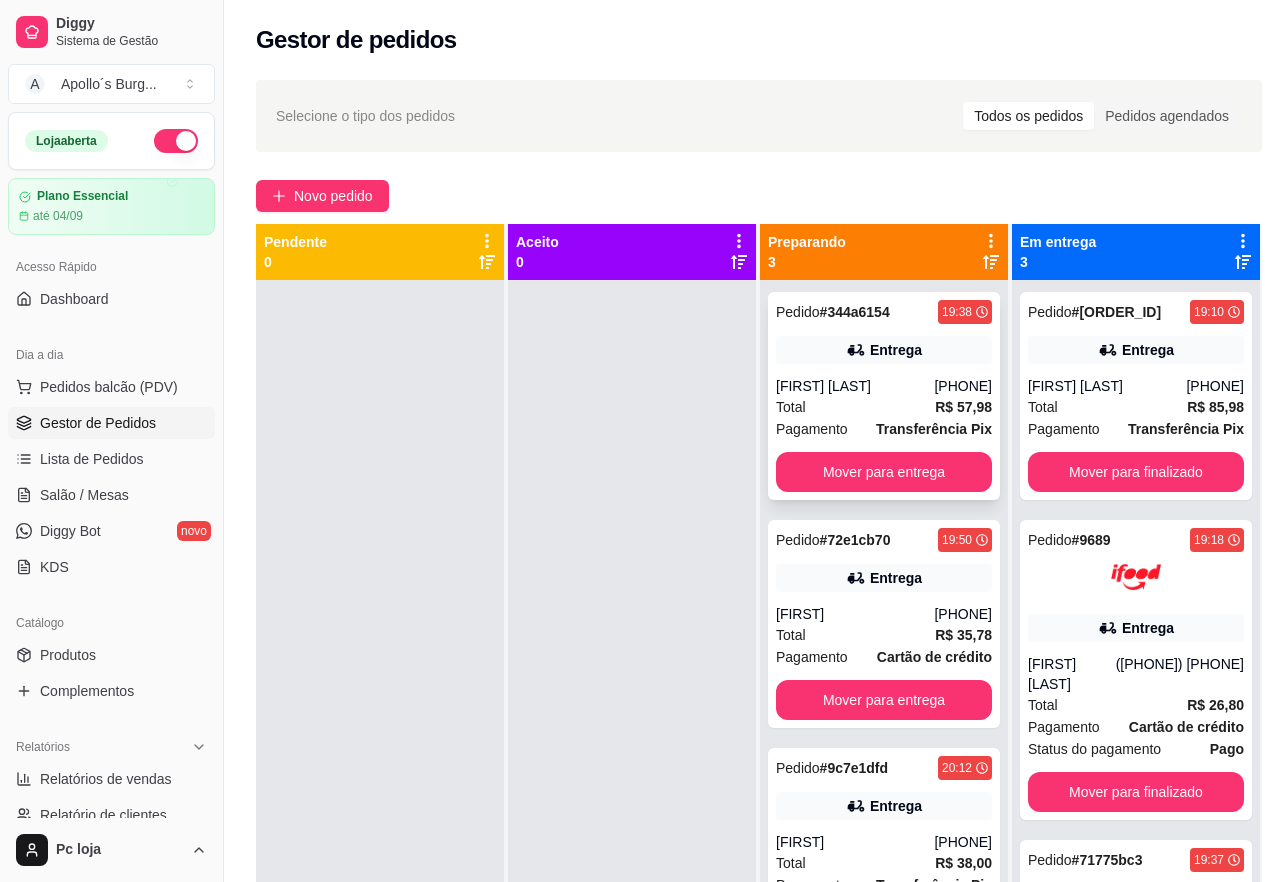 click 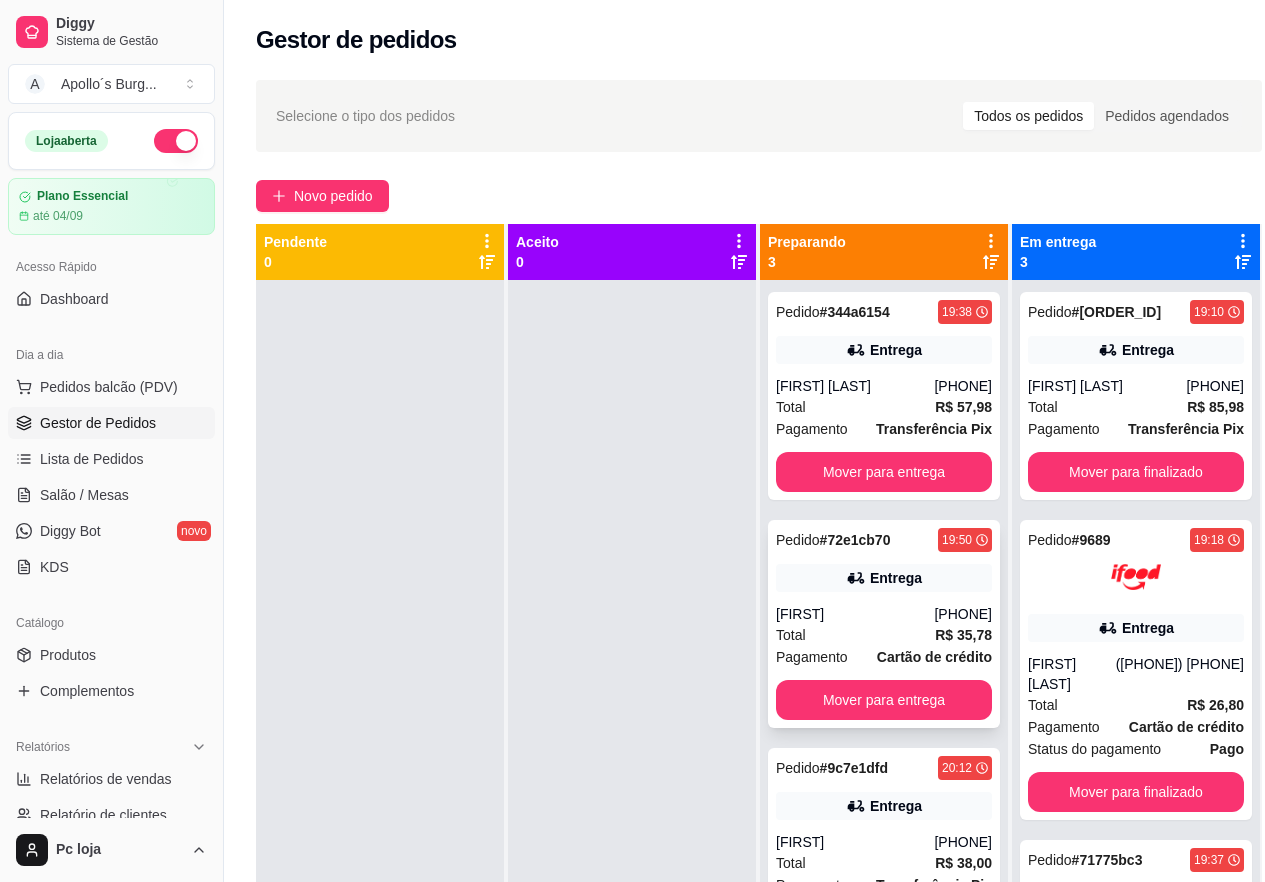 click on "Total R$ 35,78" at bounding box center (884, 635) 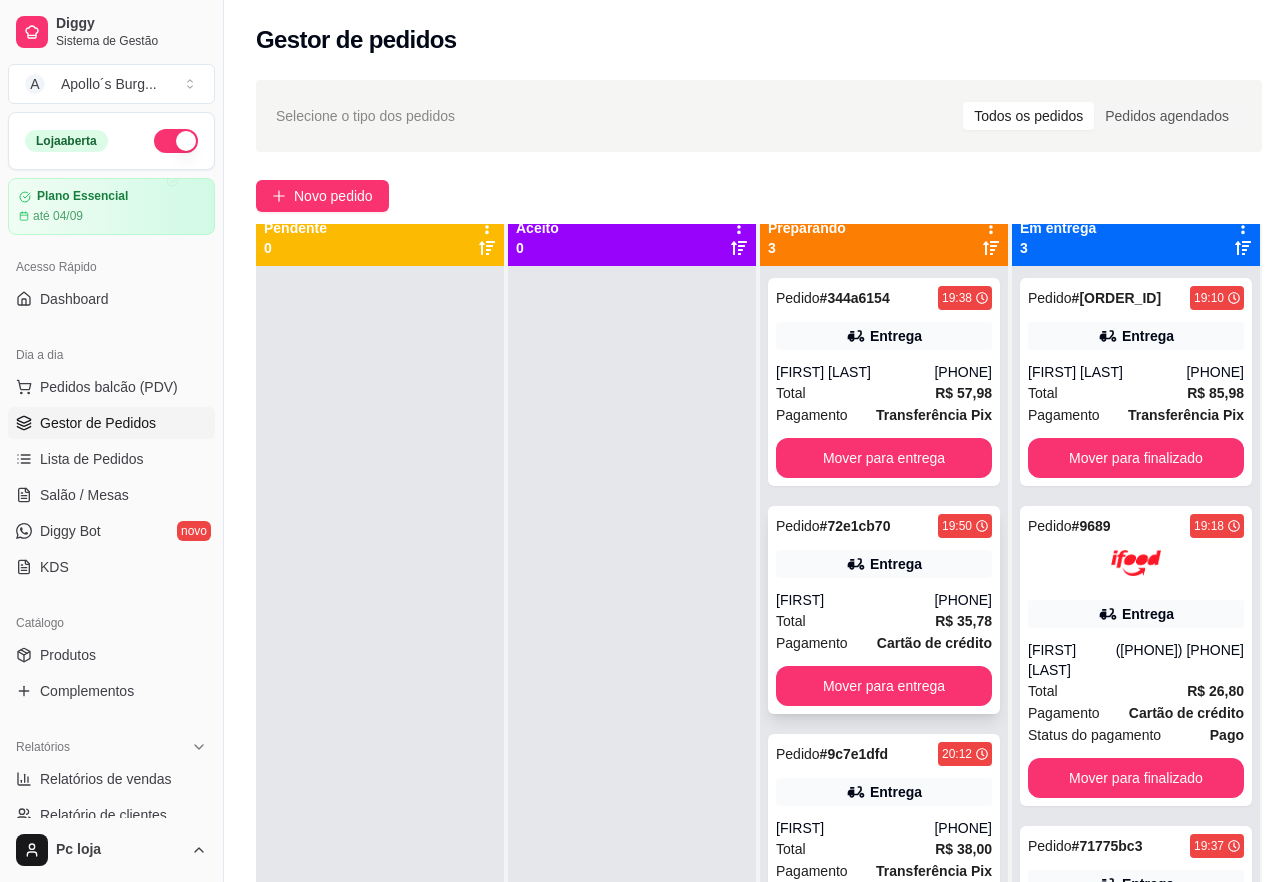 scroll, scrollTop: 56, scrollLeft: 0, axis: vertical 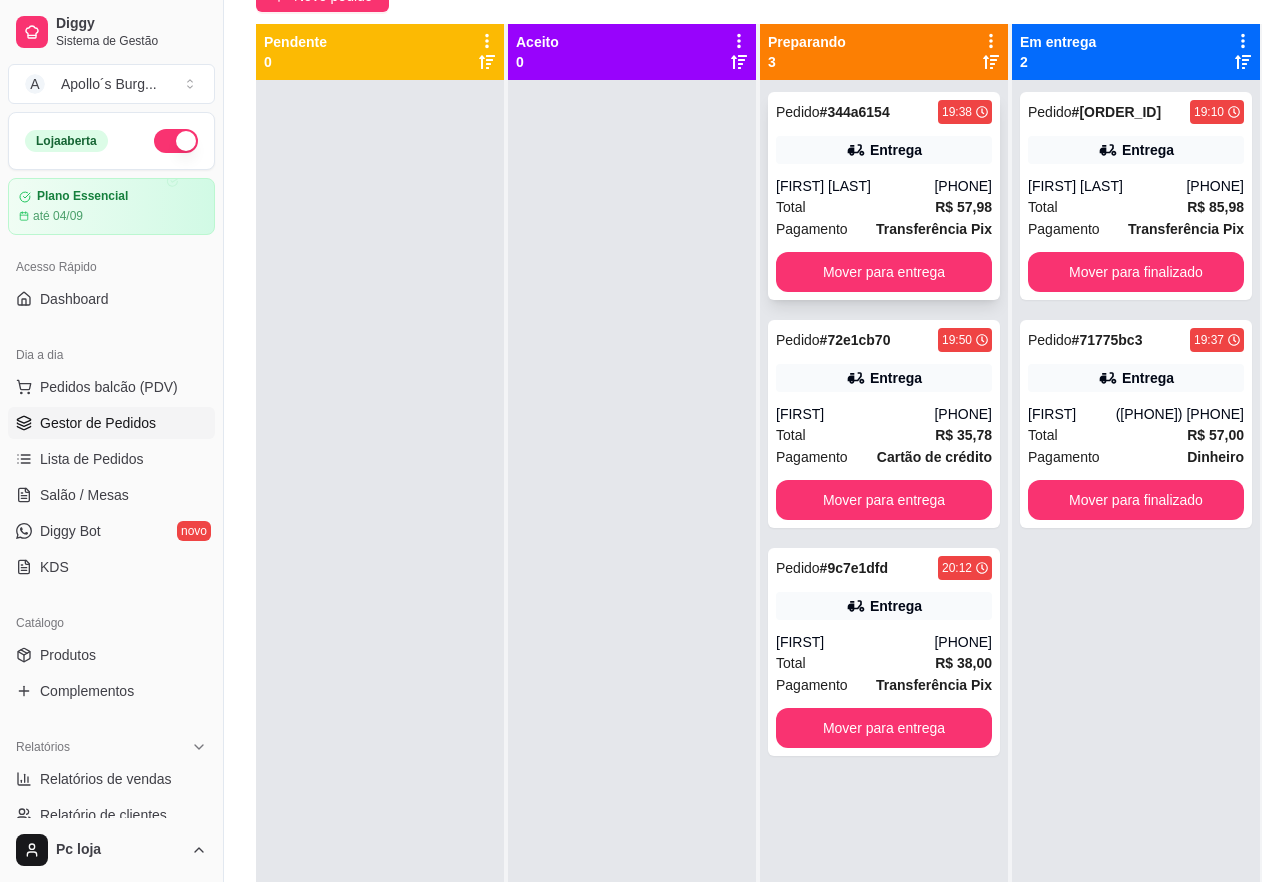 click on "Total R$ 57,98" at bounding box center (884, 207) 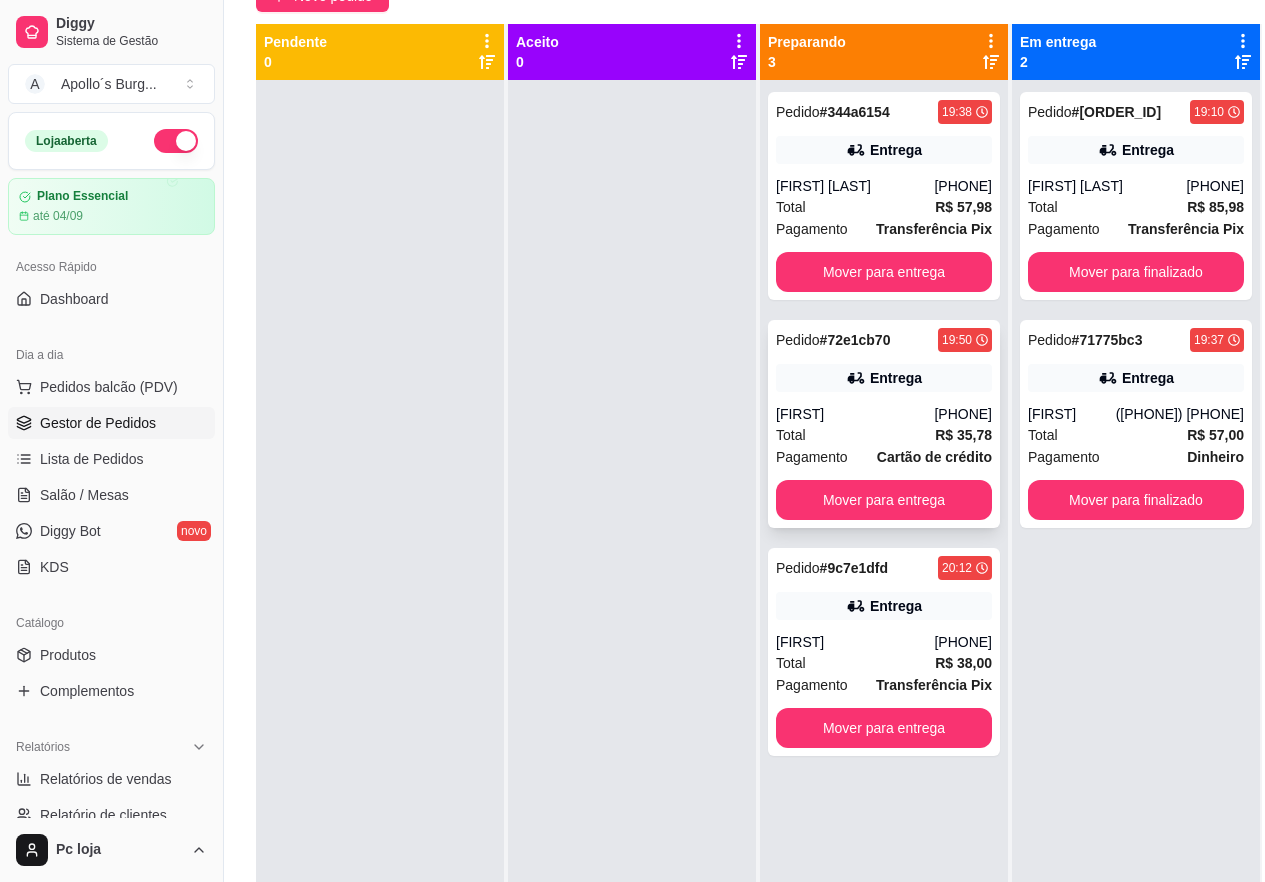click on "[FIRST]" at bounding box center (855, 414) 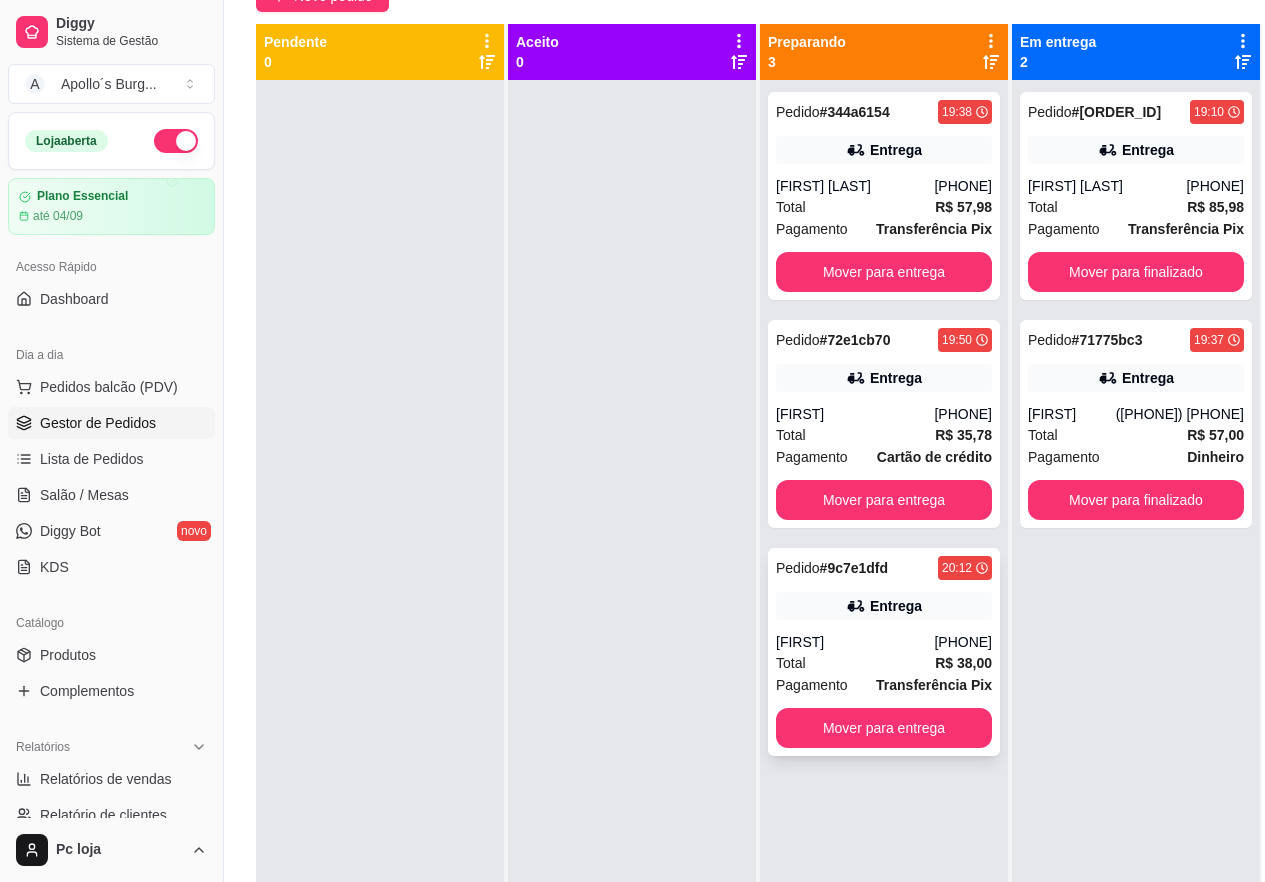 click on "Pedido  # 9c7e1dfd 20:12 Entrega [FIRST] [PHONE] Total R$ 38,00 Pagamento Transferência Pix Mover para entrega" at bounding box center (884, 652) 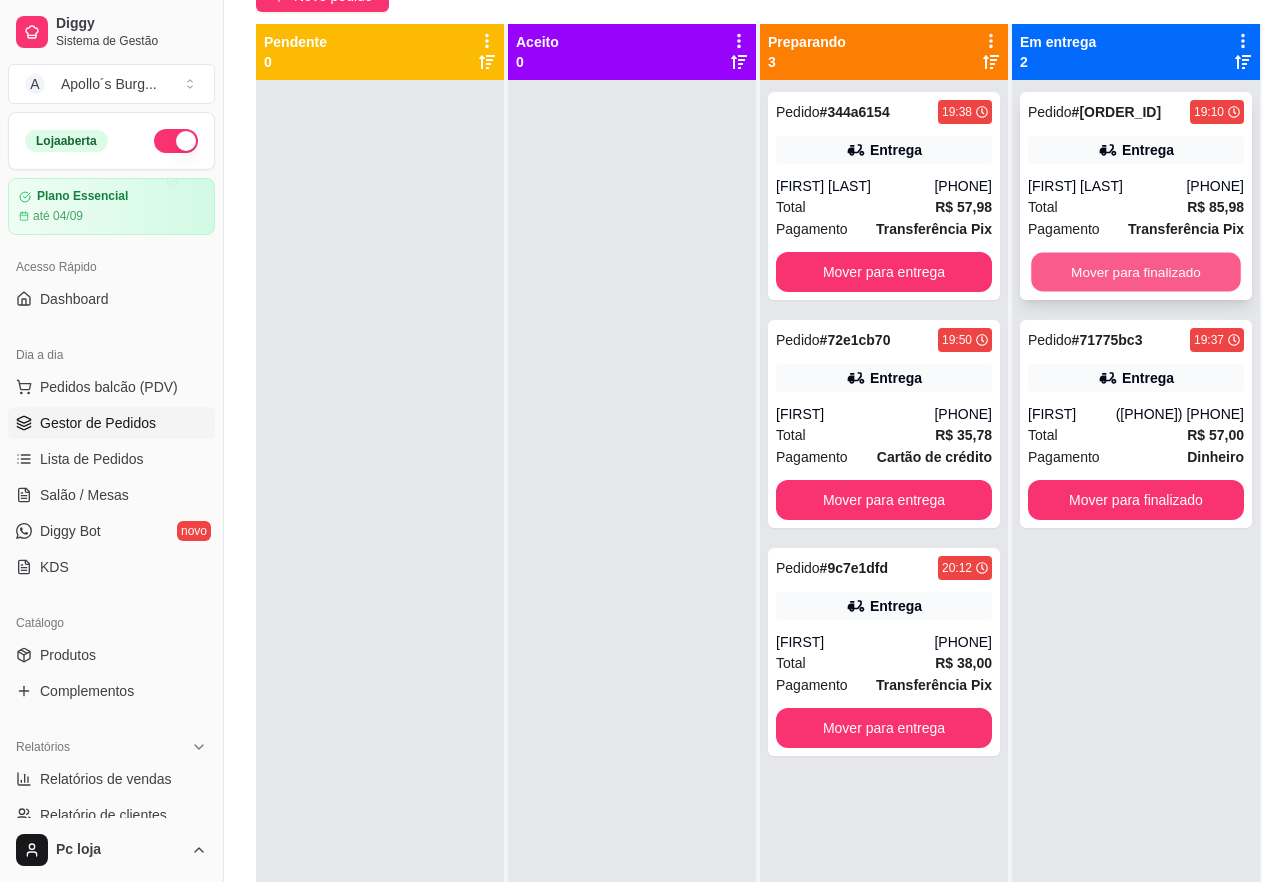 click on "Mover para finalizado" at bounding box center [1136, 272] 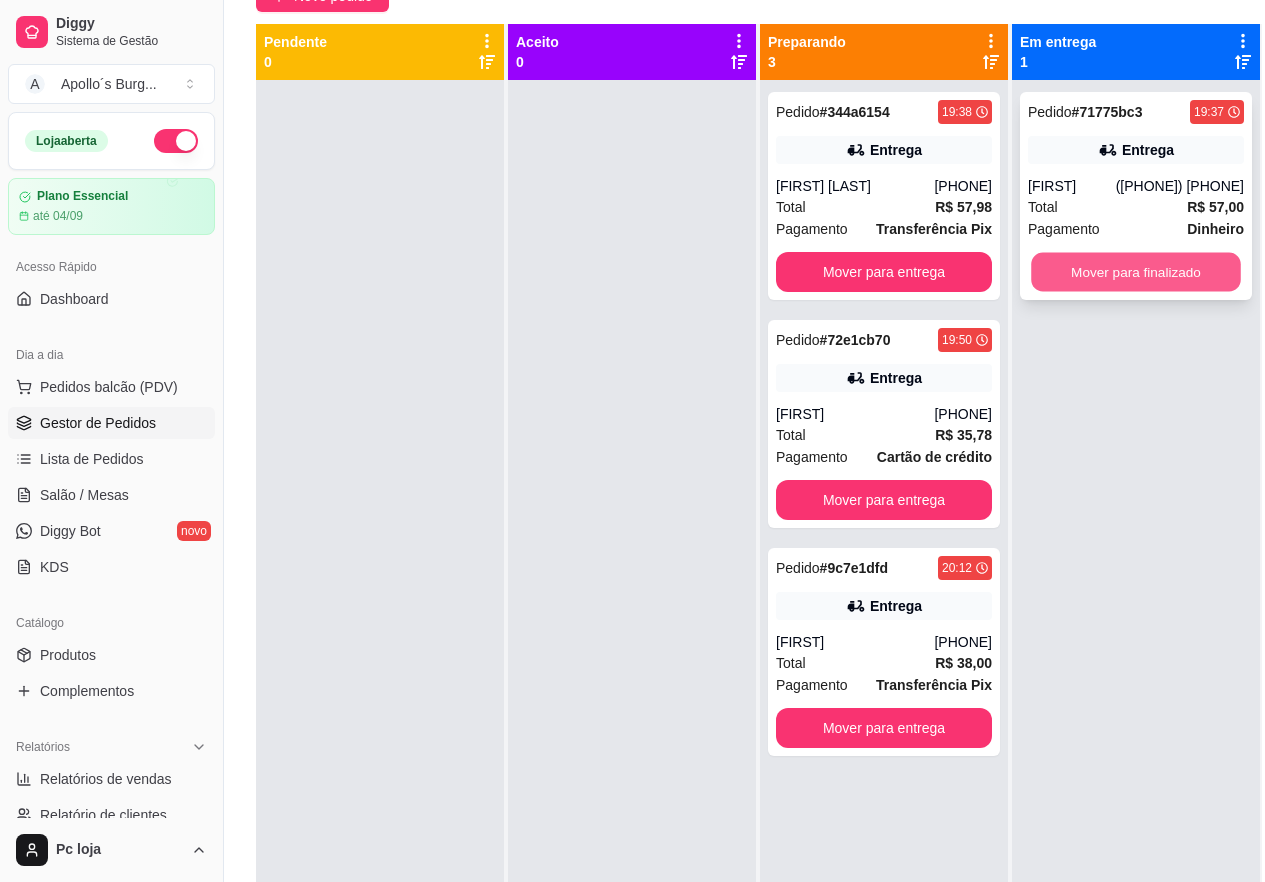 click on "Mover para finalizado" at bounding box center [1136, 272] 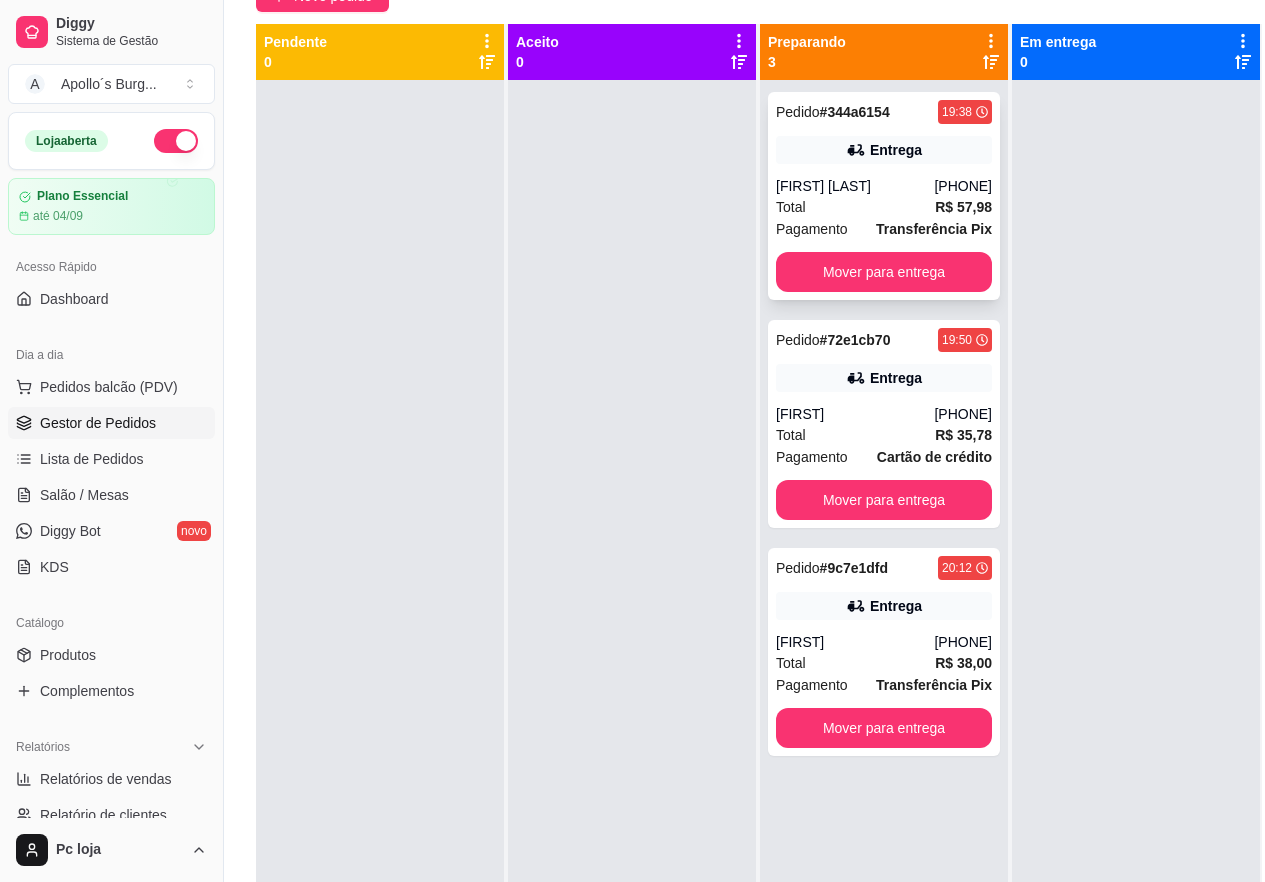 click on "Total R$ 57,98" at bounding box center [884, 207] 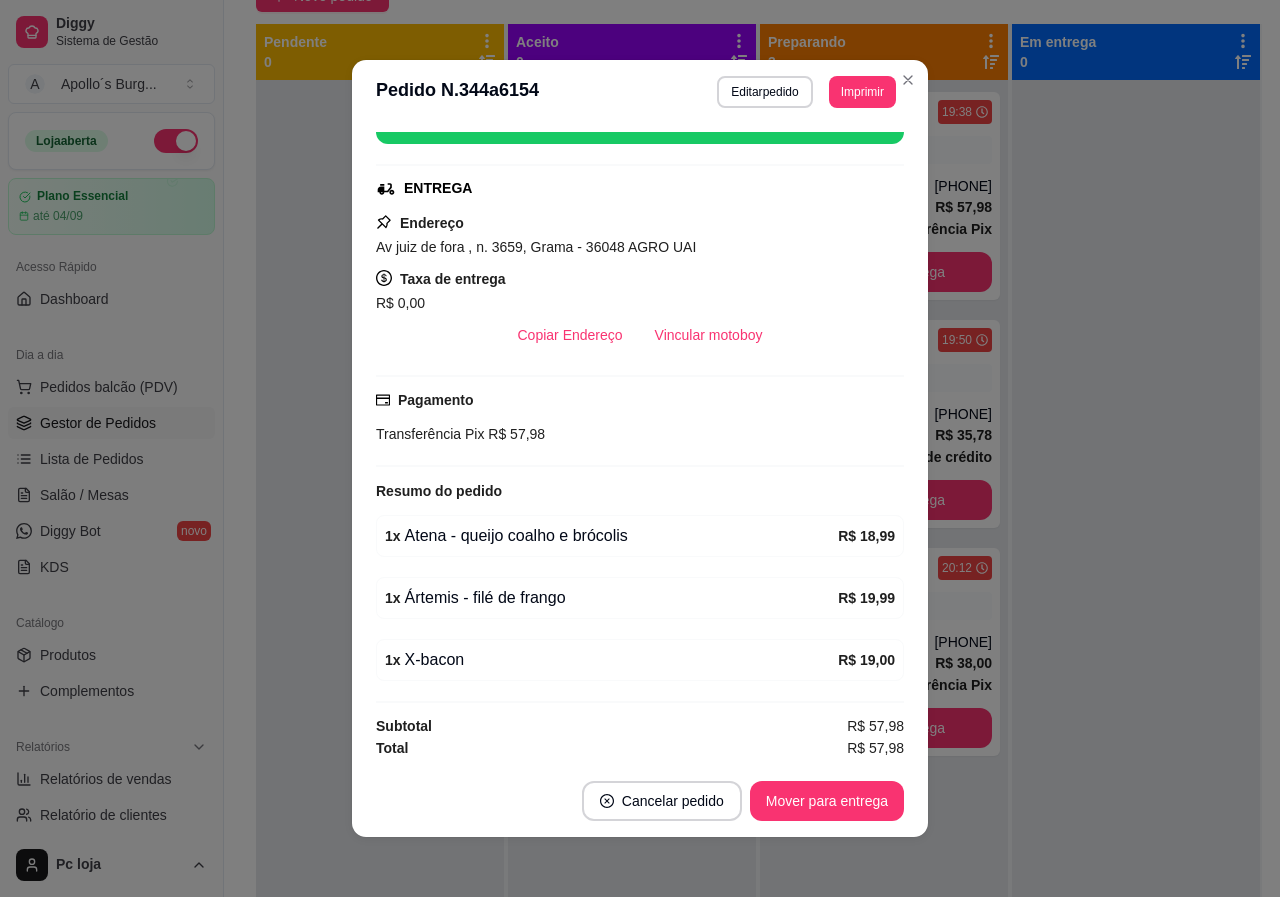 scroll, scrollTop: 276, scrollLeft: 0, axis: vertical 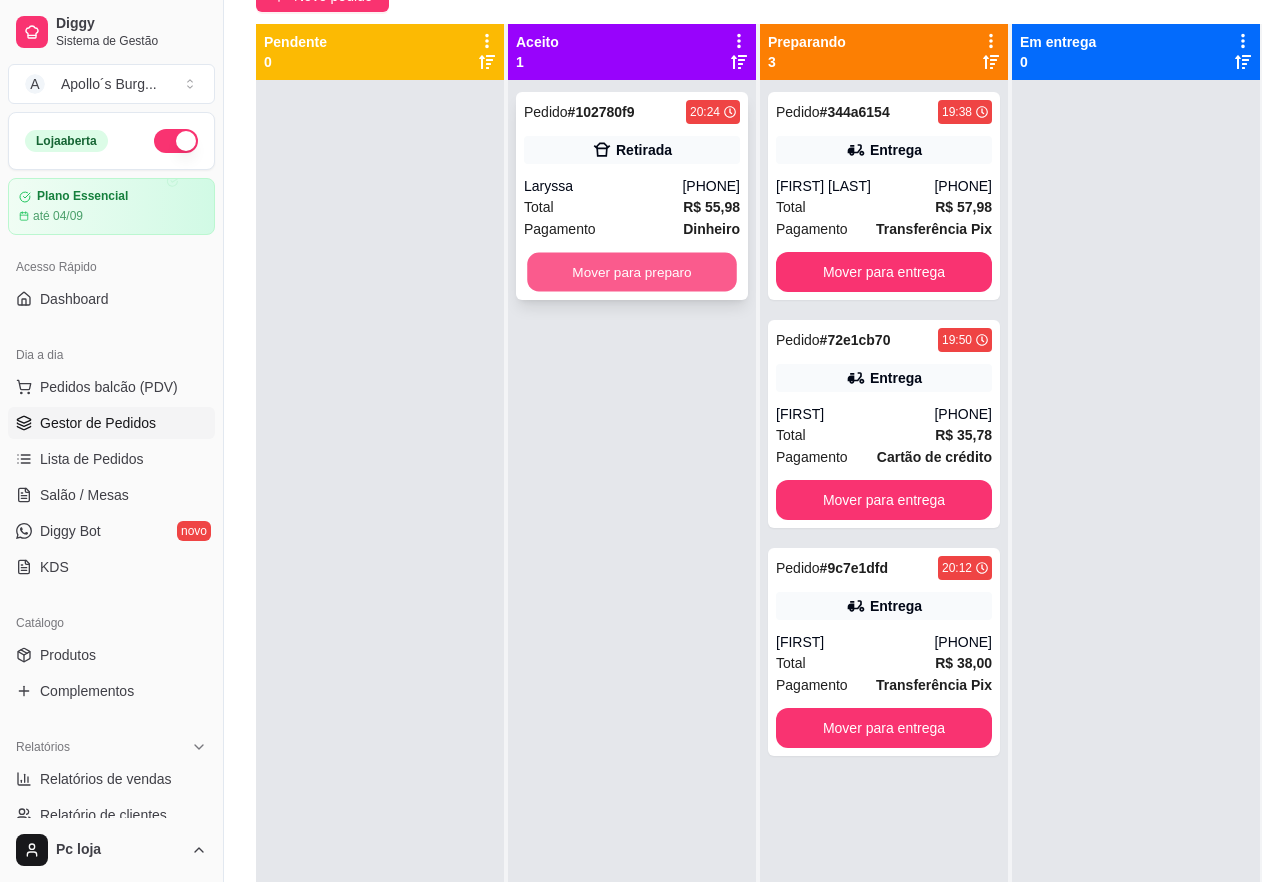 click on "Mover para preparo" at bounding box center (632, 272) 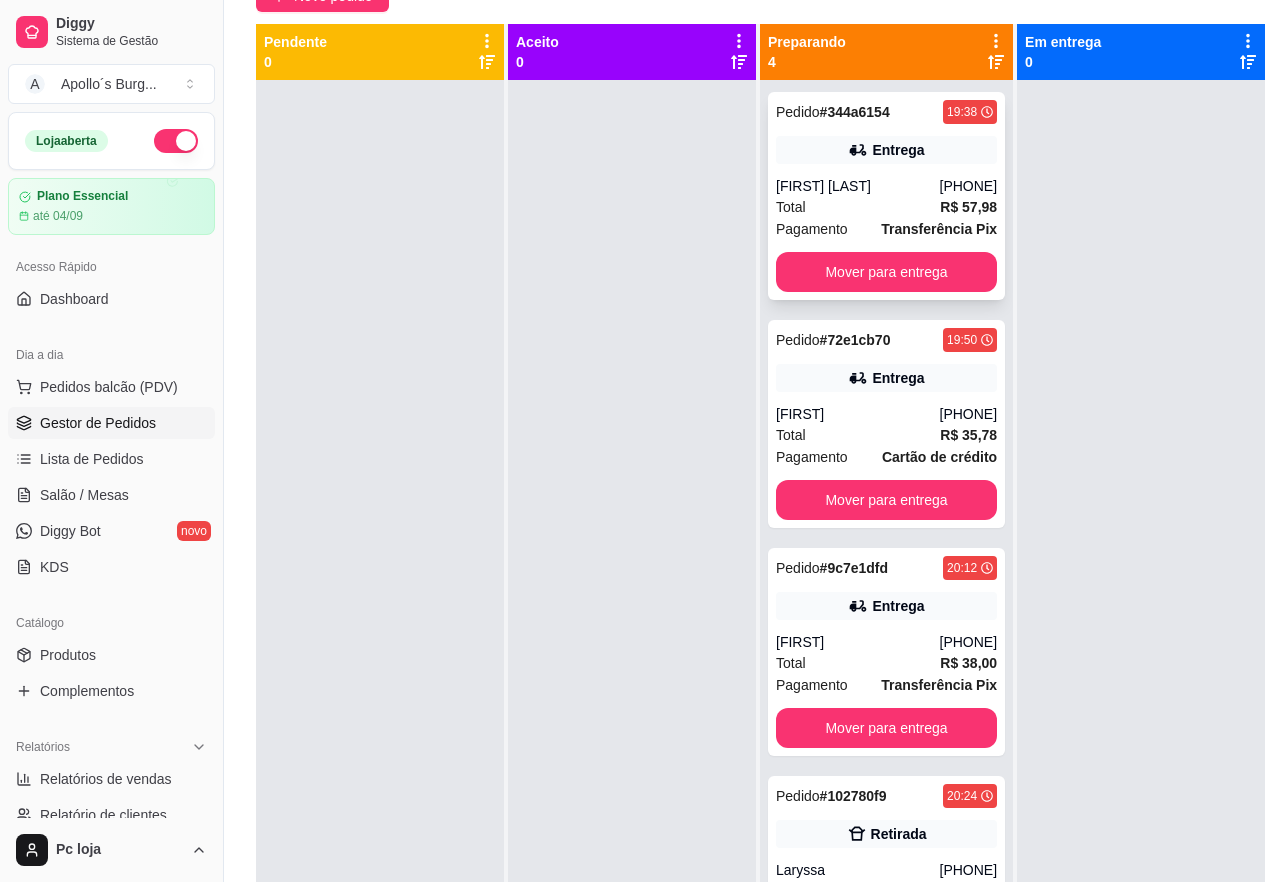 click on "Entrega" at bounding box center [886, 150] 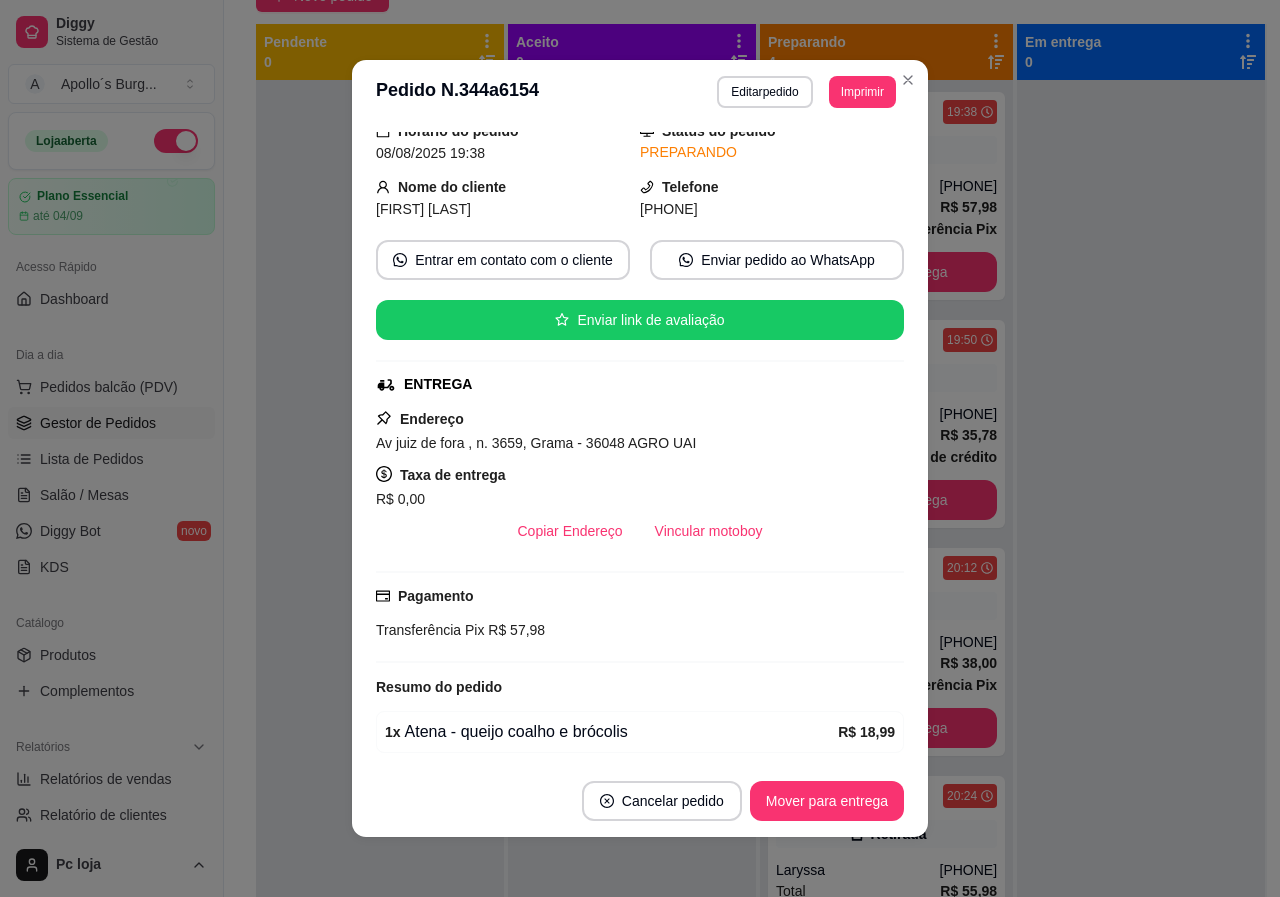 scroll, scrollTop: 276, scrollLeft: 0, axis: vertical 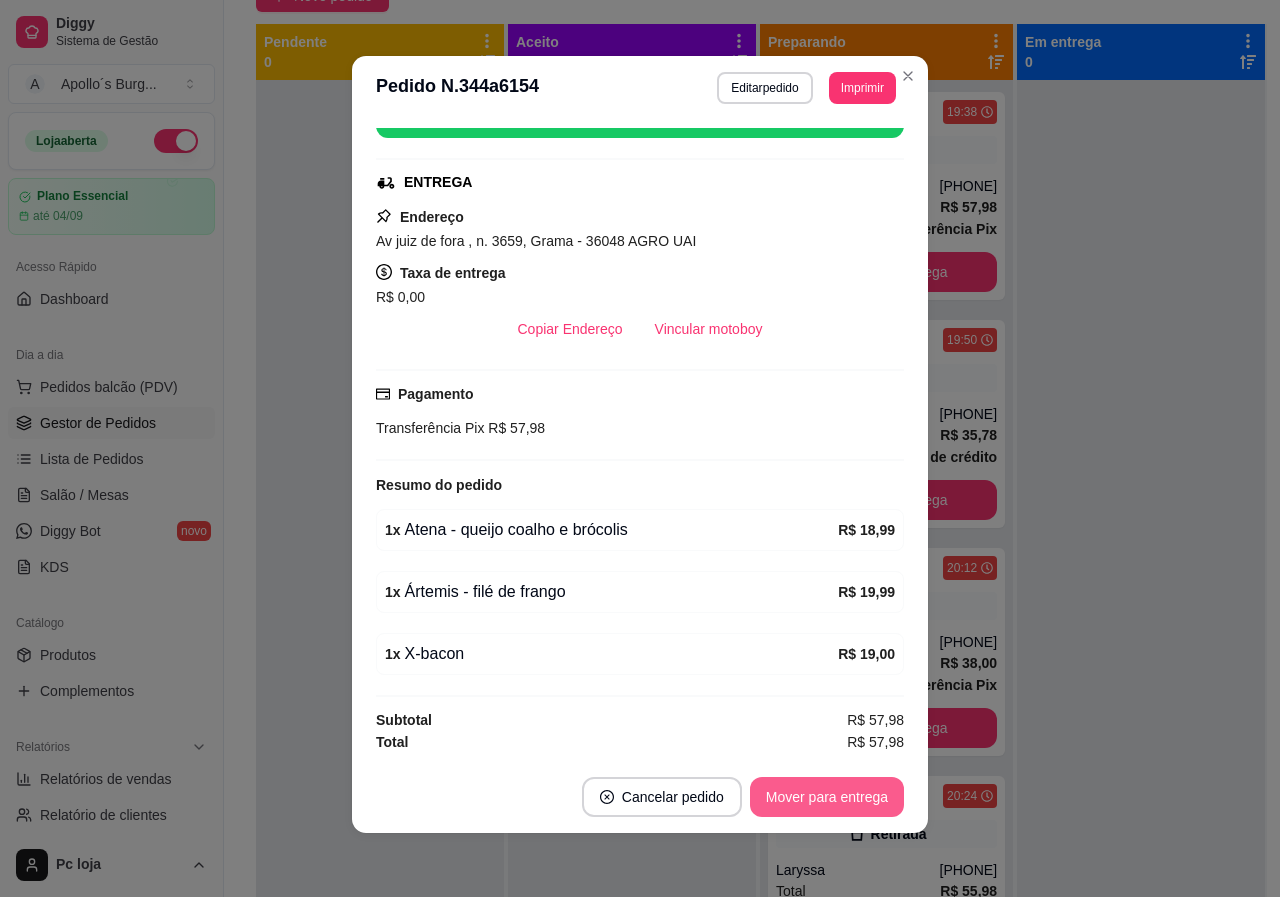 click on "Mover para entrega" at bounding box center (827, 797) 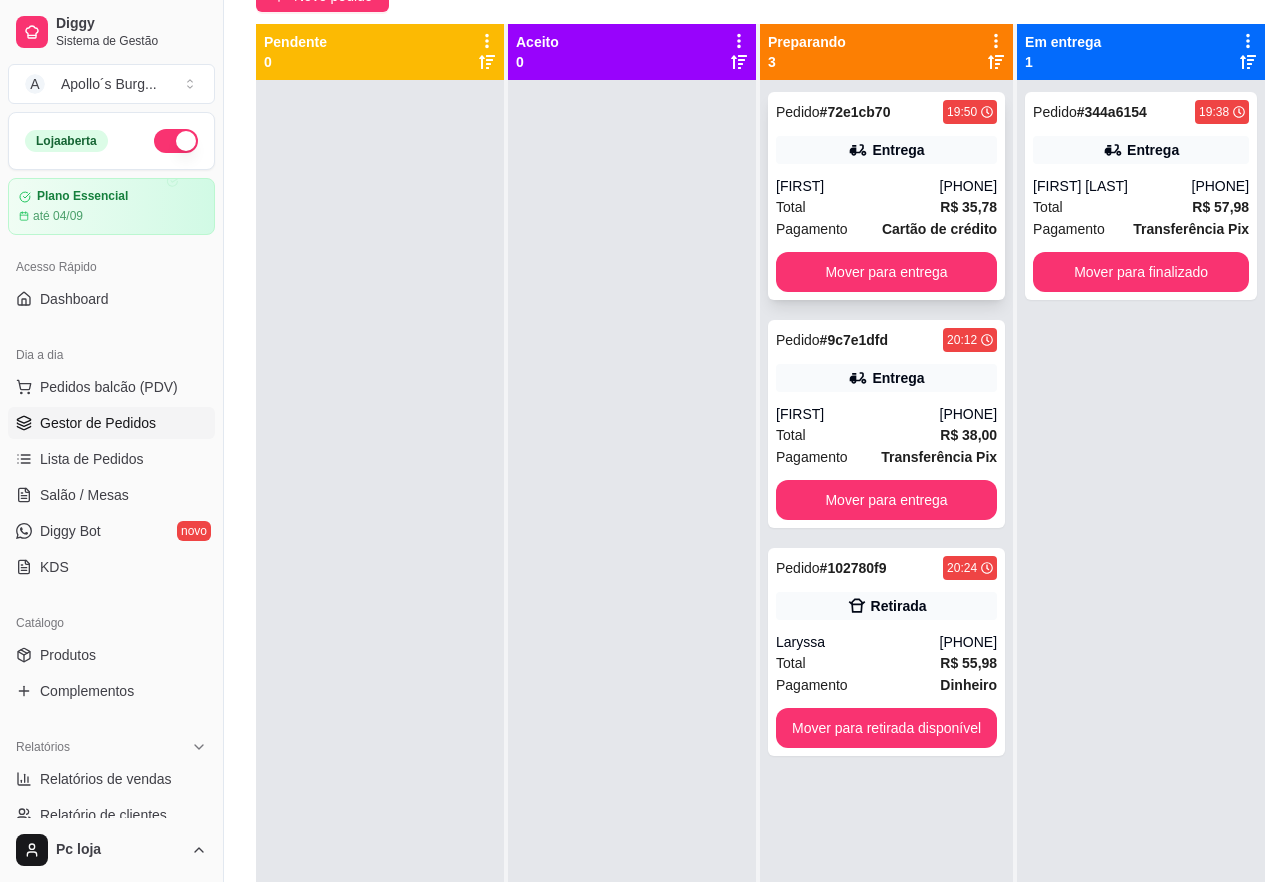 click on "[FIRST]" at bounding box center [858, 186] 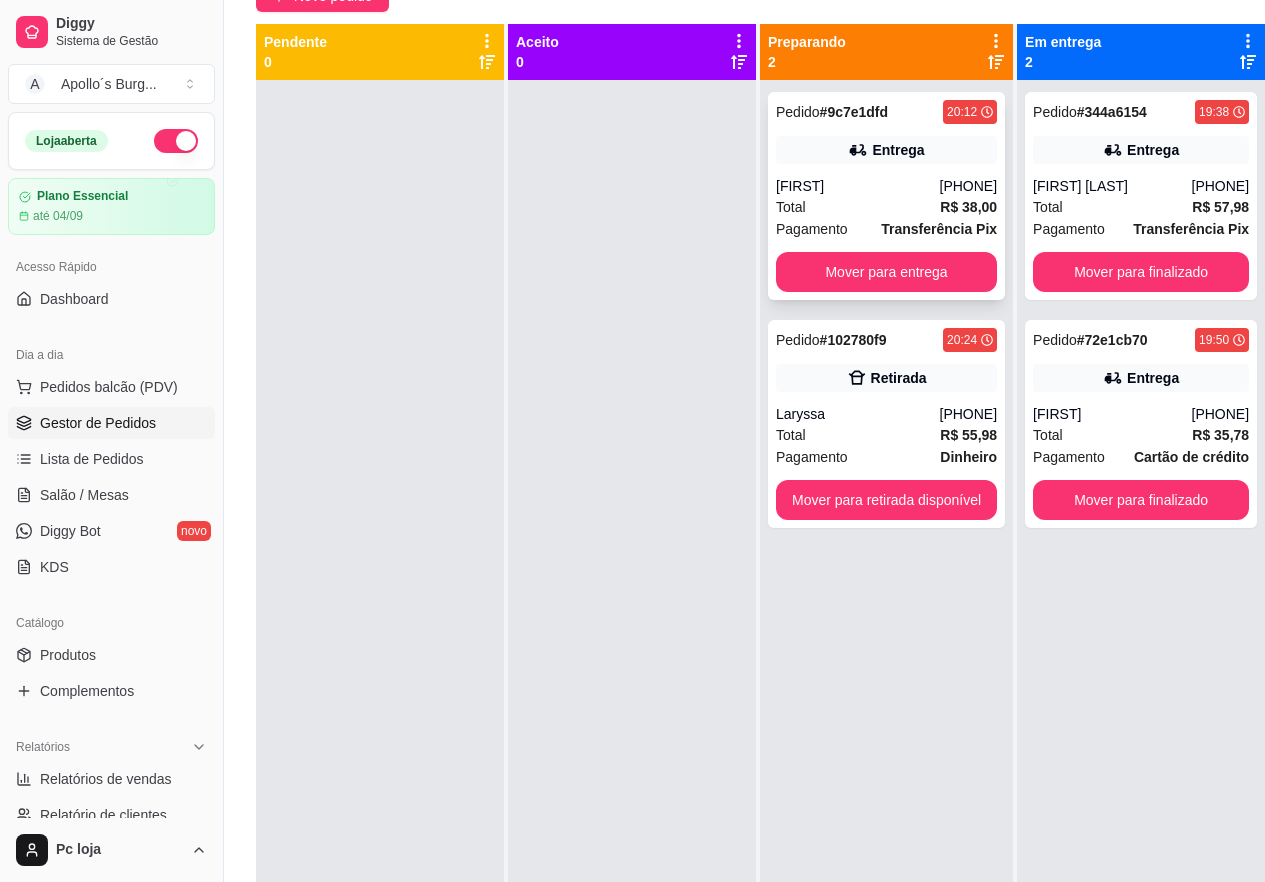 click on "Total R$ 38,00" at bounding box center [886, 207] 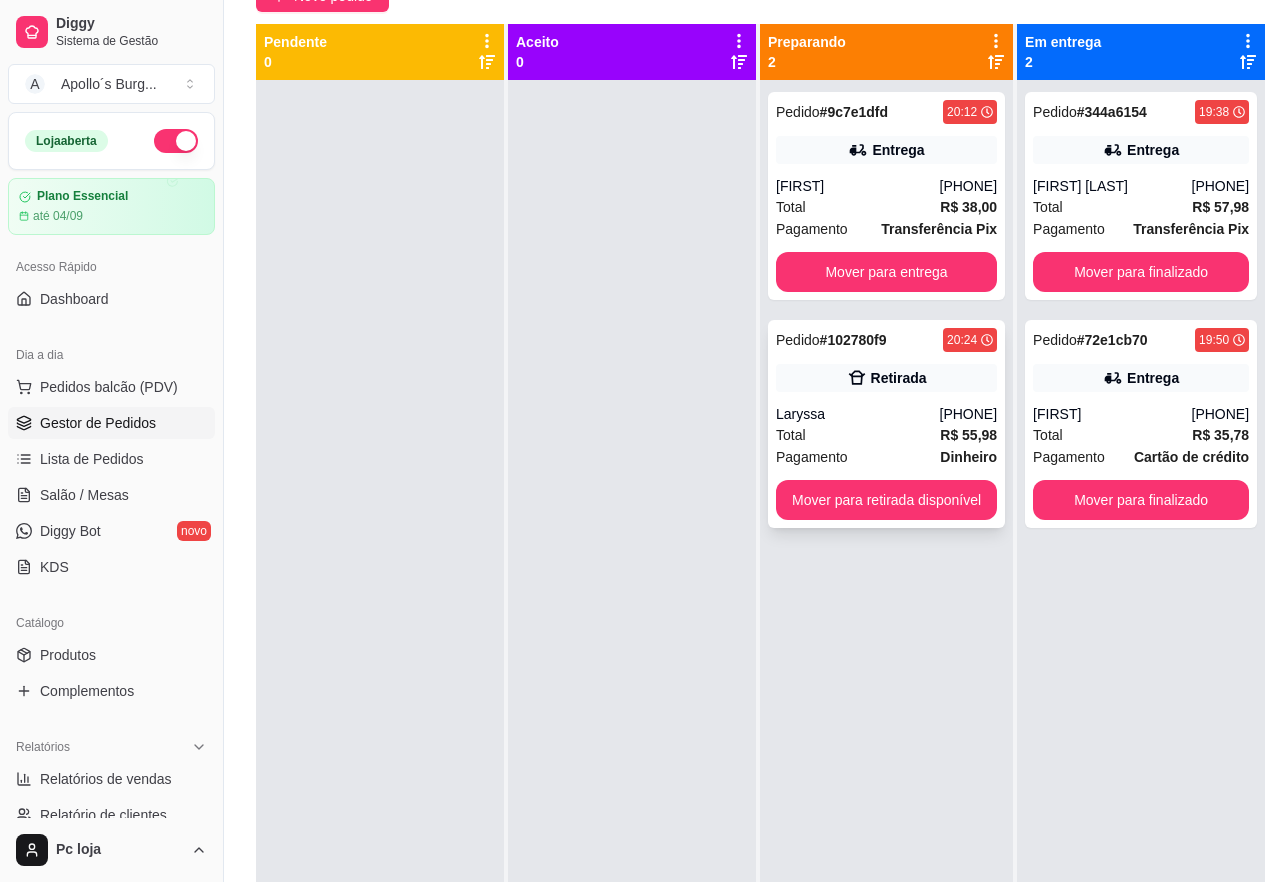 click on "Pedido # 102780f9 20:24 Retirada [FIRST] ([PHONE]) Total R$ 55,98 Pagamento Dinheiro Mover para retirada disponível" at bounding box center [886, 424] 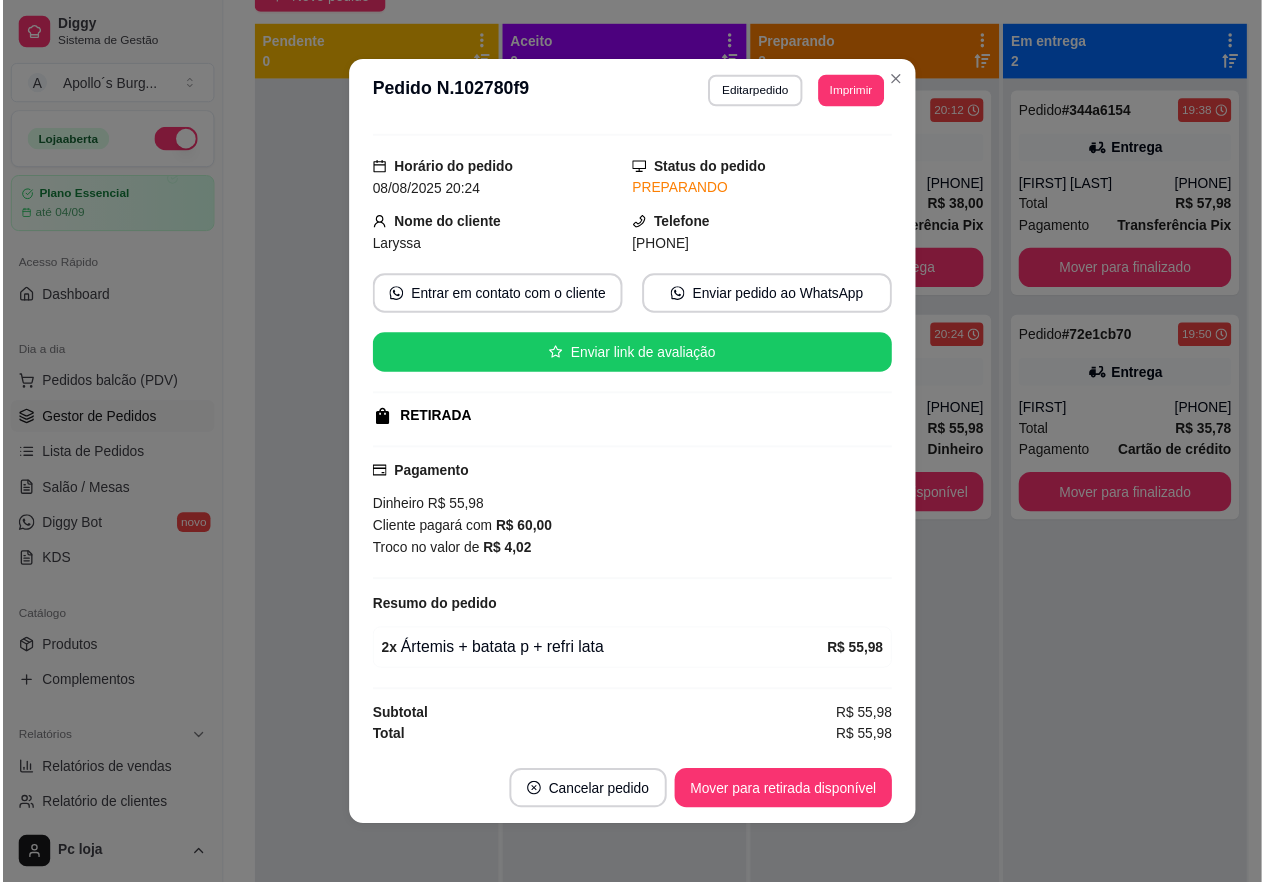 scroll, scrollTop: 0, scrollLeft: 0, axis: both 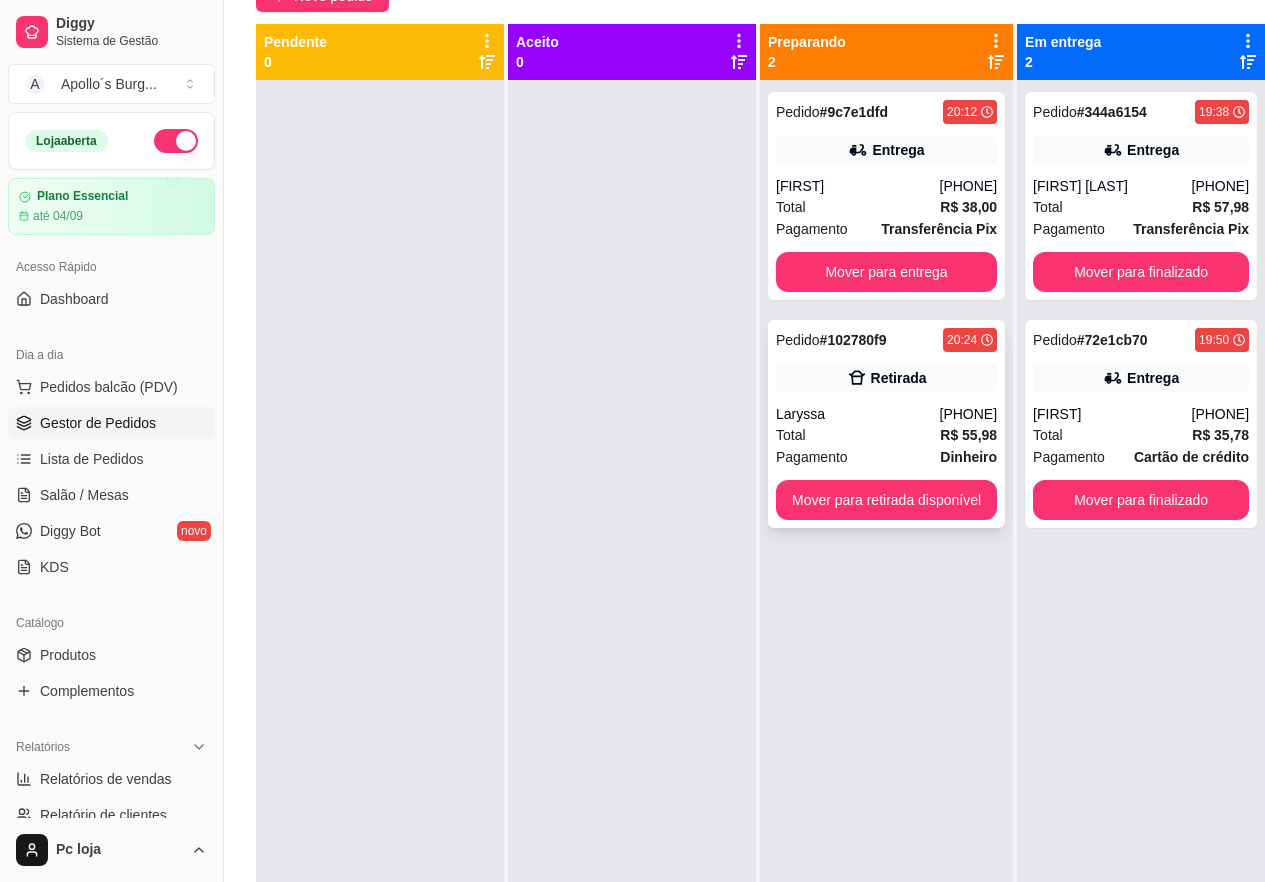 click on "Pedido # 102780f9 20:24 Retirada [FIRST] ([PHONE]) Total R$ 55,98 Pagamento Dinheiro Mover para retirada disponível" at bounding box center (886, 424) 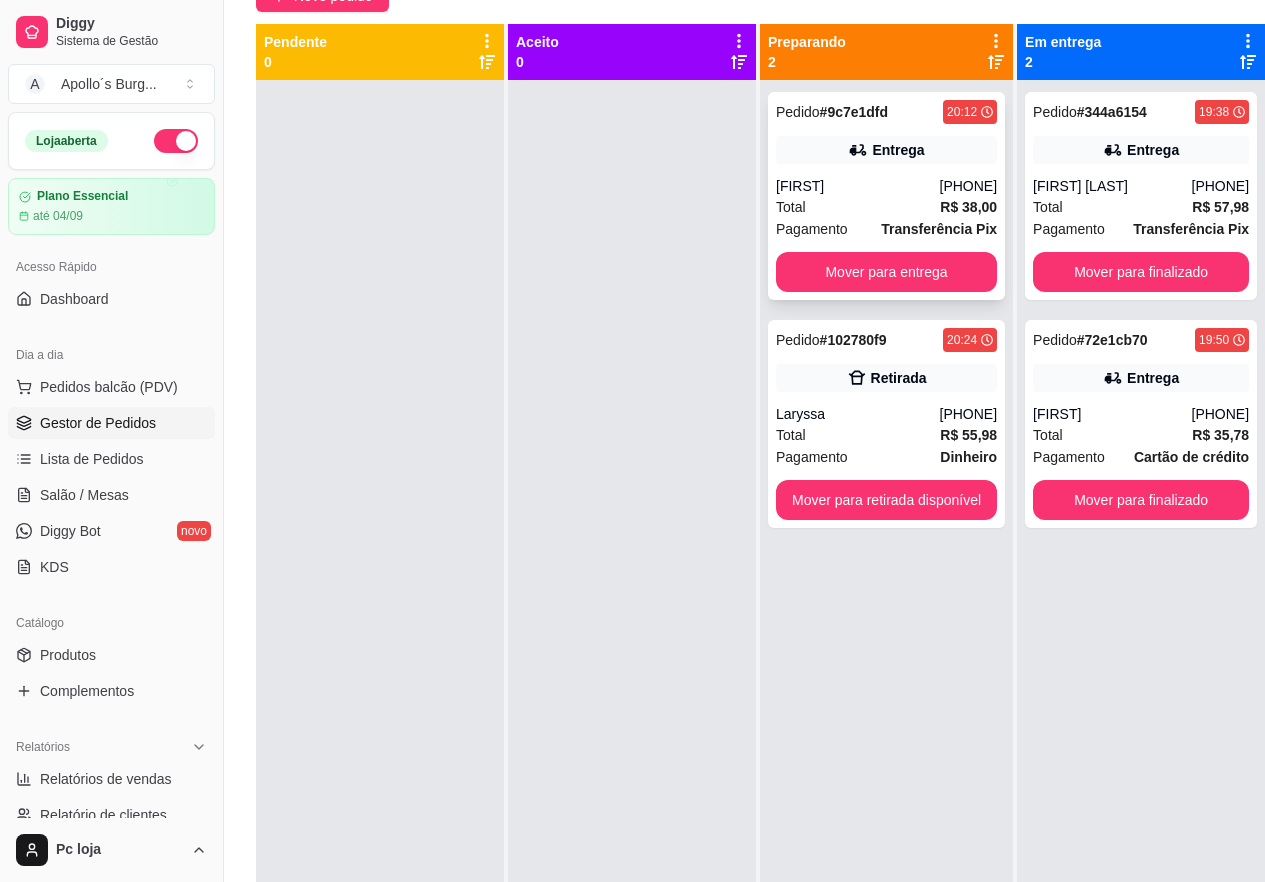 click on "[PHONE]" at bounding box center (969, 186) 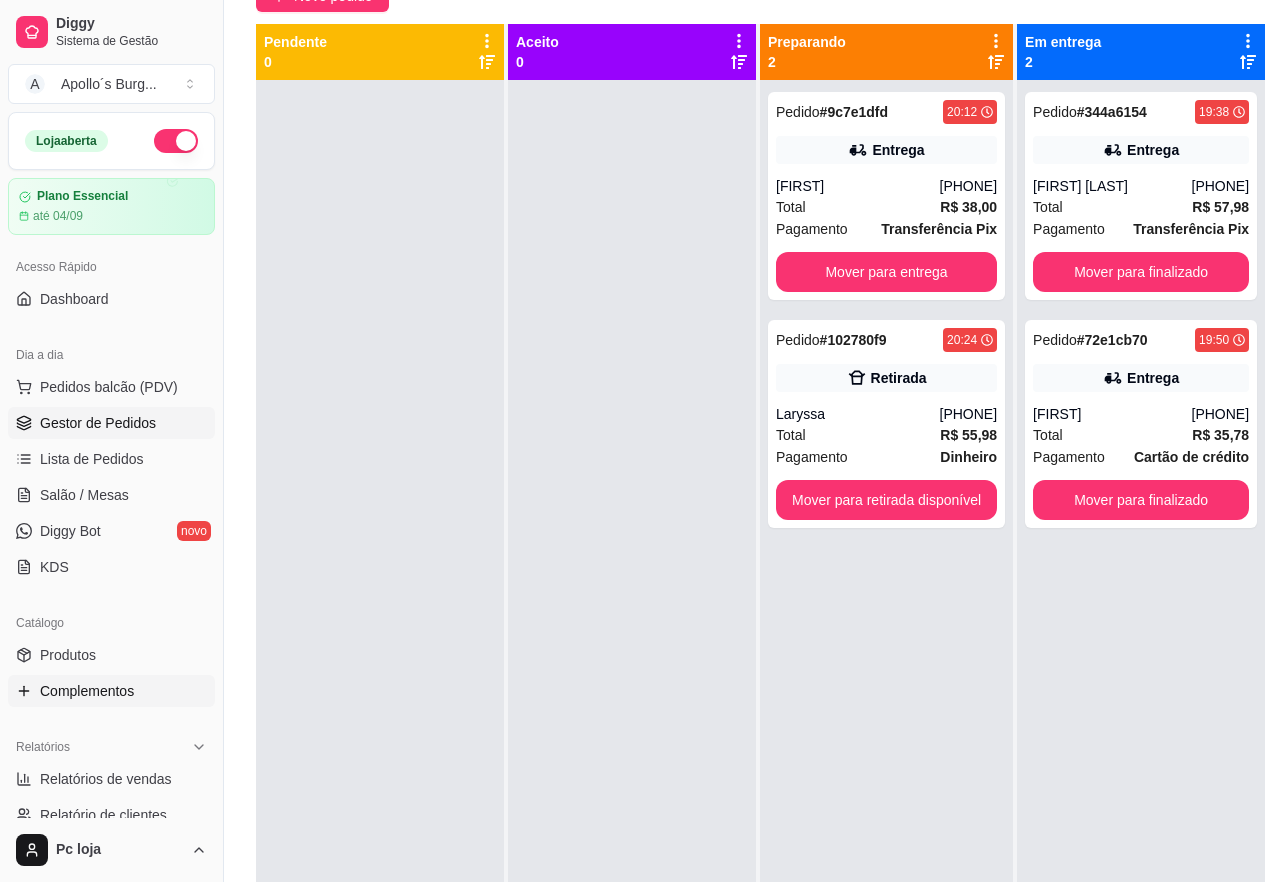 click on "Complementos" at bounding box center (111, 691) 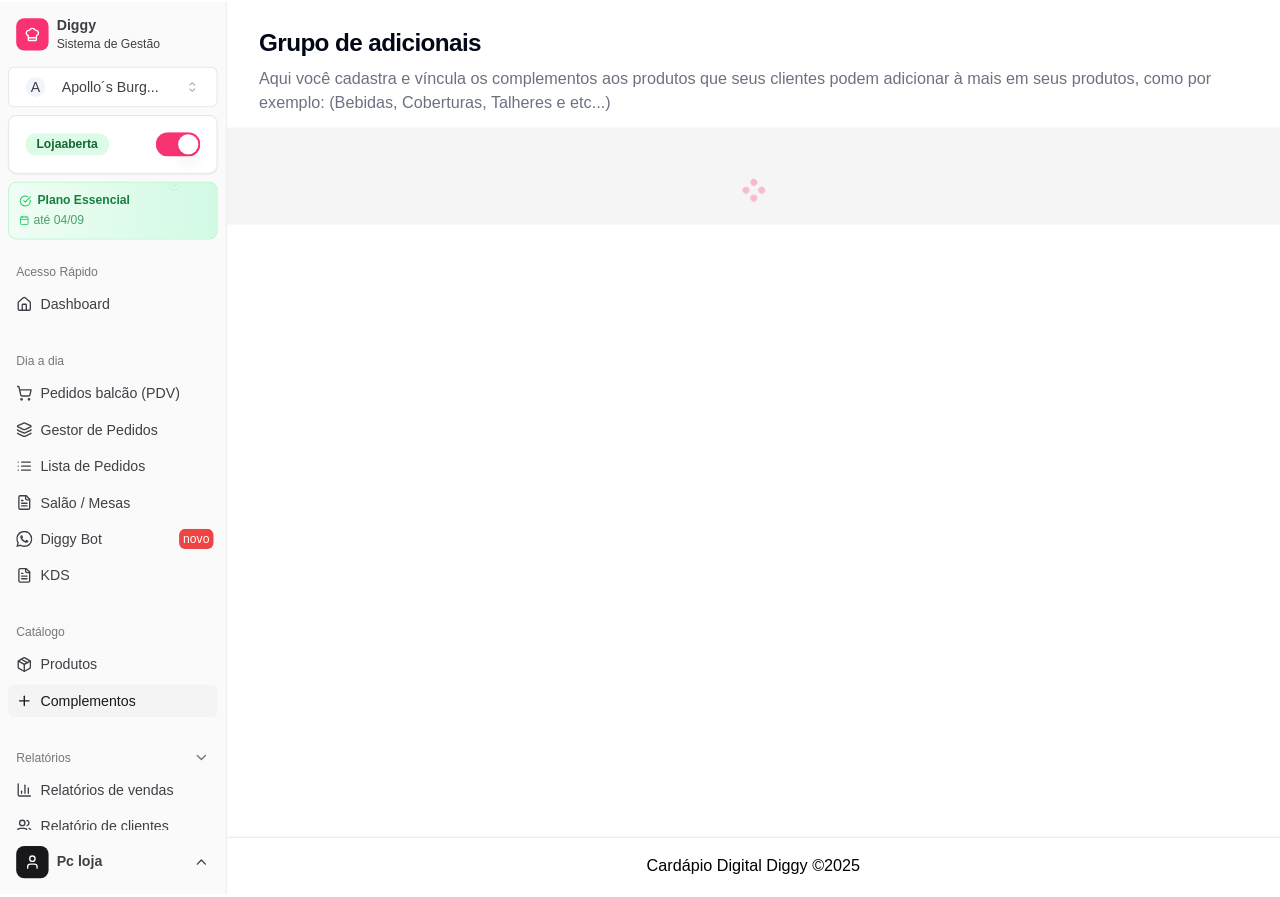 scroll, scrollTop: 0, scrollLeft: 0, axis: both 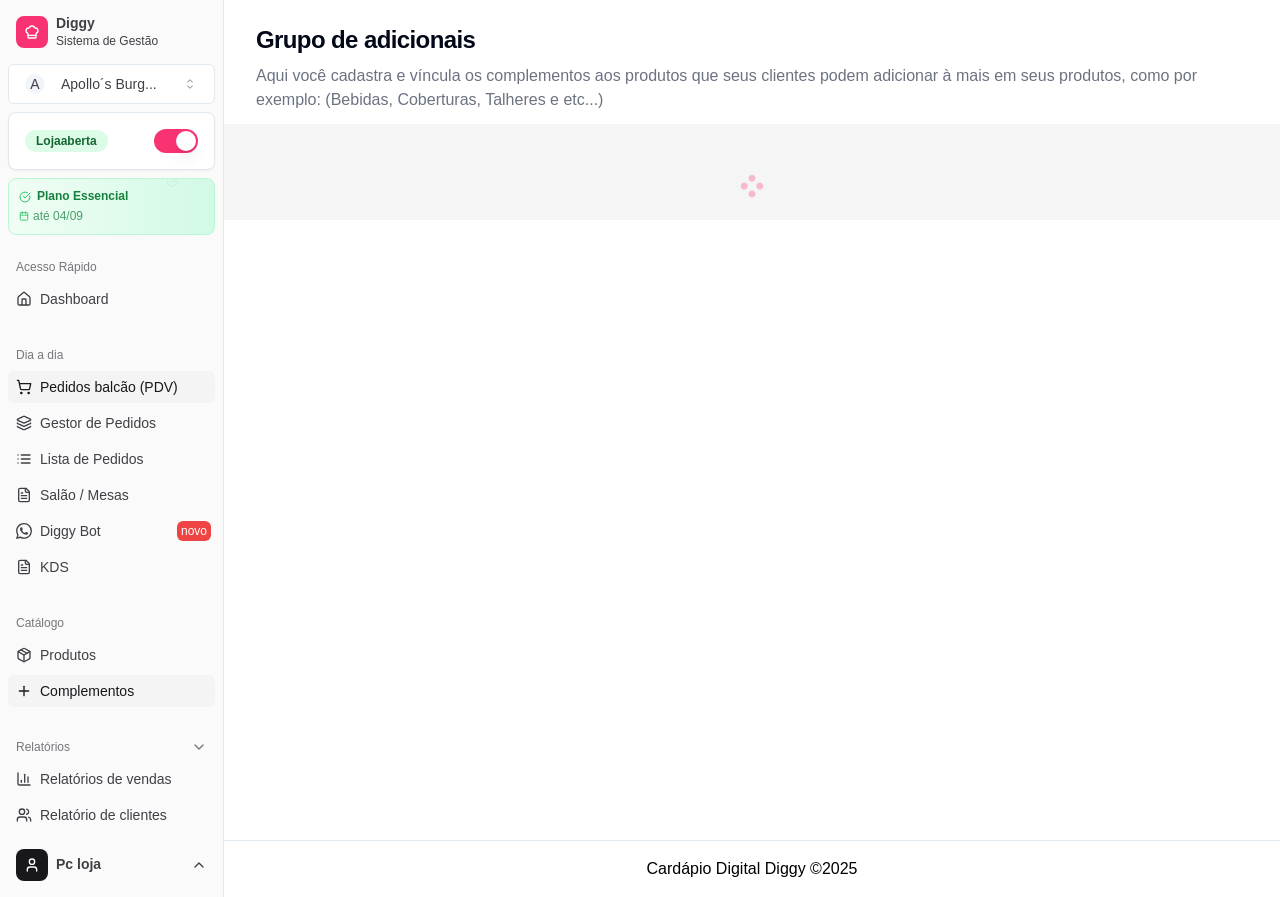 click on "Pedidos balcão (PDV)" at bounding box center [109, 387] 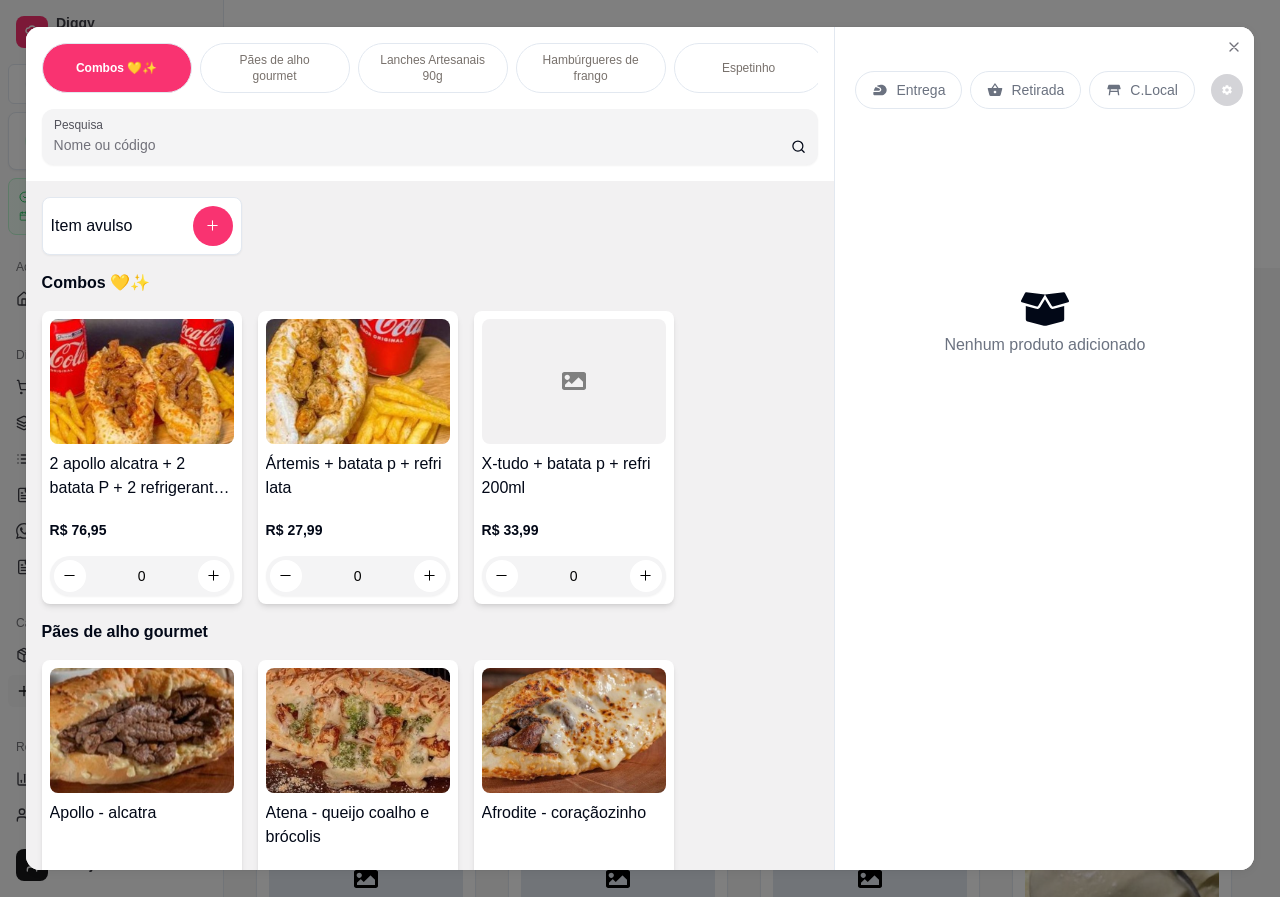 click on "Hambúrgueres de frango" at bounding box center [591, 68] 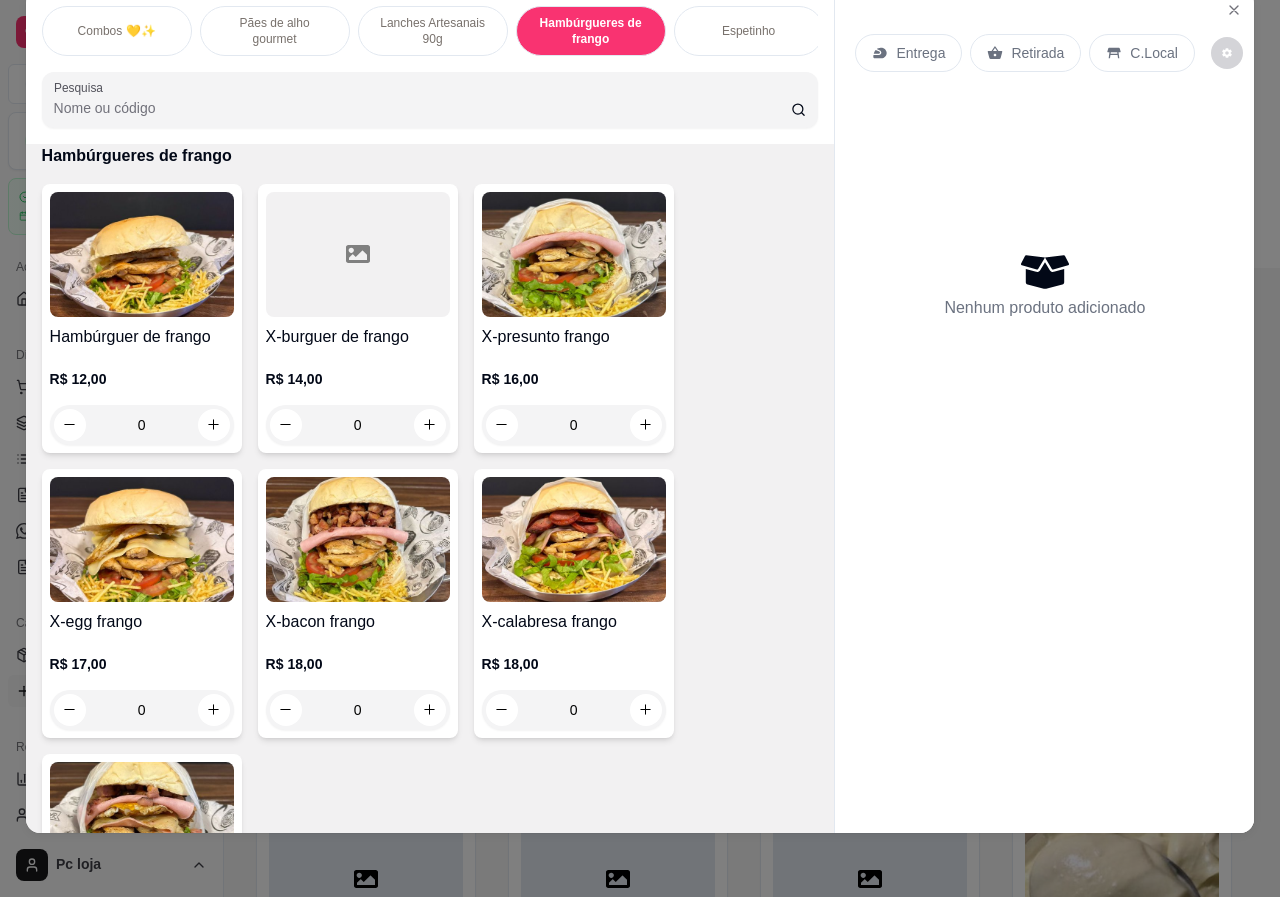 click on "X-bacon frango" at bounding box center (358, 622) 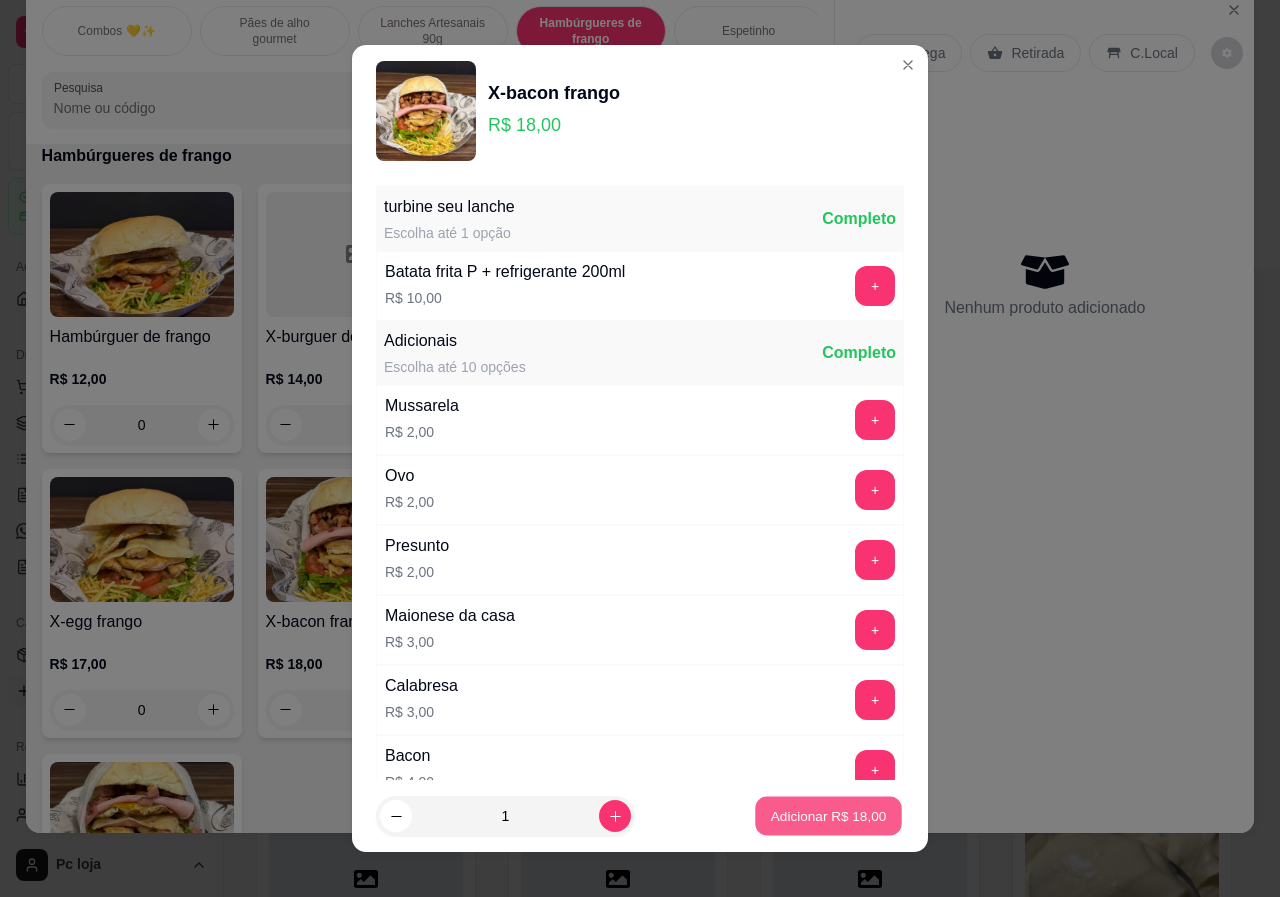 click on "Adicionar   R$ 18,00" at bounding box center [829, 815] 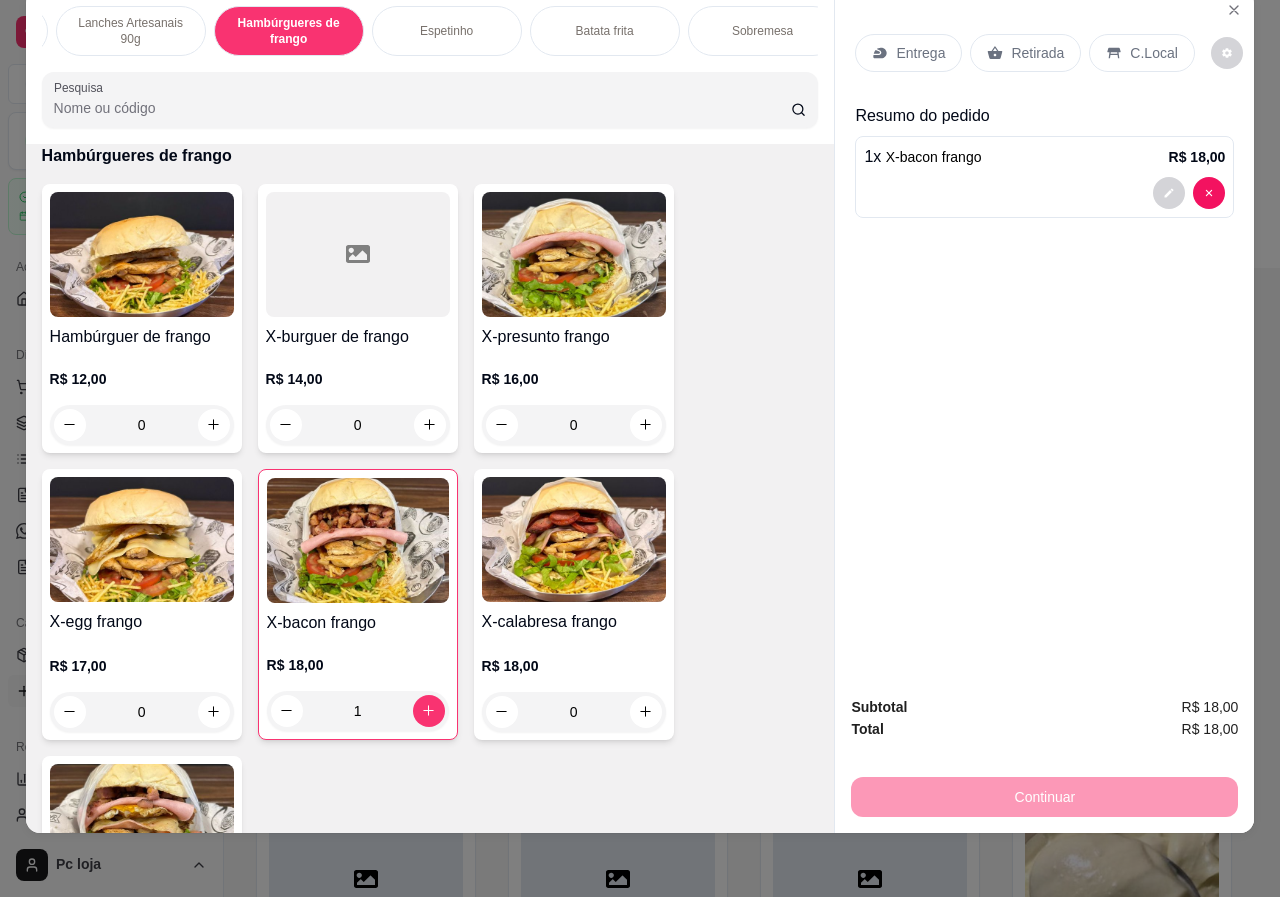 scroll, scrollTop: 0, scrollLeft: 320, axis: horizontal 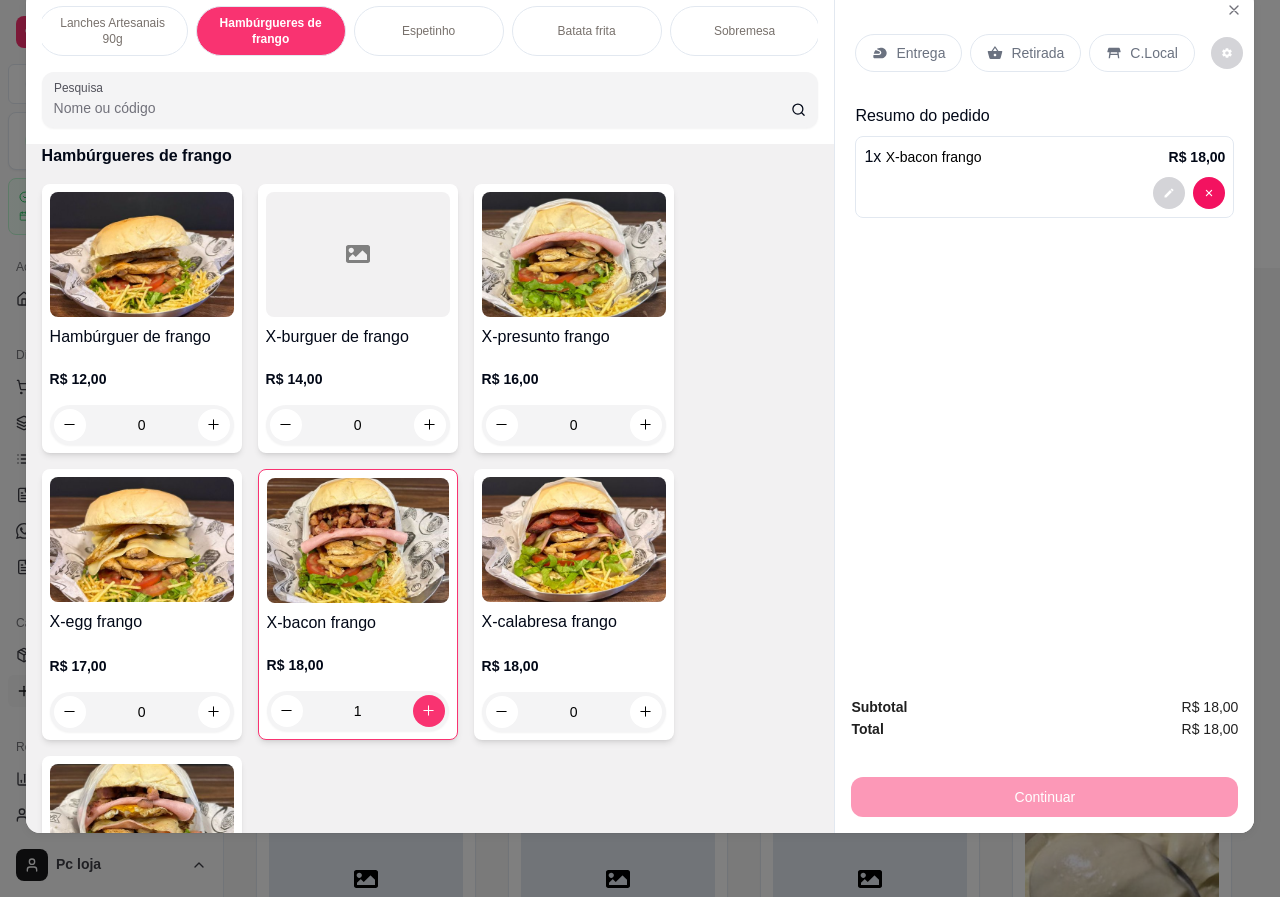 click on "Retirada" at bounding box center [1037, 53] 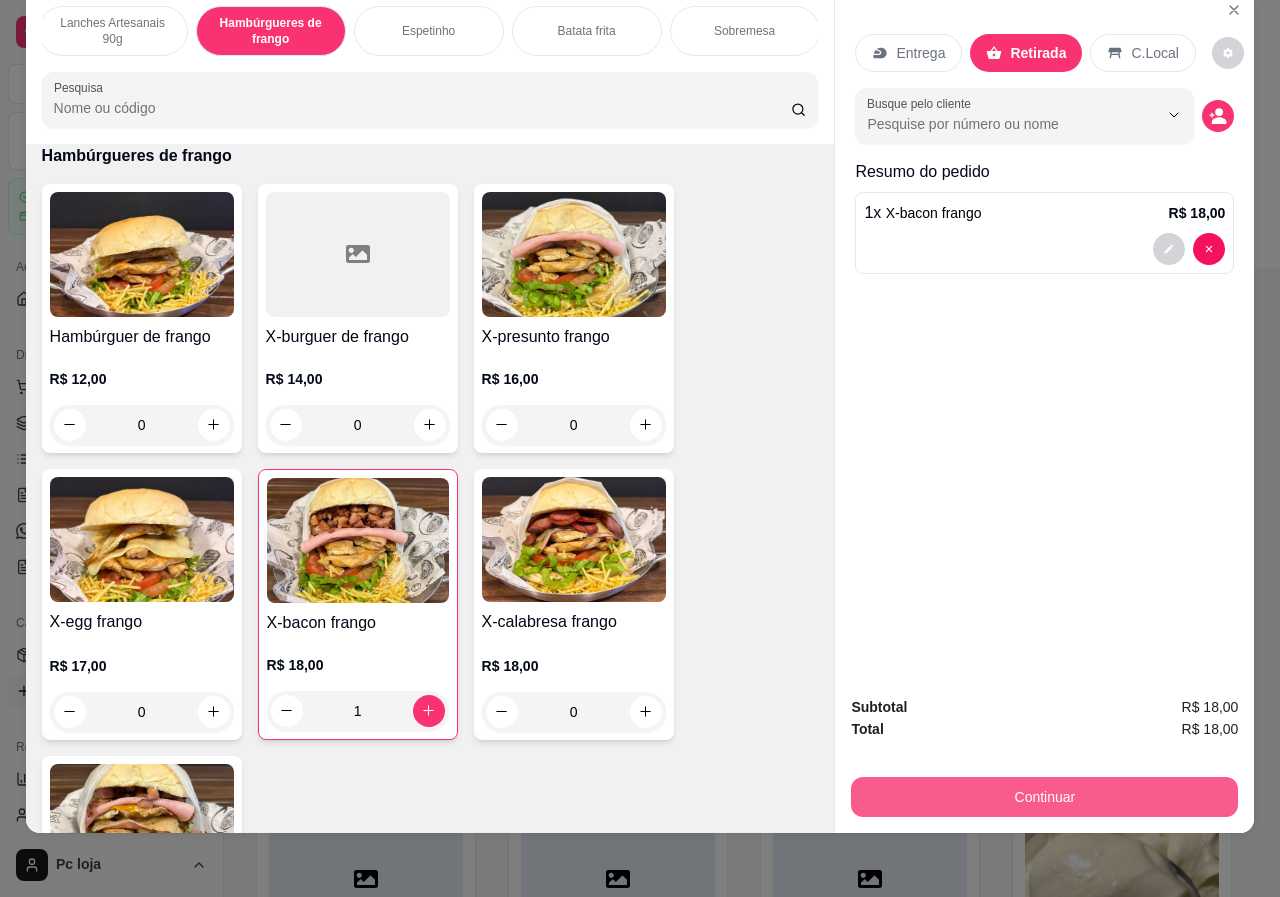 click on "Continuar" at bounding box center (1044, 797) 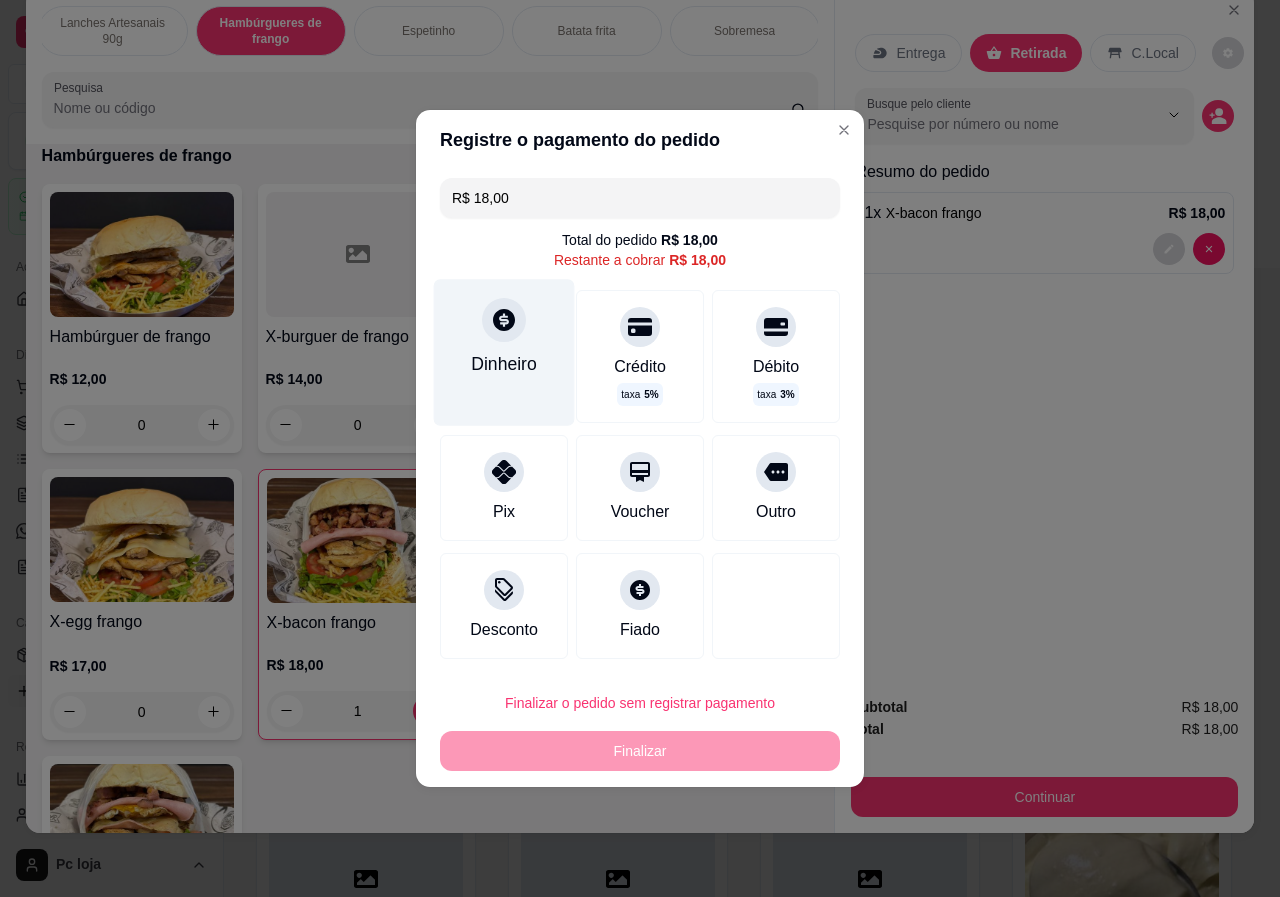 click on "Dinheiro" at bounding box center (504, 364) 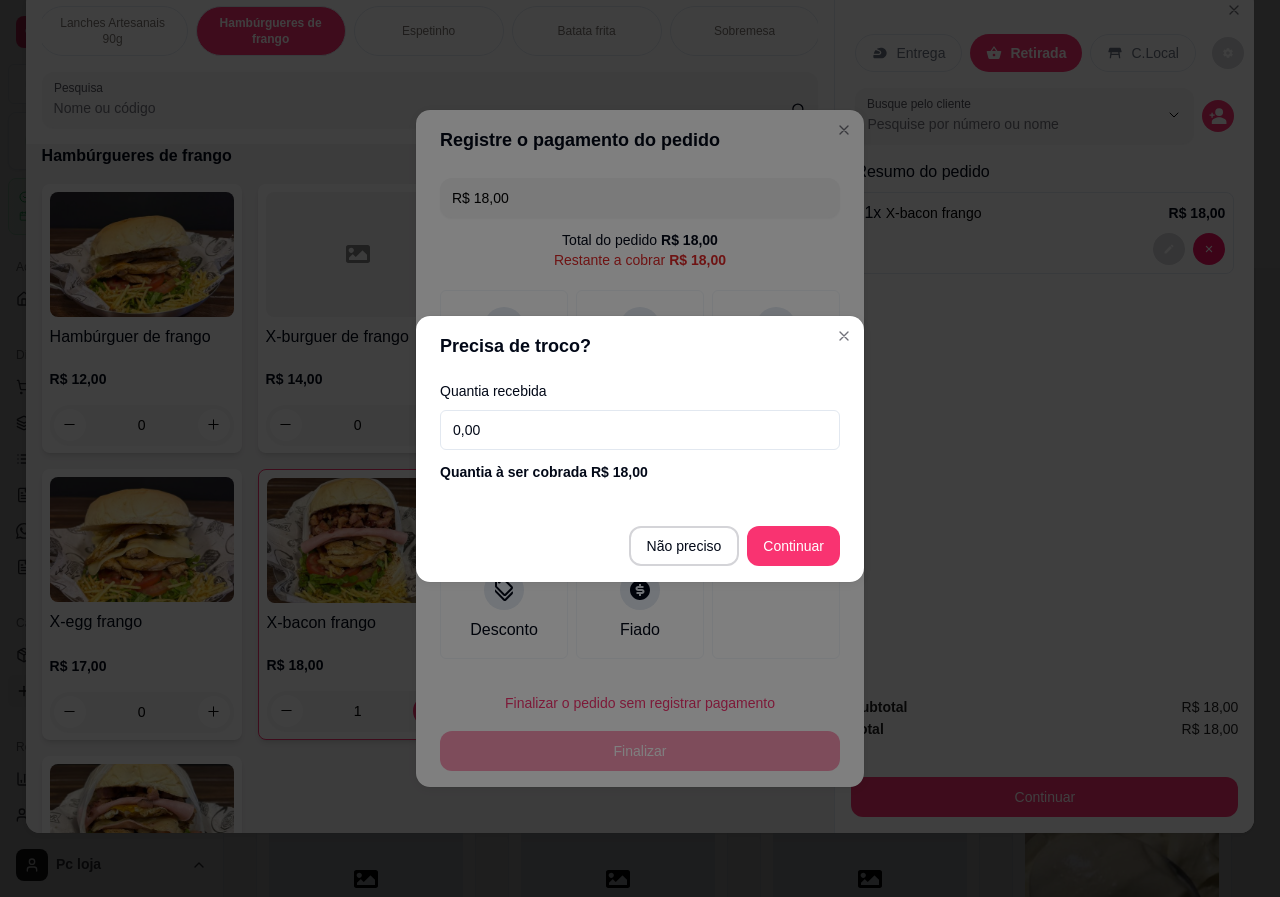 click on "0,00" at bounding box center (640, 430) 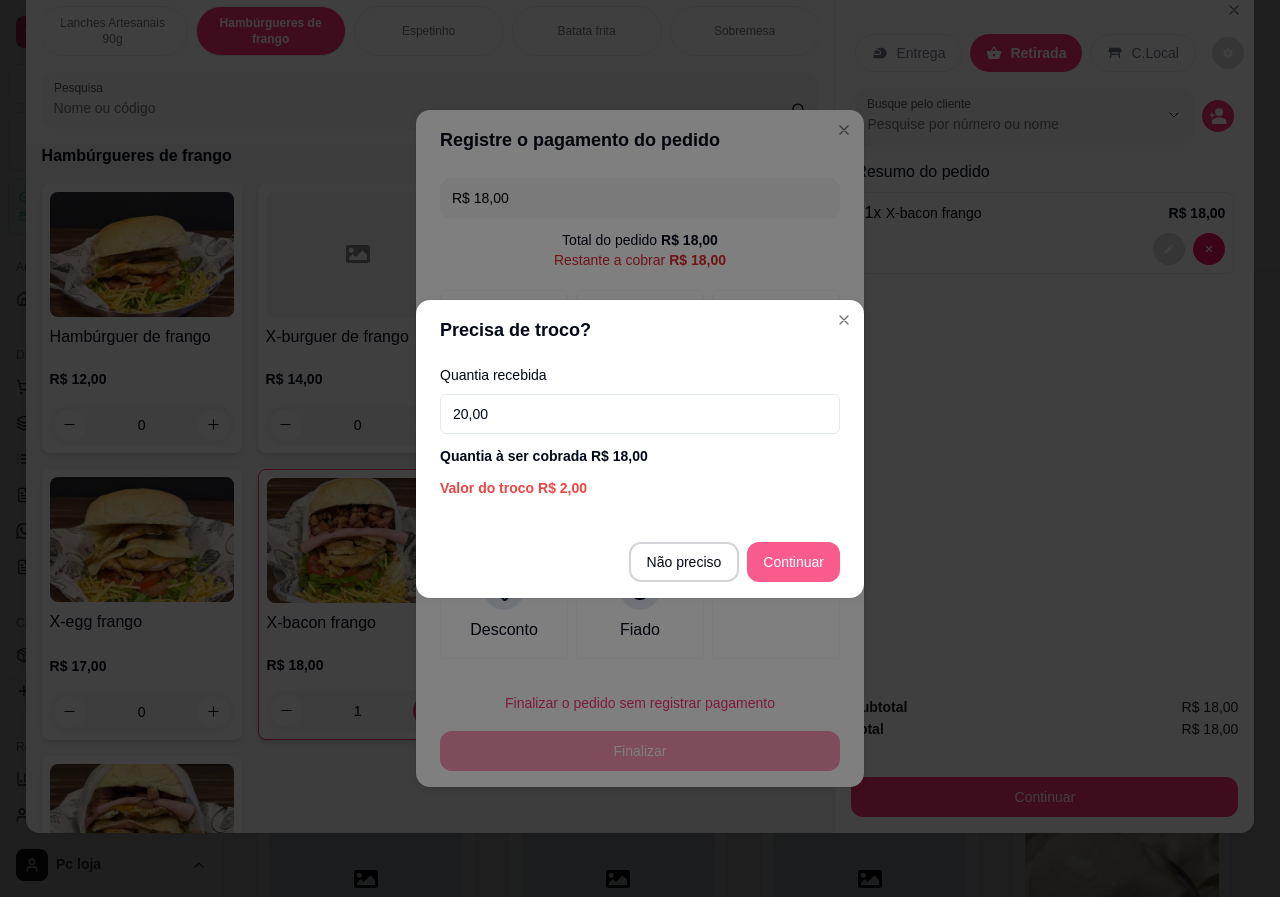 type on "20,00" 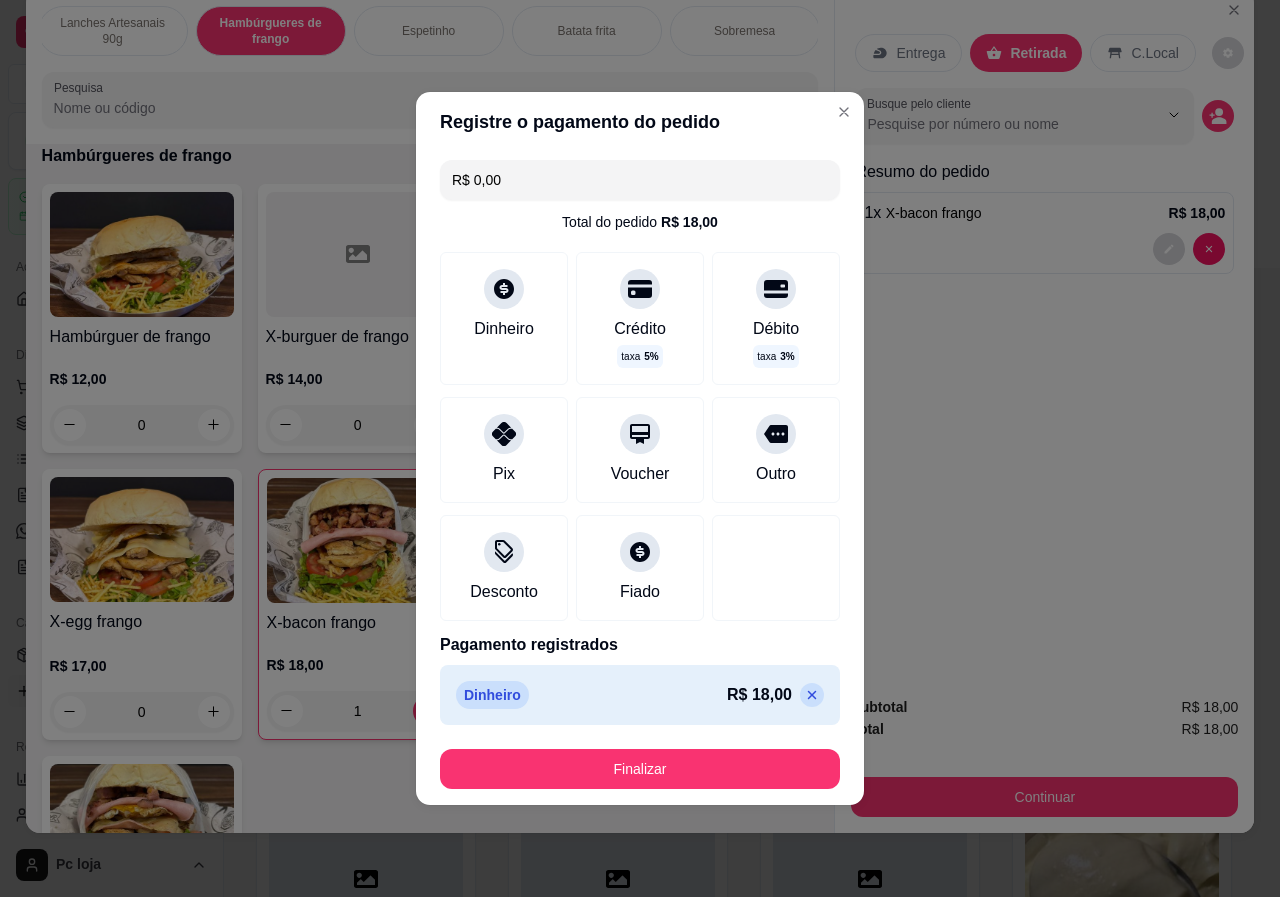 type on "R$ 0,00" 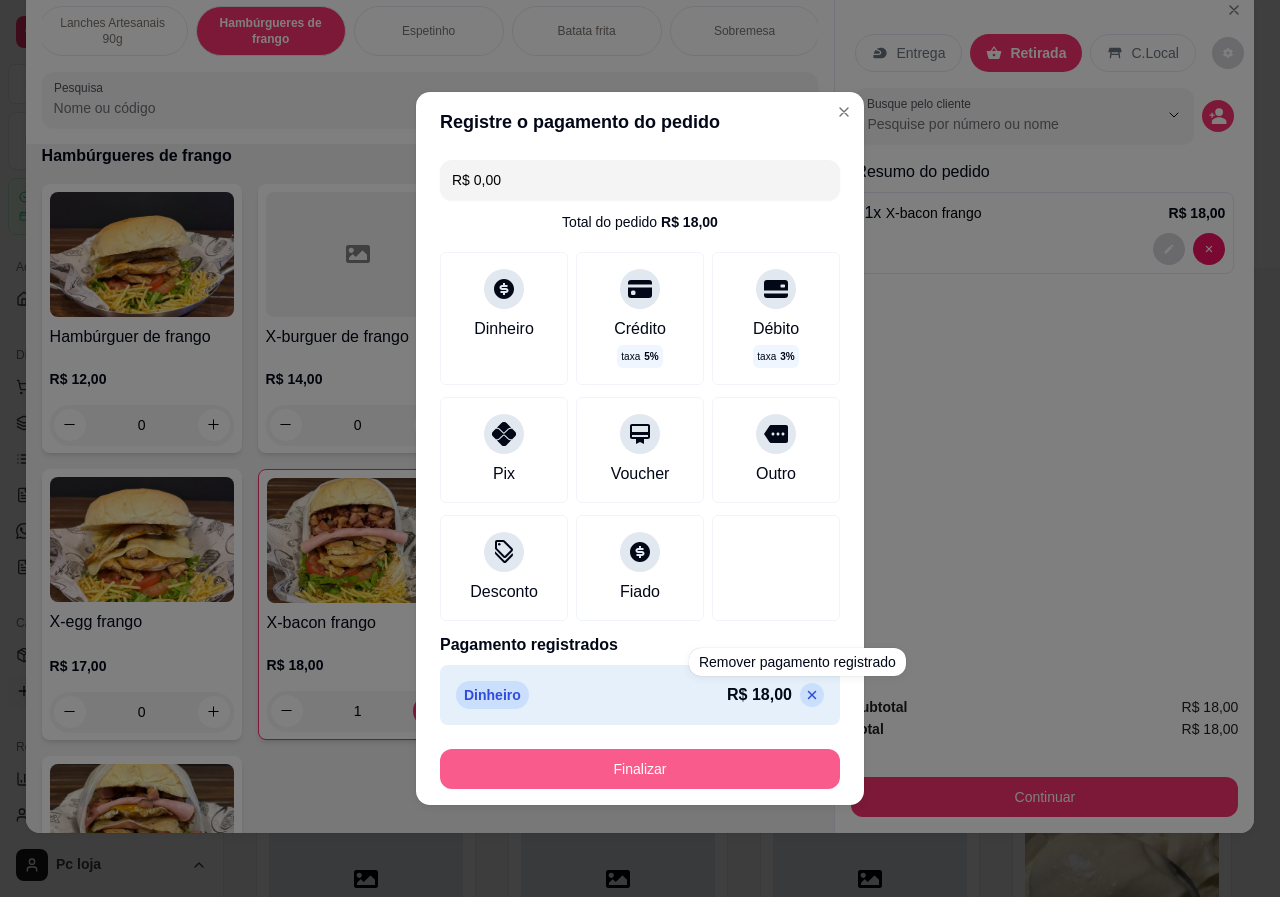 click on "Finalizar" at bounding box center [640, 769] 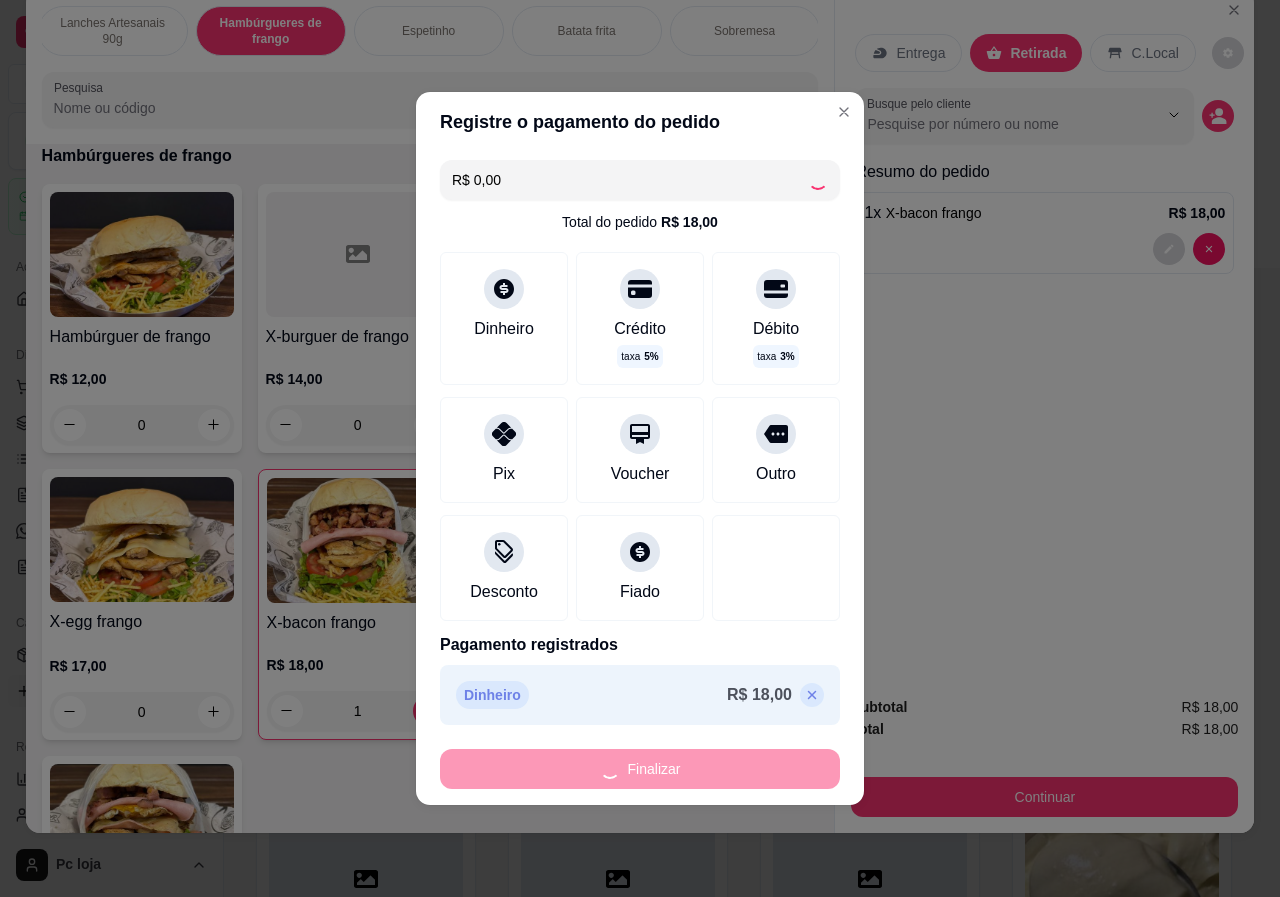 type on "0" 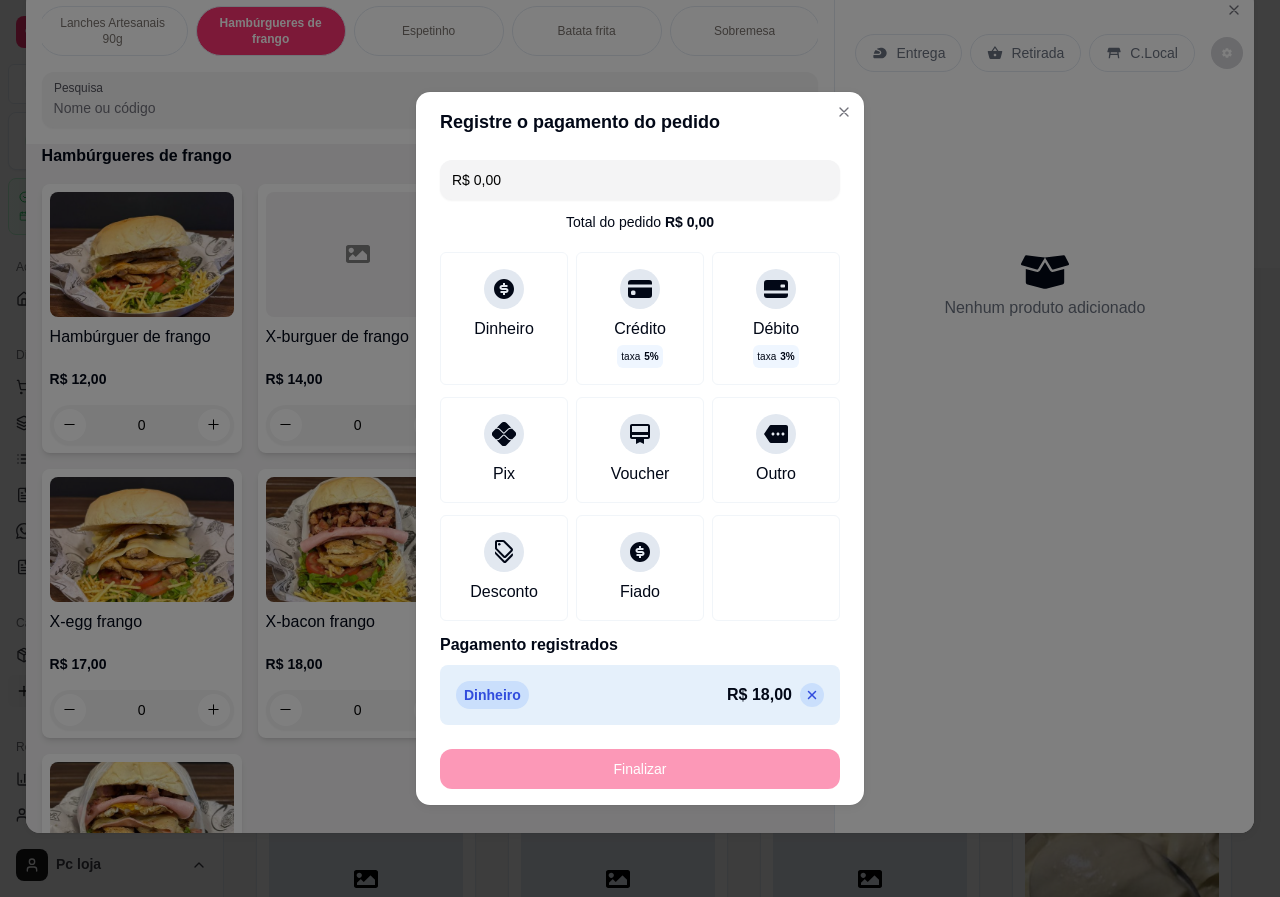 type on "-R$ 18,00" 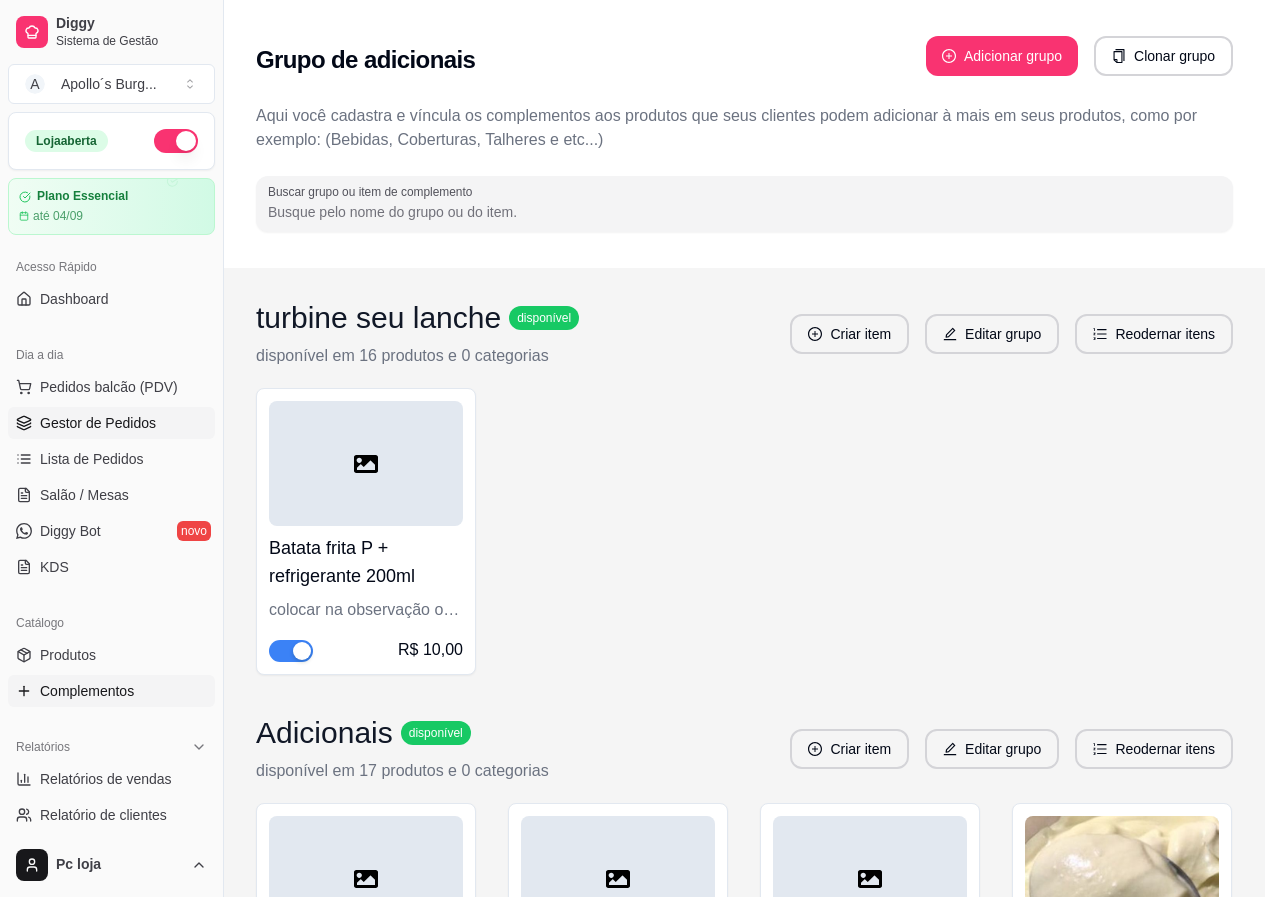 click on "Gestor de Pedidos" at bounding box center [98, 423] 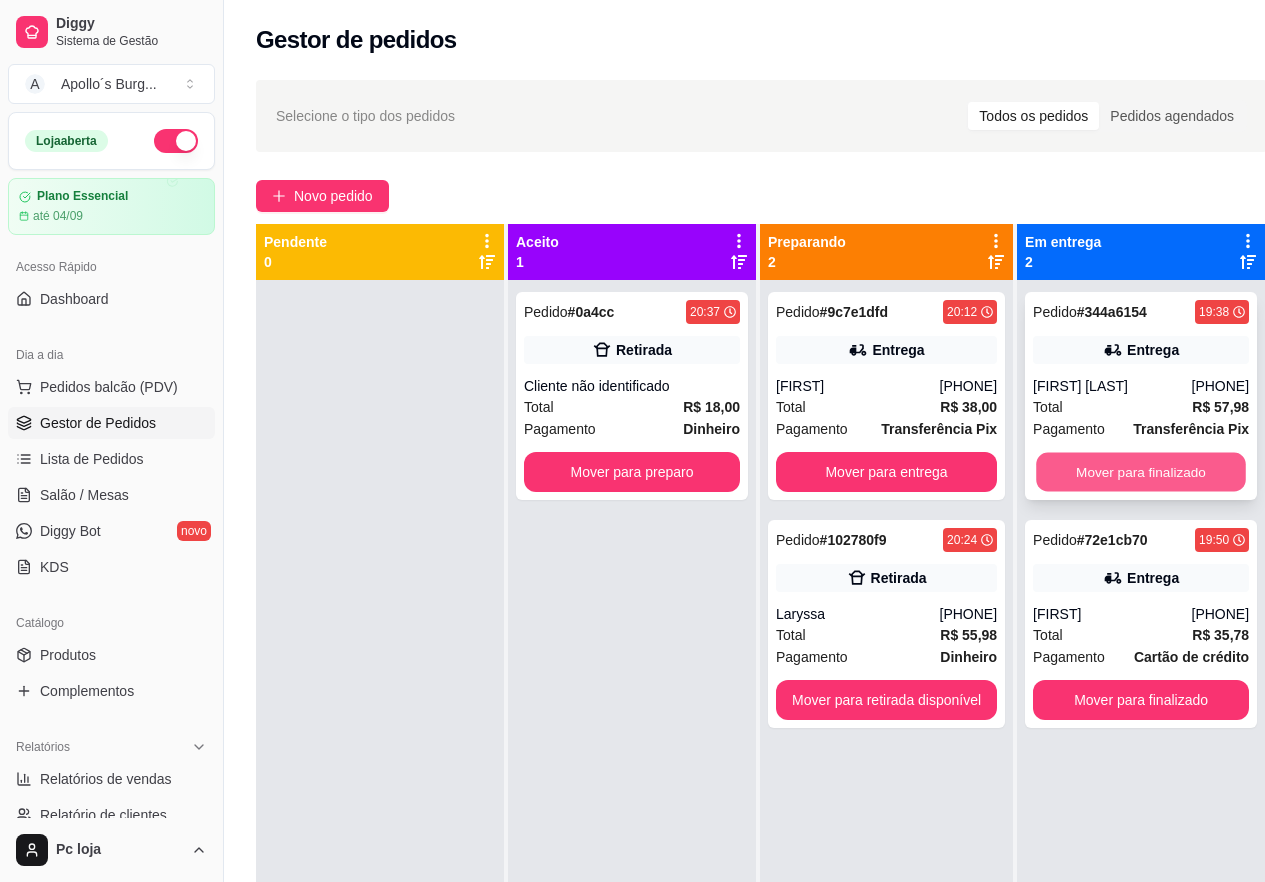click on "Mover para finalizado" at bounding box center [1141, 472] 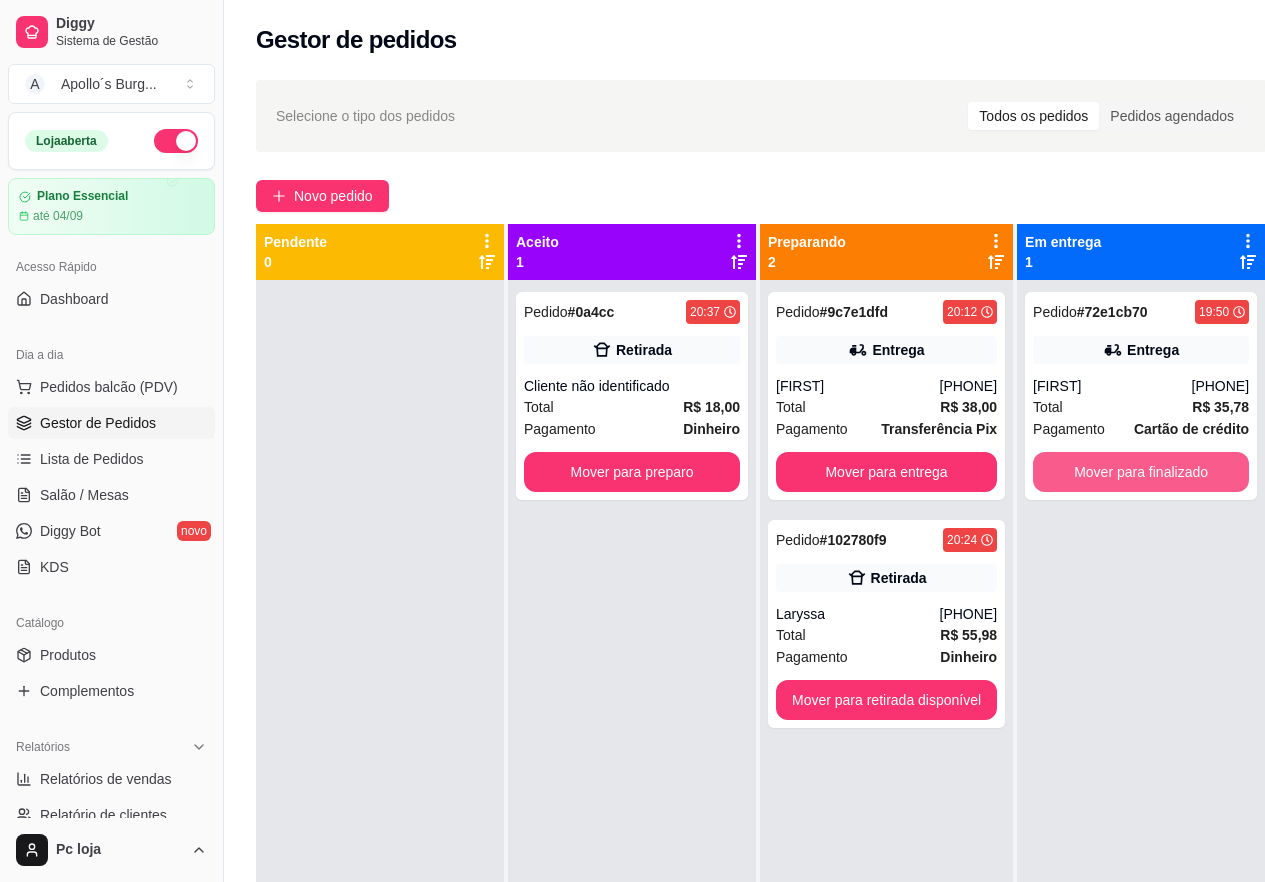 click on "Mover para finalizado" at bounding box center [1141, 472] 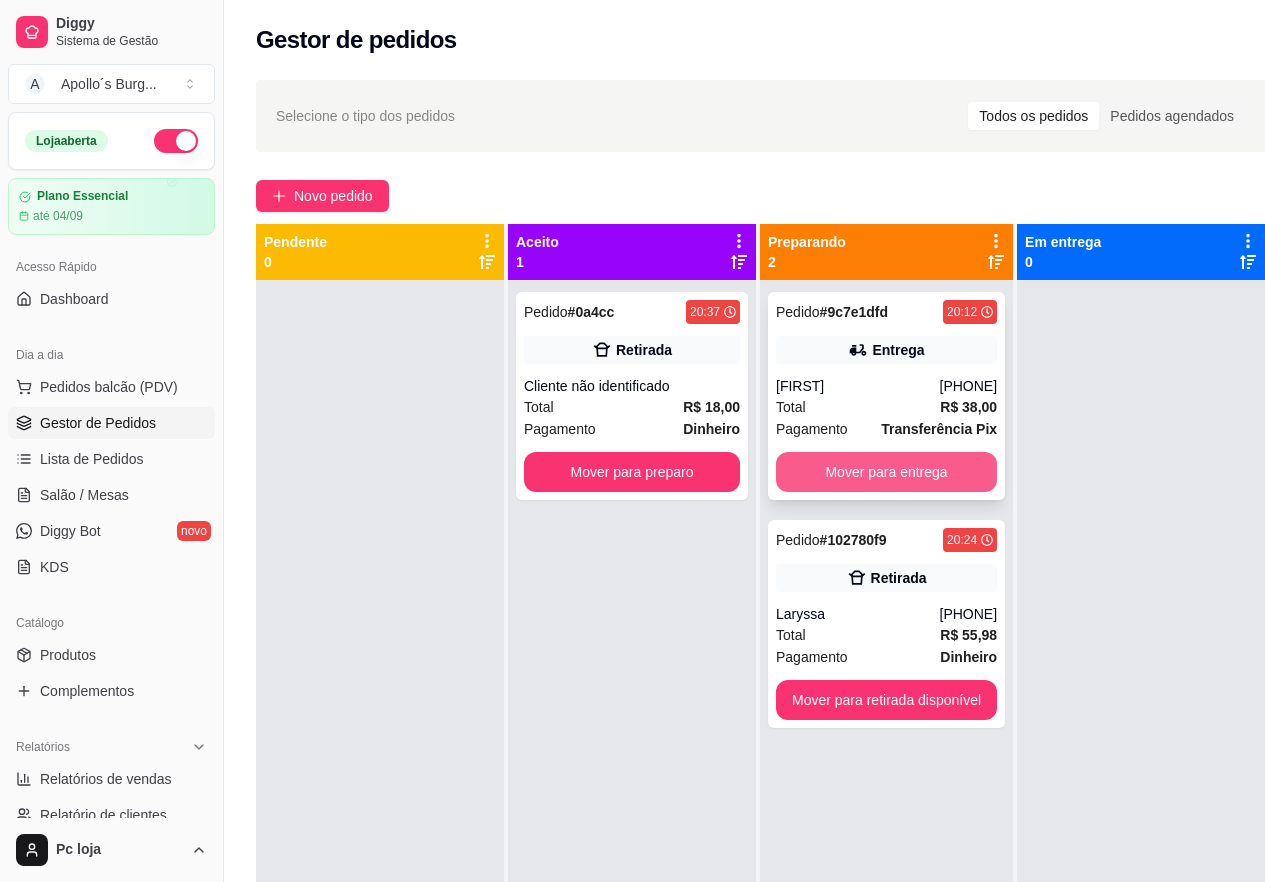 click on "Mover para entrega" at bounding box center [886, 472] 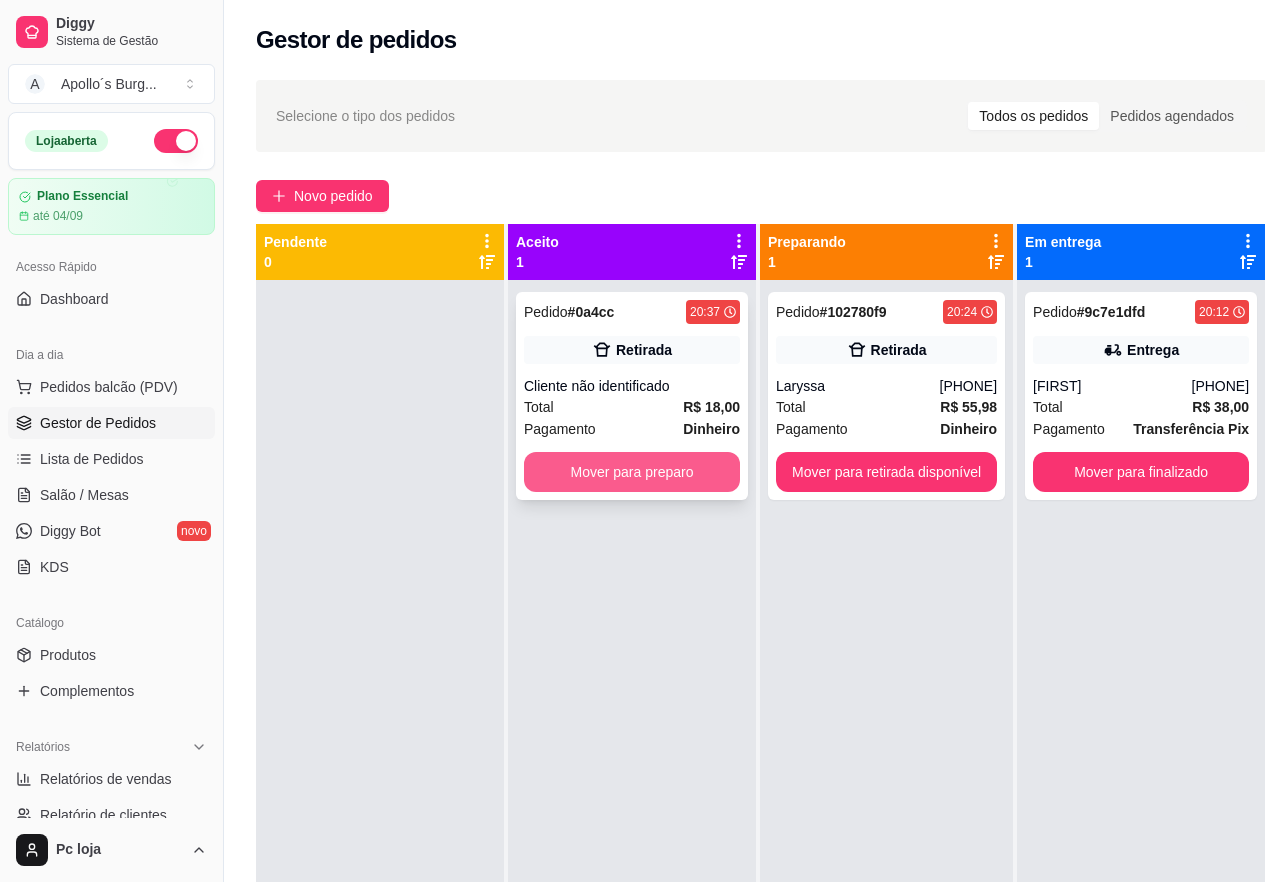 click on "Mover para preparo" at bounding box center (632, 472) 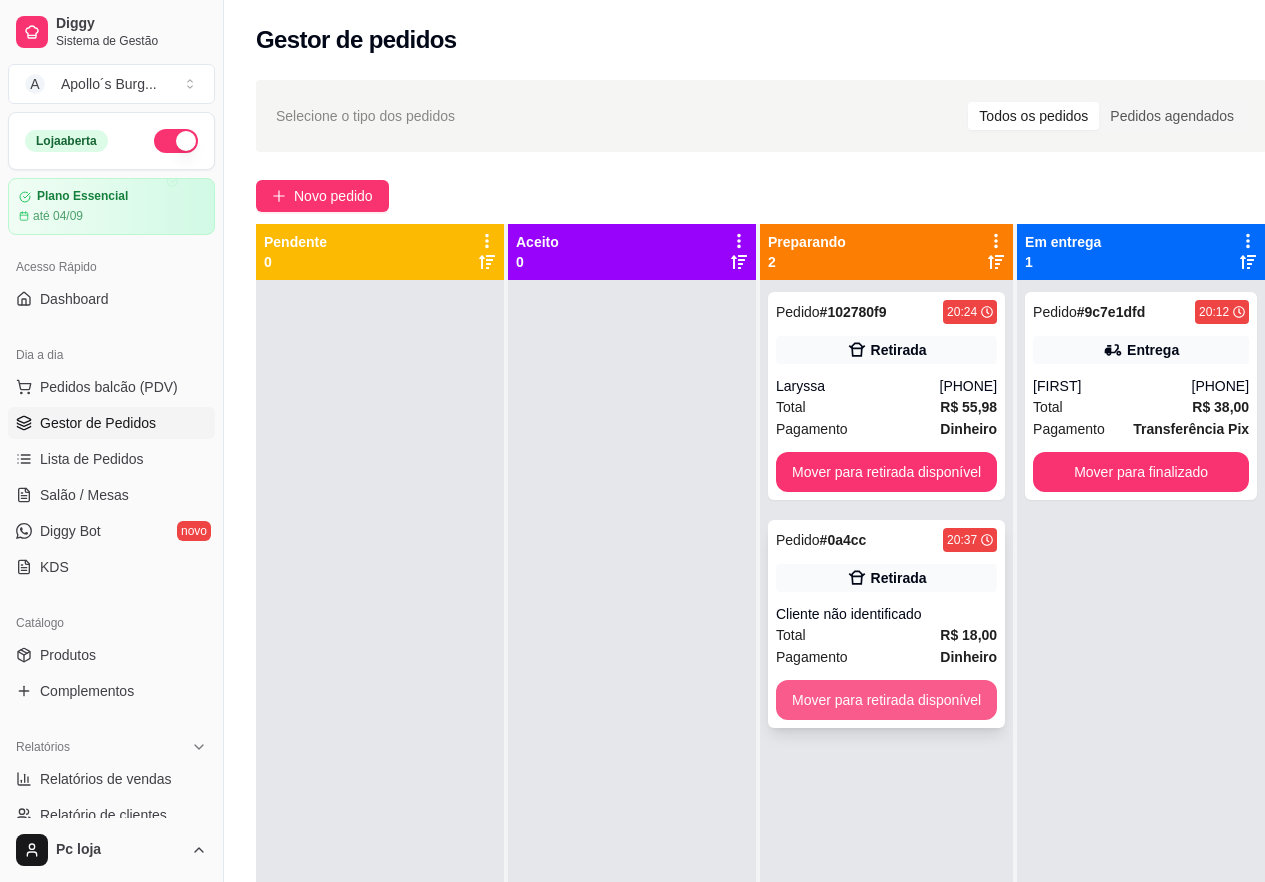 click on "Mover para retirada disponível" at bounding box center [886, 700] 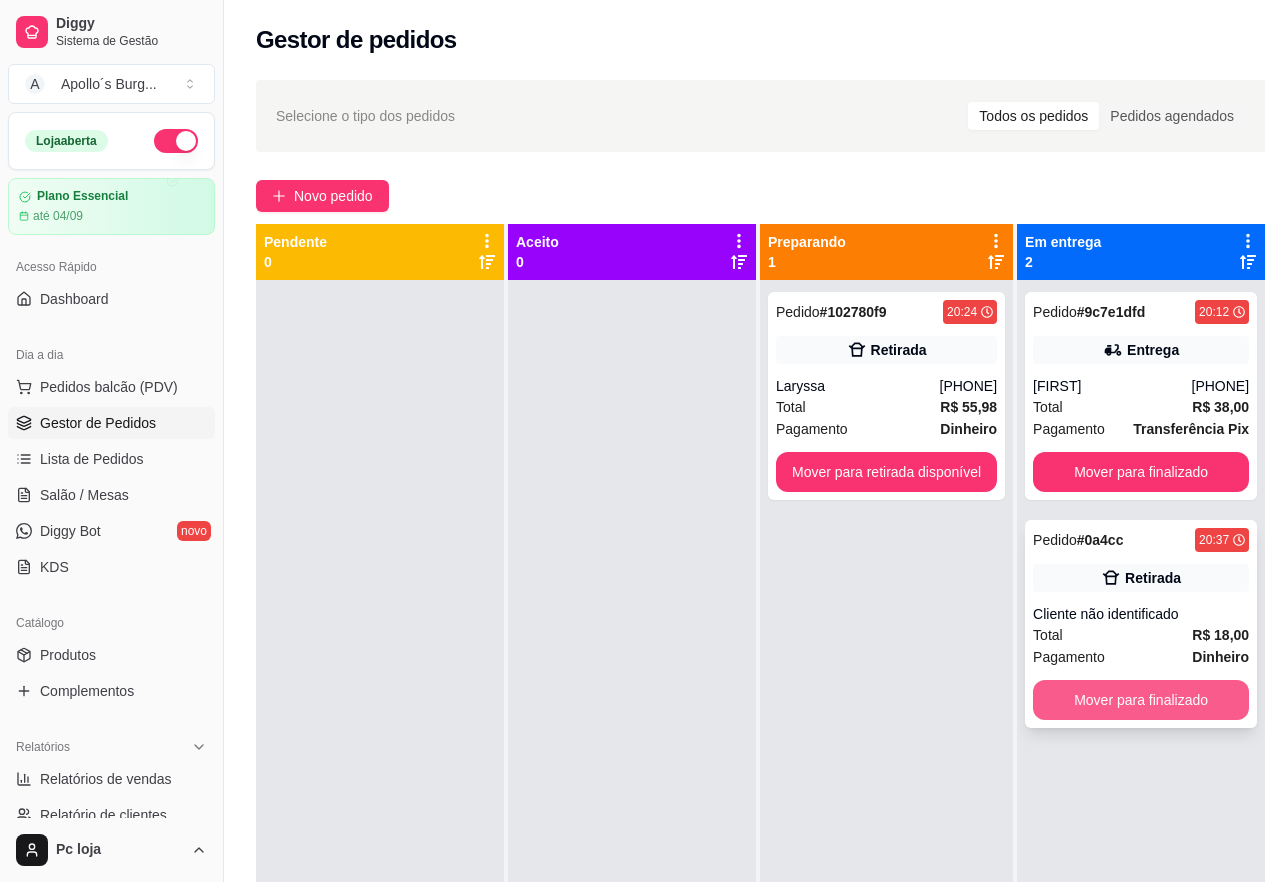 click on "Mover para finalizado" at bounding box center (1141, 700) 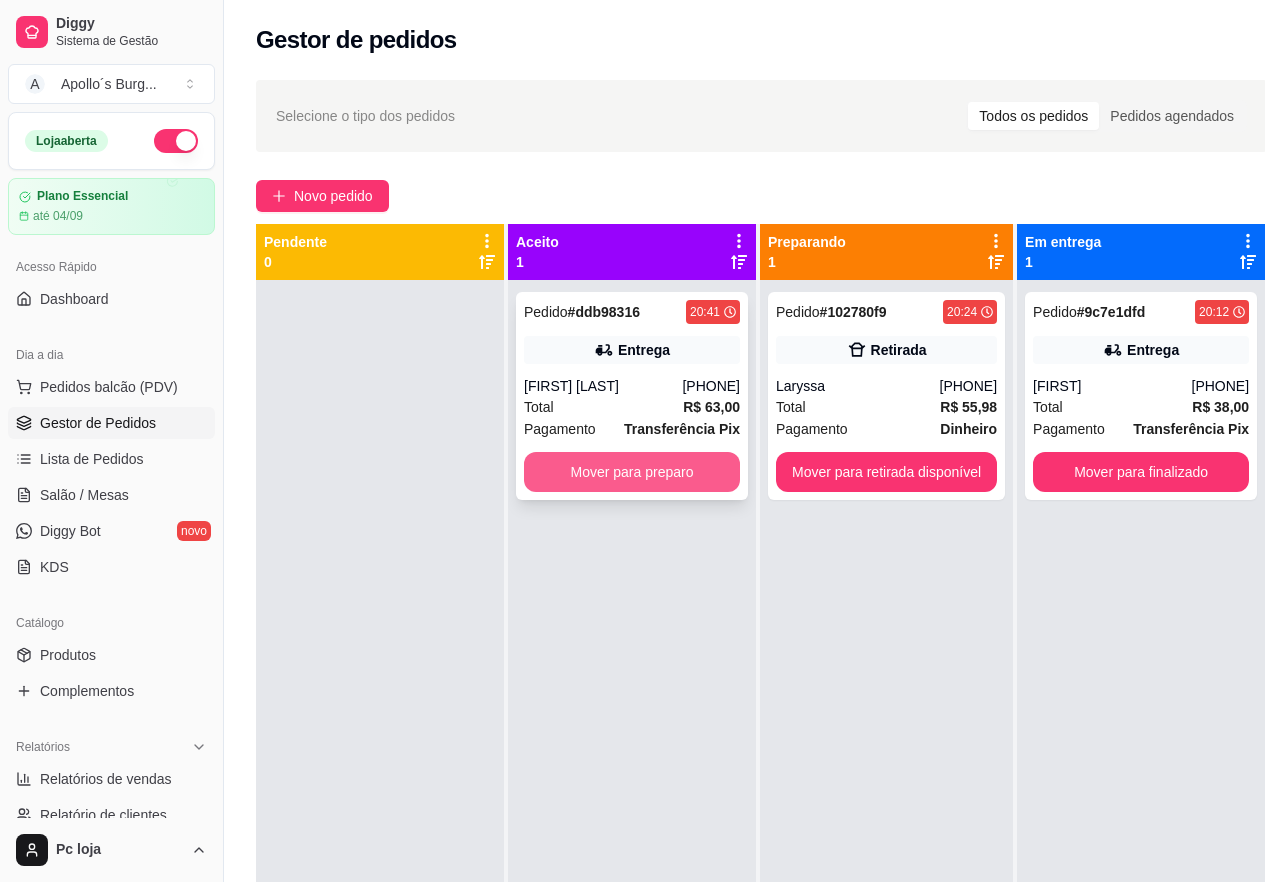 click on "Mover para preparo" at bounding box center (632, 472) 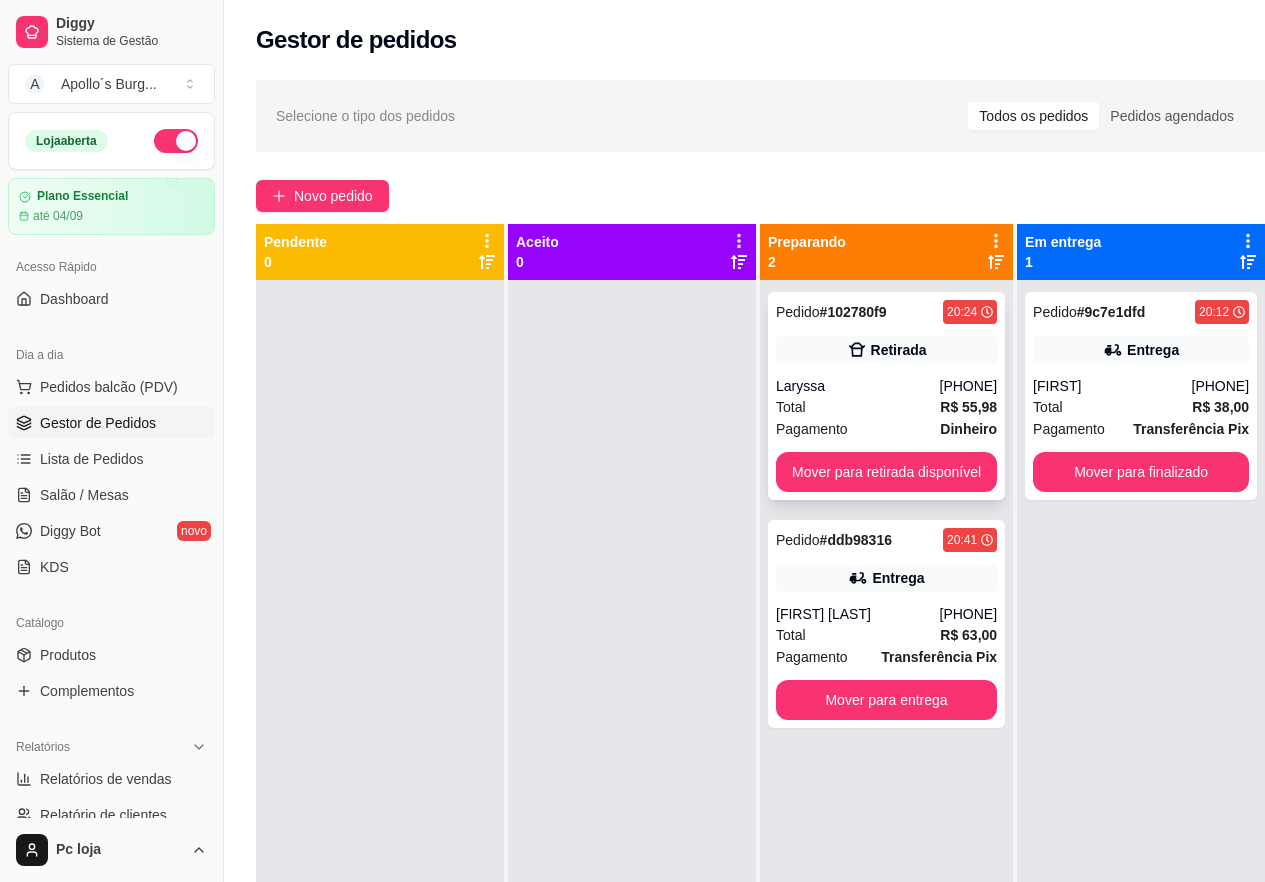 click on "20:24" at bounding box center [962, 312] 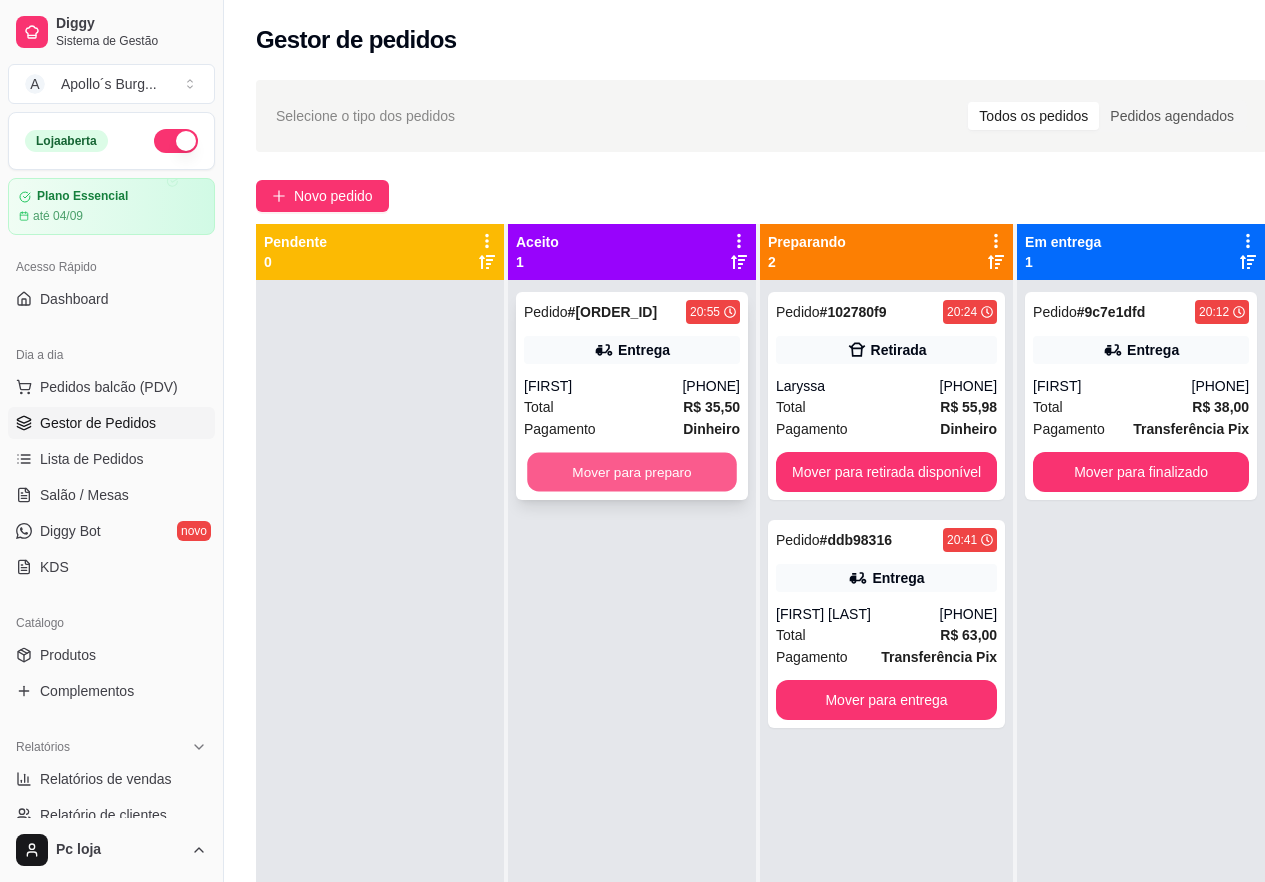 click on "Mover para preparo" at bounding box center (632, 472) 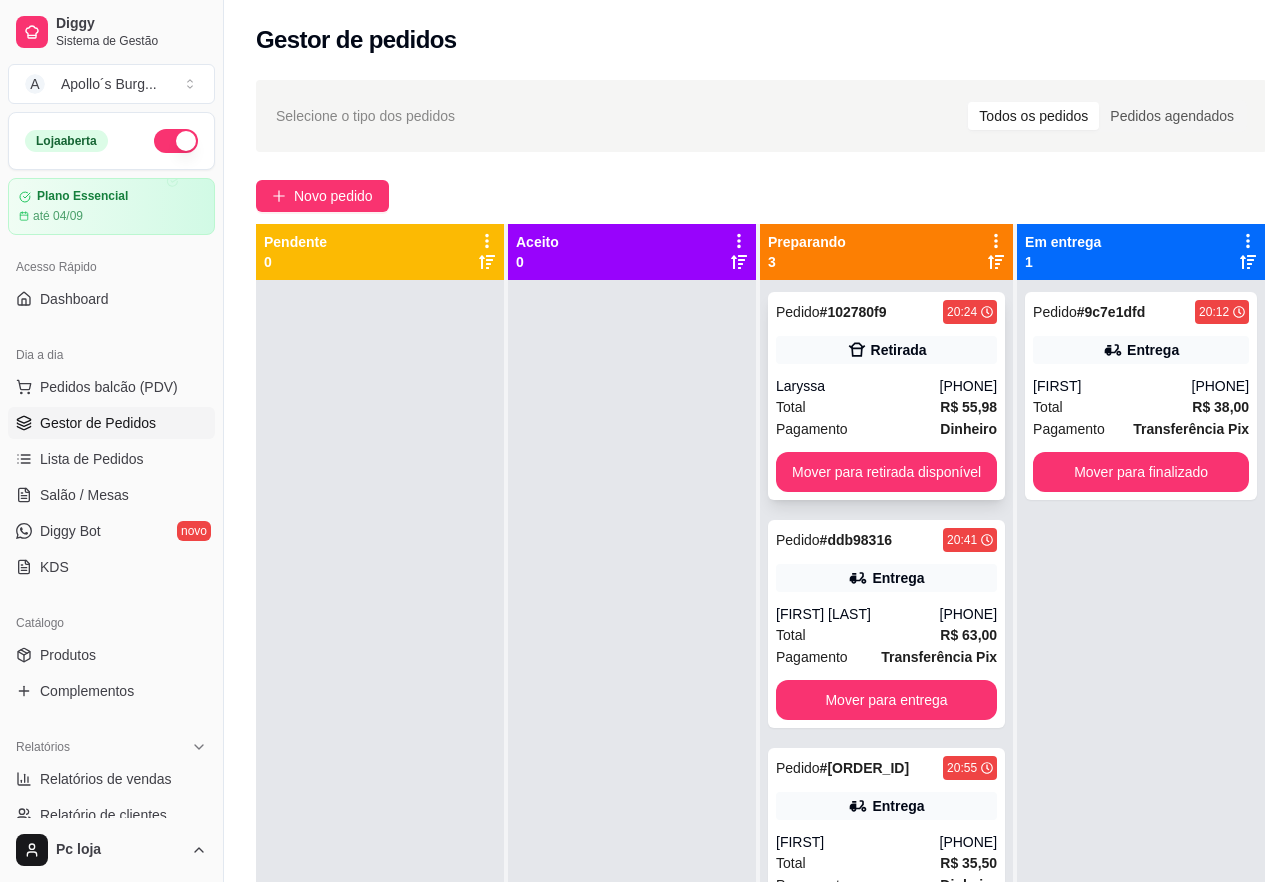 click on "Retirada" at bounding box center (886, 350) 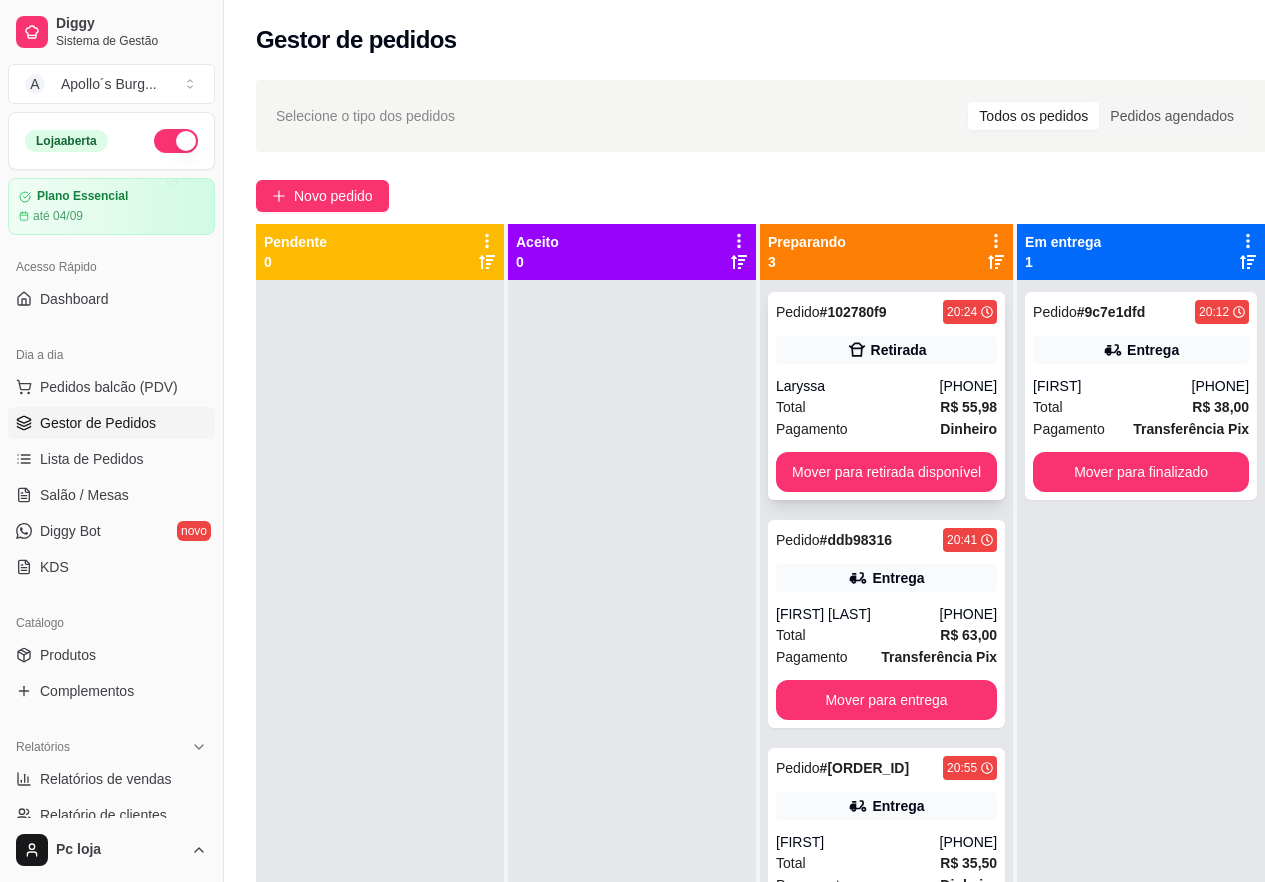 click on "Pedido # 102780f9 20:24 Retirada [FIRST] ([PHONE]) Total R$ 55,98 Pagamento Dinheiro Mover para retirada disponível" at bounding box center [886, 396] 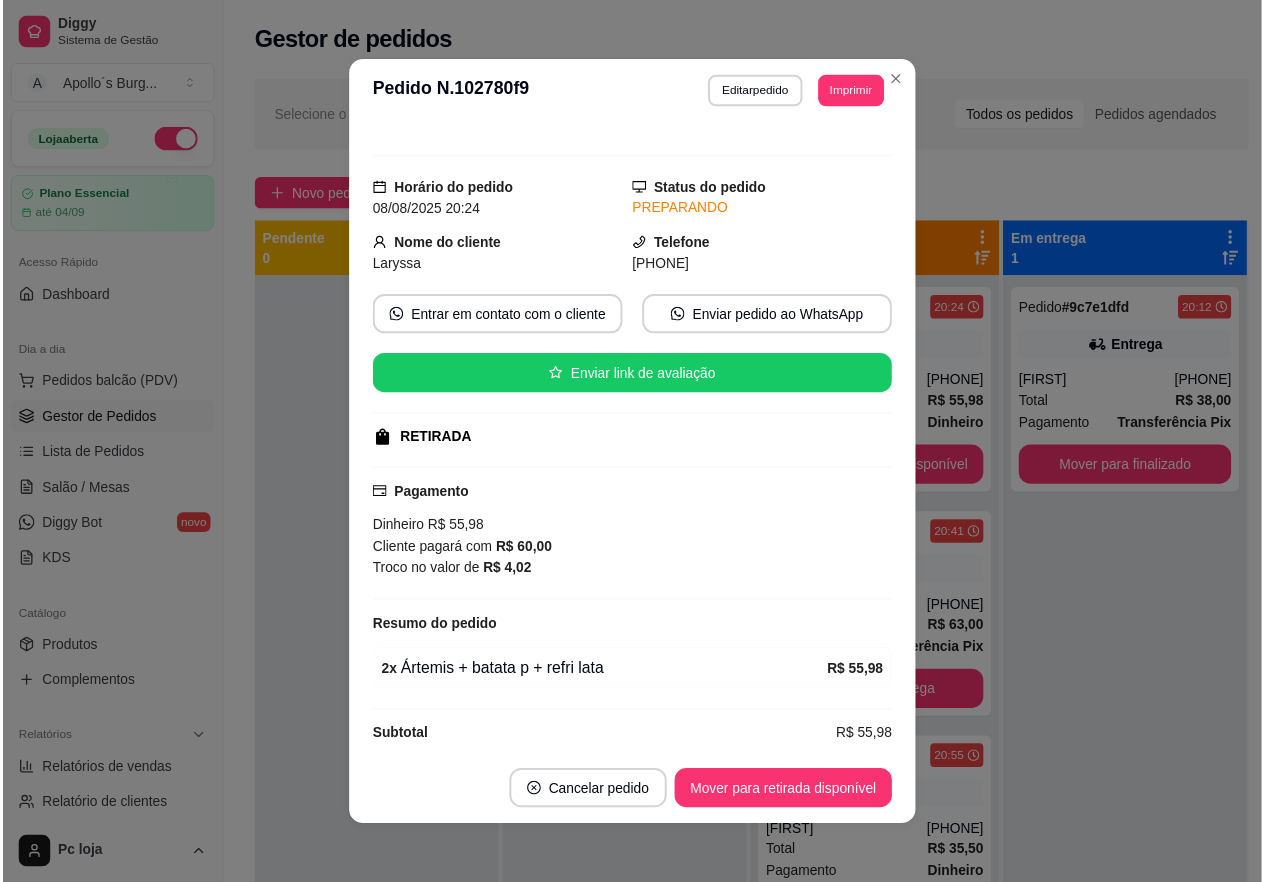 scroll, scrollTop: 40, scrollLeft: 0, axis: vertical 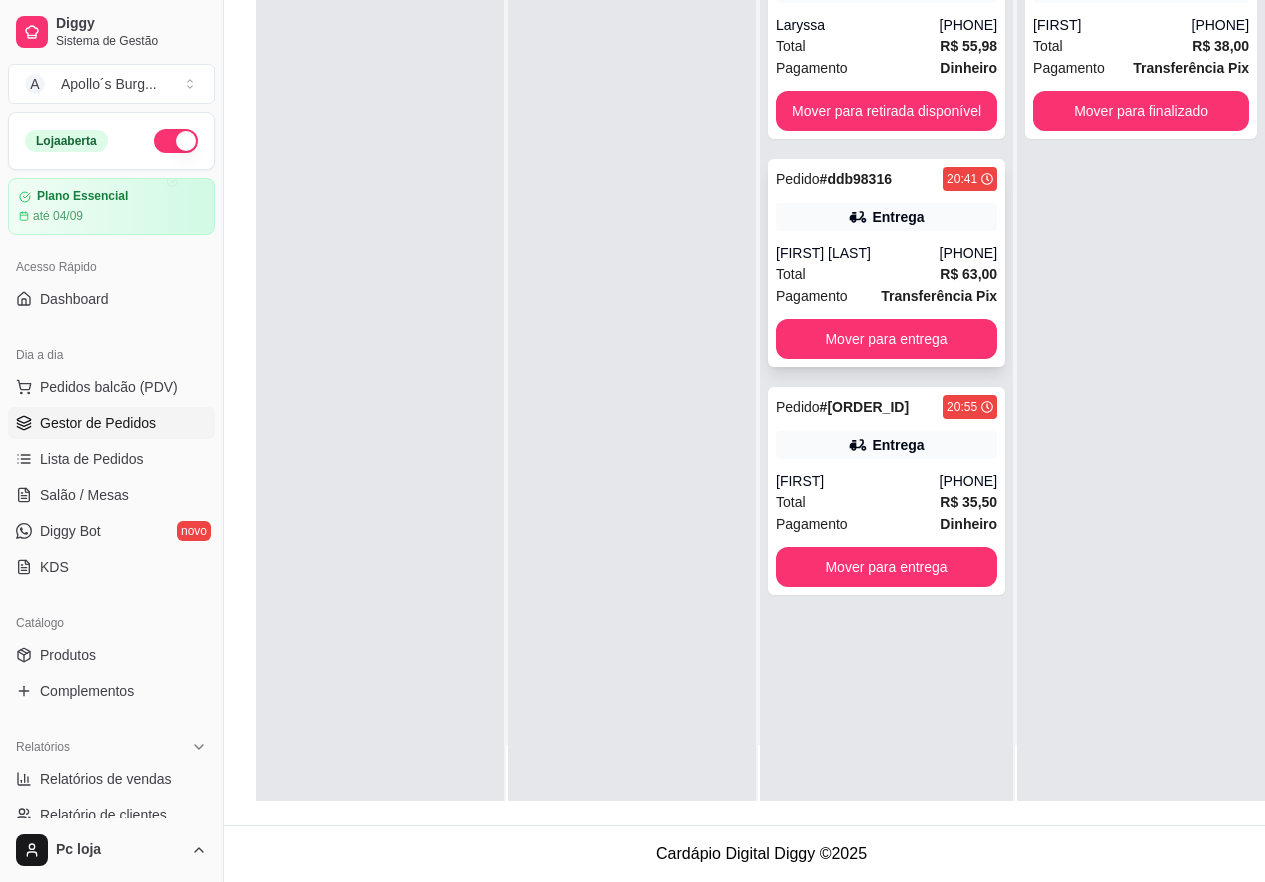 click on "Pagamento" at bounding box center [812, 296] 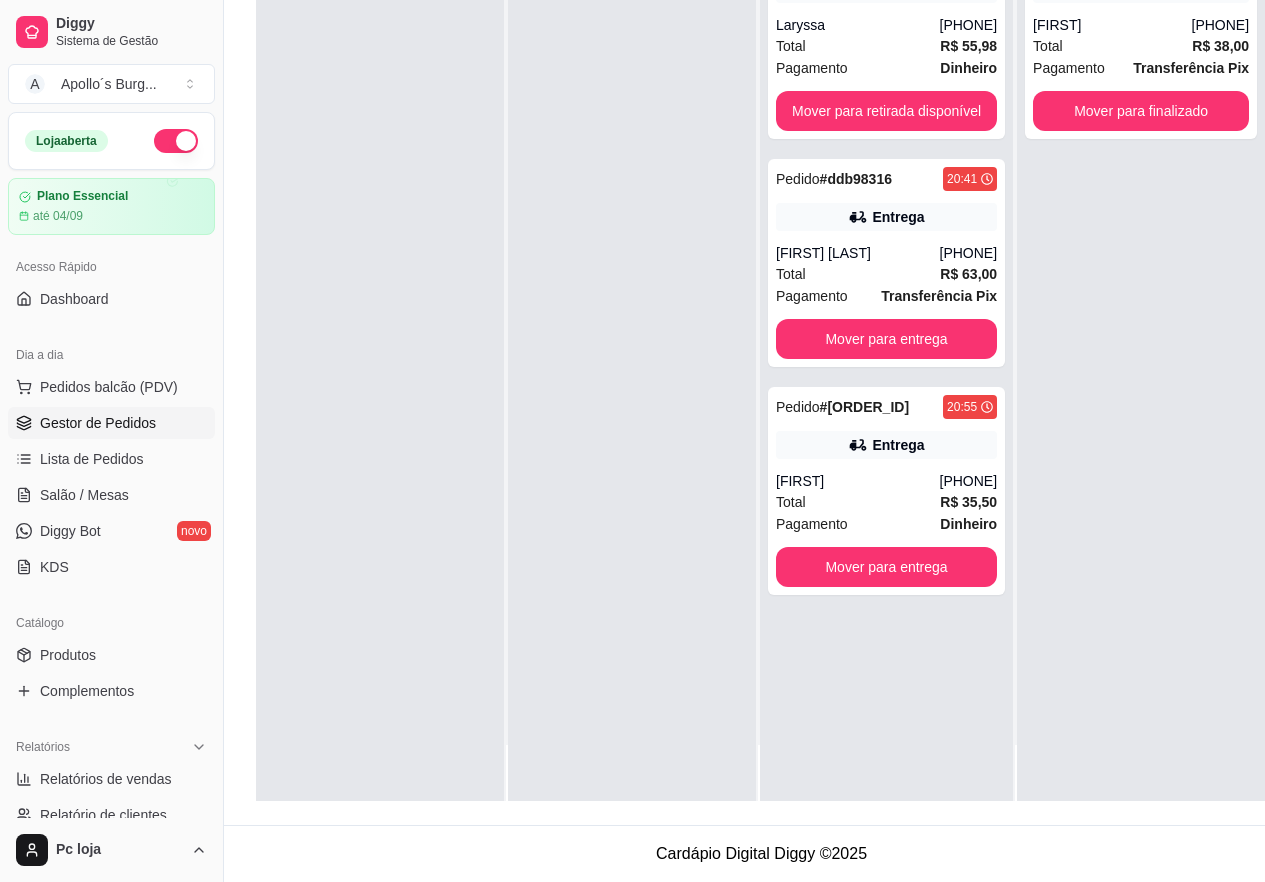 scroll, scrollTop: 305, scrollLeft: 0, axis: vertical 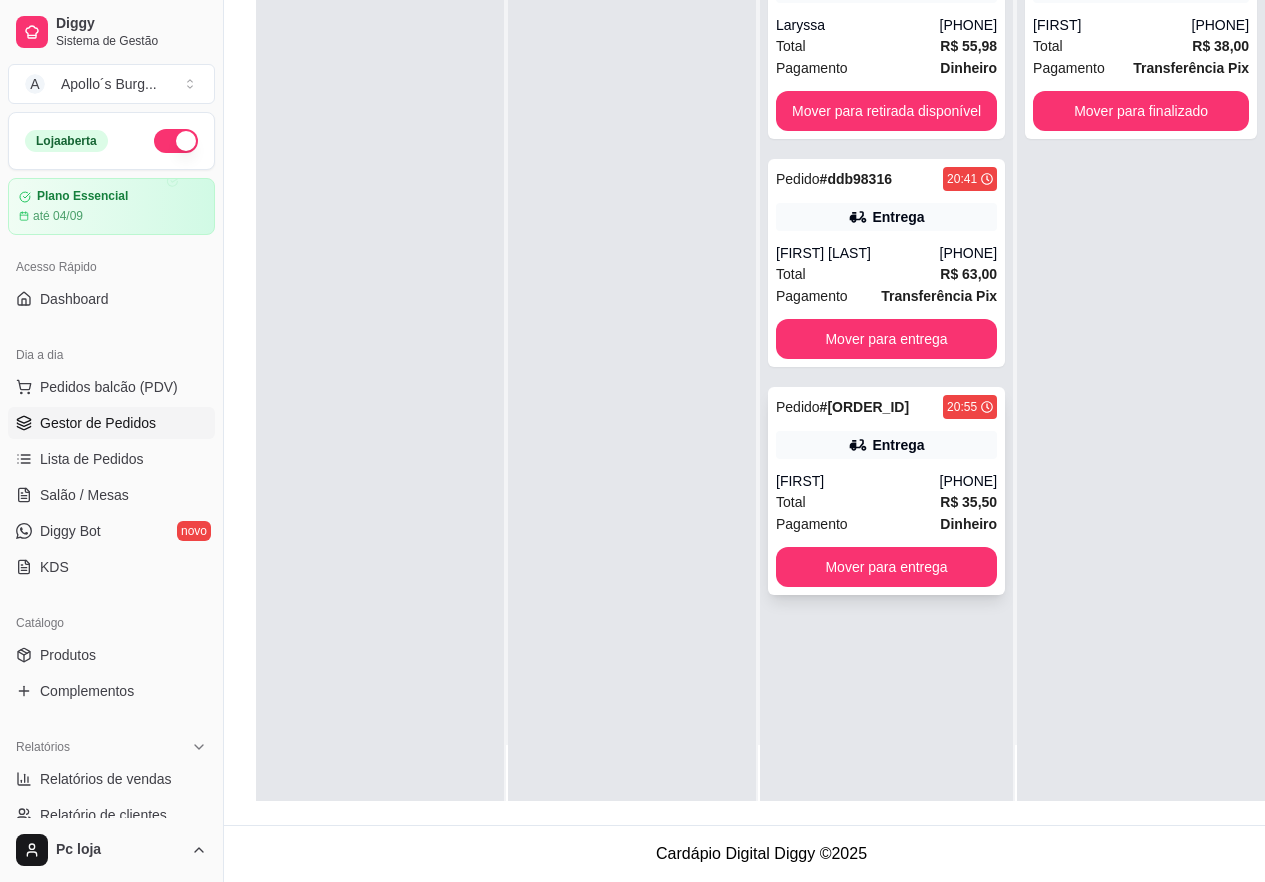 click on "Entrega" at bounding box center [898, 445] 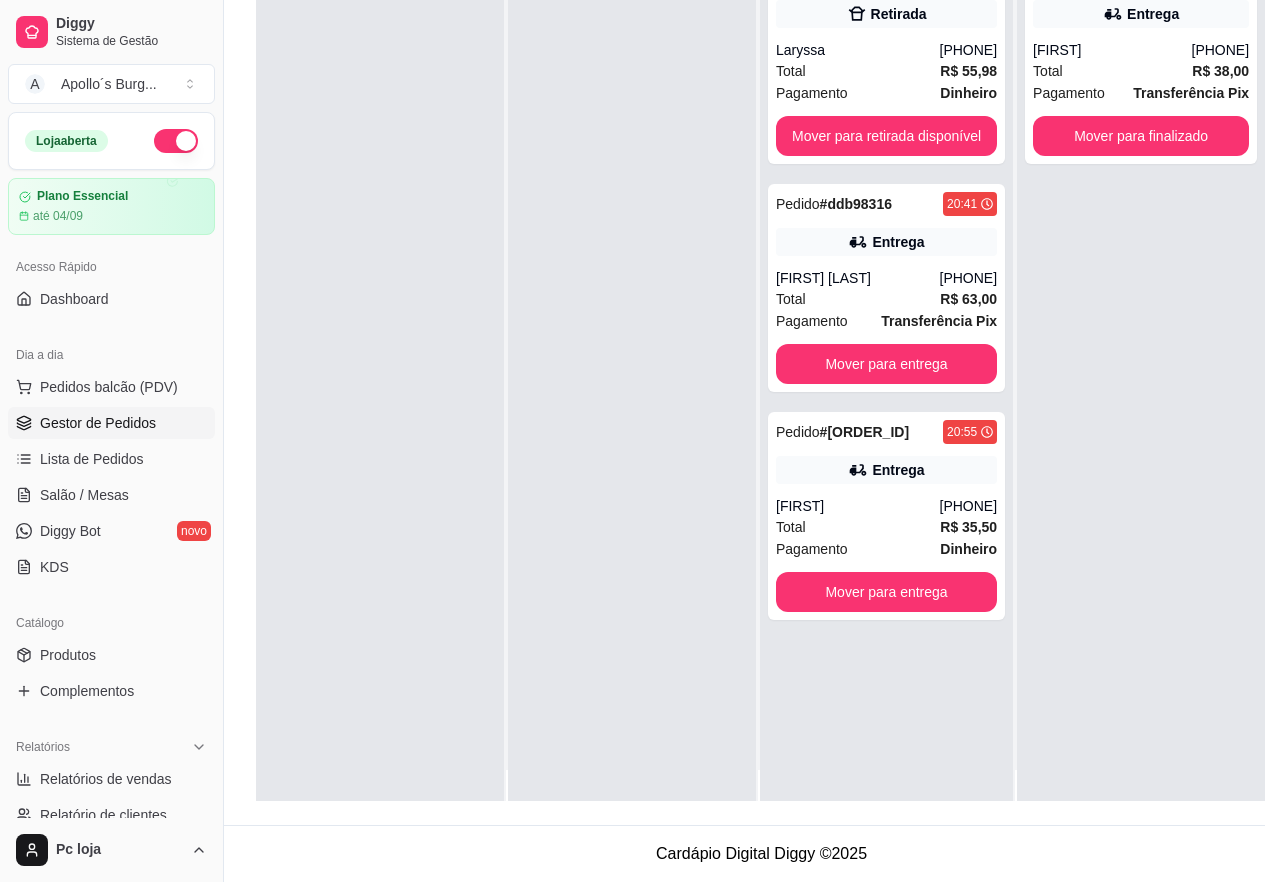 scroll, scrollTop: 0, scrollLeft: 0, axis: both 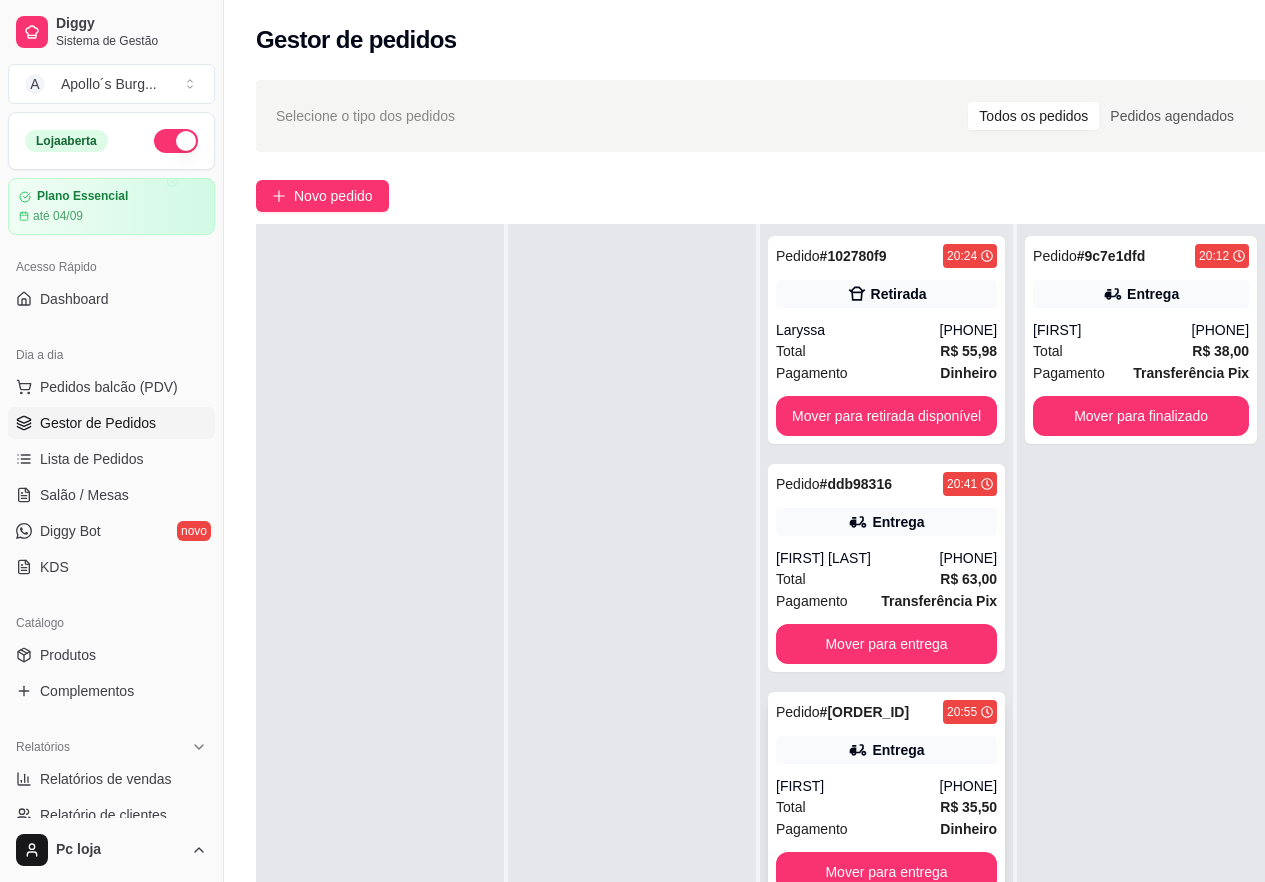 click on "Entrega" at bounding box center [886, 750] 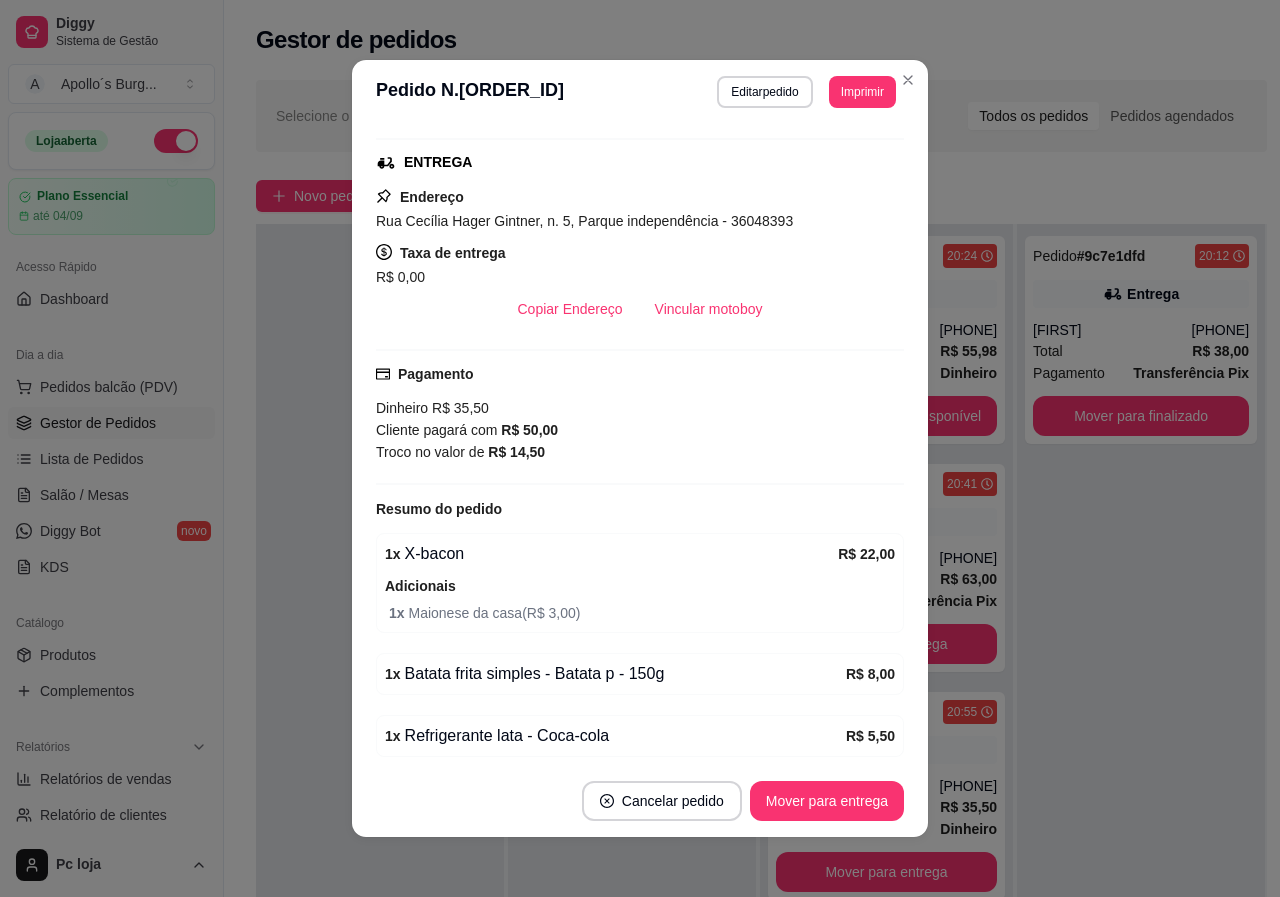 scroll, scrollTop: 378, scrollLeft: 0, axis: vertical 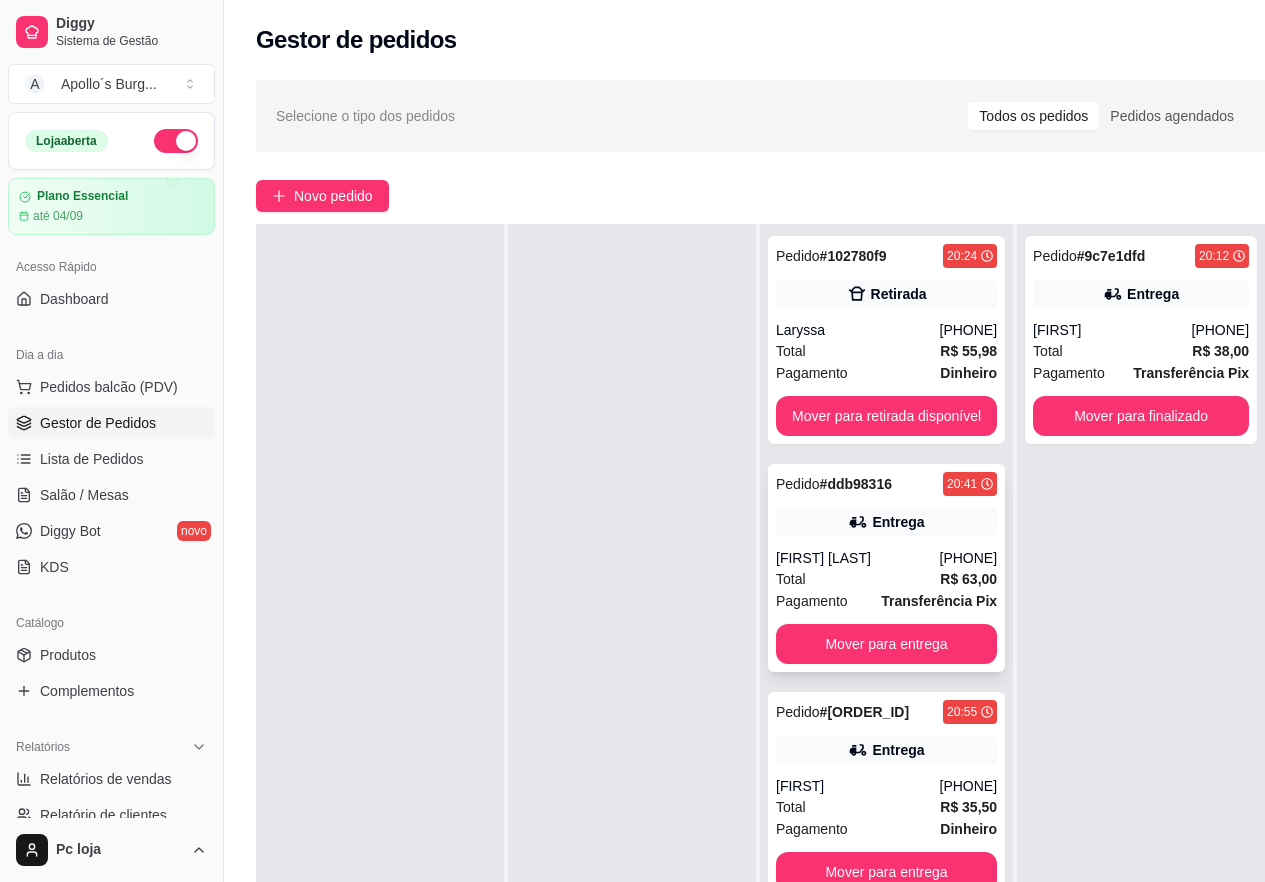click on "[FIRST] [LAST]" at bounding box center [858, 558] 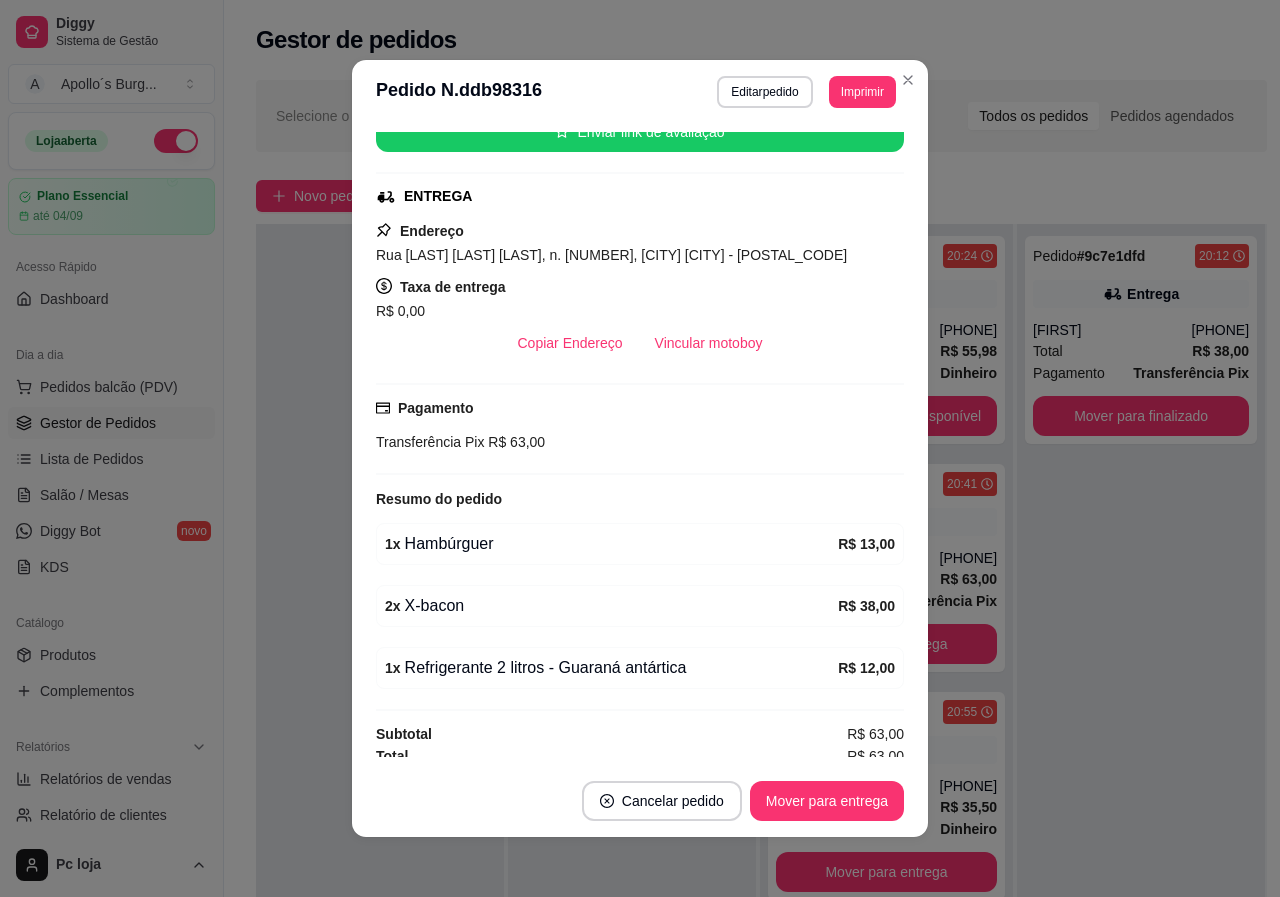 scroll, scrollTop: 276, scrollLeft: 0, axis: vertical 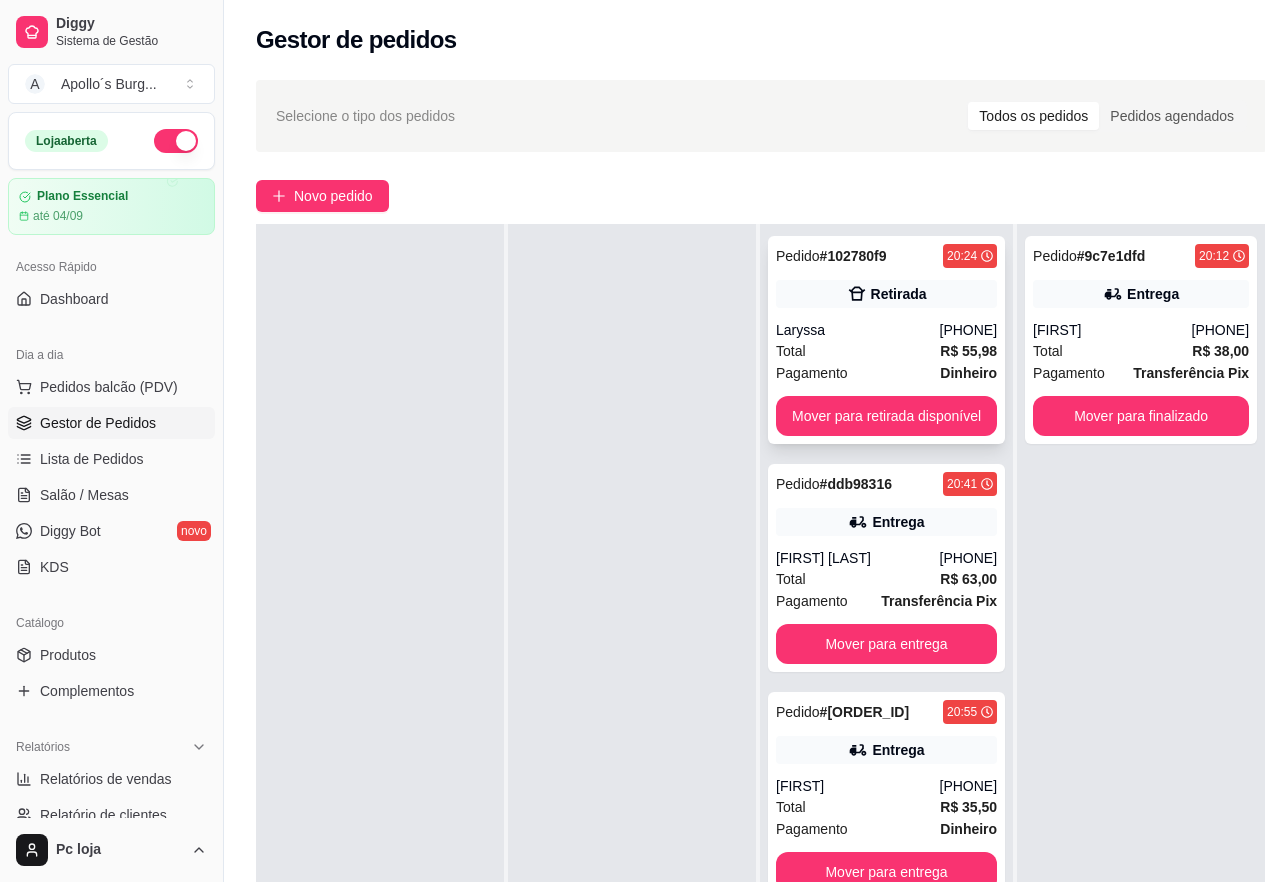 click on "Total R$ 55,98" at bounding box center [886, 351] 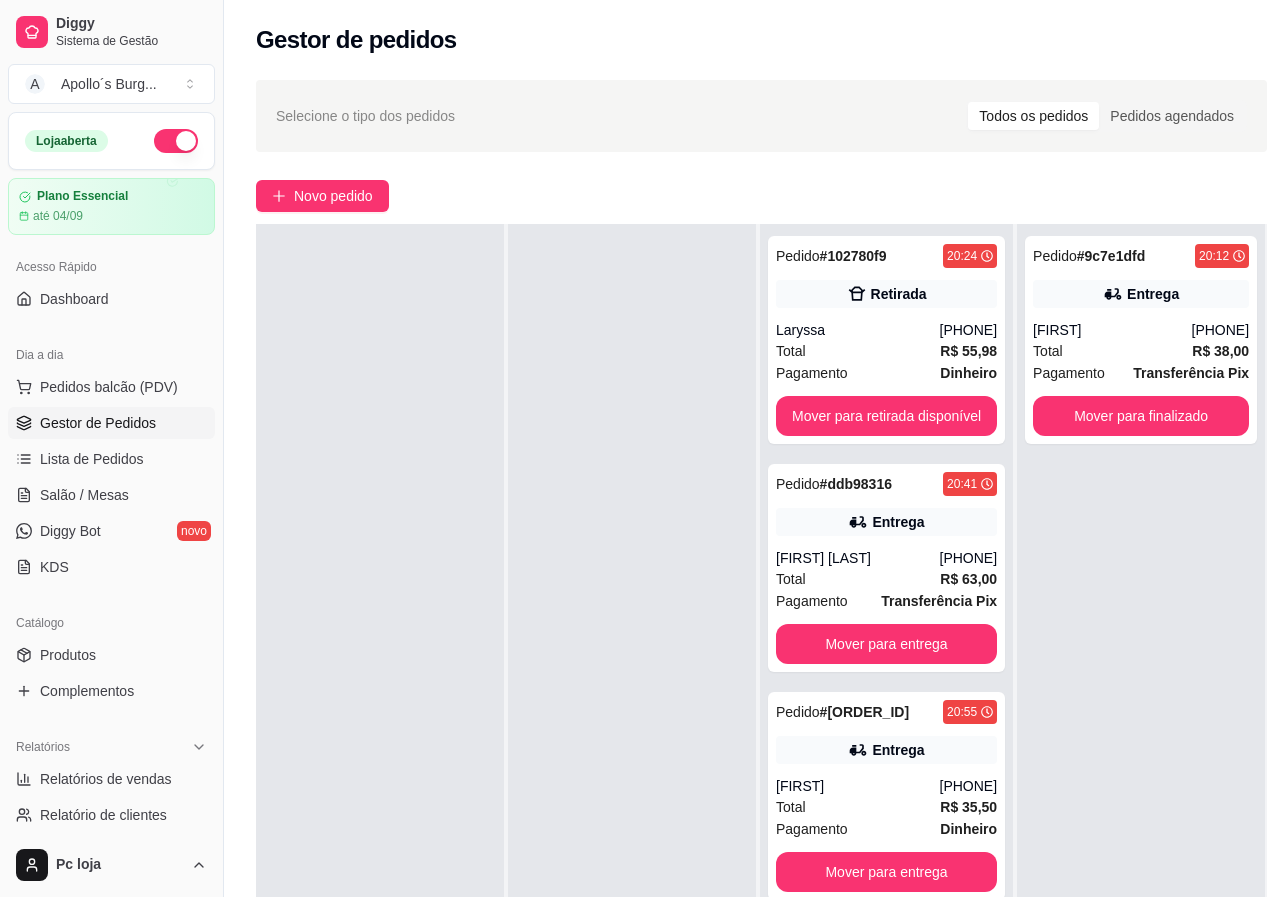 scroll, scrollTop: 40, scrollLeft: 0, axis: vertical 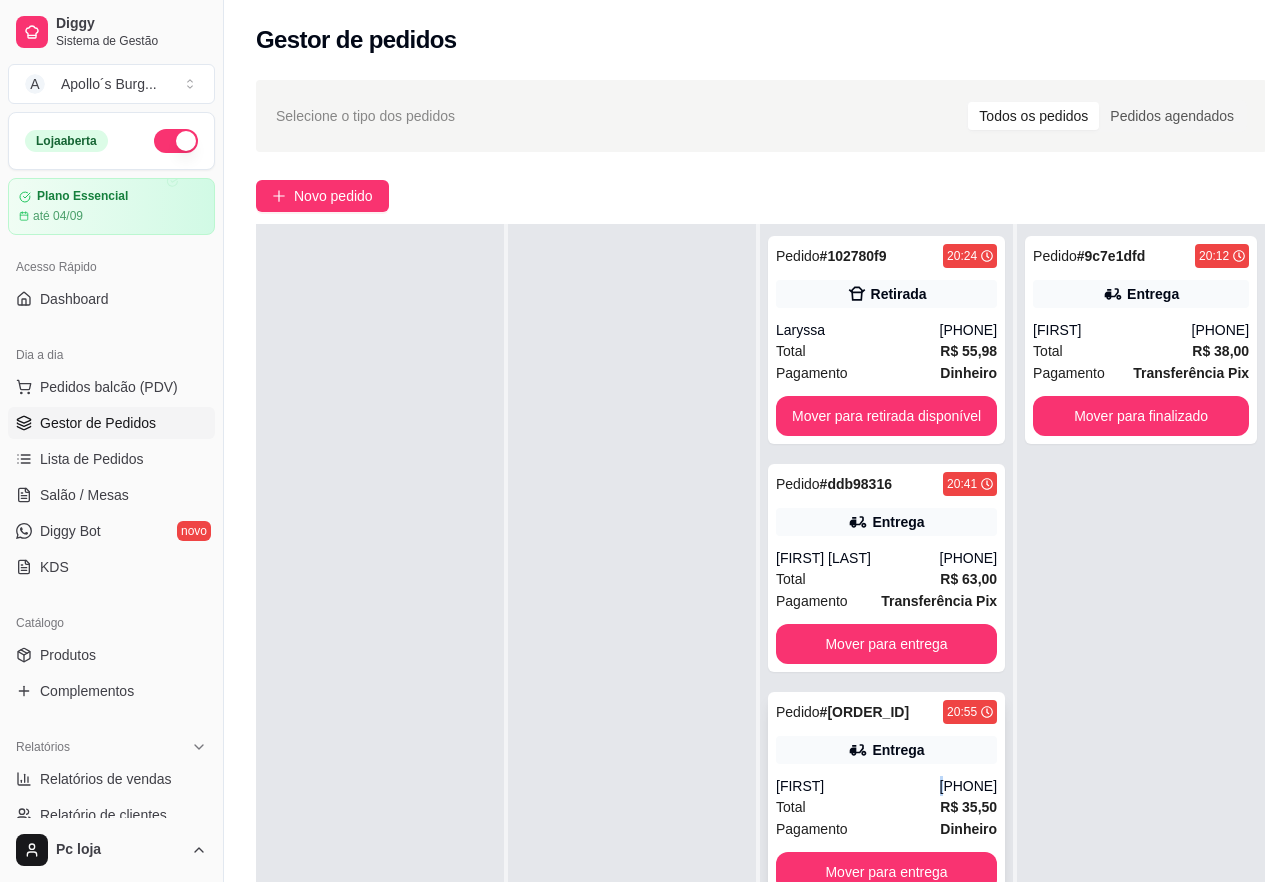 click on "Pedido  # fccda07b [TIME] Entrega [FIRST]  [PHONE] Total R$ 35,50 Pagamento Dinheiro Mover para entrega" at bounding box center [886, 796] 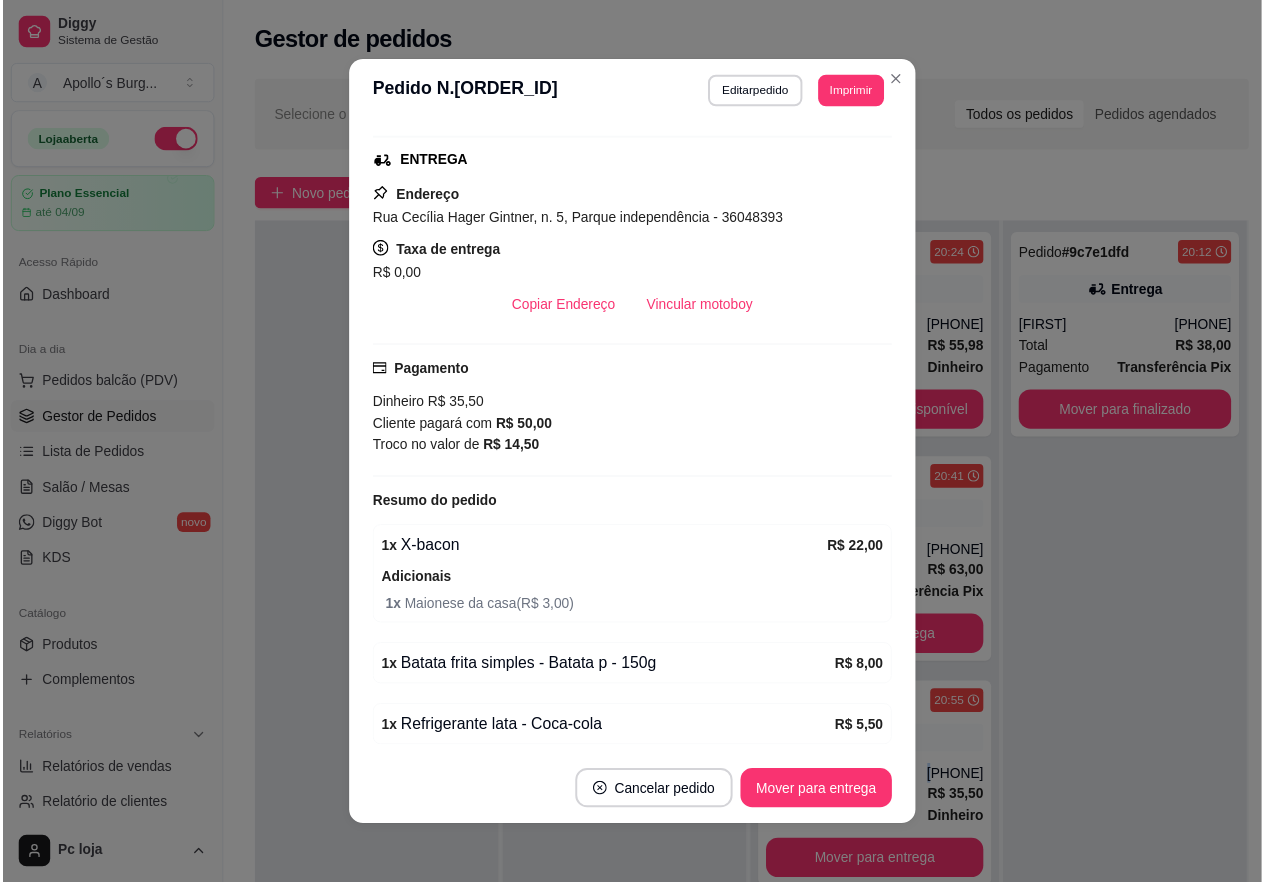 scroll, scrollTop: 378, scrollLeft: 0, axis: vertical 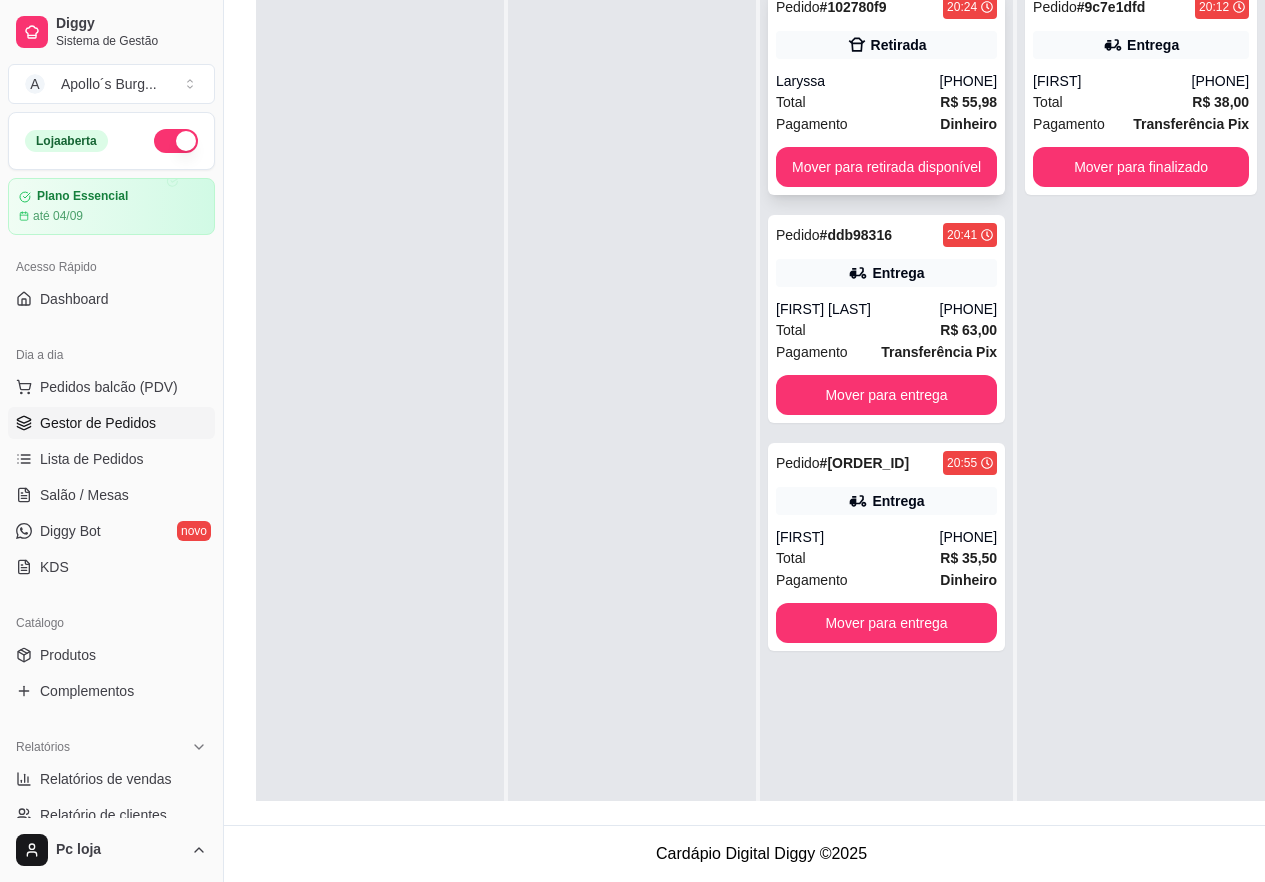 click on "Total R$ 55,98" at bounding box center [886, 102] 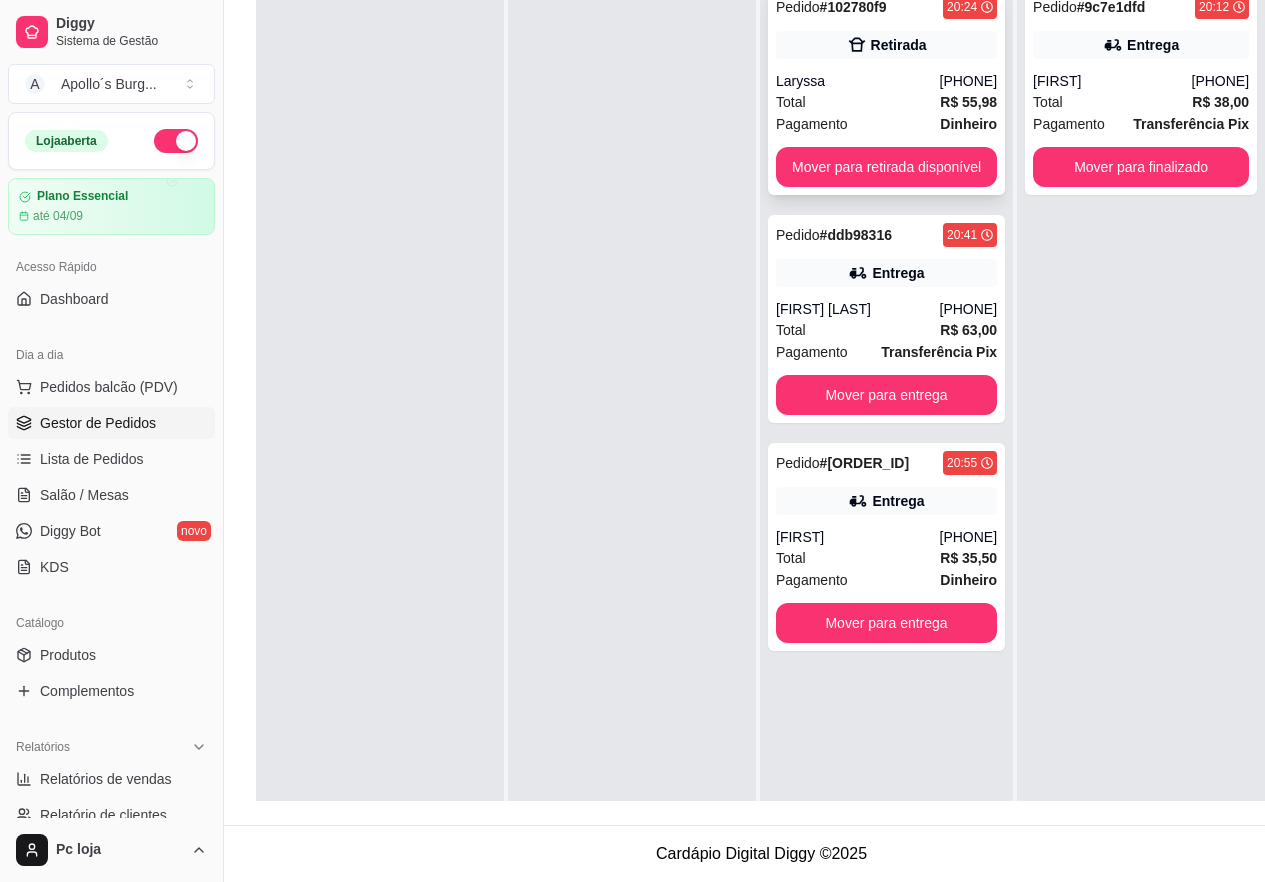 scroll, scrollTop: 305, scrollLeft: 0, axis: vertical 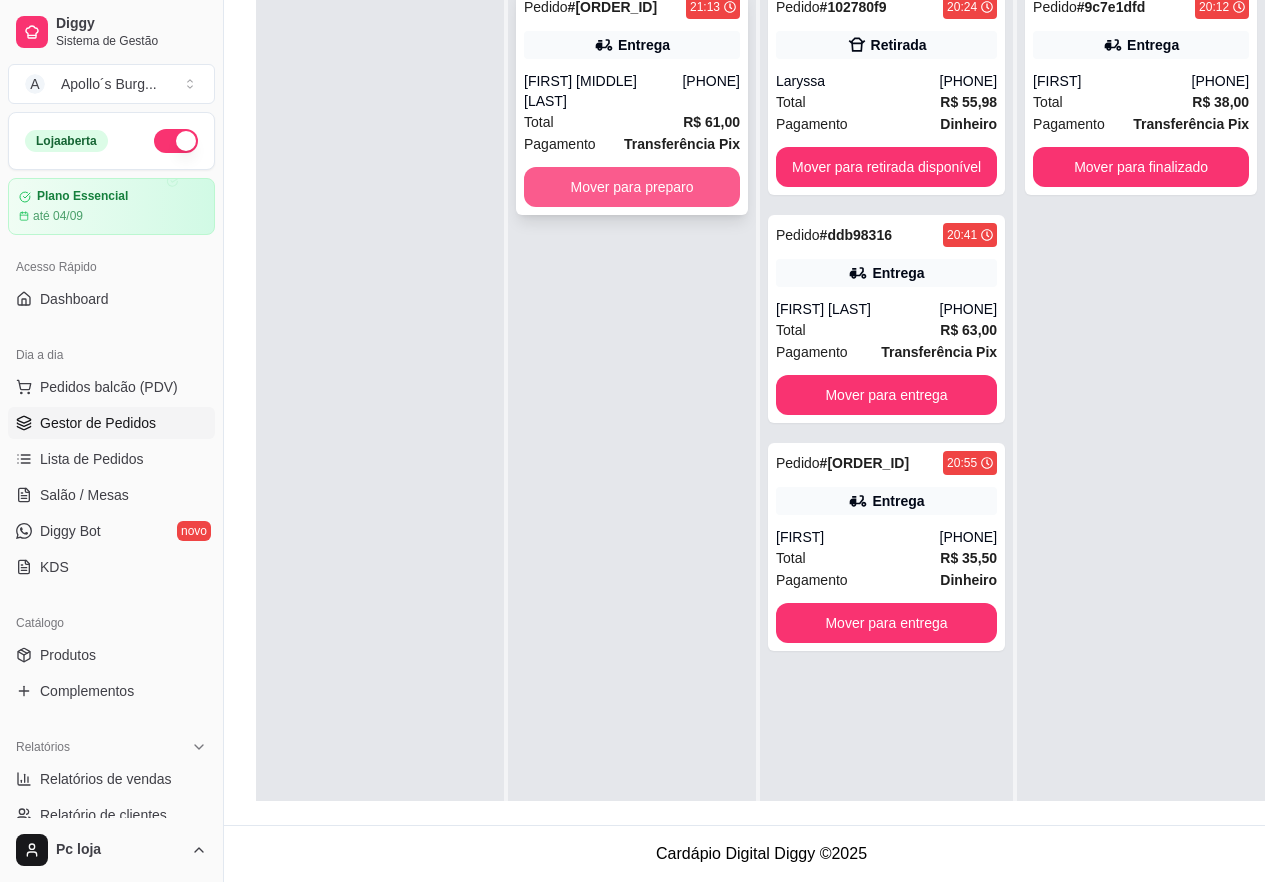 click on "Mover para preparo" at bounding box center [632, 187] 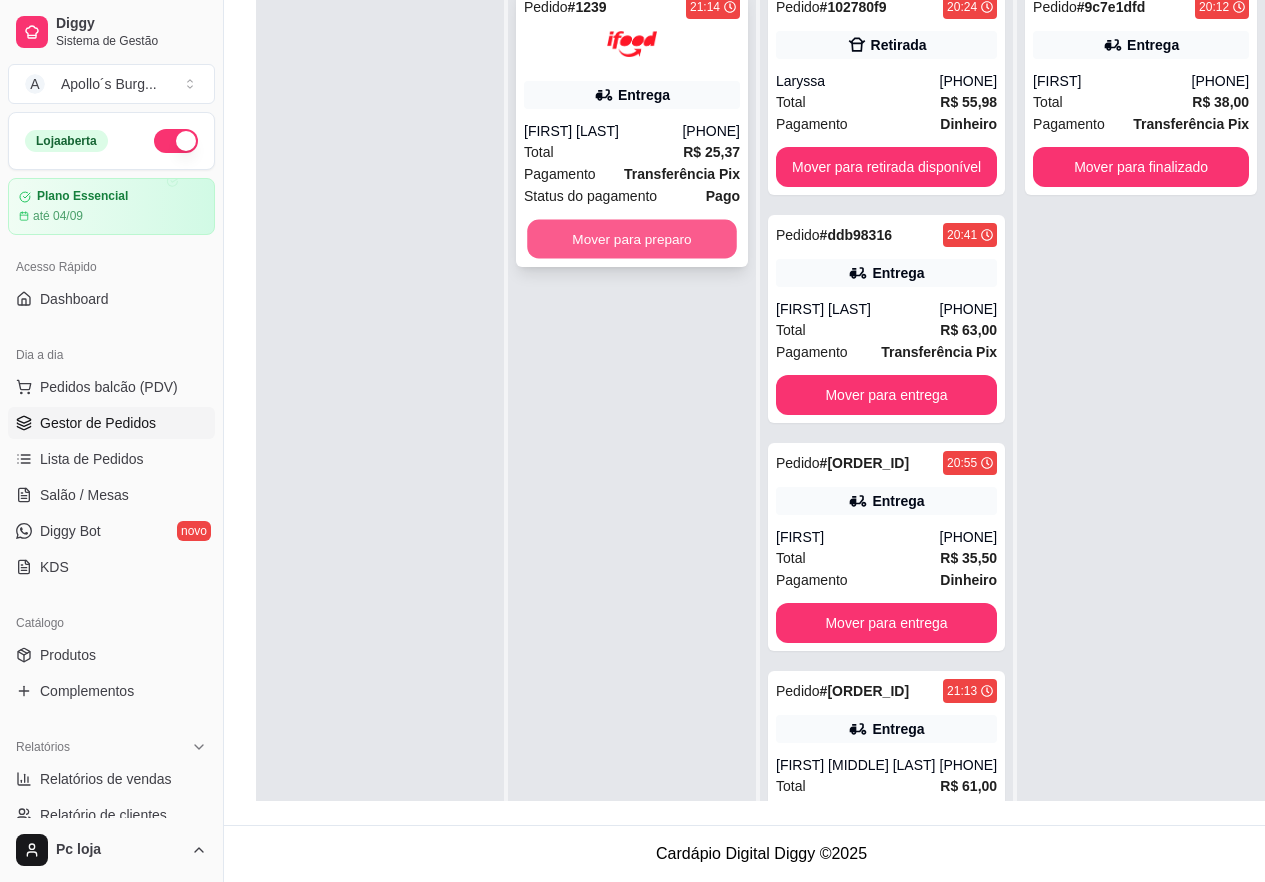 click on "Mover para preparo" at bounding box center [632, 239] 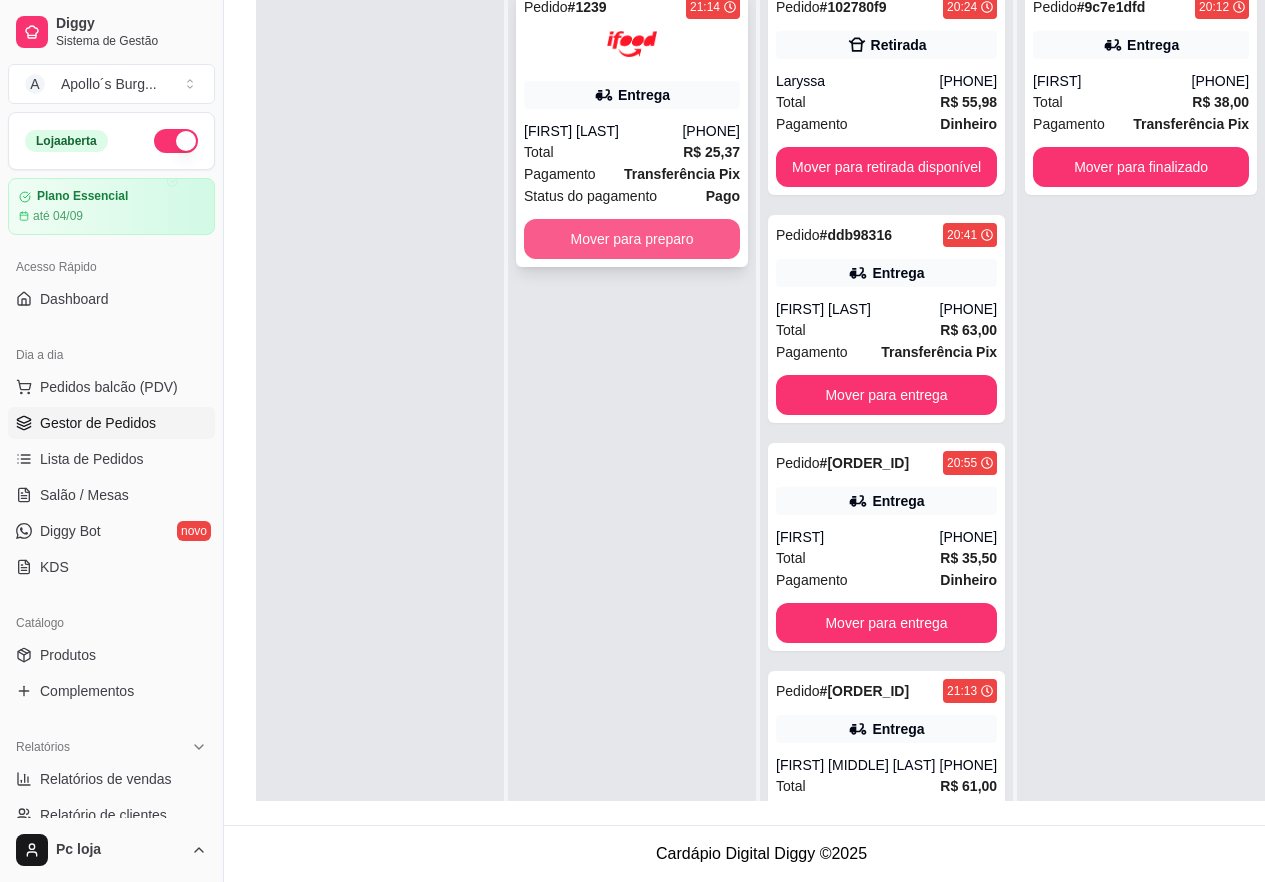 click on "Mover para preparo" at bounding box center [632, 239] 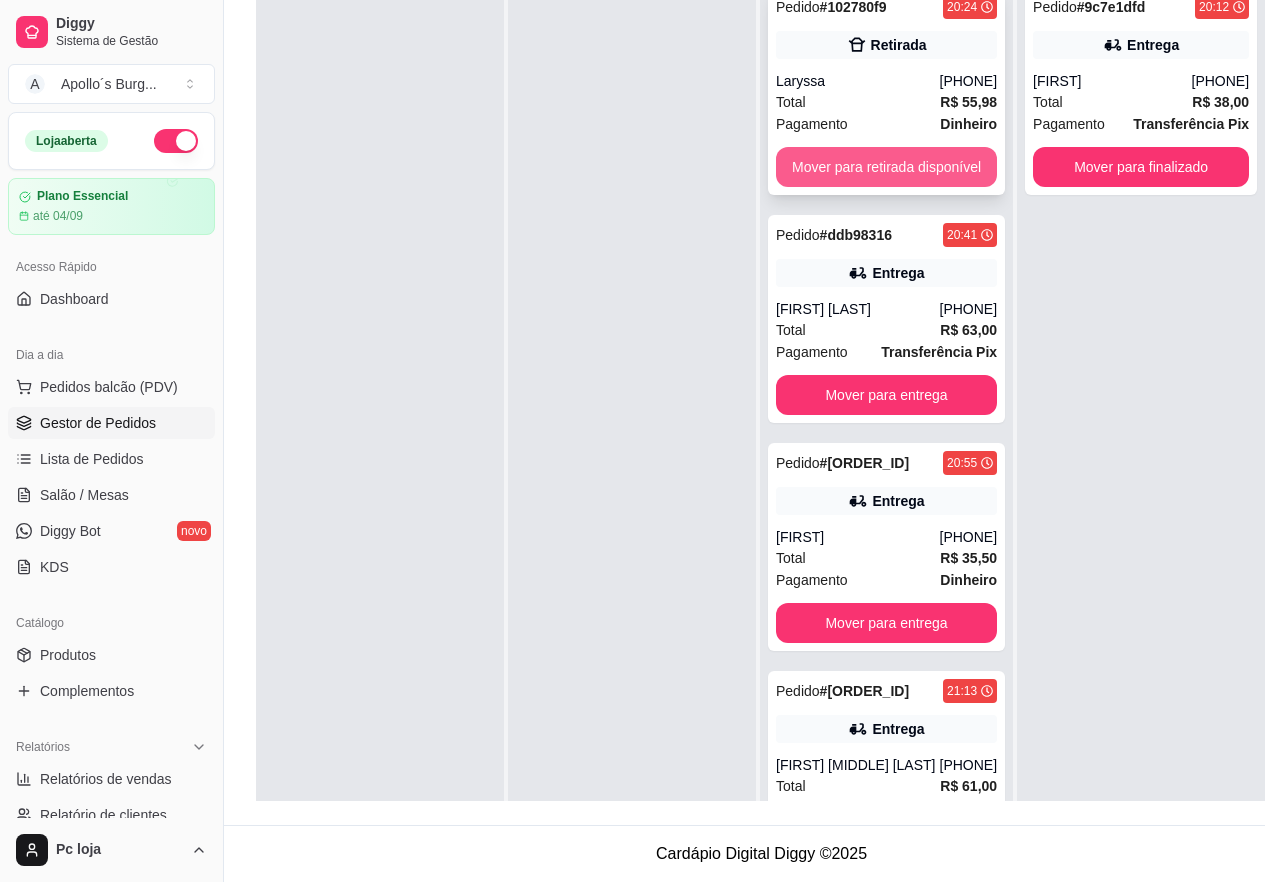 click on "Mover para retirada disponível" at bounding box center [886, 167] 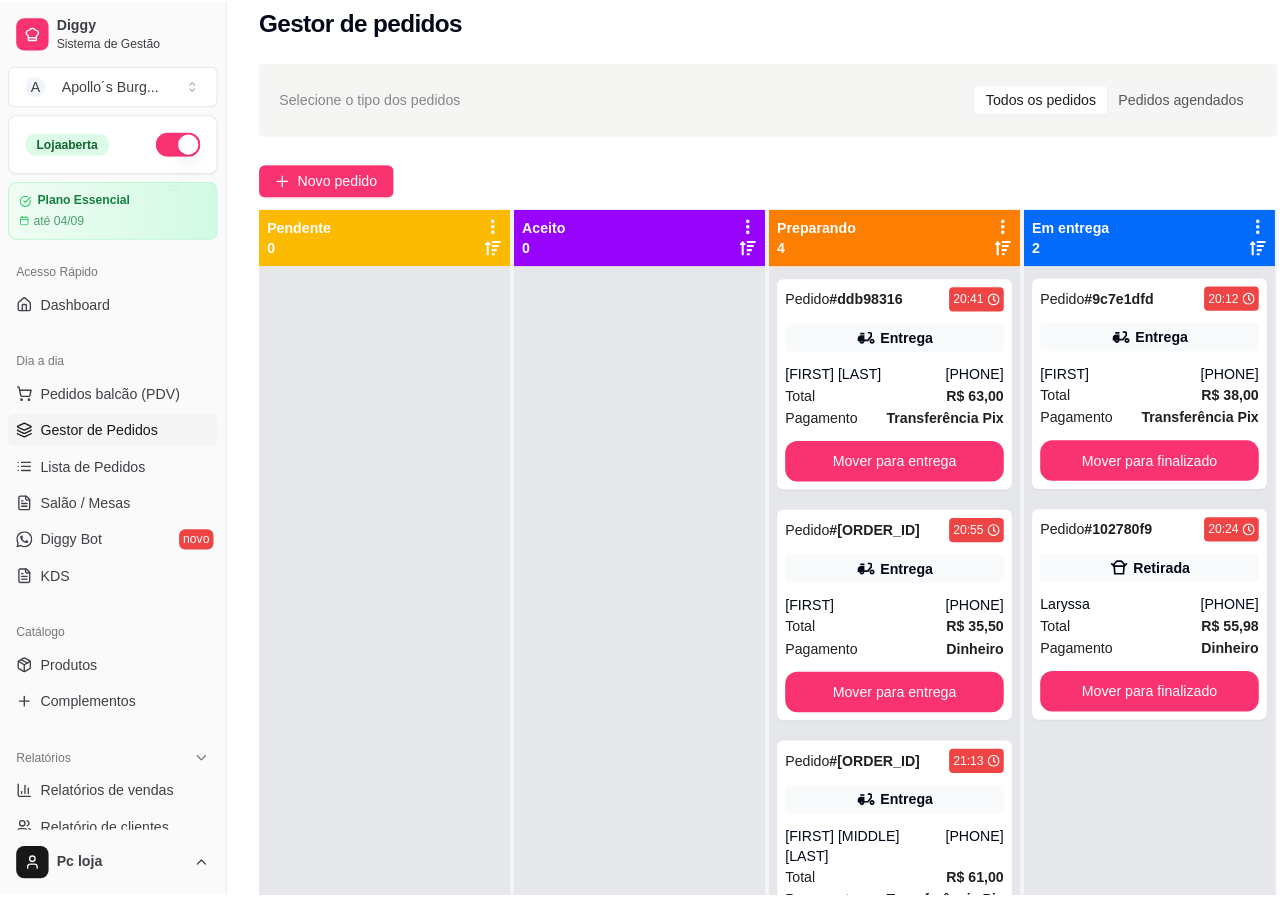 scroll, scrollTop: 0, scrollLeft: 0, axis: both 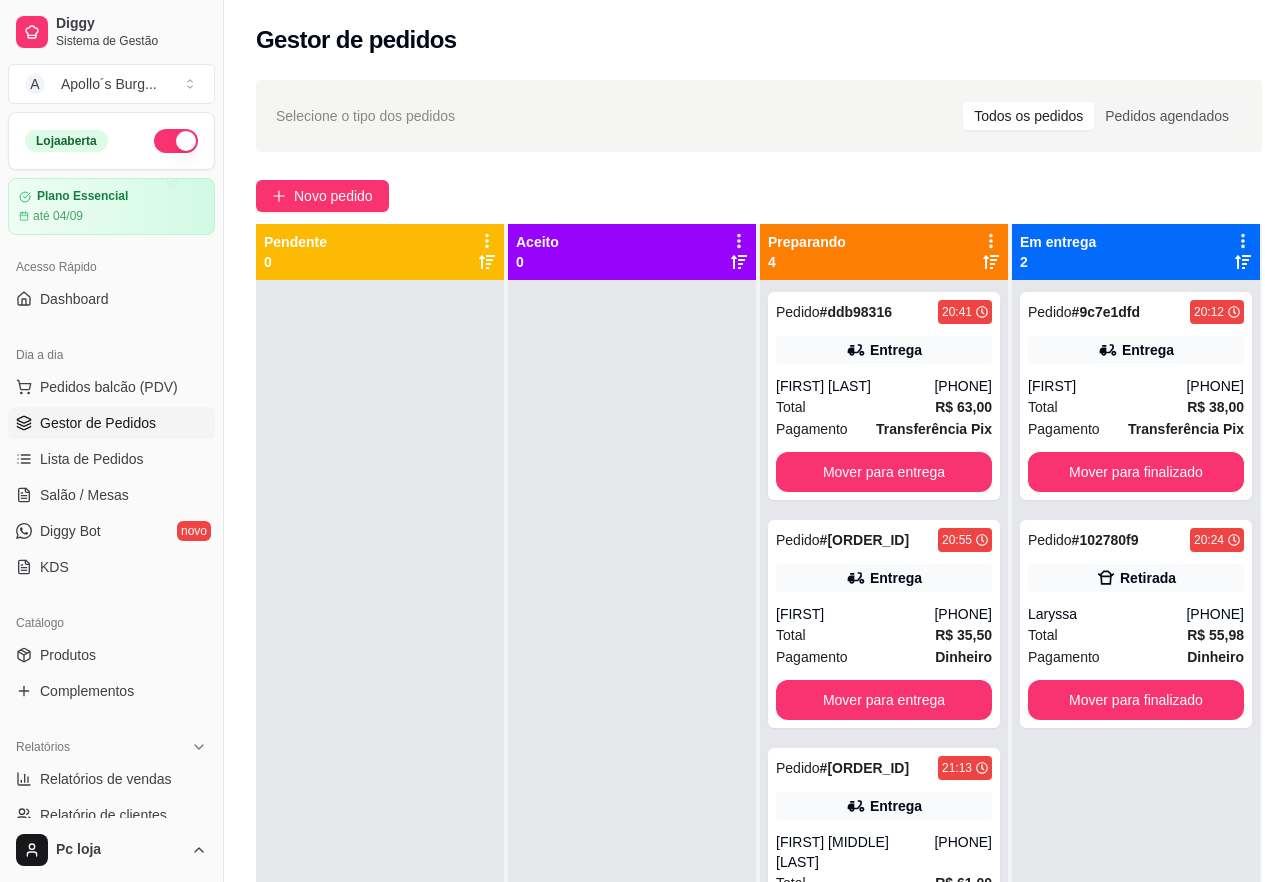 click on "Selecione o tipo dos pedidos Todos os pedidos Pedidos agendados Novo pedido Pendente 0 Aceito 0 Preparando 4 Pedido # ddb98316 20:41 Entrega [FIRST] [LAST] [PHONE] Total R$ 63,00 Pagamento Transferência Pix Mover para entrega Pedido # fccda07b 20:55 Entrega [FIRST] [PHONE] Total R$ 35,50 Pagamento Dinheiro Mover para entrega Pedido # 7d6effdb 21:13 Entrega [FIRST] [LAST] [PHONE] Total R$ 61,00 Pagamento Transferência Pix Mover para entrega Pedido # 1239 21:14 Entrega [FIRST] [LAST] [PHONE] Total R$ 25,37 Pagamento Transferência Pix Status do pagamento Pago Mover para entrega Em entrega 2 Pedido # 9c7e1dfd 20:12 Entrega [FIRST] [PHONE] Total R$ 38,00 Pagamento Transferência Pix Mover para finalizado Pedido # 102780f9 20:24 Retirada [FIRST] [PHONE] Total R$ 55,98 Pagamento Dinheiro Mover para finalizado" at bounding box center [759, 599] 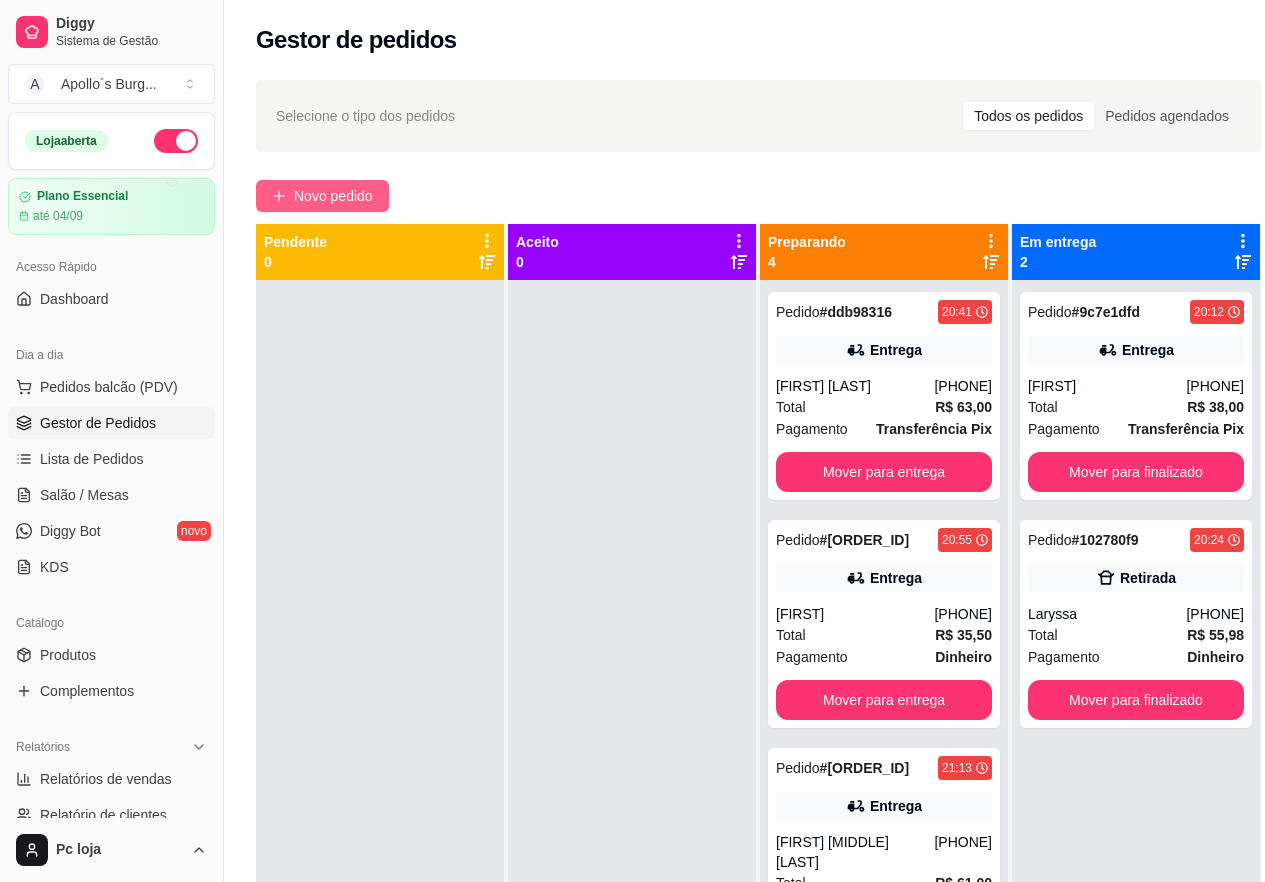 click on "Novo pedido" at bounding box center (322, 196) 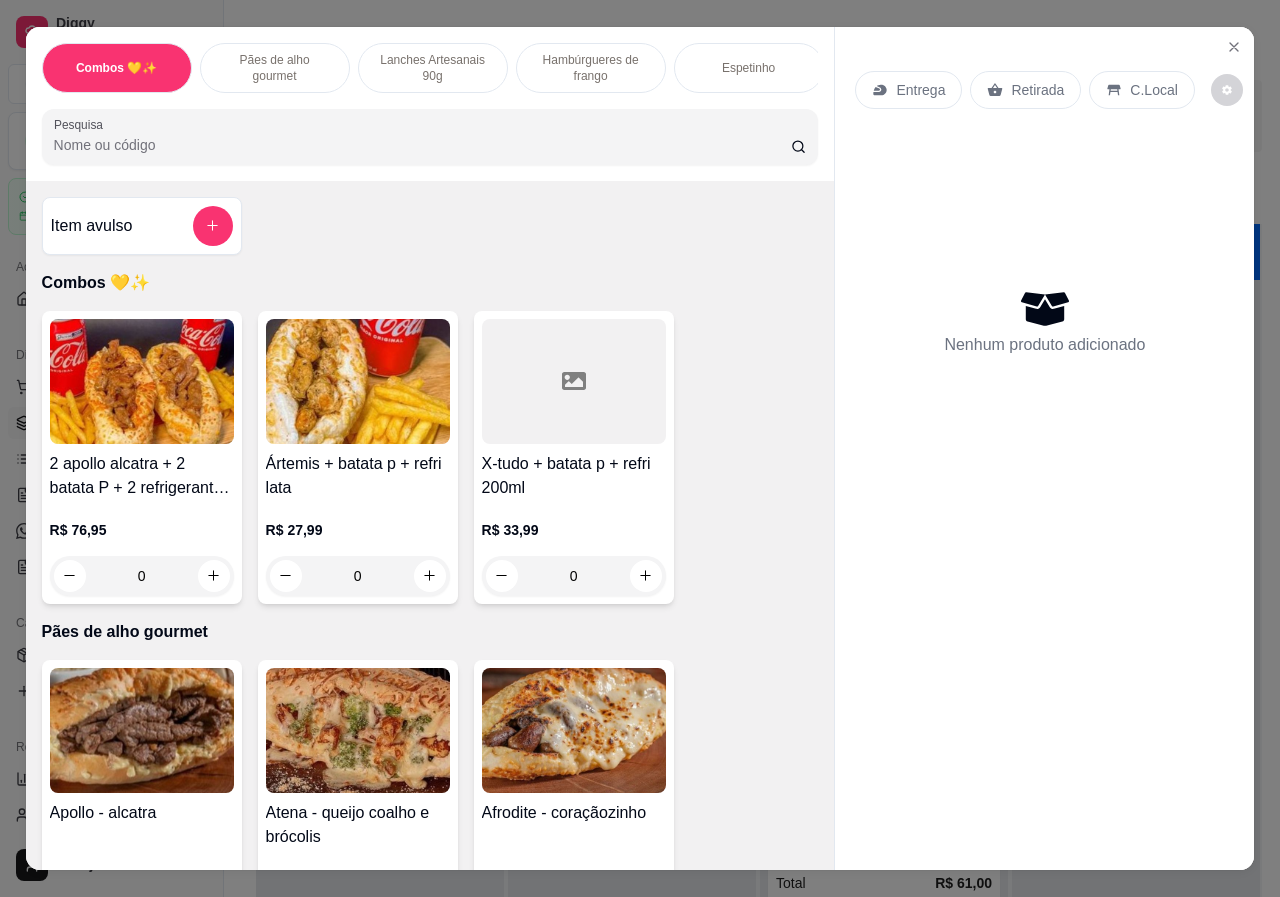 scroll, scrollTop: 0, scrollLeft: 479, axis: horizontal 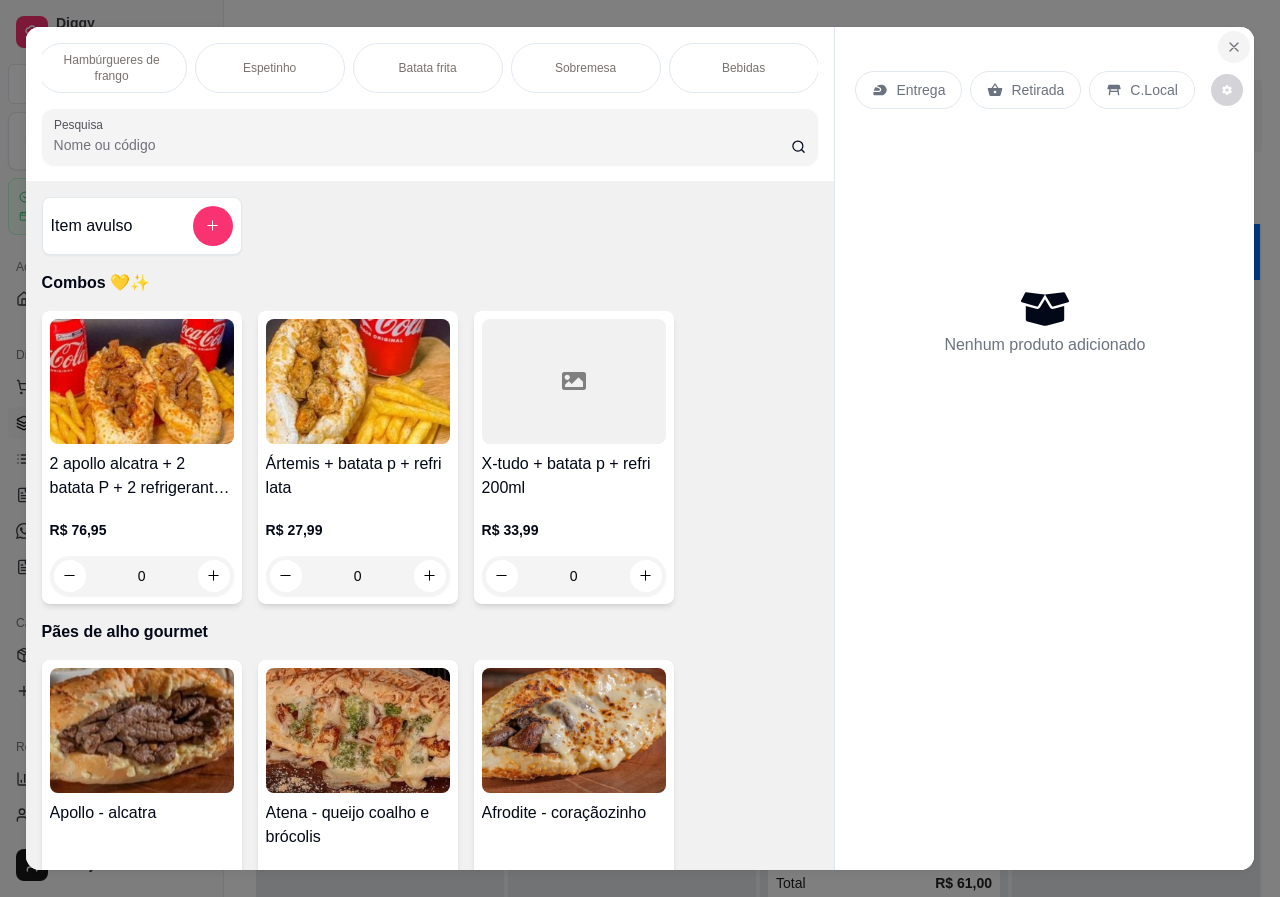 click 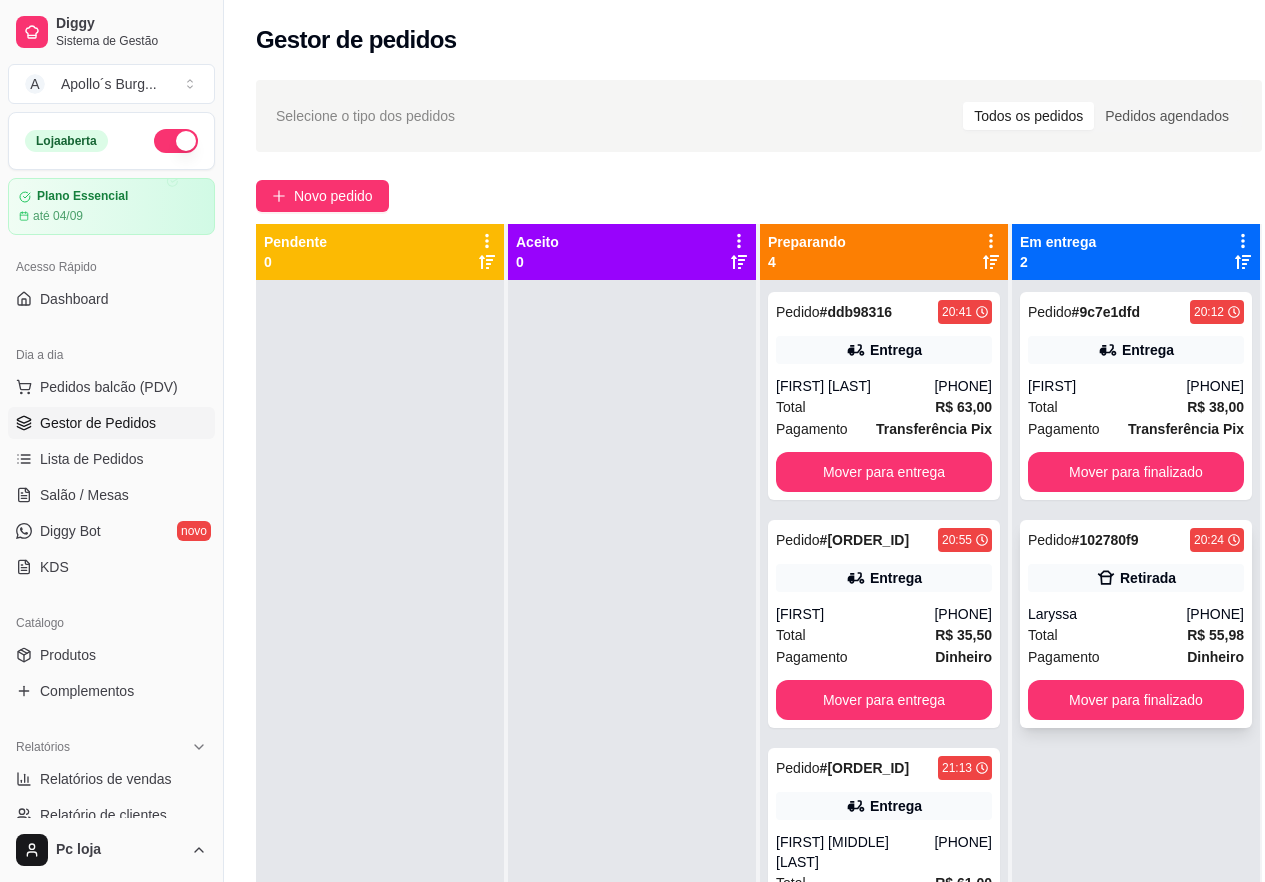 click on "Pedido  # 102780f9 20:24 Retirada [FIRST]  ([PHONE]) Total R$ 55,98 Pagamento Dinheiro Mover para finalizado" at bounding box center [1136, 624] 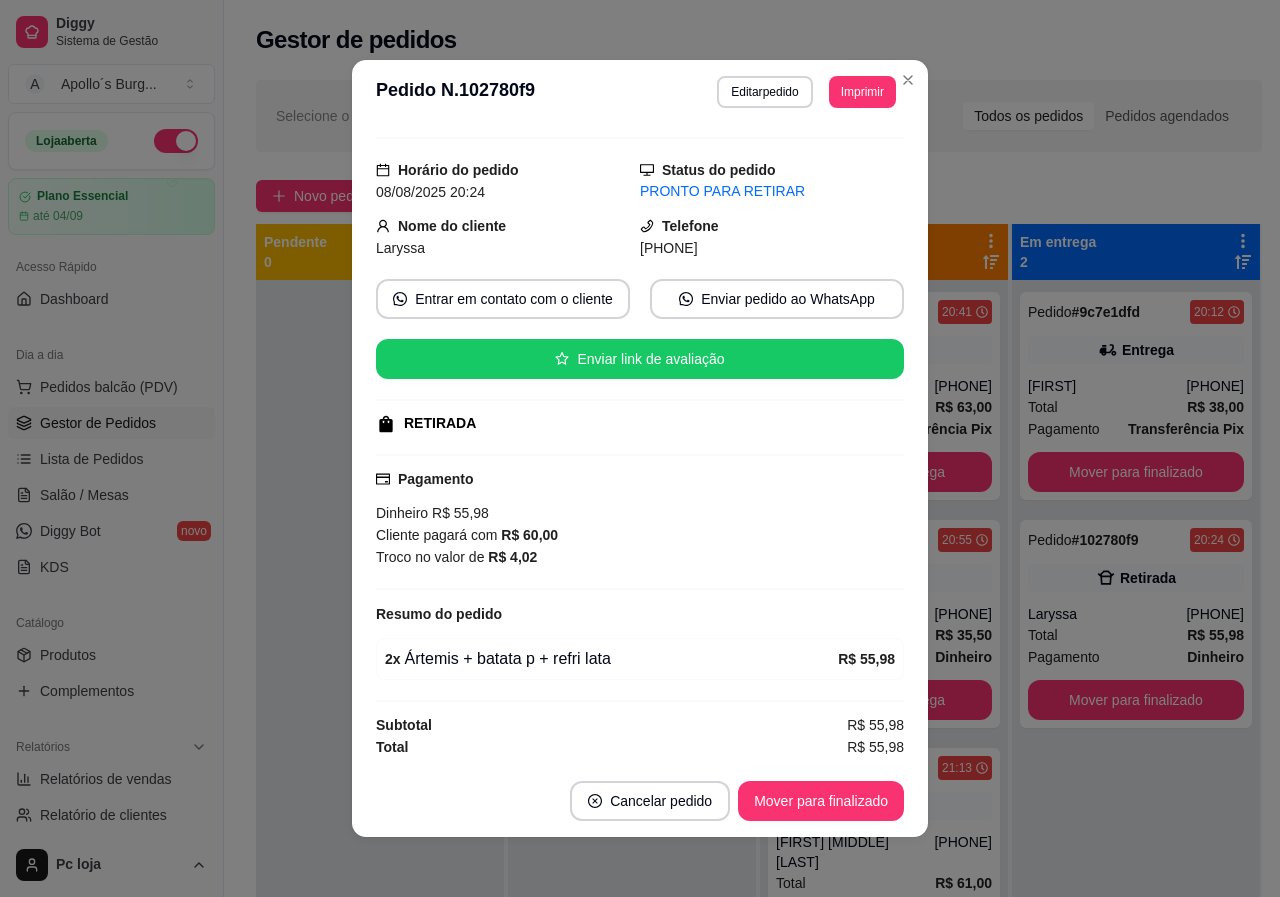 scroll, scrollTop: 40, scrollLeft: 0, axis: vertical 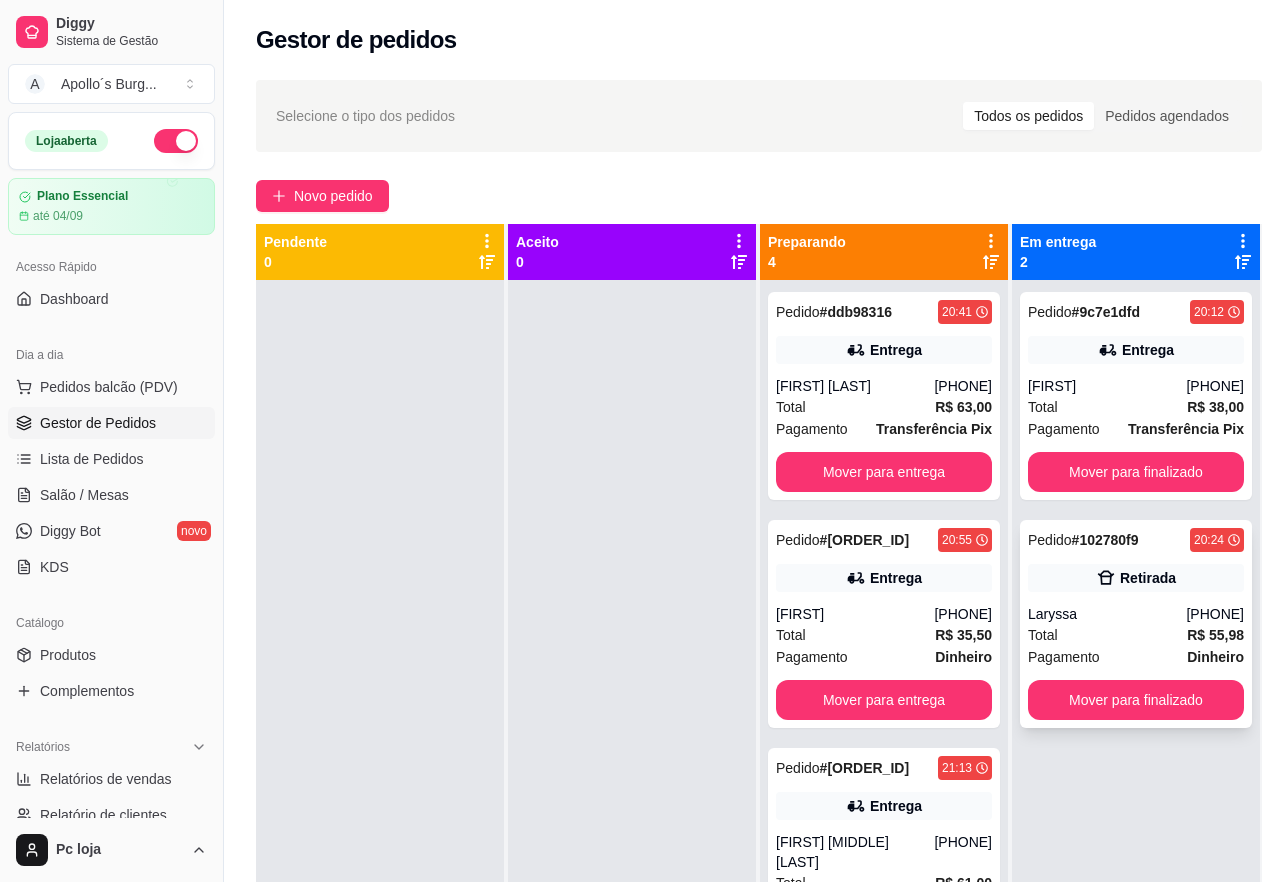 click on "[PHONE]" at bounding box center (1215, 614) 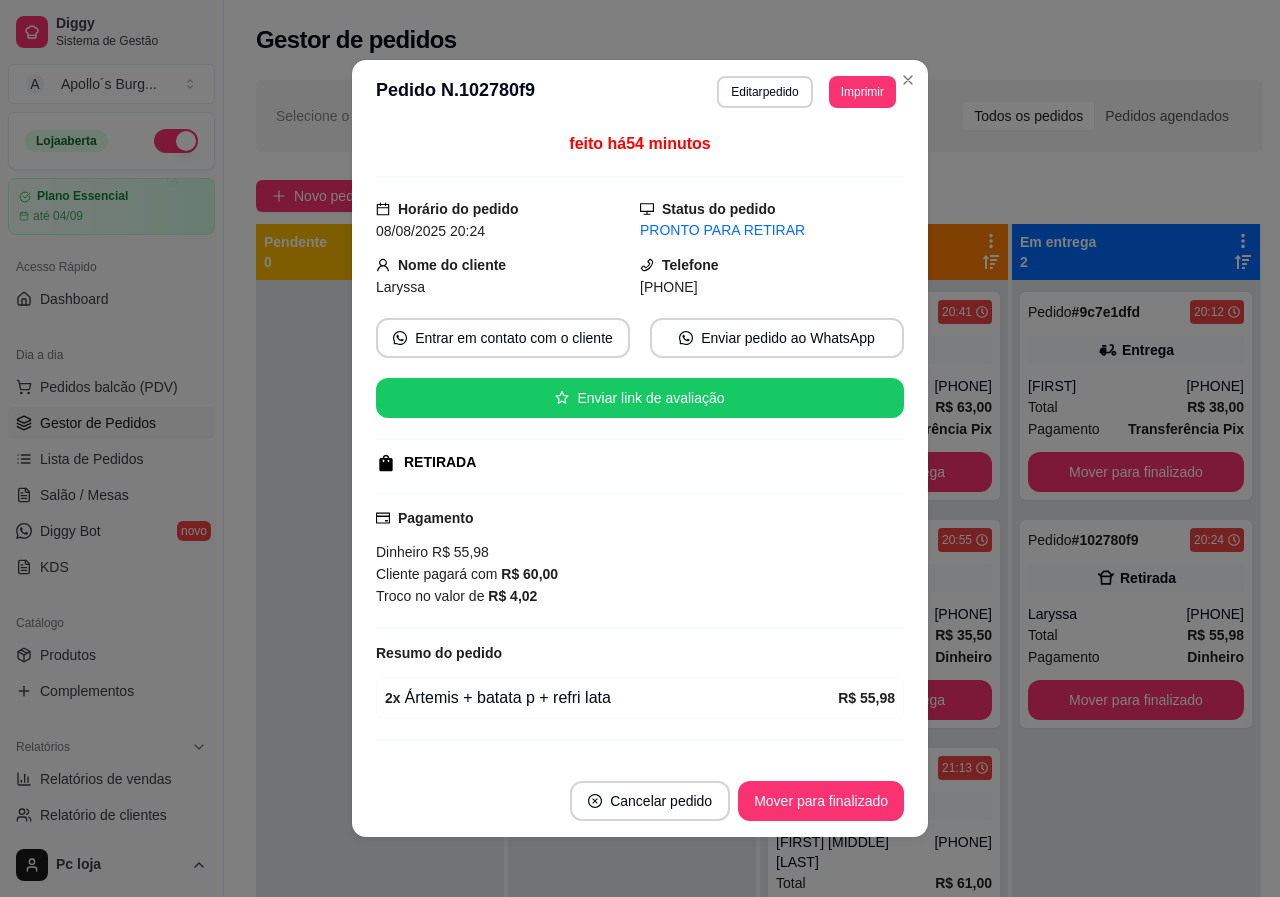 scroll, scrollTop: 40, scrollLeft: 0, axis: vertical 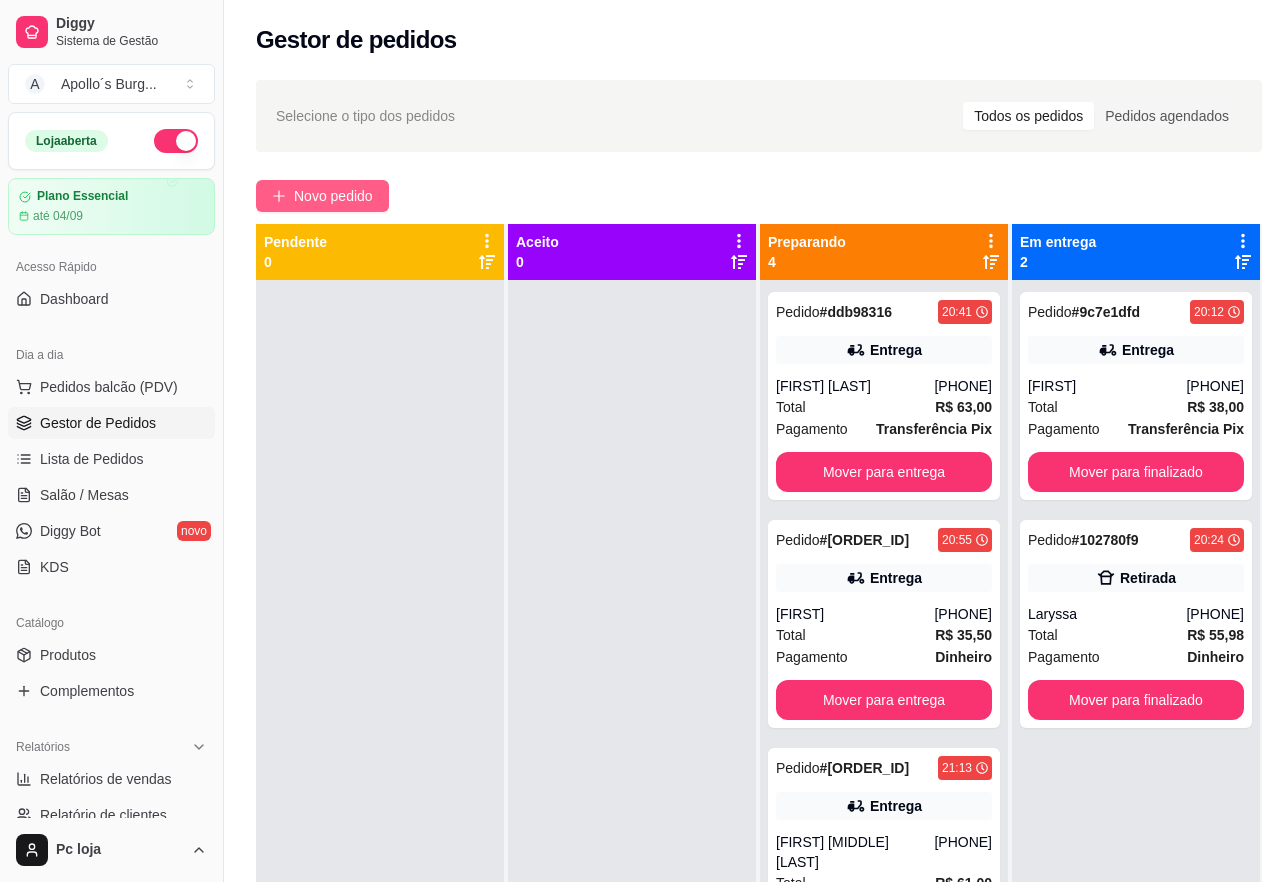 click on "Novo pedido" at bounding box center [333, 196] 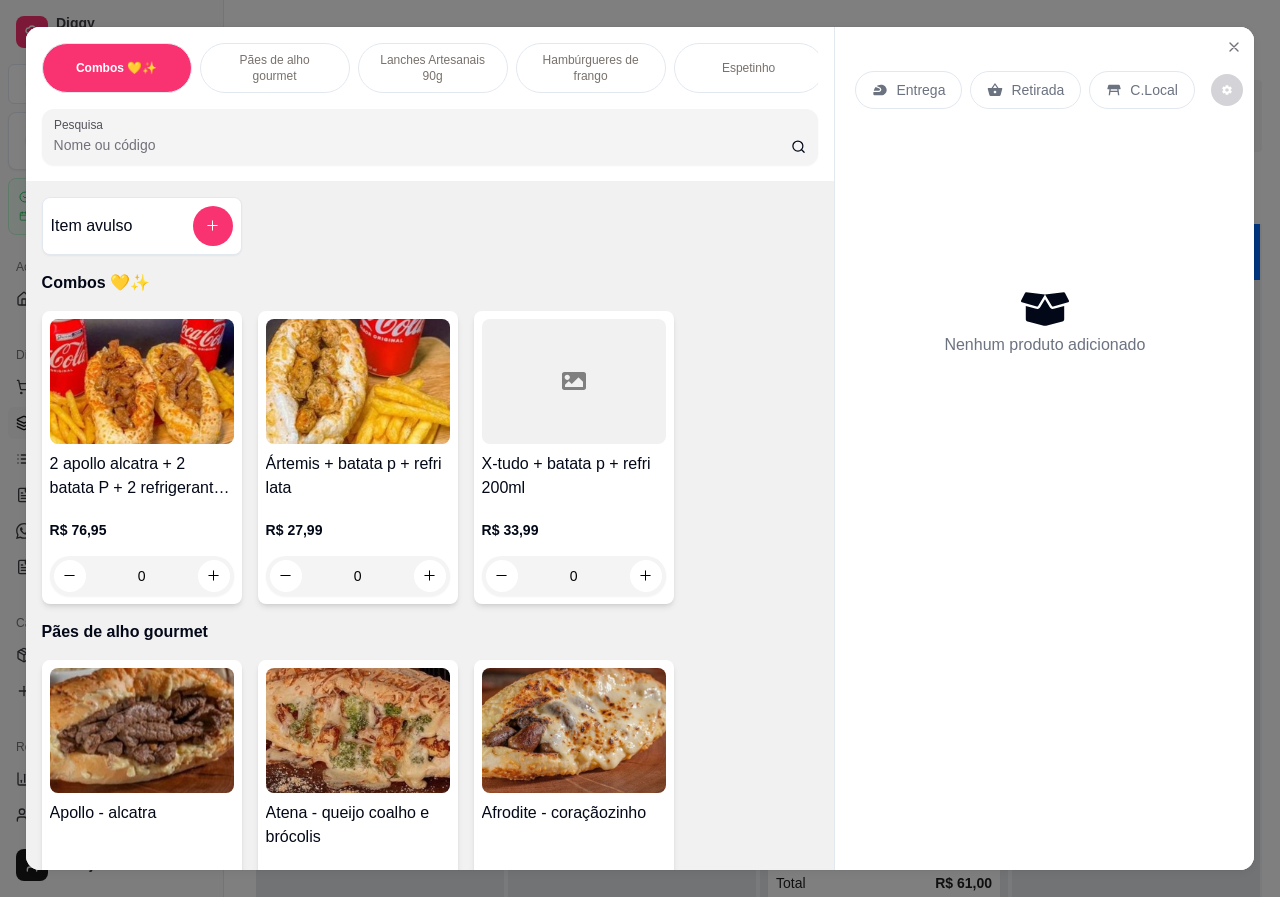 click on "Ártemis + batata p + refri lata" at bounding box center [358, 476] 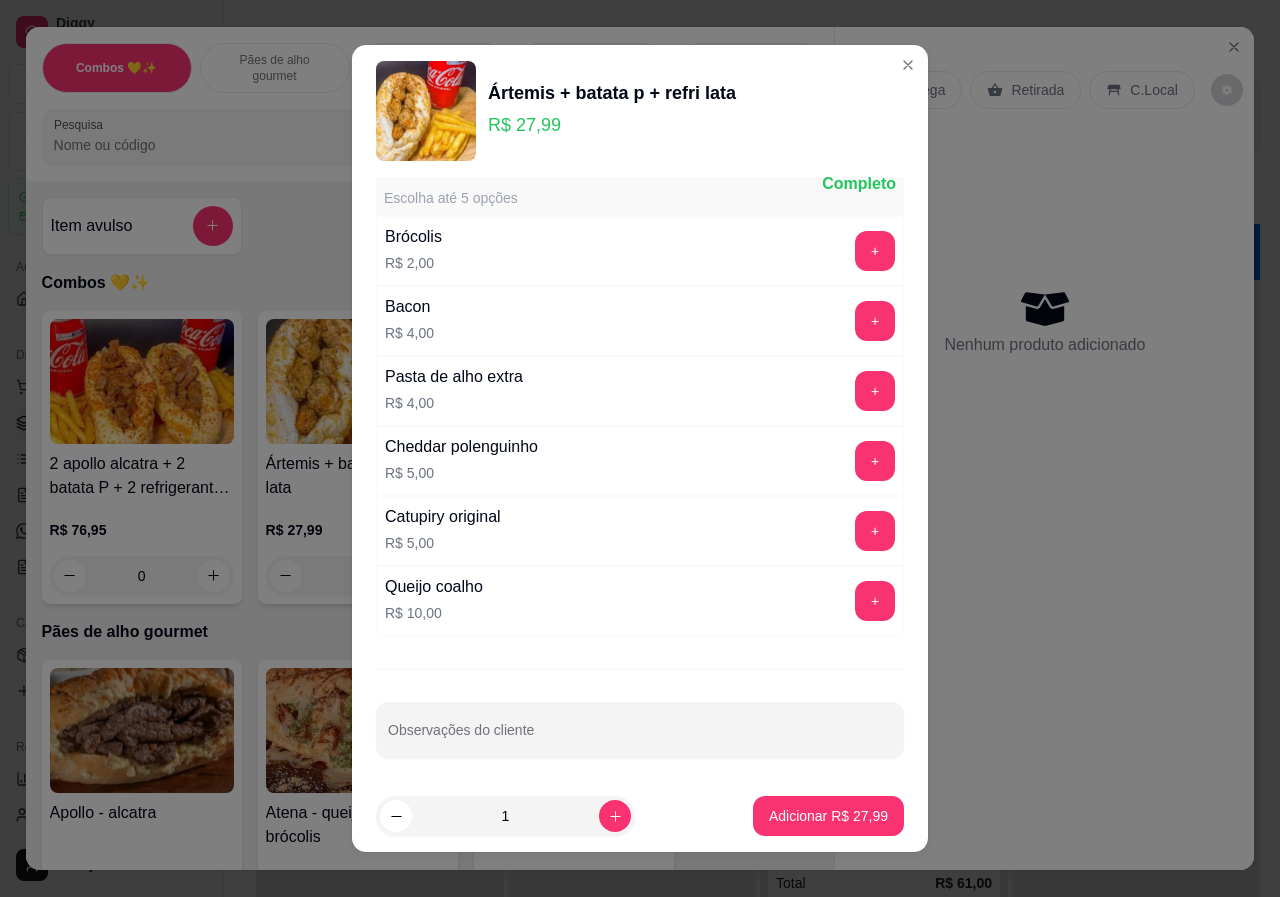 scroll, scrollTop: 41, scrollLeft: 0, axis: vertical 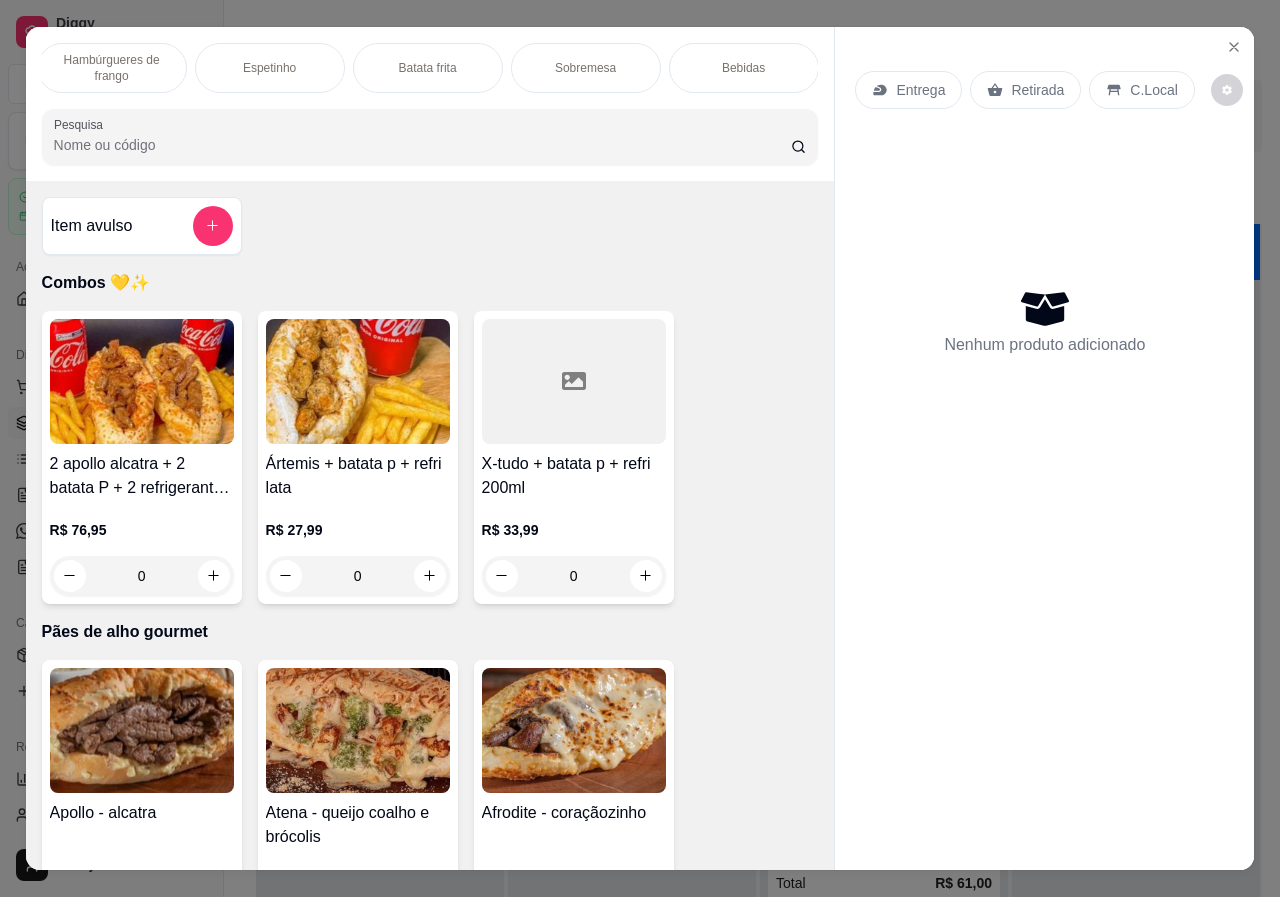 click on "Bebidas" at bounding box center (744, 68) 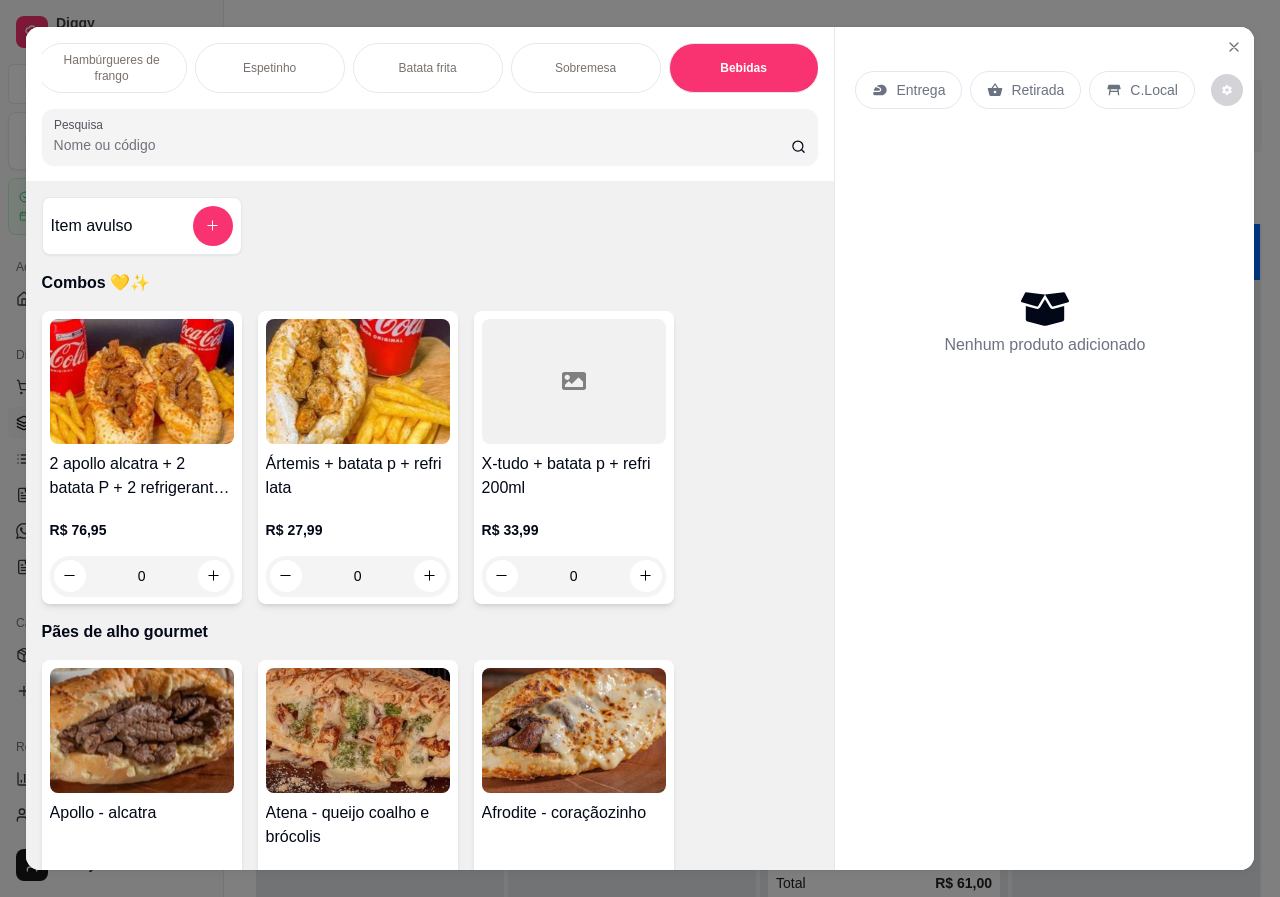scroll, scrollTop: 3902, scrollLeft: 0, axis: vertical 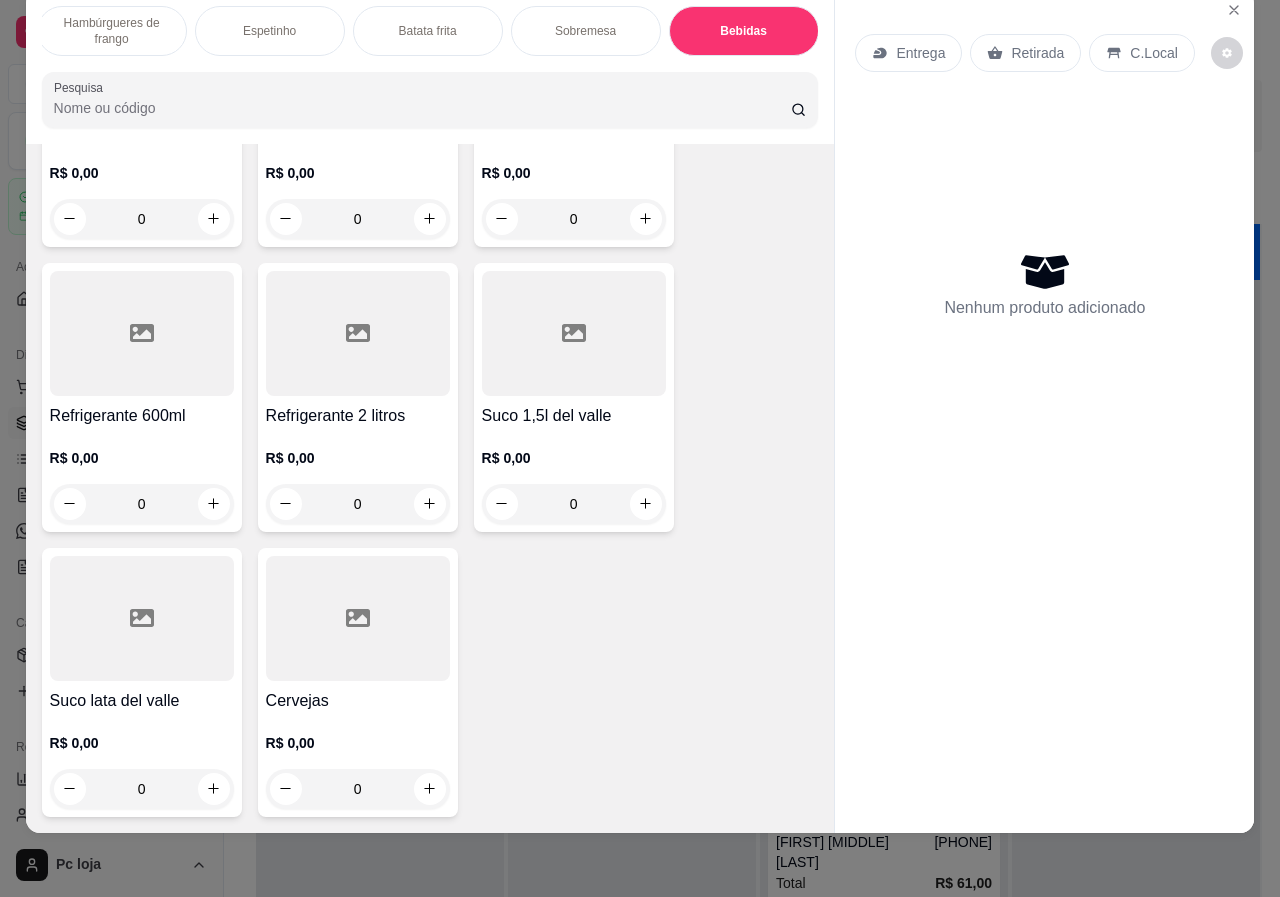 click on "0" at bounding box center [142, 789] 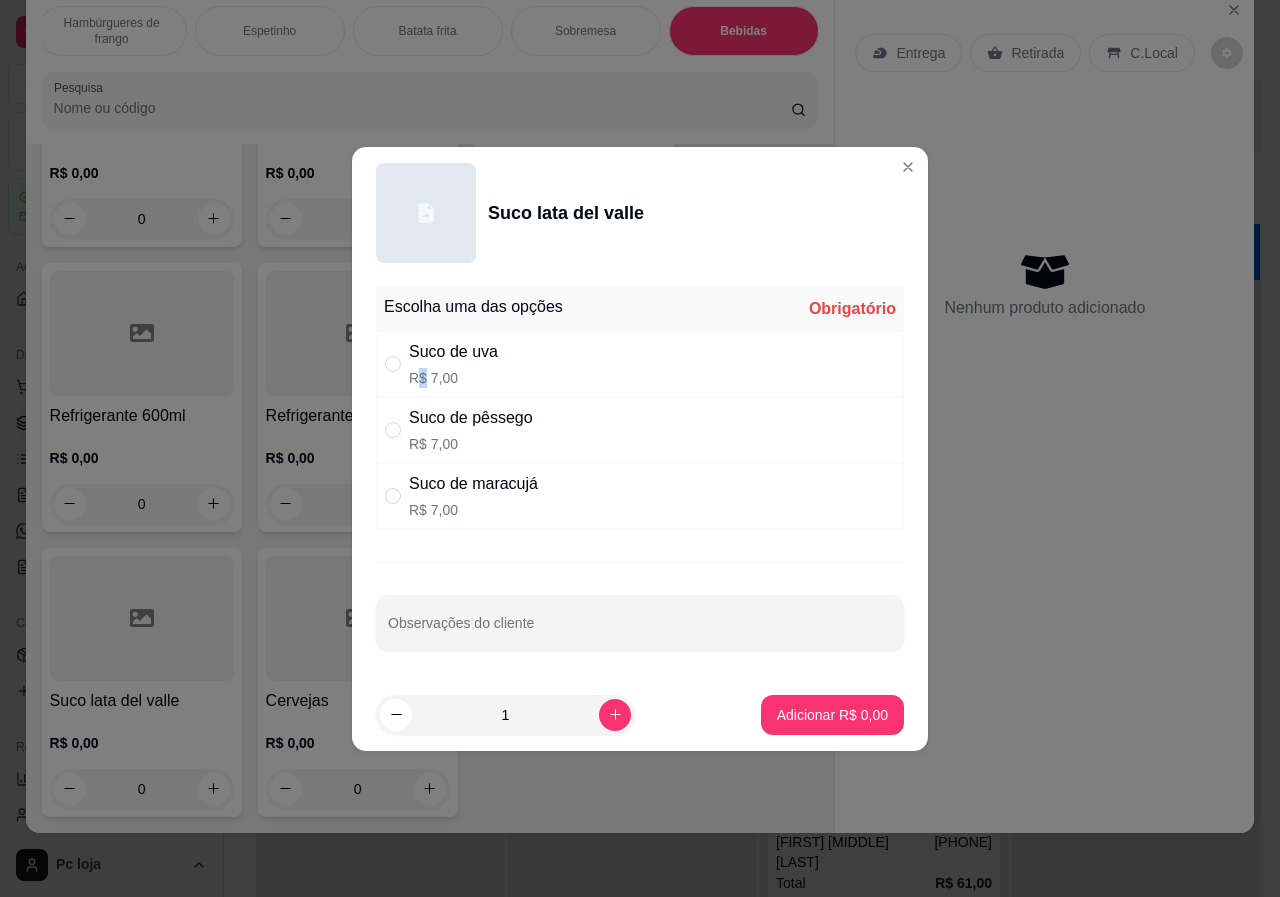 click on "Suco de uva  R$ 7,00" at bounding box center [453, 364] 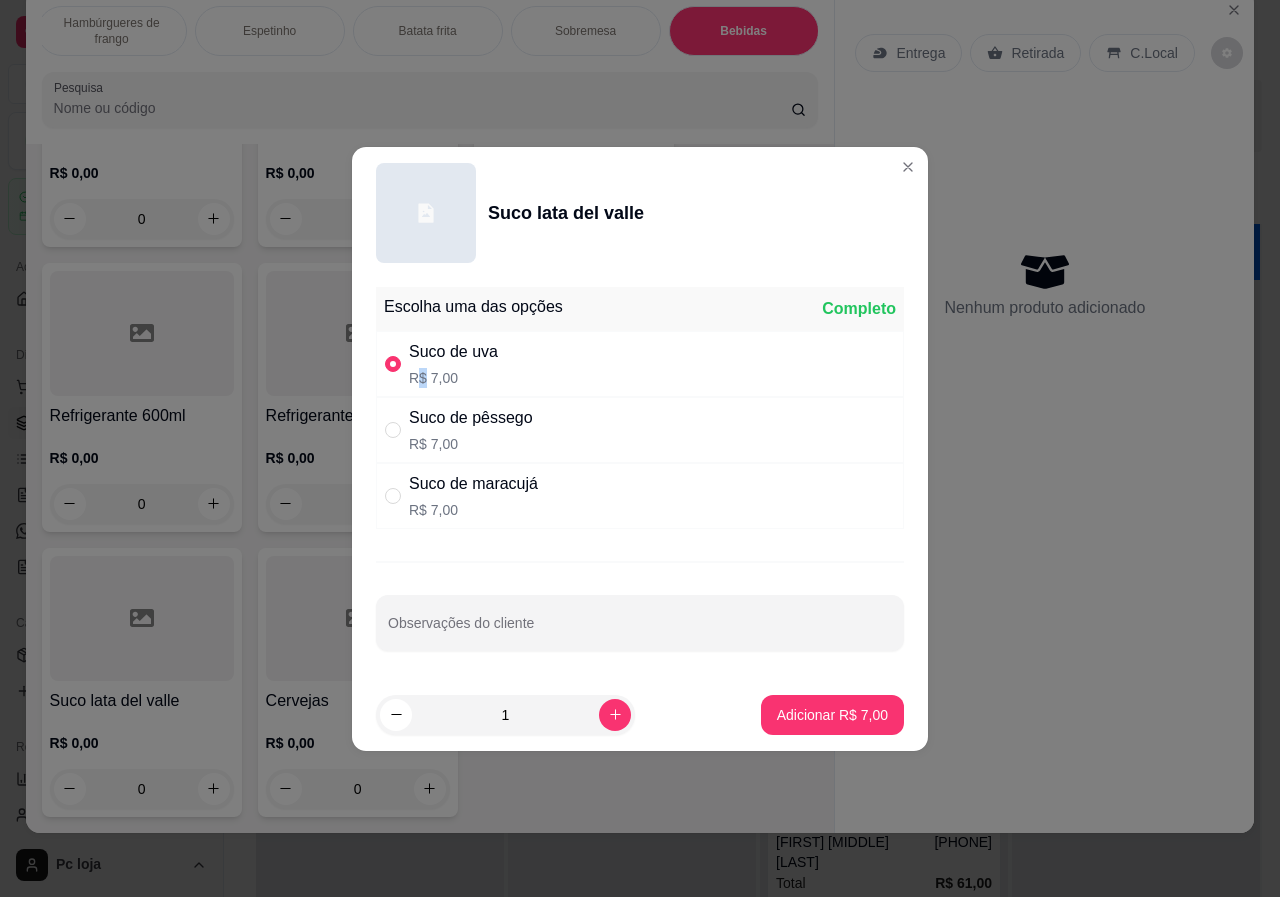 click on "Adicionar   R$ 7,00" at bounding box center (832, 715) 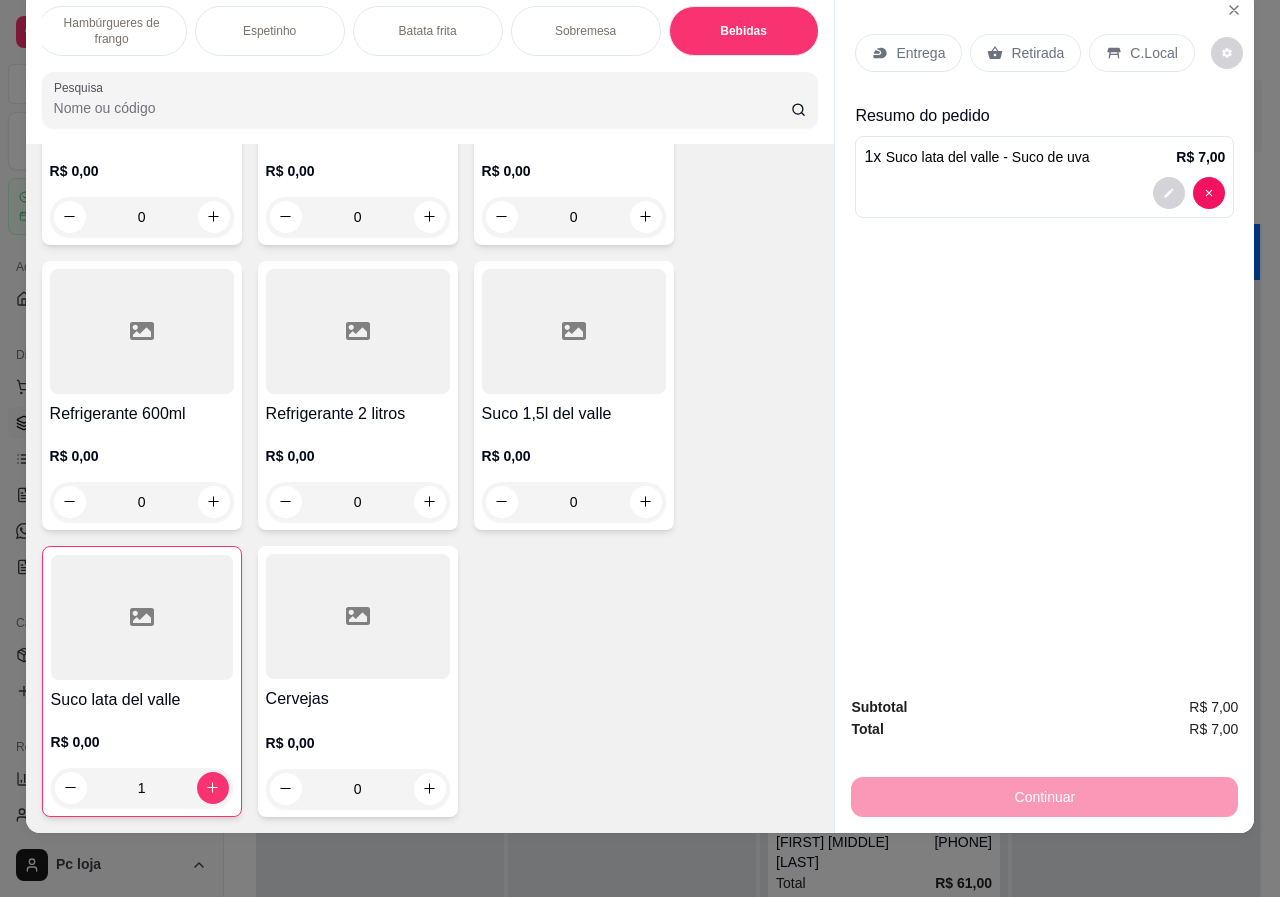 click on "Retirada" at bounding box center (1037, 53) 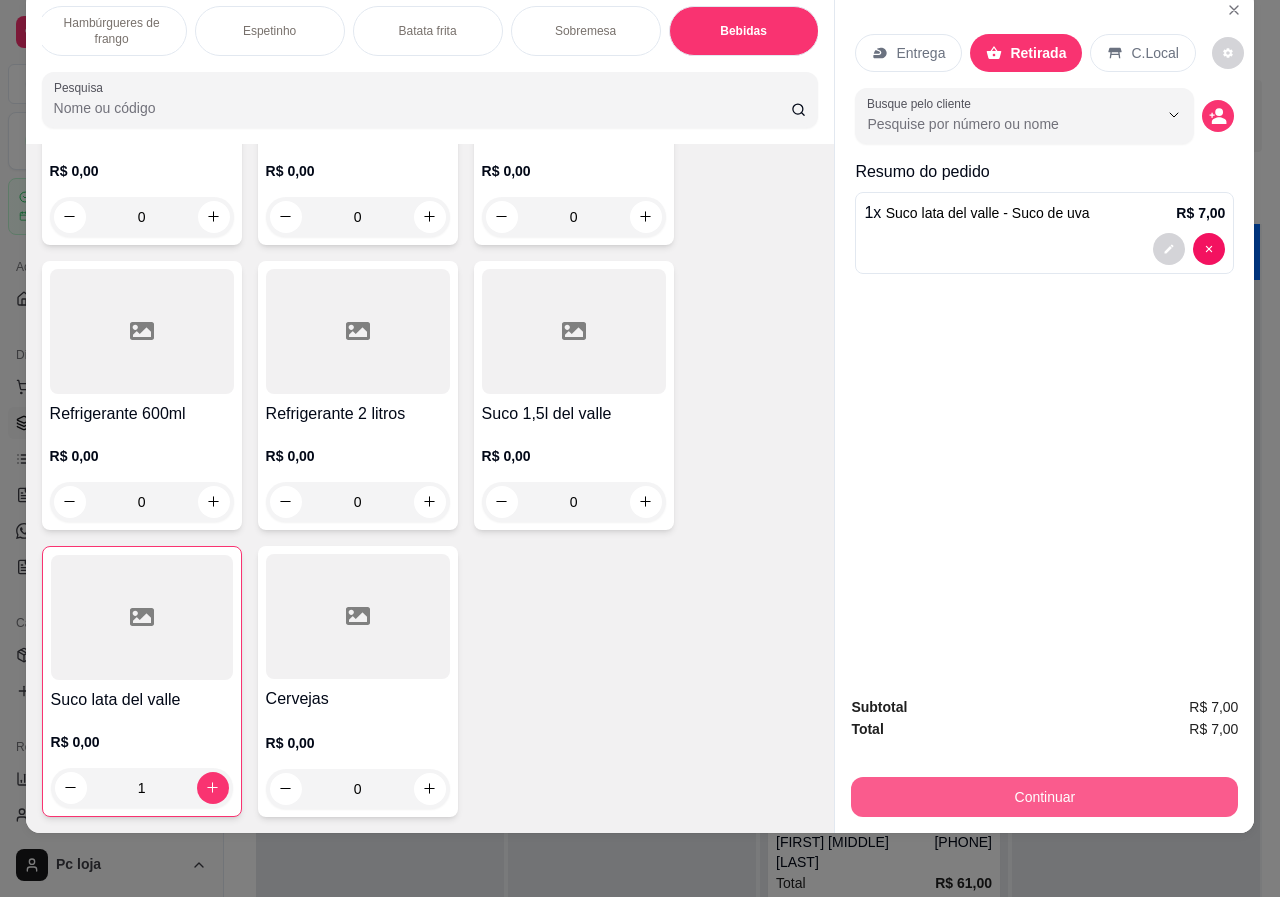 click on "Continuar" at bounding box center [1044, 797] 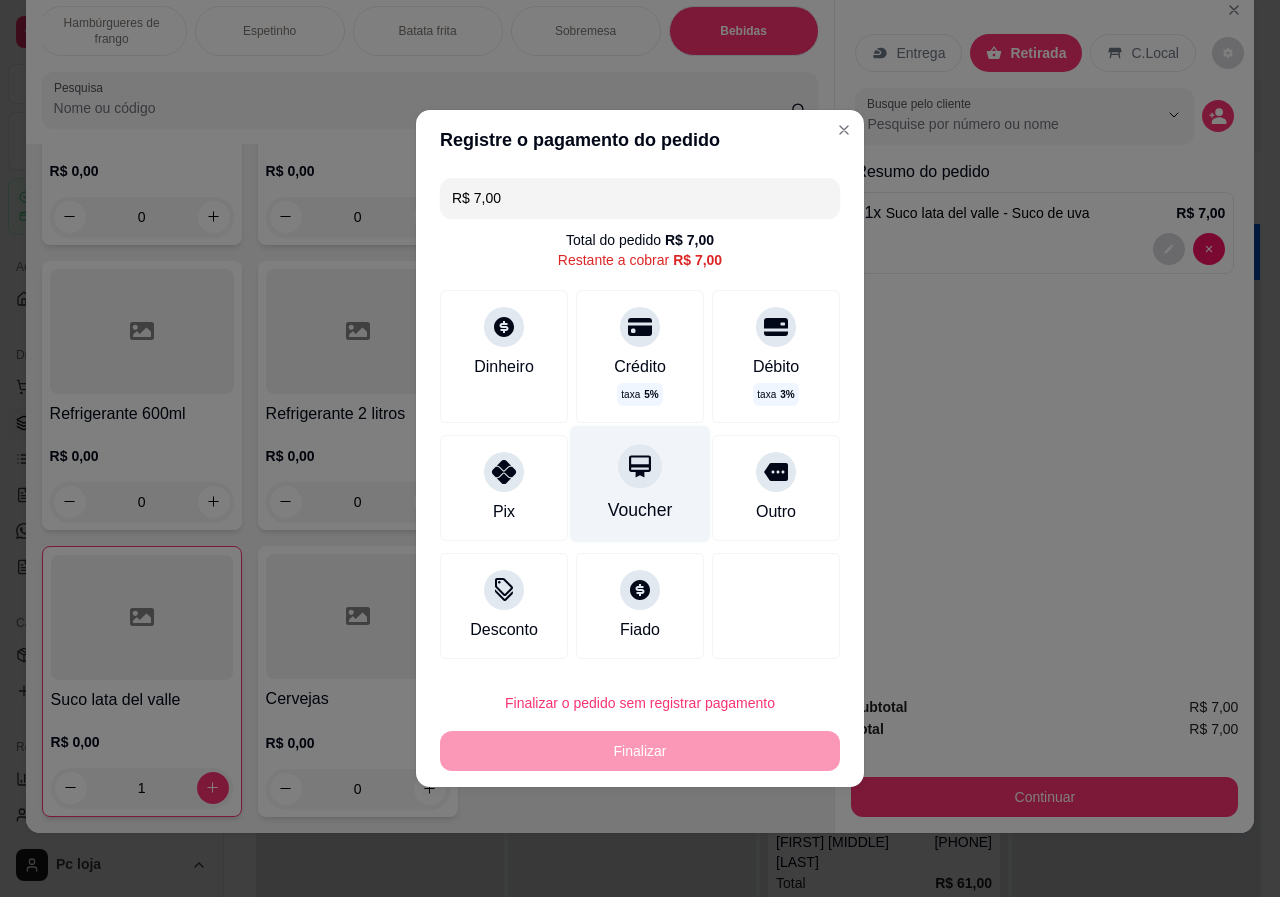 click 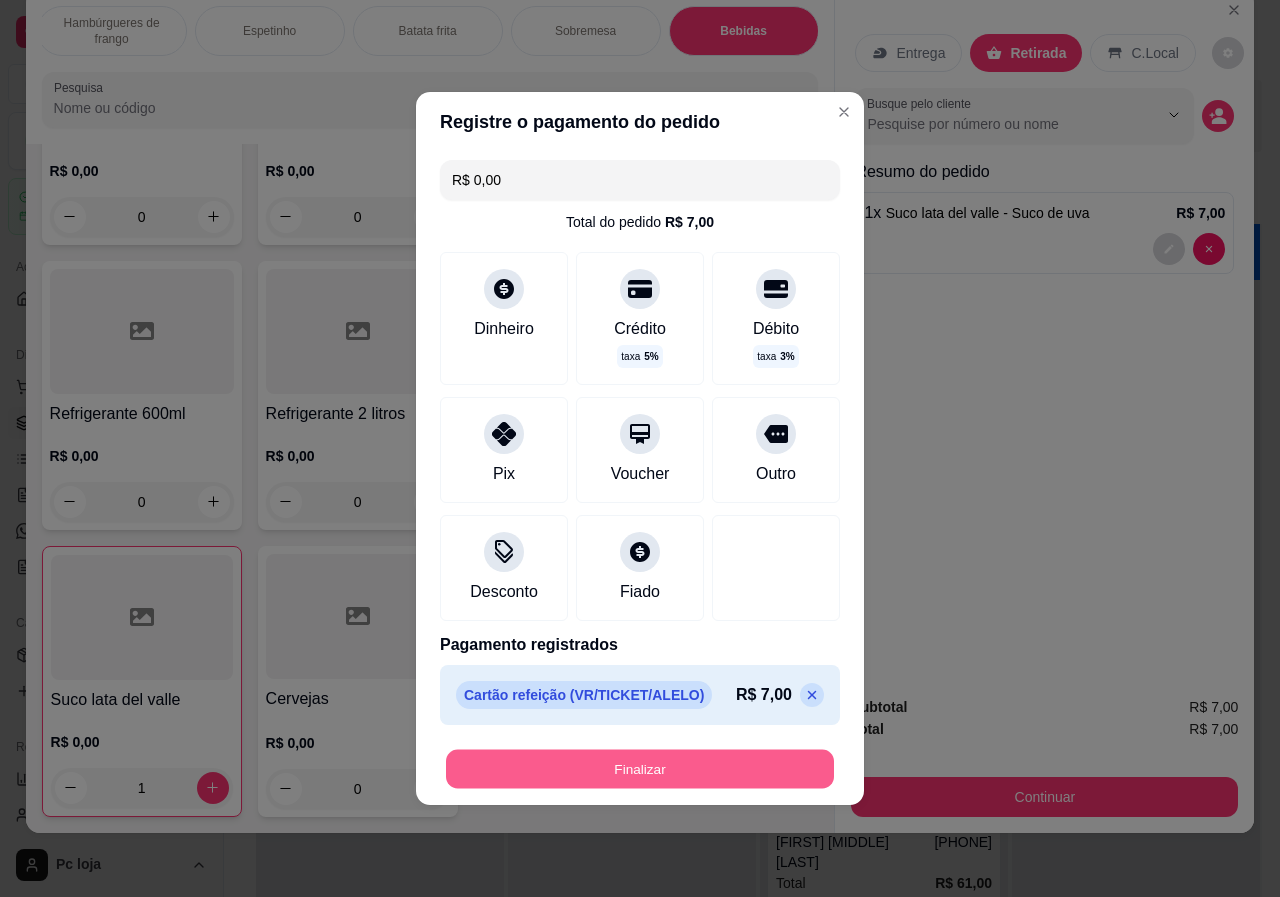 click on "Finalizar" at bounding box center (640, 769) 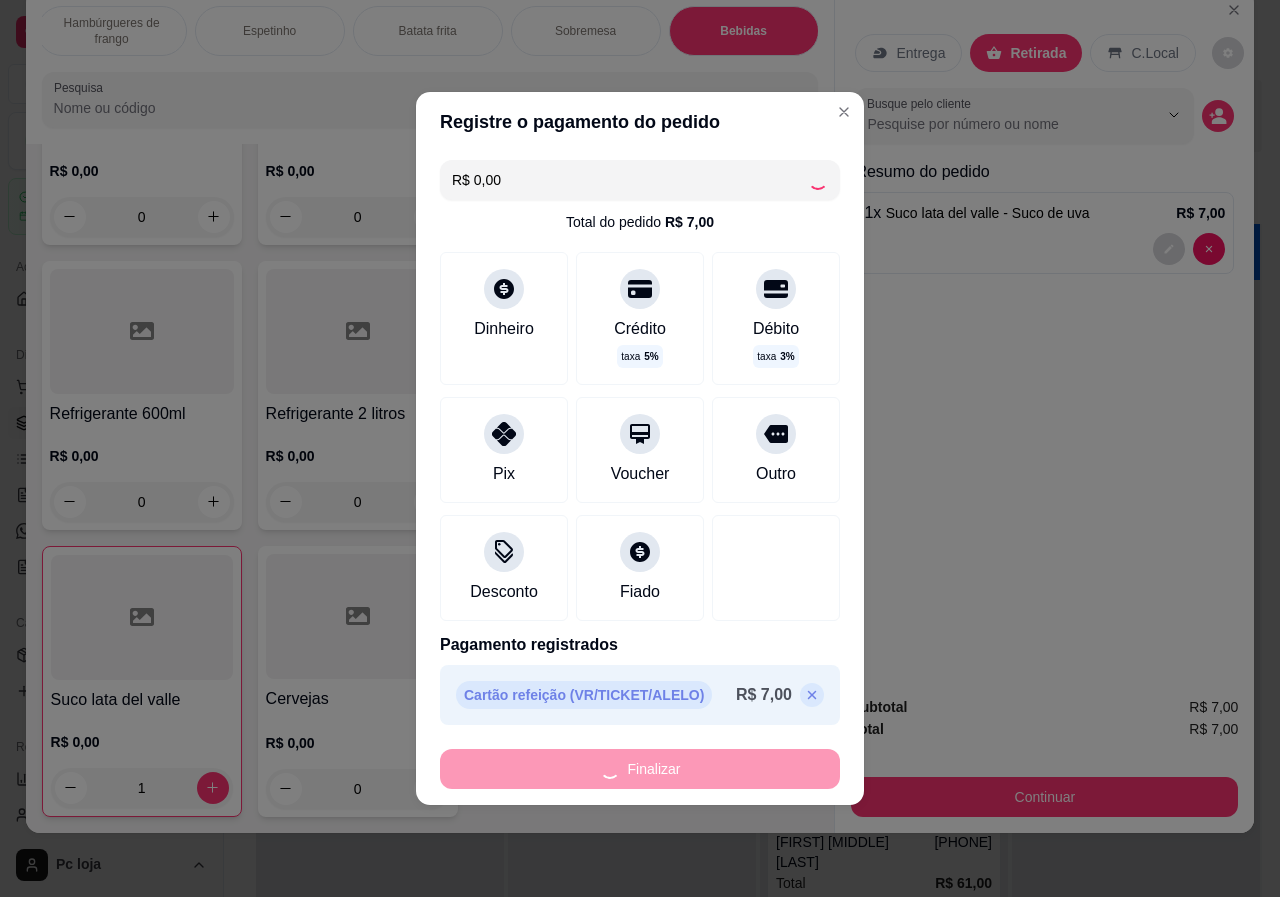 type on "0" 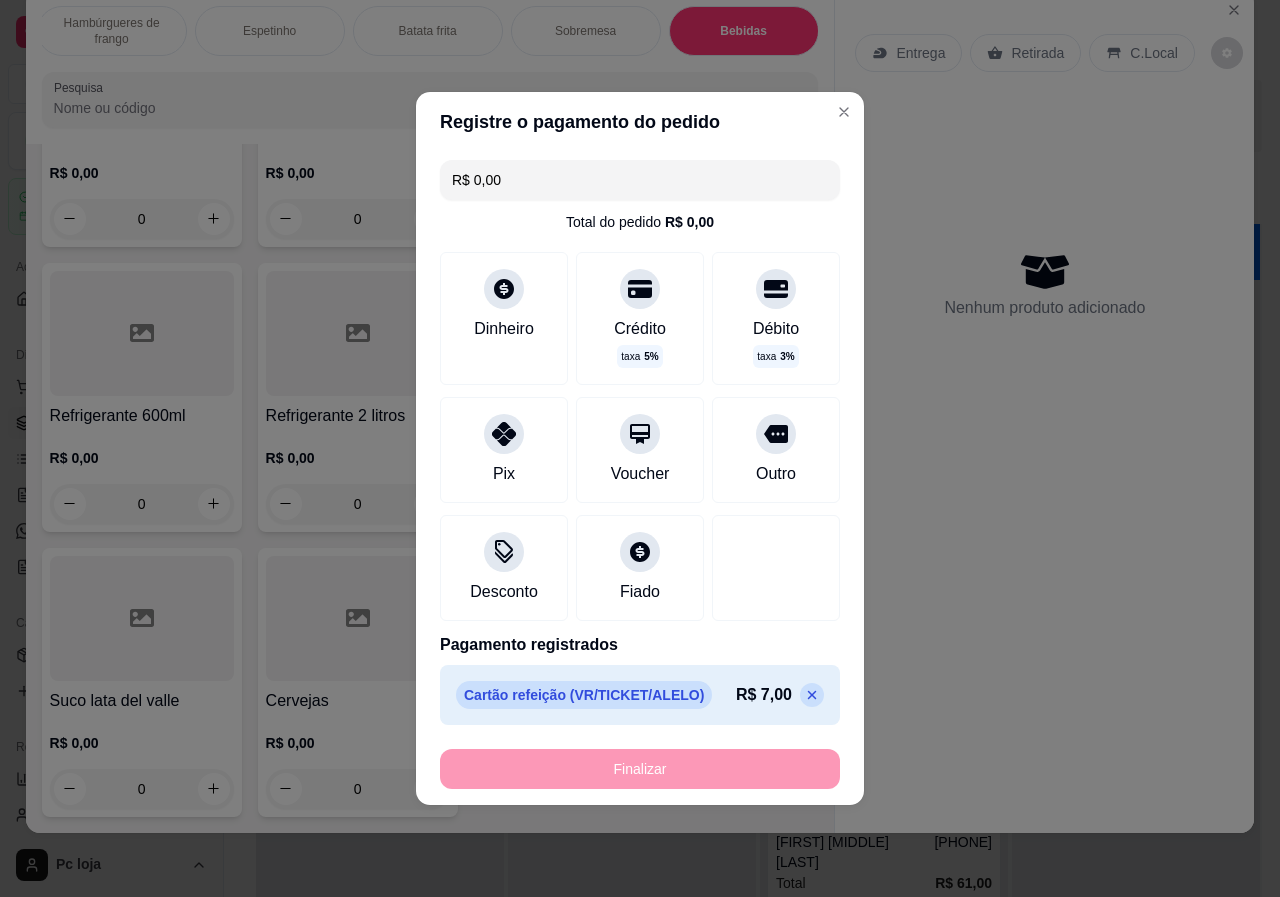 type on "-R$ 7,00" 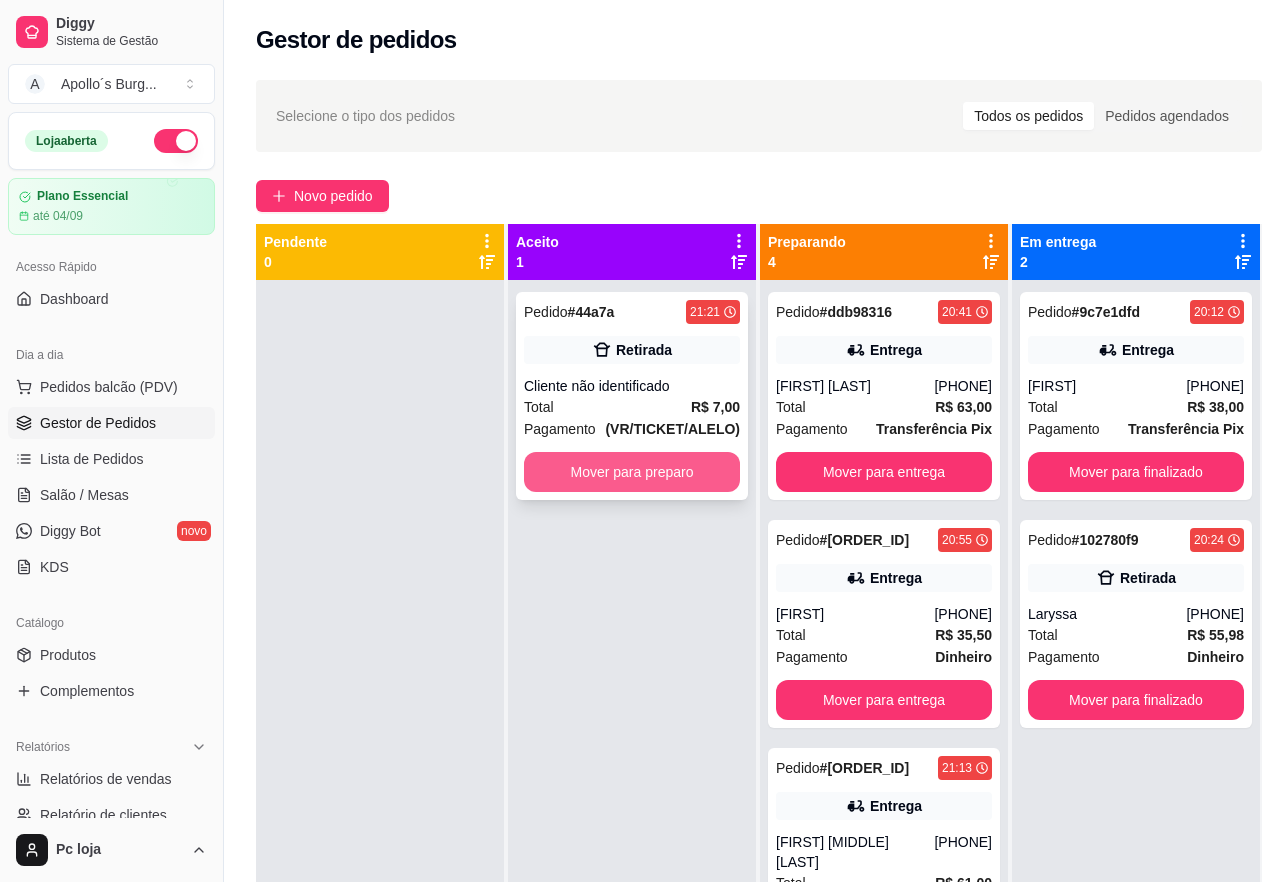click on "Mover para preparo" at bounding box center (632, 472) 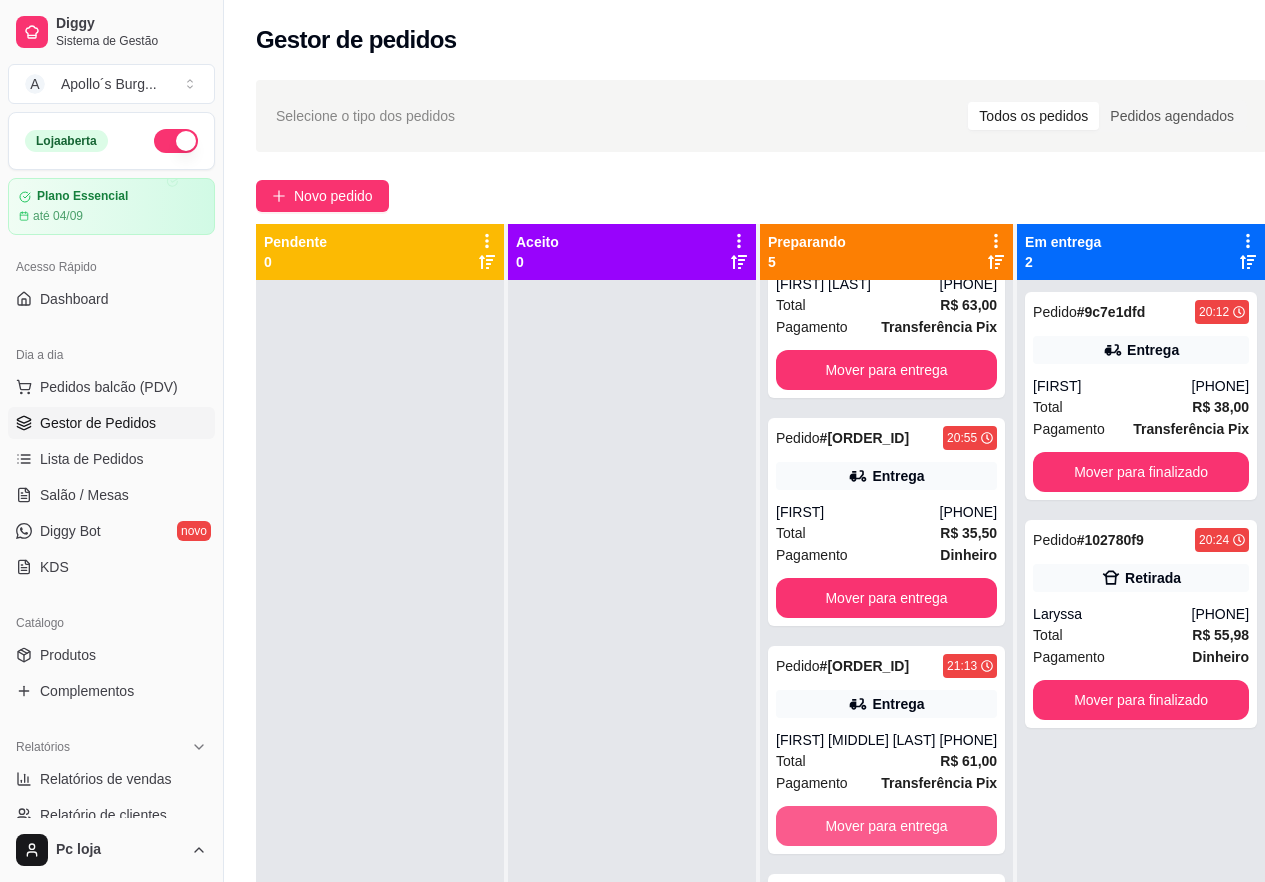 scroll, scrollTop: 355, scrollLeft: 0, axis: vertical 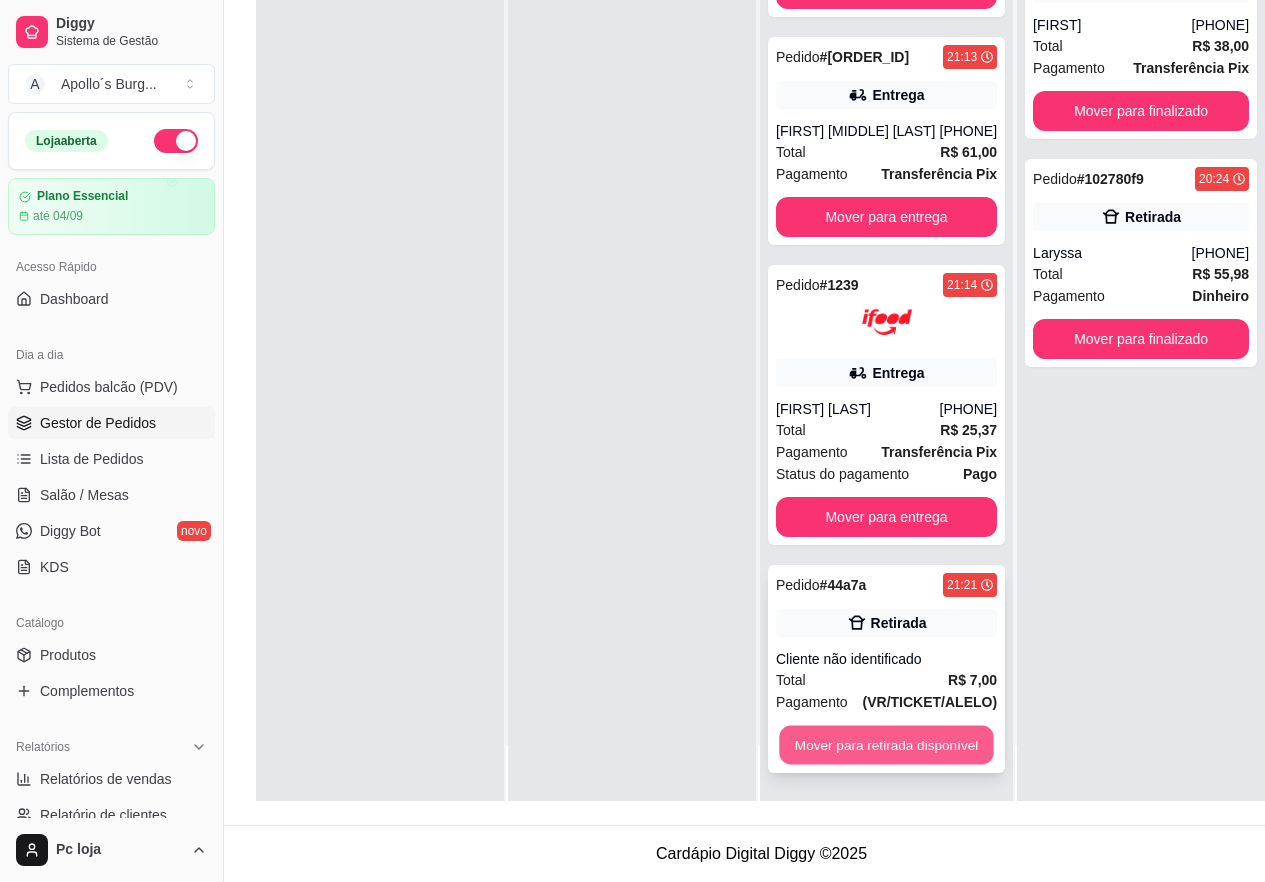 click on "Mover para retirada disponível" at bounding box center [886, 745] 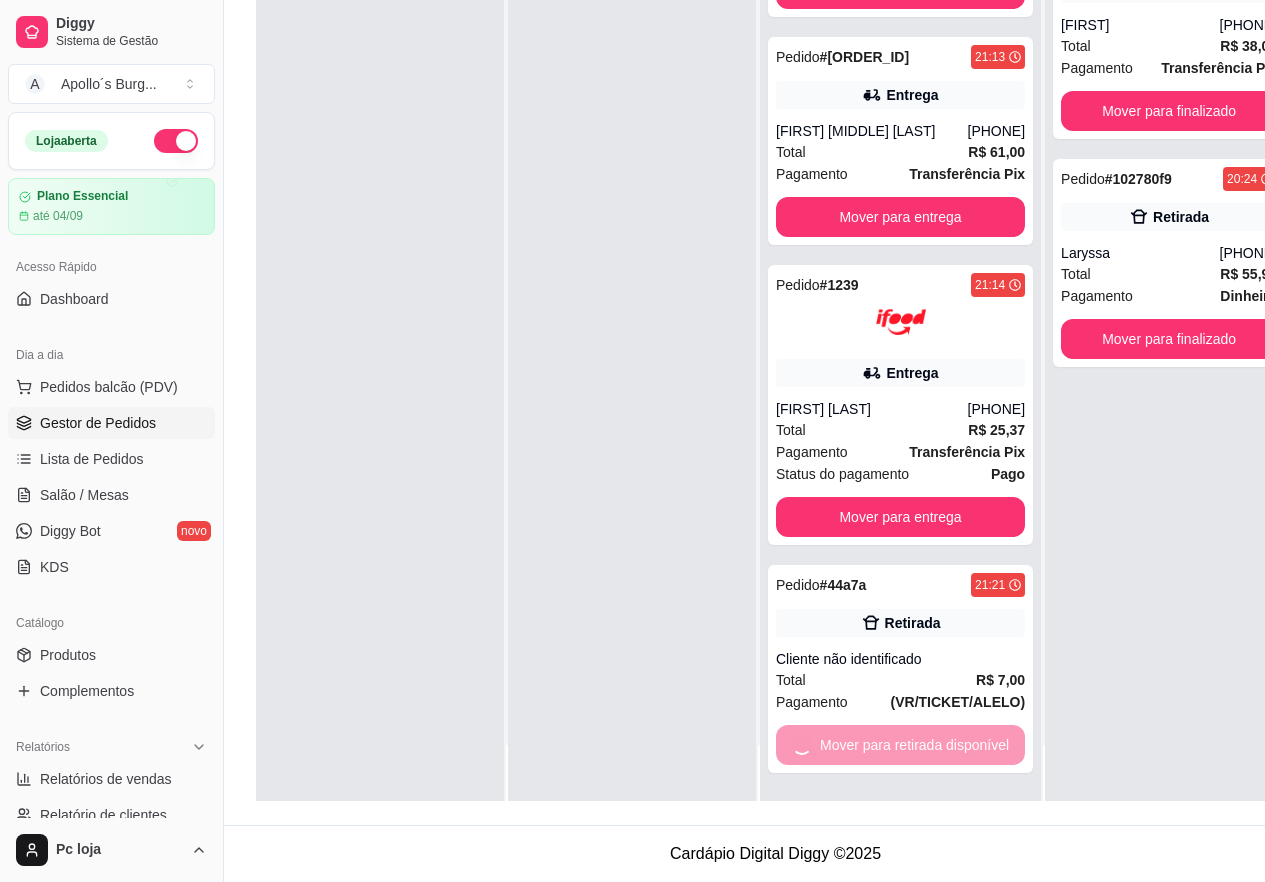 scroll, scrollTop: 127, scrollLeft: 0, axis: vertical 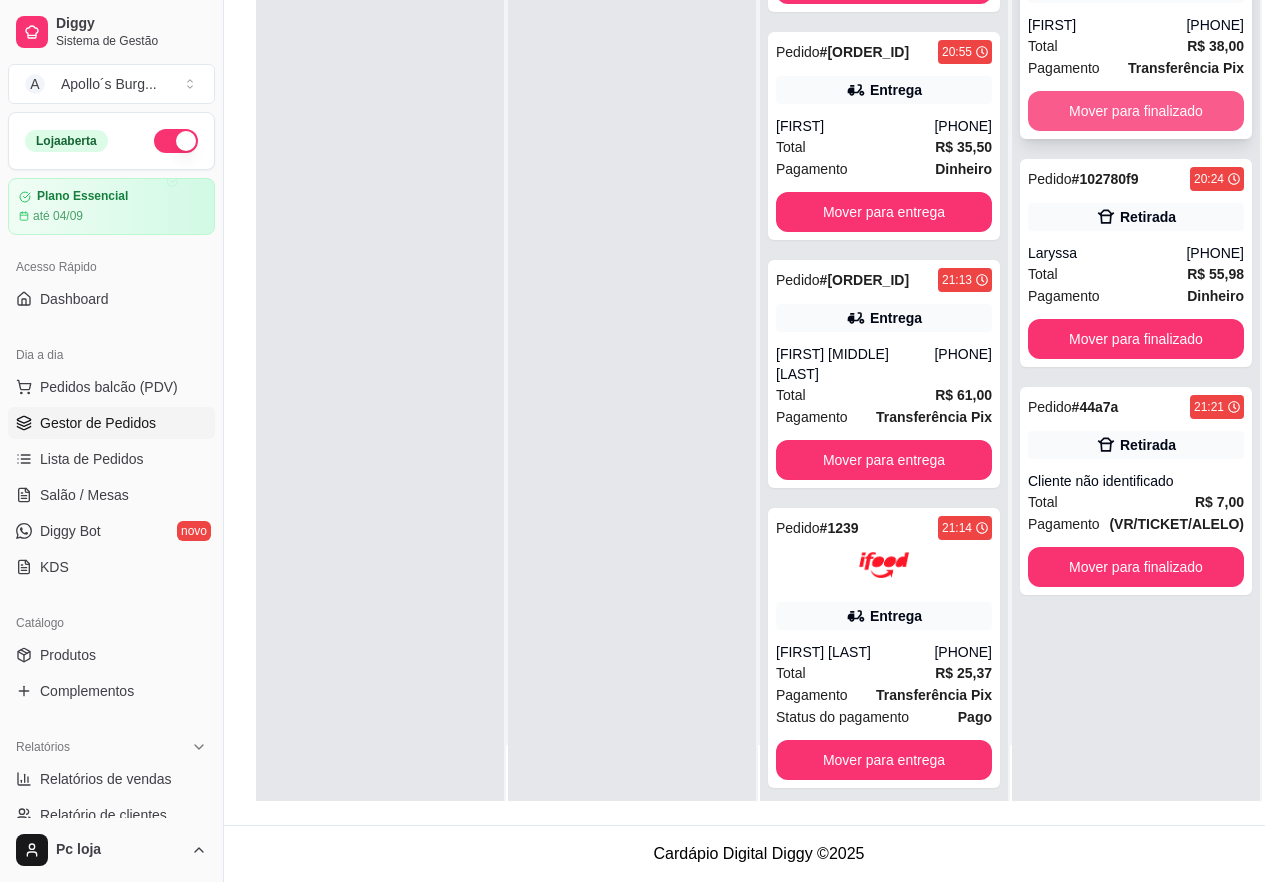 click on "Mover para finalizado" at bounding box center [1136, 111] 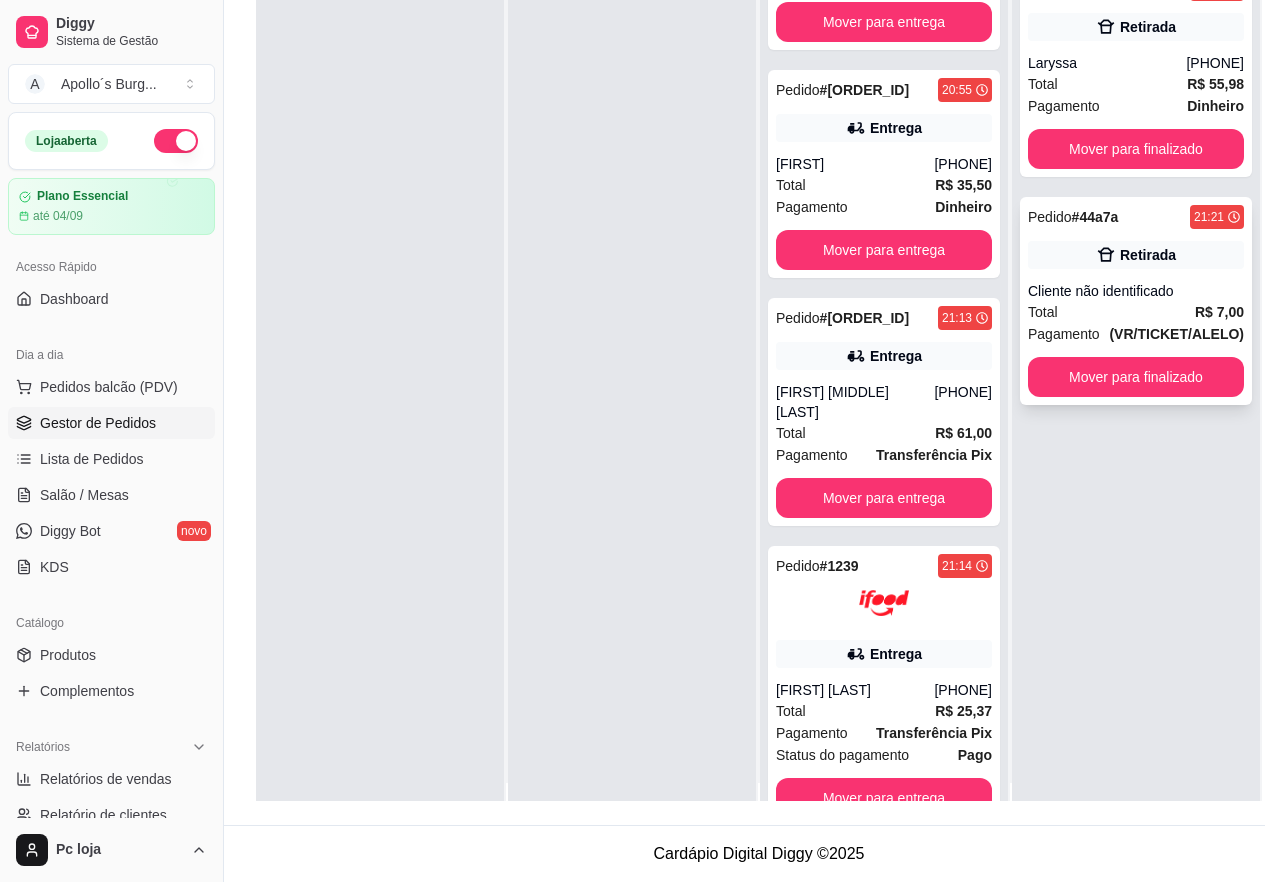 scroll, scrollTop: 0, scrollLeft: 0, axis: both 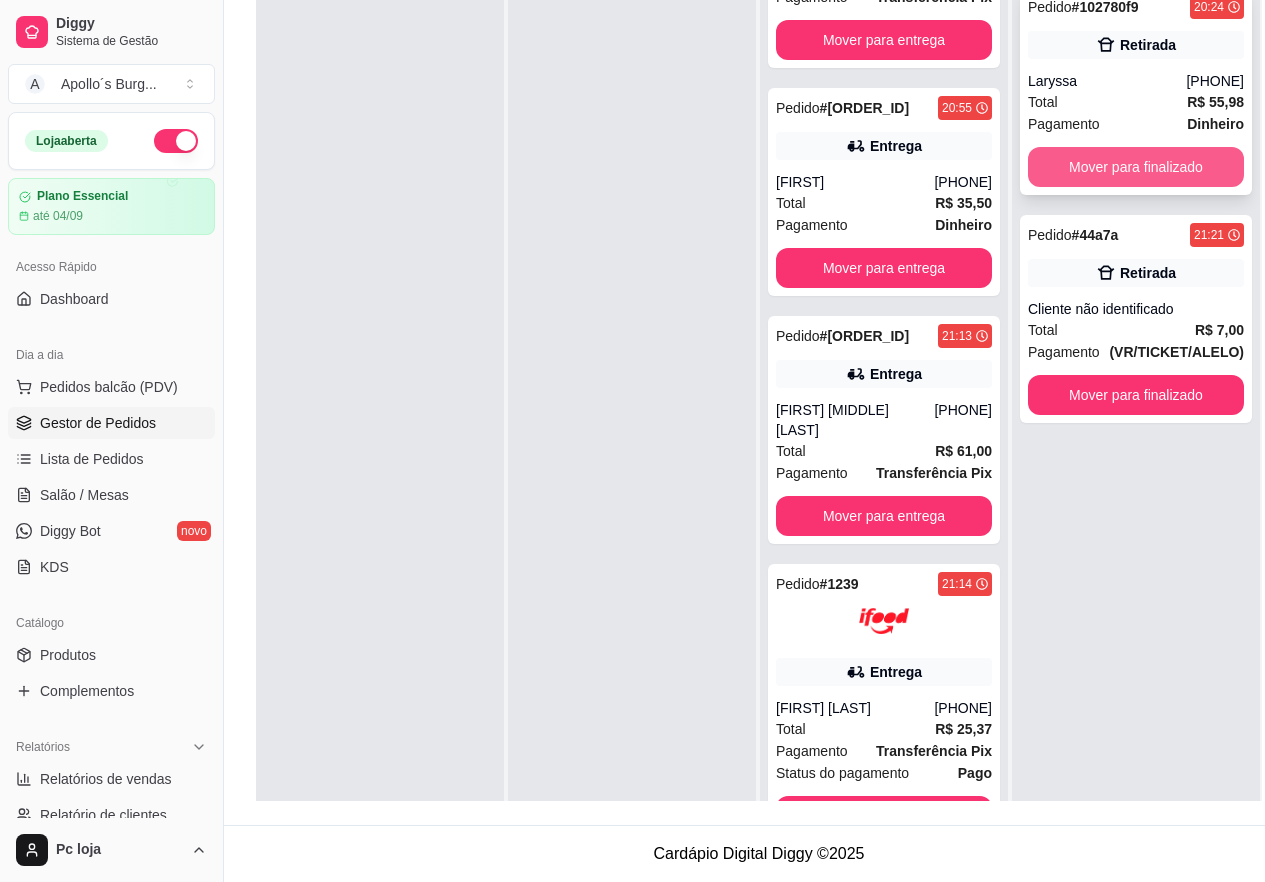 click on "Mover para finalizado" at bounding box center [1136, 167] 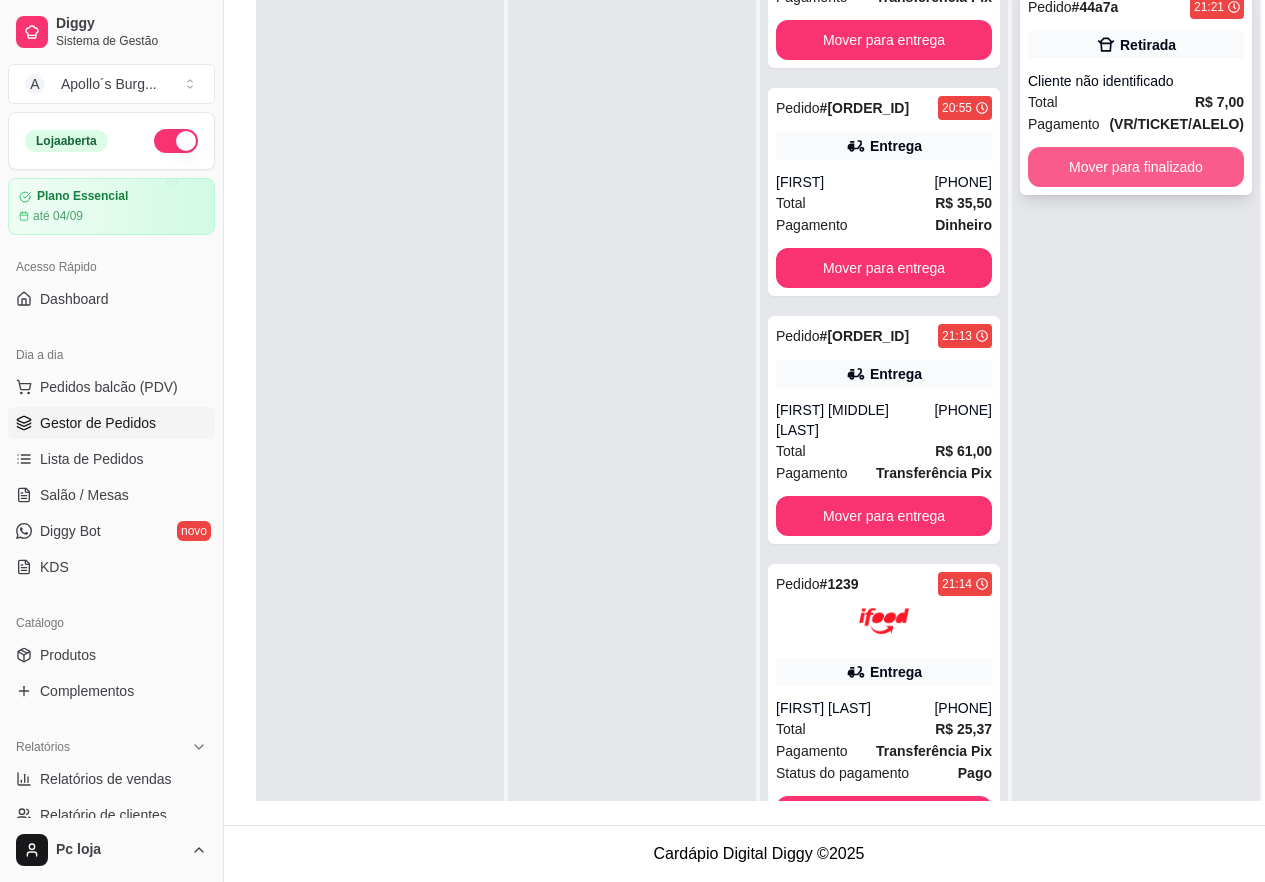 click on "Mover para finalizado" at bounding box center (1136, 167) 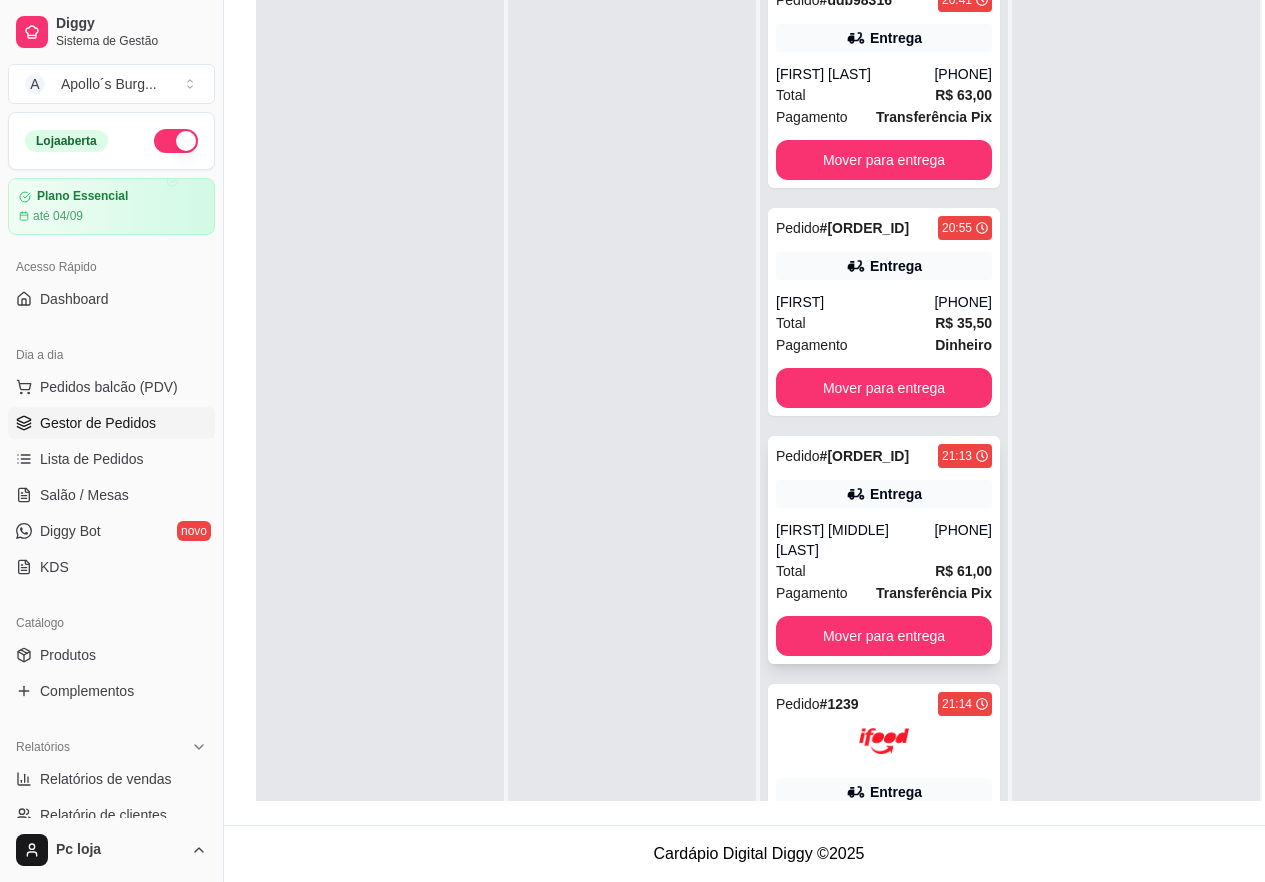 scroll, scrollTop: 0, scrollLeft: 0, axis: both 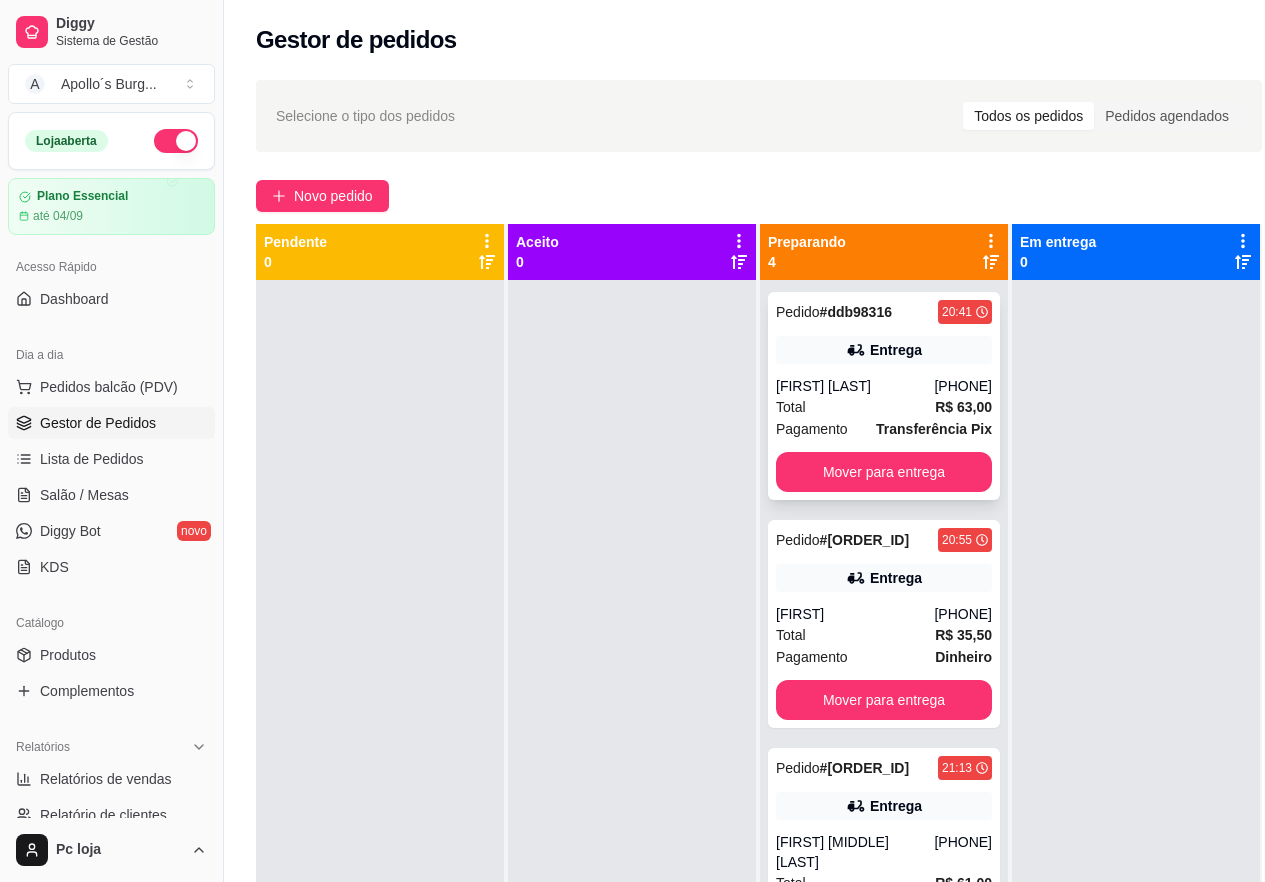 click on "[PHONE]" at bounding box center [963, 386] 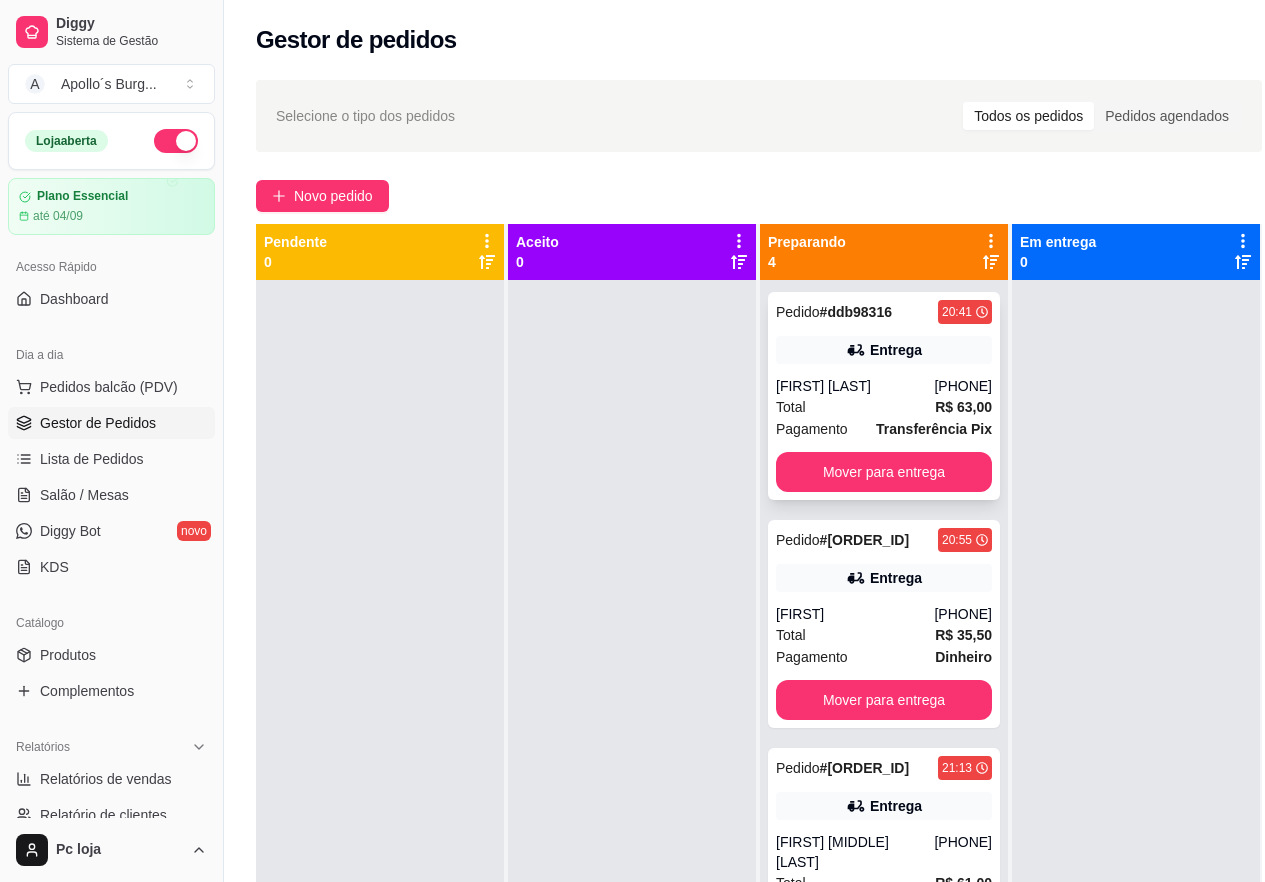 click on "Transferência Pix" at bounding box center (934, 429) 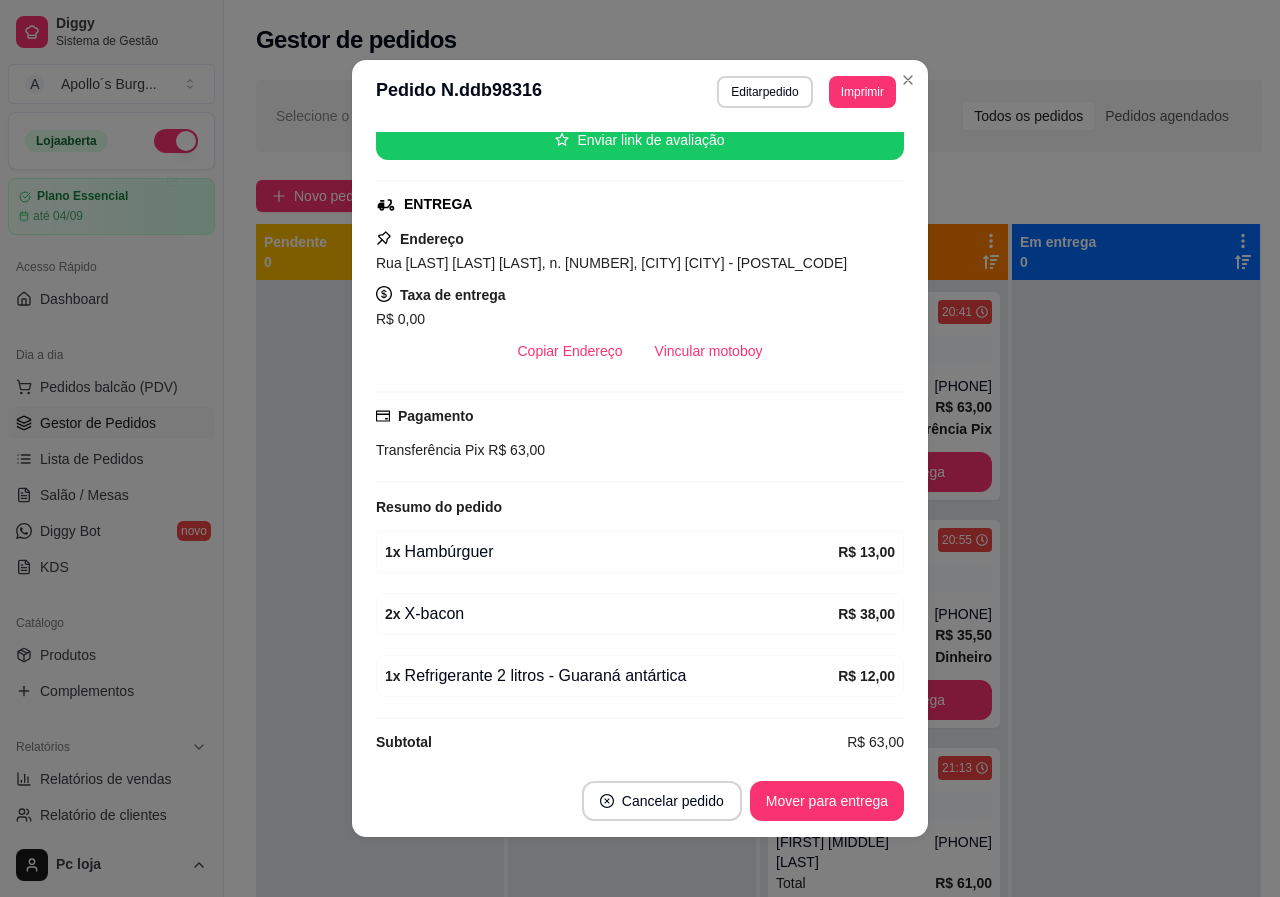 scroll, scrollTop: 276, scrollLeft: 0, axis: vertical 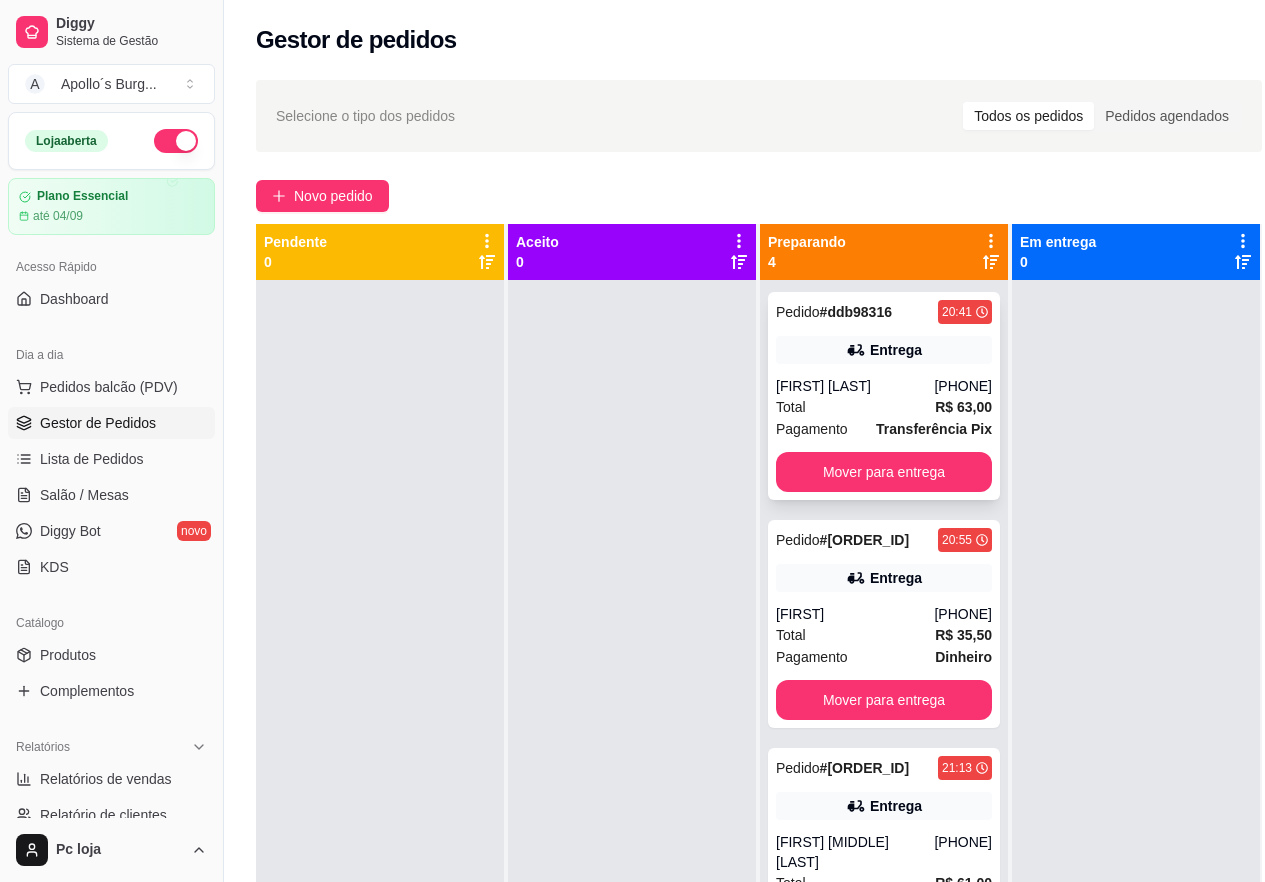 click on "[FIRST] [LAST]" at bounding box center (855, 386) 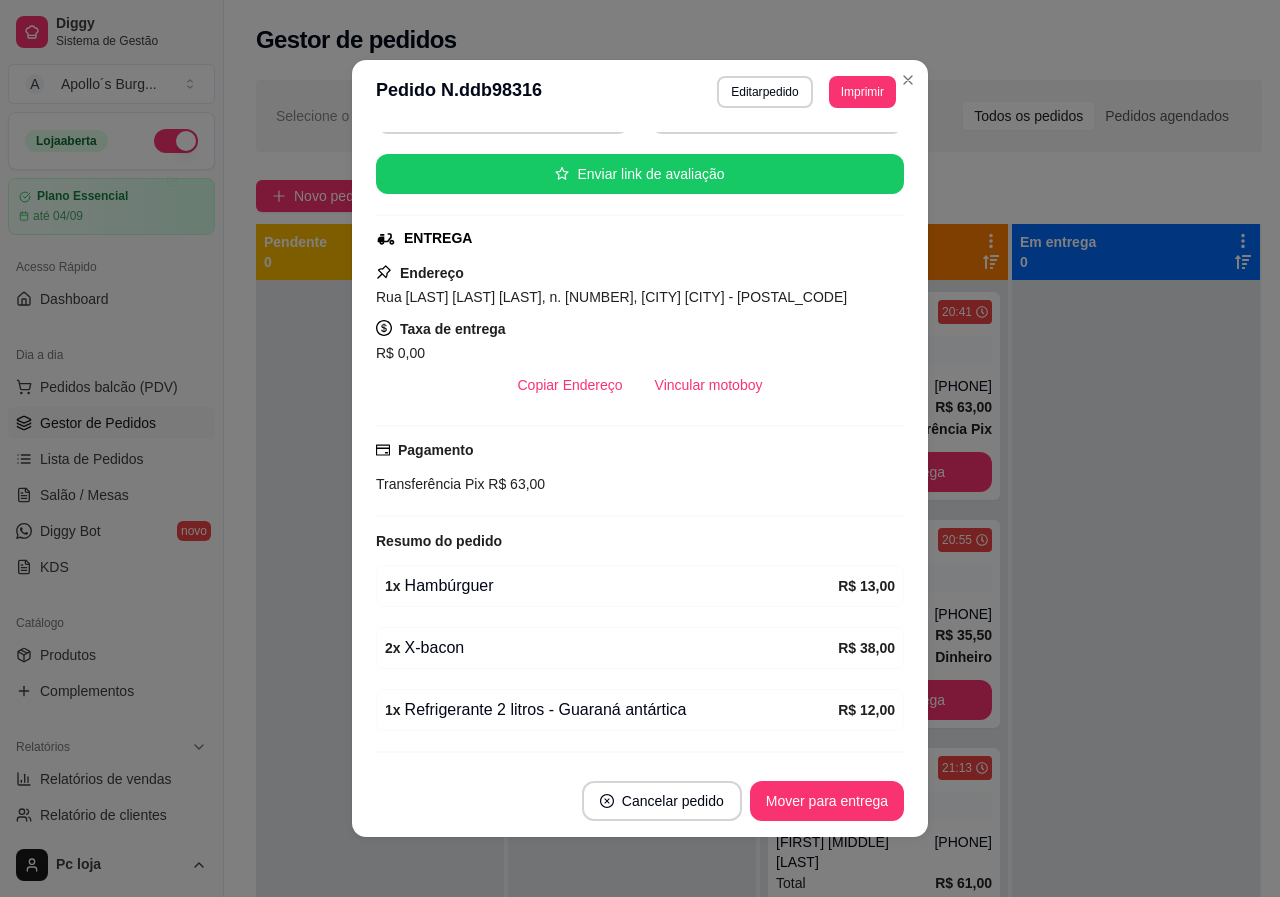 scroll, scrollTop: 276, scrollLeft: 0, axis: vertical 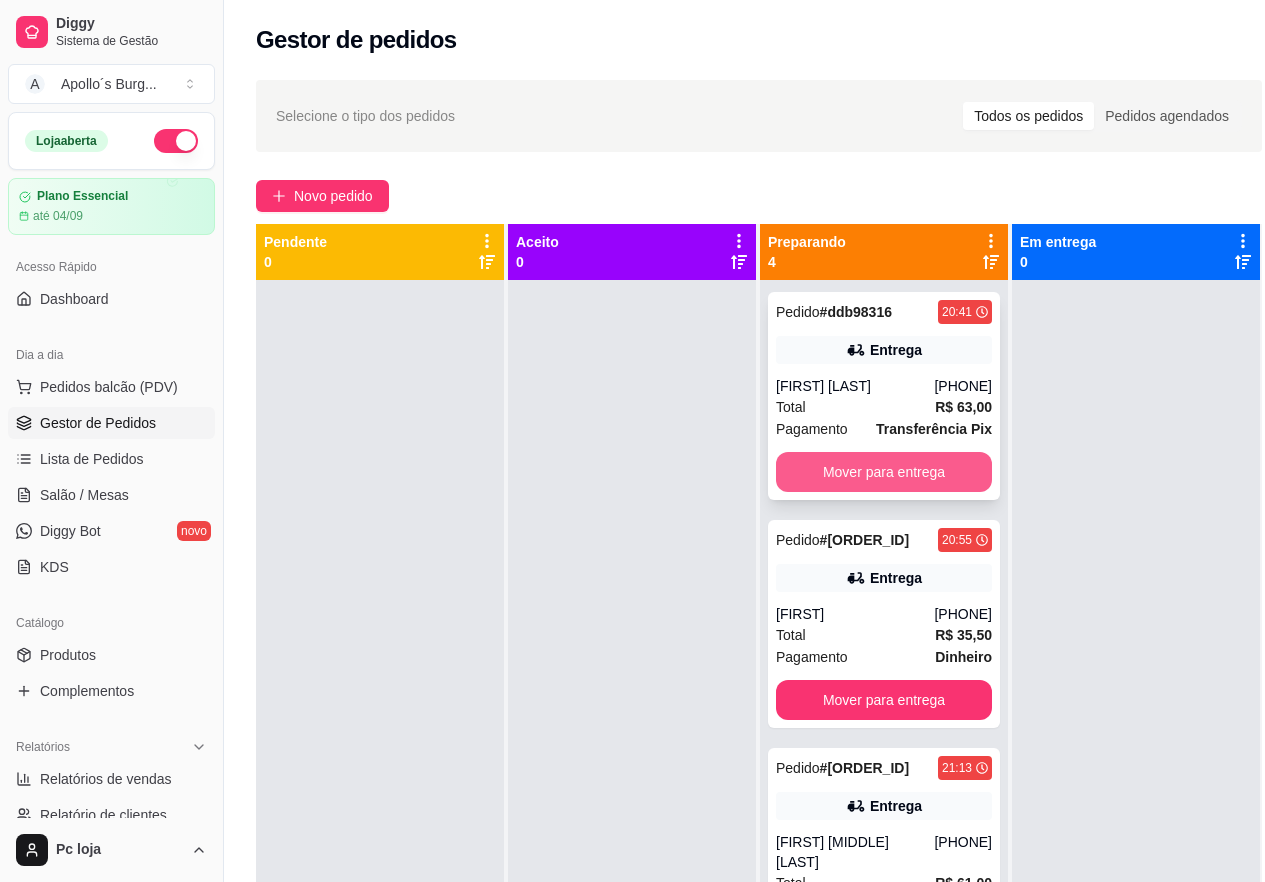 click on "Mover para entrega" at bounding box center [884, 472] 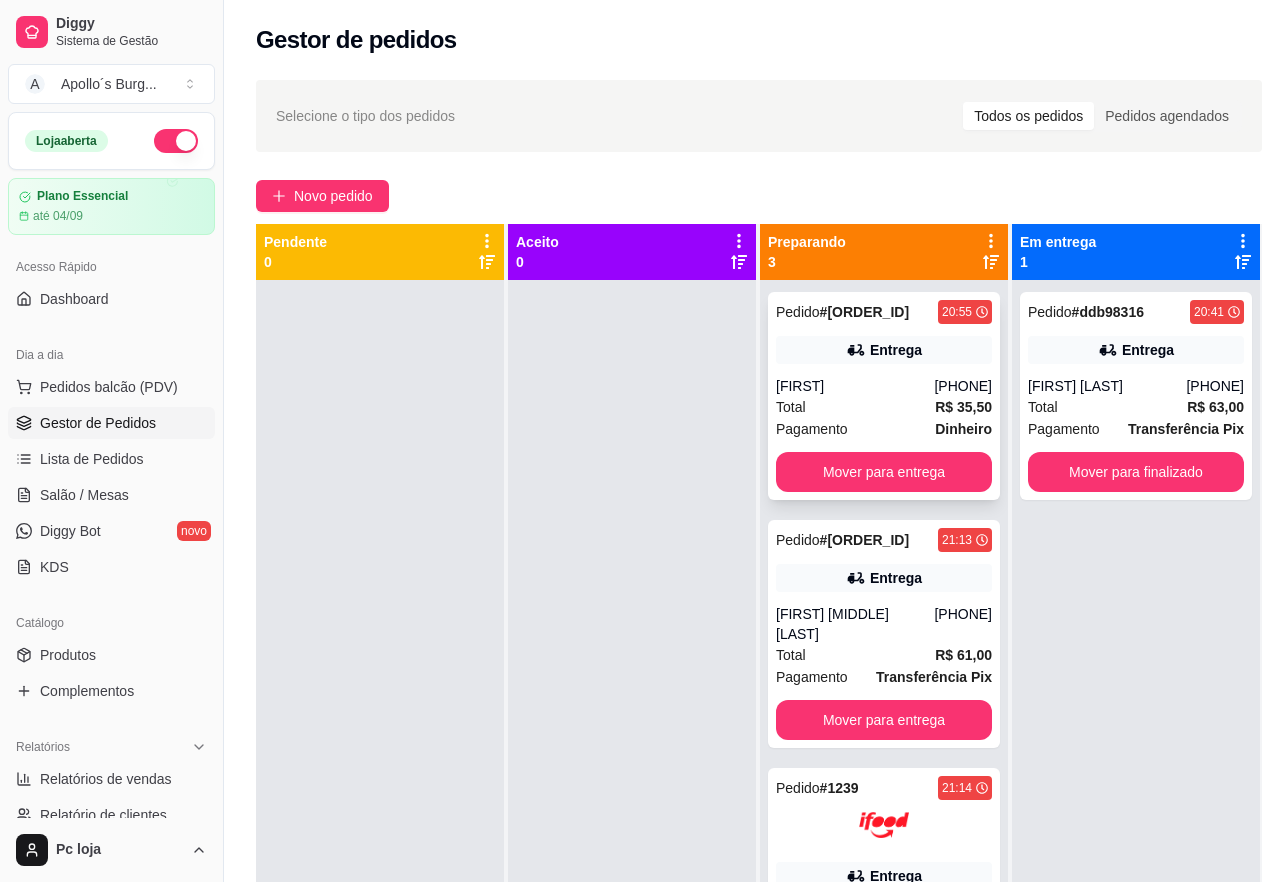 click on "Total R$ 35,50" at bounding box center [884, 407] 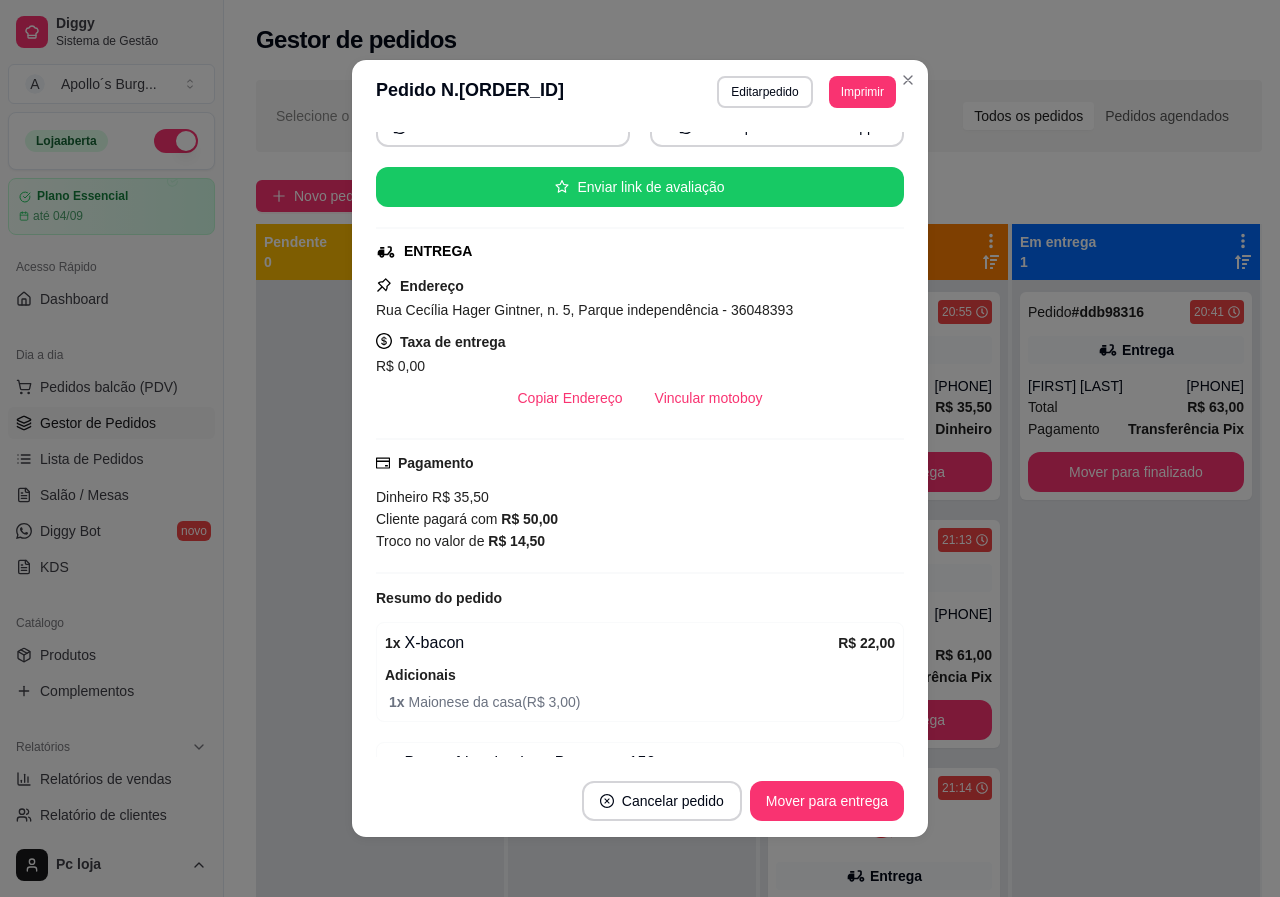scroll, scrollTop: 0, scrollLeft: 0, axis: both 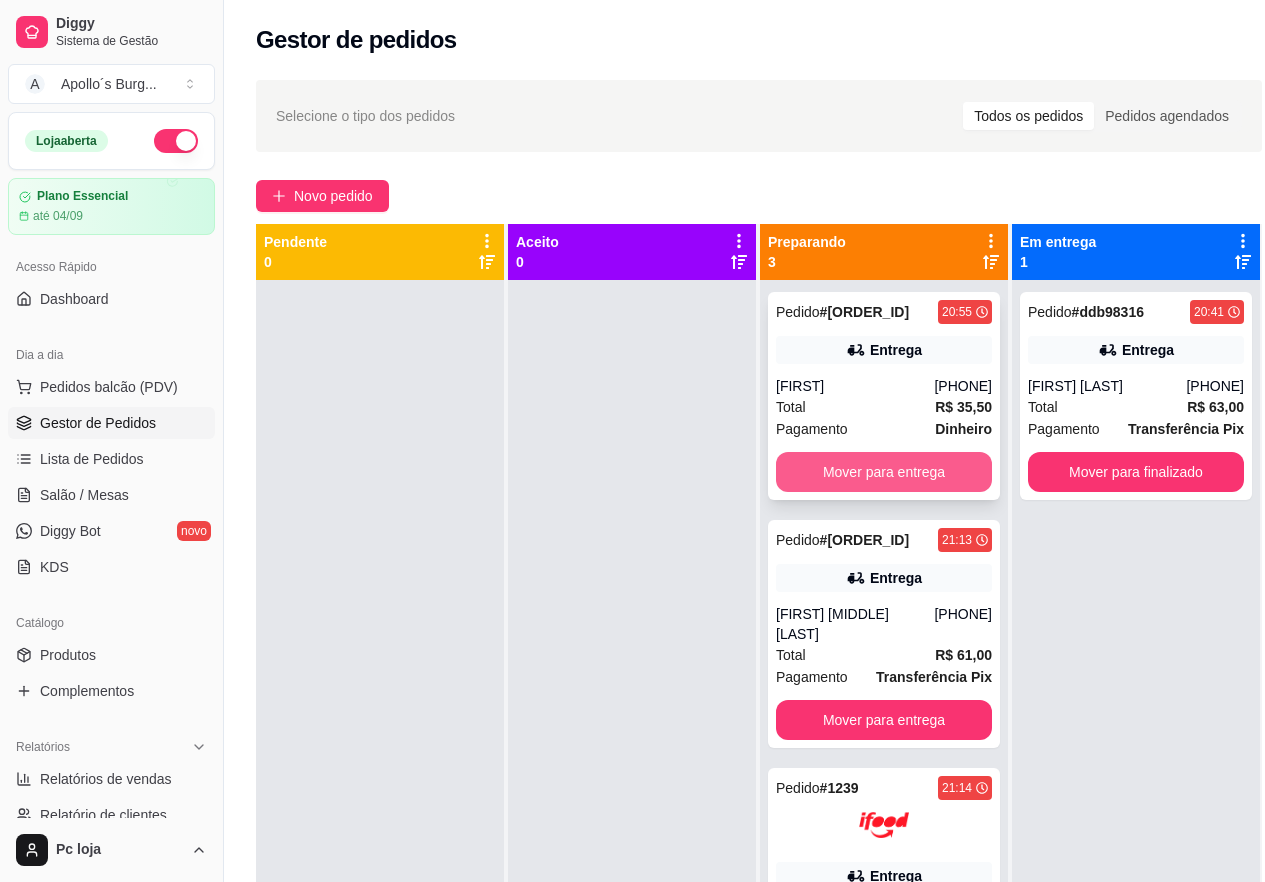 click on "Mover para entrega" at bounding box center [884, 472] 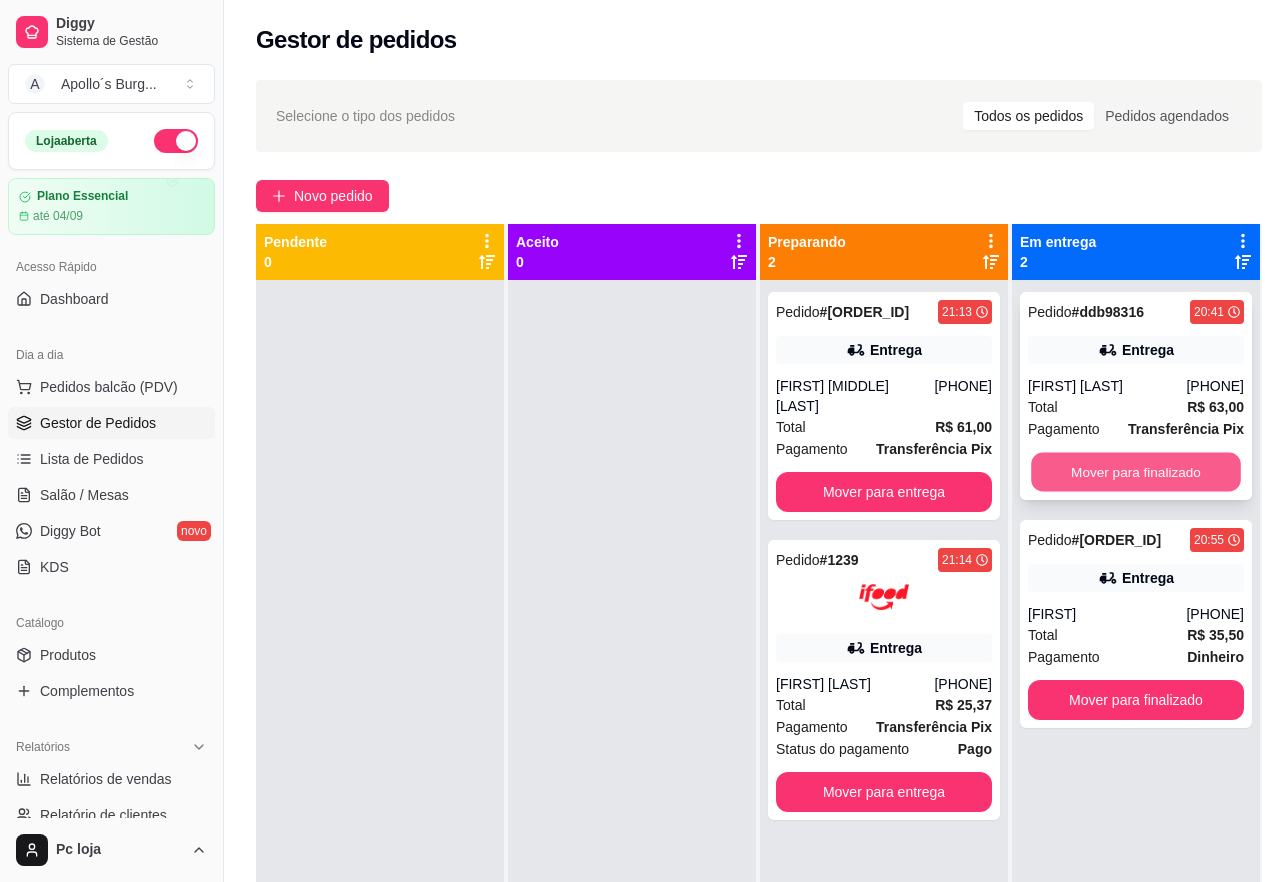 click on "Mover para finalizado" at bounding box center (1136, 472) 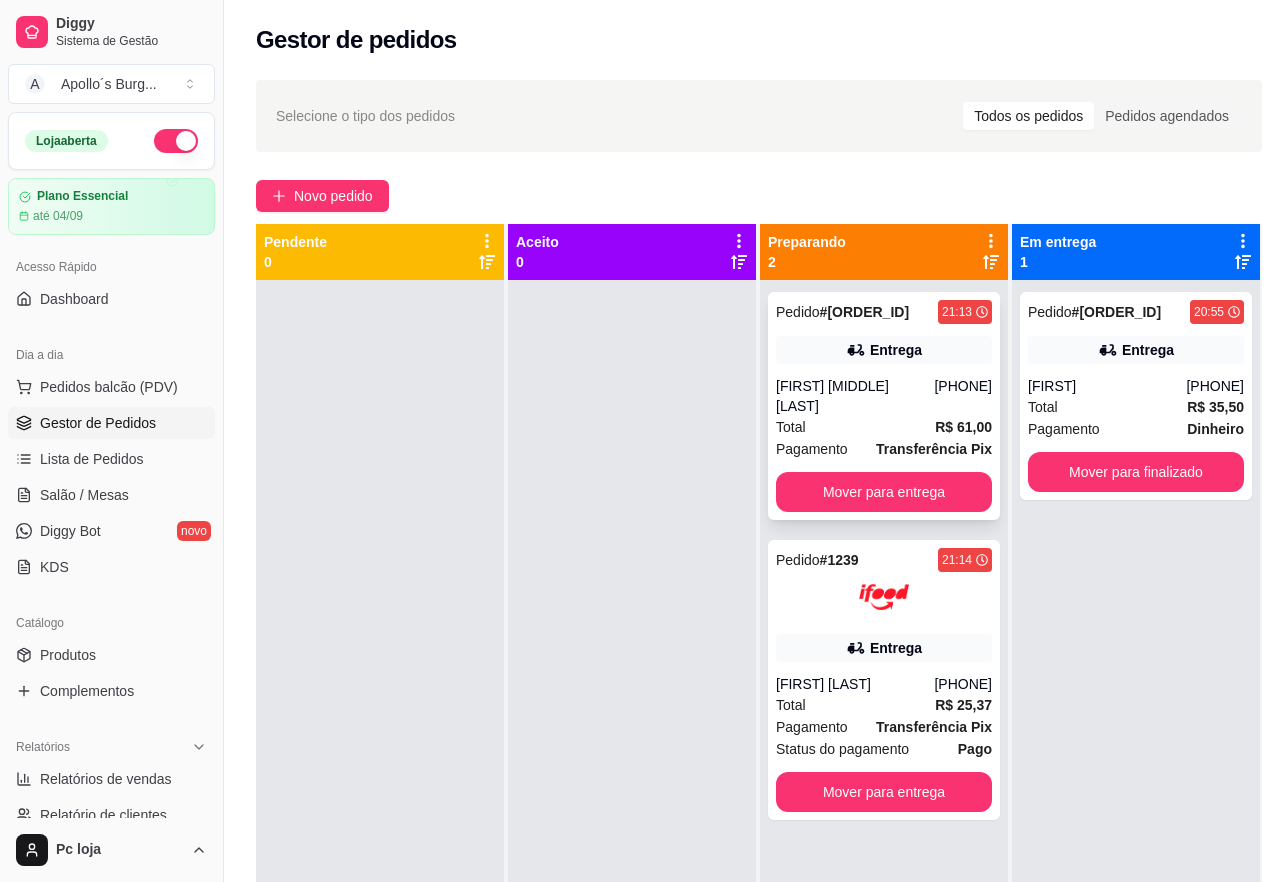 click on "[FIRST] [MIDDLE] [LAST]" at bounding box center [855, 396] 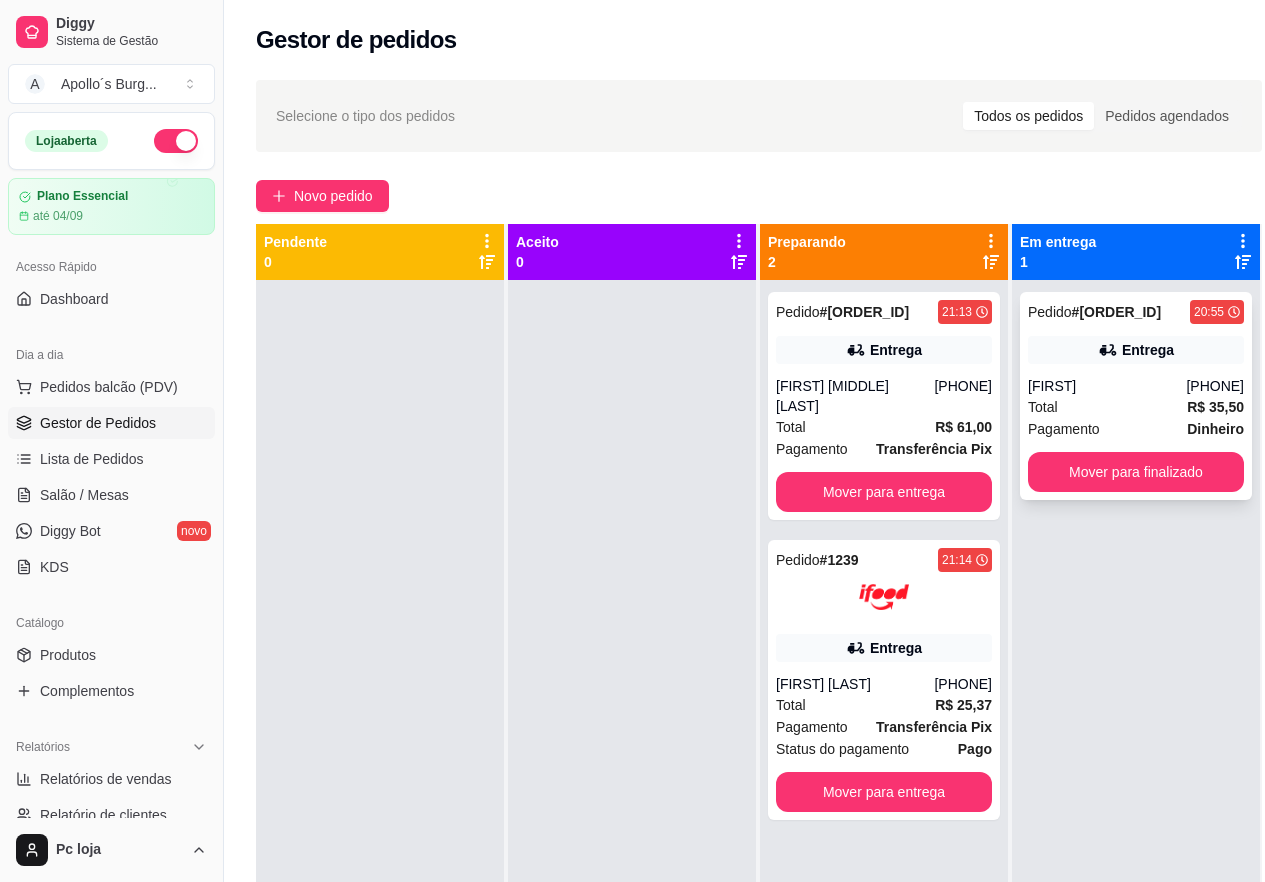 click on "[PHONE]" at bounding box center (1215, 386) 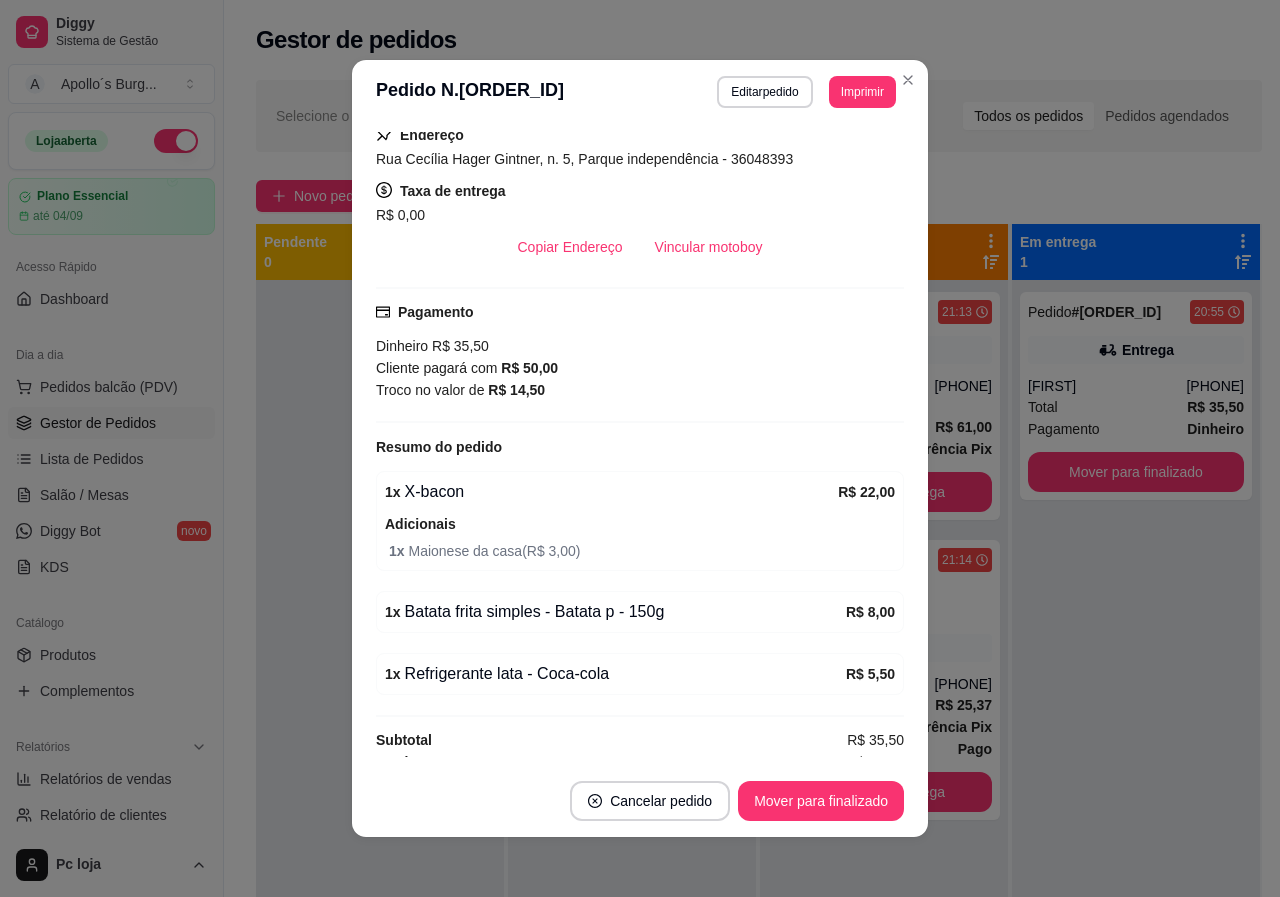 scroll, scrollTop: 378, scrollLeft: 0, axis: vertical 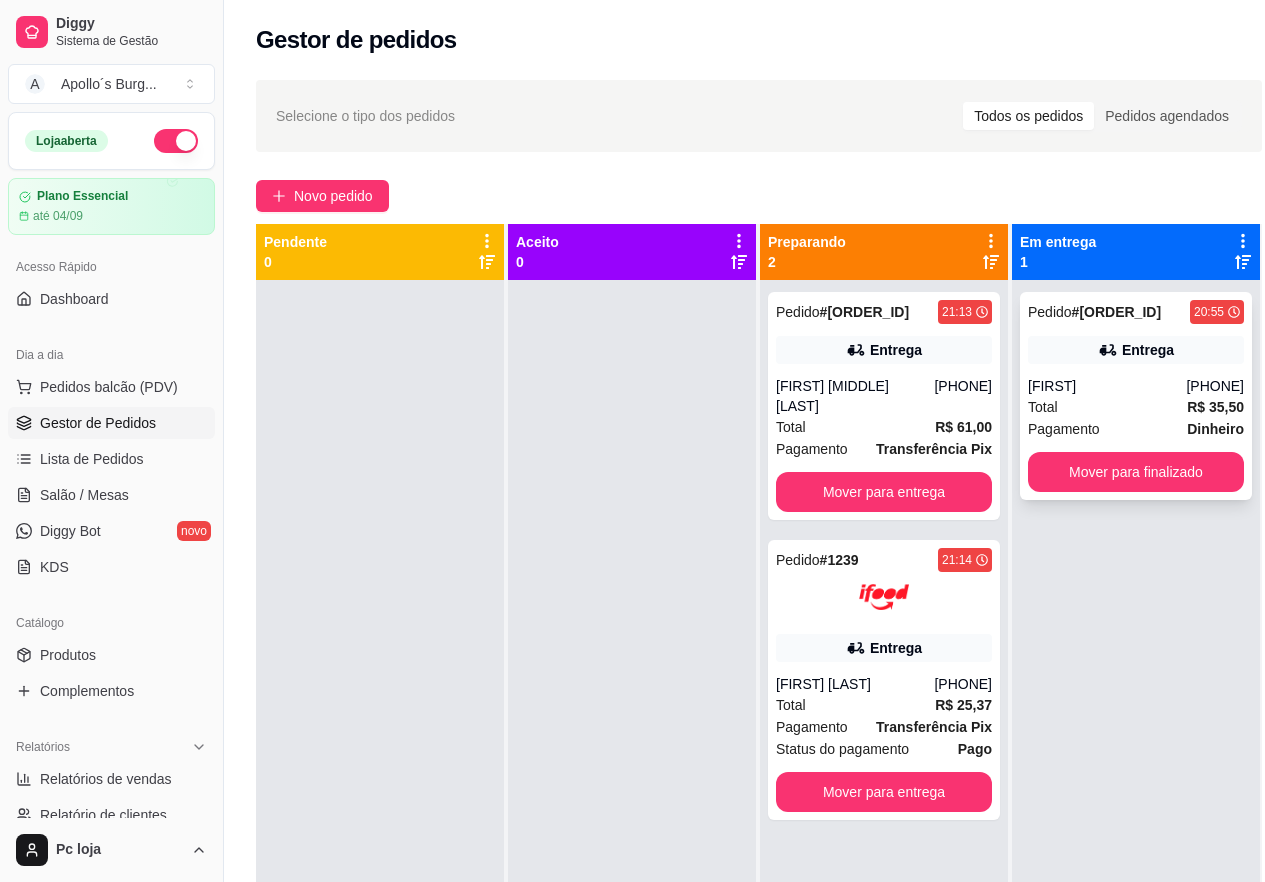 click on "Entrega" at bounding box center (1136, 350) 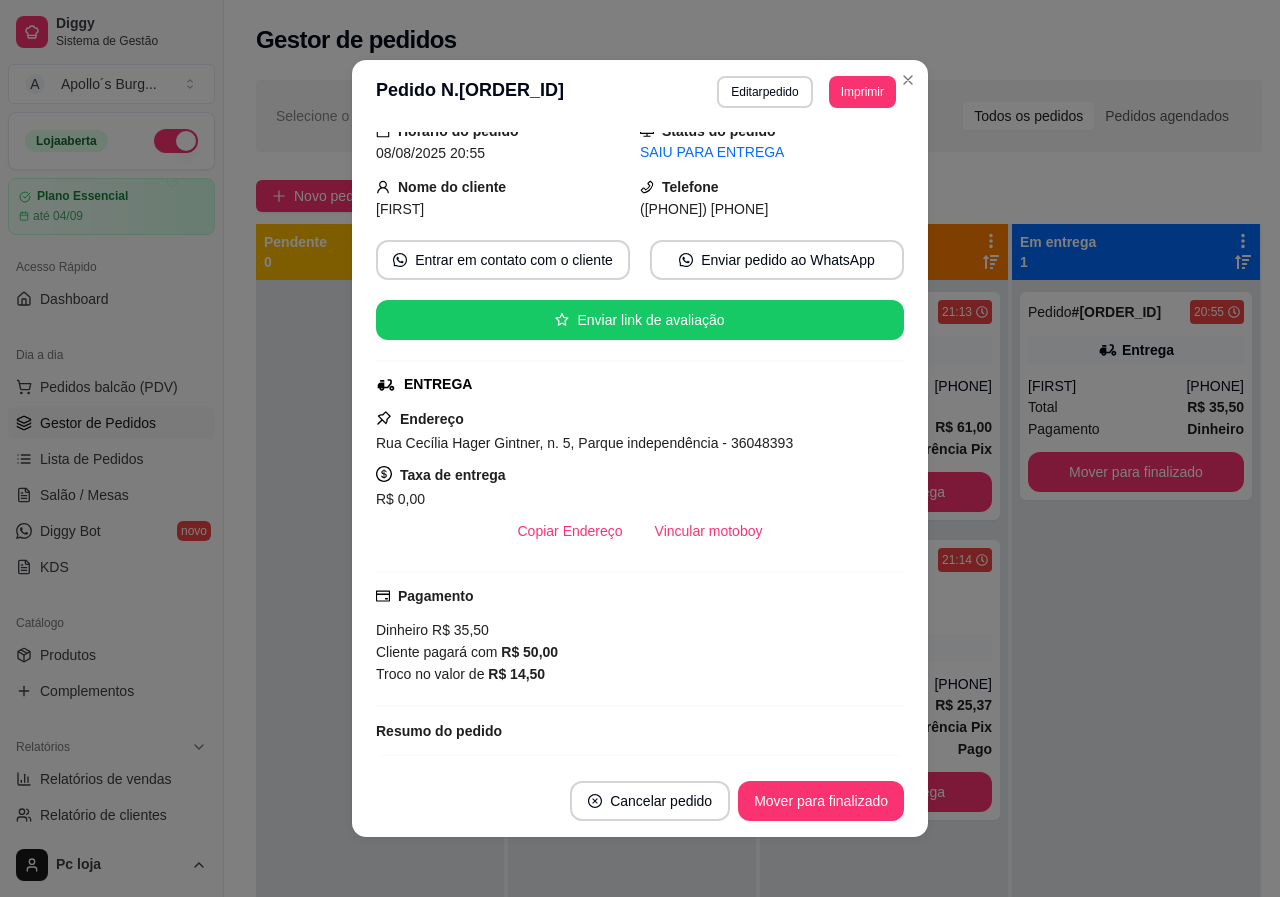 scroll, scrollTop: 0, scrollLeft: 0, axis: both 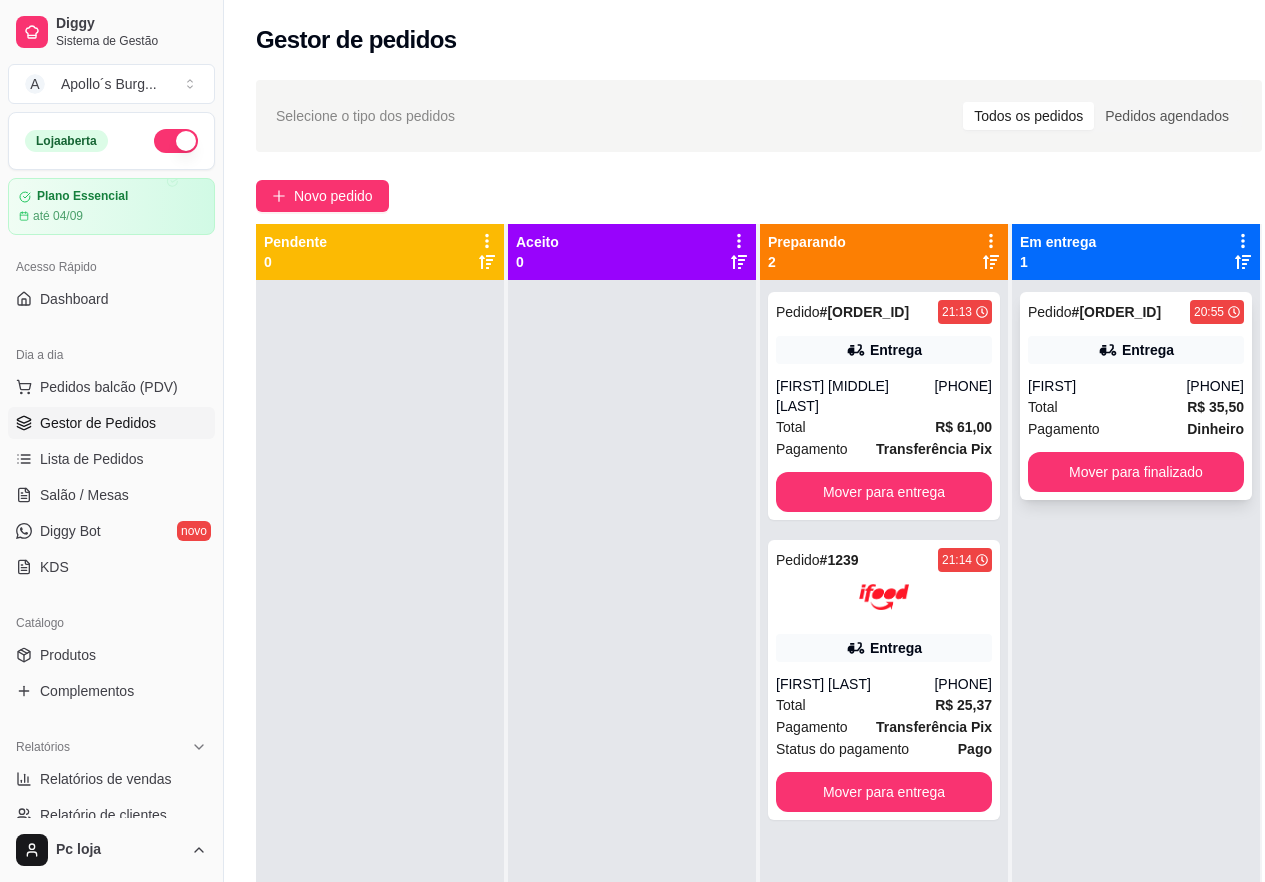 click on "[PHONE]" at bounding box center [1215, 386] 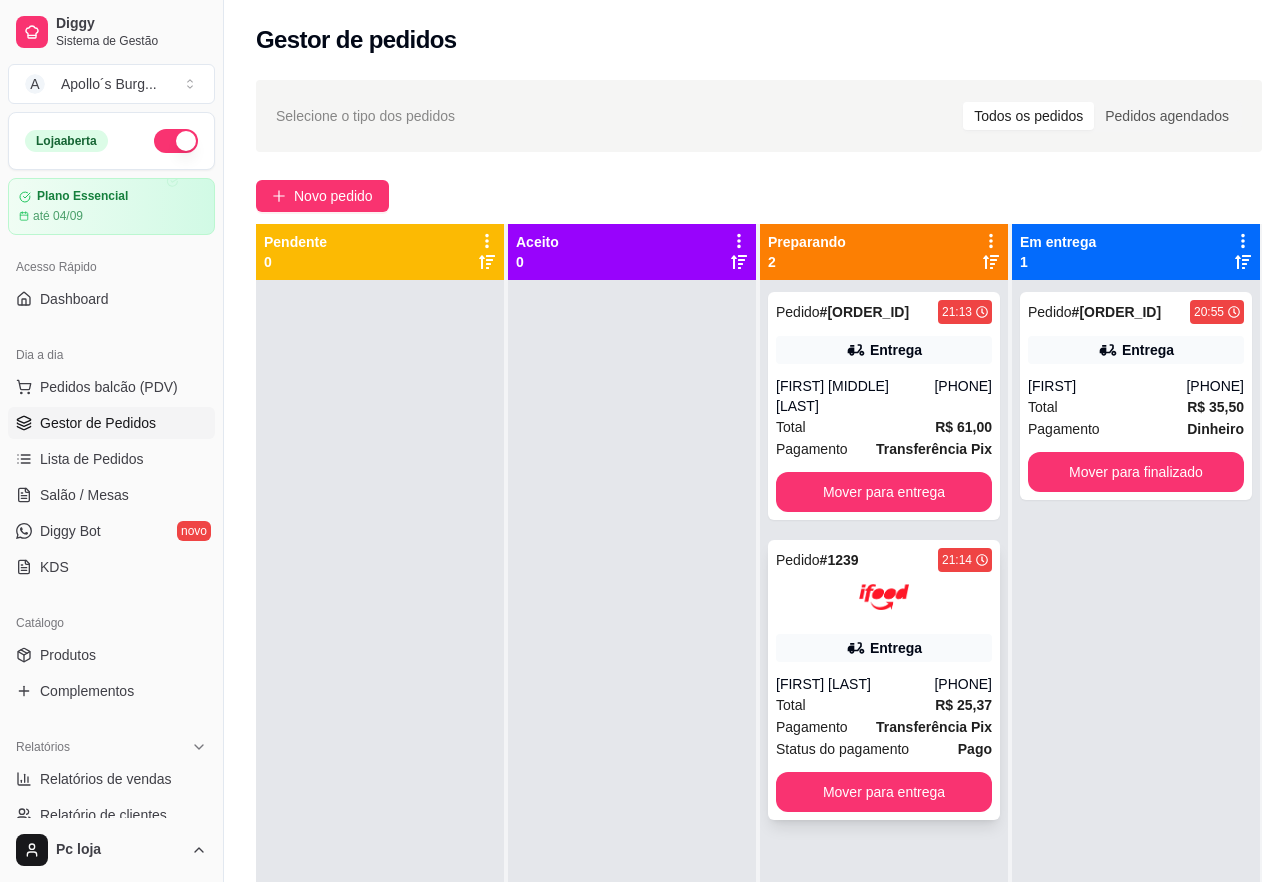 click on "Entrega" at bounding box center [884, 648] 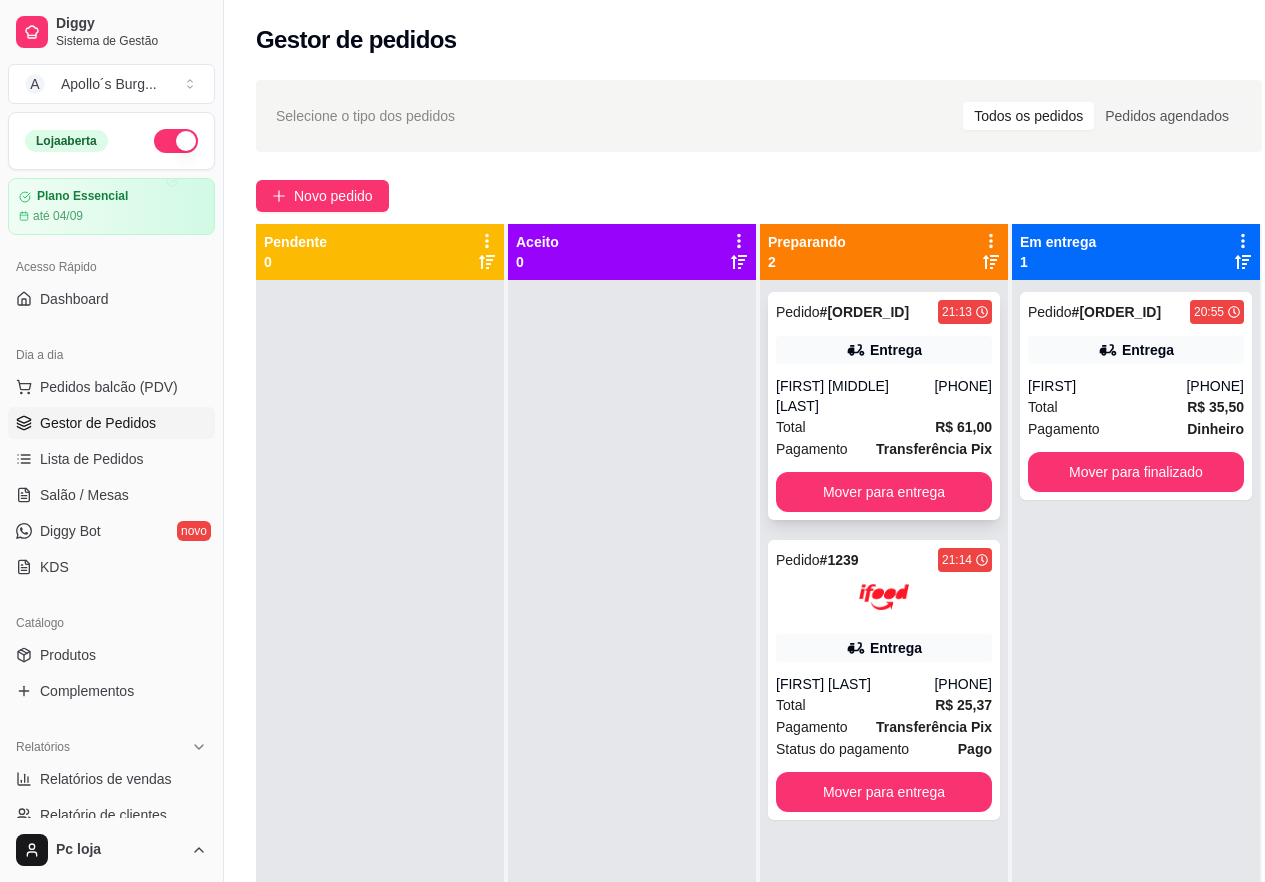 click on "[FIRST] [MIDDLE] [LAST]" at bounding box center [855, 396] 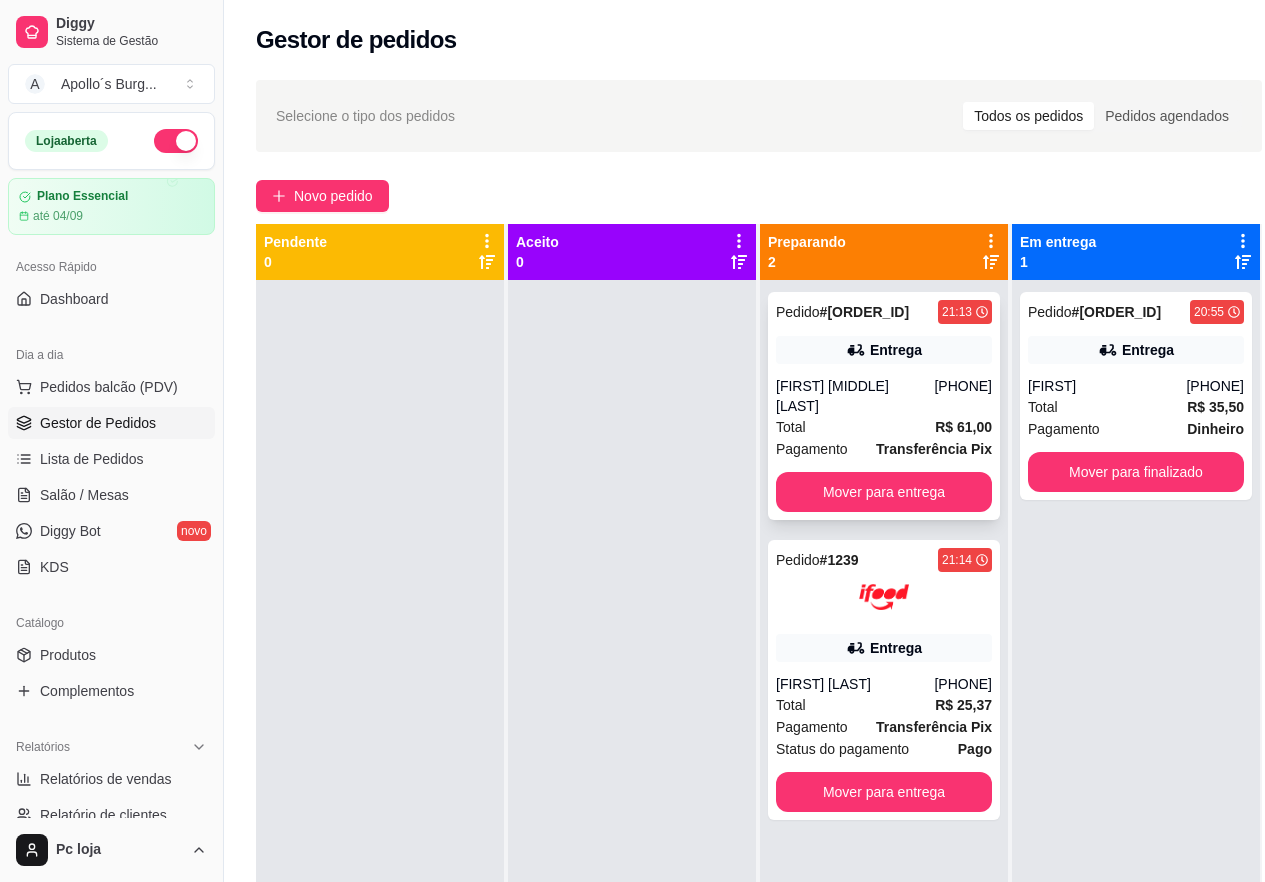 drag, startPoint x: 379, startPoint y: 3, endPoint x: 873, endPoint y: 389, distance: 626.92267 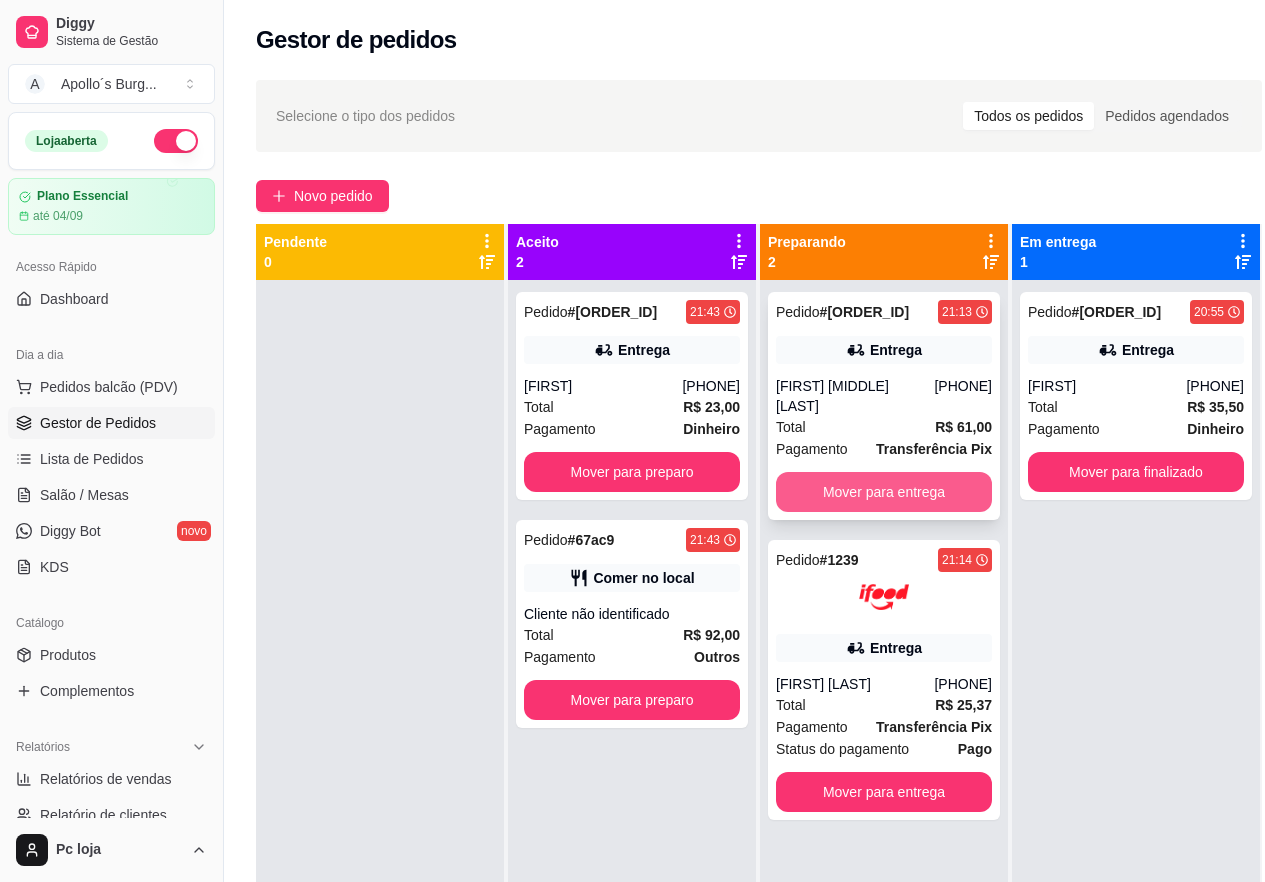 click on "Mover para entrega" at bounding box center (884, 492) 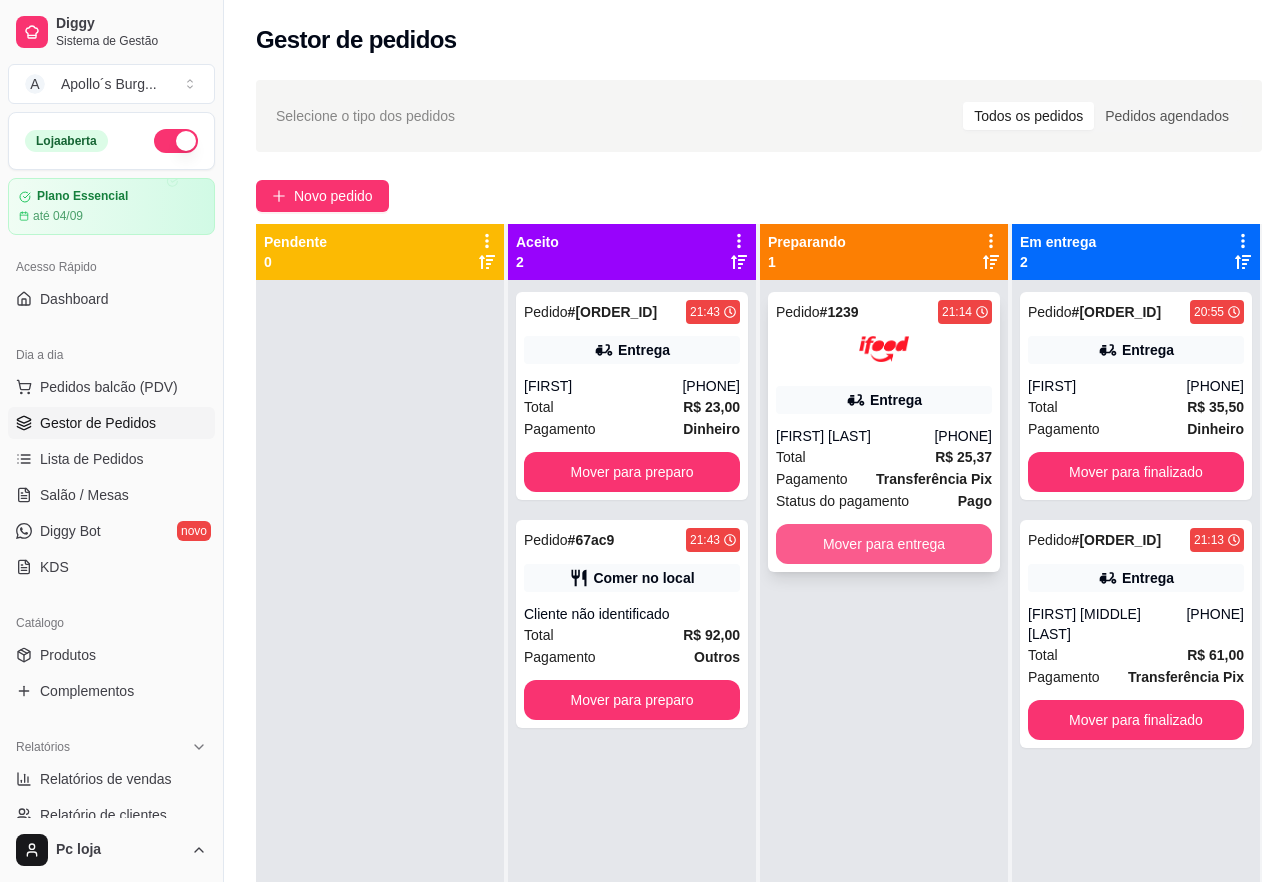 click on "Mover para entrega" at bounding box center (884, 544) 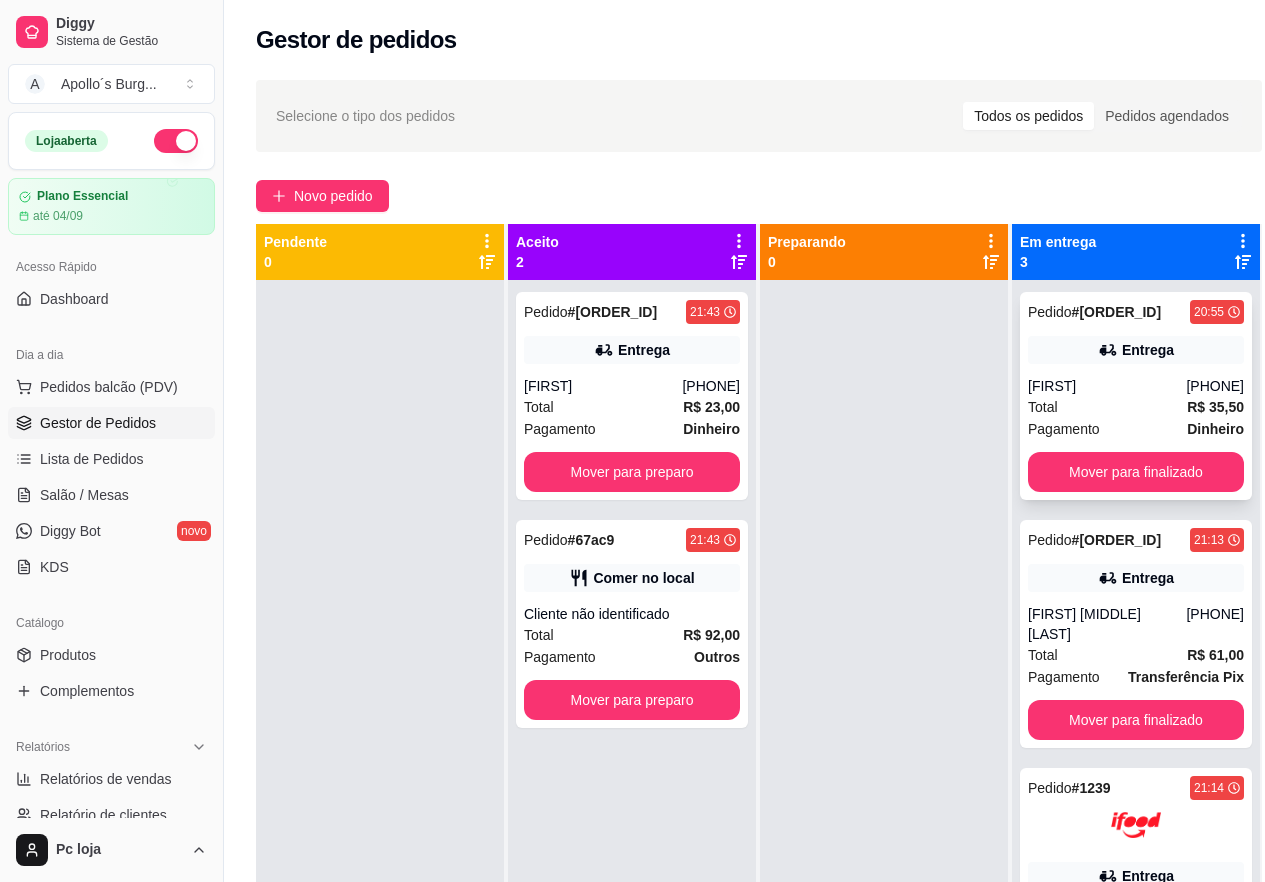 click on "[PHONE]" at bounding box center [1215, 386] 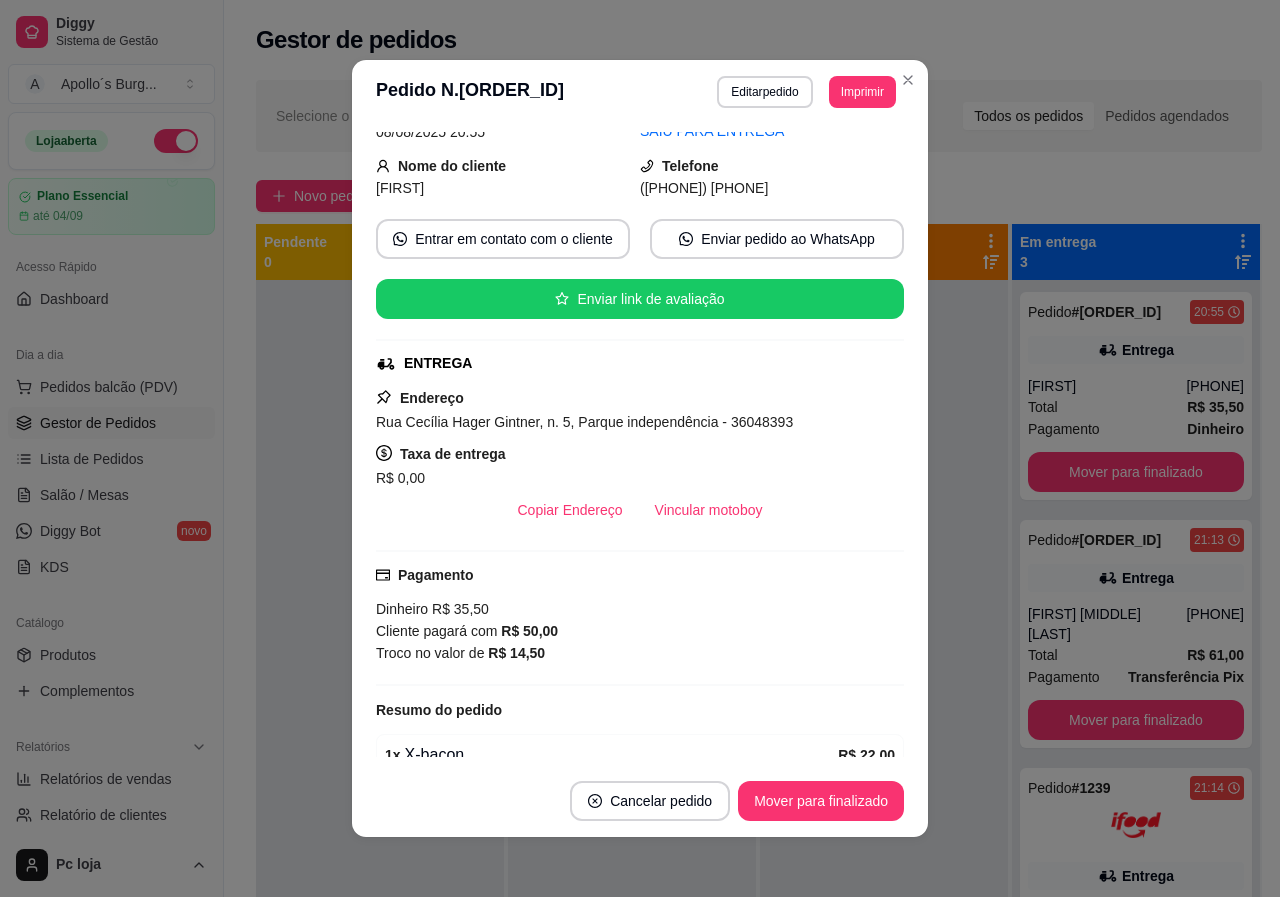scroll, scrollTop: 100, scrollLeft: 0, axis: vertical 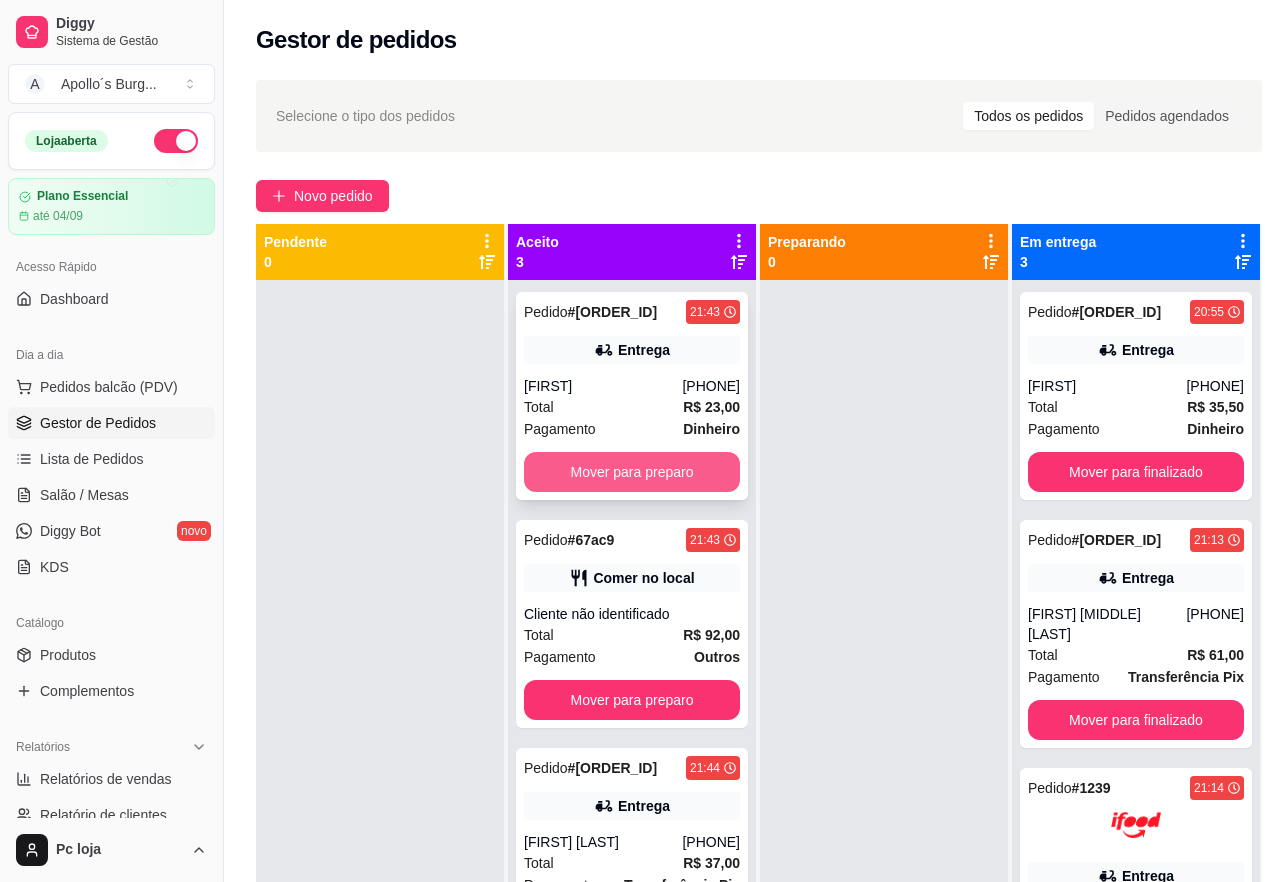 click on "Mover para preparo" at bounding box center (632, 472) 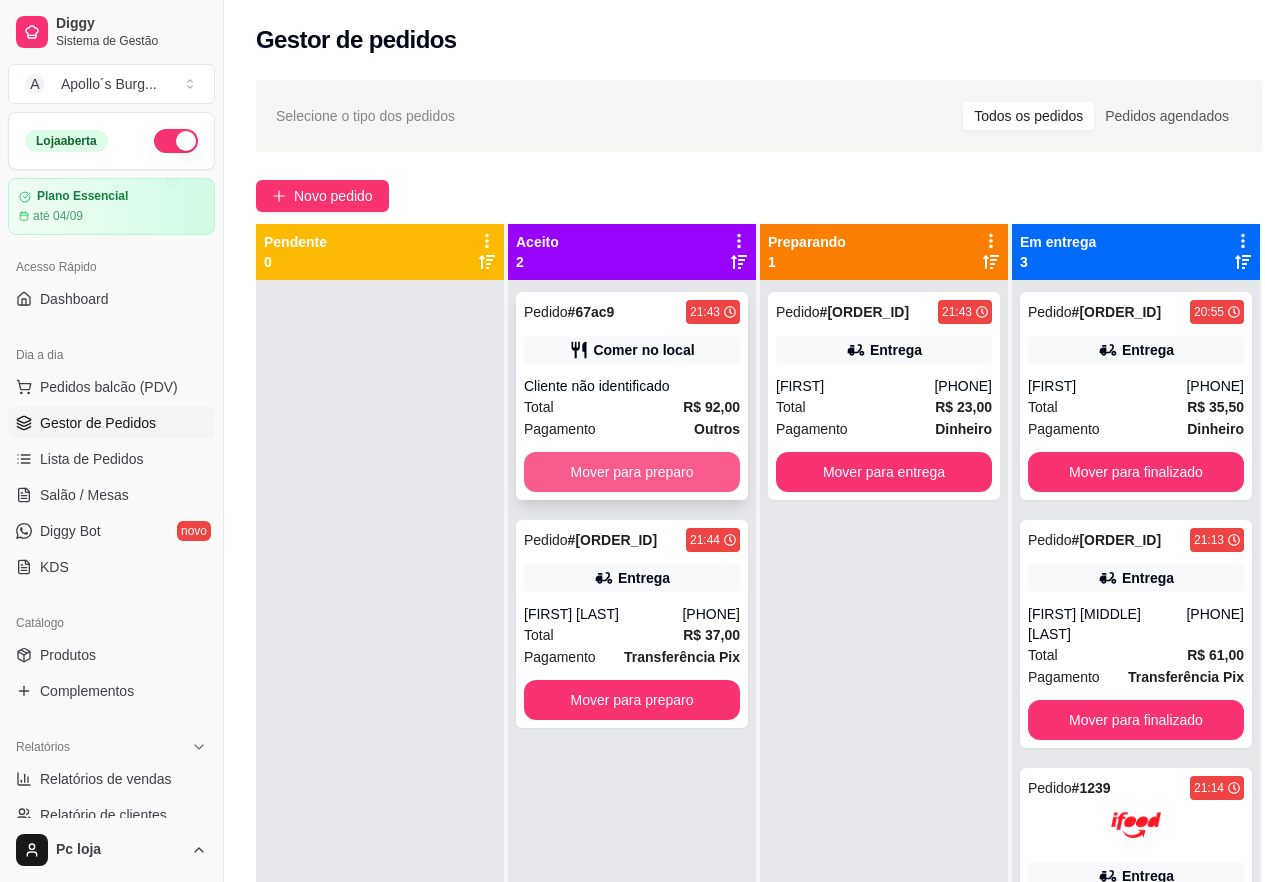 click on "Mover para preparo" at bounding box center (632, 472) 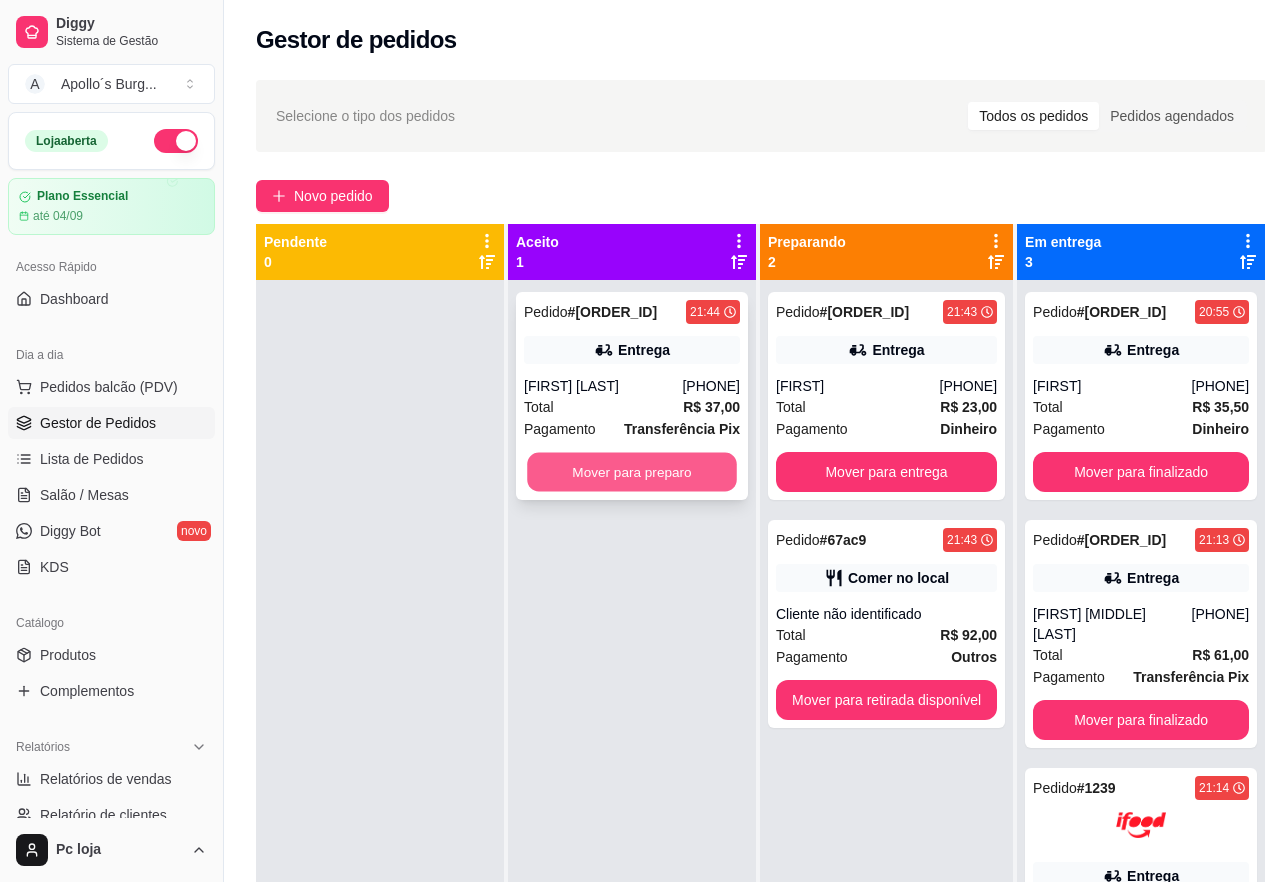 click on "Mover para preparo" at bounding box center (632, 472) 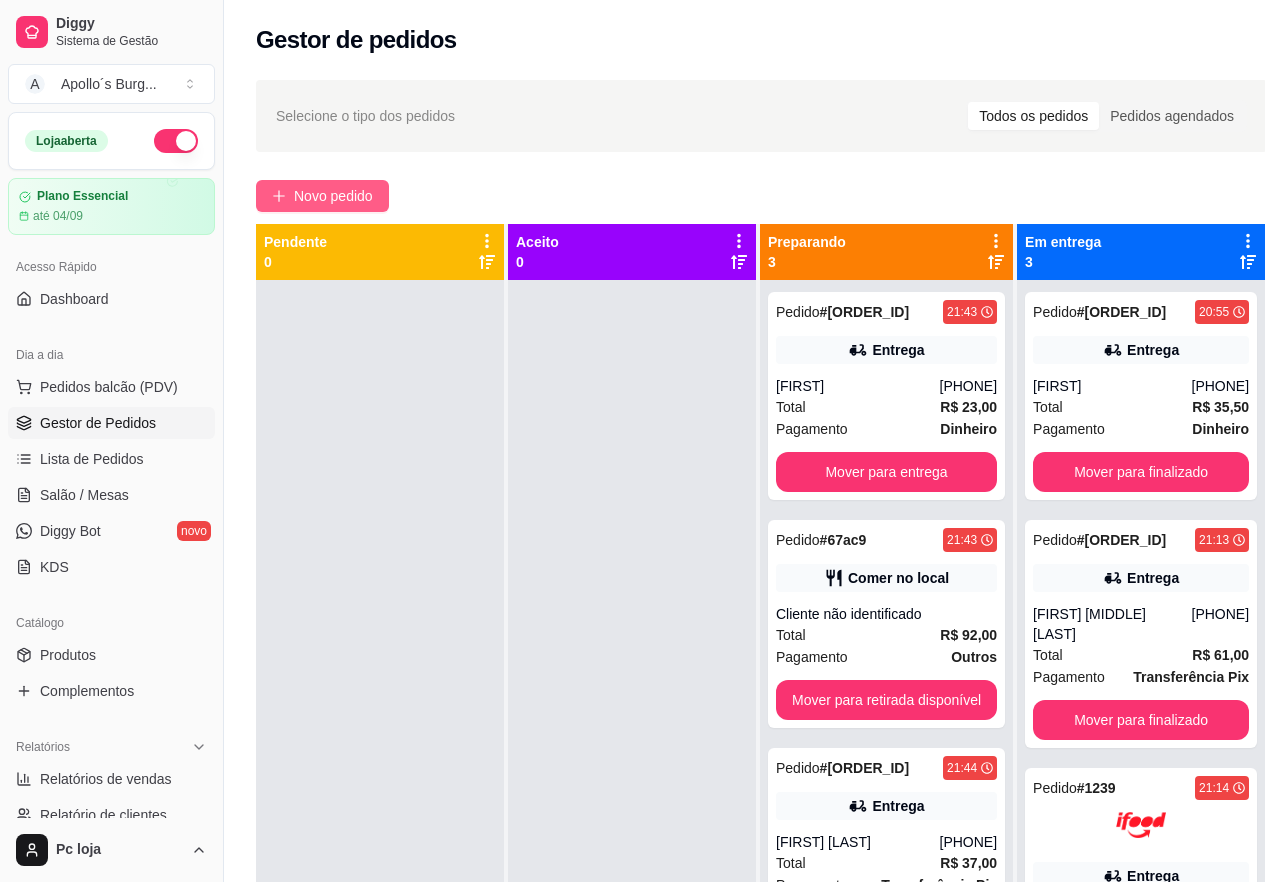 click on "Novo pedido" at bounding box center [333, 196] 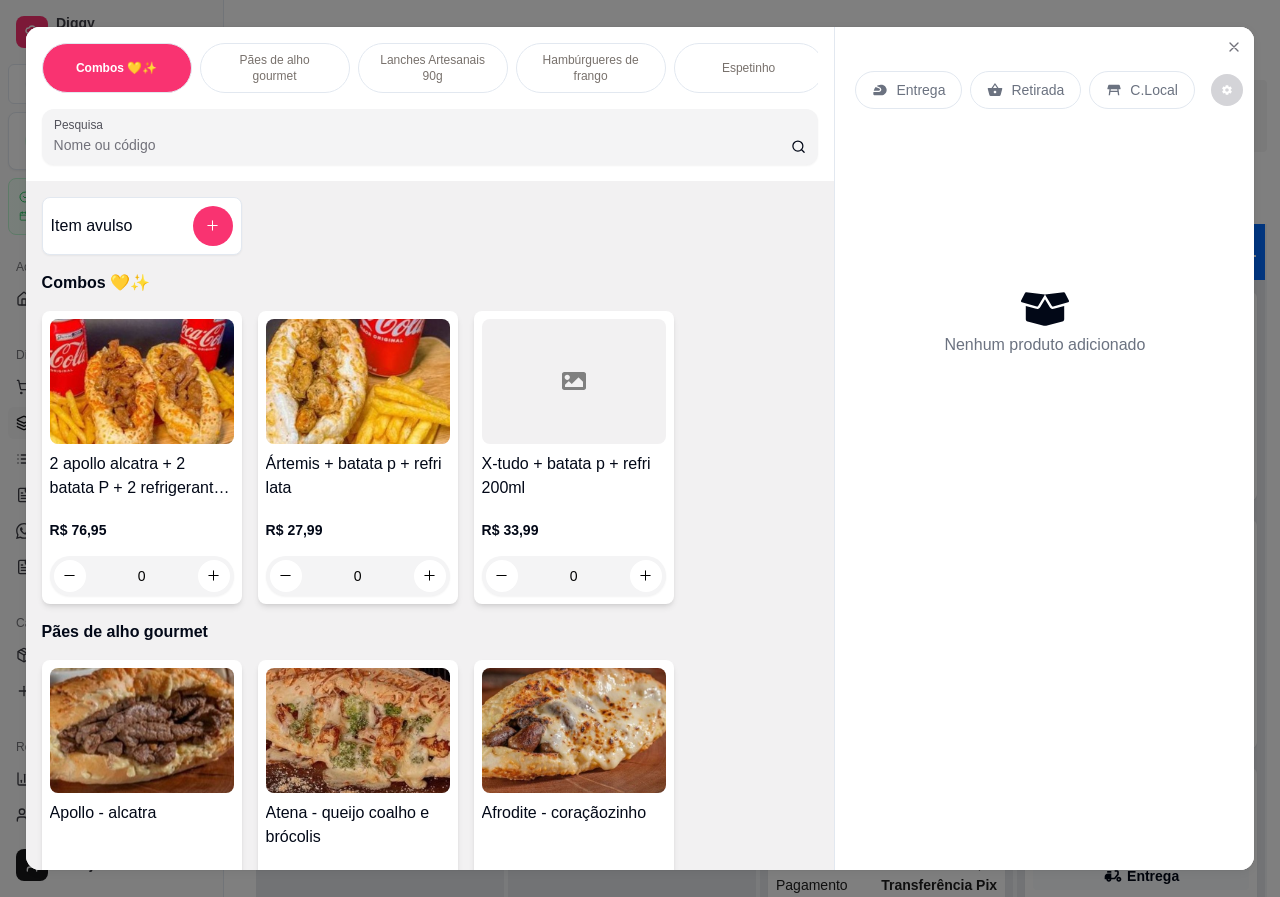 scroll, scrollTop: 0, scrollLeft: 479, axis: horizontal 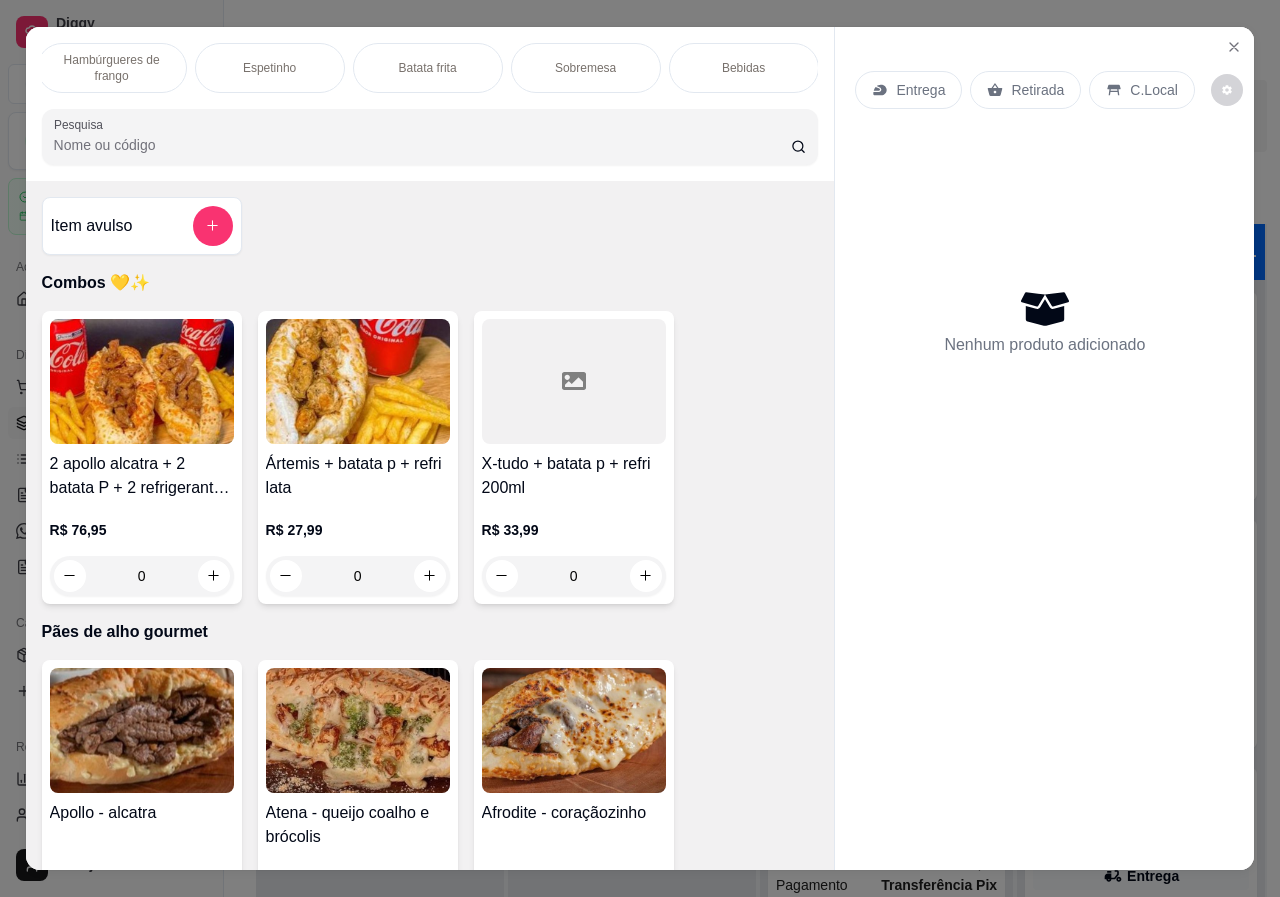 click on "Bebidas" at bounding box center [744, 68] 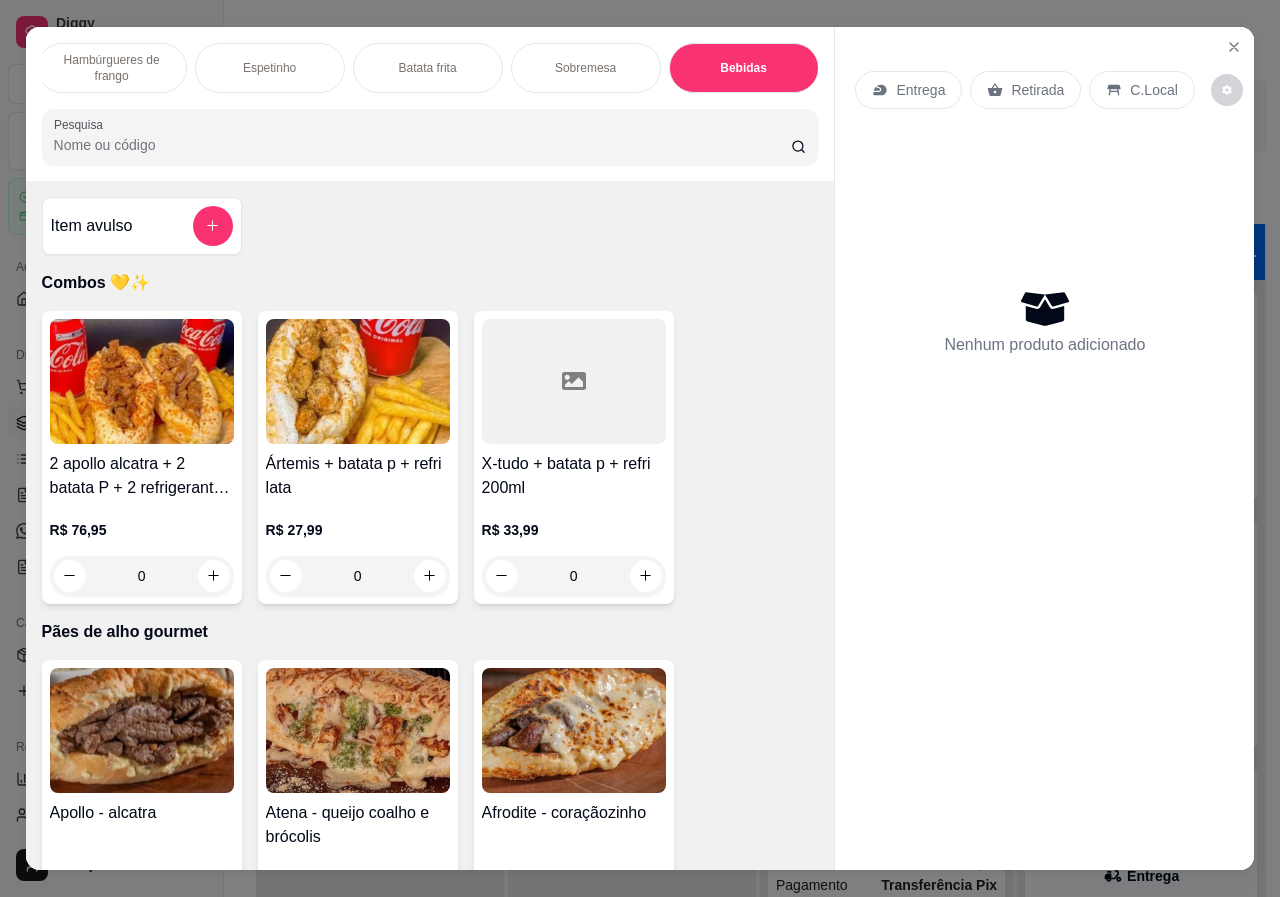 scroll, scrollTop: 3902, scrollLeft: 0, axis: vertical 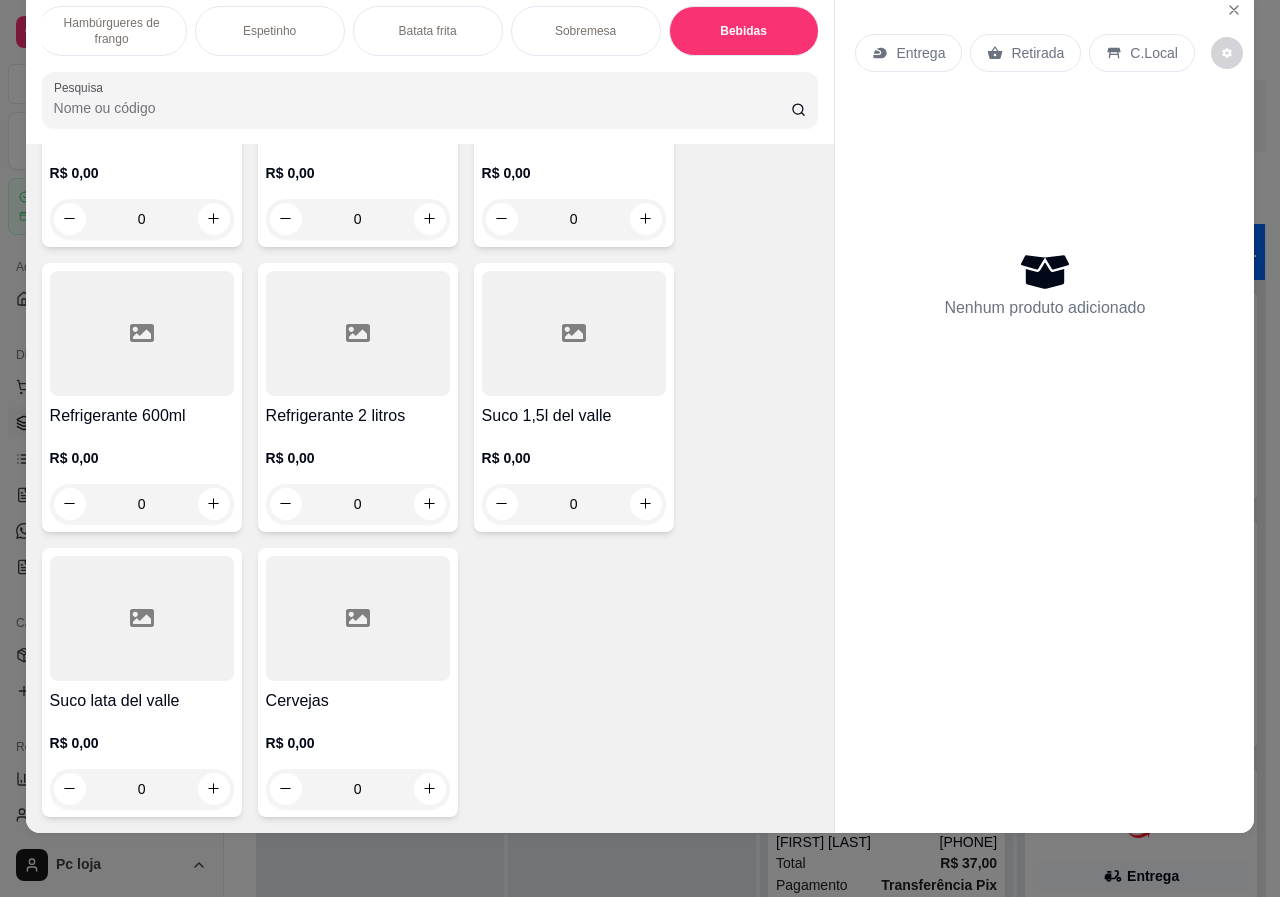 click on "0" at bounding box center (358, 789) 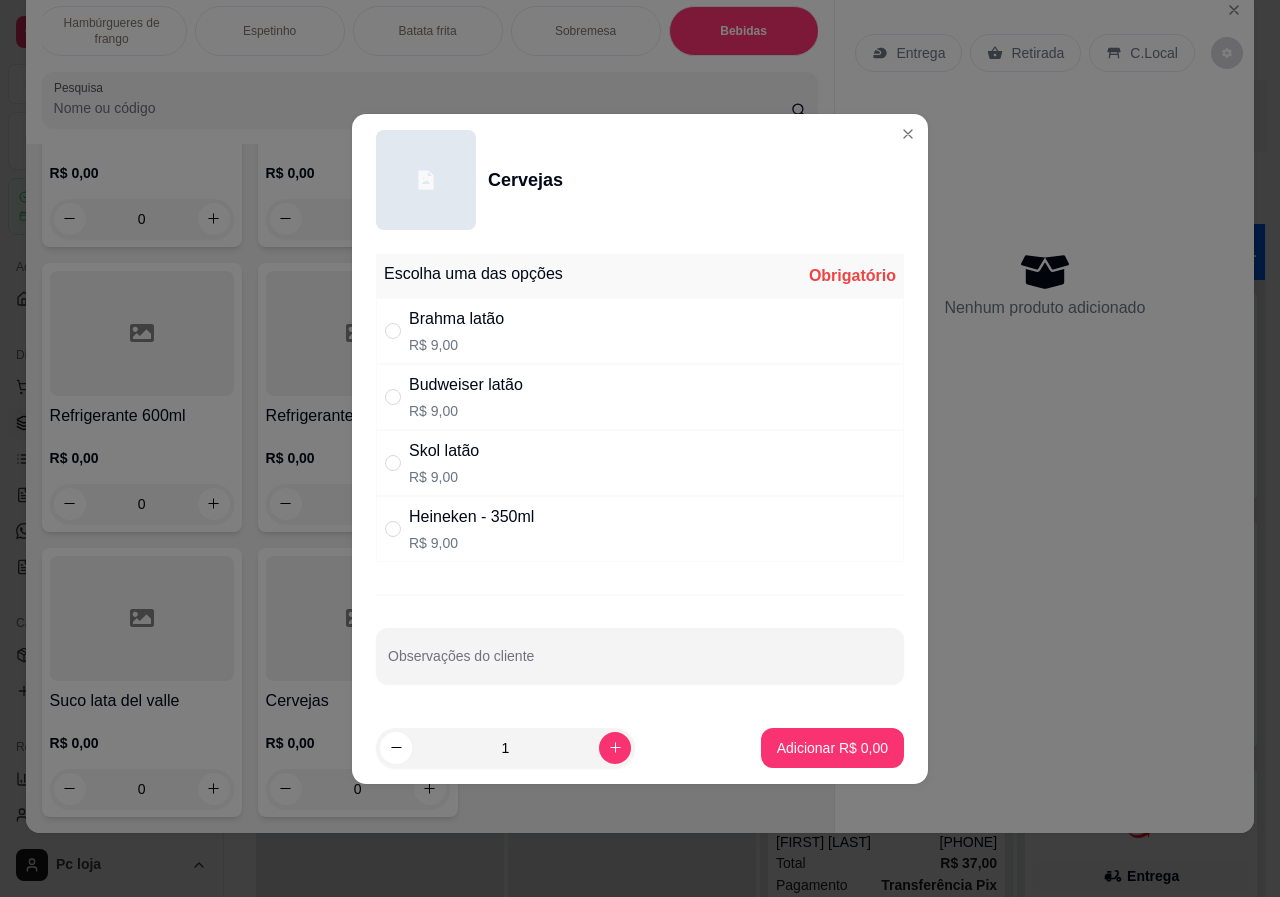 click on "R$ 9,00" at bounding box center (471, 543) 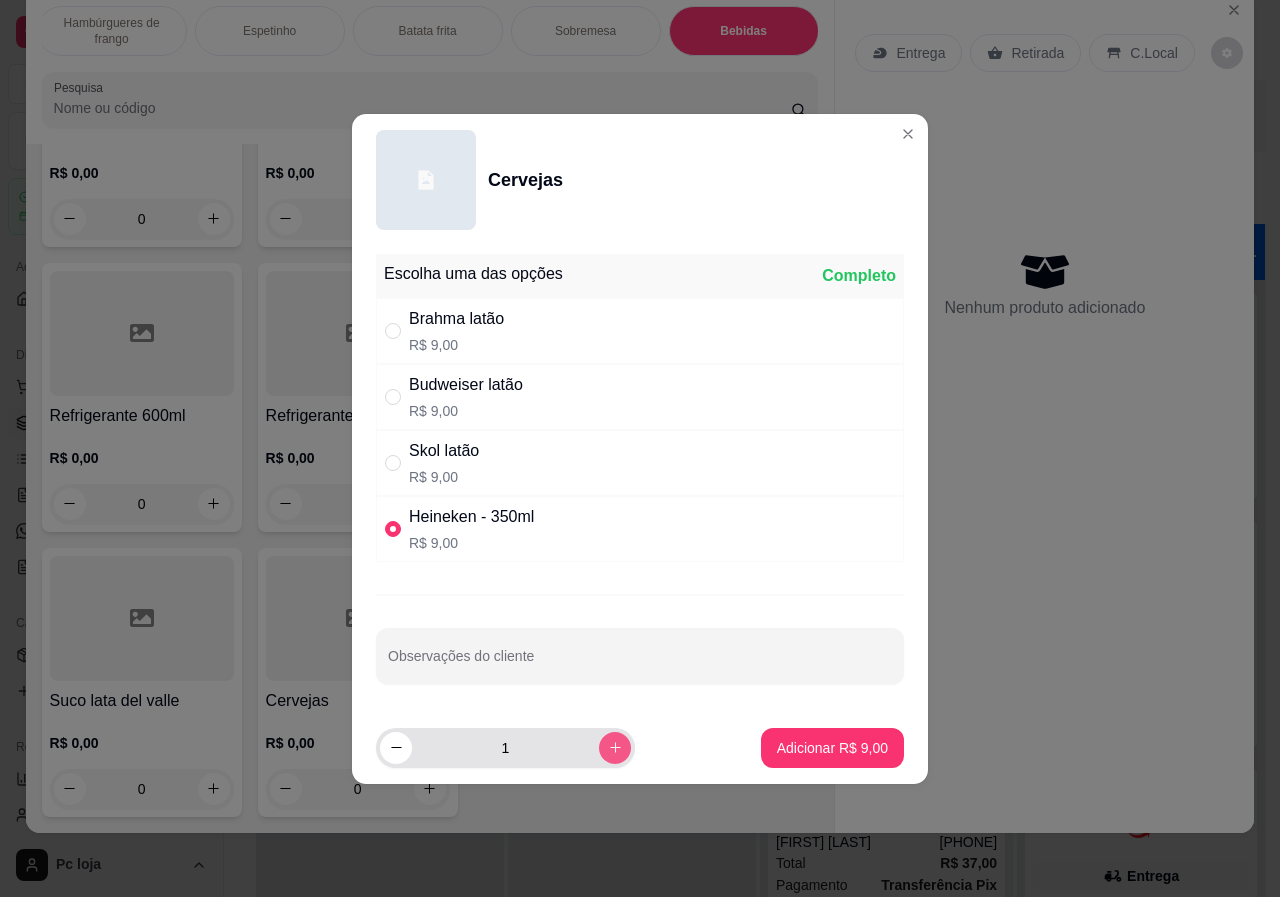 click 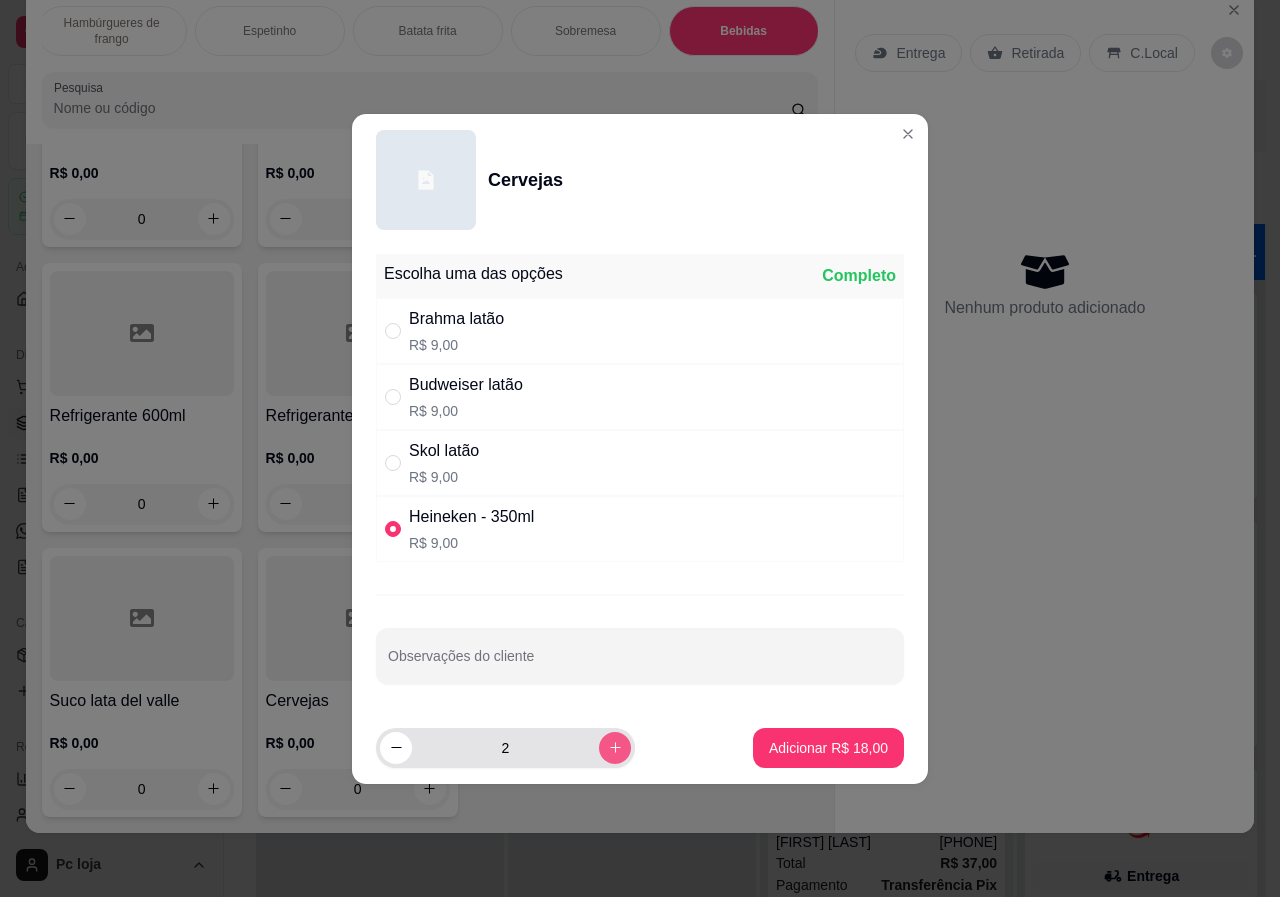 click 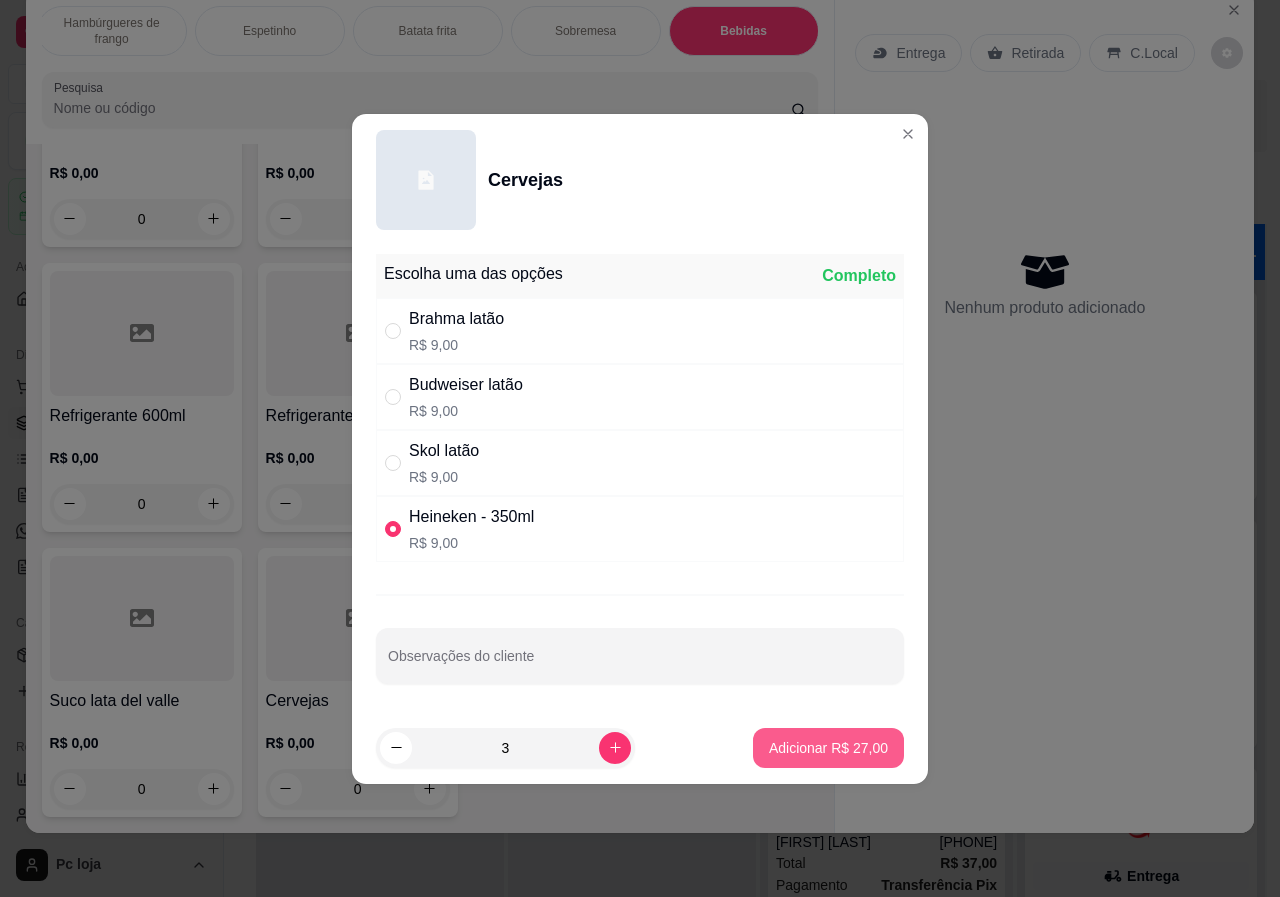 click on "Adicionar   R$ 27,00" at bounding box center (828, 748) 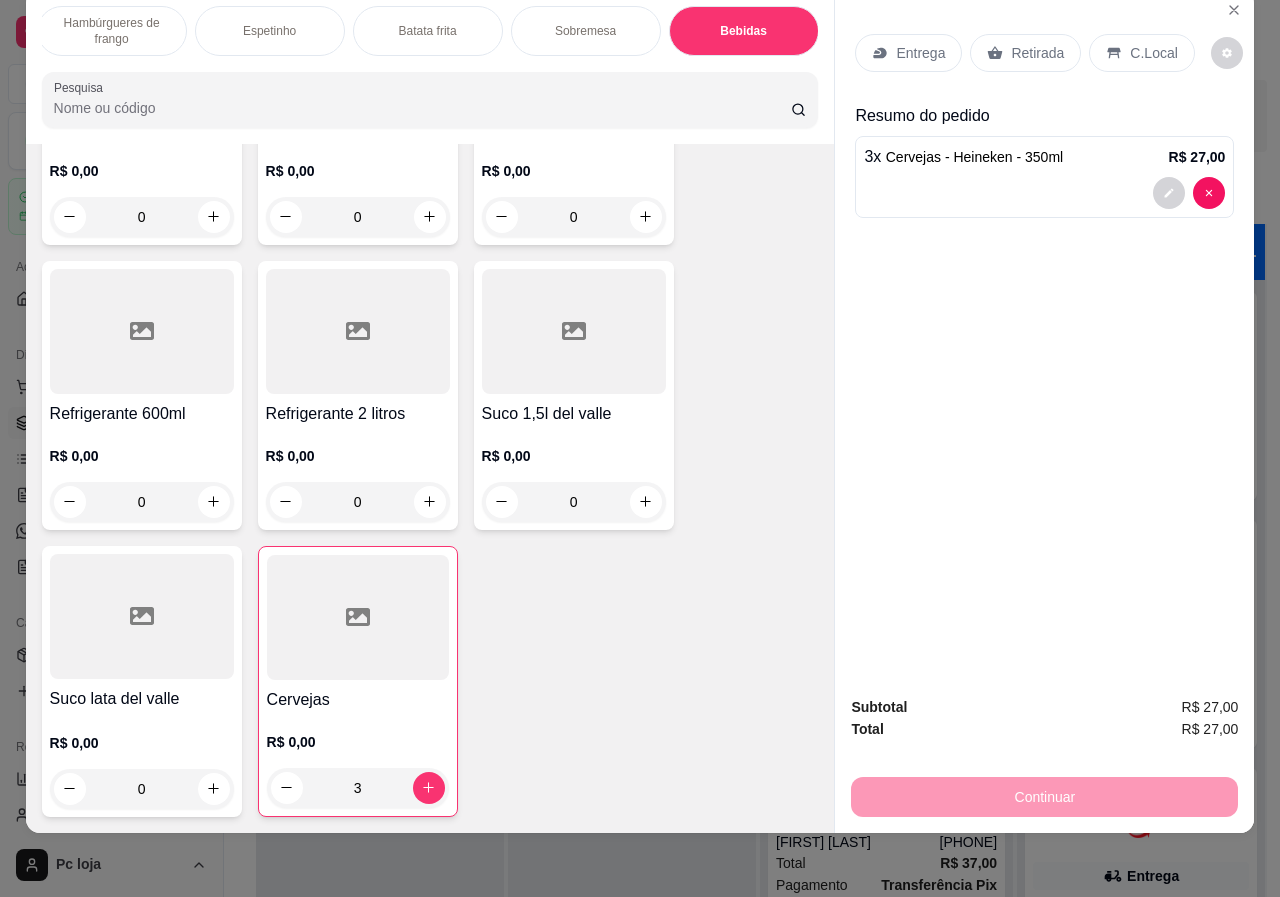 click 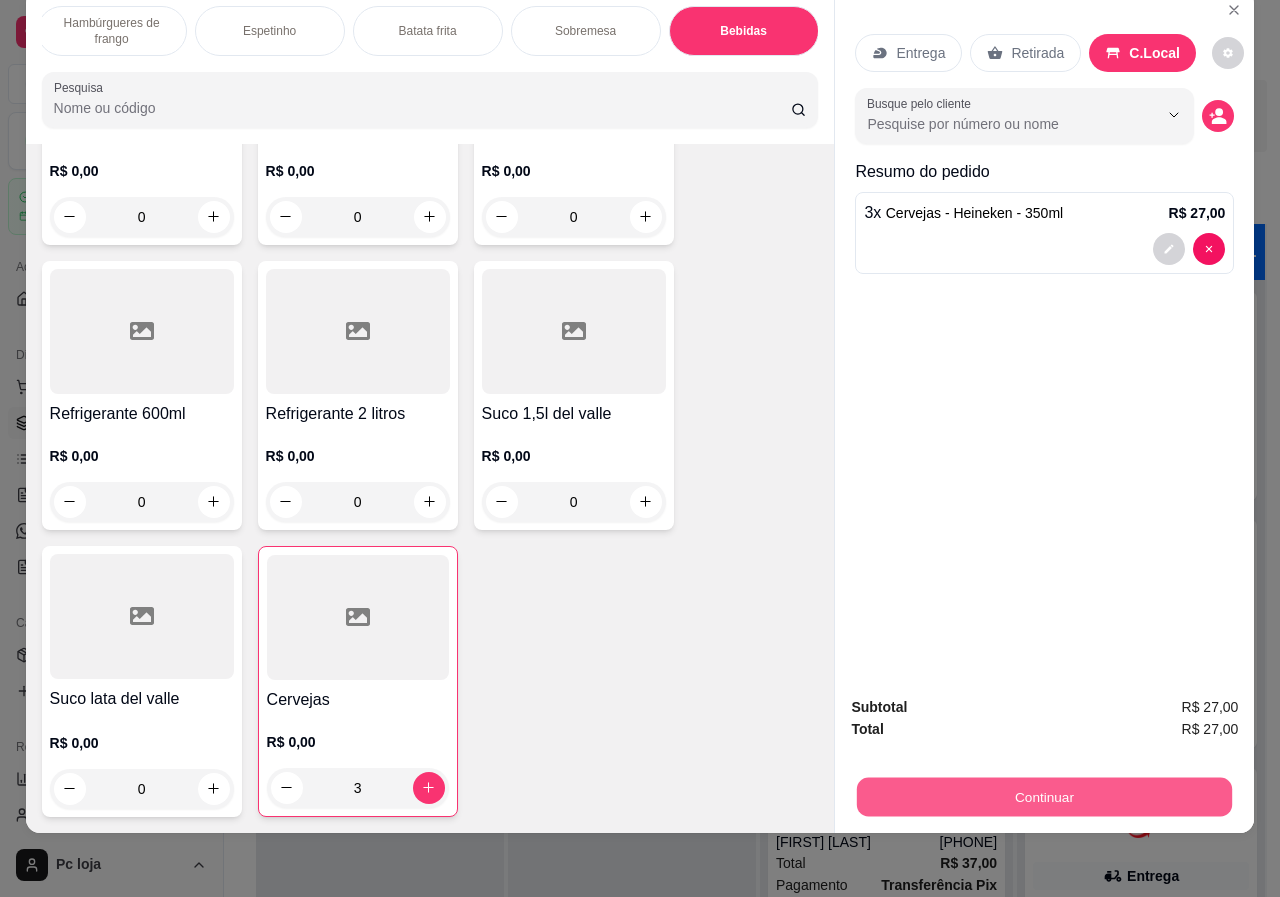 click on "Continuar" at bounding box center [1044, 797] 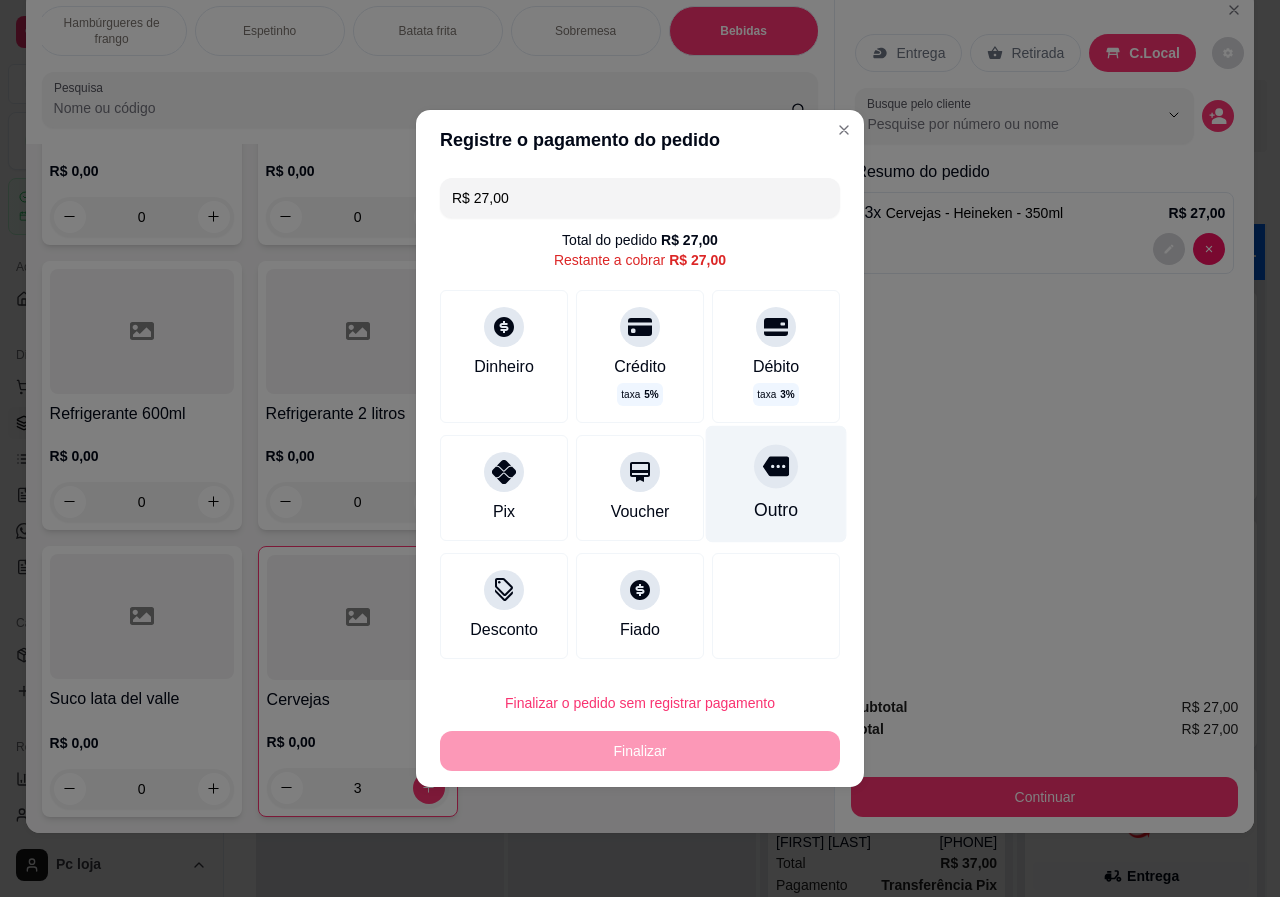 click 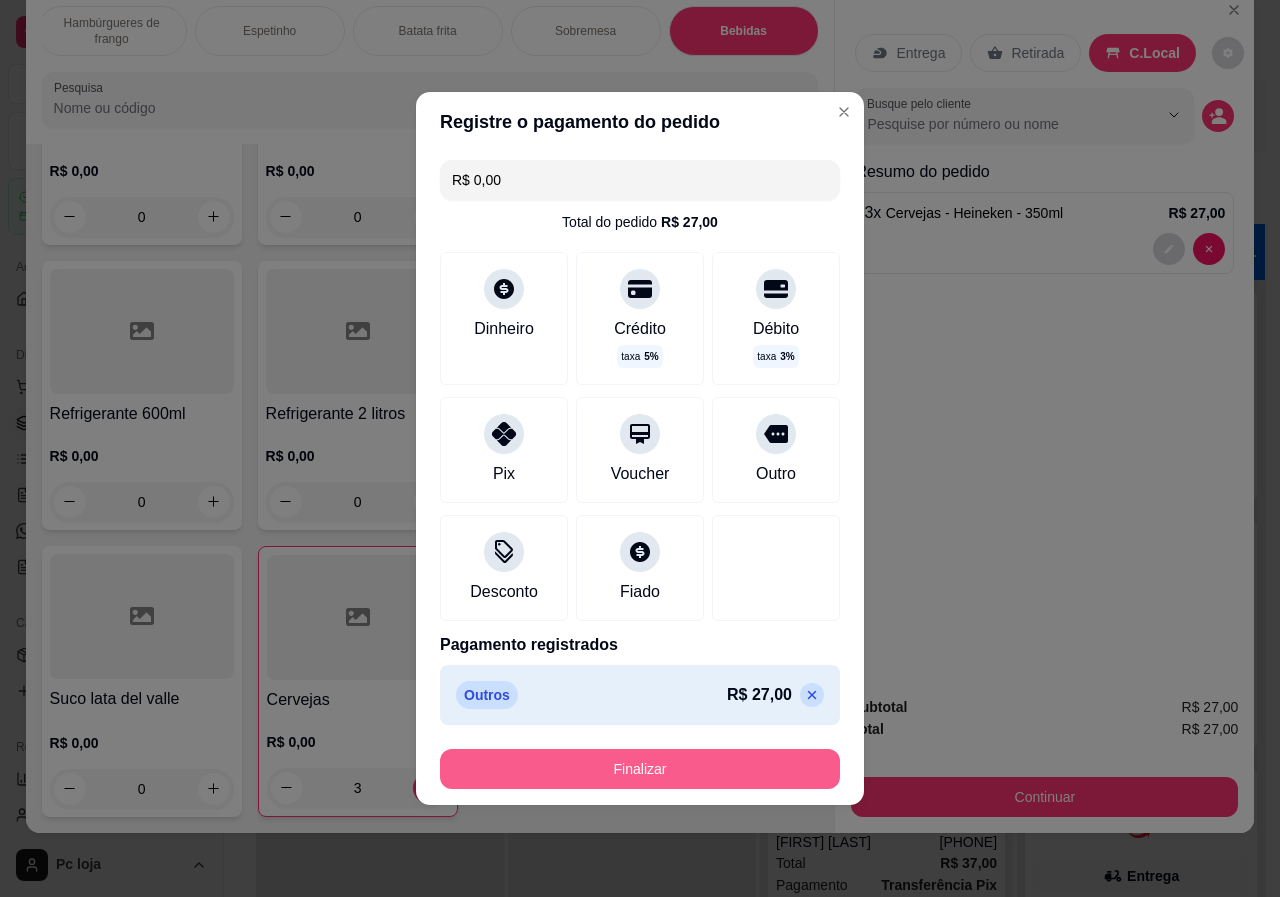 click on "Finalizar" at bounding box center [640, 769] 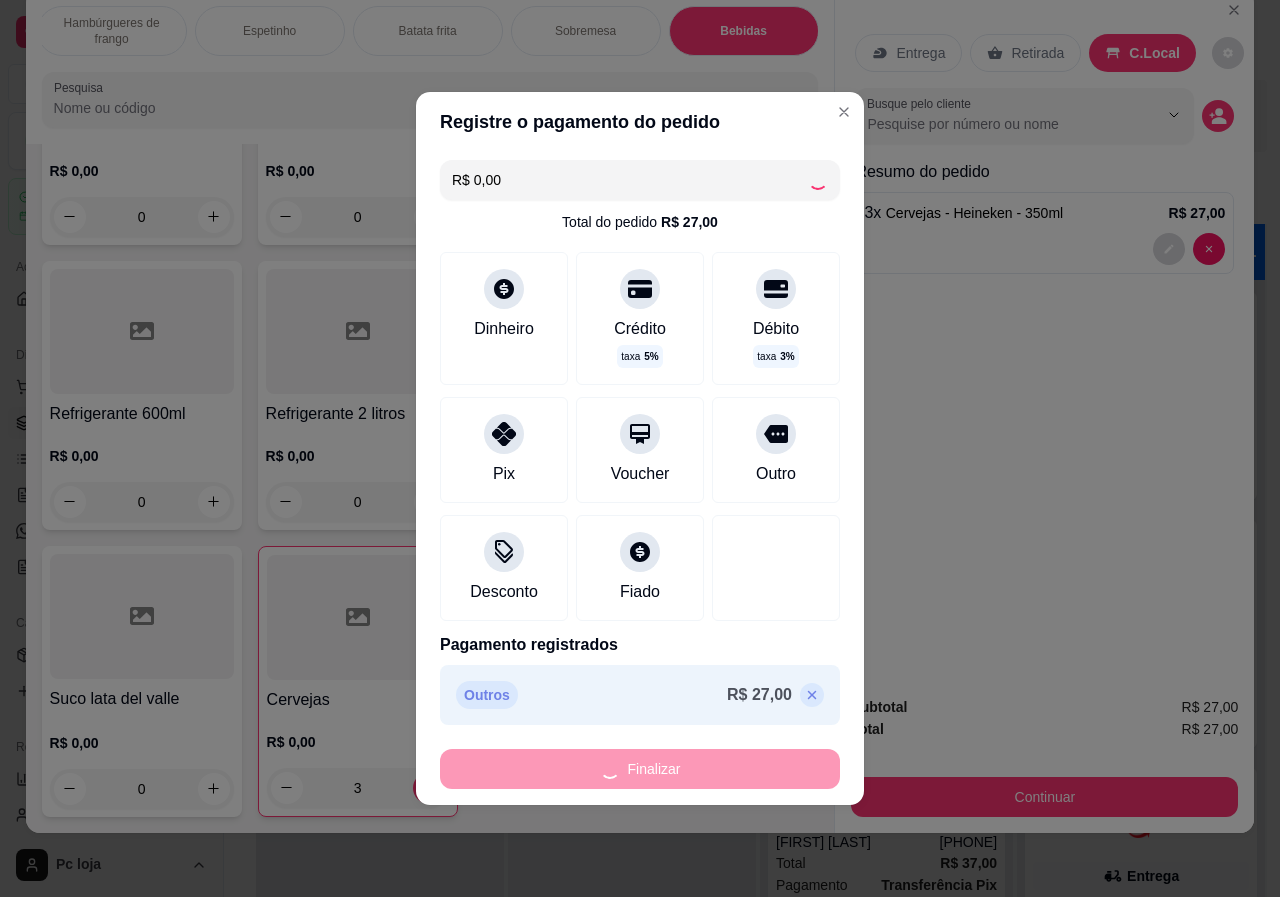 type on "0" 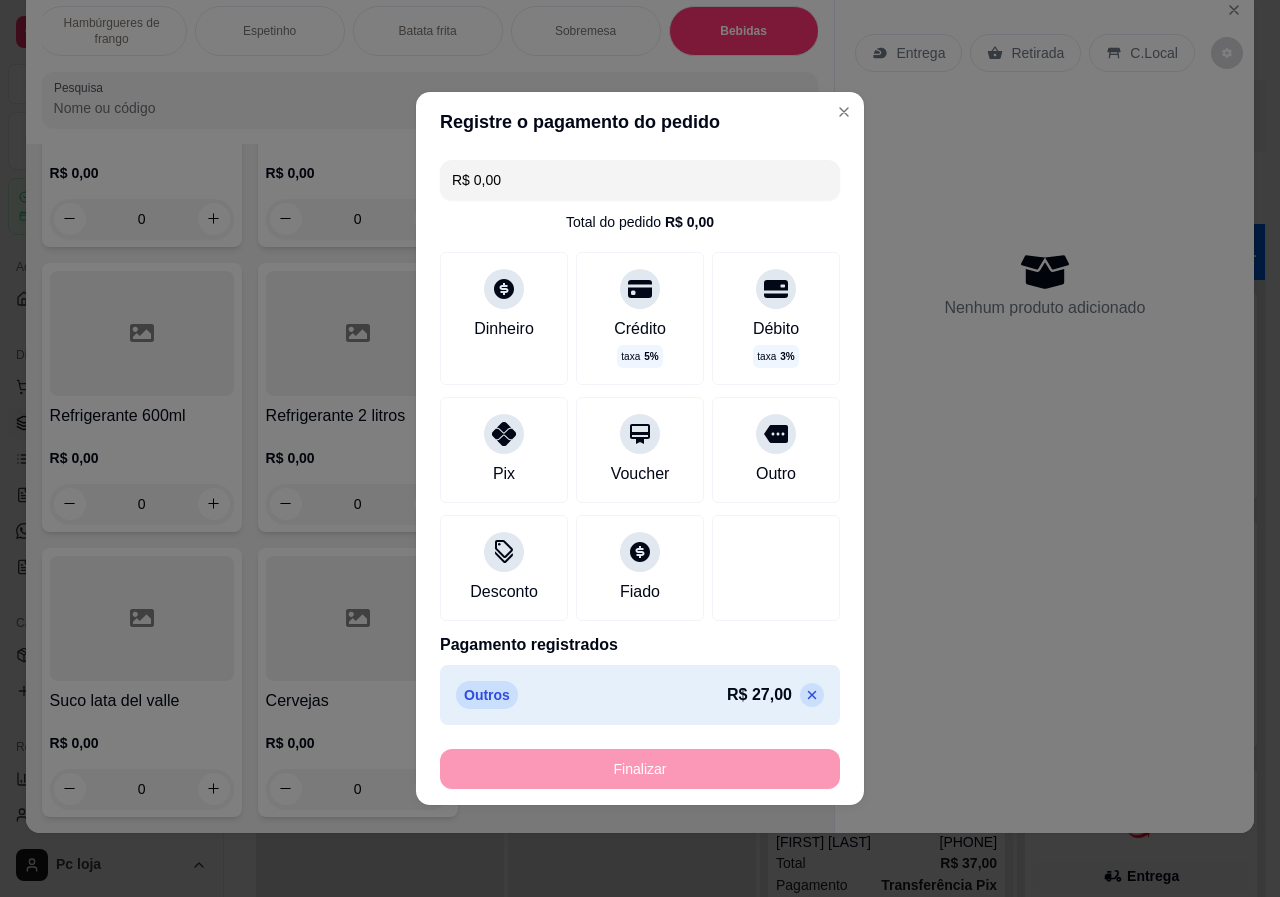 type on "-R$ 27,00" 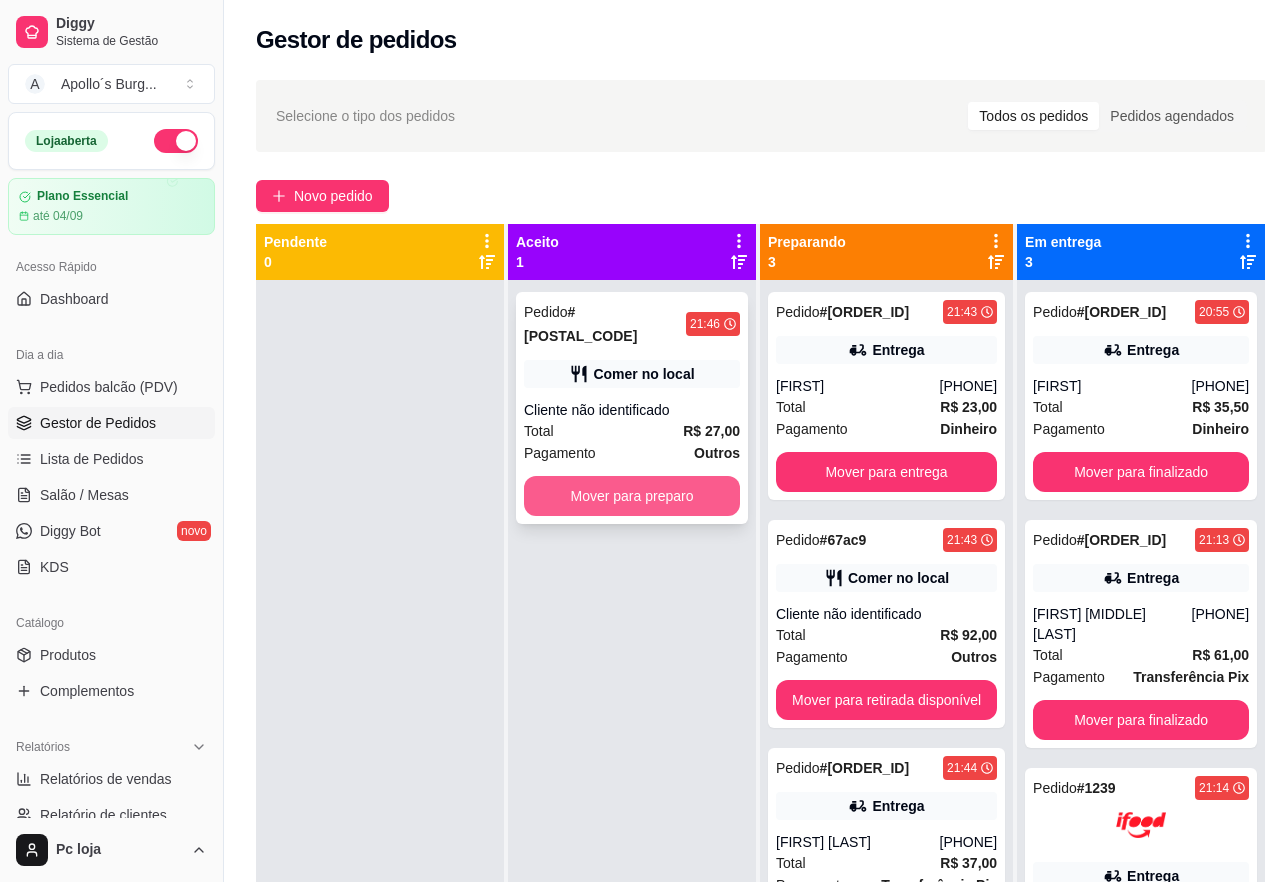 click on "Mover para preparo" at bounding box center [632, 496] 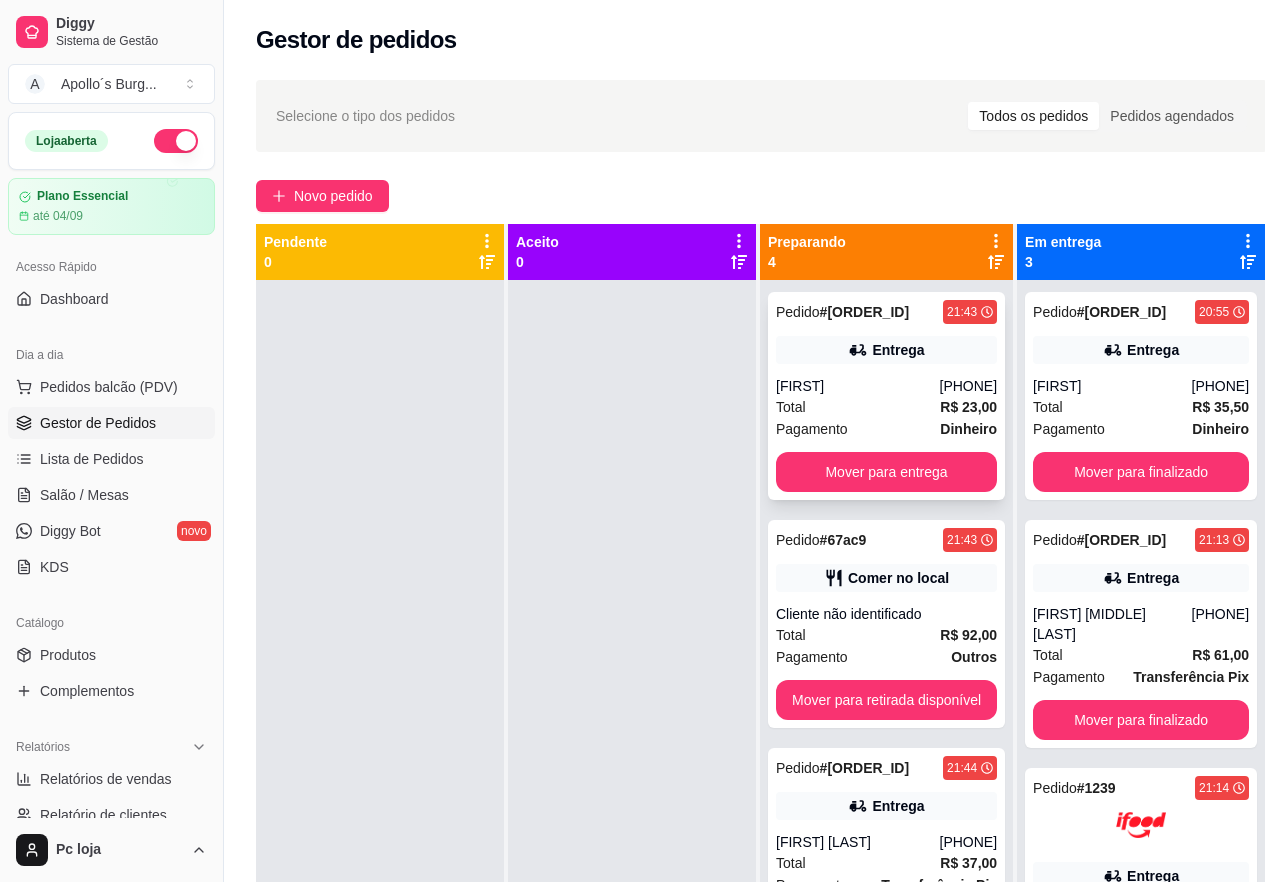 click on "Total R$ 23,00" at bounding box center [886, 407] 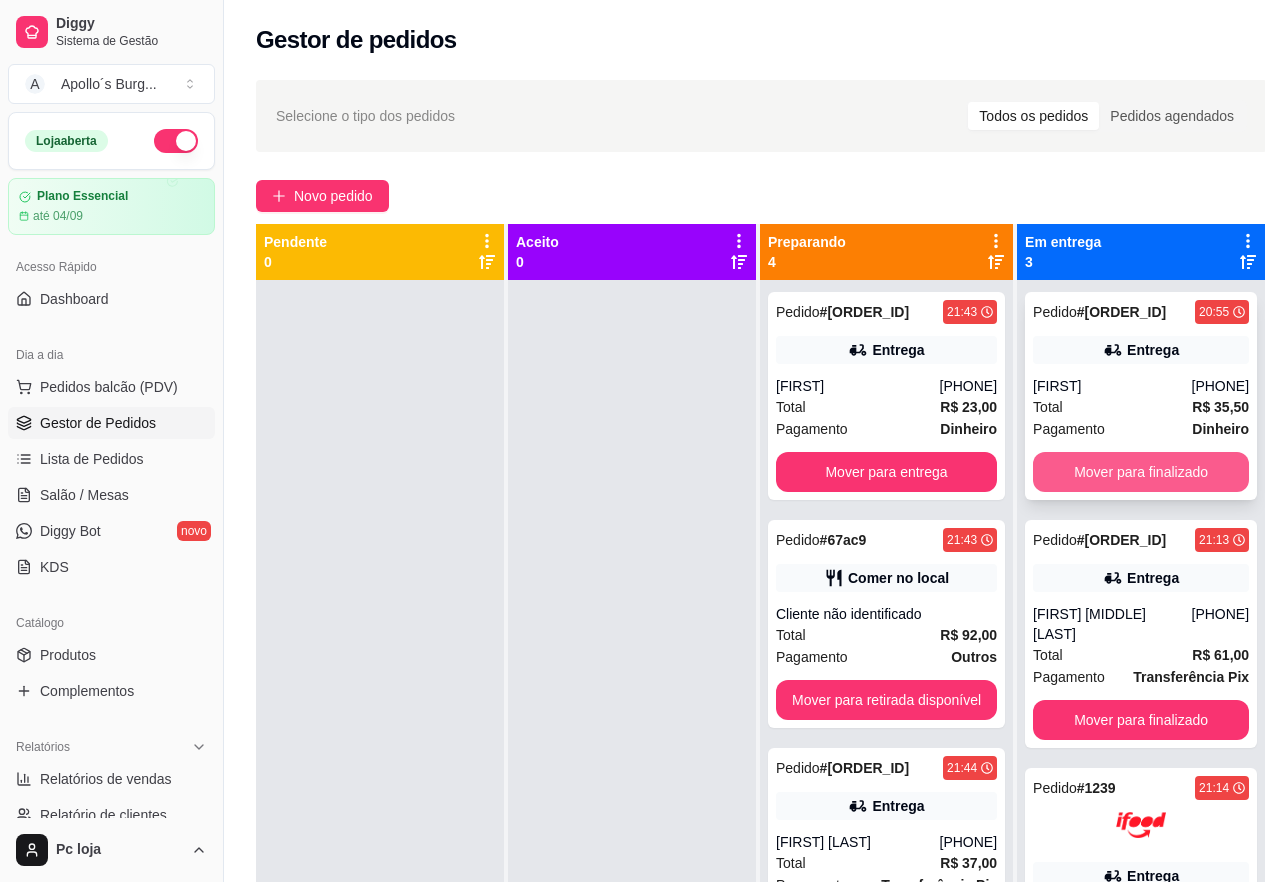 click on "Mover para finalizado" at bounding box center [1141, 472] 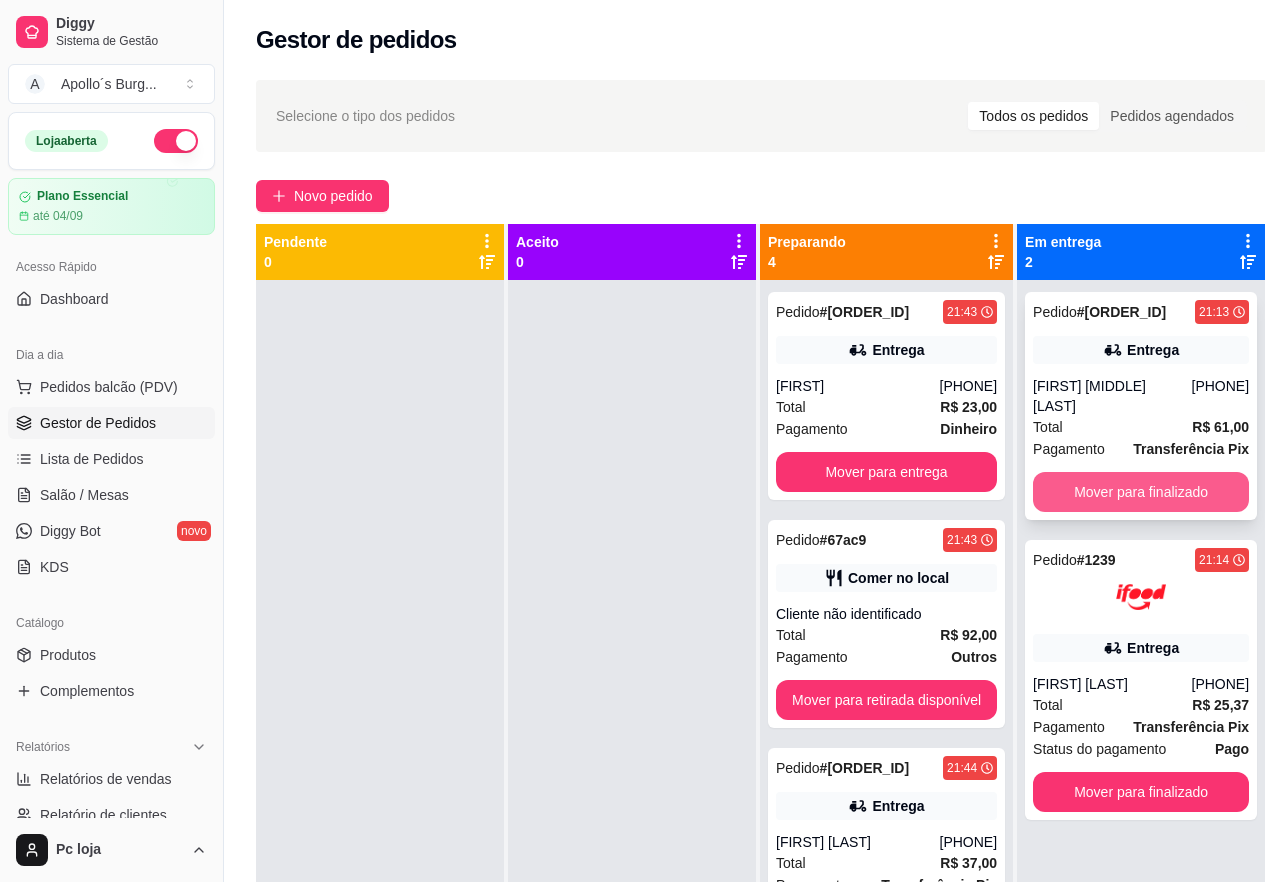 click on "Mover para finalizado" at bounding box center (1141, 492) 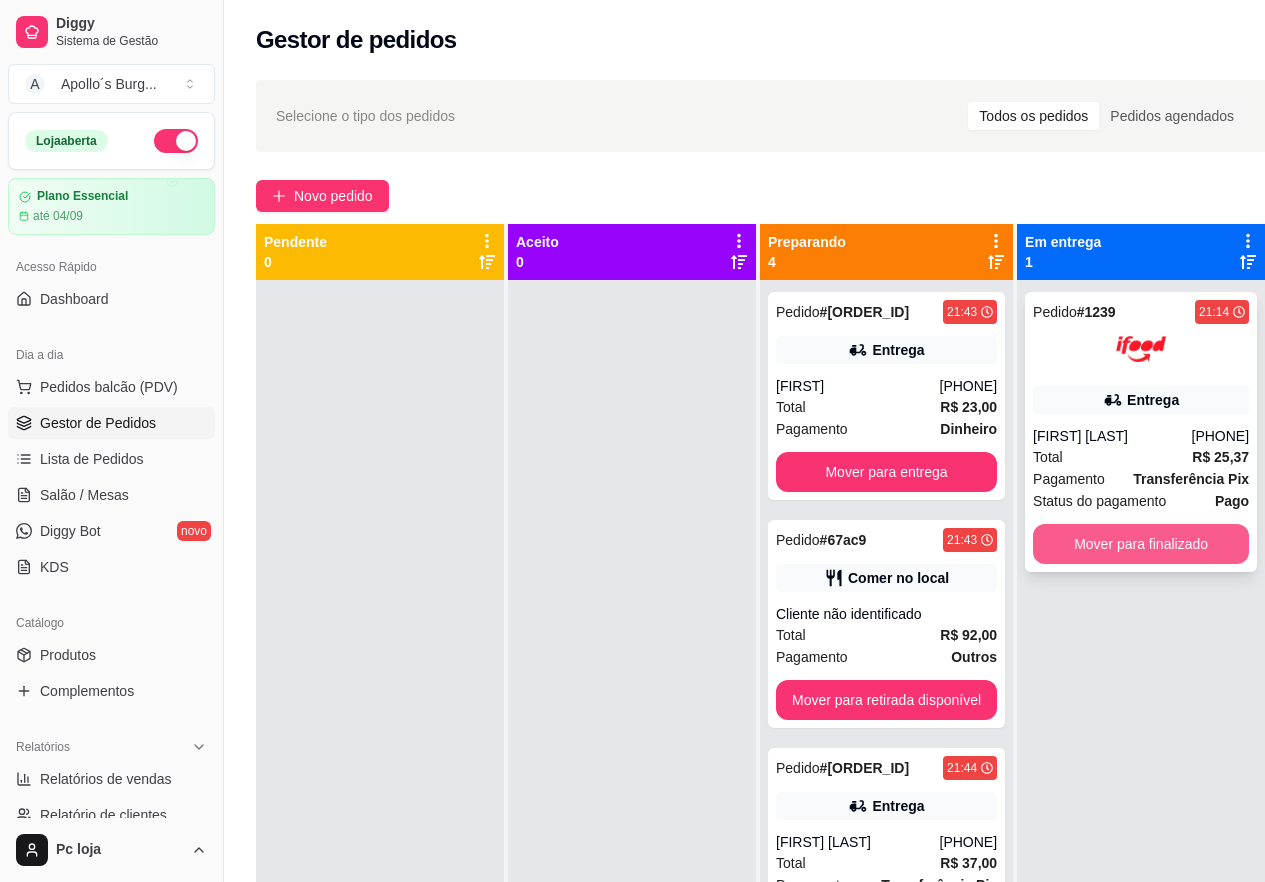 click on "Mover para finalizado" at bounding box center (1141, 544) 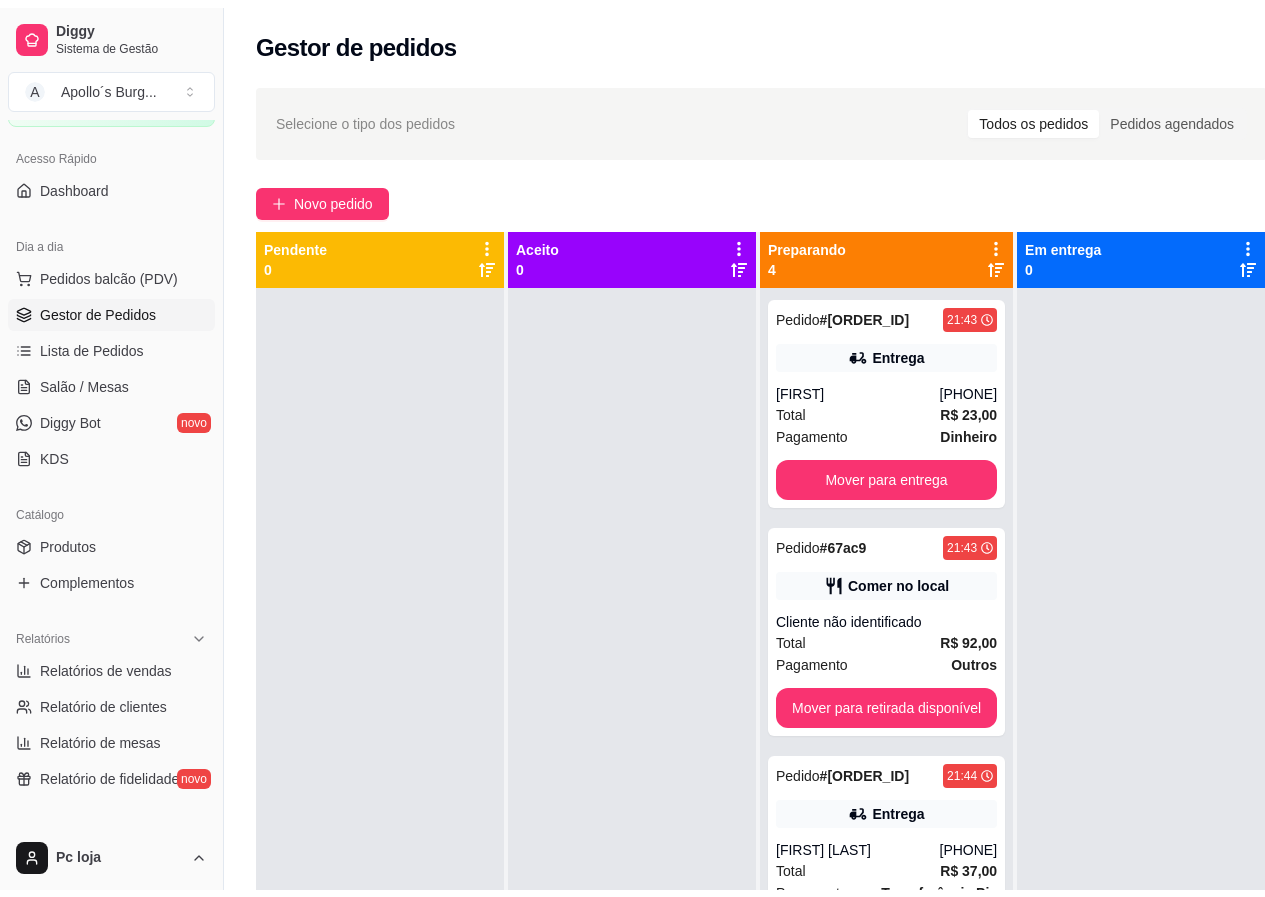 scroll, scrollTop: 300, scrollLeft: 0, axis: vertical 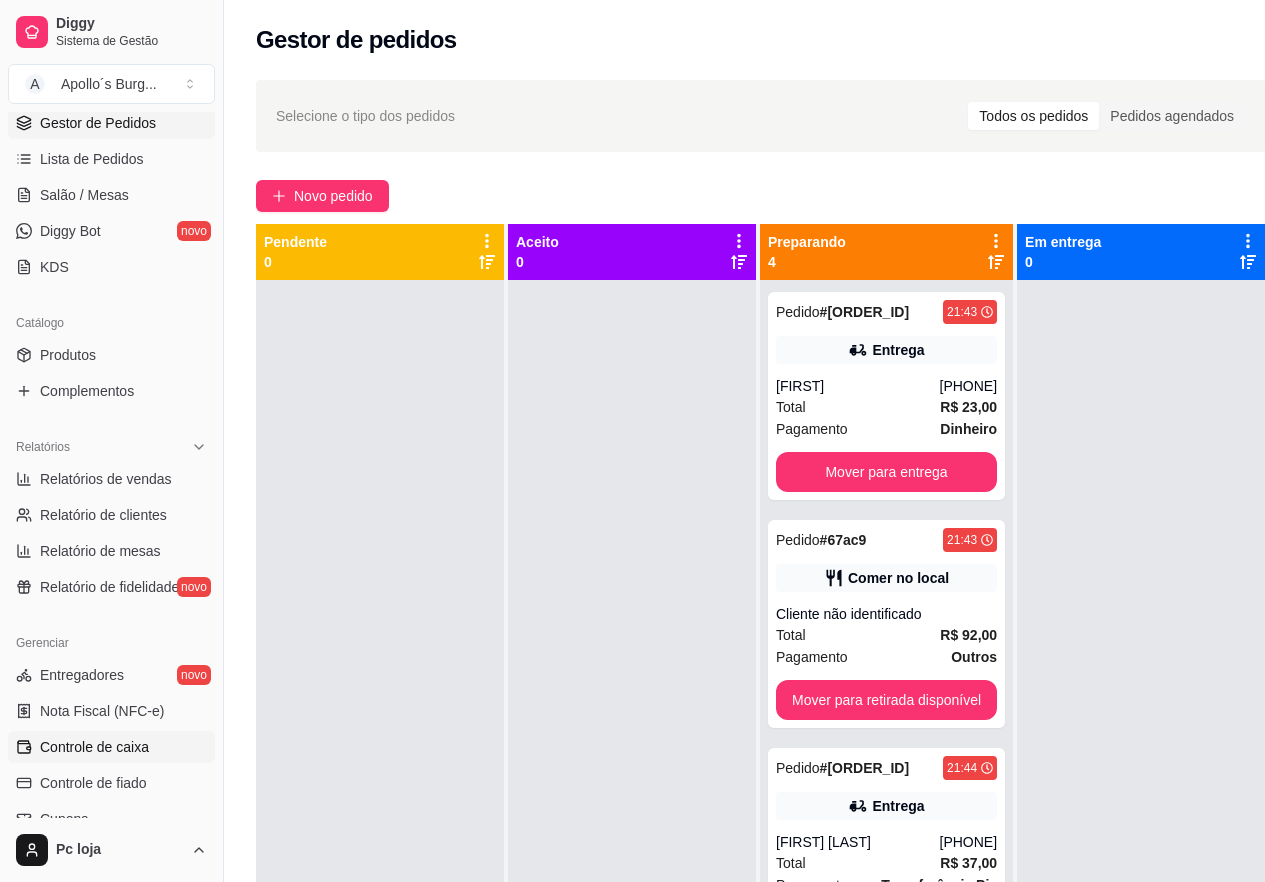 click on "Controle de caixa" at bounding box center (94, 747) 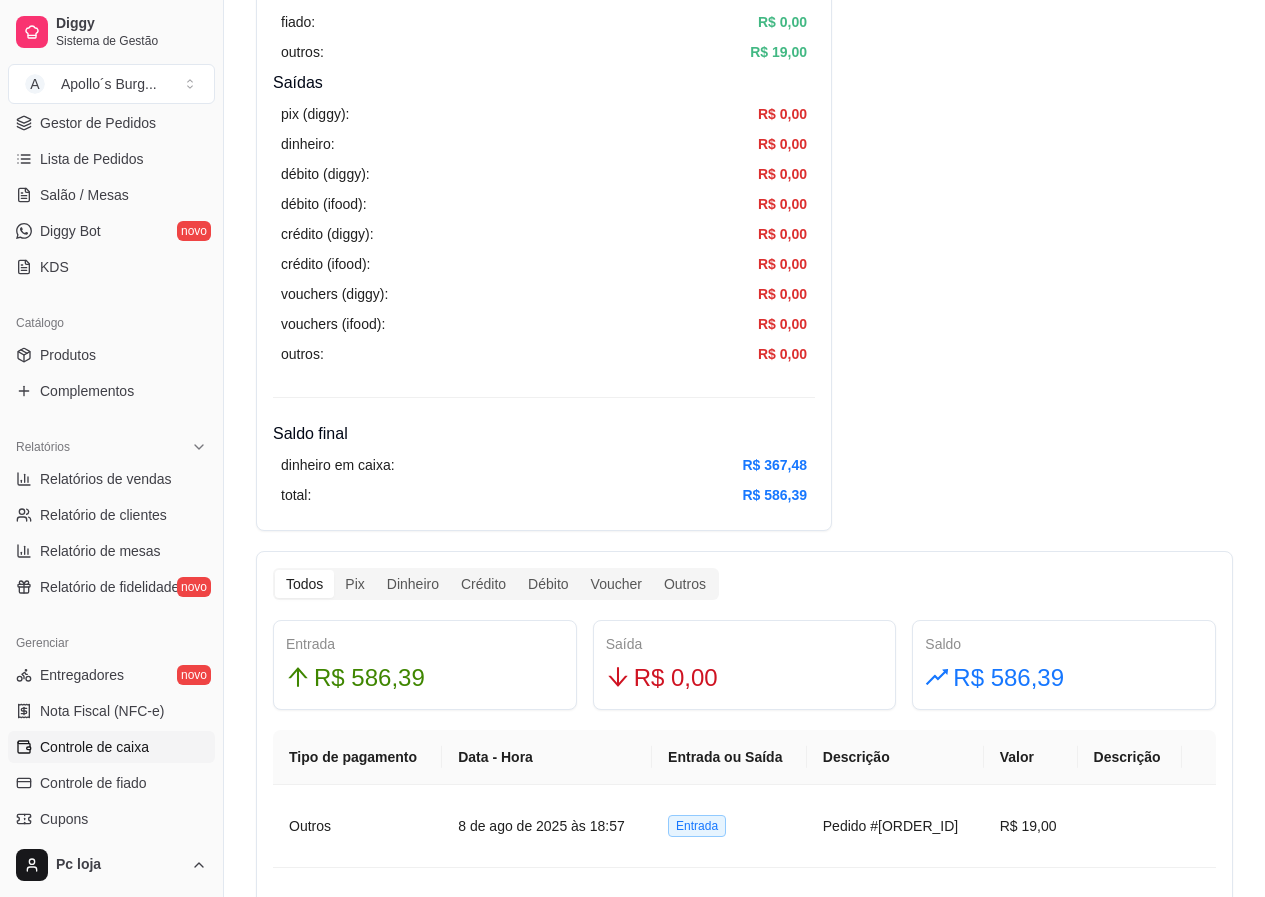 scroll, scrollTop: 700, scrollLeft: 0, axis: vertical 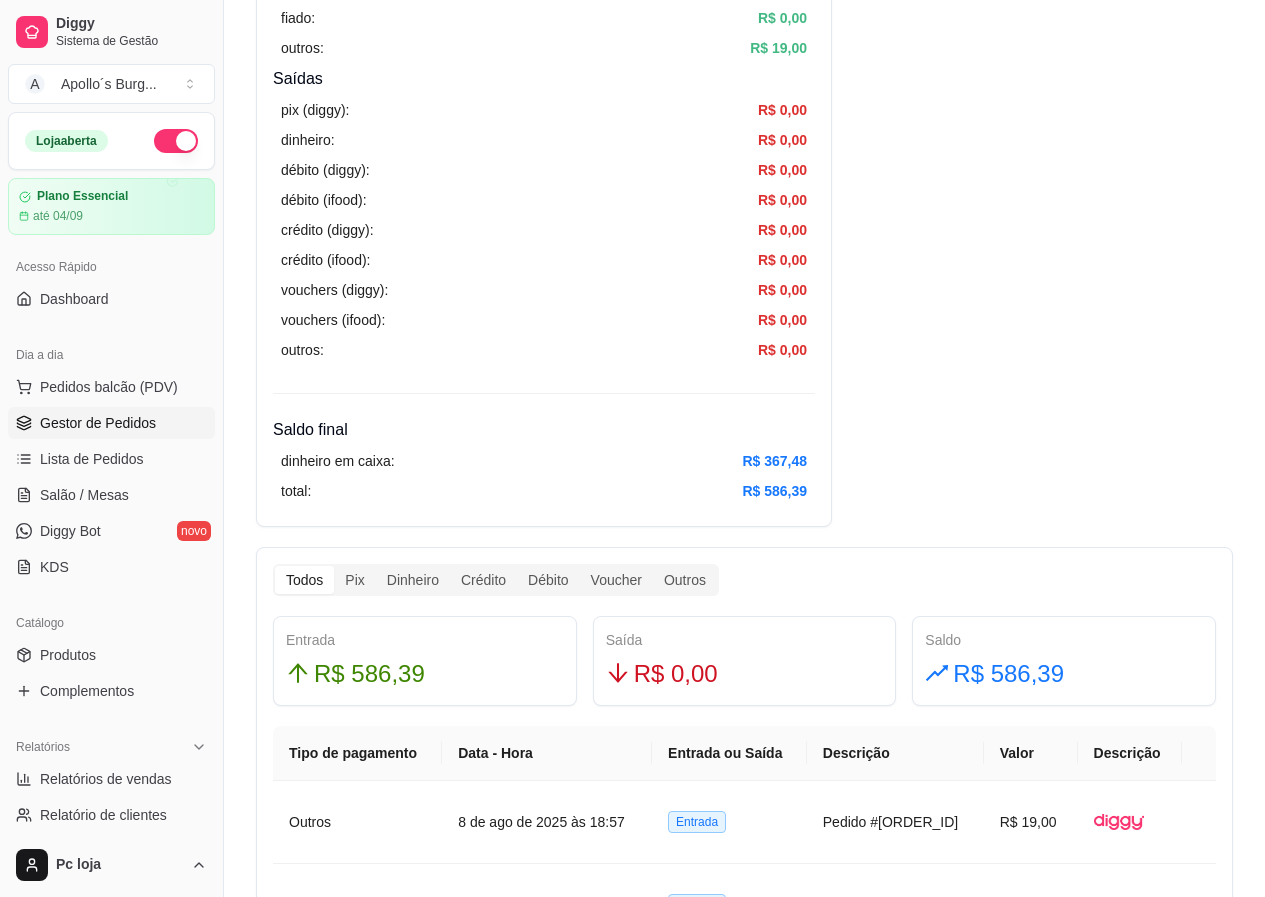 click on "Gestor de Pedidos" at bounding box center [98, 423] 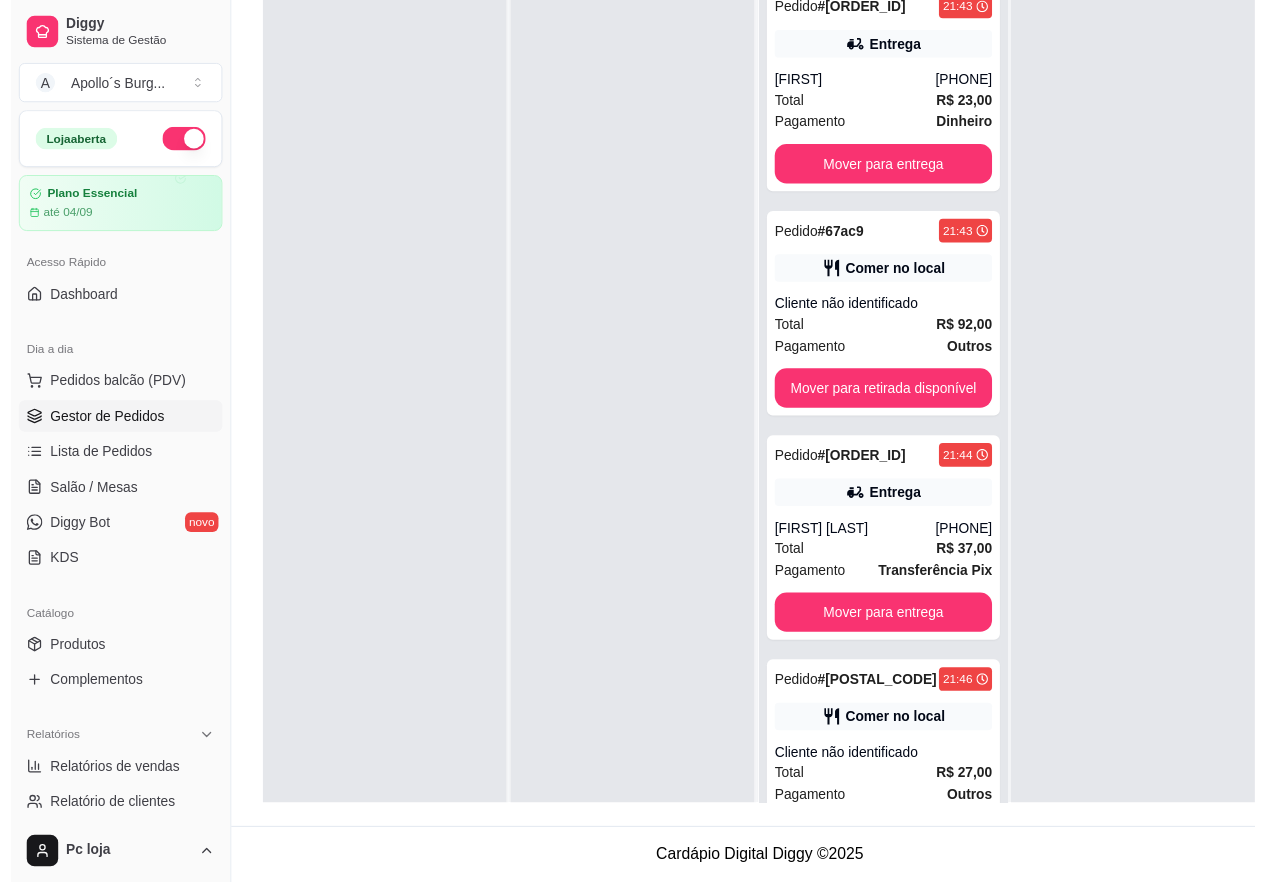 scroll, scrollTop: 0, scrollLeft: 0, axis: both 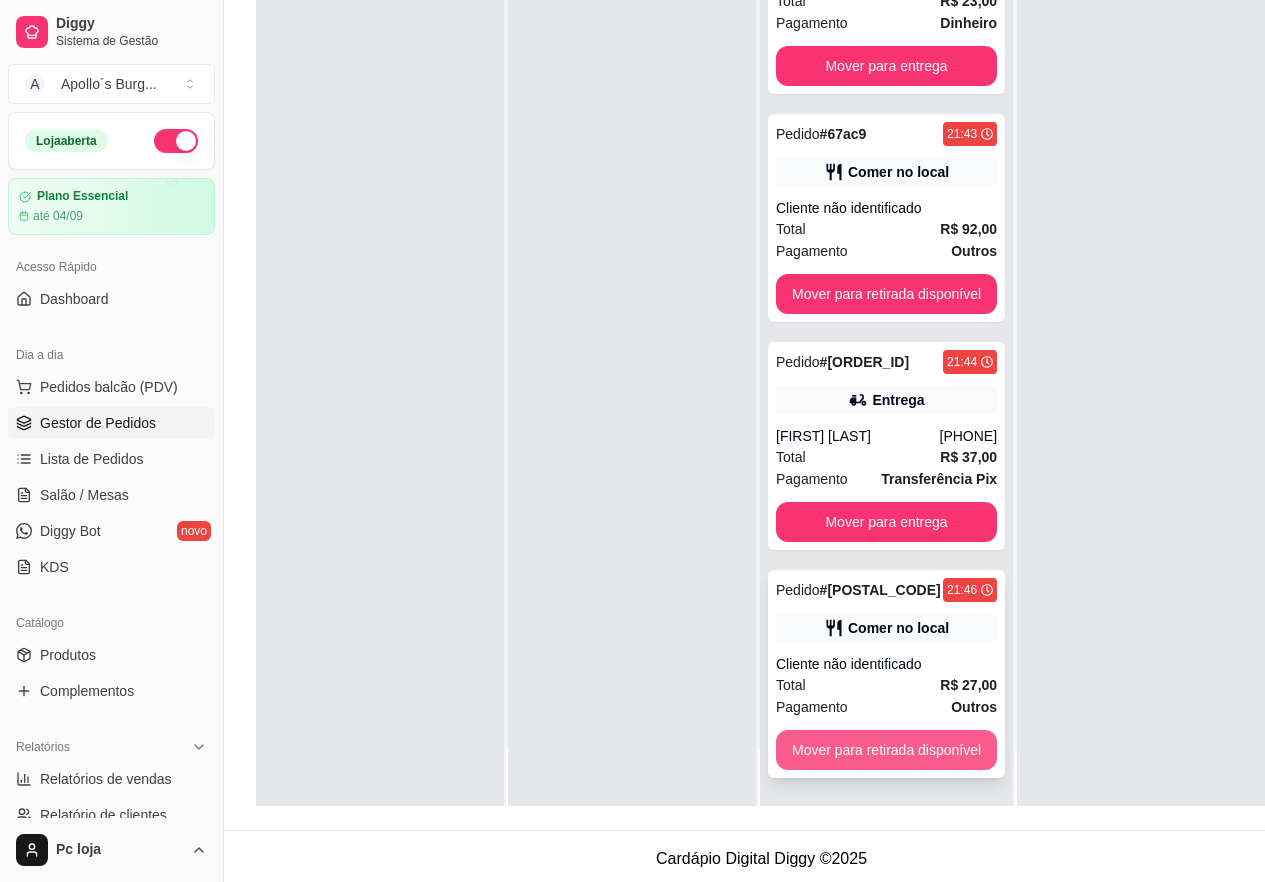 click on "Mover para retirada disponível" at bounding box center (886, 750) 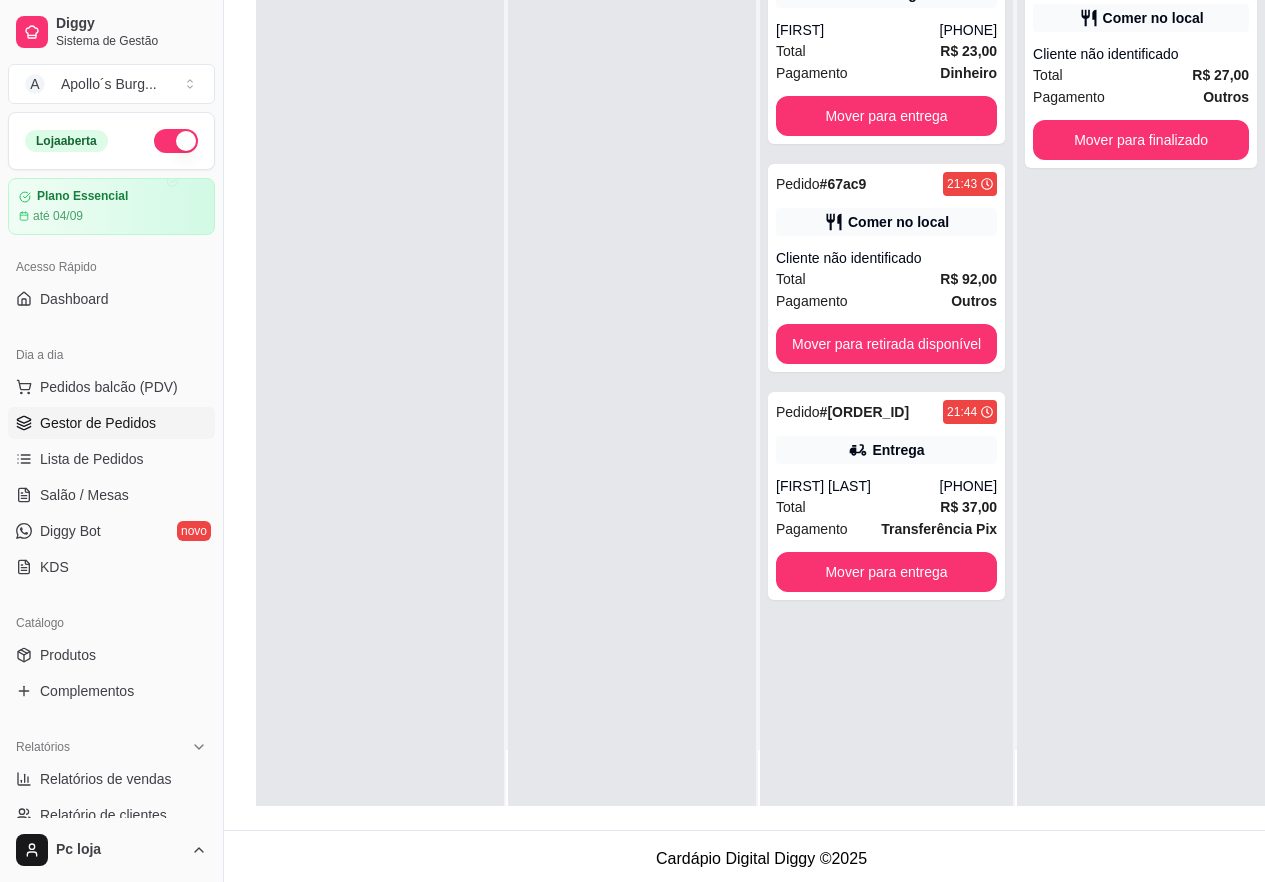 scroll, scrollTop: 0, scrollLeft: 0, axis: both 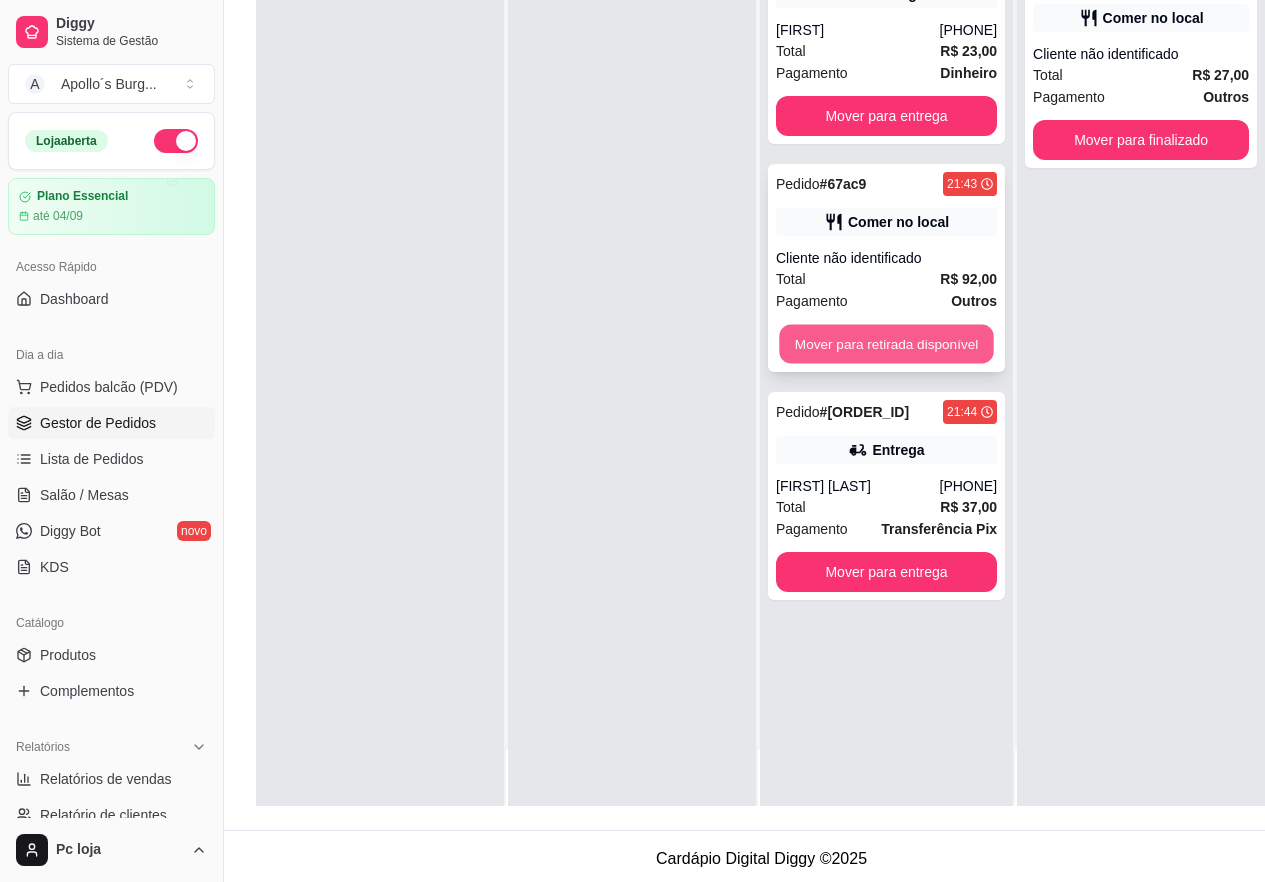 click on "Mover para retirada disponível" at bounding box center [886, 344] 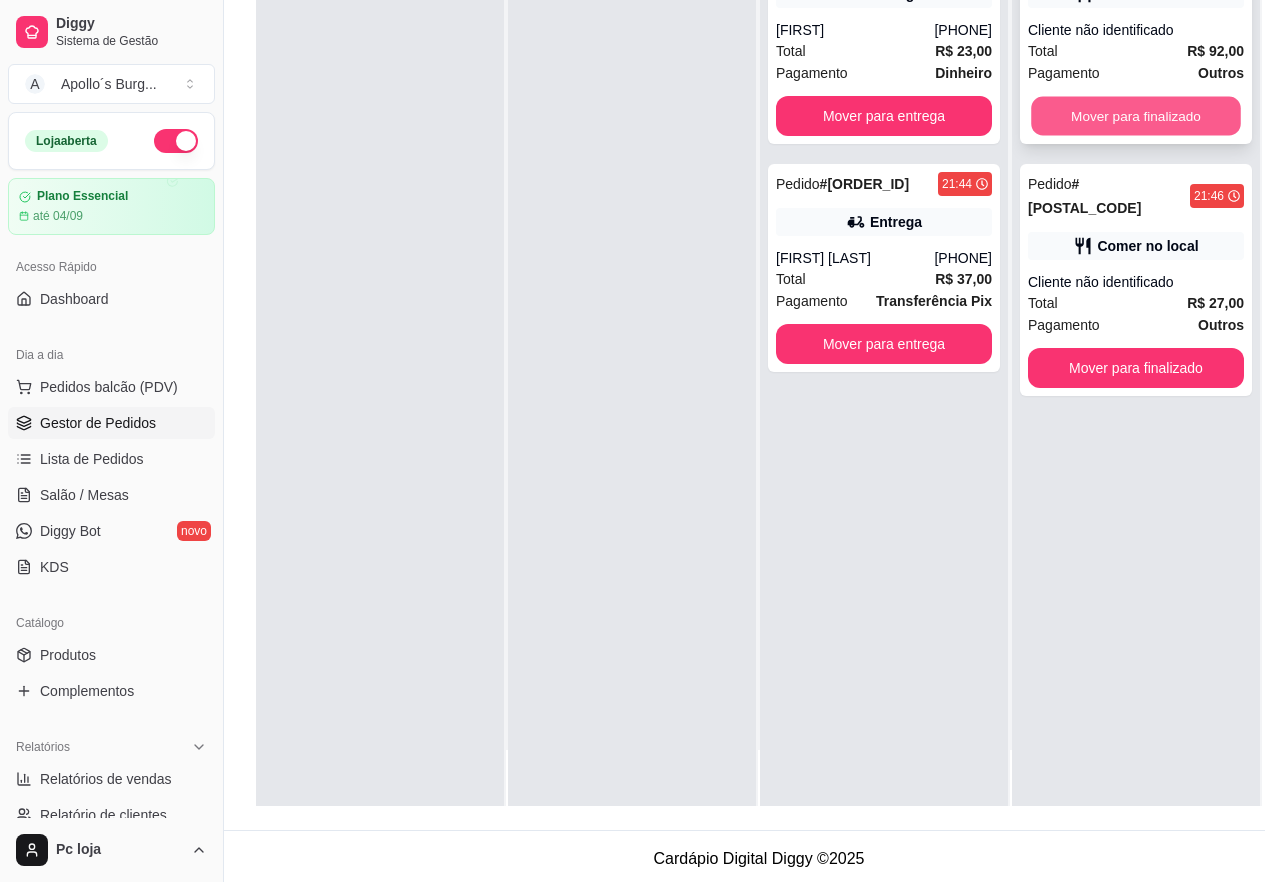 click on "Mover para finalizado" at bounding box center (1136, 116) 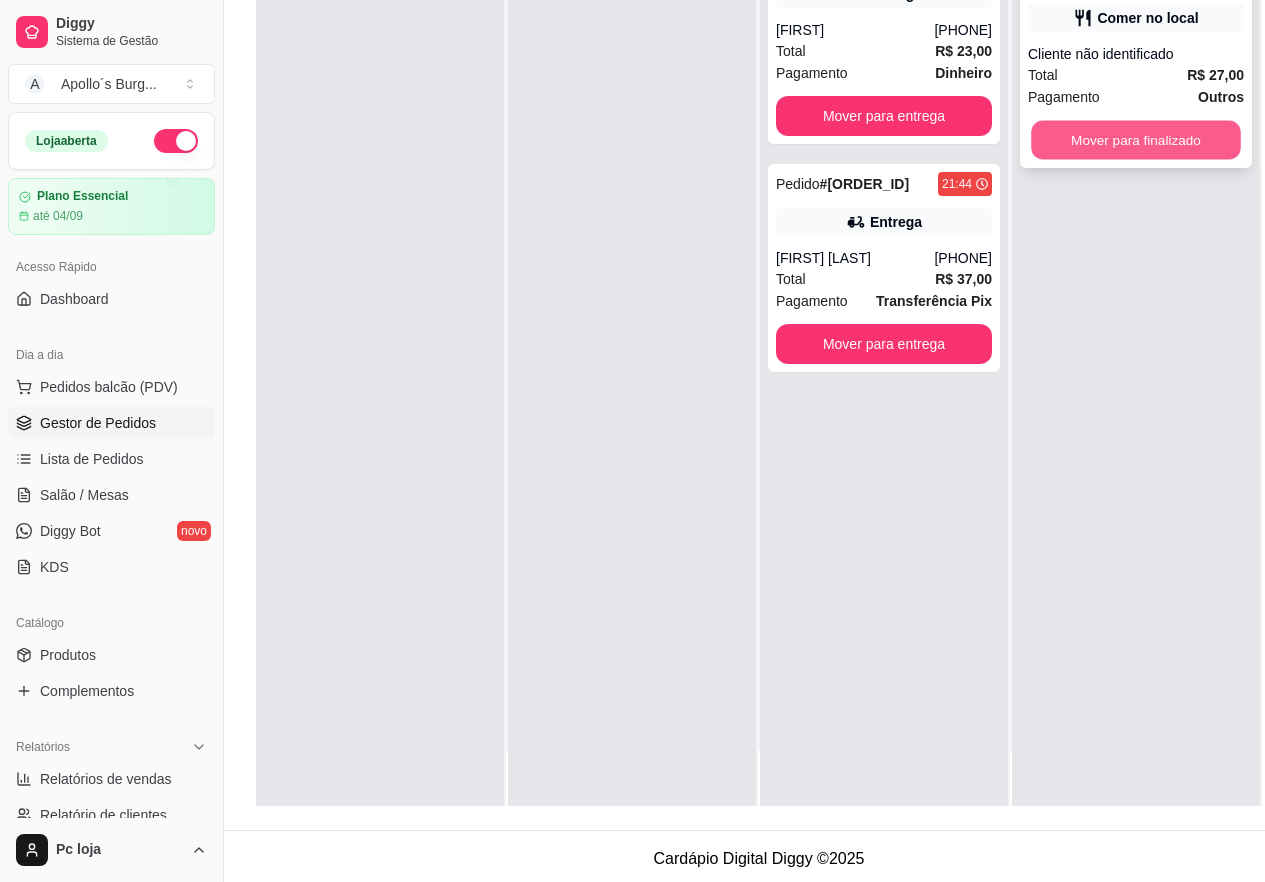 click on "Mover para finalizado" at bounding box center [1136, 140] 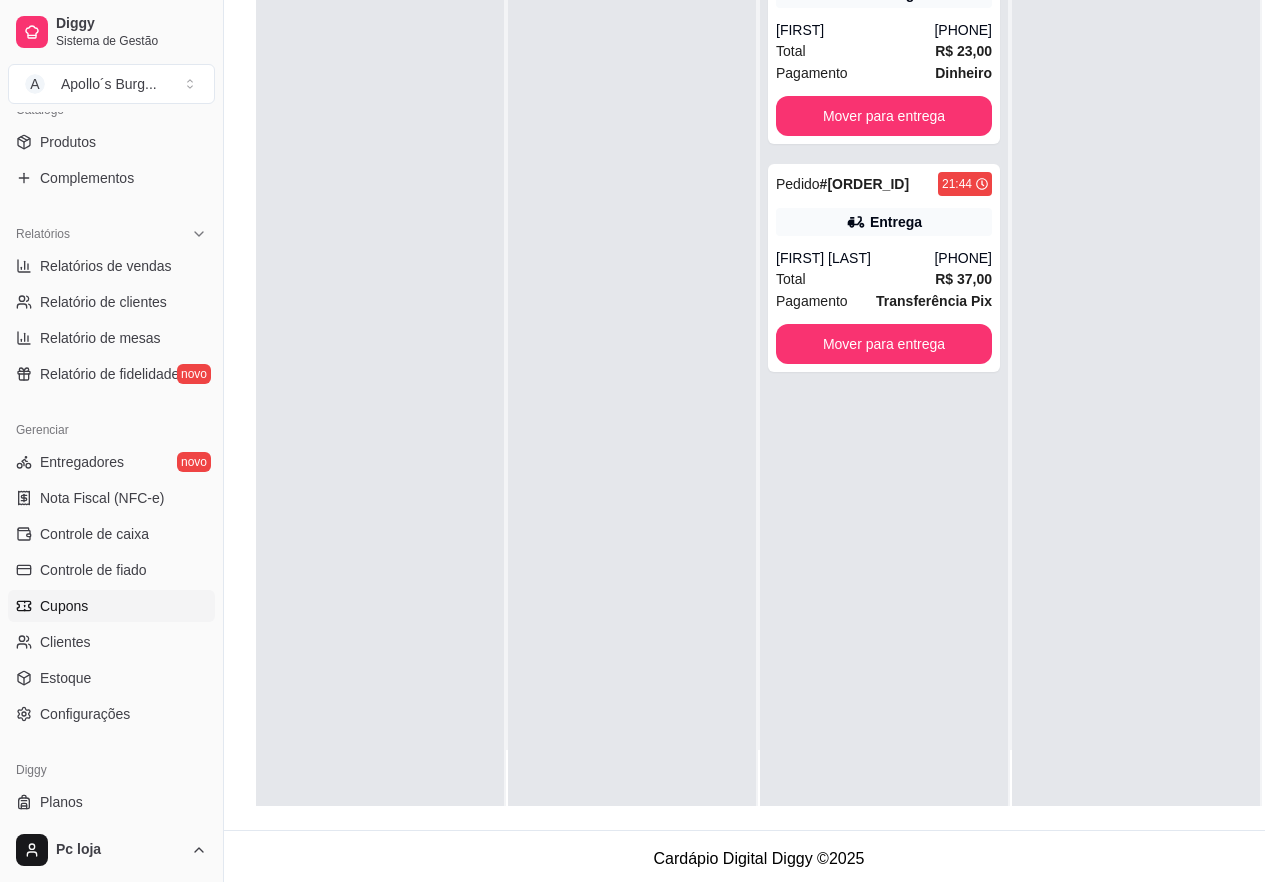 scroll, scrollTop: 542, scrollLeft: 0, axis: vertical 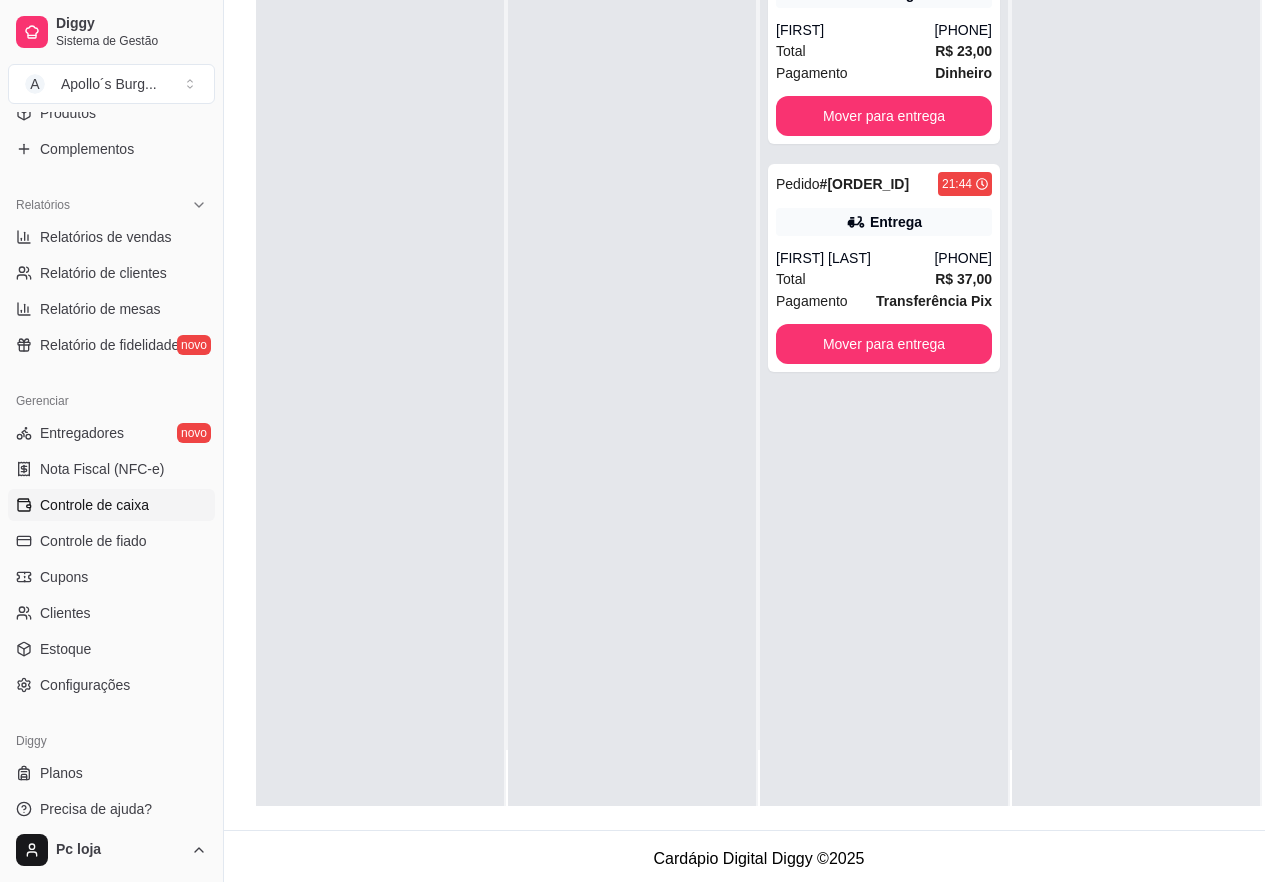 click on "Controle de caixa" at bounding box center (94, 505) 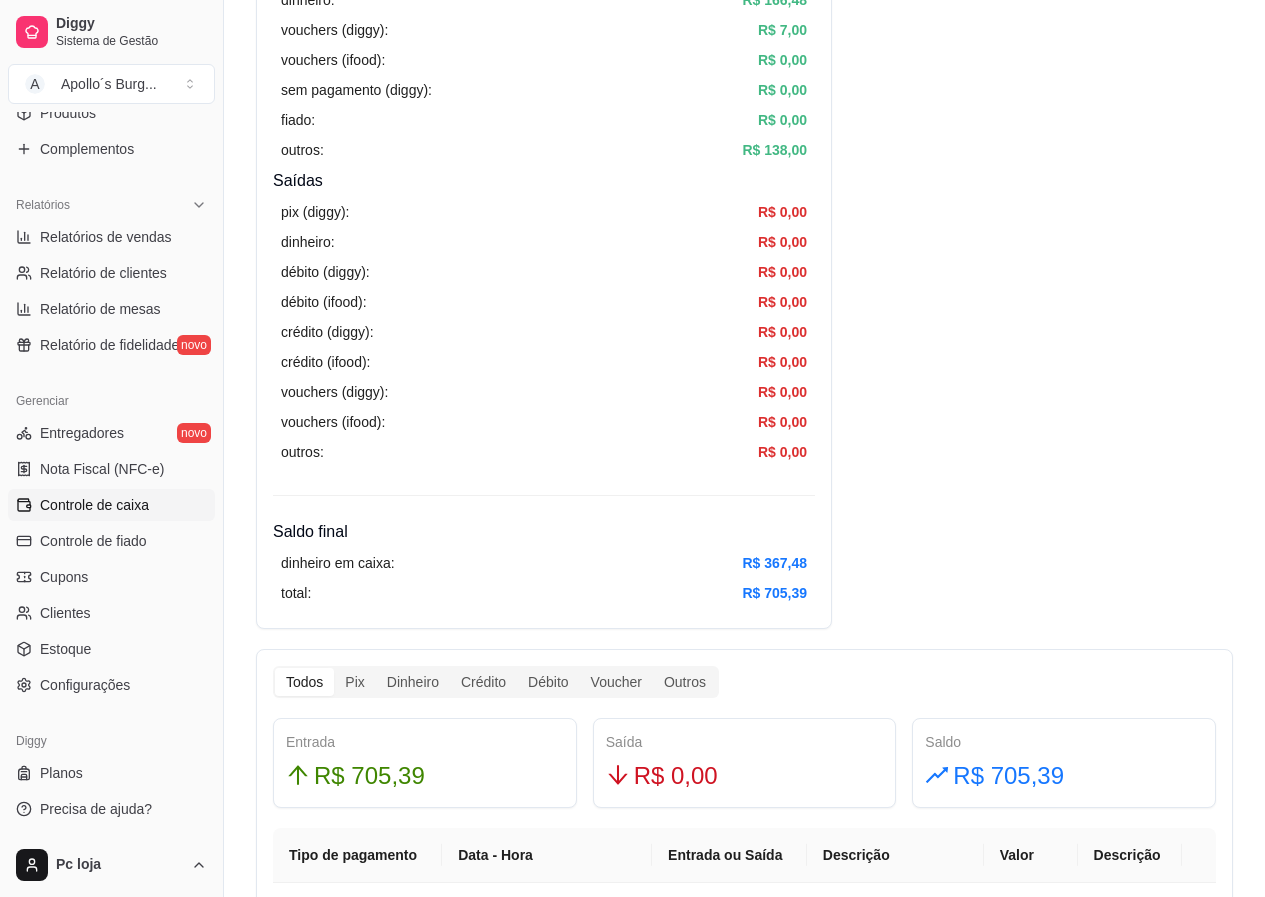 scroll, scrollTop: 600, scrollLeft: 0, axis: vertical 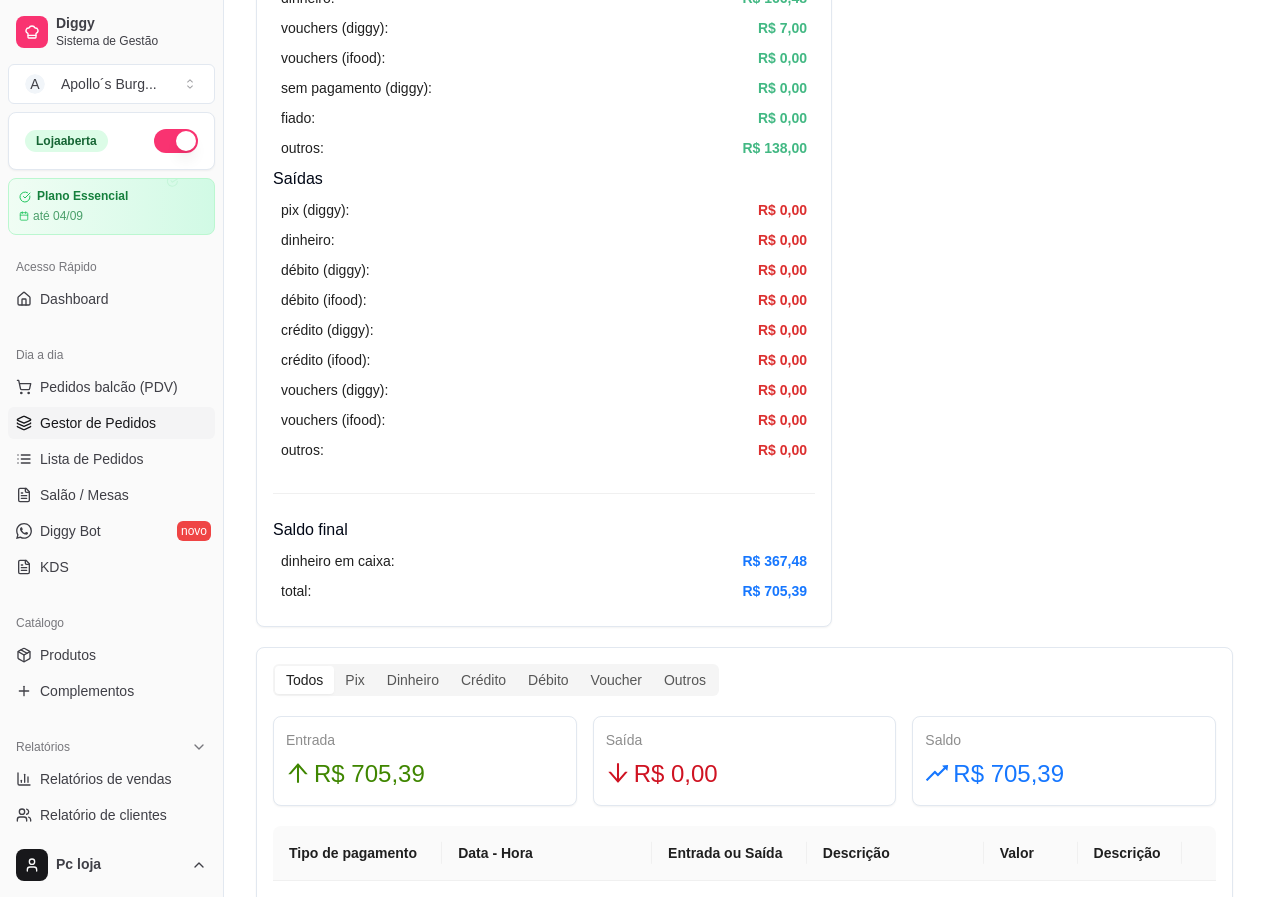 click on "Gestor de Pedidos" at bounding box center [98, 423] 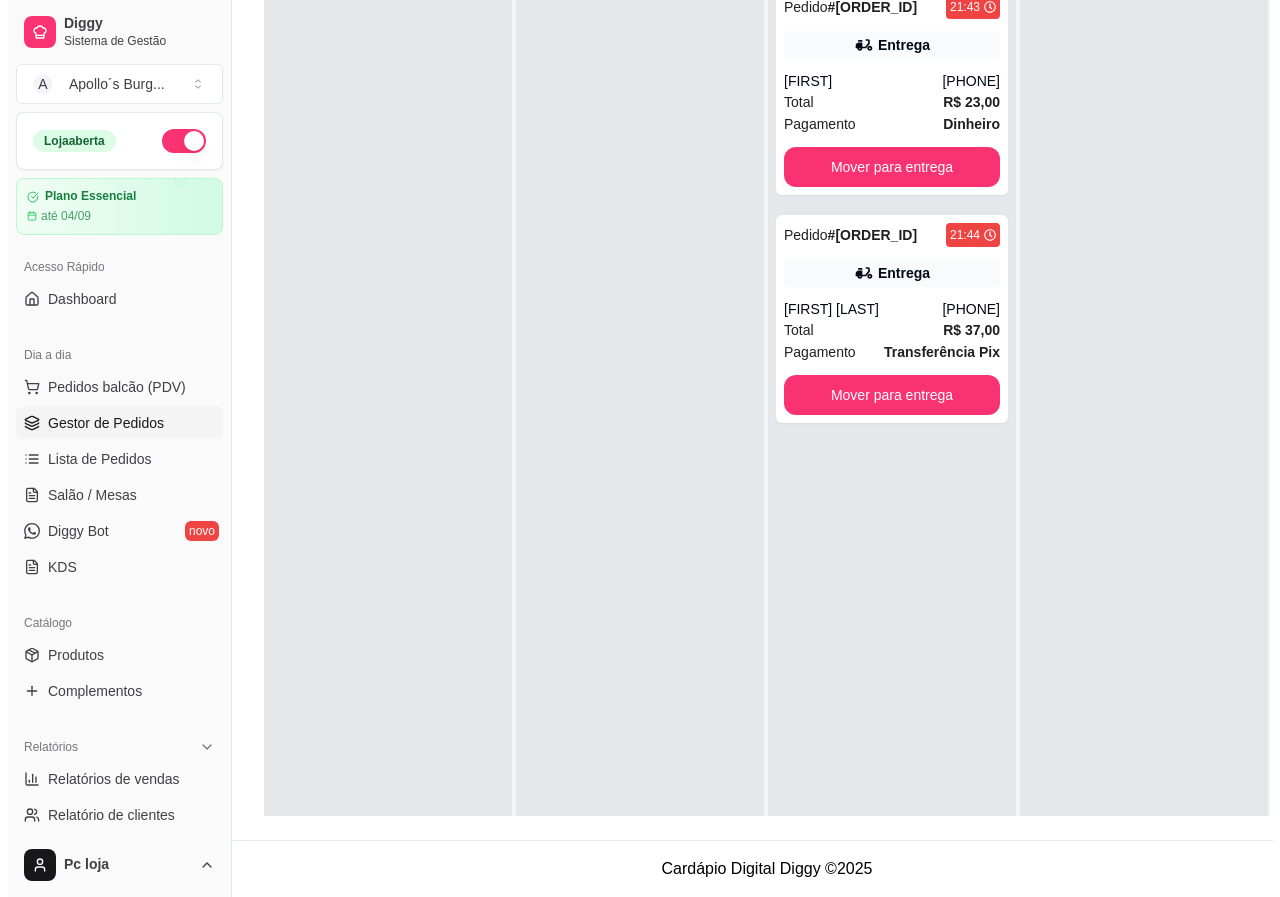 scroll, scrollTop: 0, scrollLeft: 0, axis: both 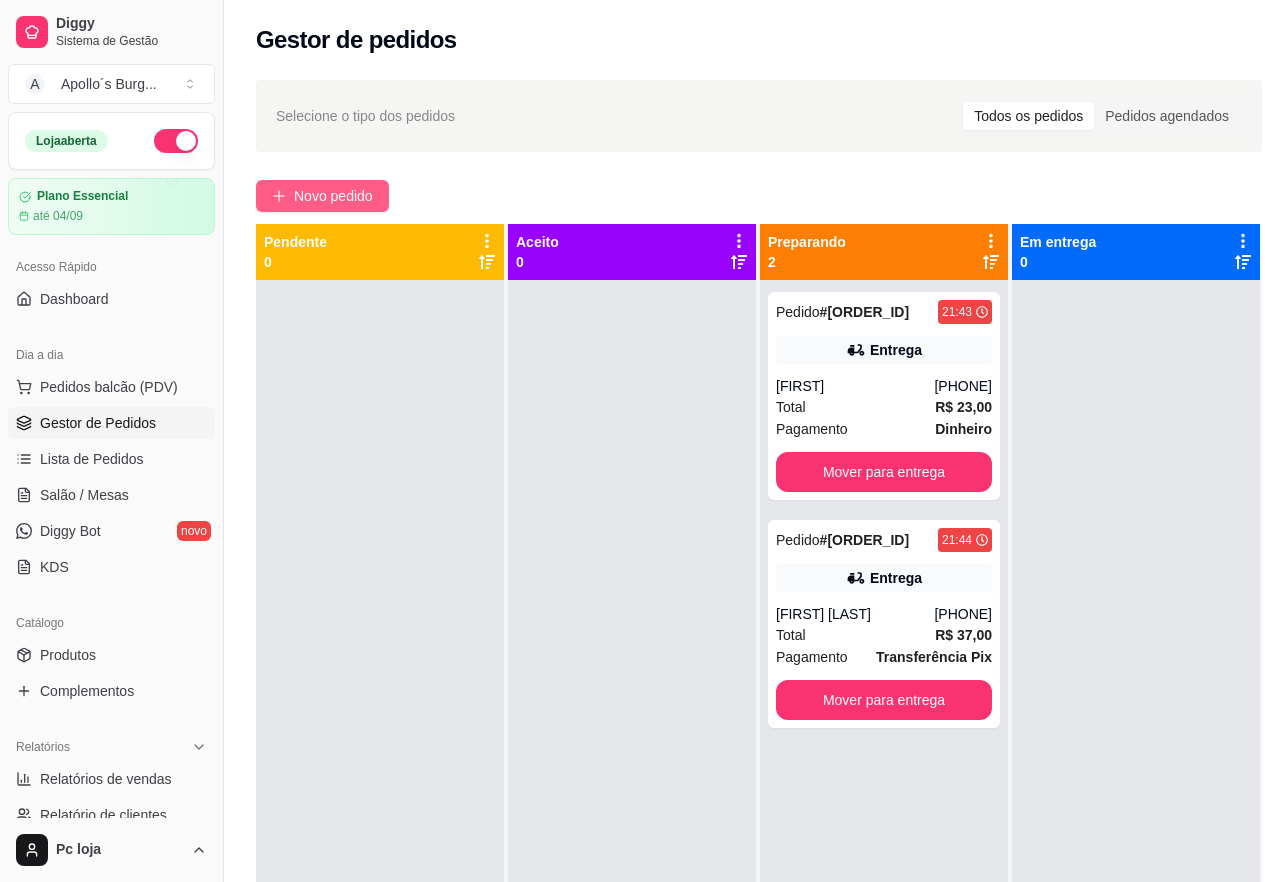 click on "Novo pedido" at bounding box center (322, 196) 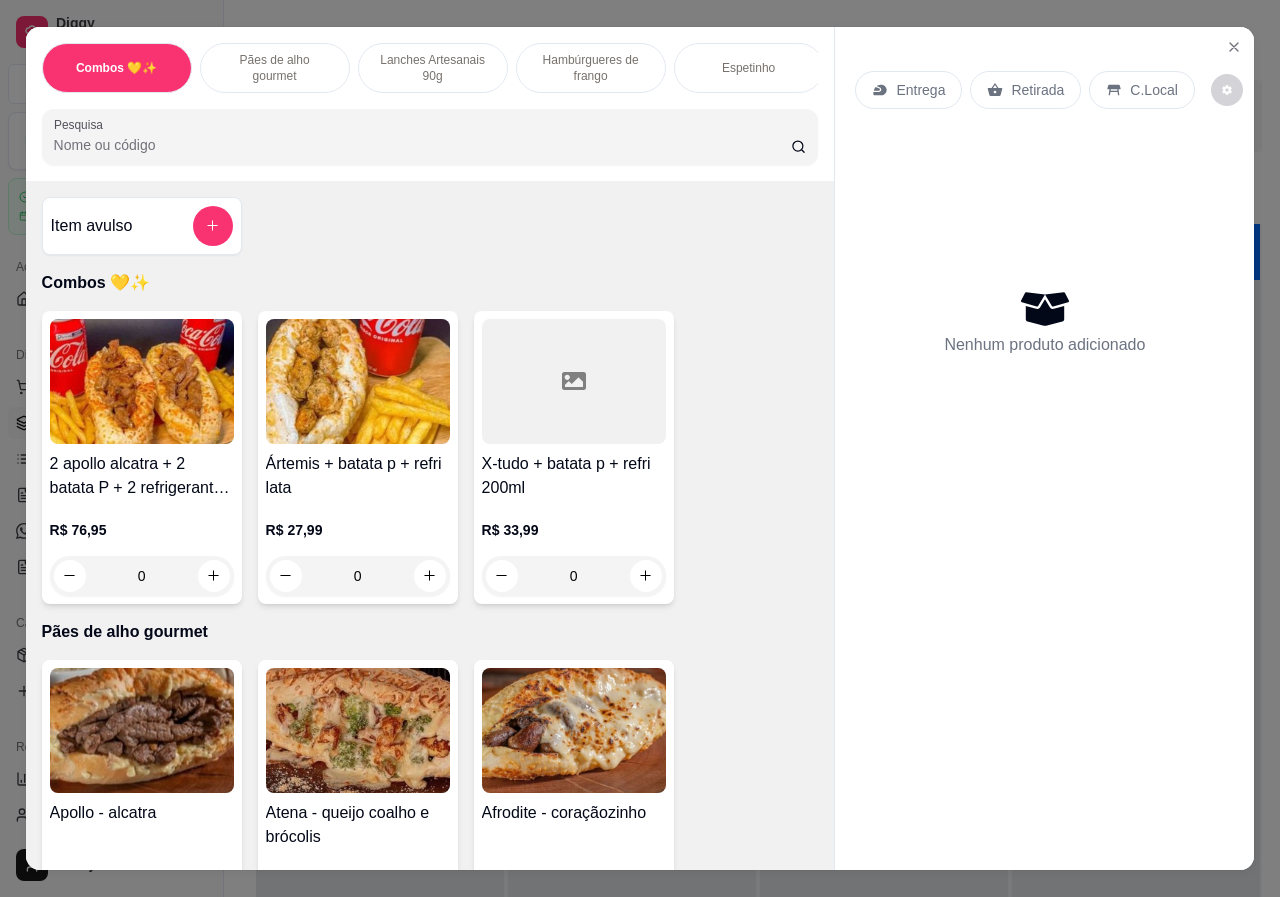 scroll, scrollTop: 0, scrollLeft: 479, axis: horizontal 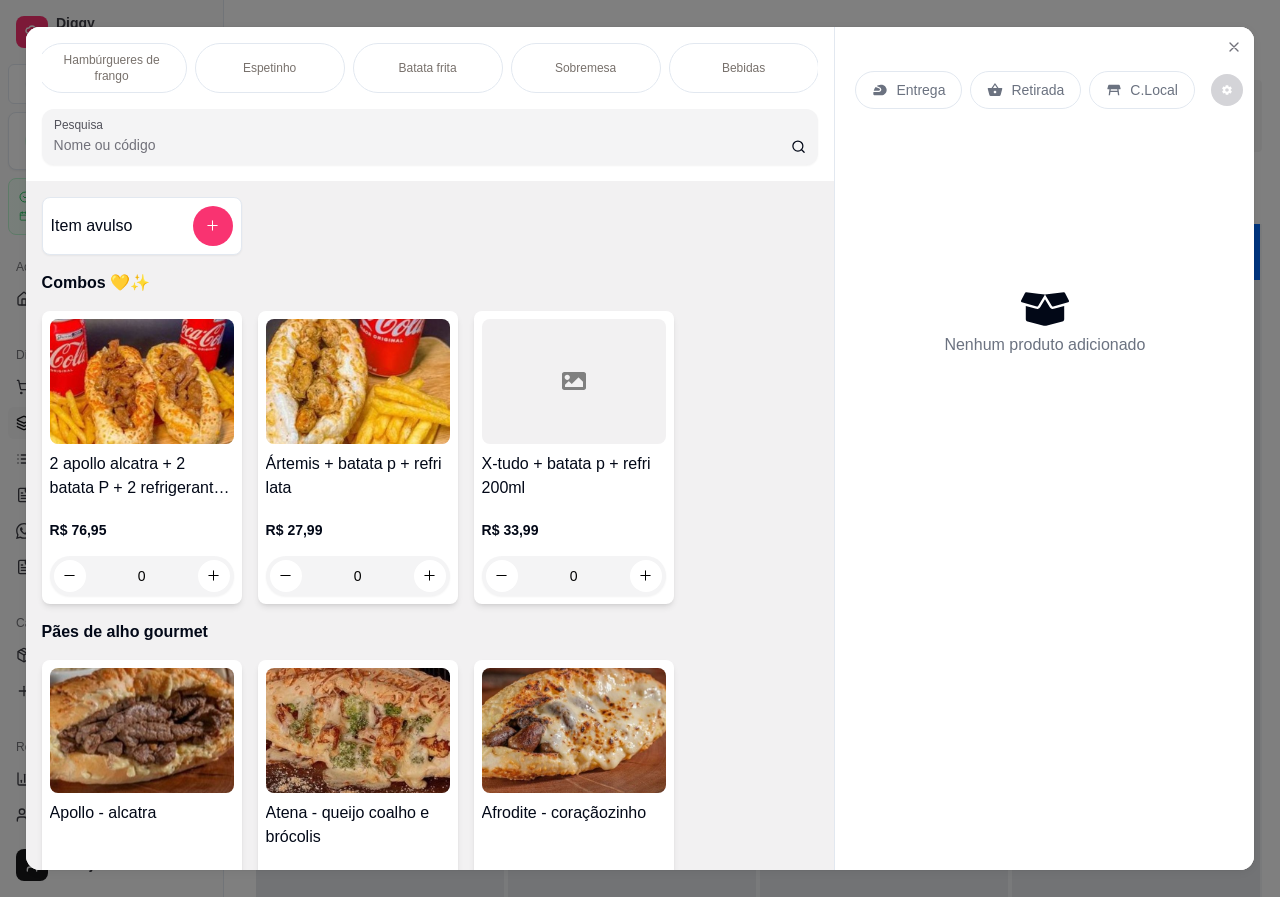 click on "Bebidas" at bounding box center (744, 68) 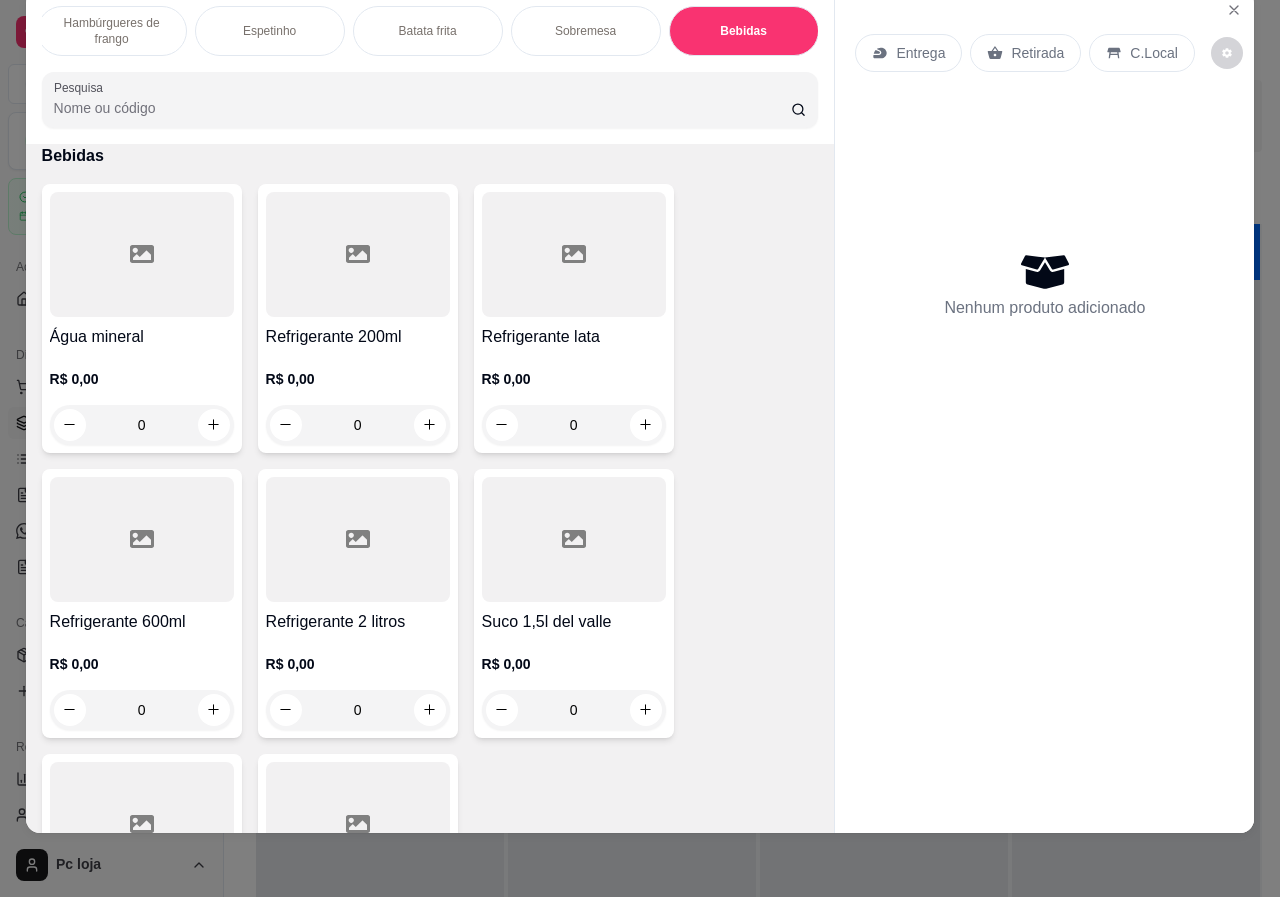 click on "0" at bounding box center (358, 425) 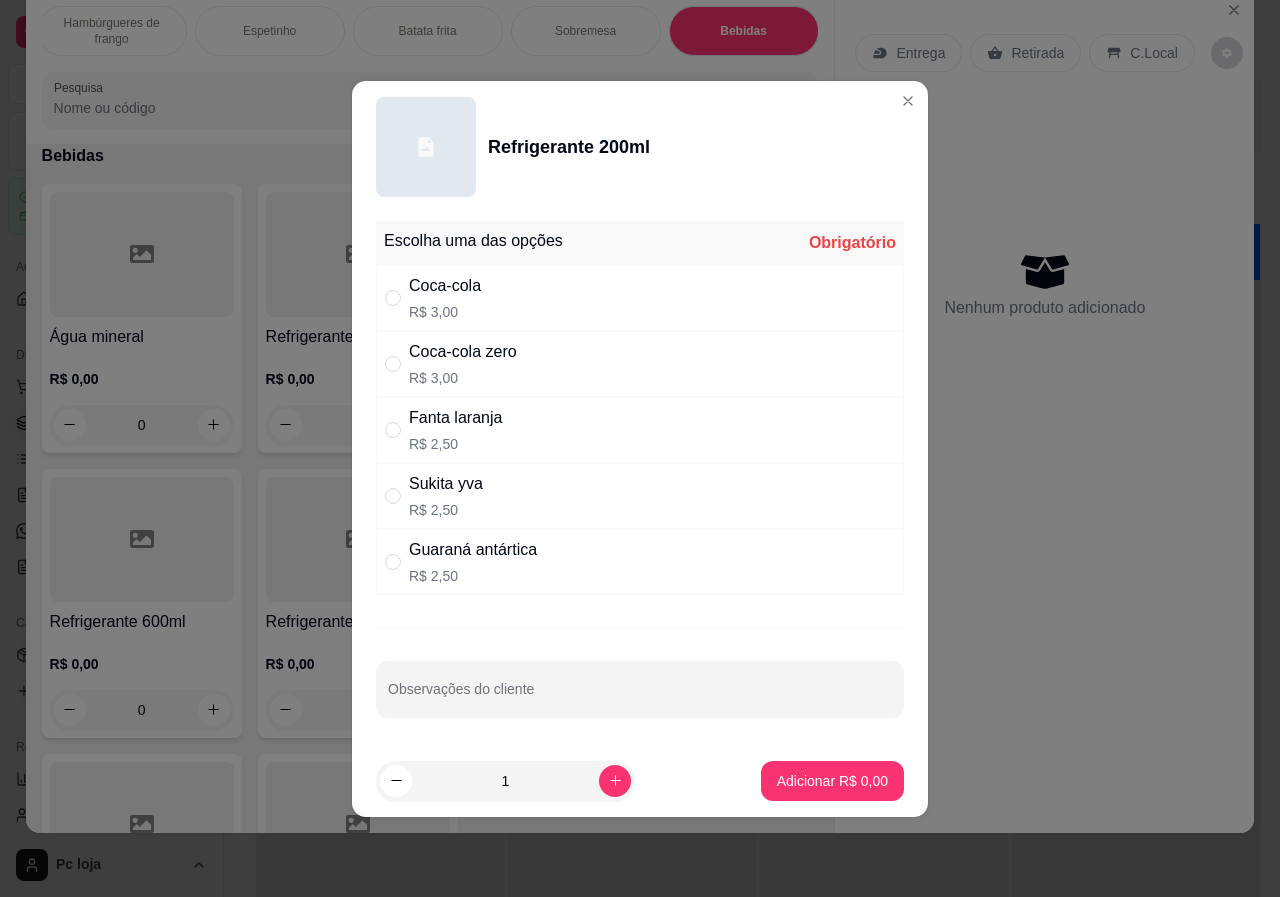 click on "Coca-cola" at bounding box center [445, 286] 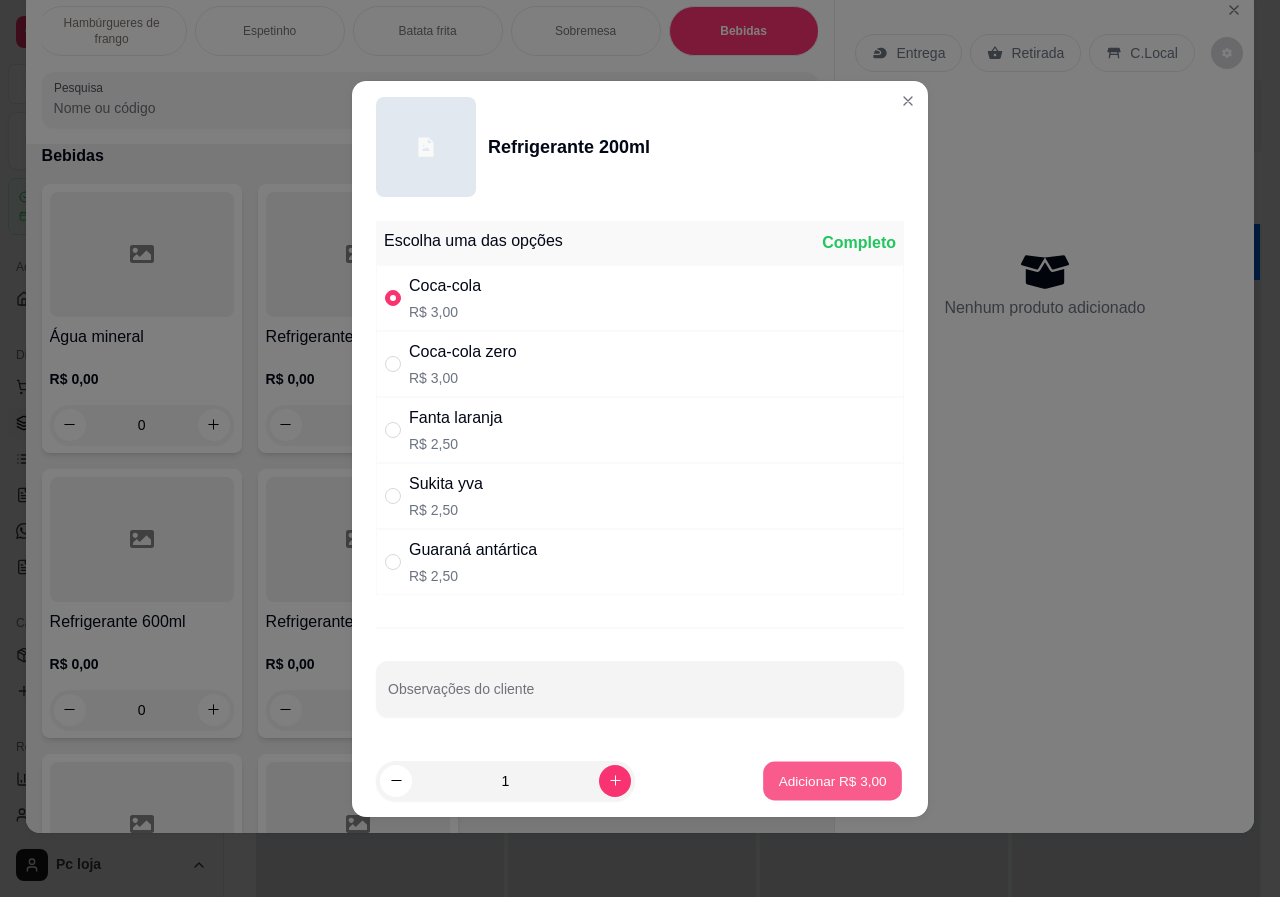 click on "Adicionar   R$ 3,00" at bounding box center [832, 780] 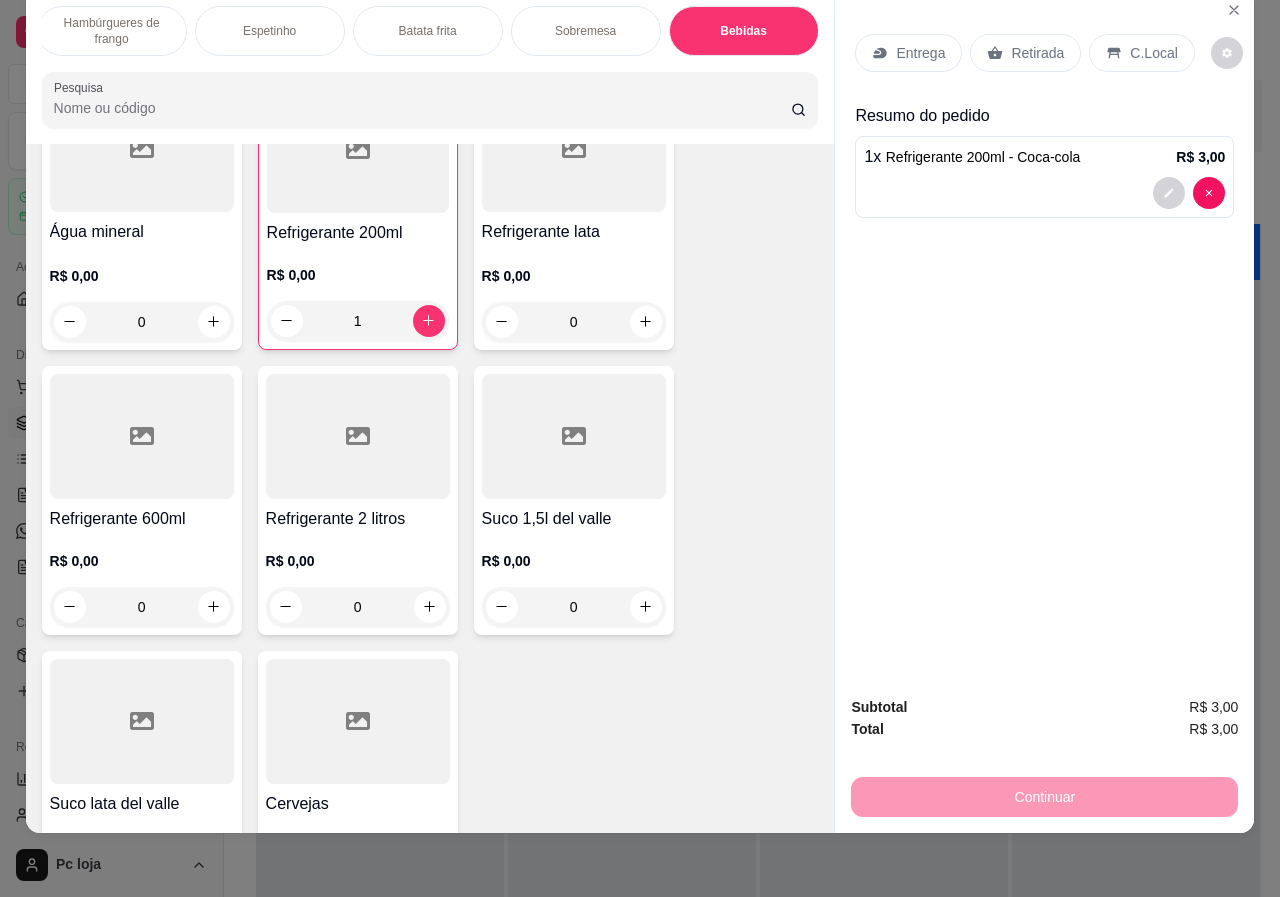 scroll, scrollTop: 4124, scrollLeft: 0, axis: vertical 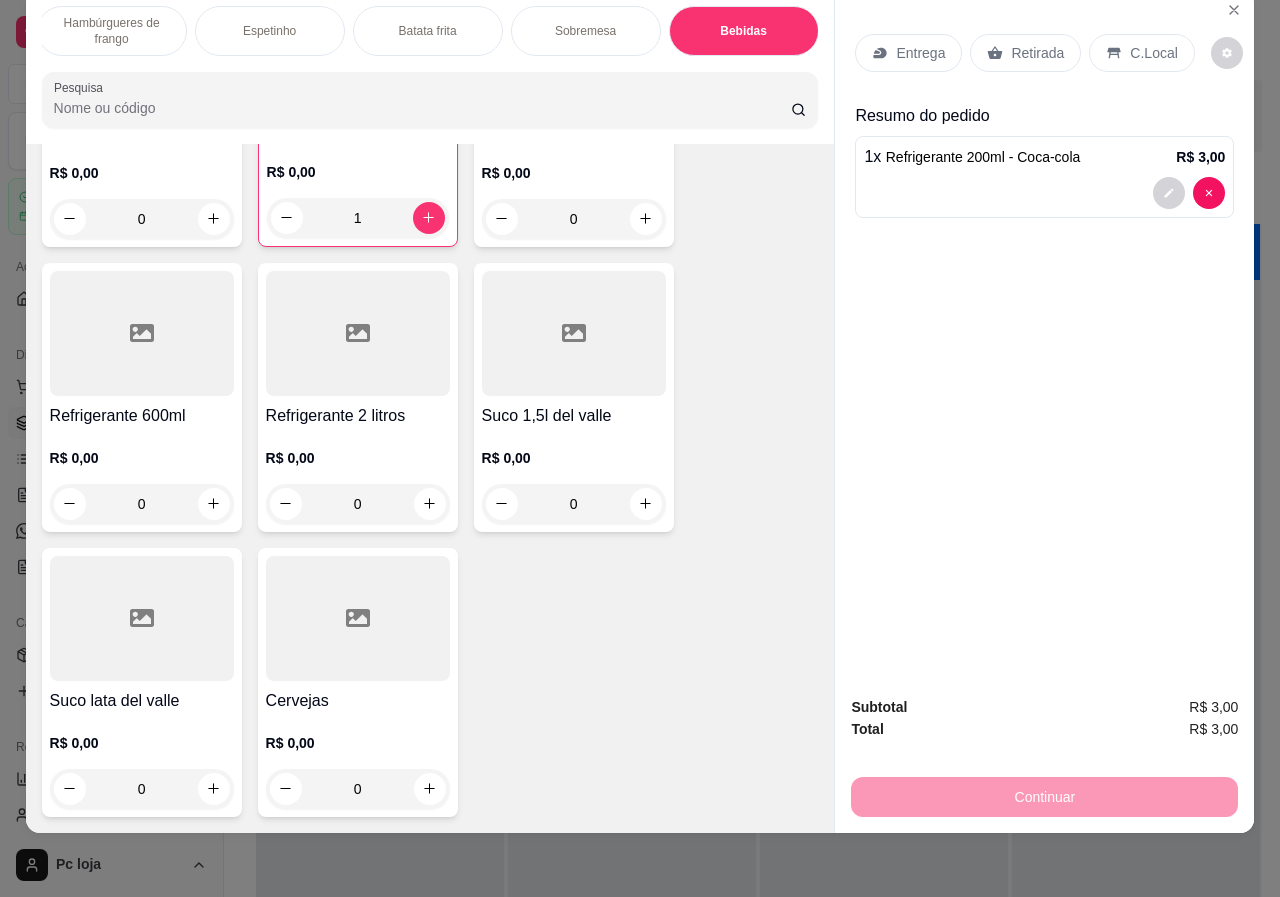 click on "0" at bounding box center (358, 789) 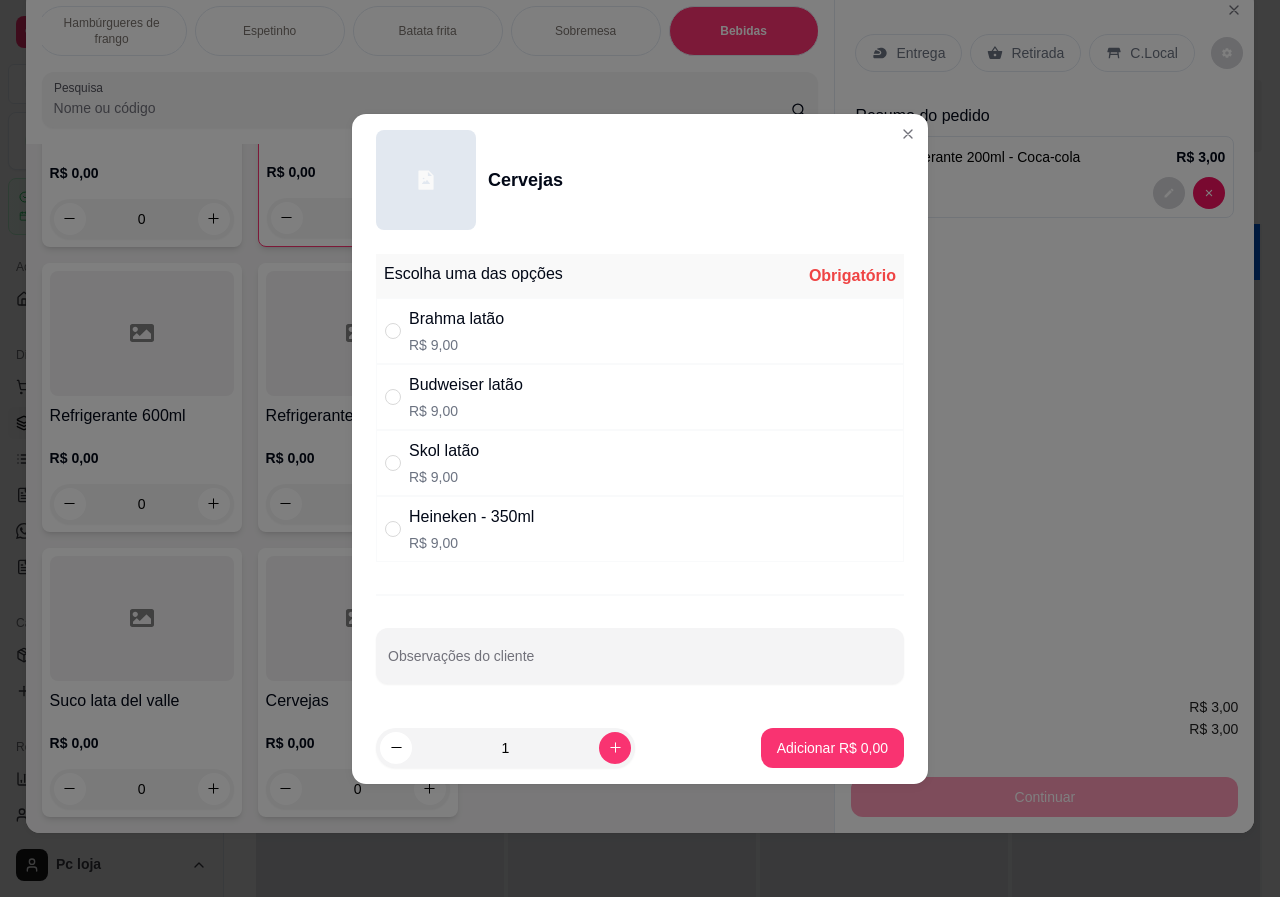 click on "Heineken - 350ml" at bounding box center [471, 517] 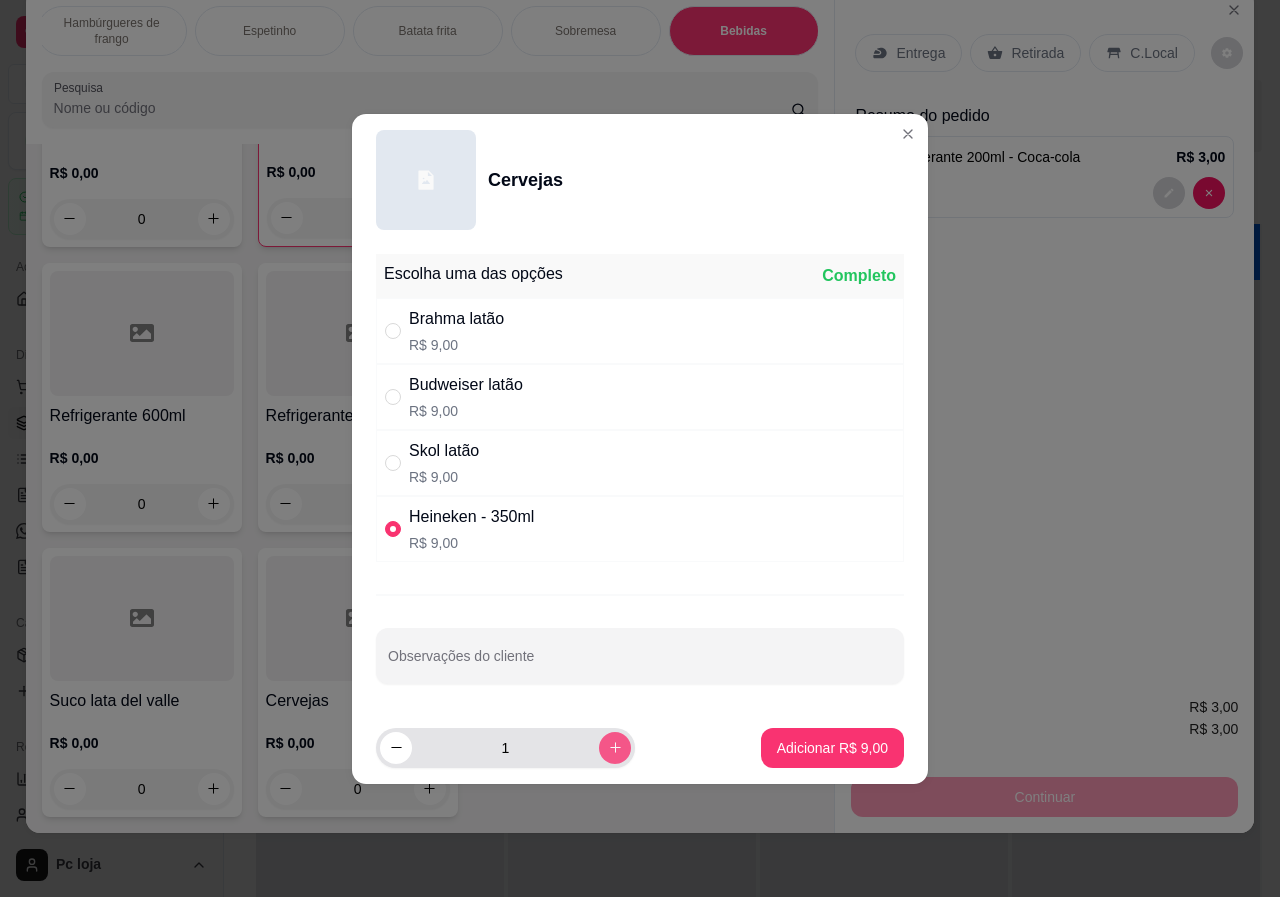 click 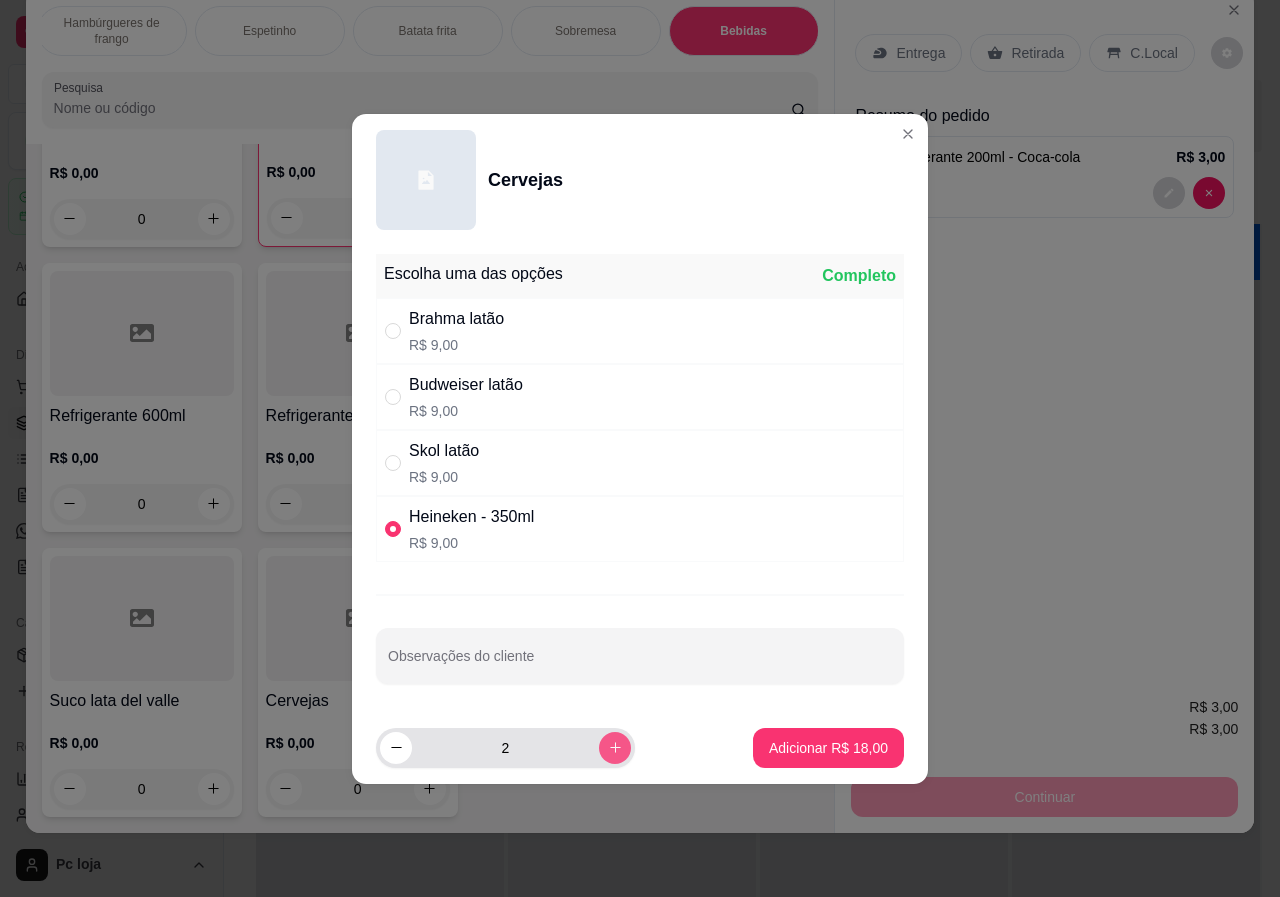 click 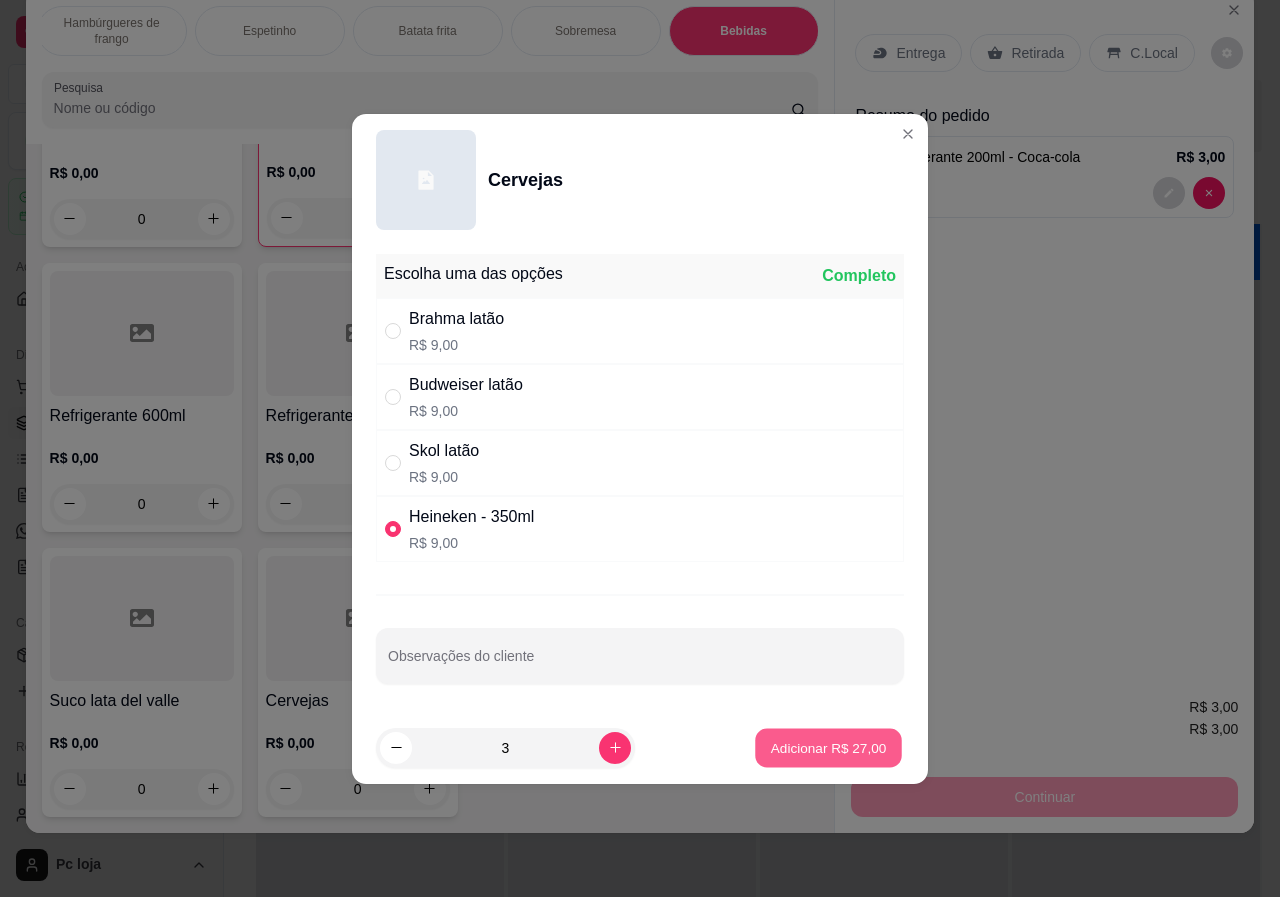click on "Adicionar   R$ 27,00" at bounding box center [829, 747] 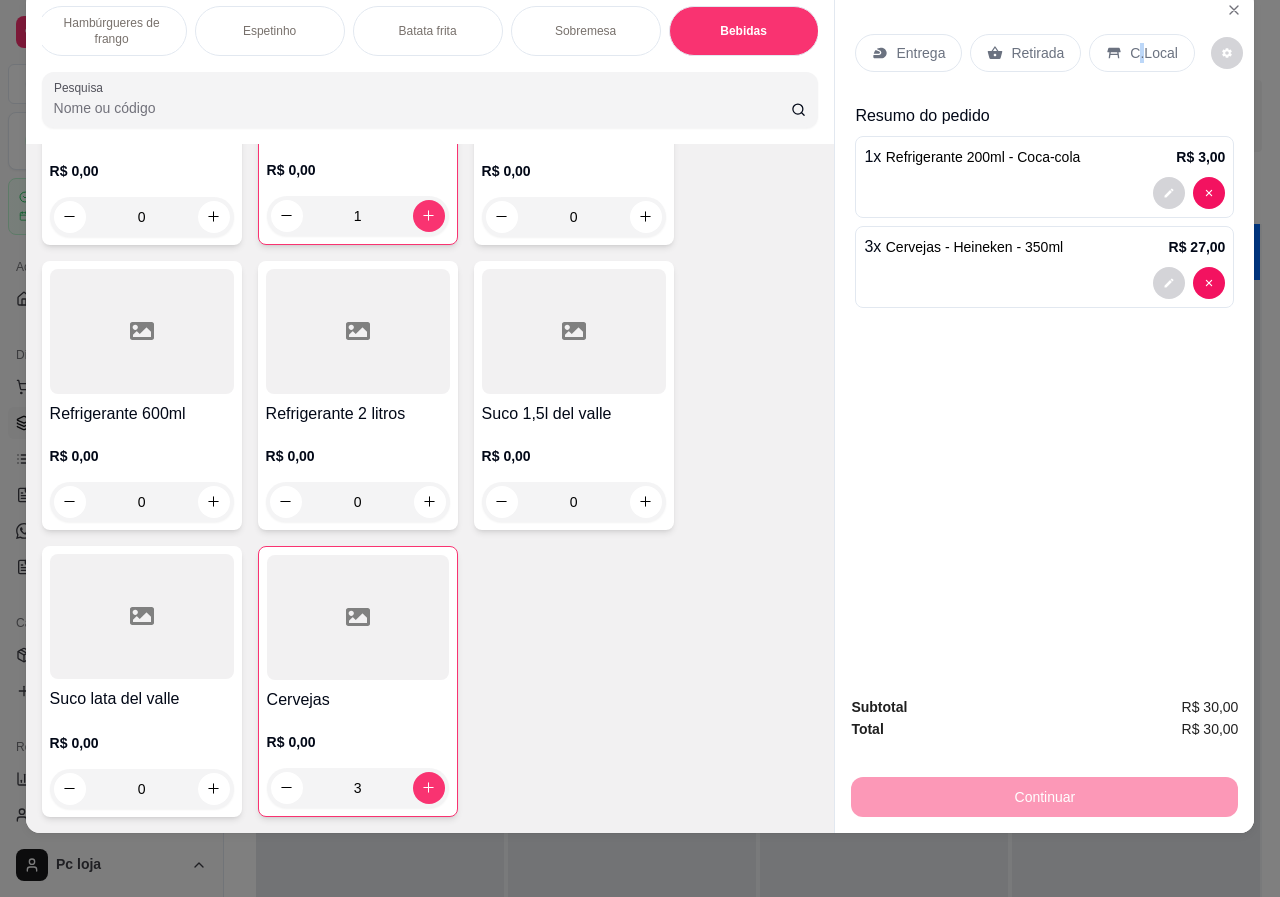 click on "C.Local" at bounding box center [1141, 53] 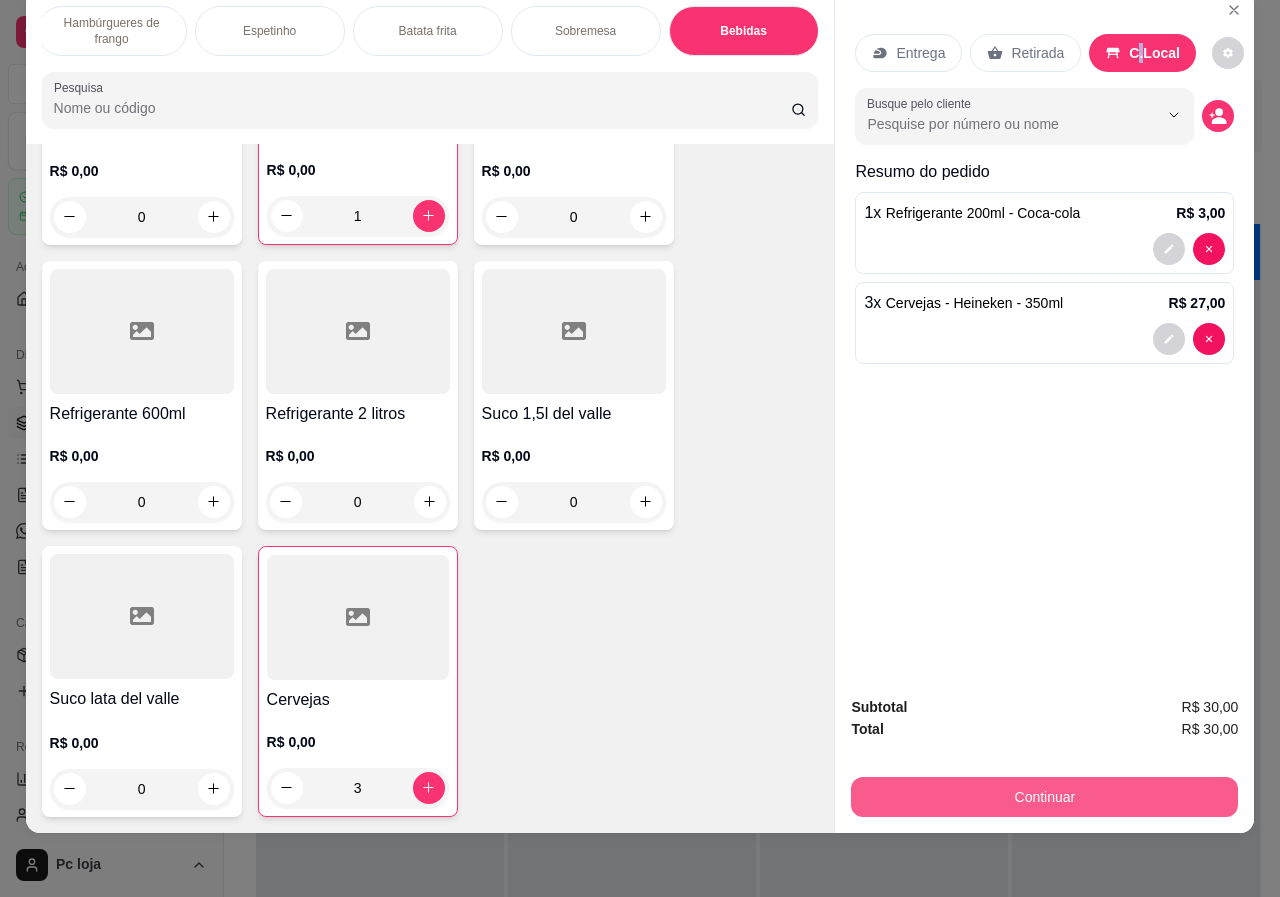 click on "Continuar" at bounding box center (1044, 797) 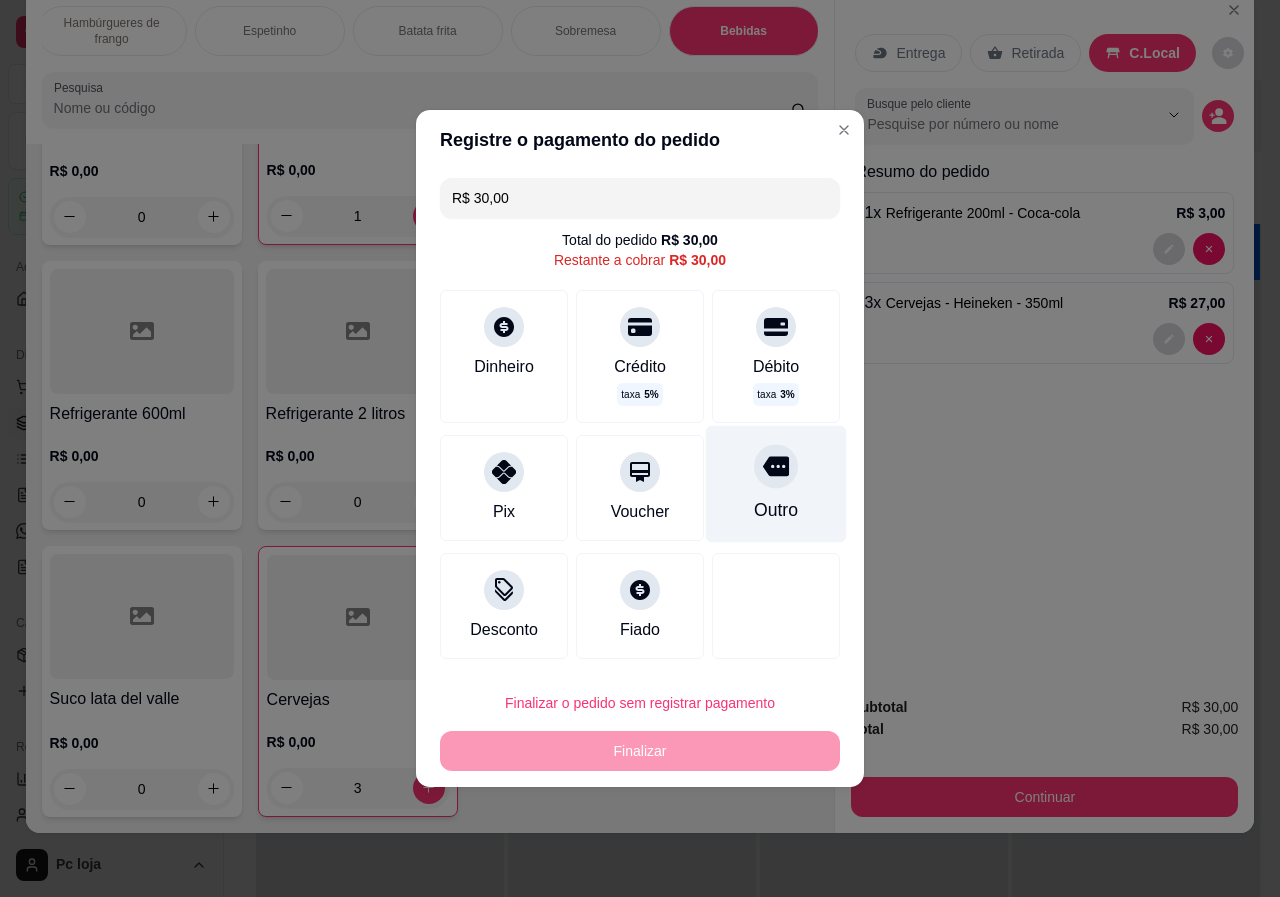 click on "Outro" at bounding box center (776, 510) 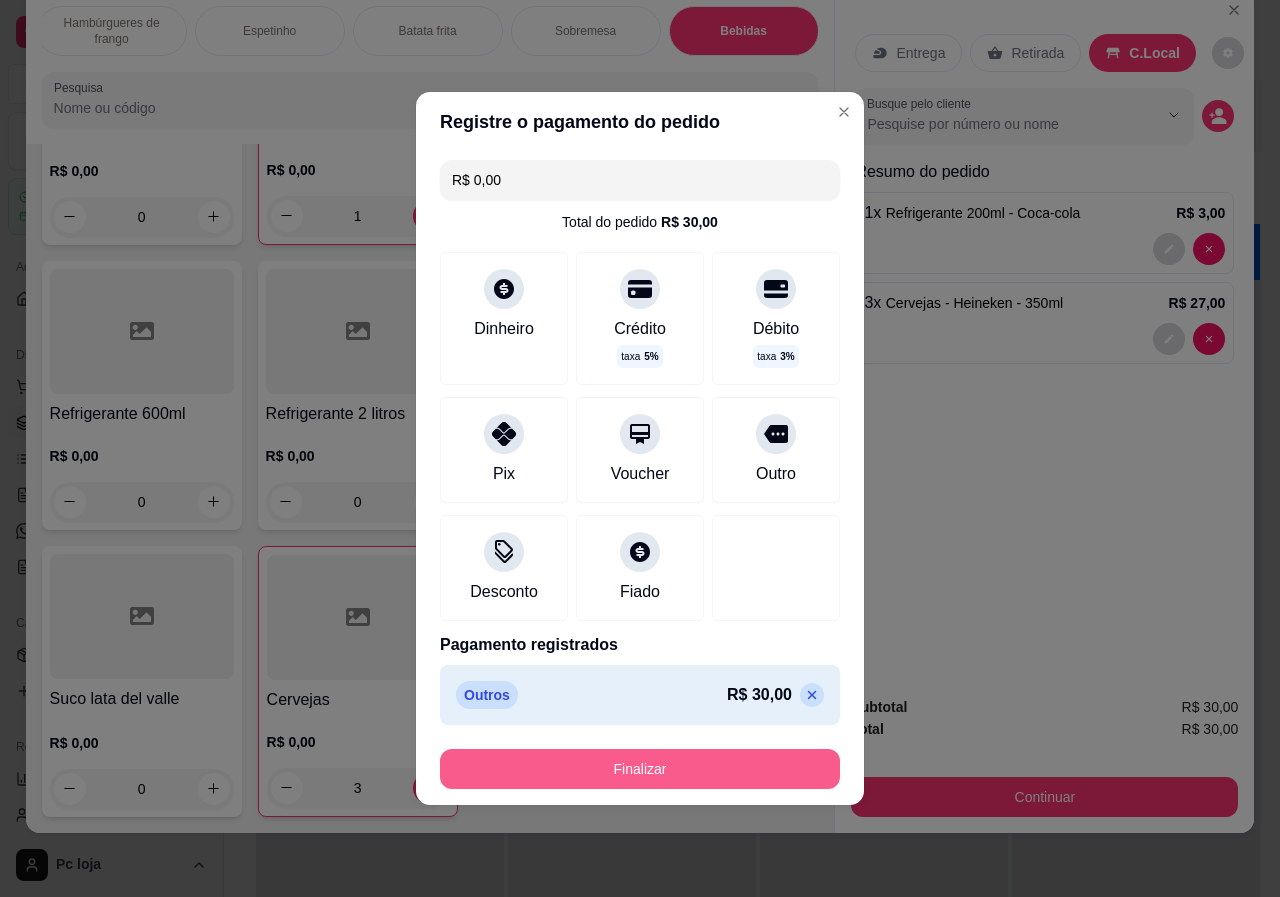click on "Finalizar" at bounding box center (640, 769) 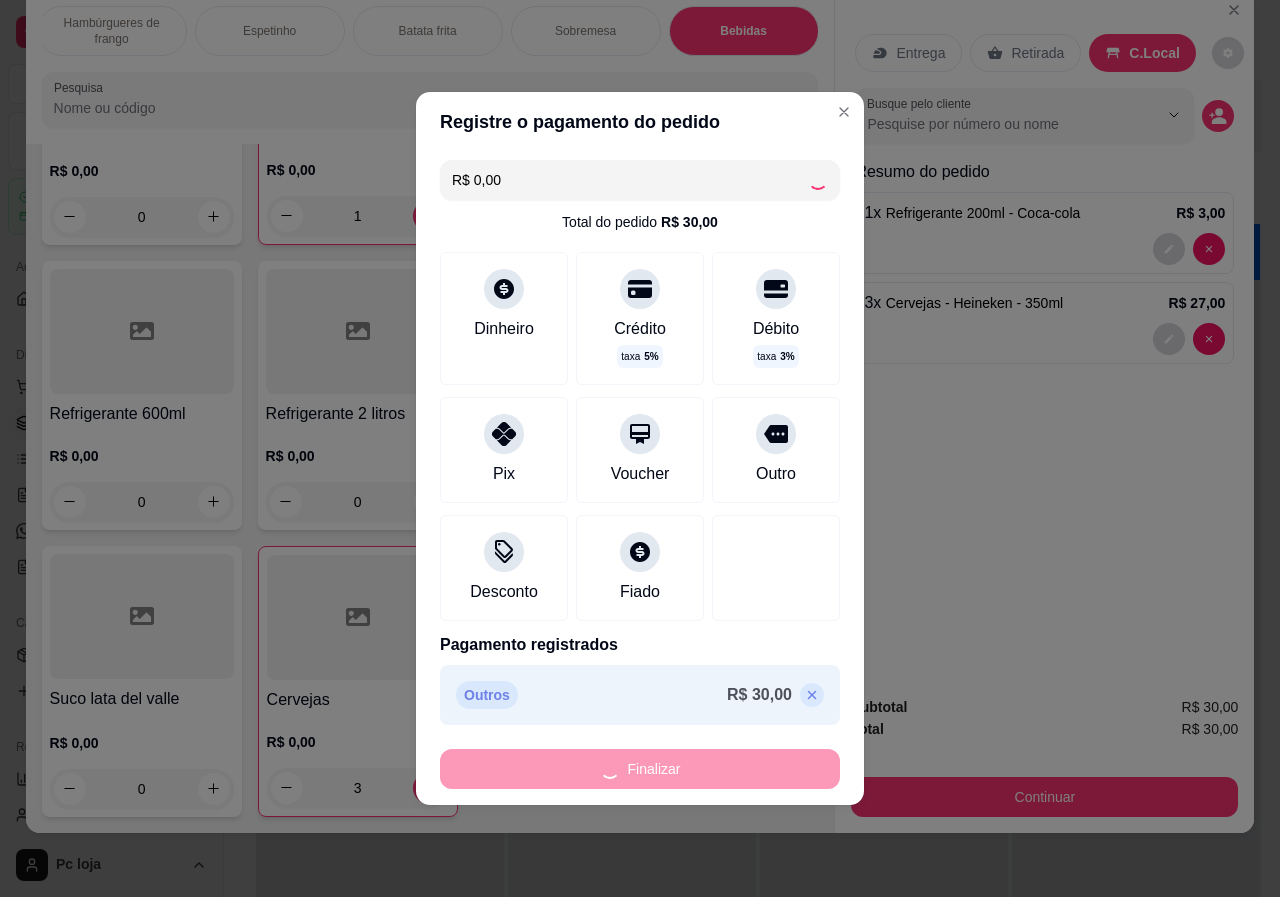 type on "0" 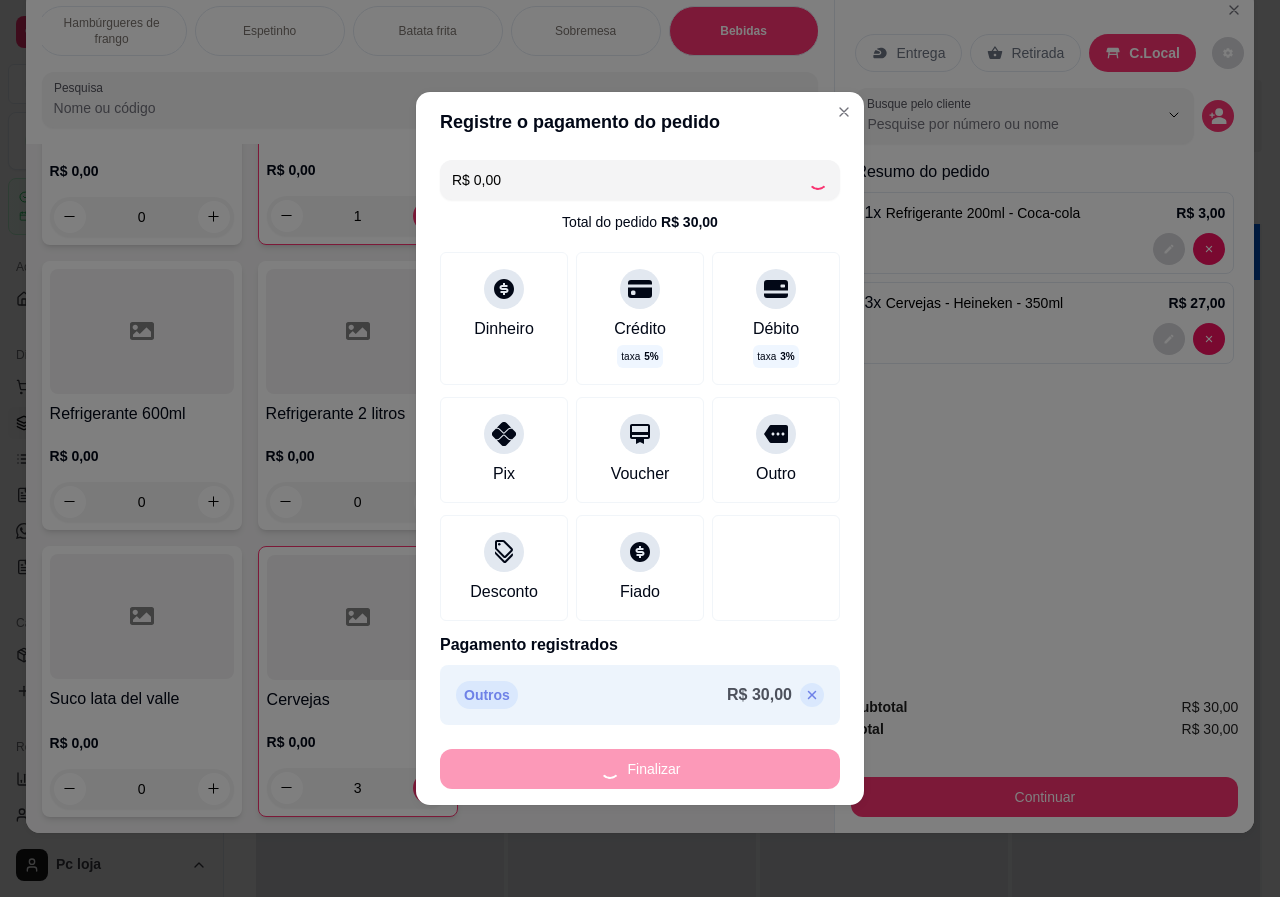 type on "0" 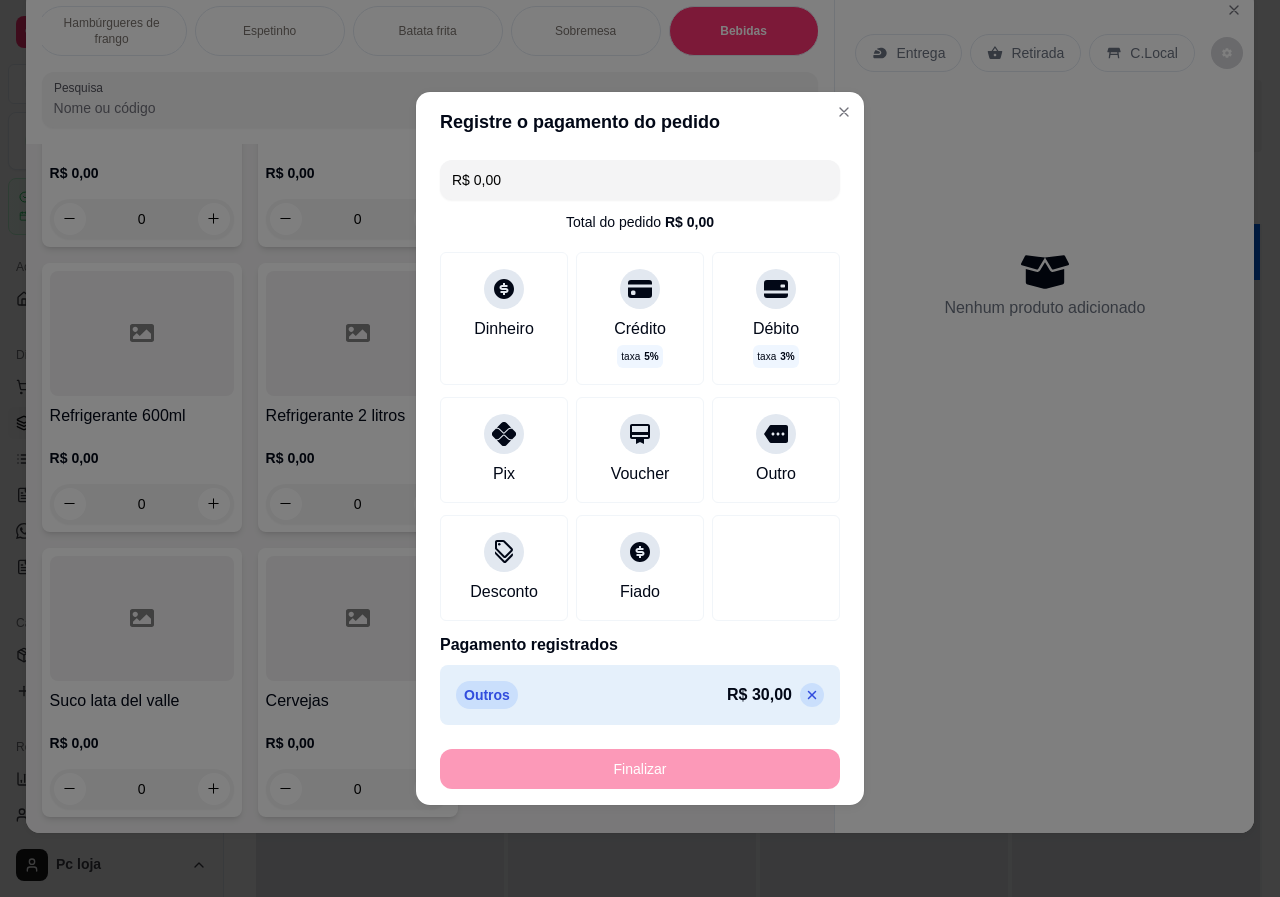 type on "-R$ 30,00" 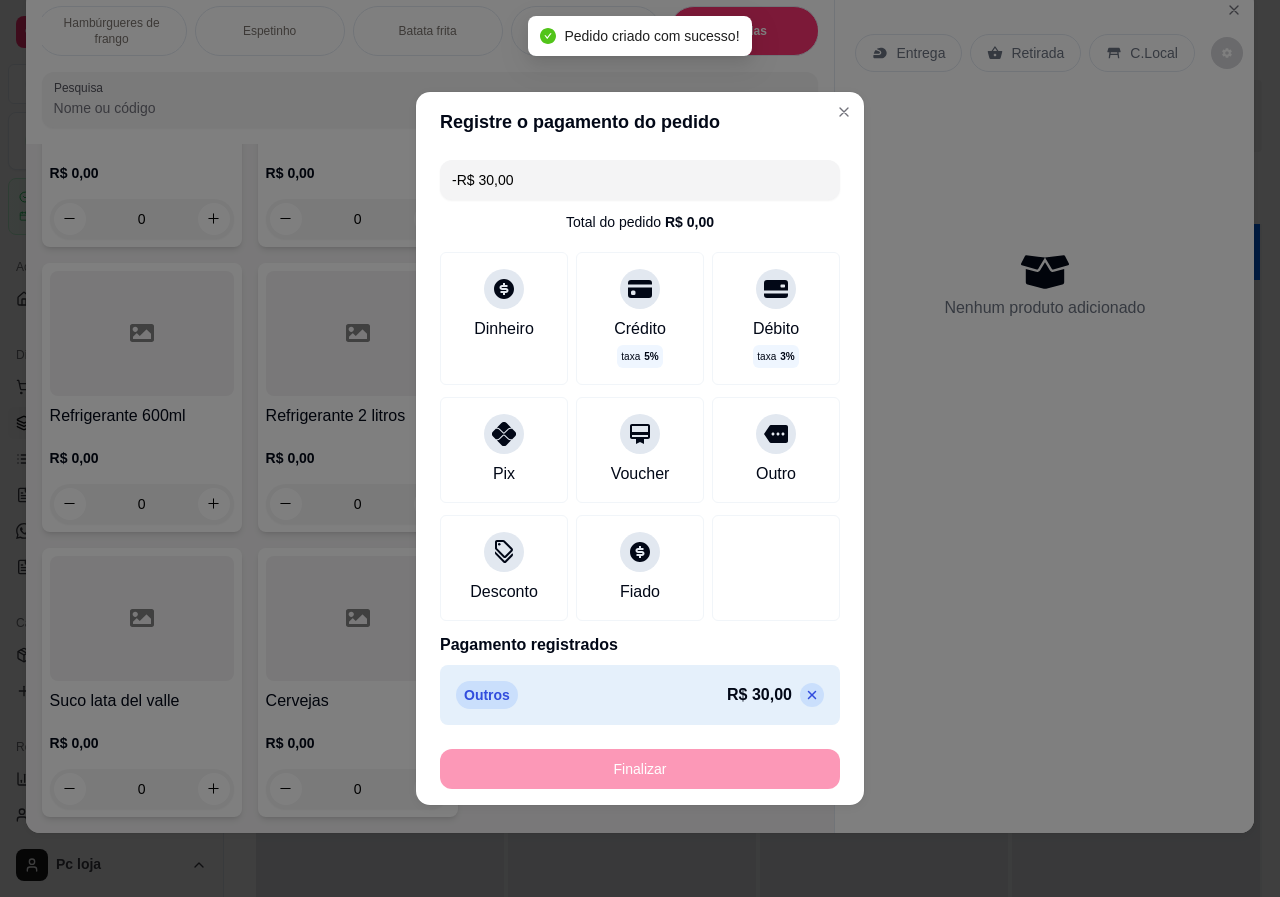 scroll, scrollTop: 4122, scrollLeft: 0, axis: vertical 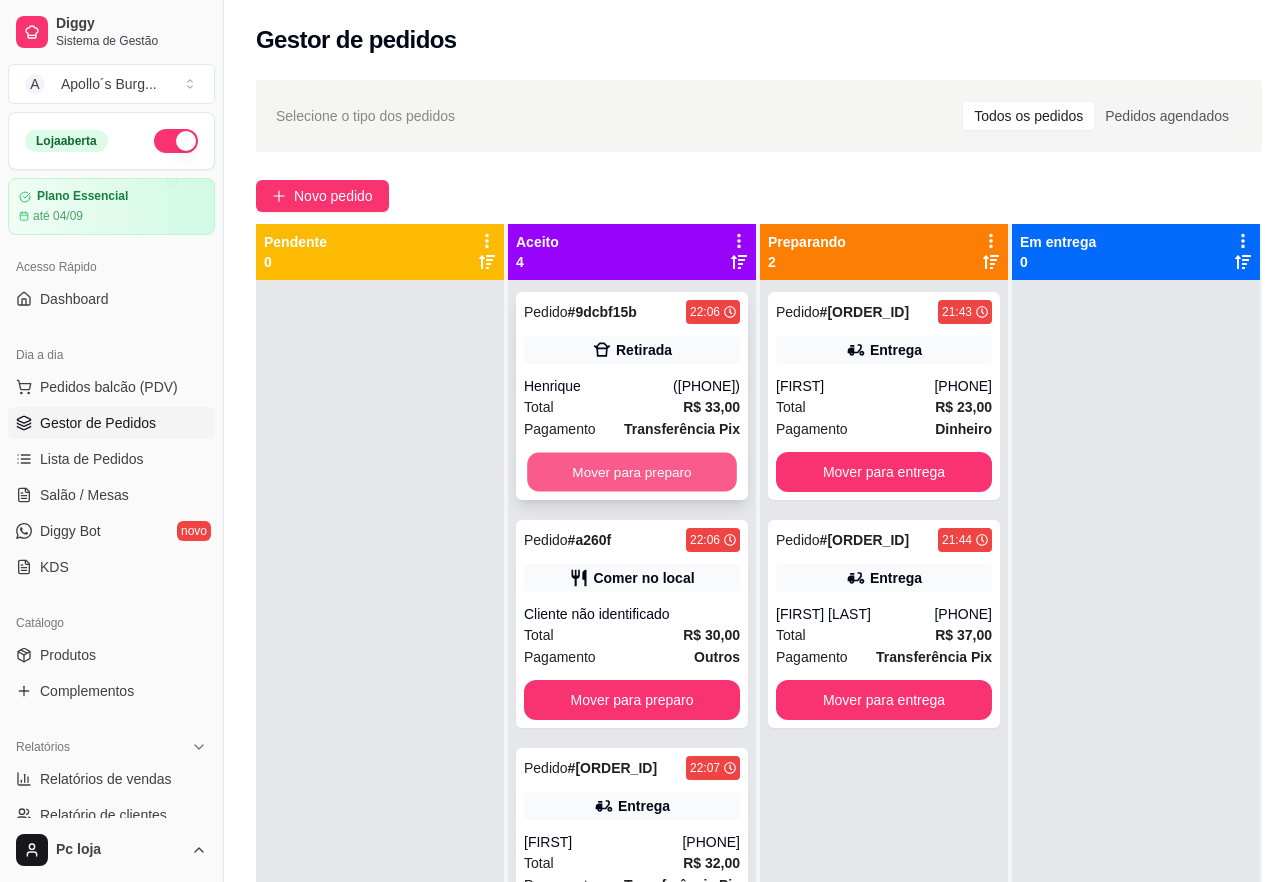 click on "Mover para preparo" at bounding box center (632, 472) 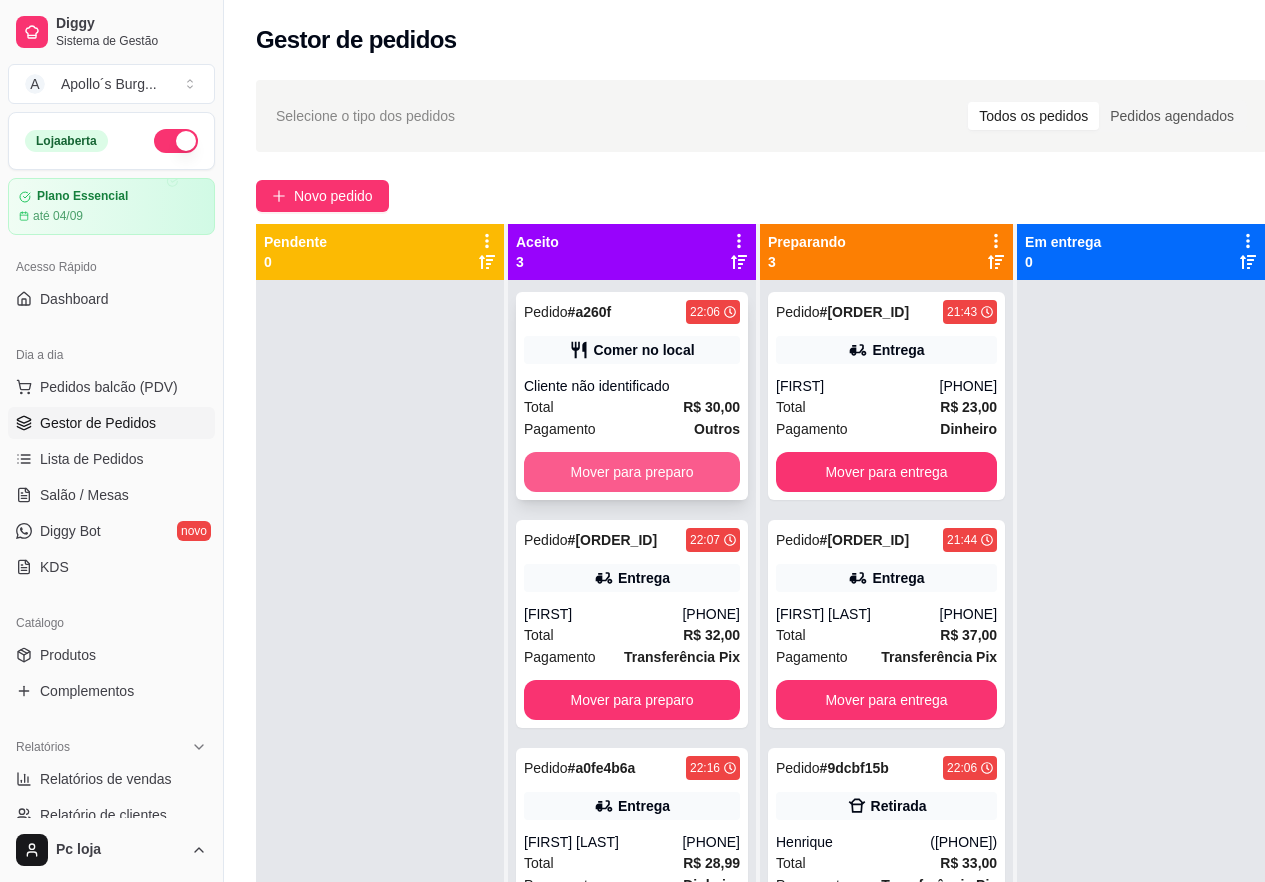 click on "Mover para preparo" at bounding box center (632, 472) 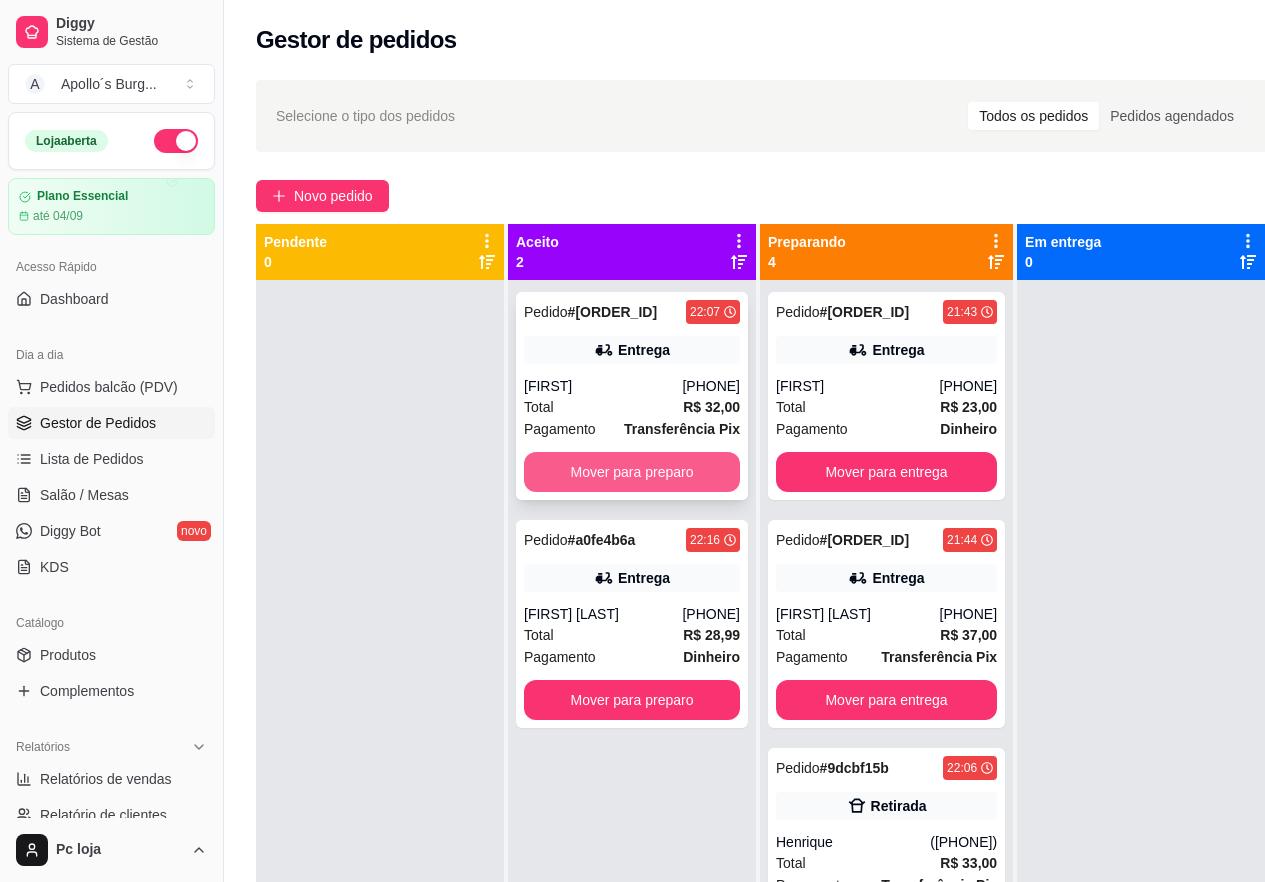 click on "Mover para preparo" at bounding box center [632, 472] 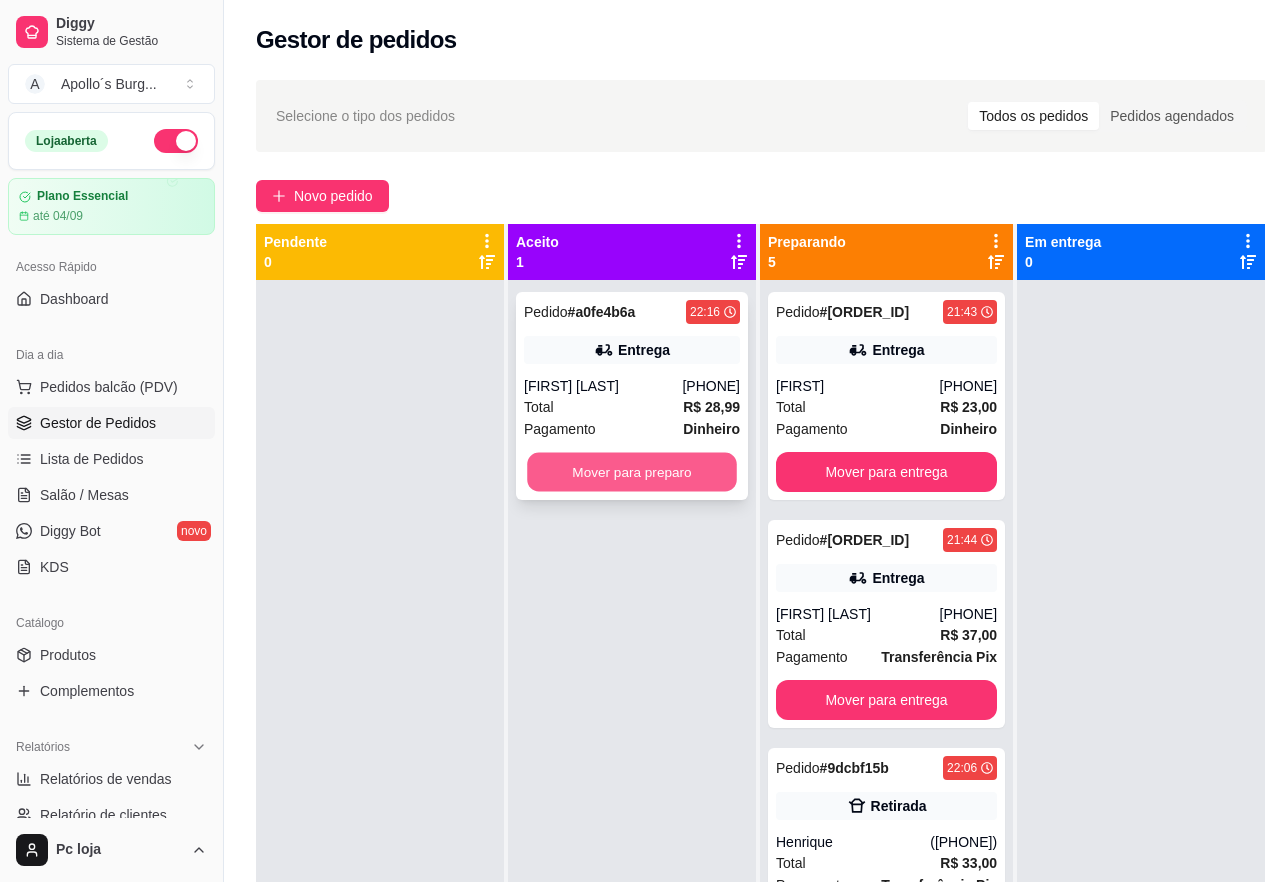 click on "Mover para preparo" at bounding box center [632, 472] 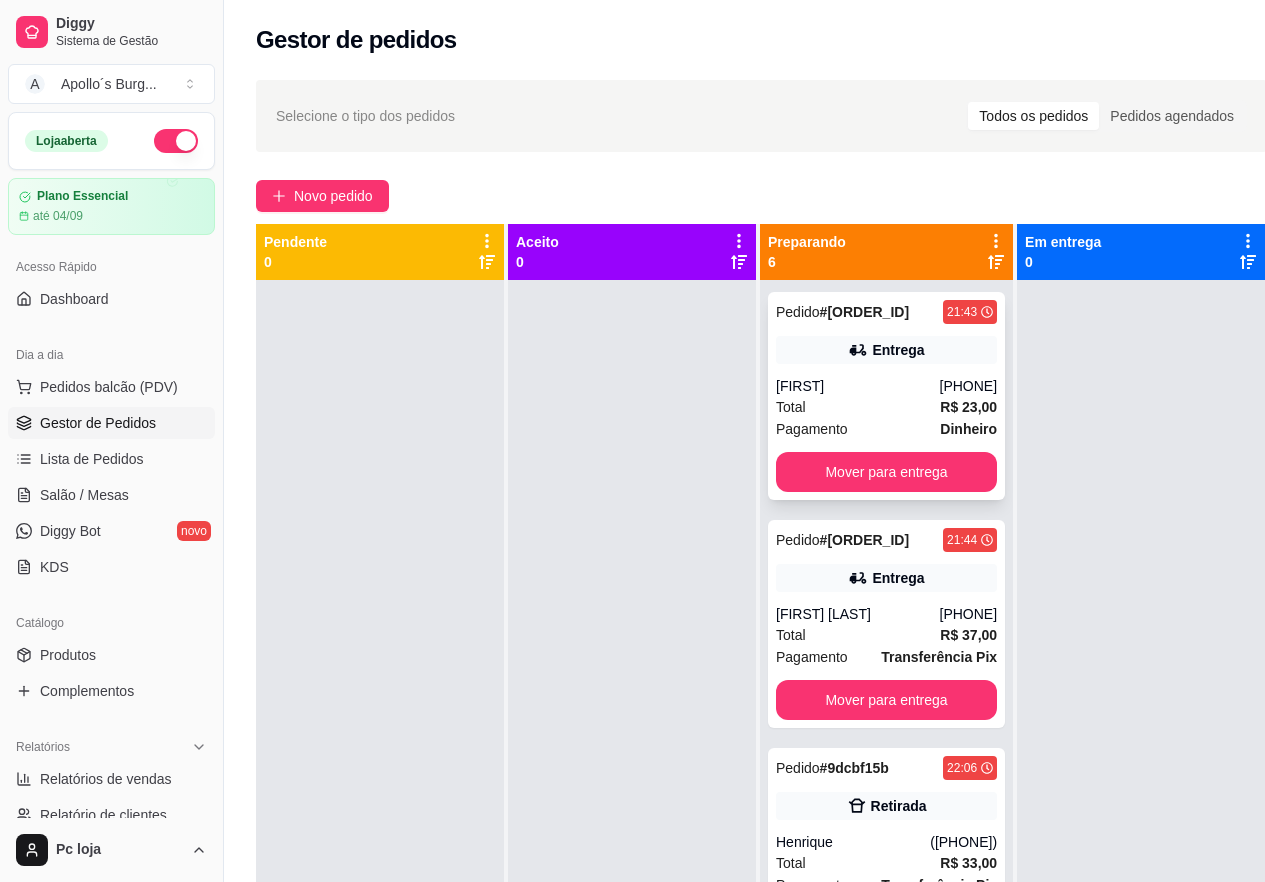 click on "[FIRST]" at bounding box center [858, 386] 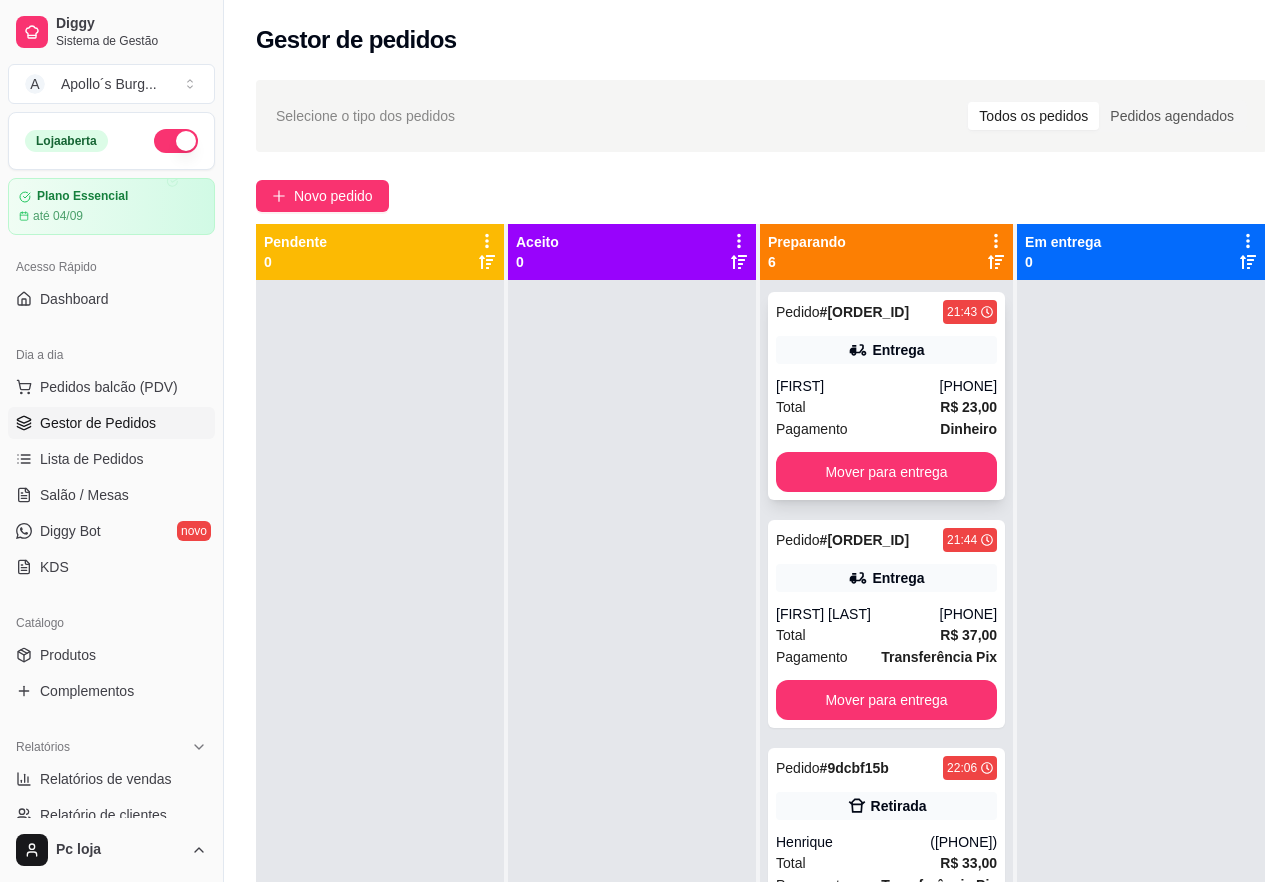 click on "Entrega" at bounding box center (898, 350) 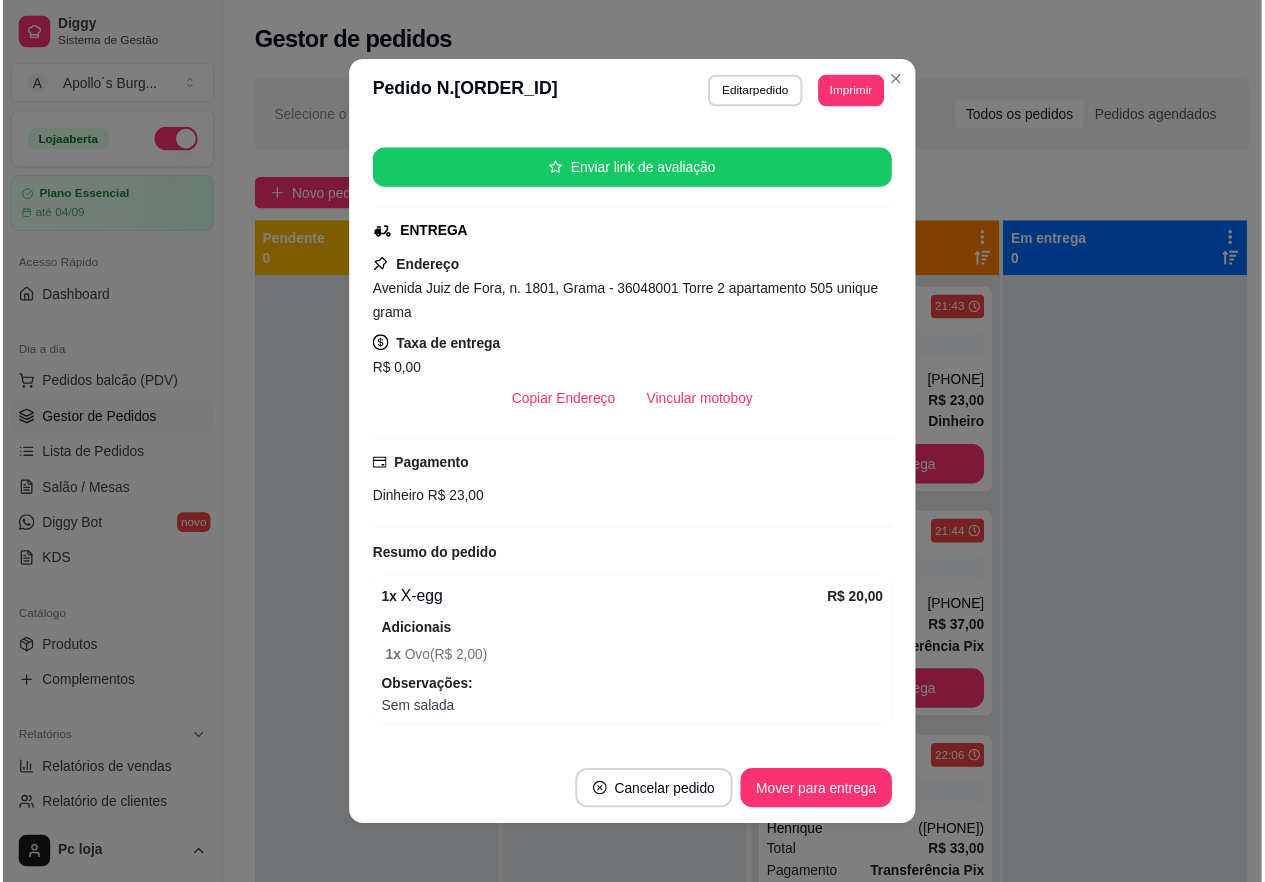 scroll, scrollTop: 300, scrollLeft: 0, axis: vertical 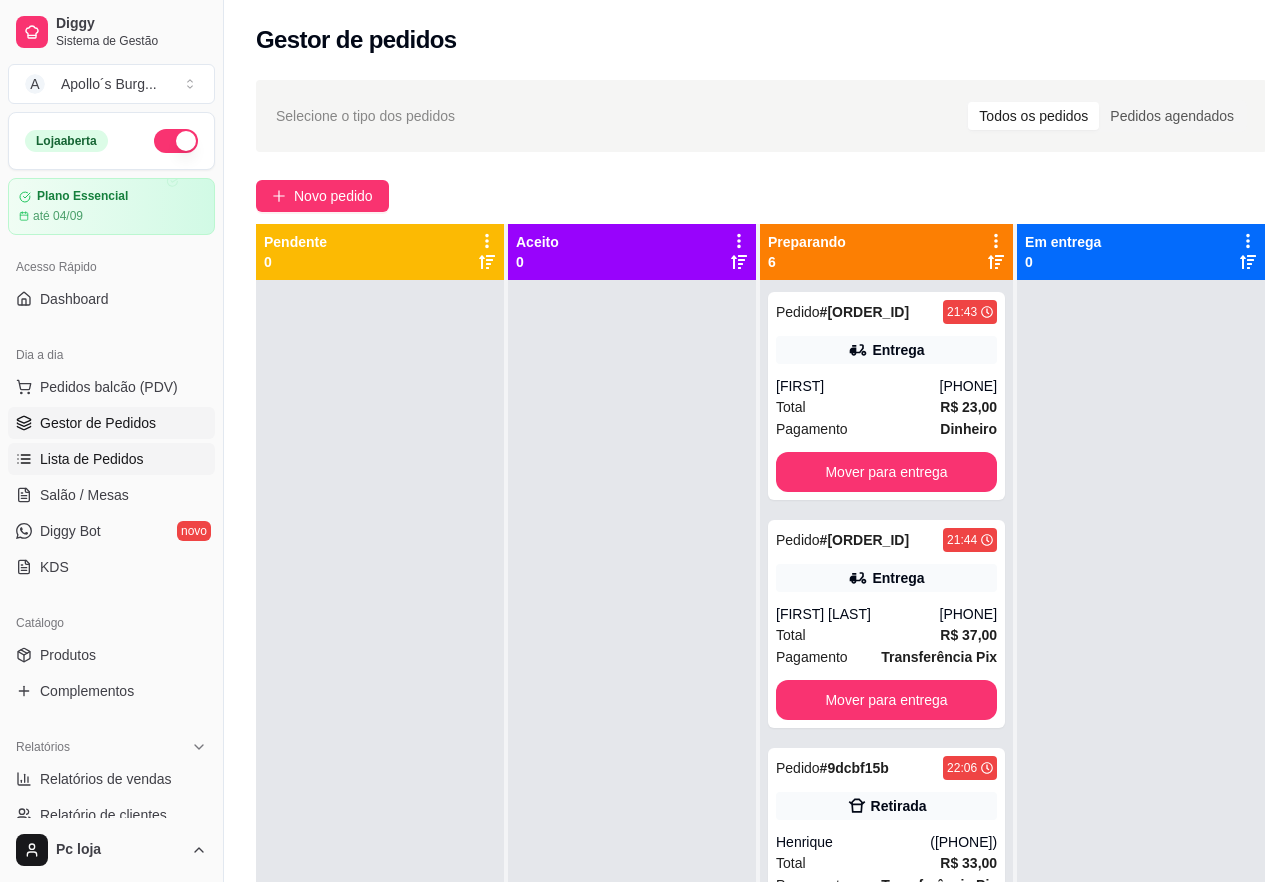 click on "Lista de Pedidos" at bounding box center (92, 459) 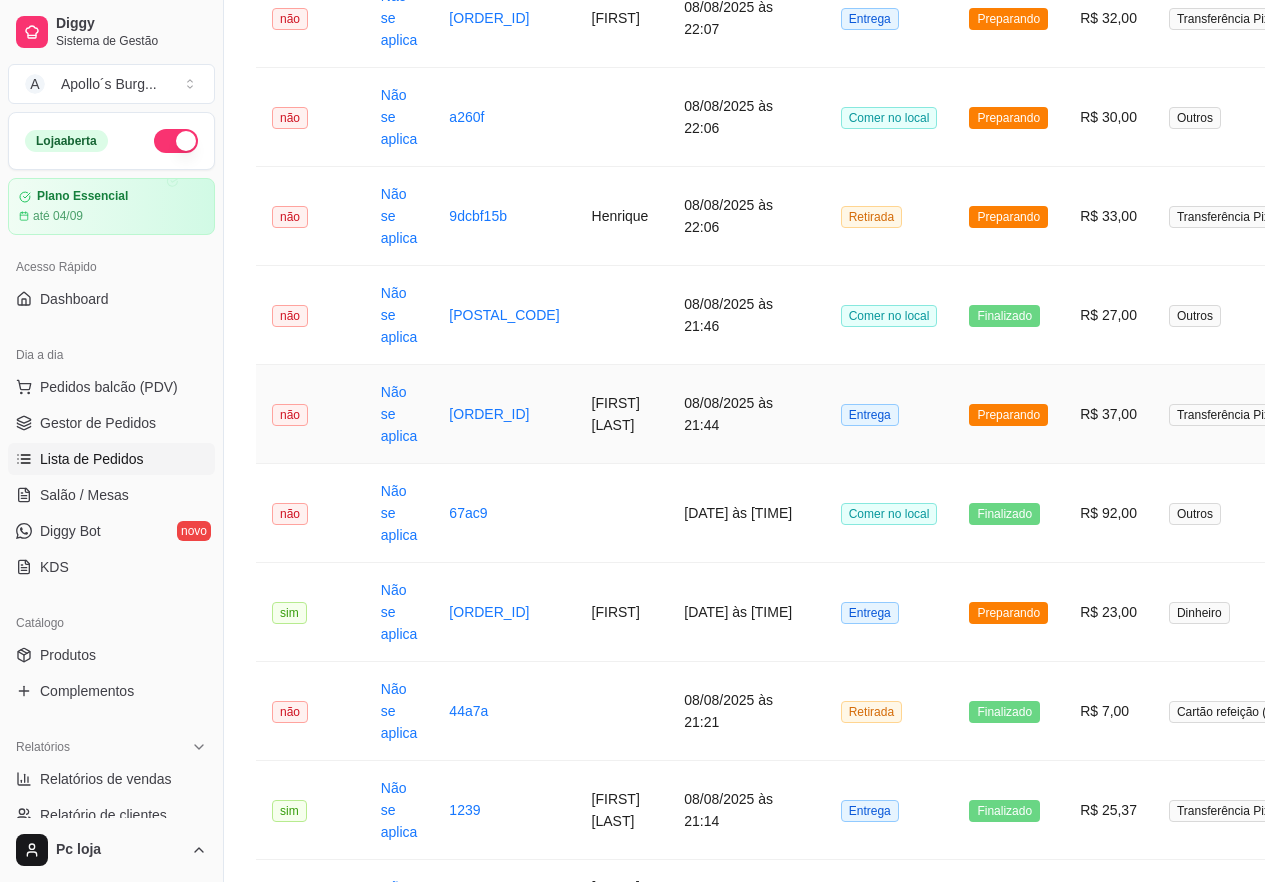 scroll, scrollTop: 400, scrollLeft: 0, axis: vertical 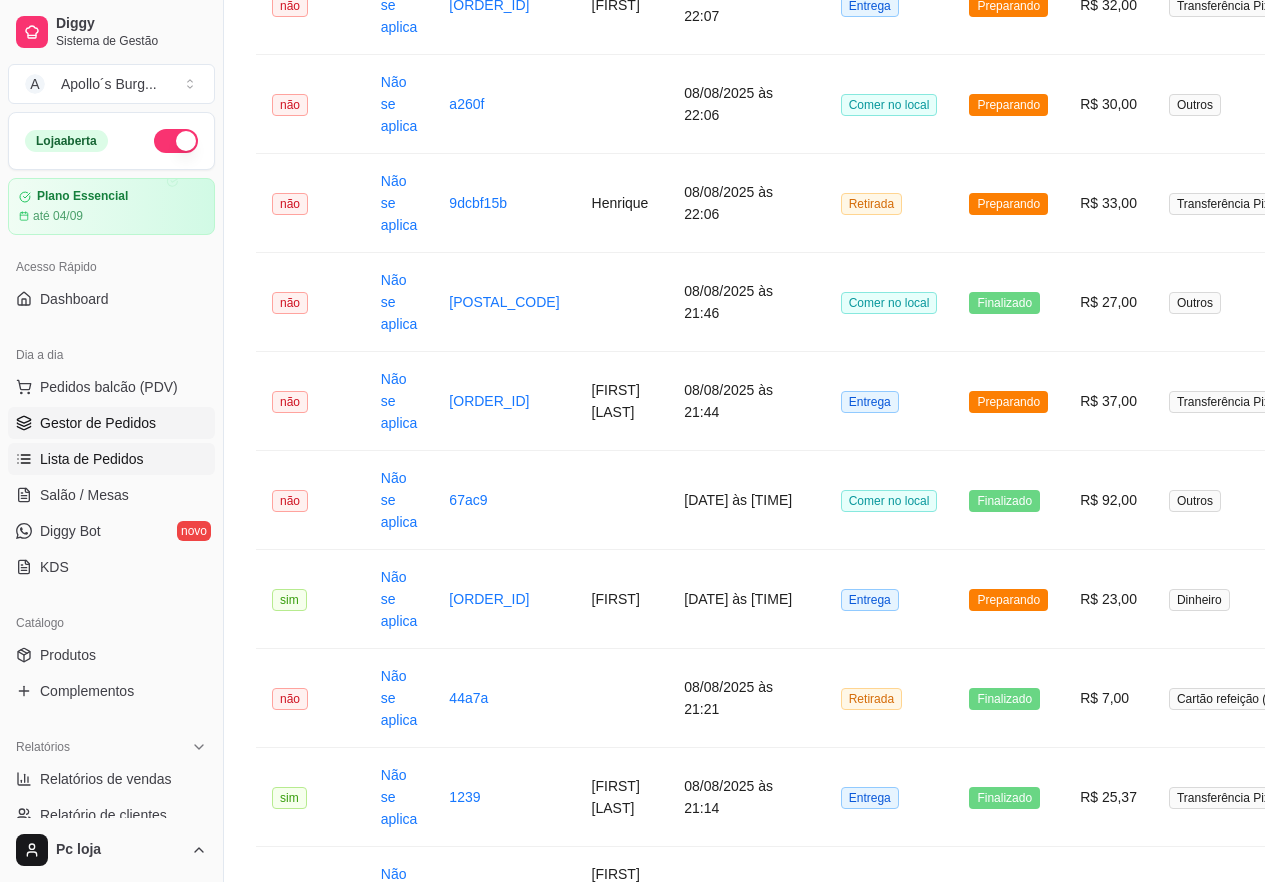 click on "Gestor de Pedidos" at bounding box center (98, 423) 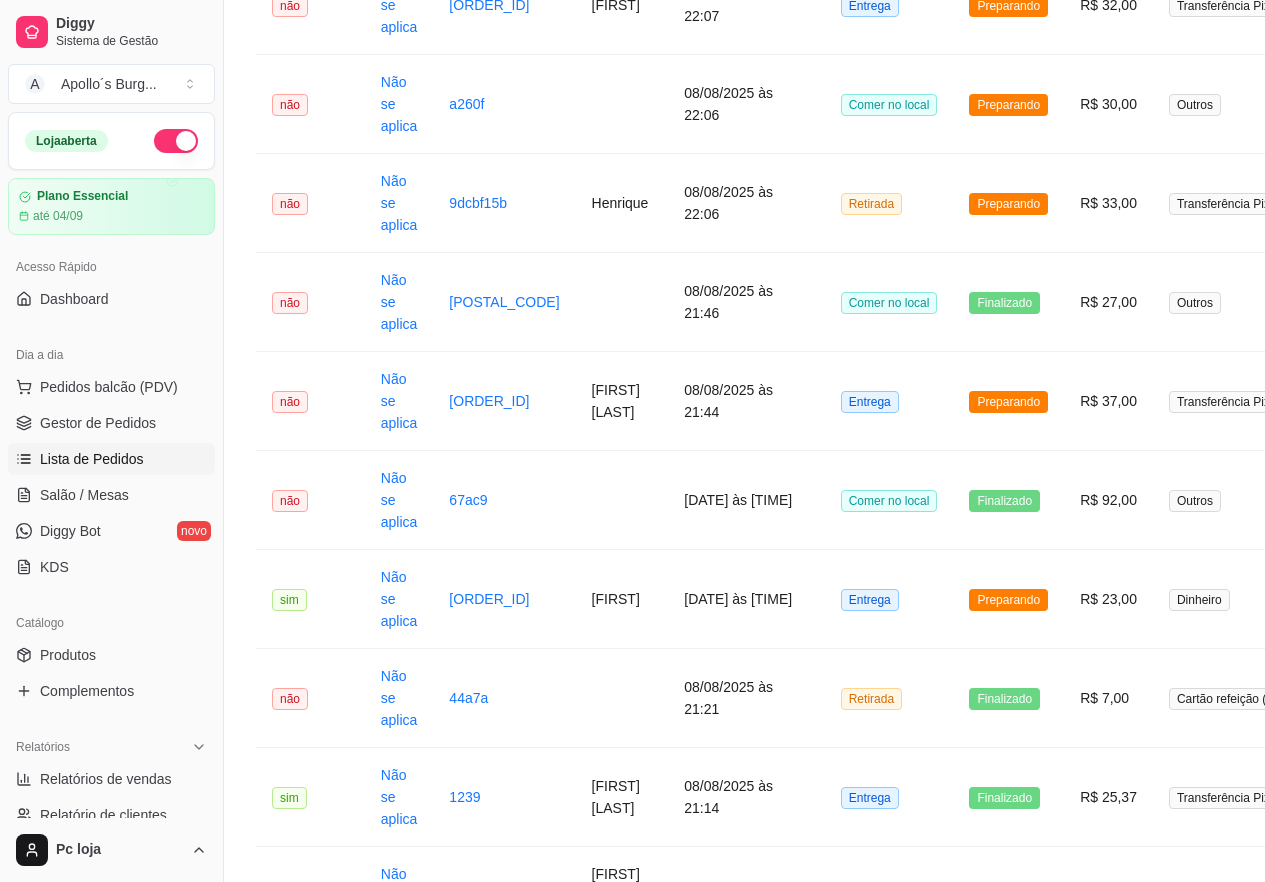 scroll, scrollTop: 0, scrollLeft: 0, axis: both 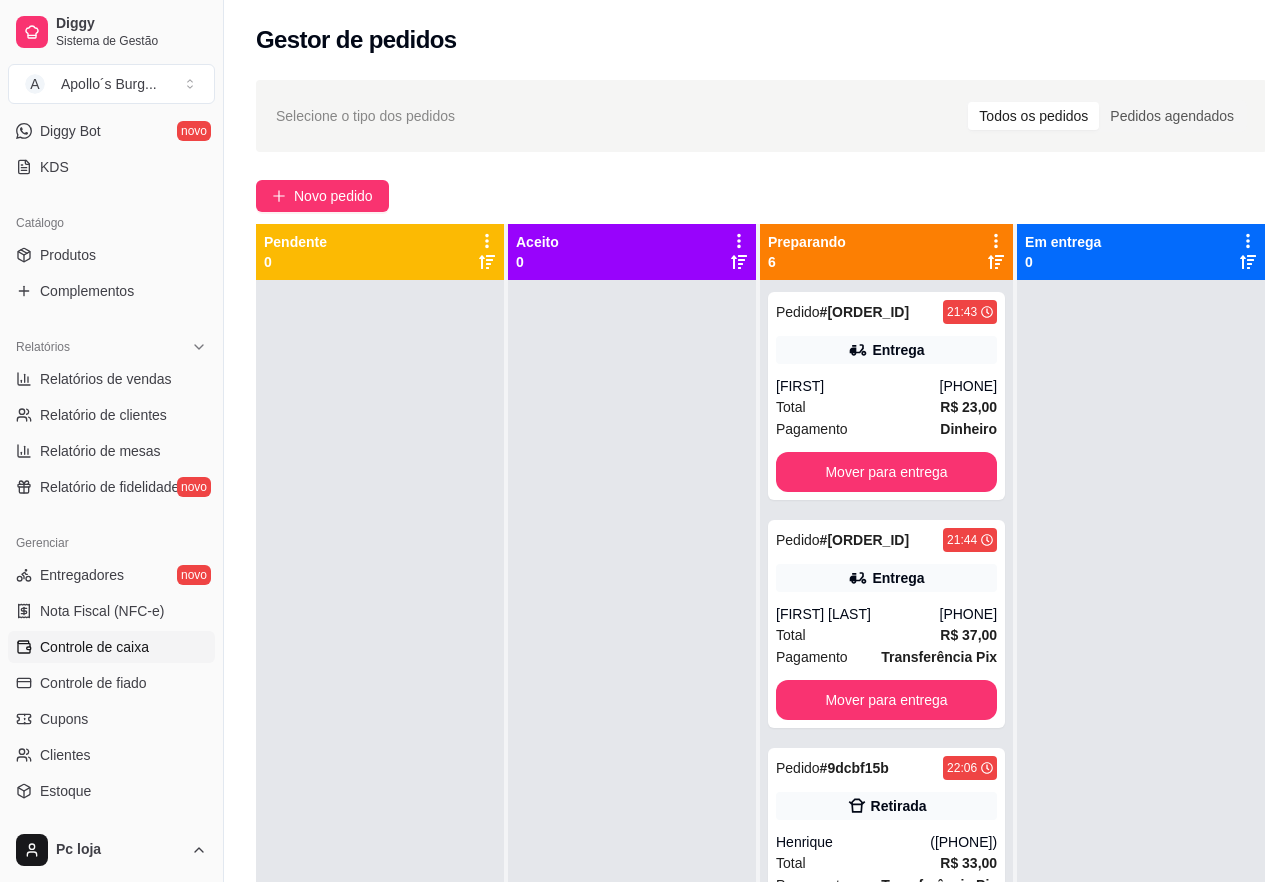 click on "Controle de caixa" at bounding box center [94, 647] 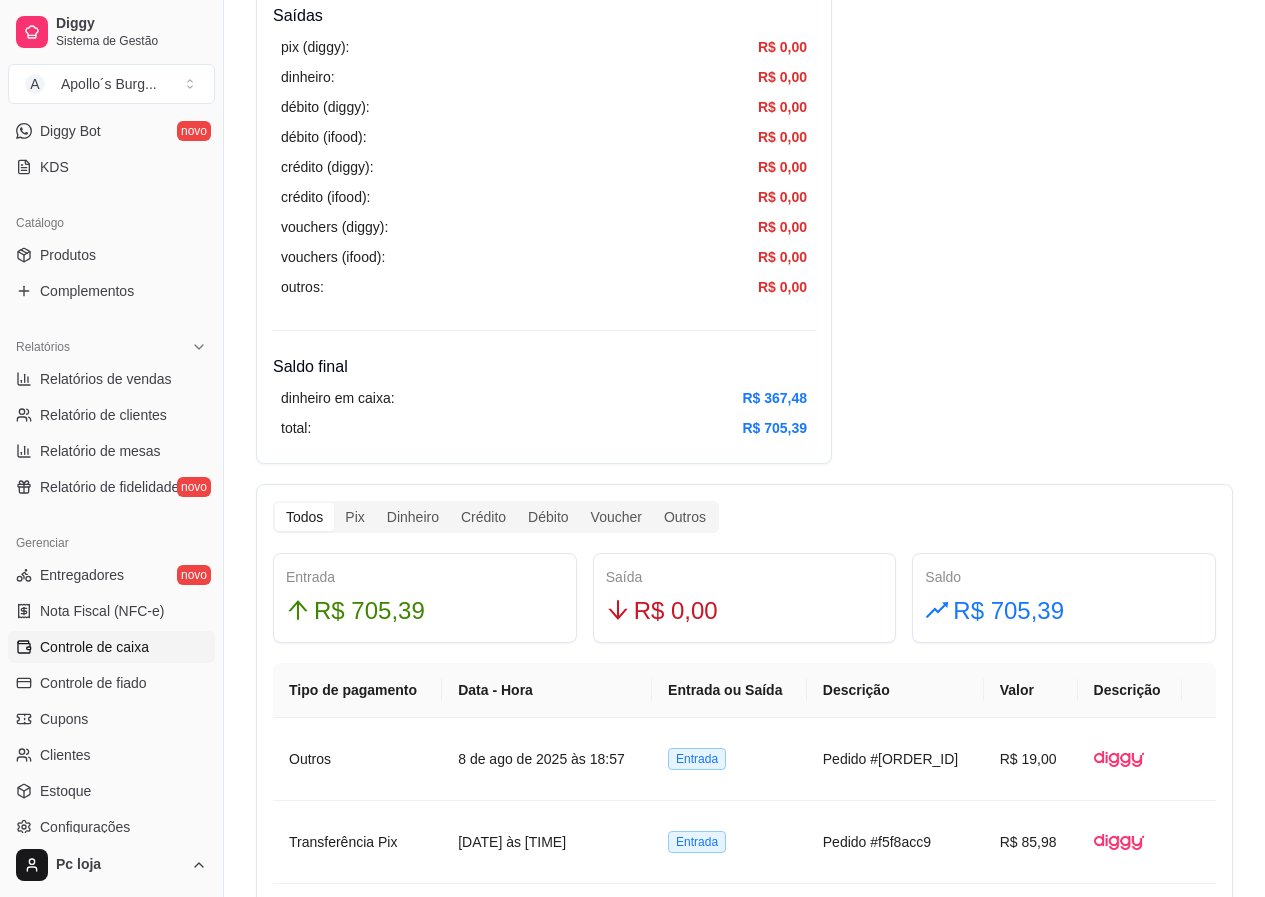 scroll, scrollTop: 800, scrollLeft: 0, axis: vertical 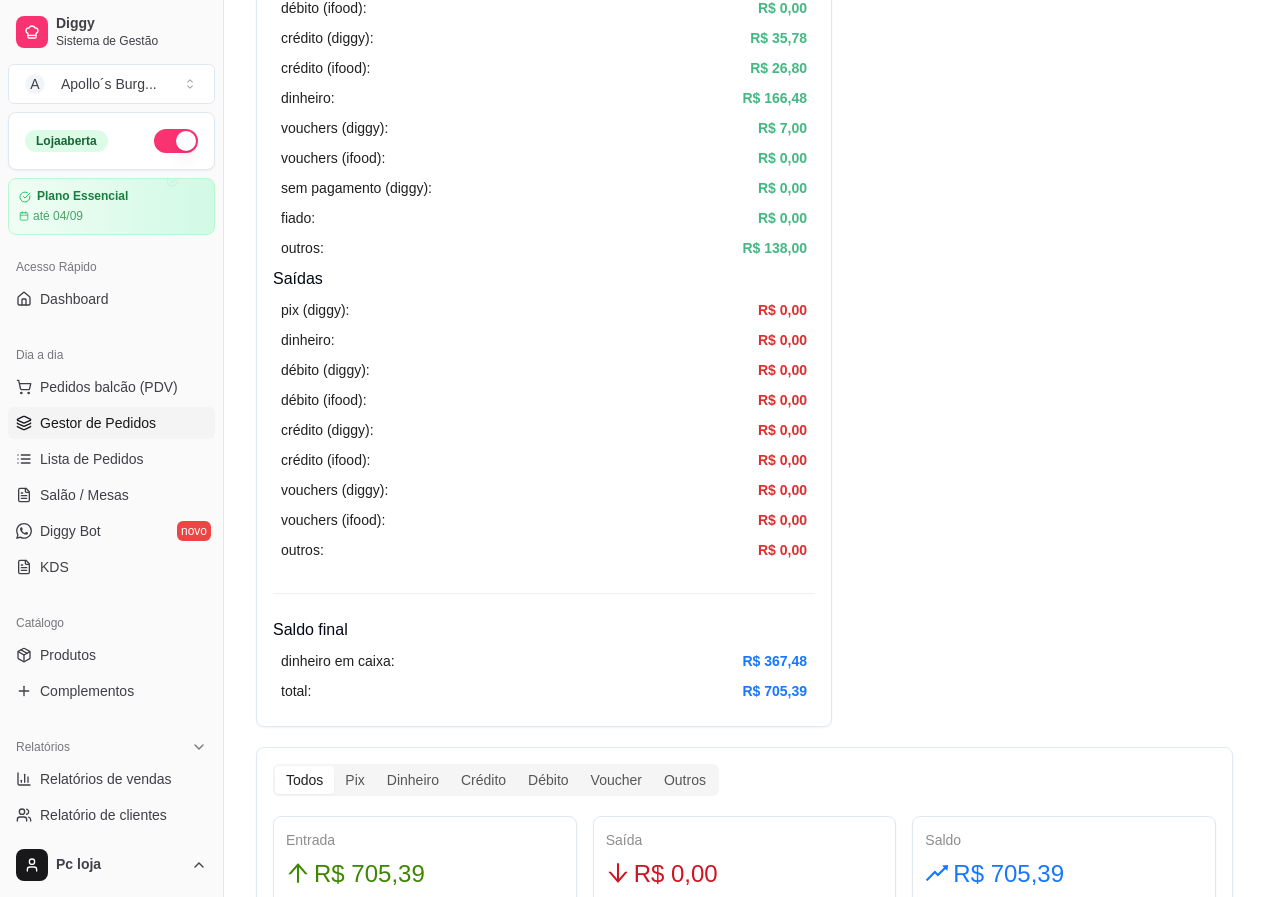 click on "Gestor de Pedidos" at bounding box center (111, 423) 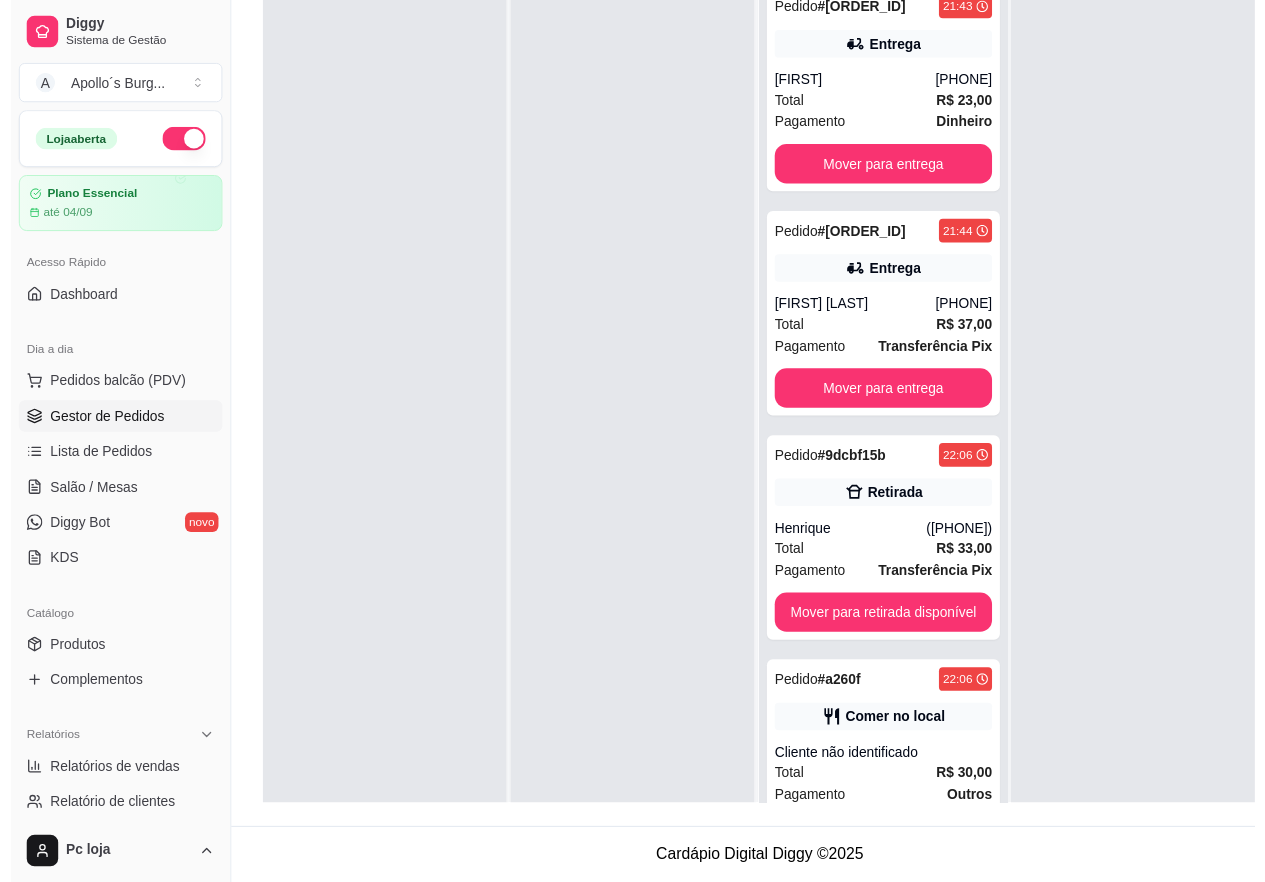 scroll, scrollTop: 0, scrollLeft: 0, axis: both 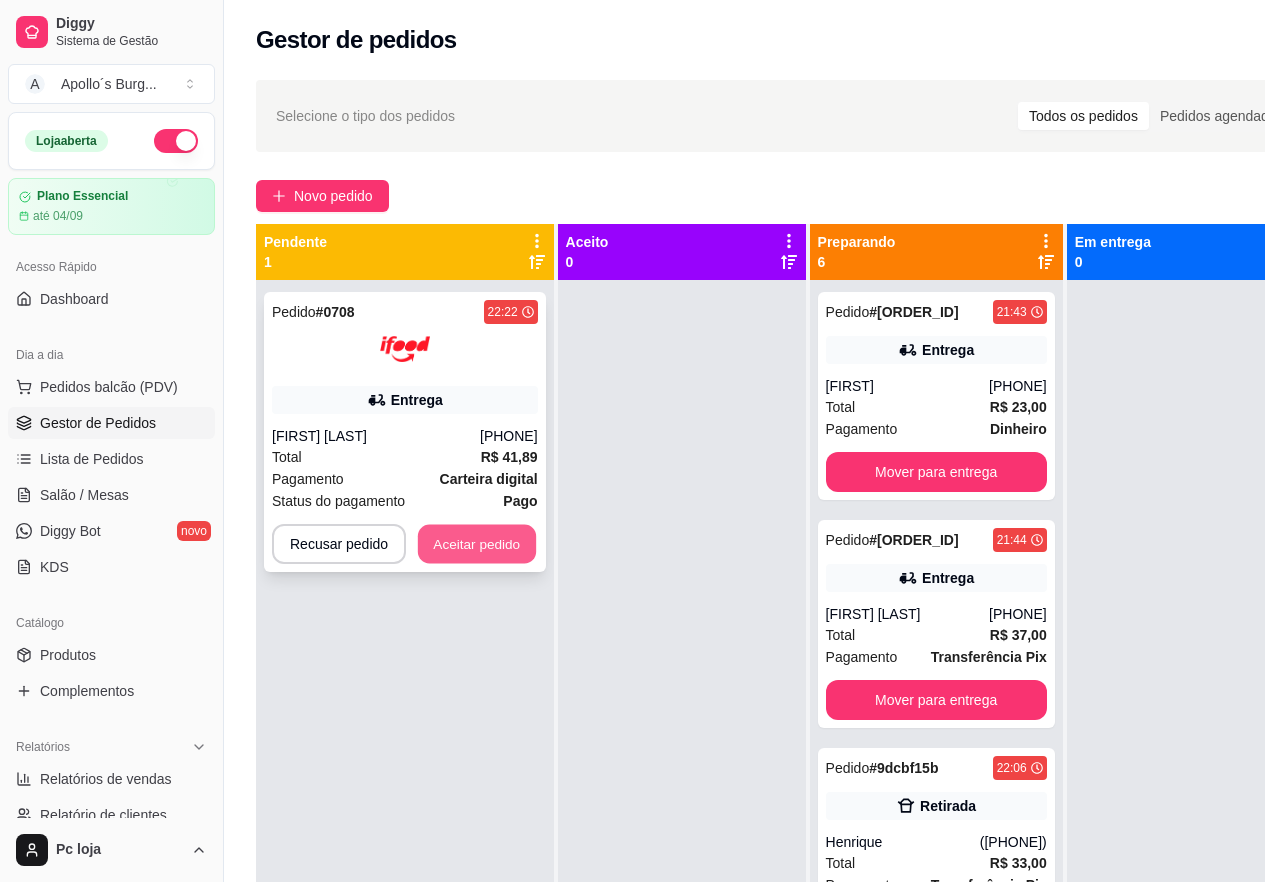 click on "Aceitar pedido" at bounding box center (477, 544) 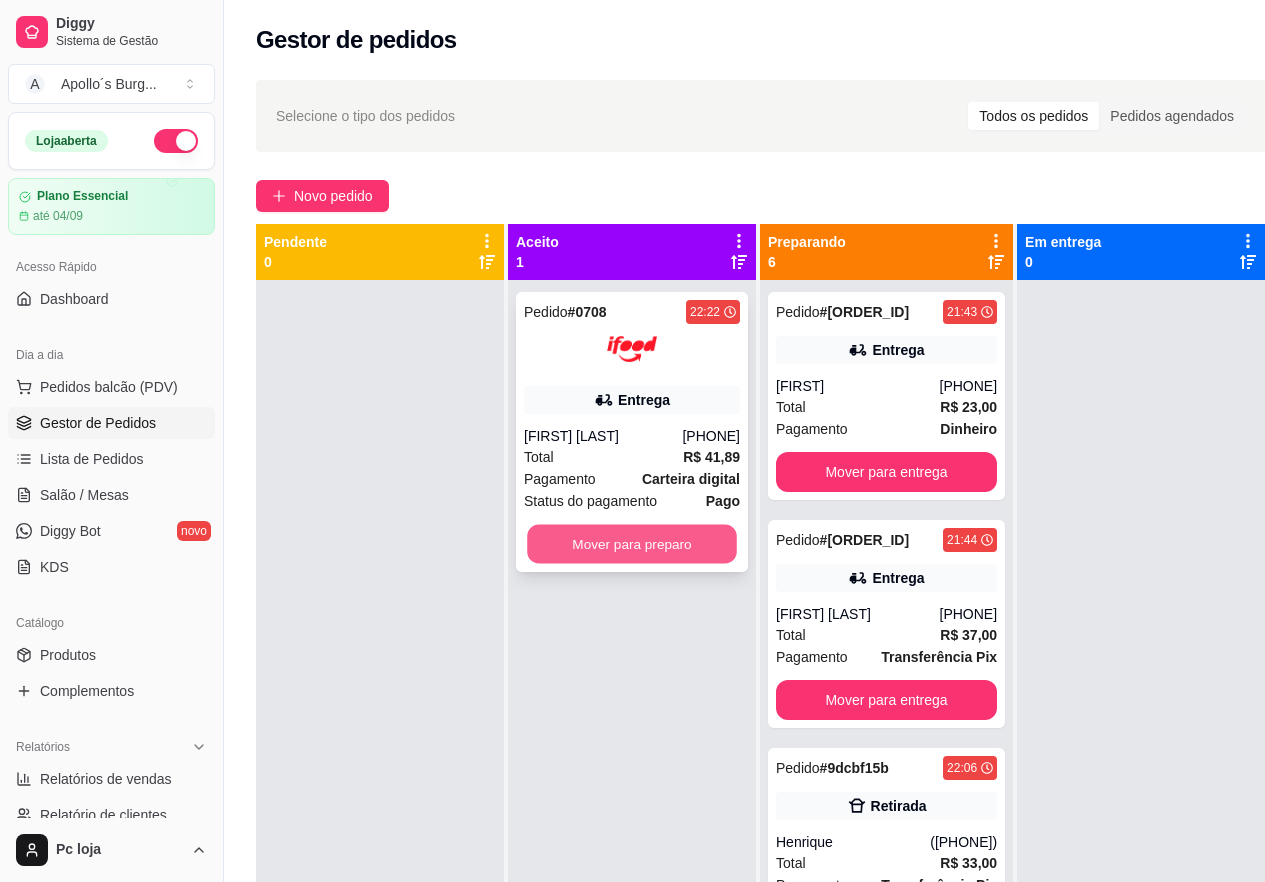click on "Mover para preparo" at bounding box center [632, 544] 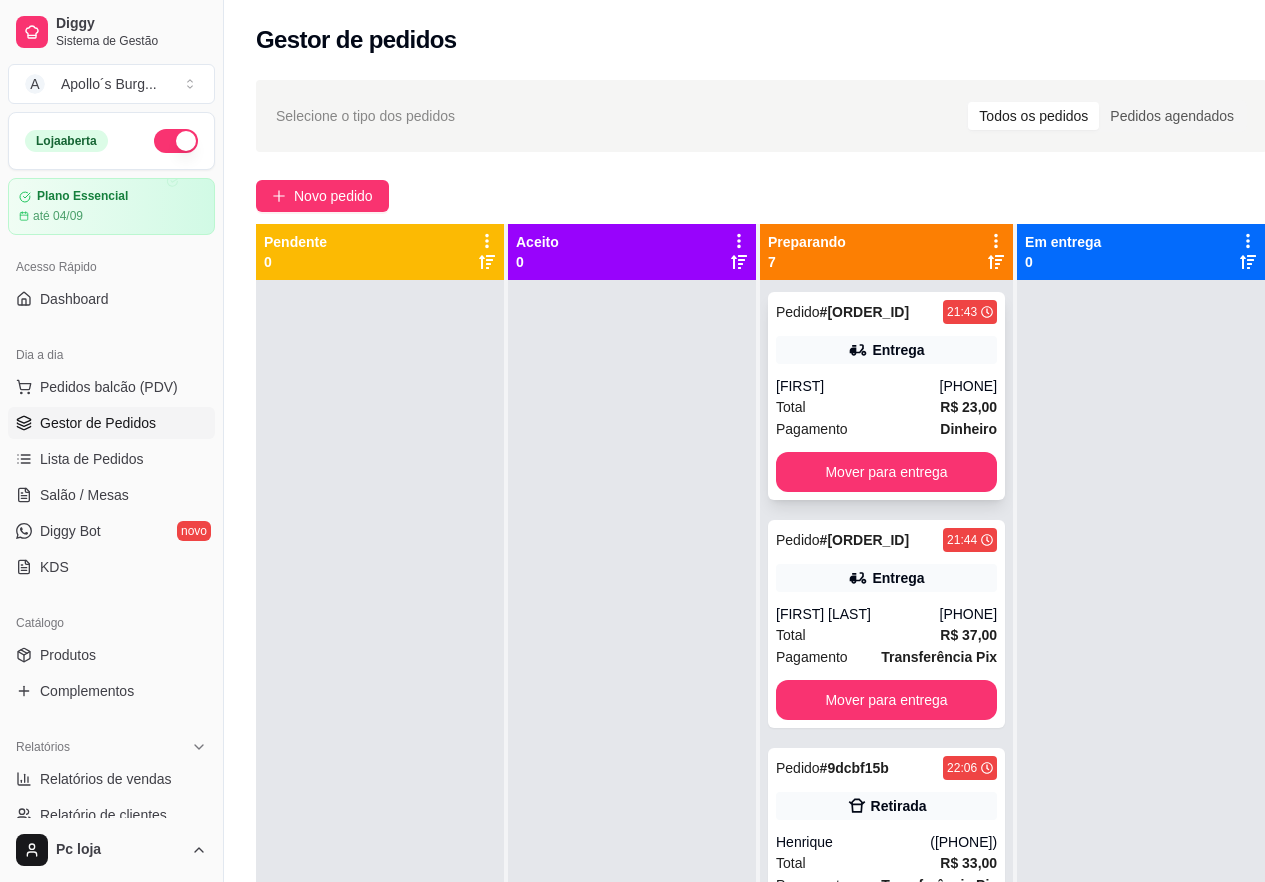 click on "[PHONE]" at bounding box center [969, 386] 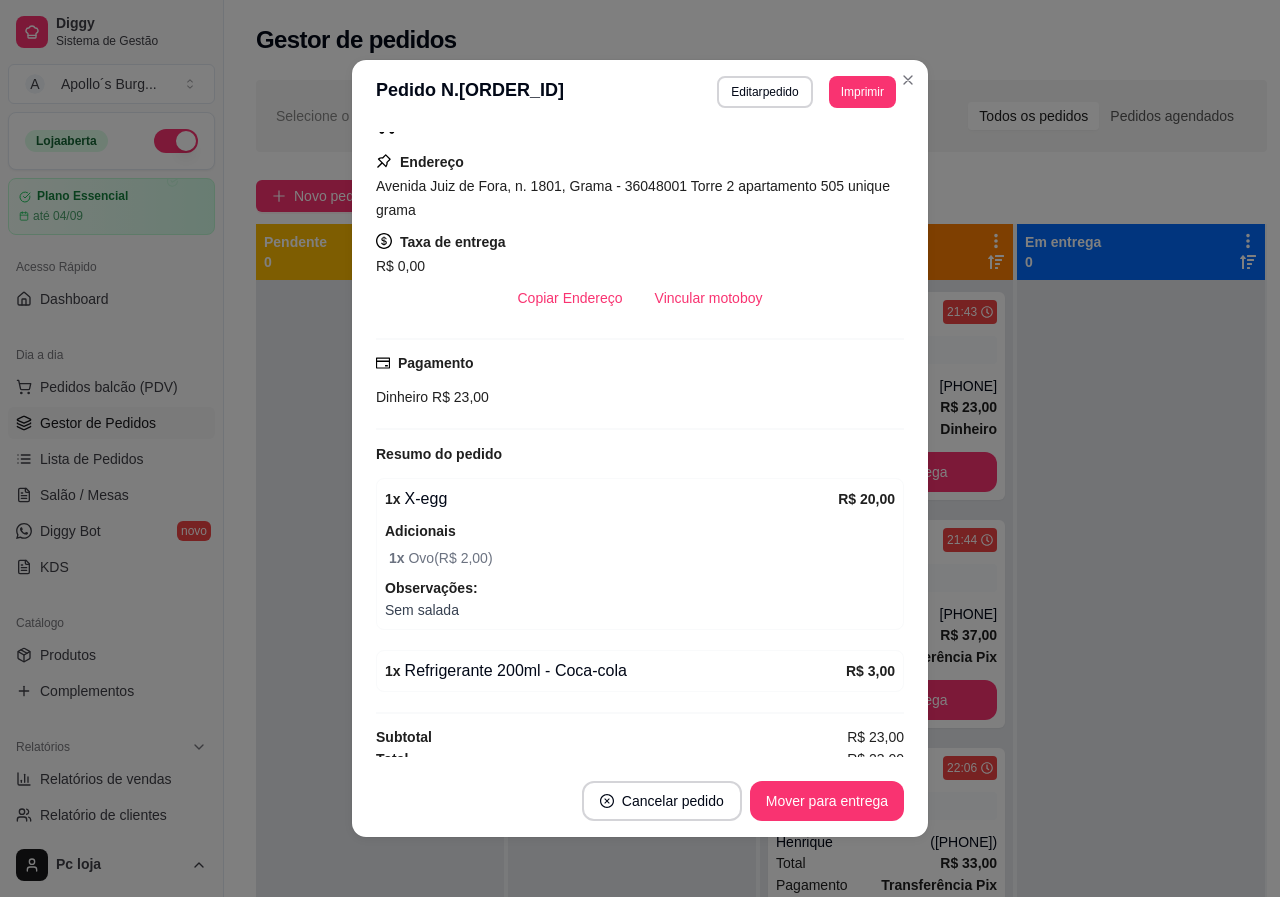 scroll, scrollTop: 348, scrollLeft: 0, axis: vertical 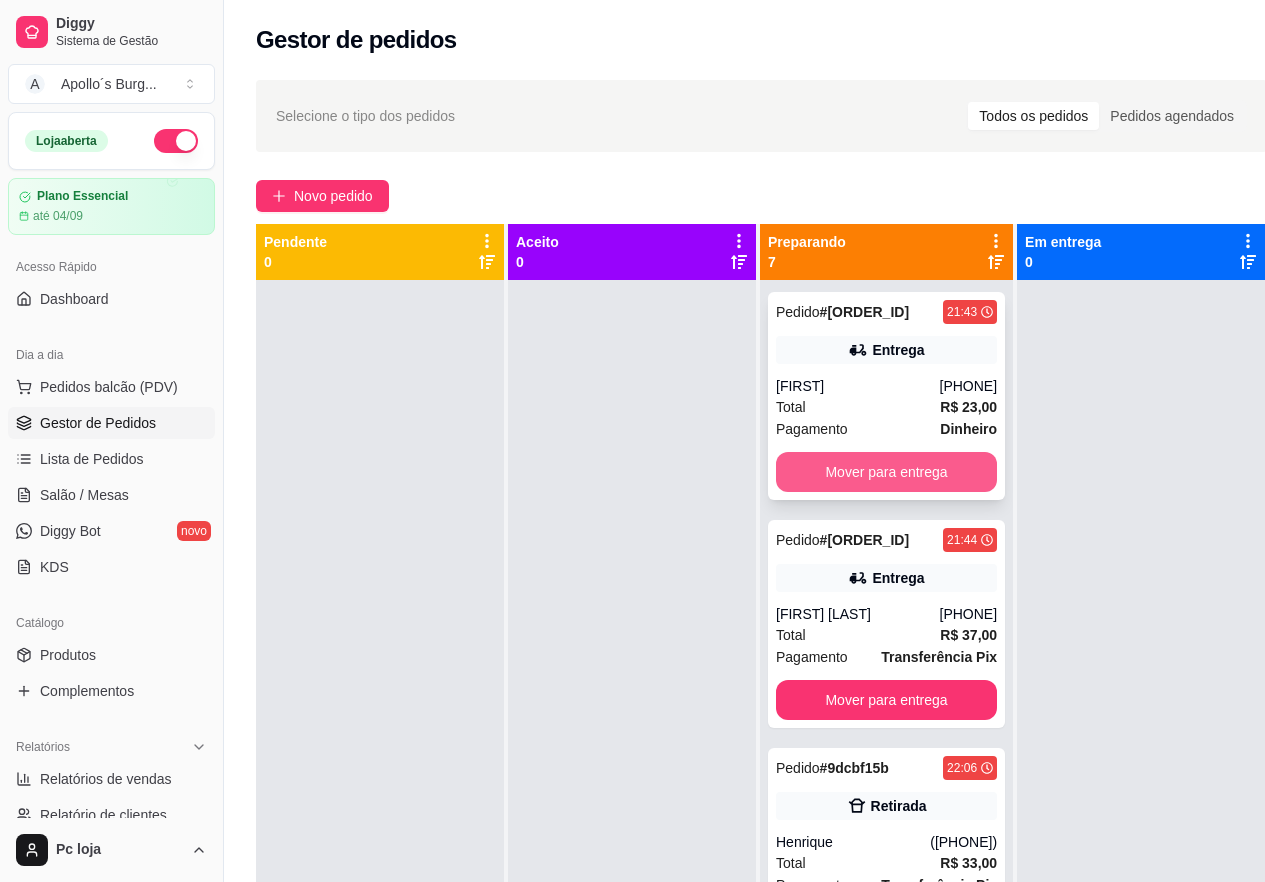 click on "Mover para entrega" at bounding box center (886, 472) 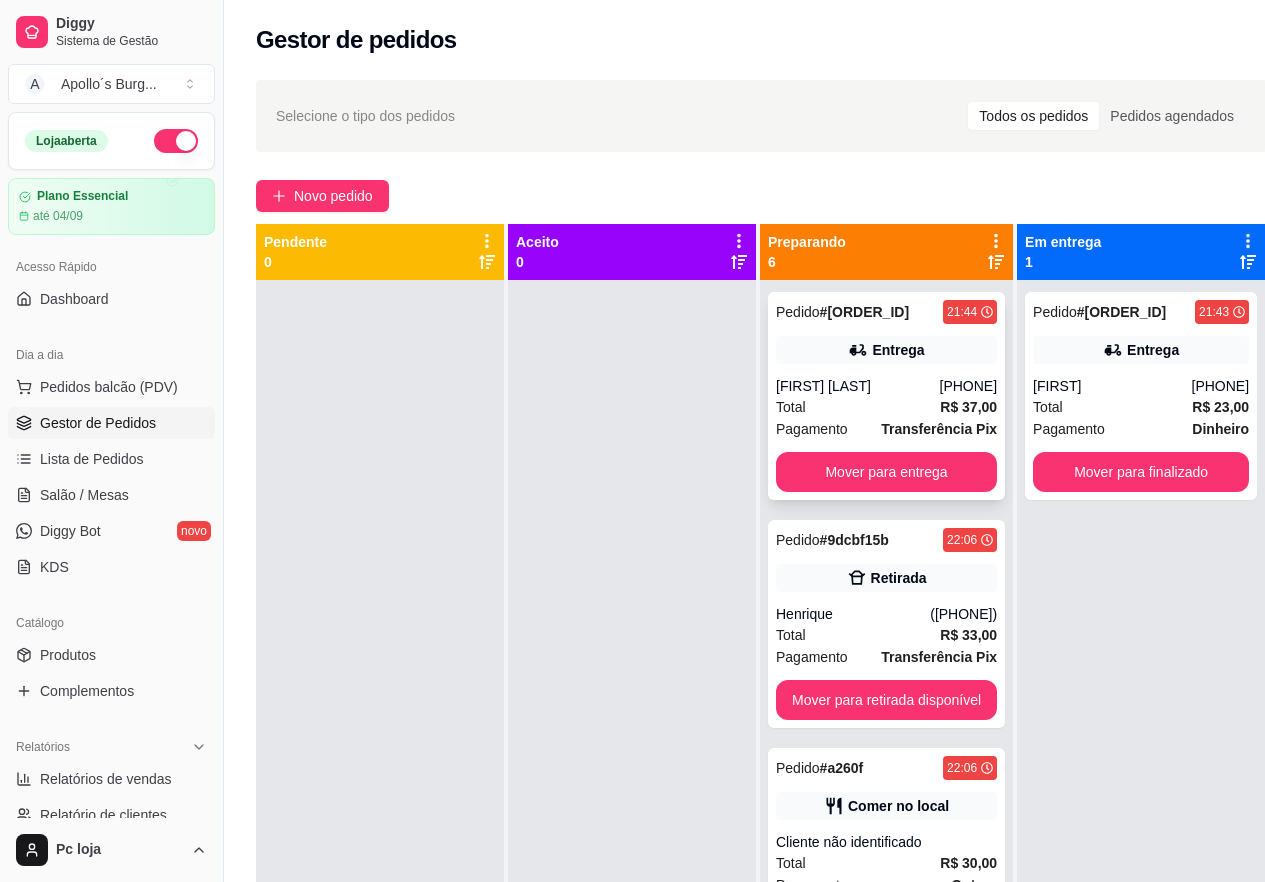 click on "[FIRST] [LAST]" at bounding box center [858, 386] 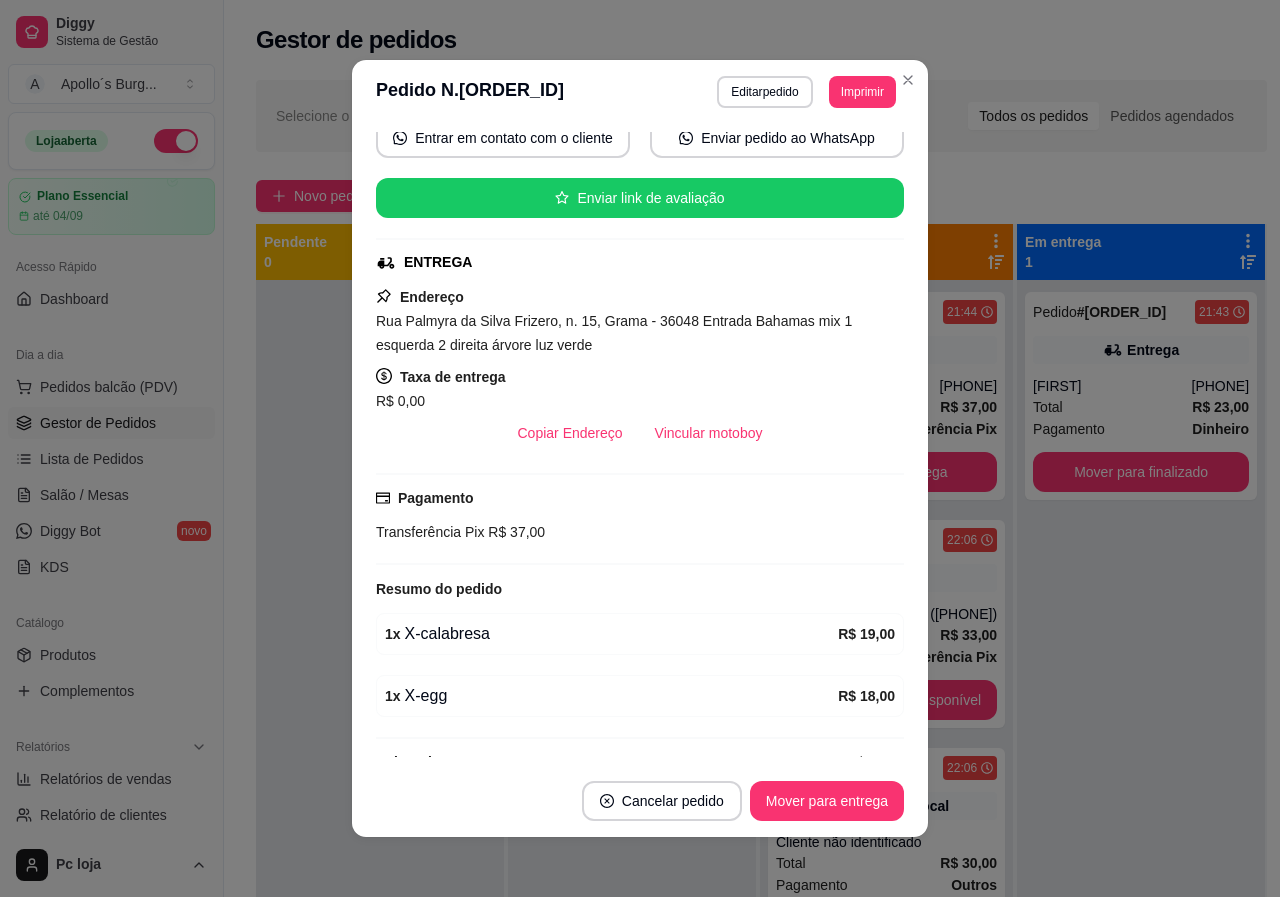 scroll, scrollTop: 238, scrollLeft: 0, axis: vertical 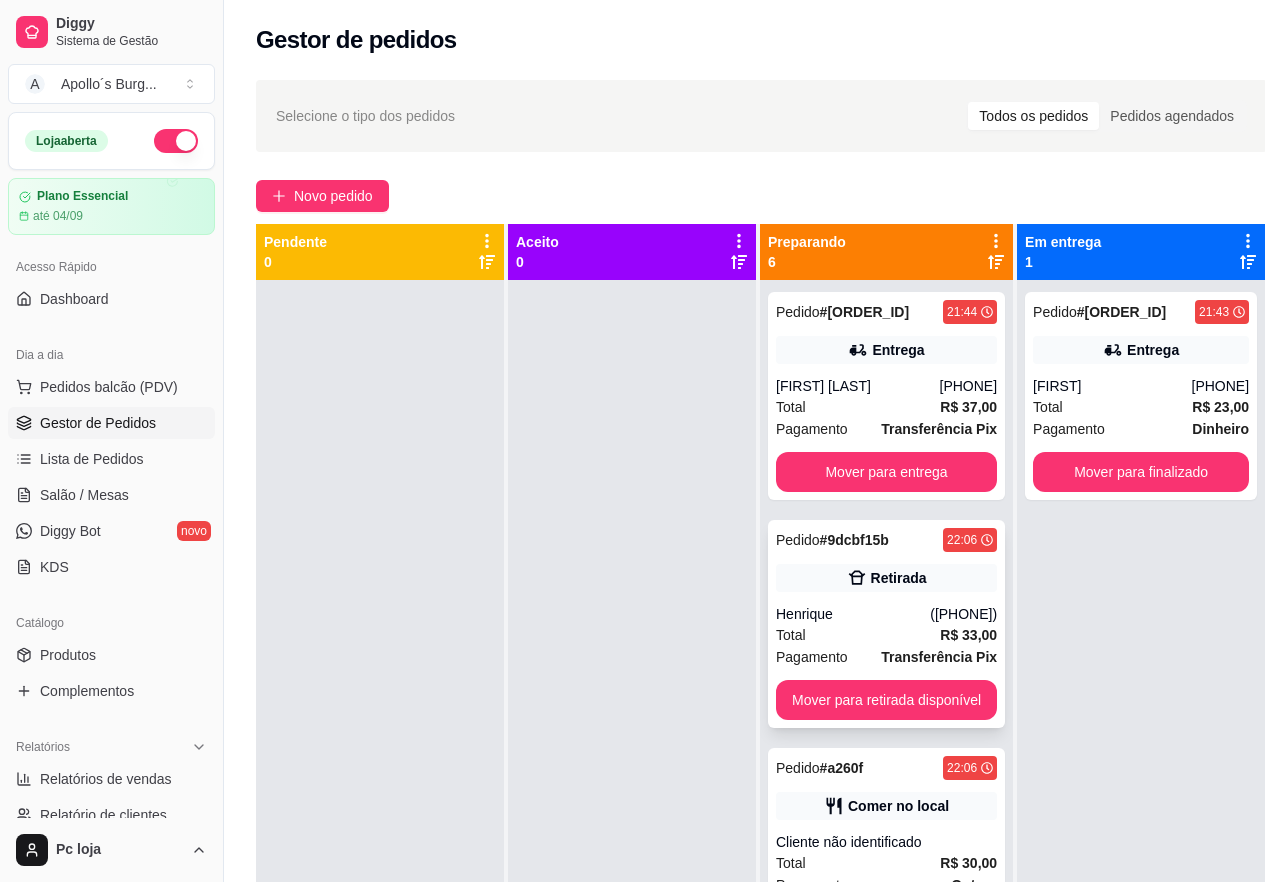 click on "Total R$ 33,00" at bounding box center (886, 635) 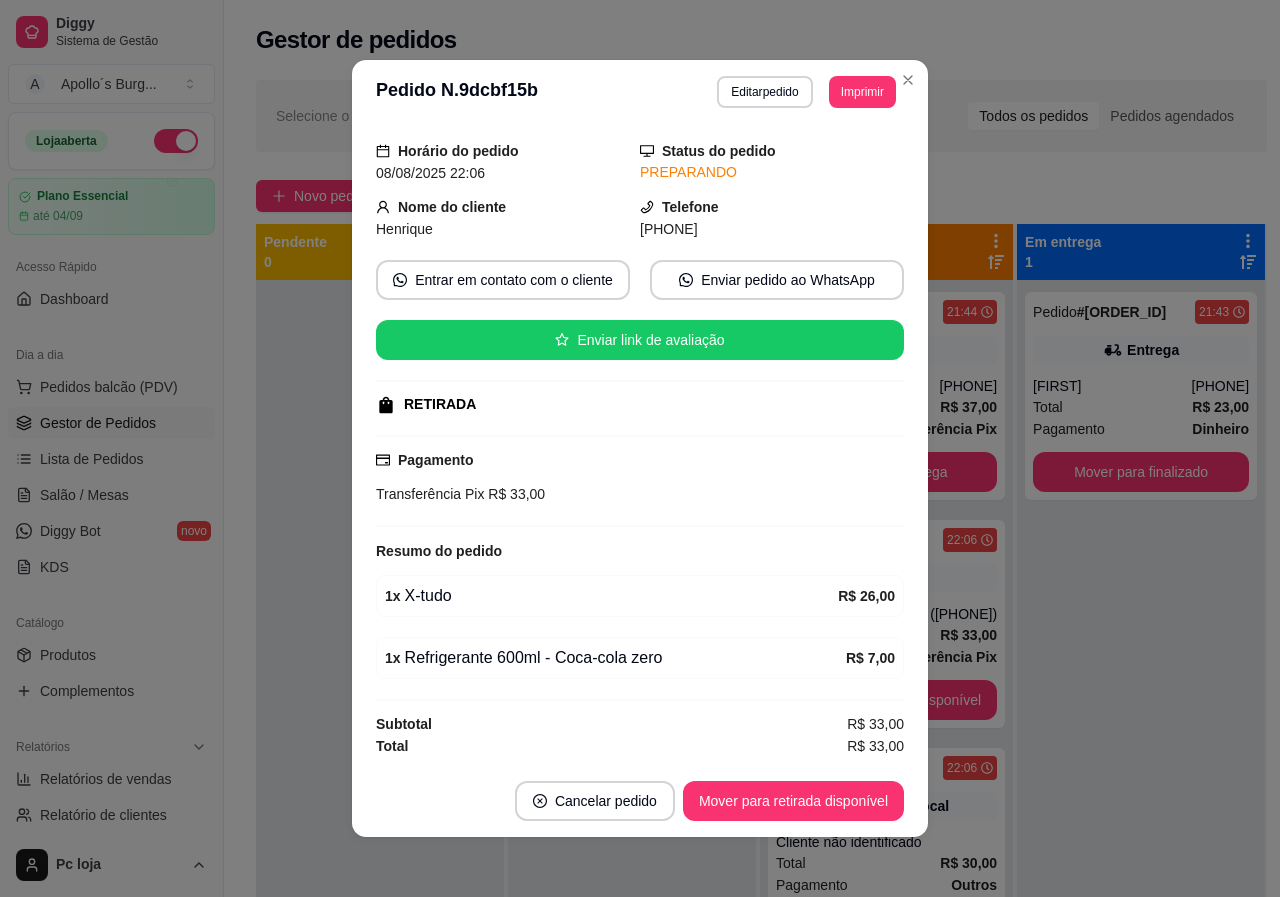 scroll, scrollTop: 0, scrollLeft: 0, axis: both 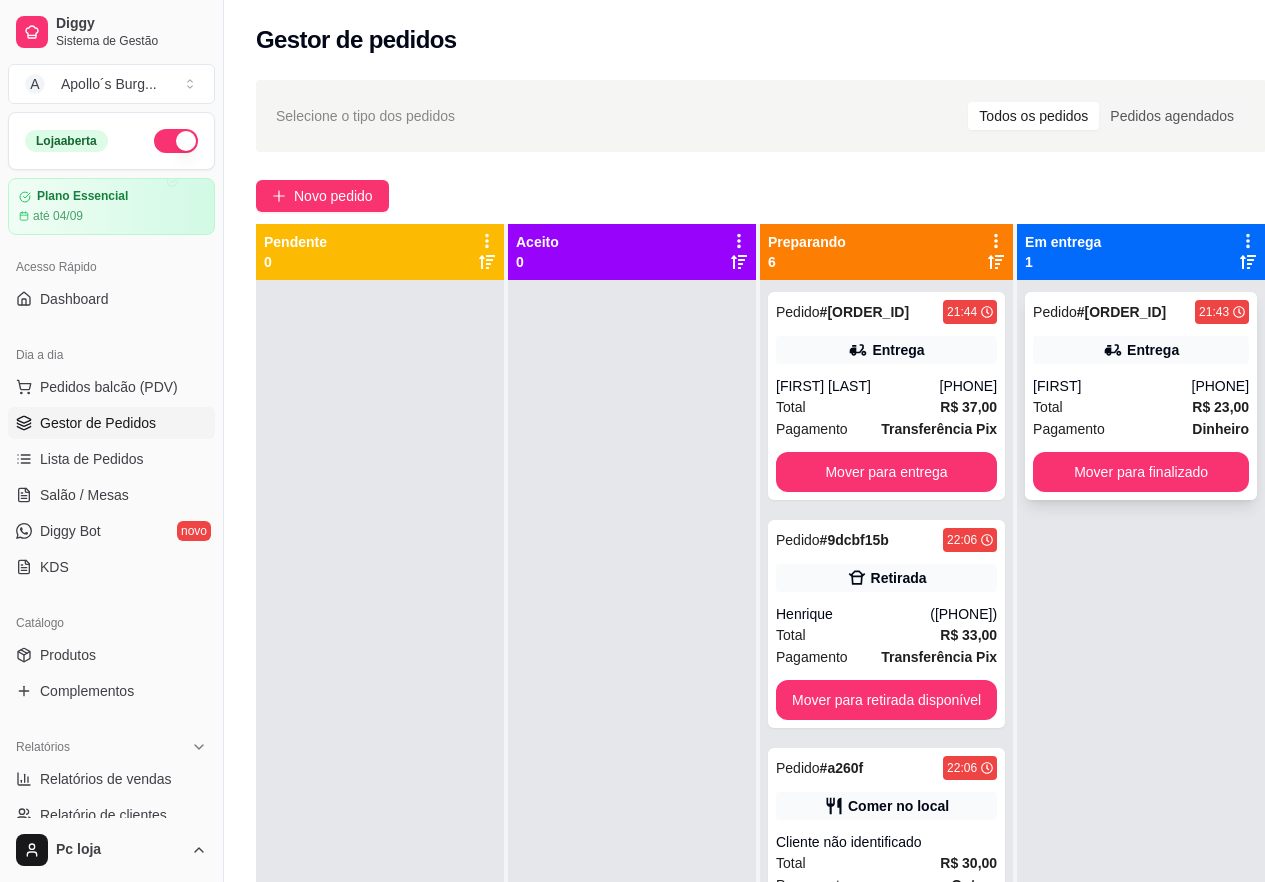 click on "Entrega" at bounding box center [1141, 350] 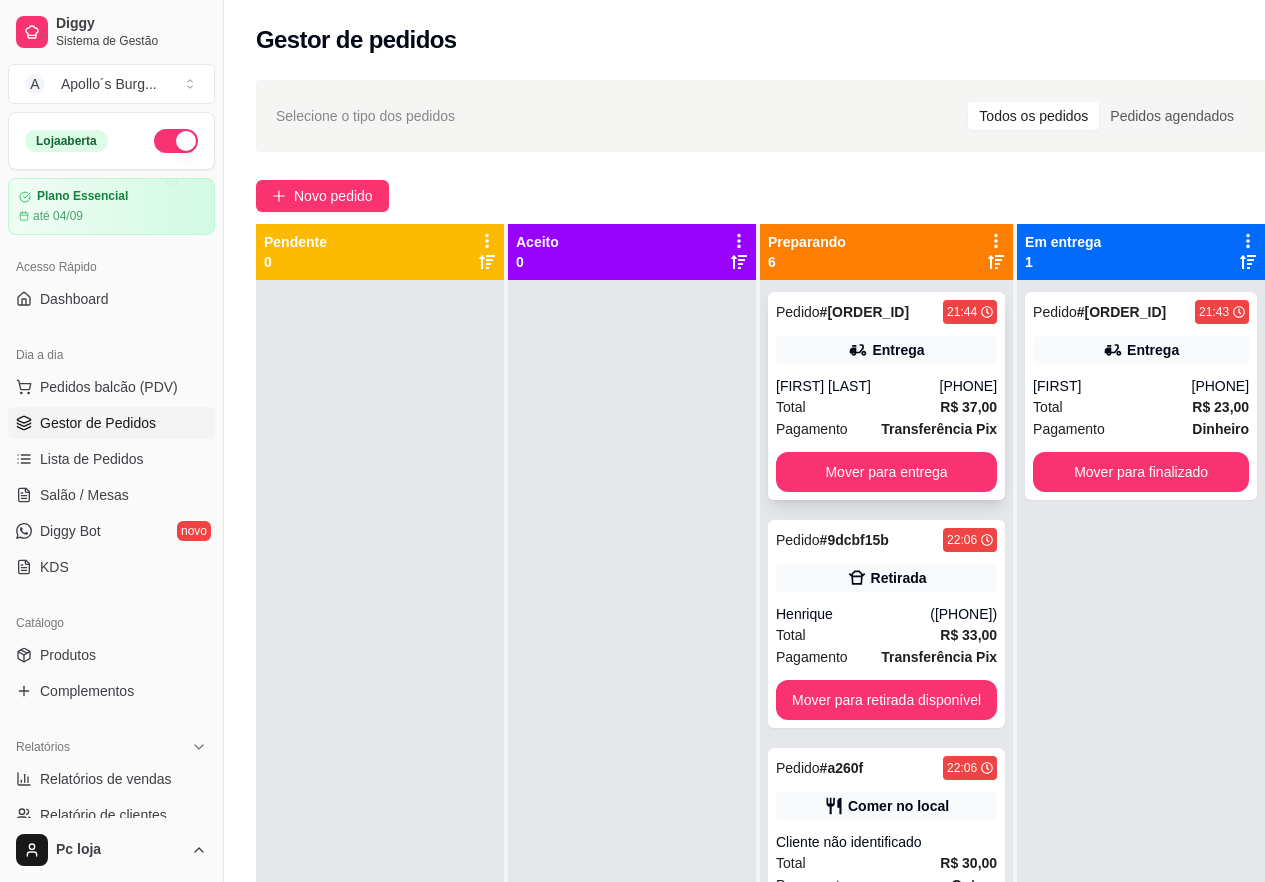click on "[PHONE]" at bounding box center [969, 386] 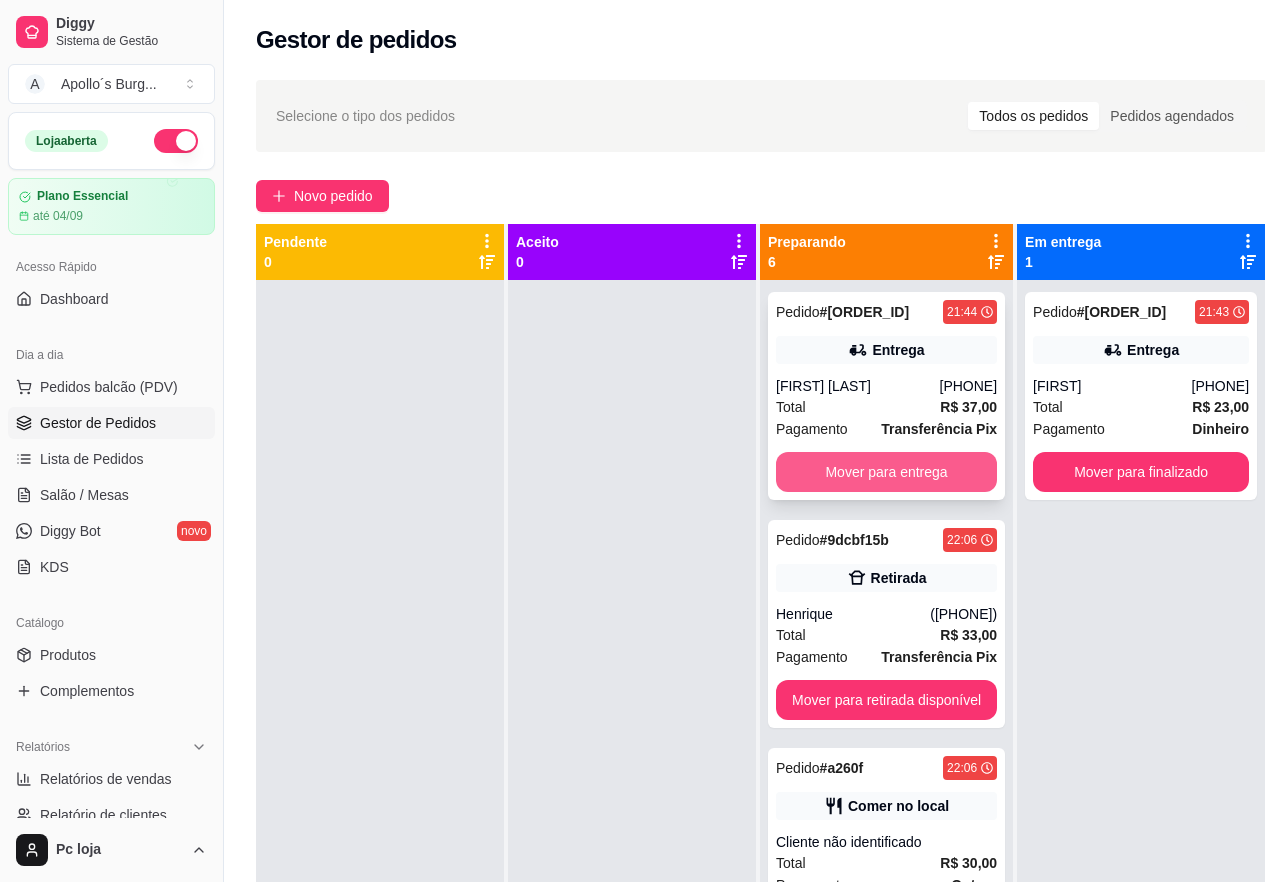 click on "Mover para entrega" at bounding box center [886, 472] 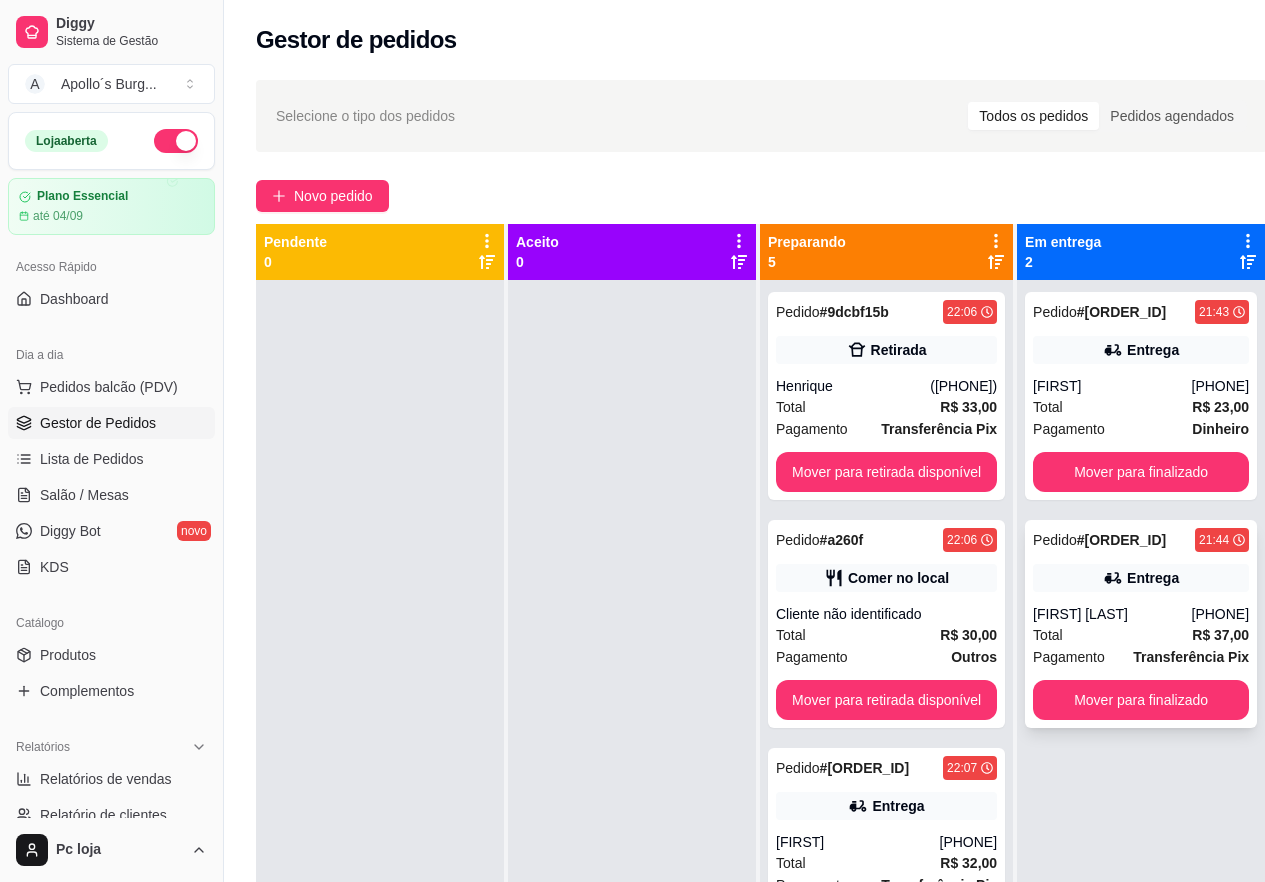 click on "Pedido # 2a4e6eda [TIME] Entrega [FIRST] [LAST] ([PHONE]) Total R$ 37,00 Pagamento Transferência Pix Mover para finalizado" at bounding box center (1141, 624) 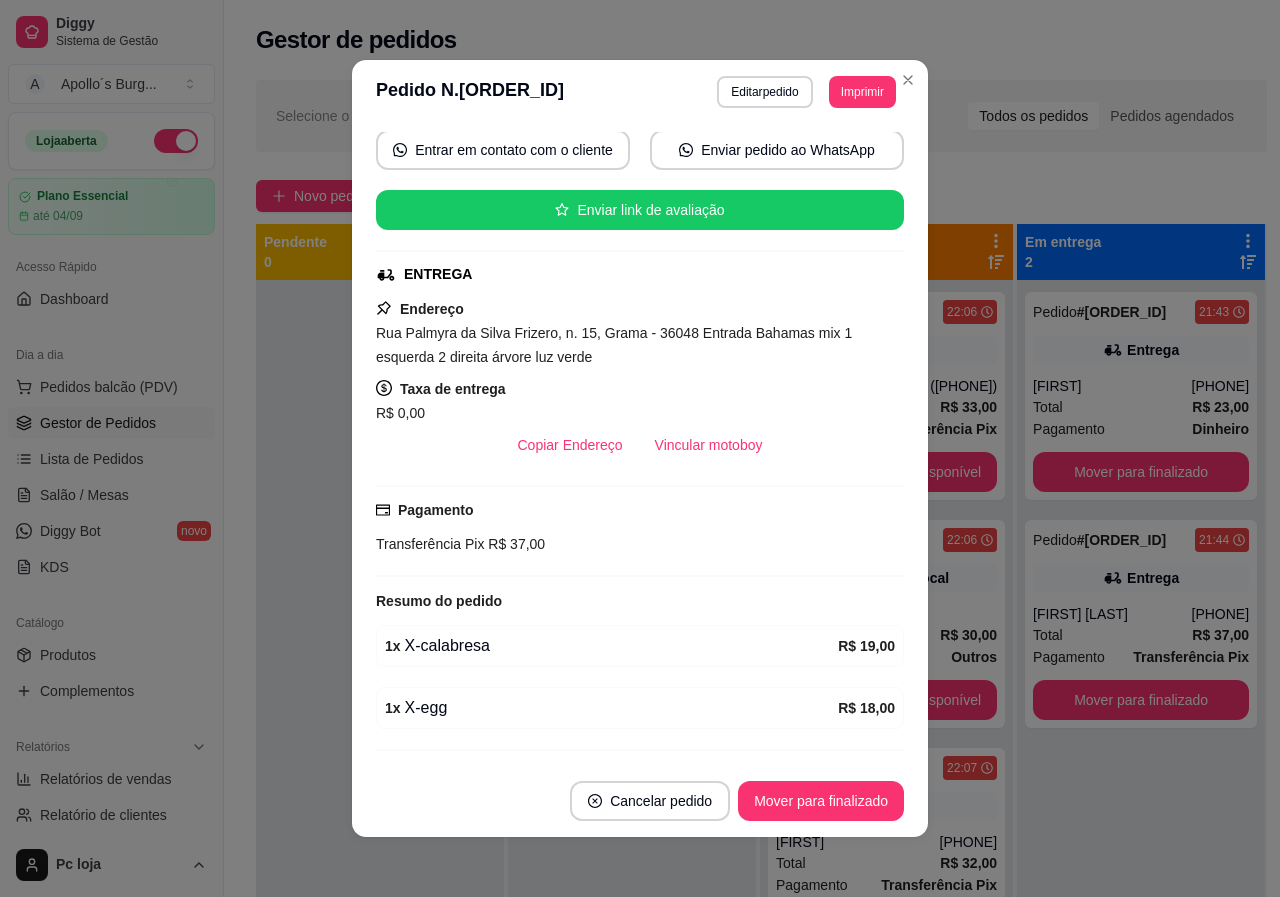 scroll, scrollTop: 238, scrollLeft: 0, axis: vertical 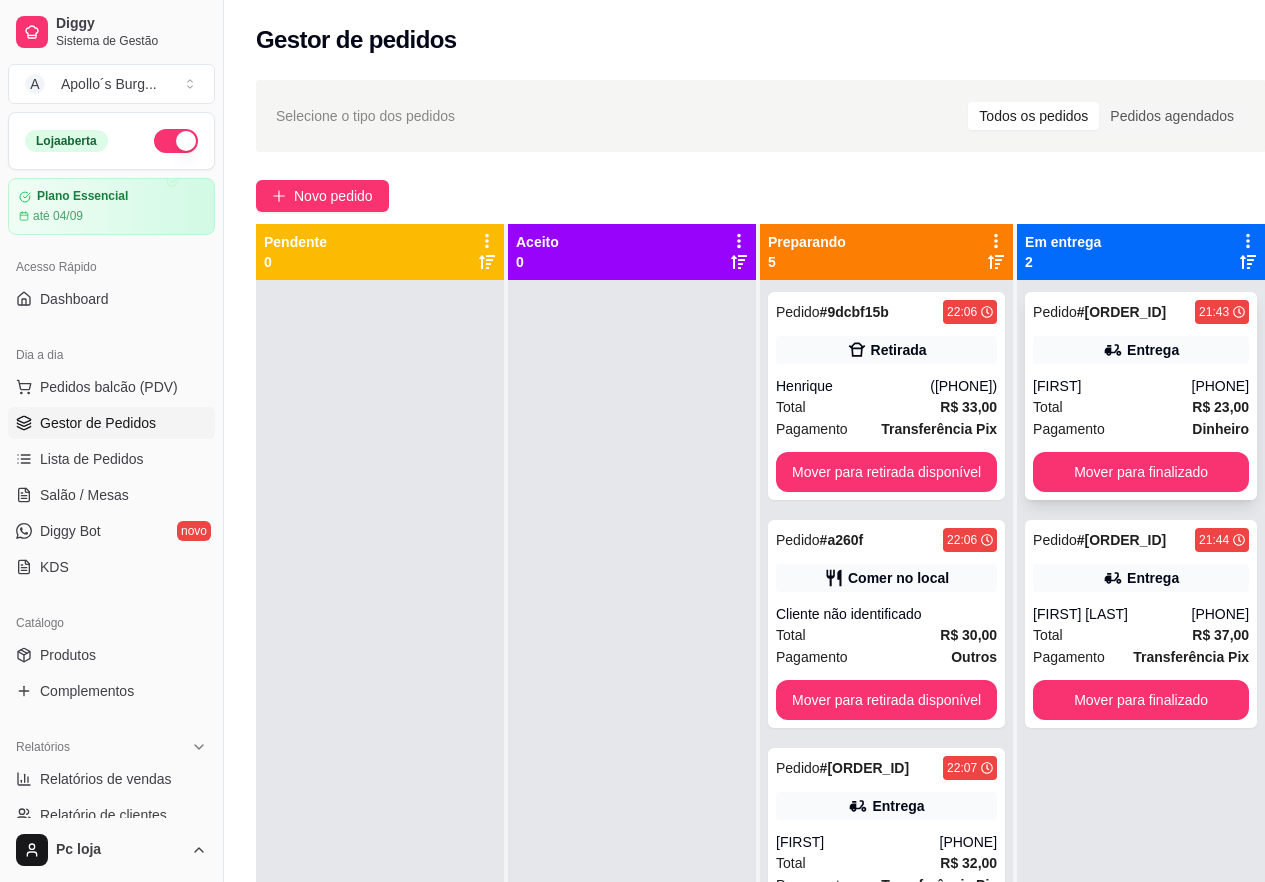 click on "Pedido  #[ORDER_ID] [TIME] Entrega [FIRST]  ([PHONE]) Total R$ 23,00 Pagamento Dinheiro Mover para finalizado" at bounding box center [1141, 396] 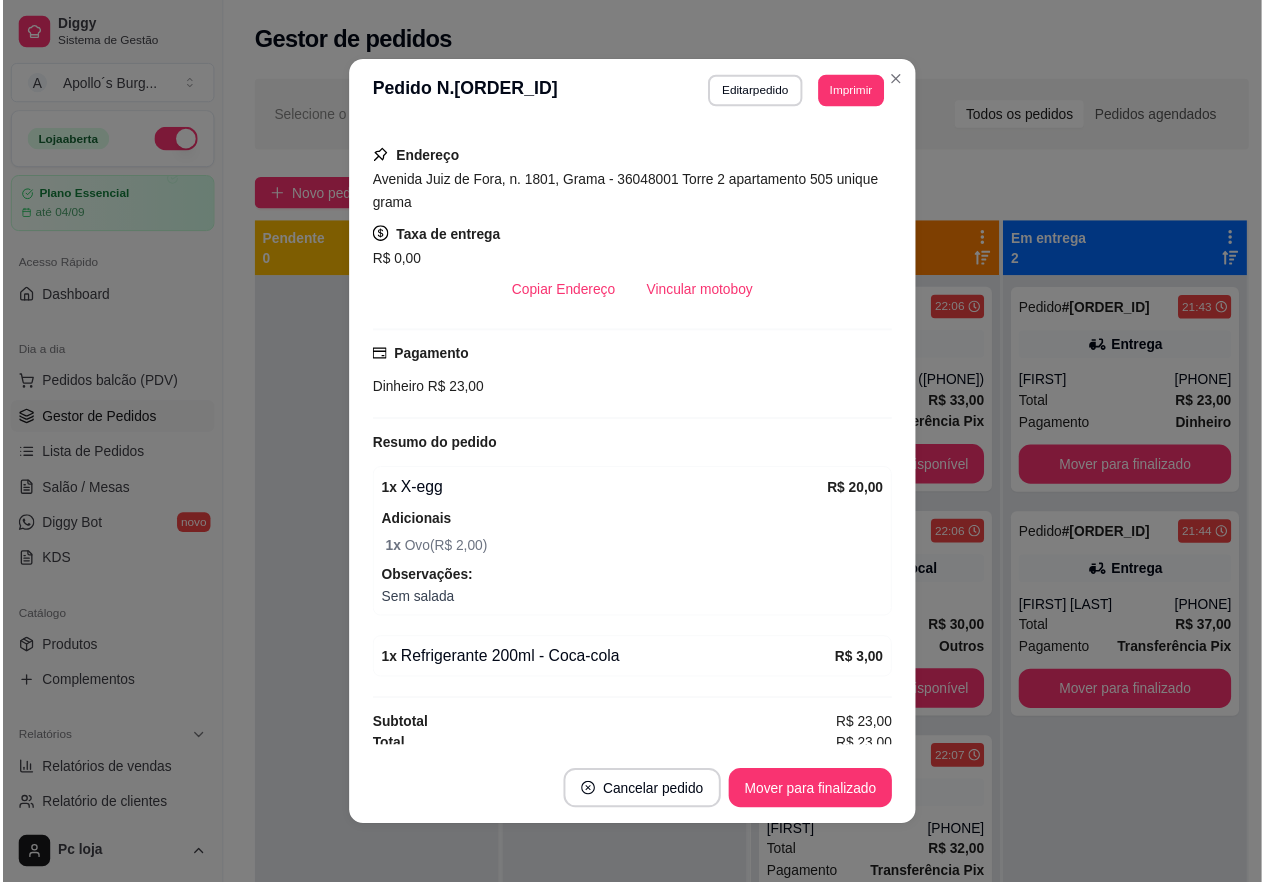 scroll, scrollTop: 348, scrollLeft: 0, axis: vertical 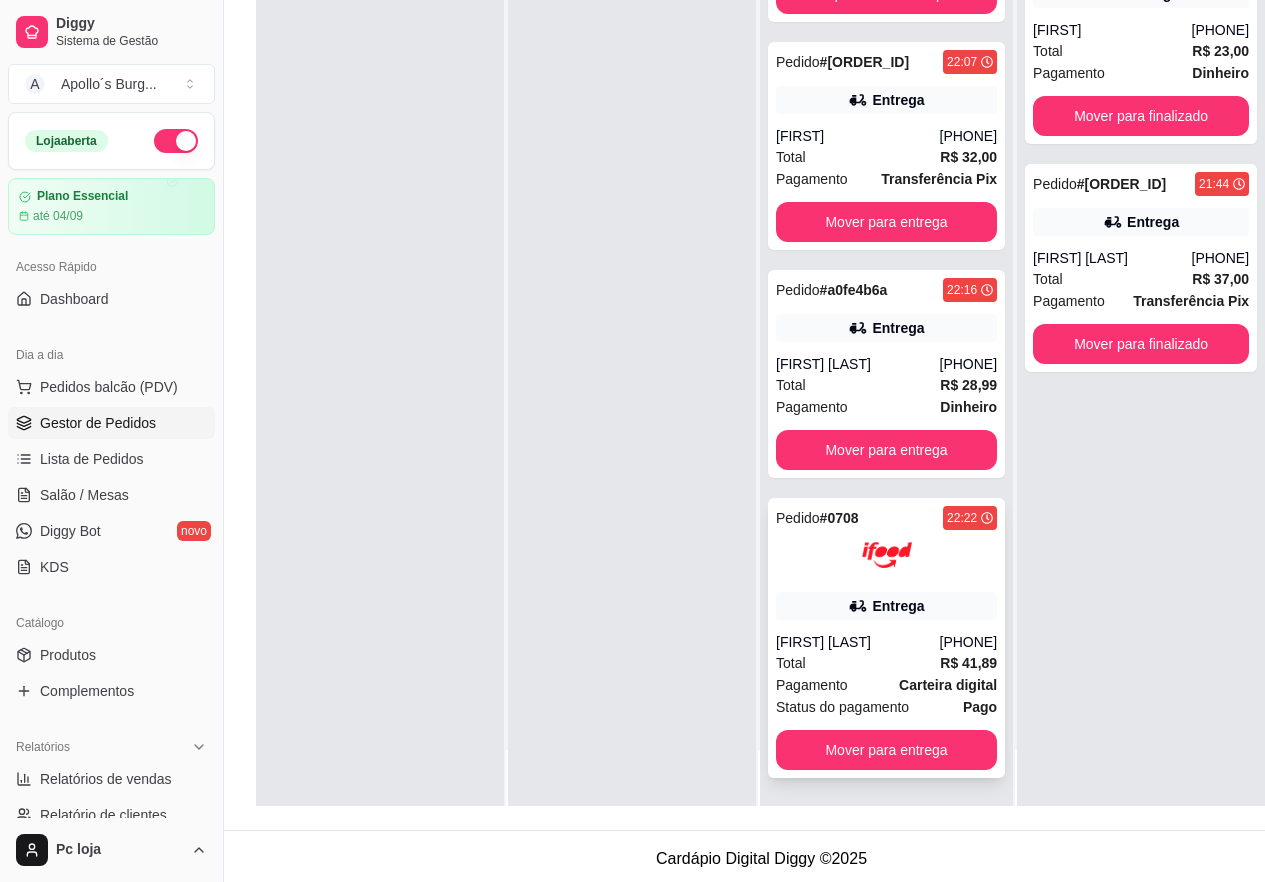 click on "[PHONE]" at bounding box center [969, 642] 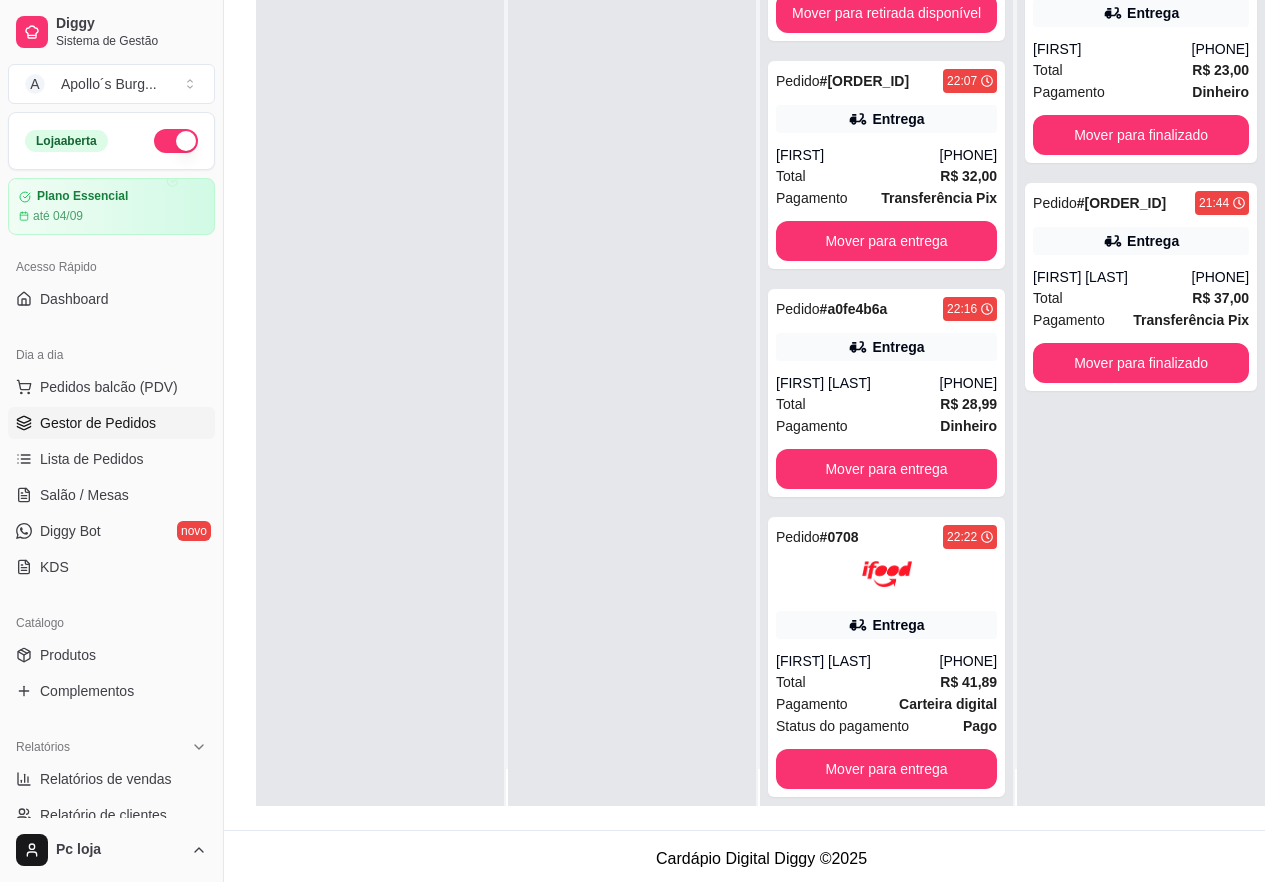 scroll, scrollTop: 0, scrollLeft: 0, axis: both 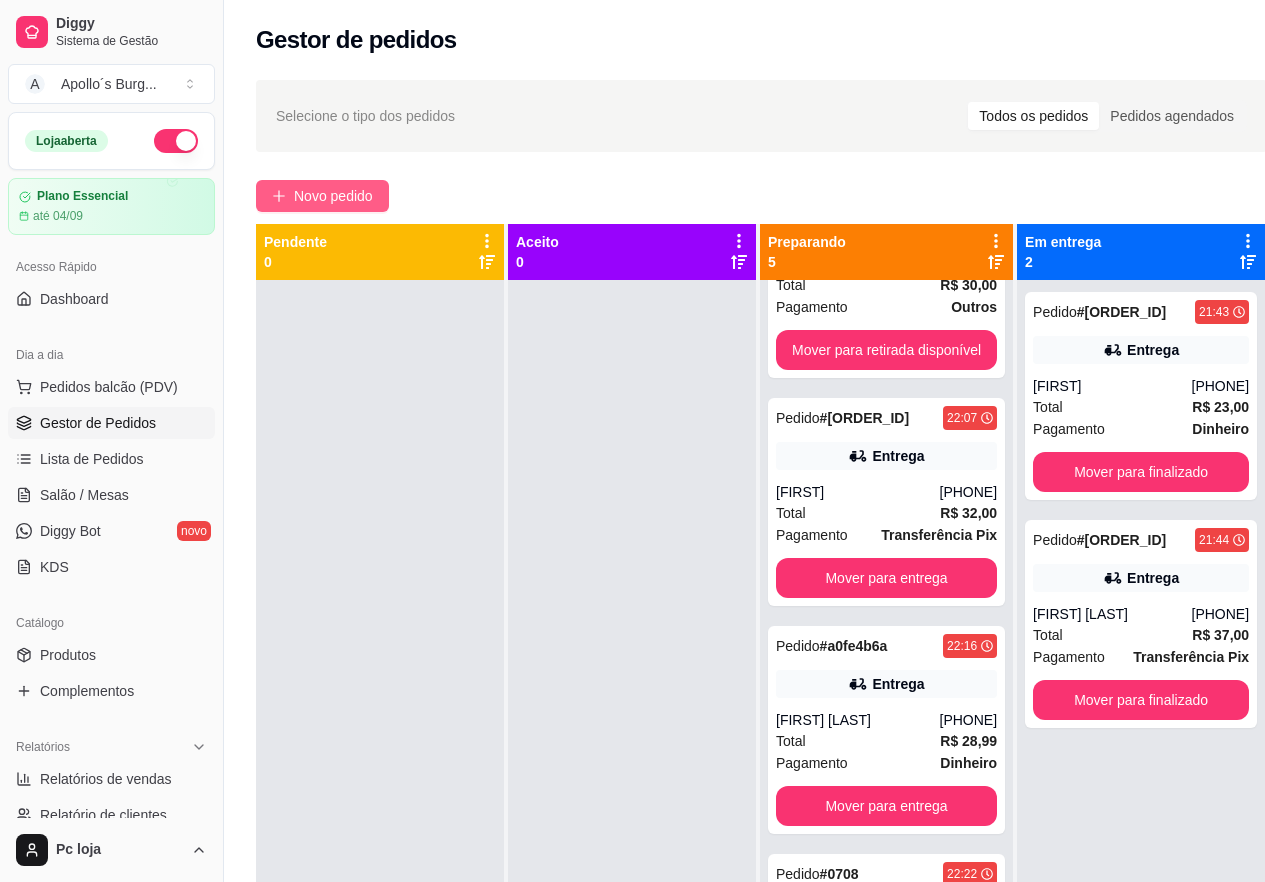 click on "Novo pedido" at bounding box center (333, 196) 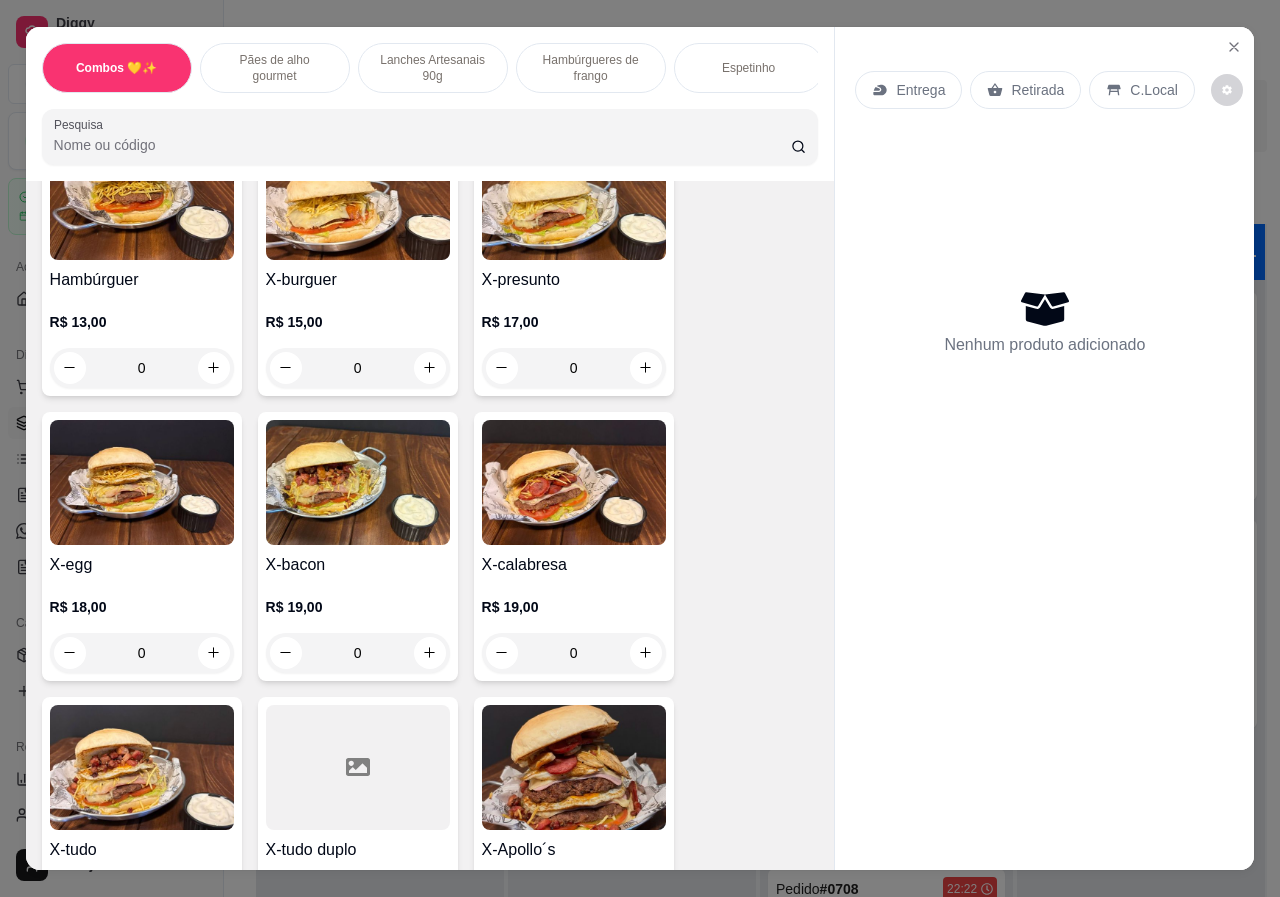 scroll, scrollTop: 1200, scrollLeft: 0, axis: vertical 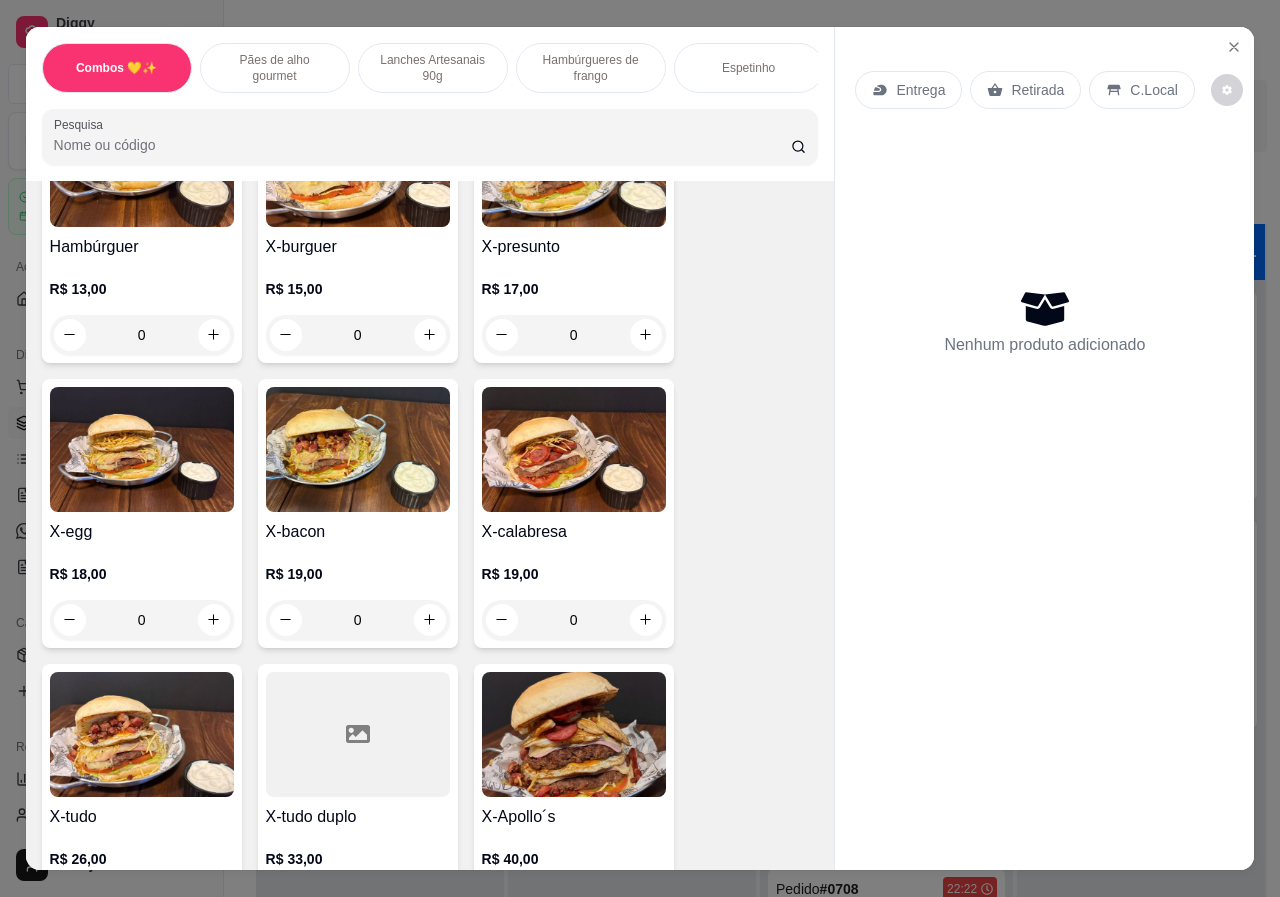 click on "0" at bounding box center (358, 620) 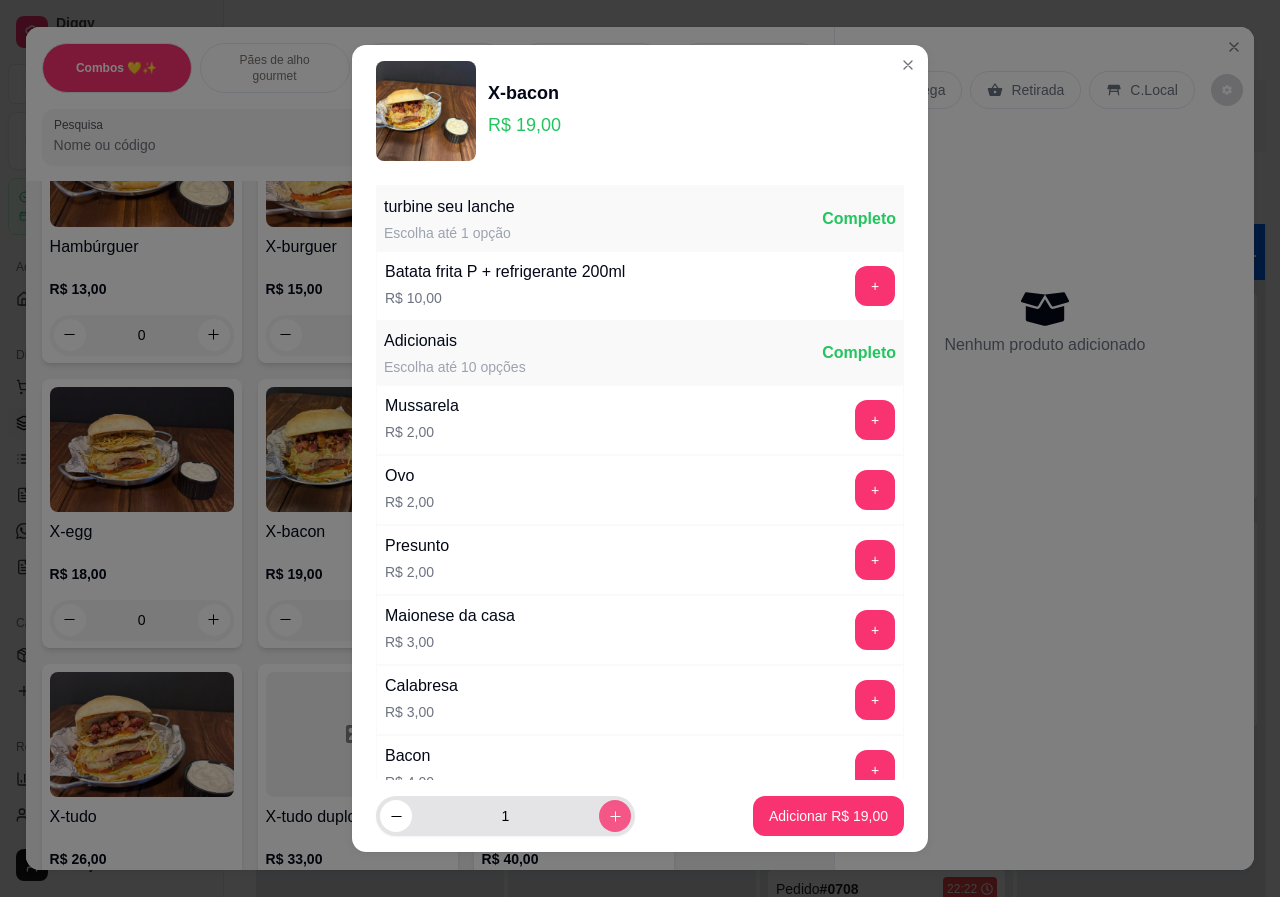 click 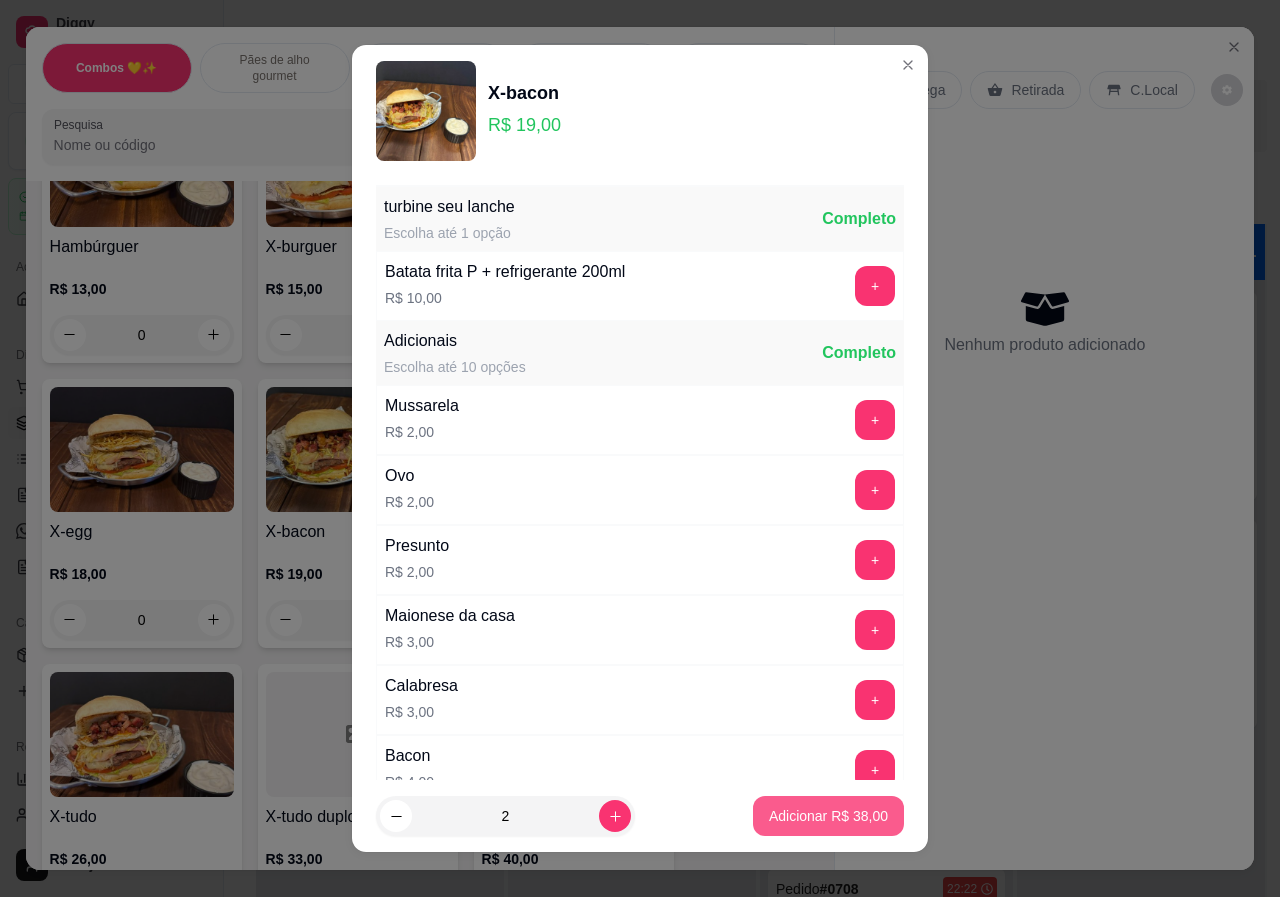 click on "Adicionar   R$ 38,00" at bounding box center (828, 816) 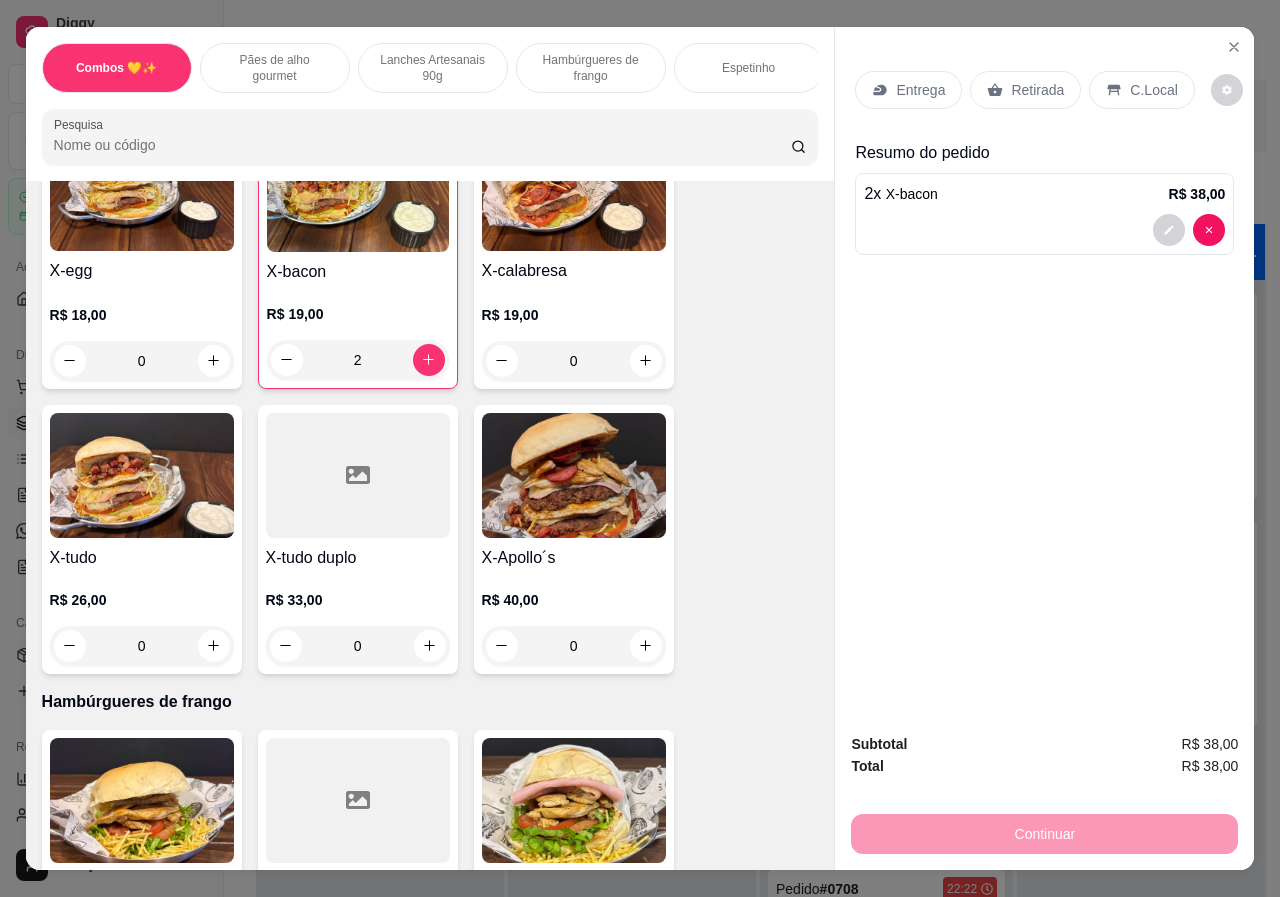 scroll, scrollTop: 1600, scrollLeft: 0, axis: vertical 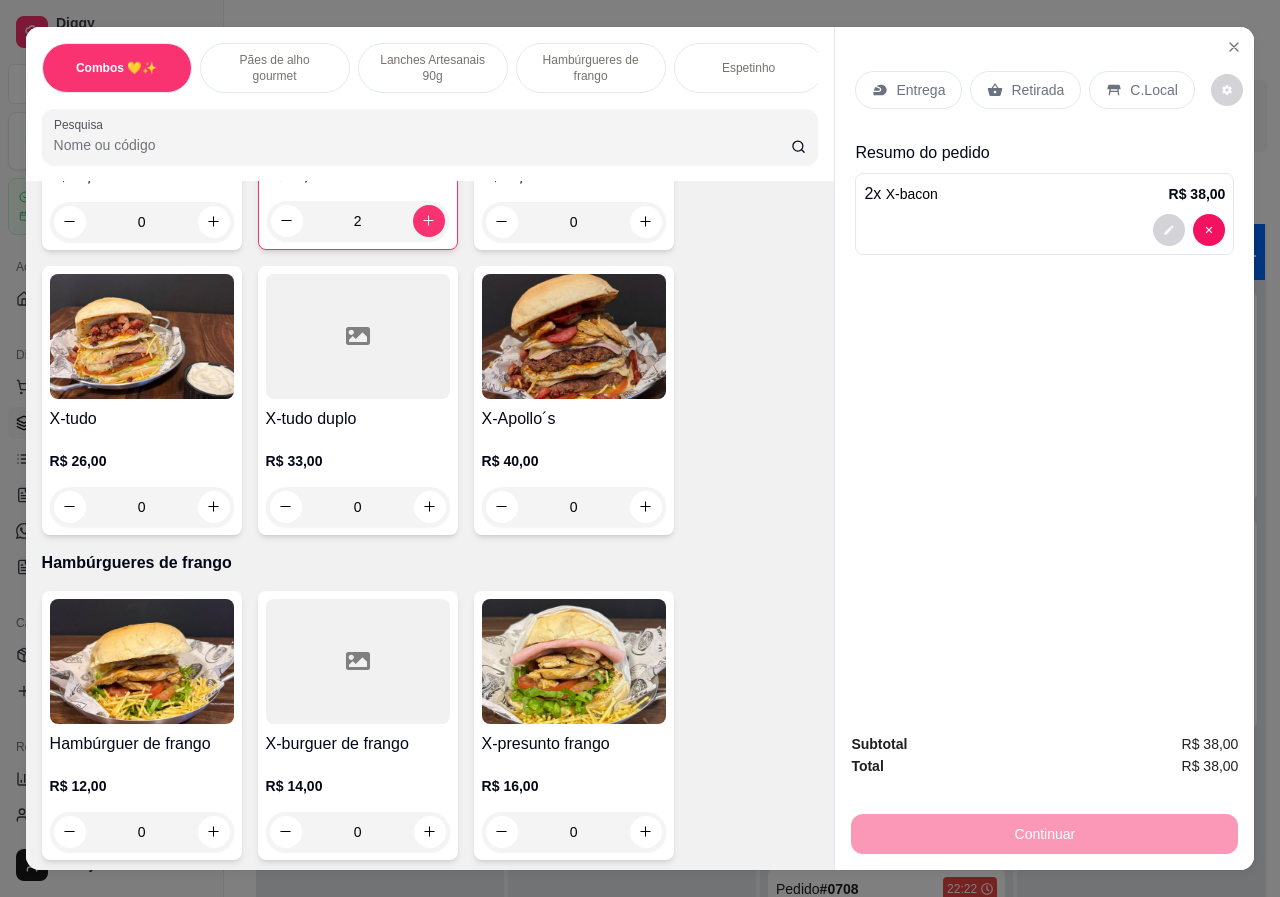 click on "0" at bounding box center [142, 507] 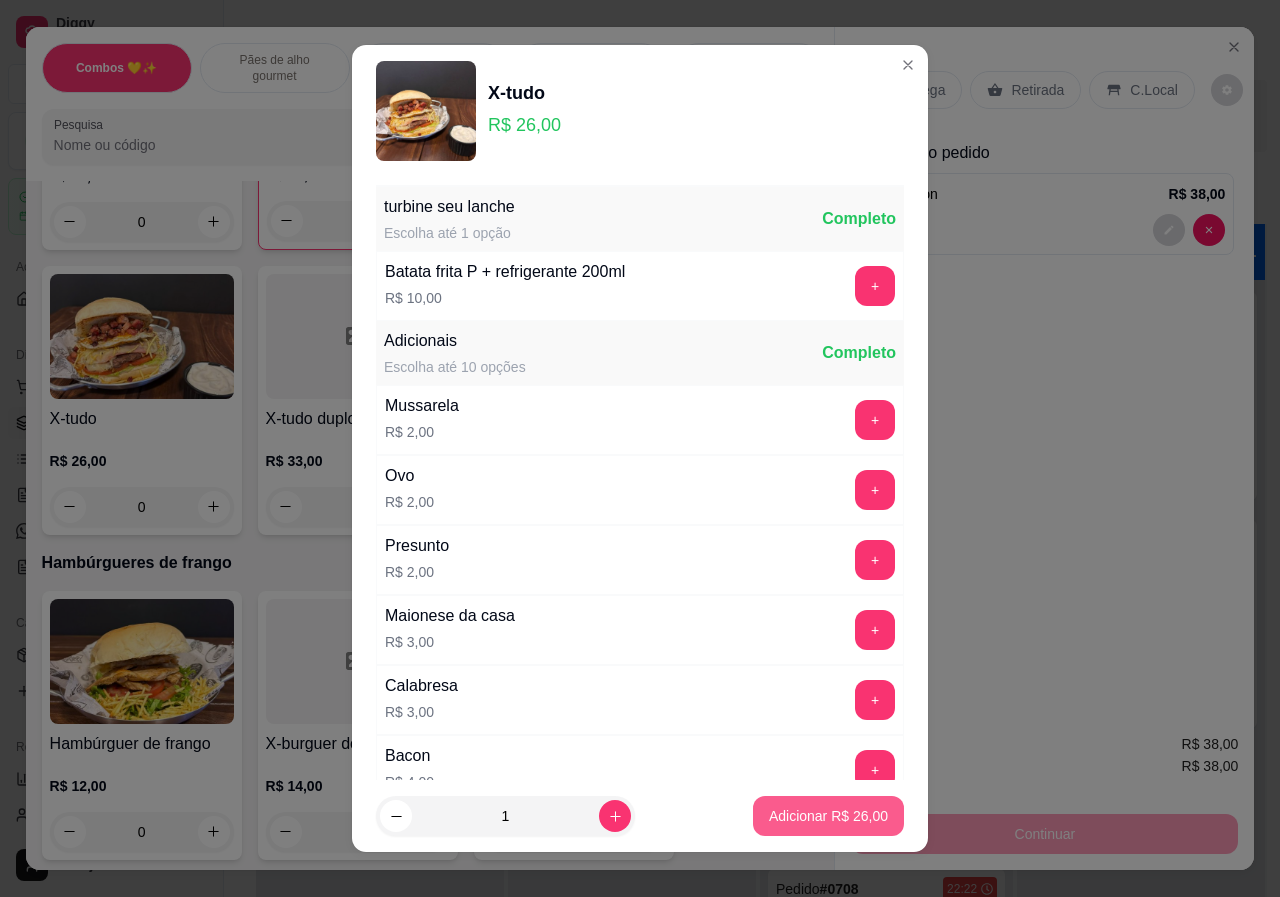 click on "Adicionar   R$ 26,00" at bounding box center (828, 816) 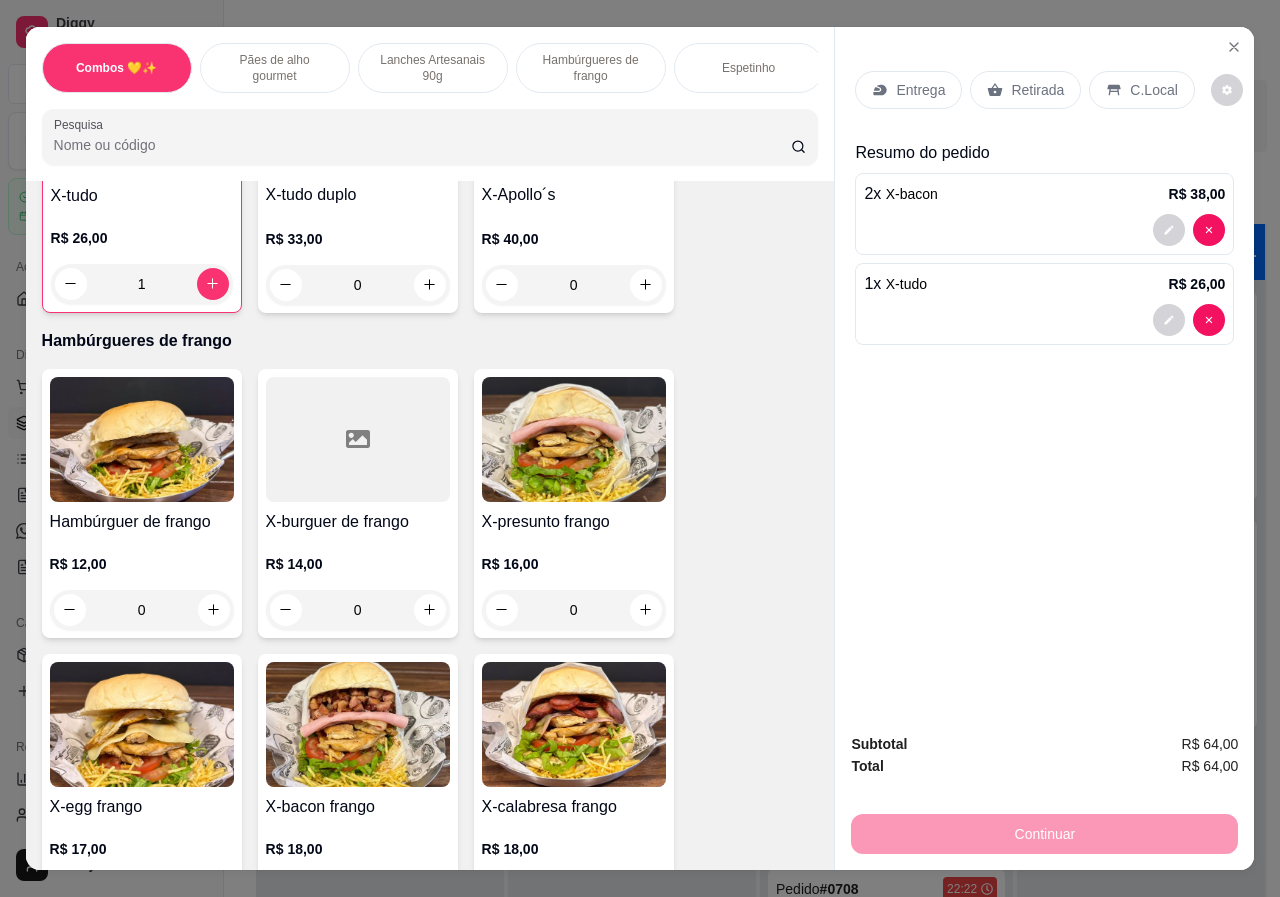 scroll, scrollTop: 1900, scrollLeft: 0, axis: vertical 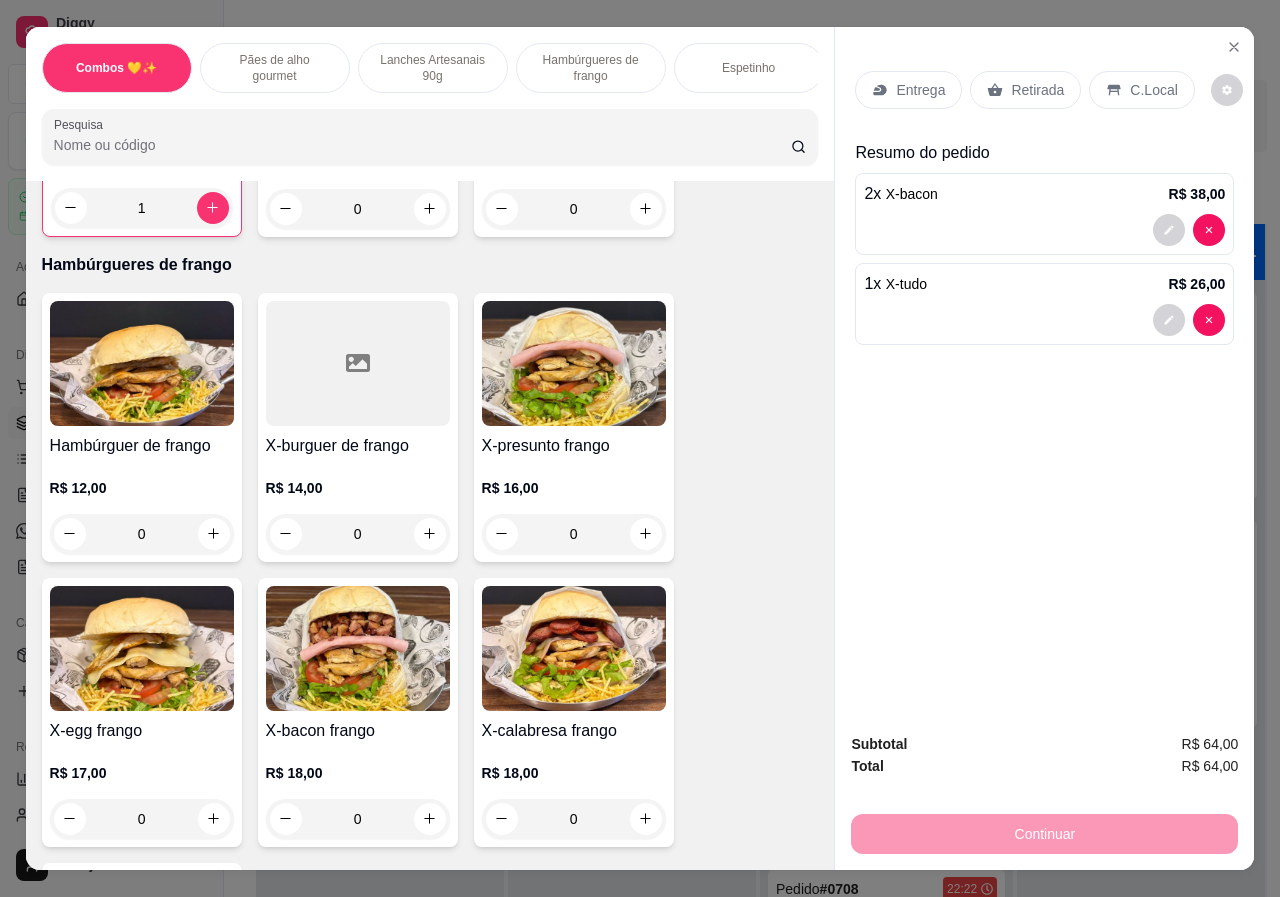 click on "0" at bounding box center (574, 819) 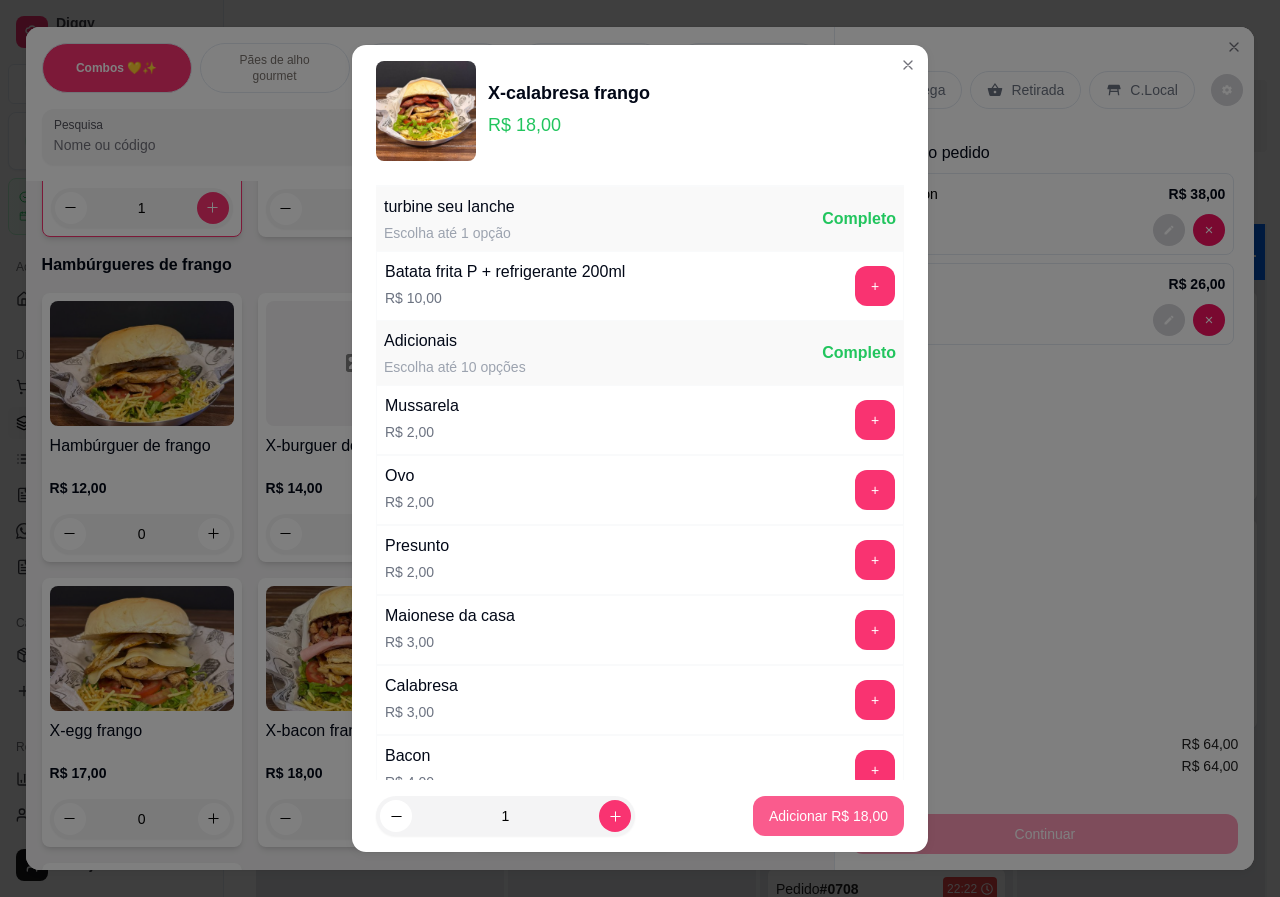click on "Adicionar   R$ 18,00" at bounding box center [828, 816] 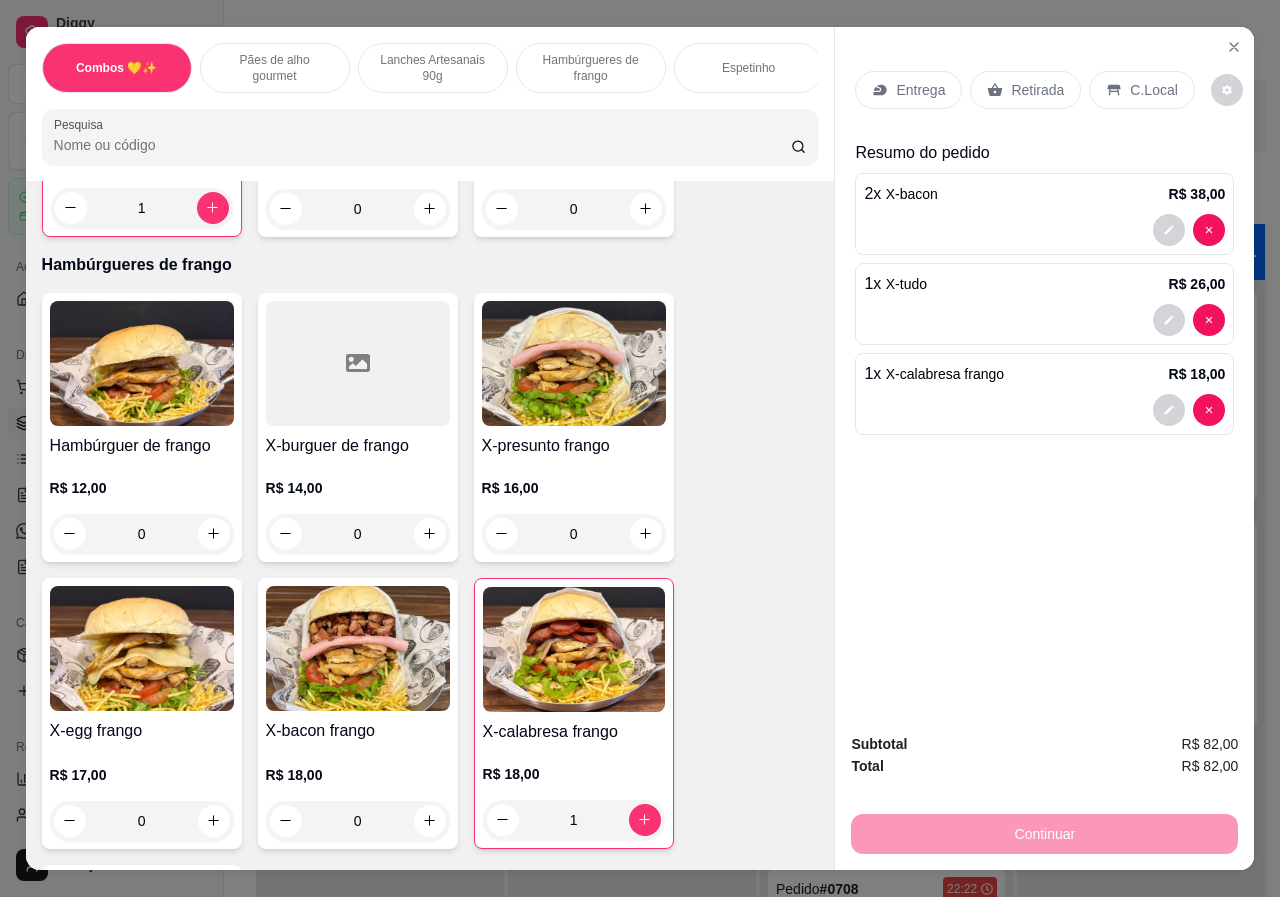 scroll, scrollTop: 1200, scrollLeft: 0, axis: vertical 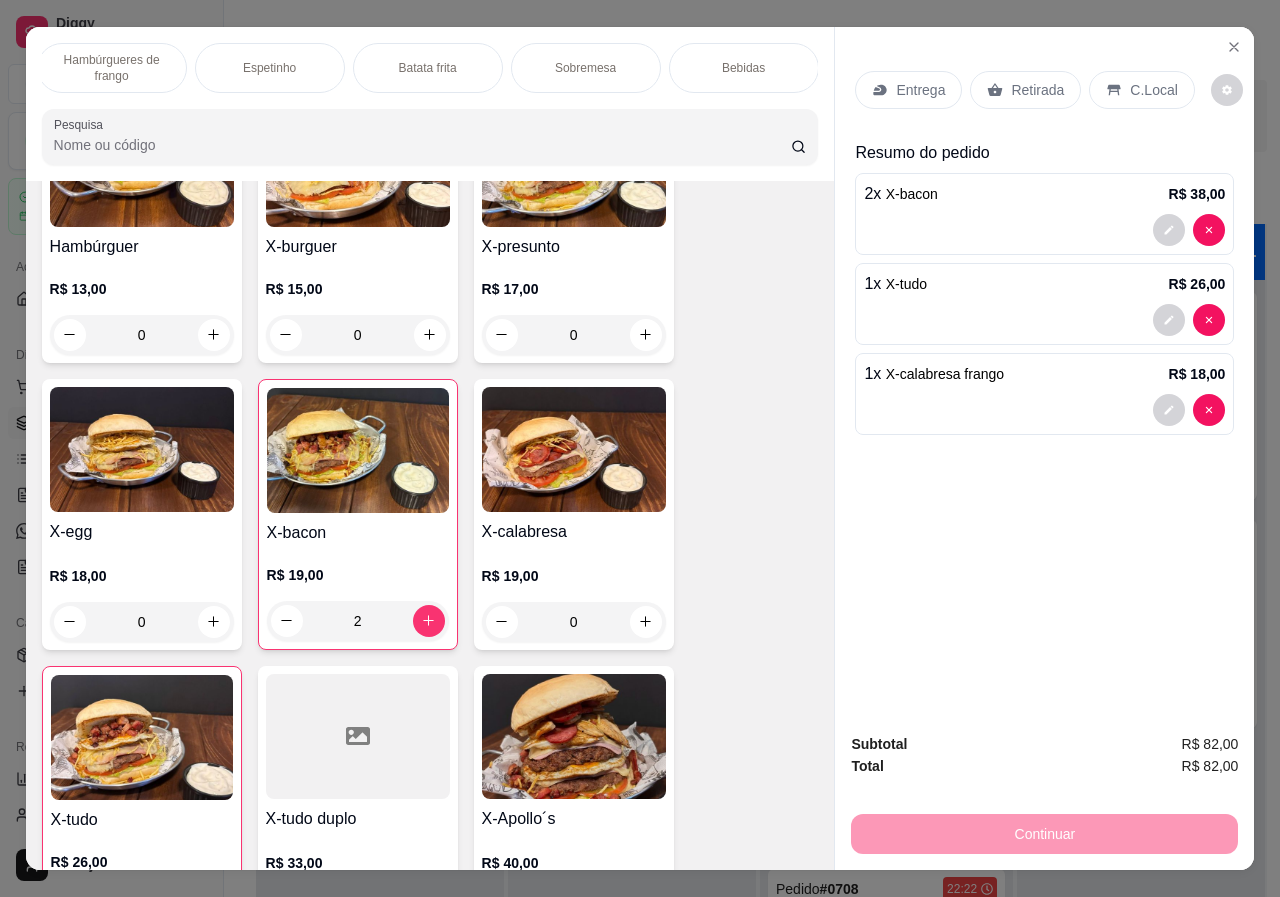 click on "Bebidas" at bounding box center [743, 68] 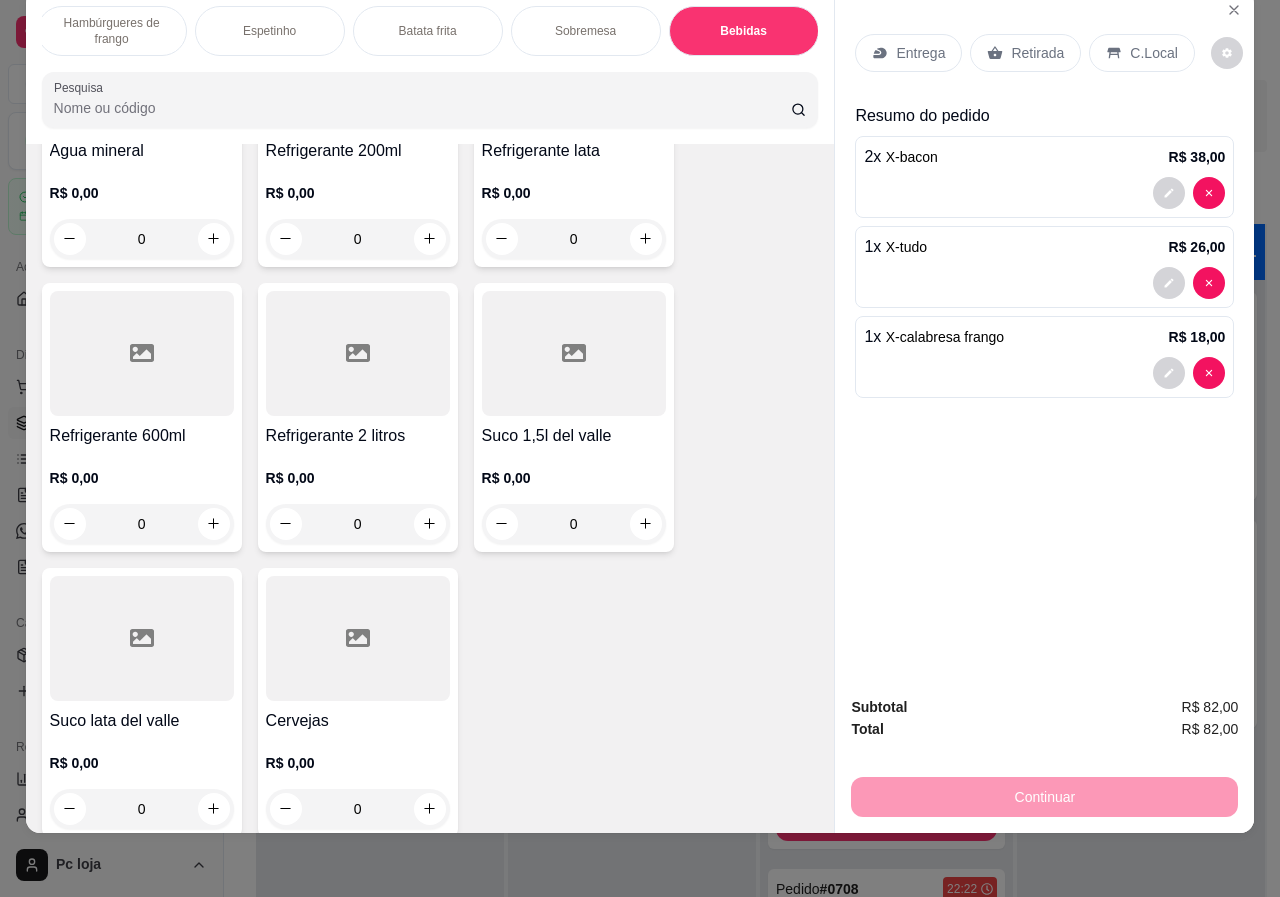 scroll, scrollTop: 4128, scrollLeft: 0, axis: vertical 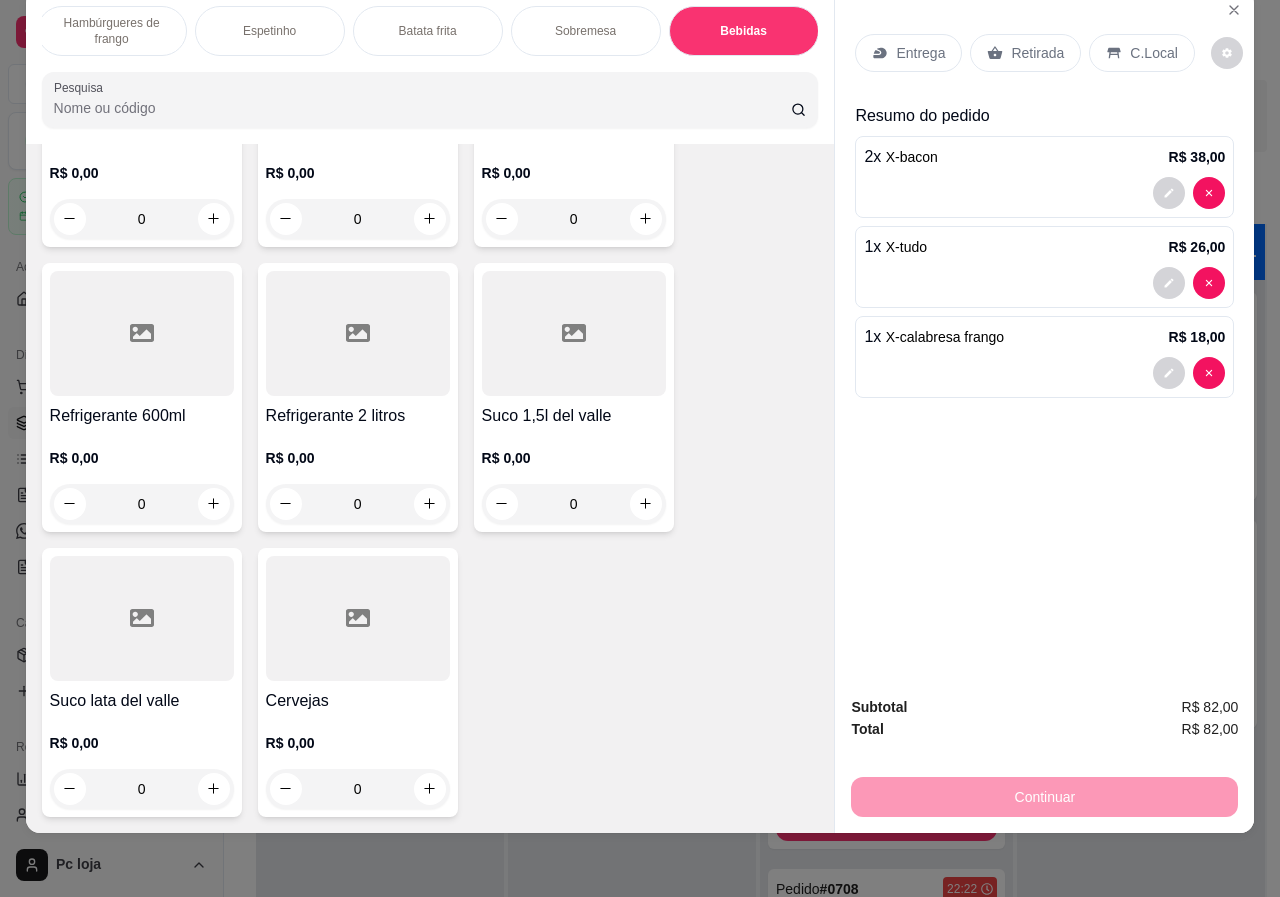 click on "0" at bounding box center (358, 789) 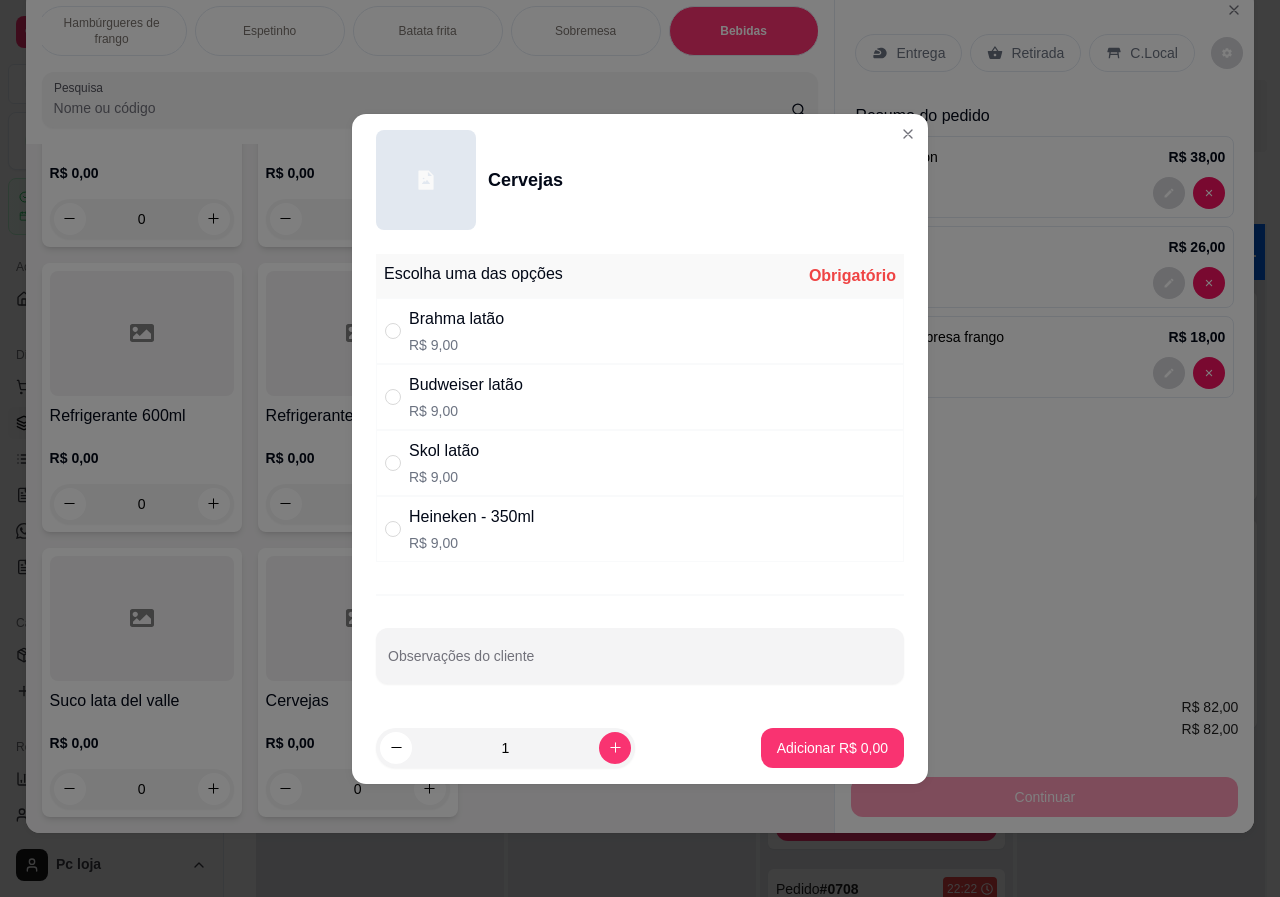 click on "Heineken - 350ml" at bounding box center (471, 517) 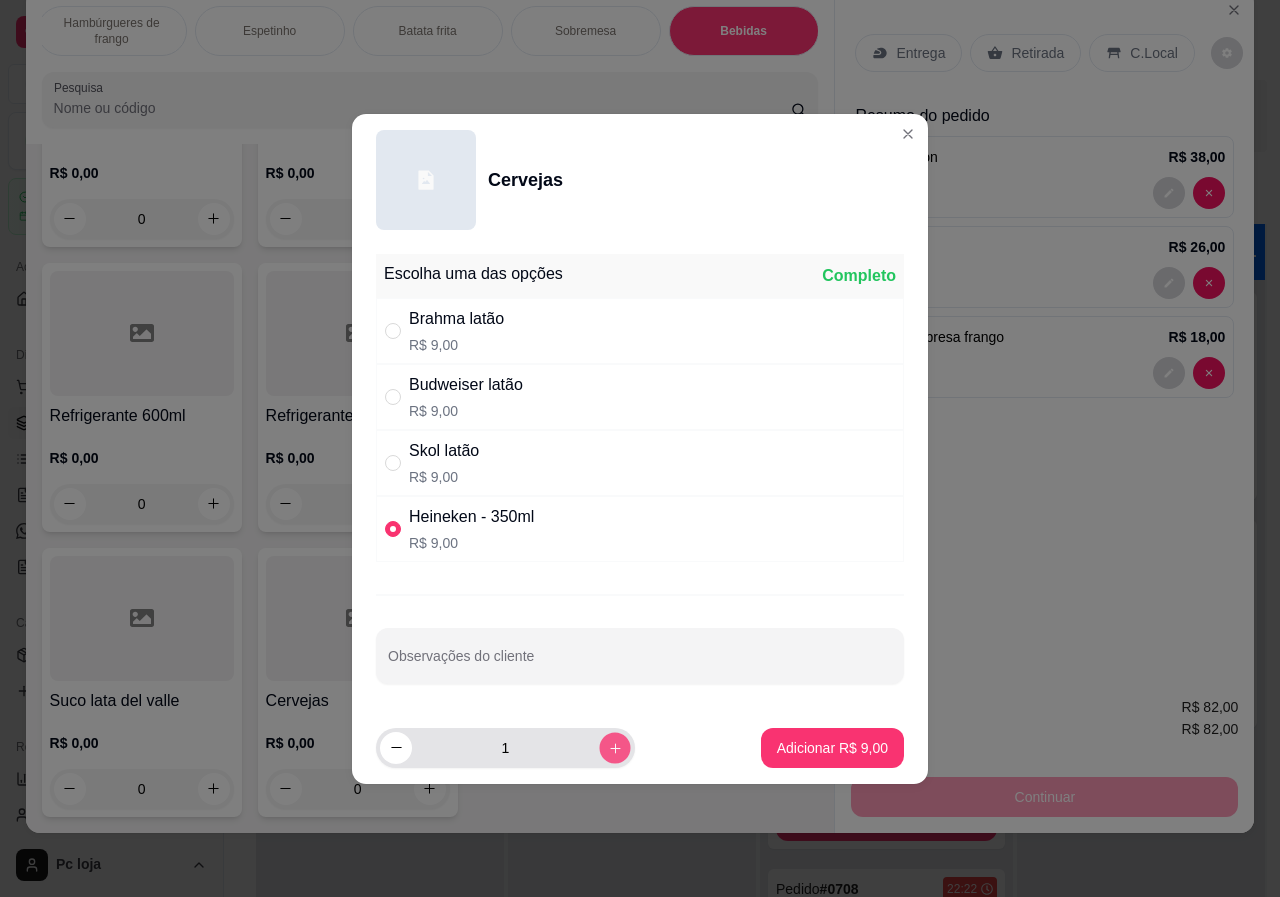 click 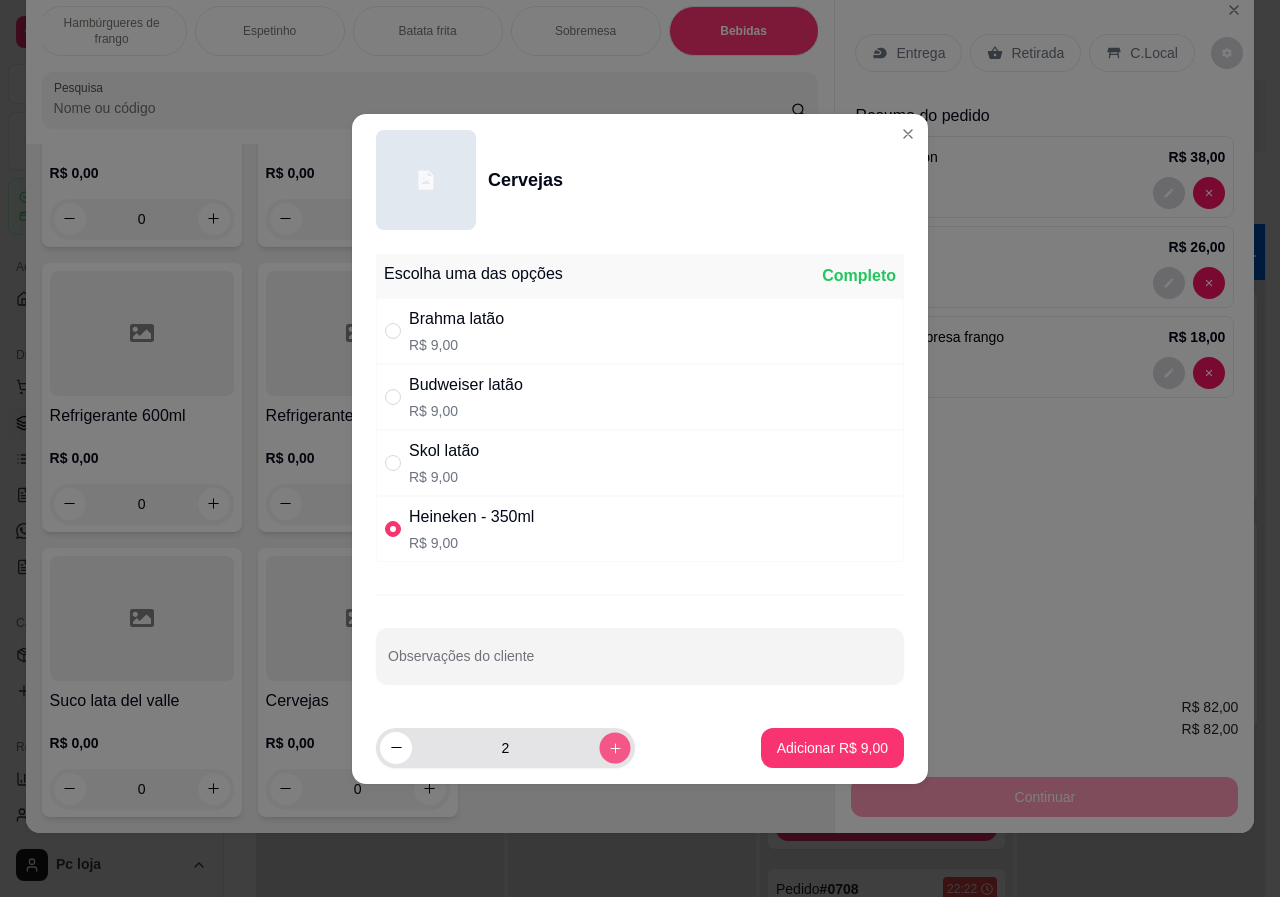 click 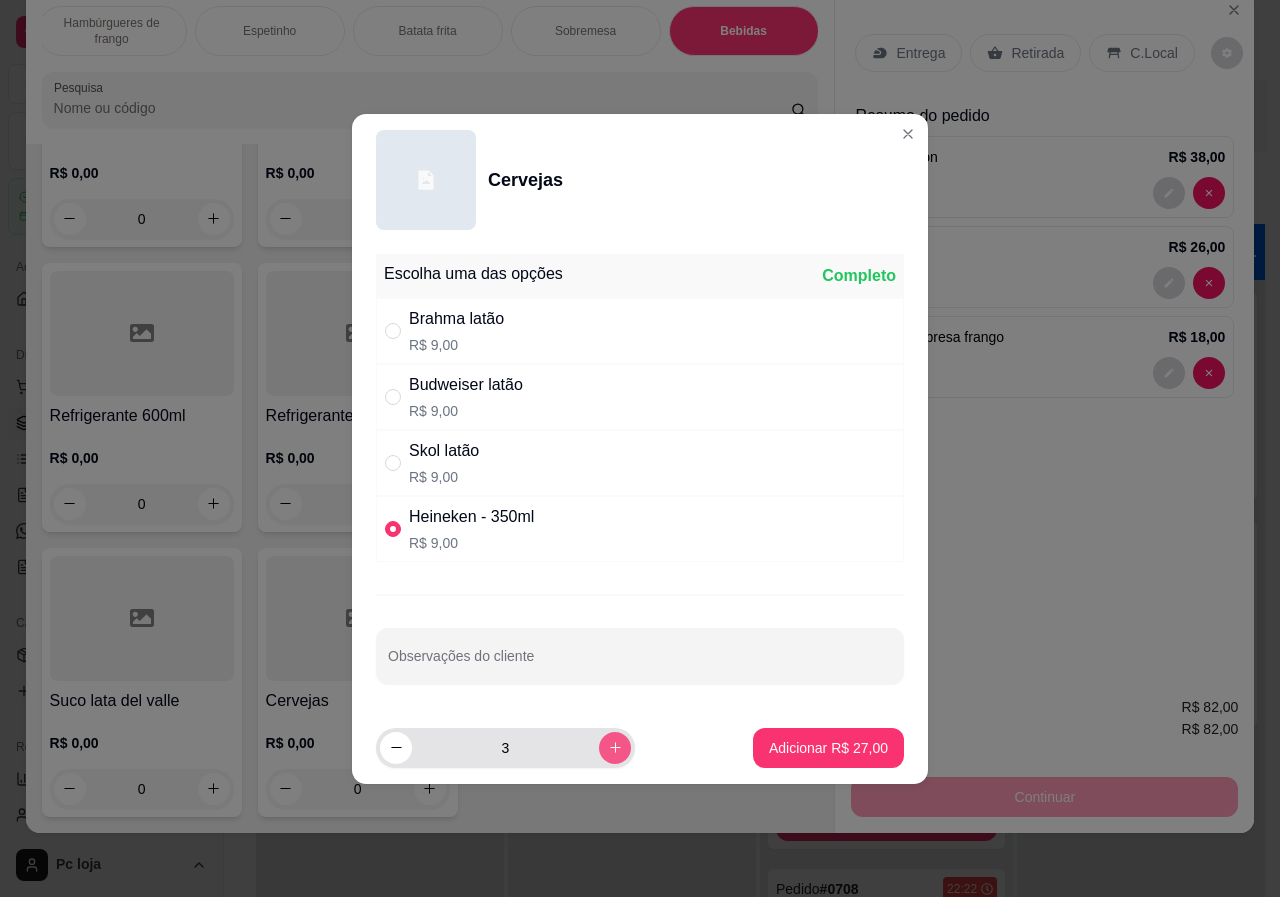 click 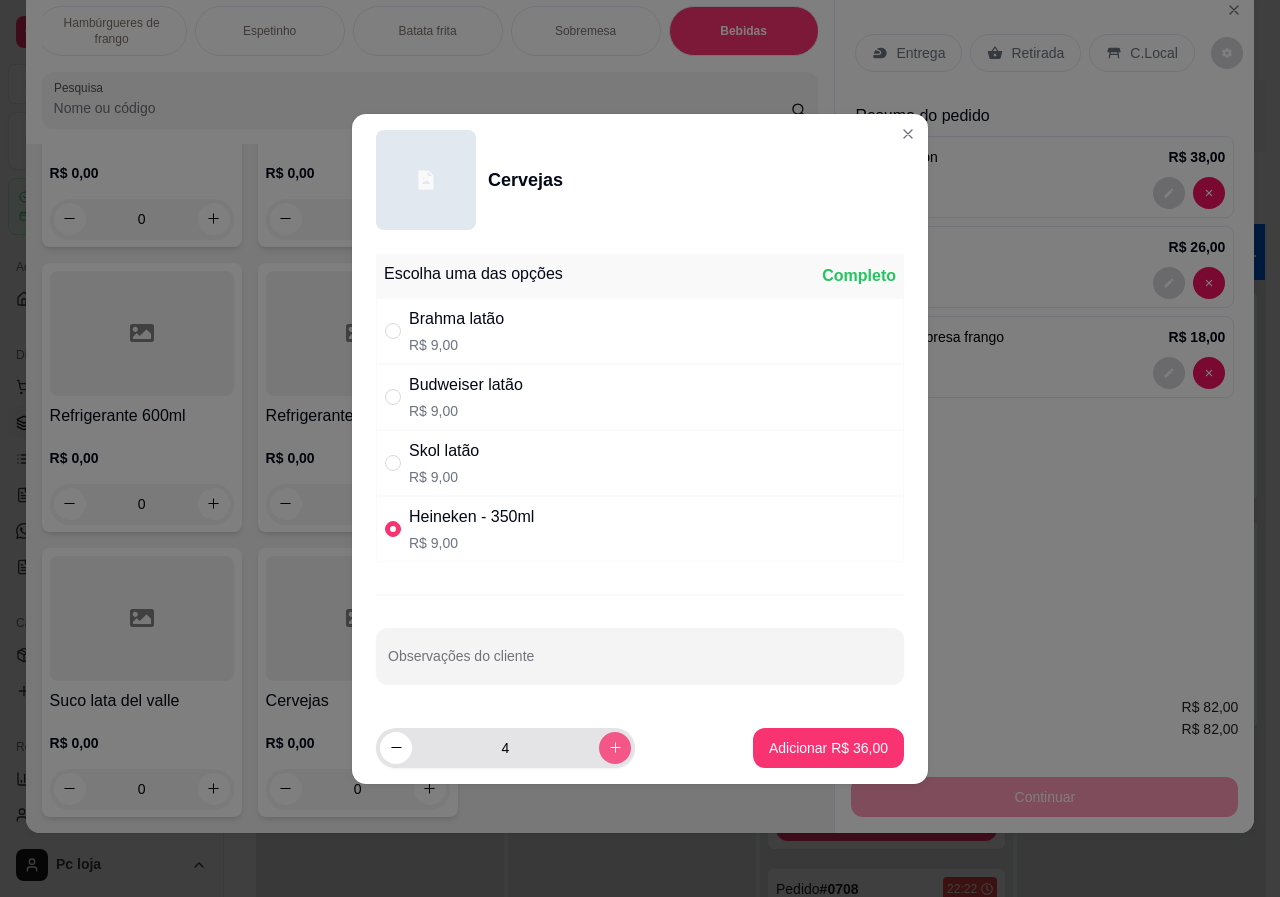 click 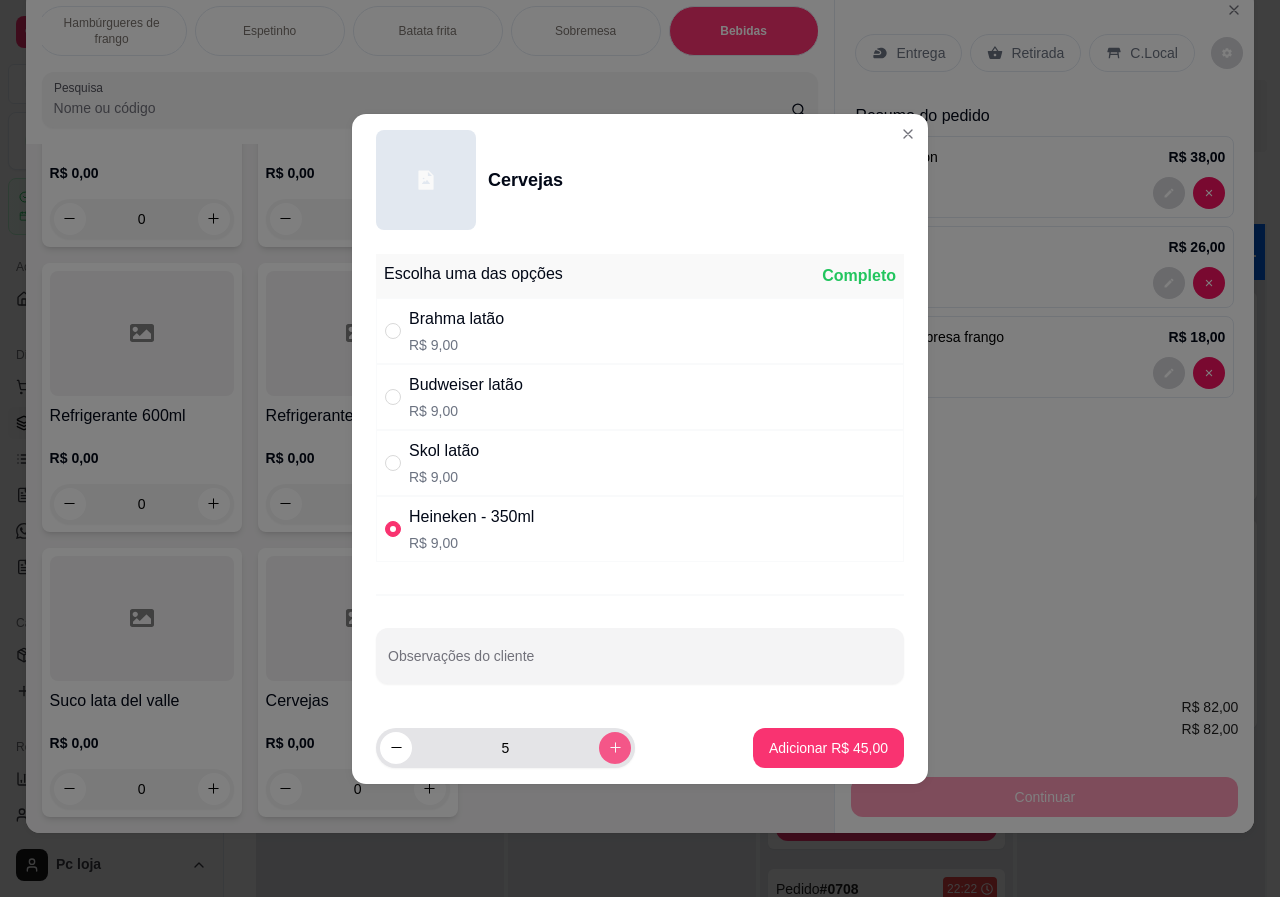 click 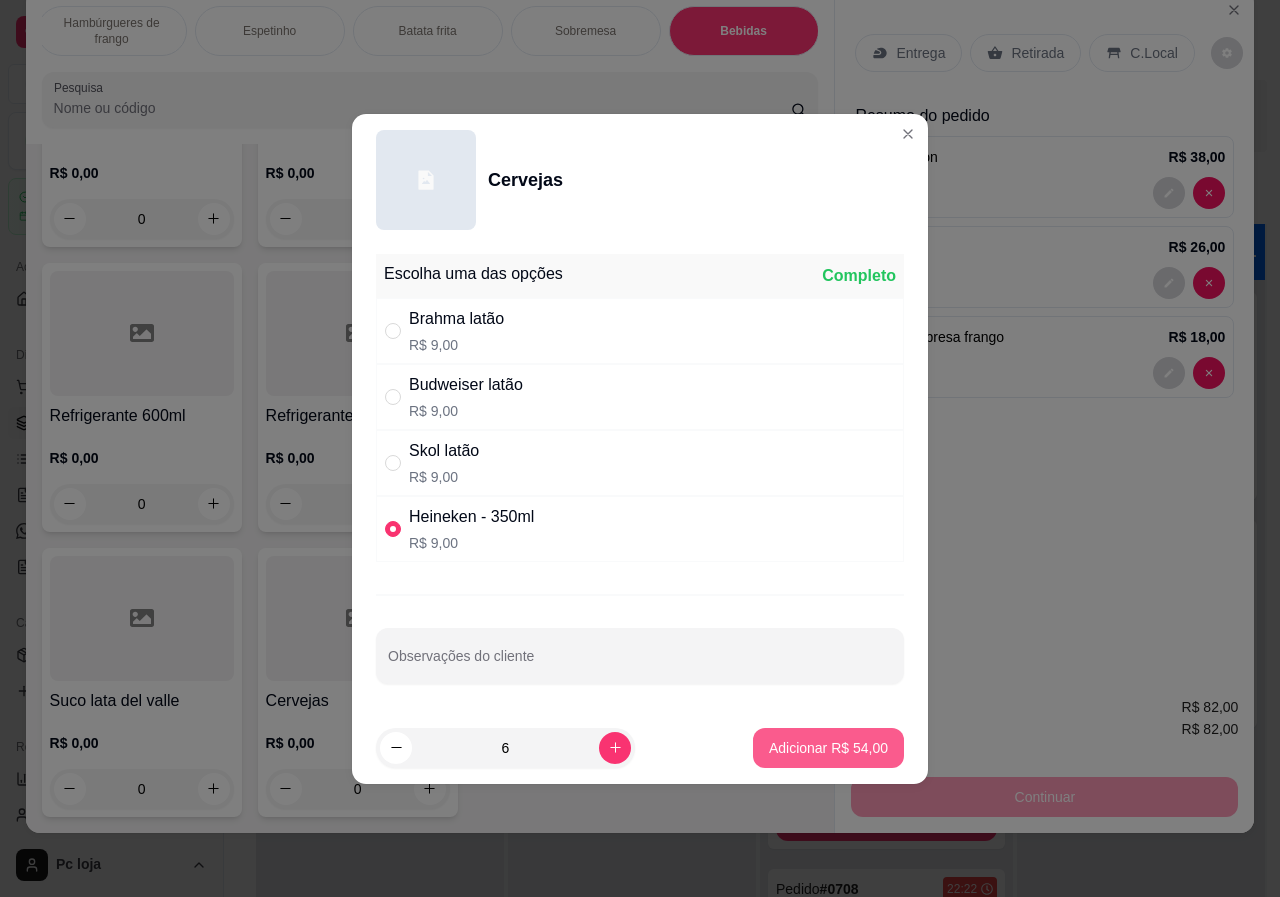 click on "Adicionar   R$ 54,00" at bounding box center (828, 748) 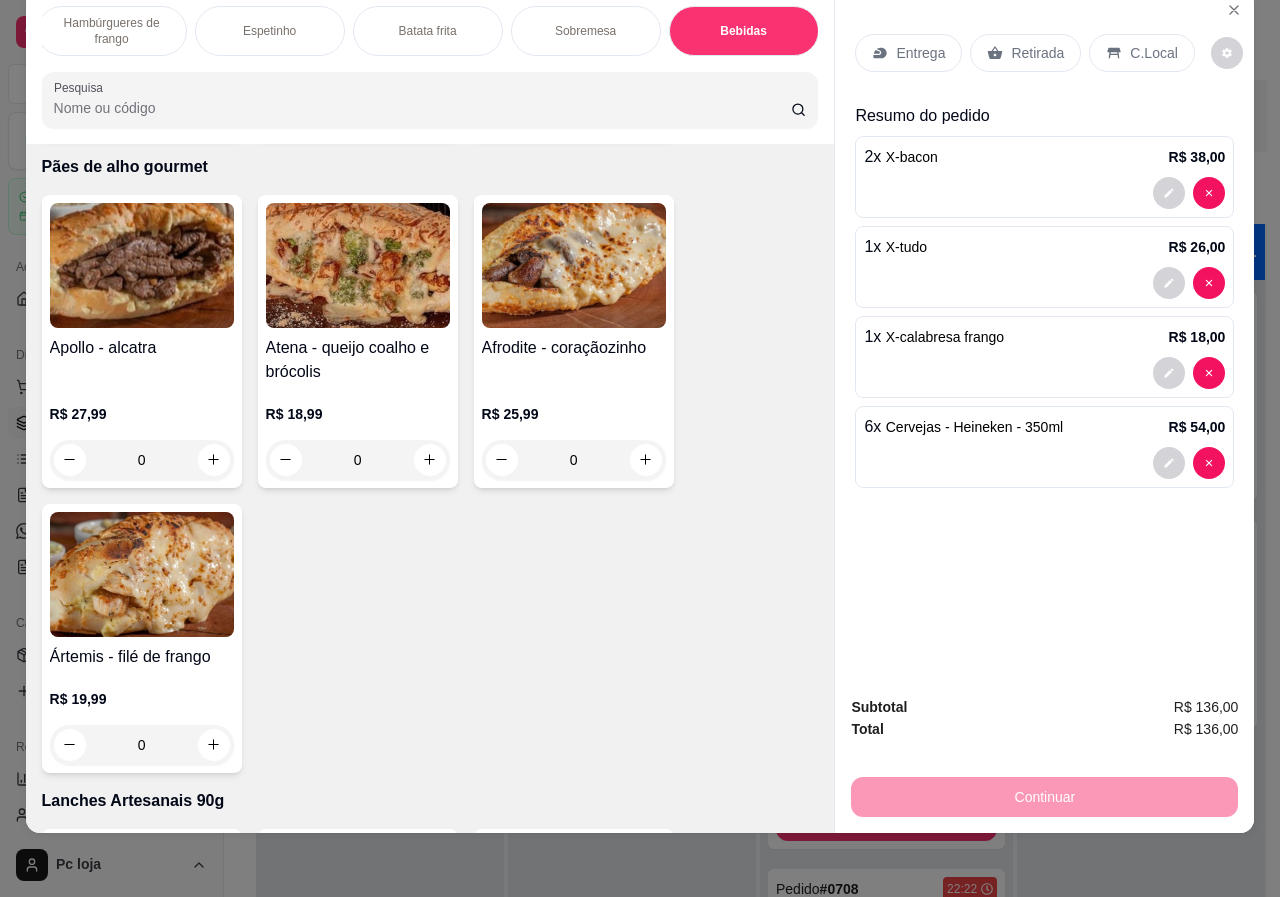 scroll, scrollTop: 0, scrollLeft: 0, axis: both 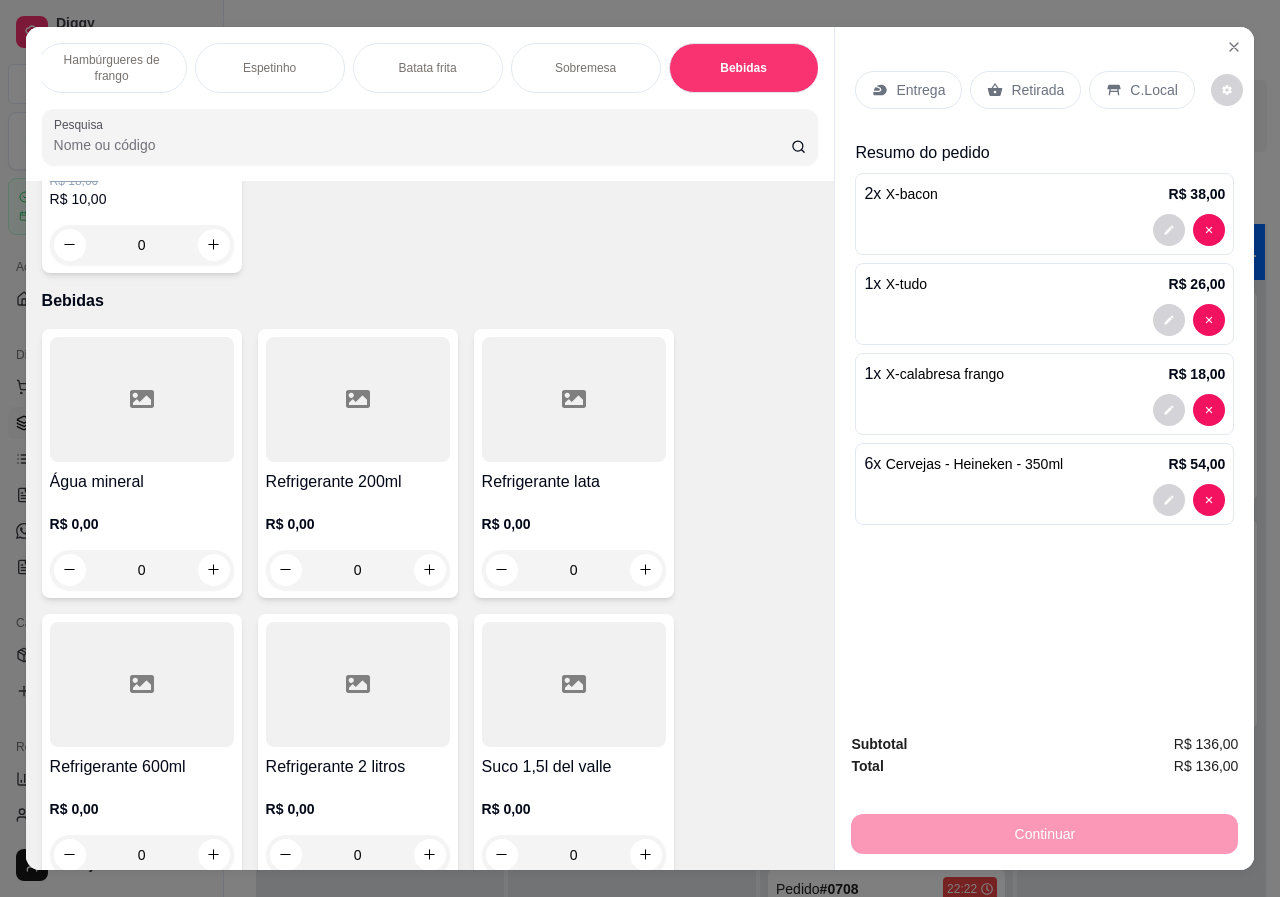 click on "0" at bounding box center (358, 570) 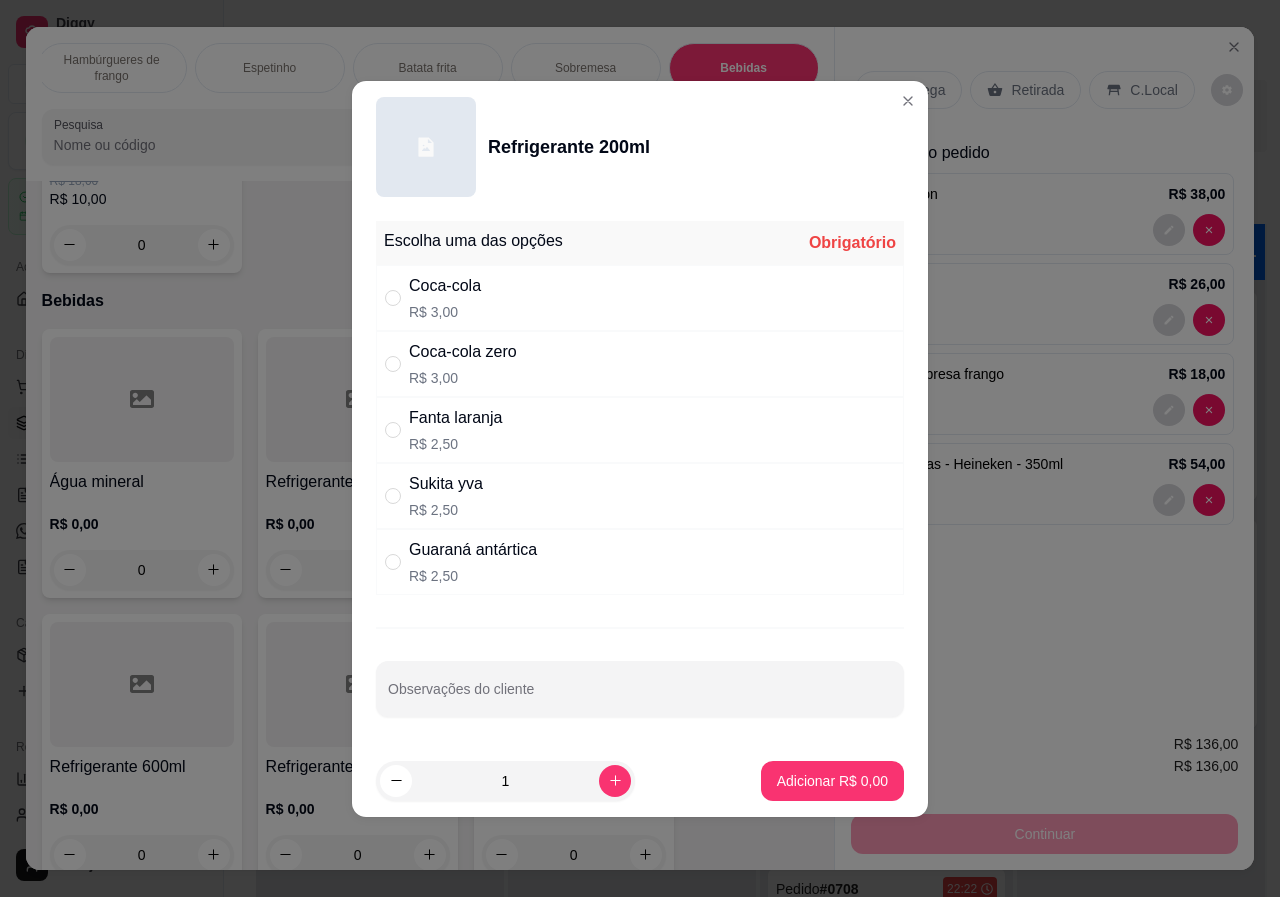 click on "R$ 3,00" at bounding box center [445, 312] 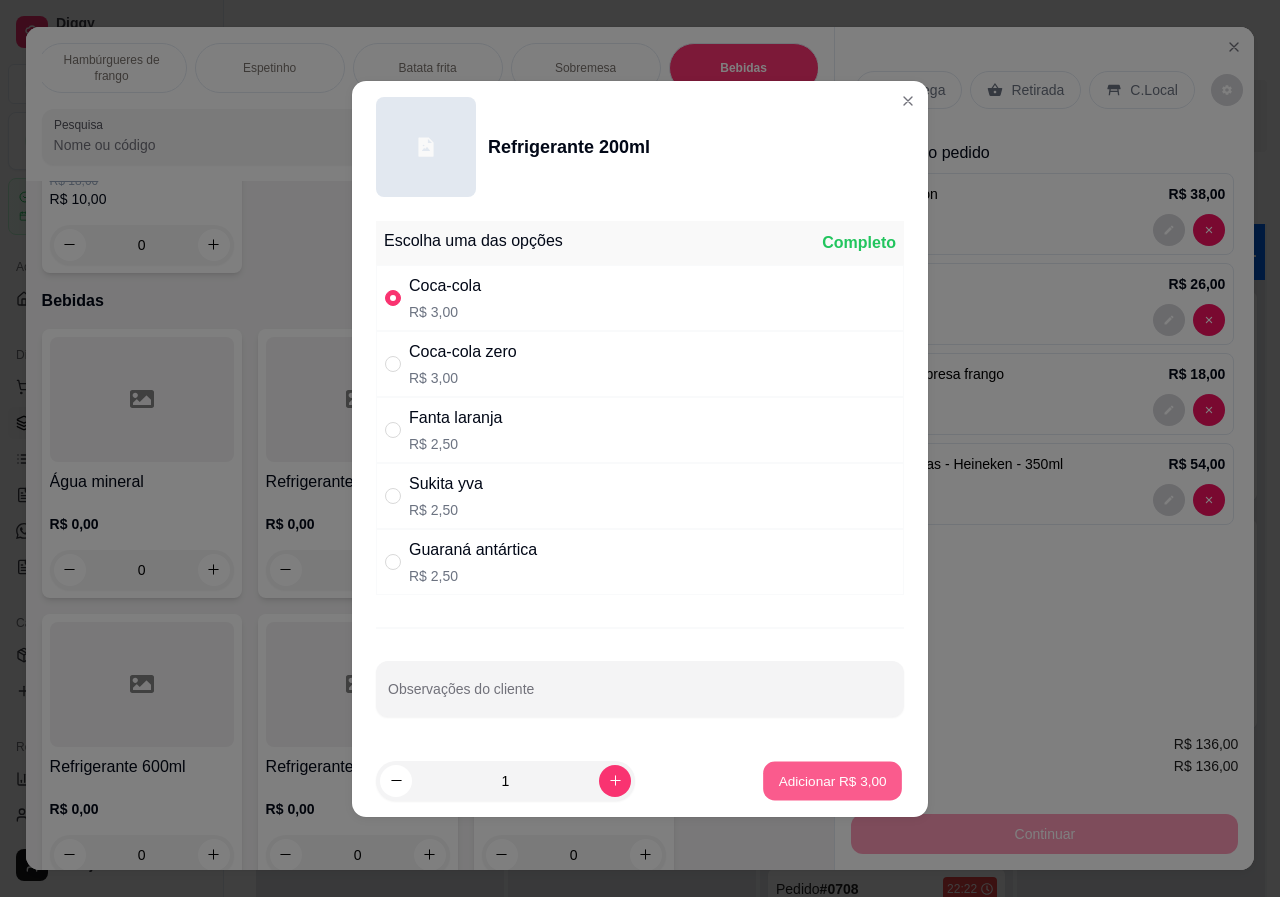 click on "Adicionar   R$ 3,00" at bounding box center (832, 780) 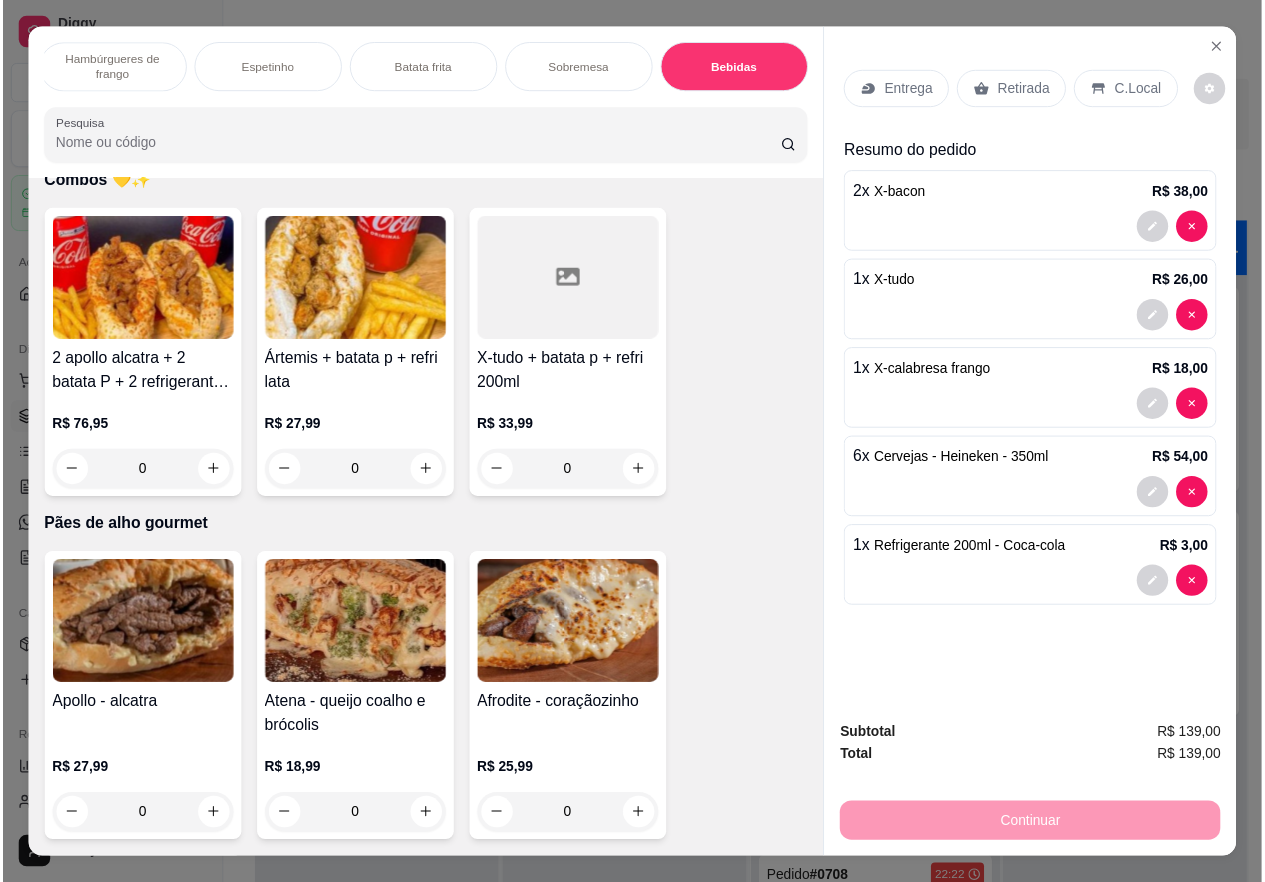 scroll, scrollTop: 0, scrollLeft: 0, axis: both 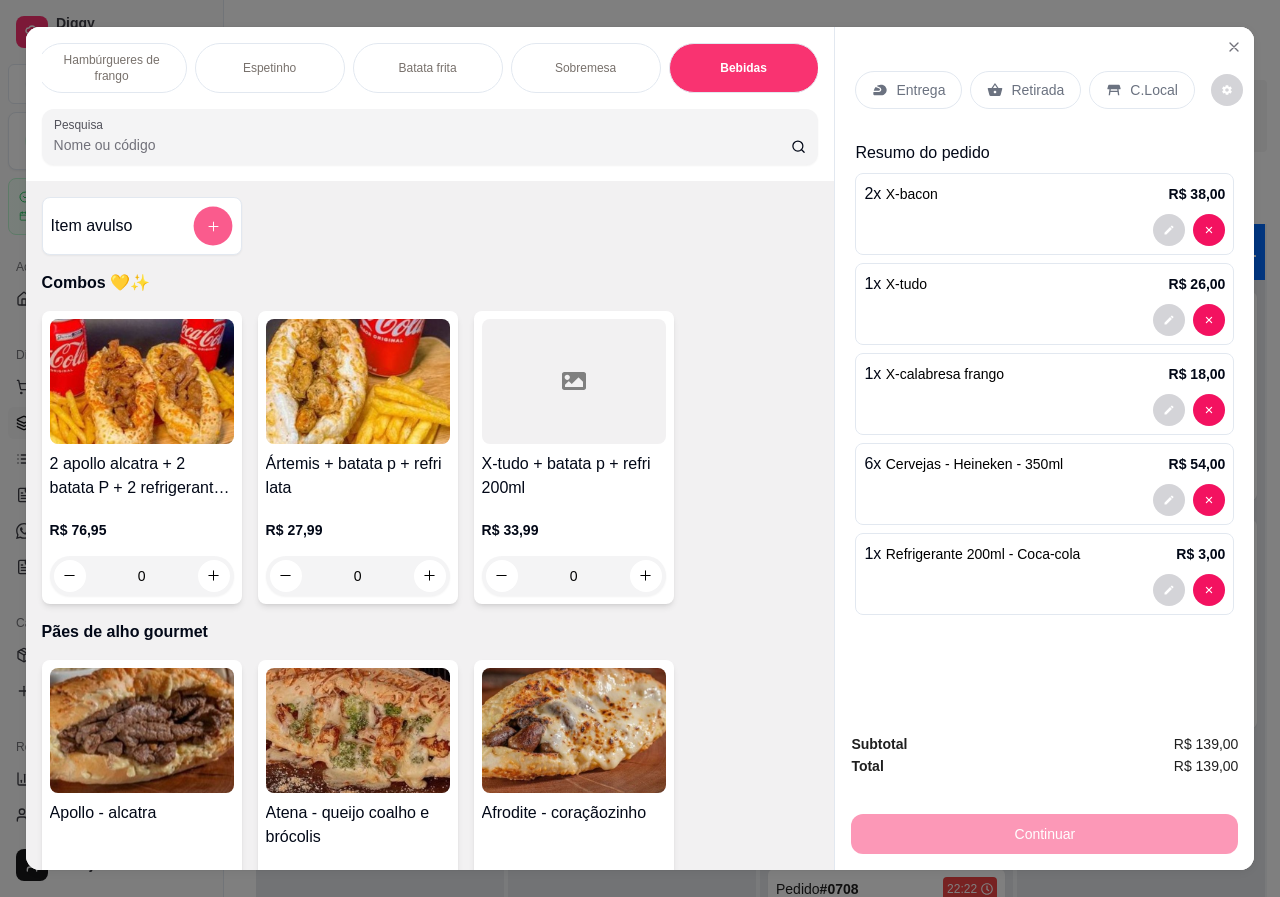 click 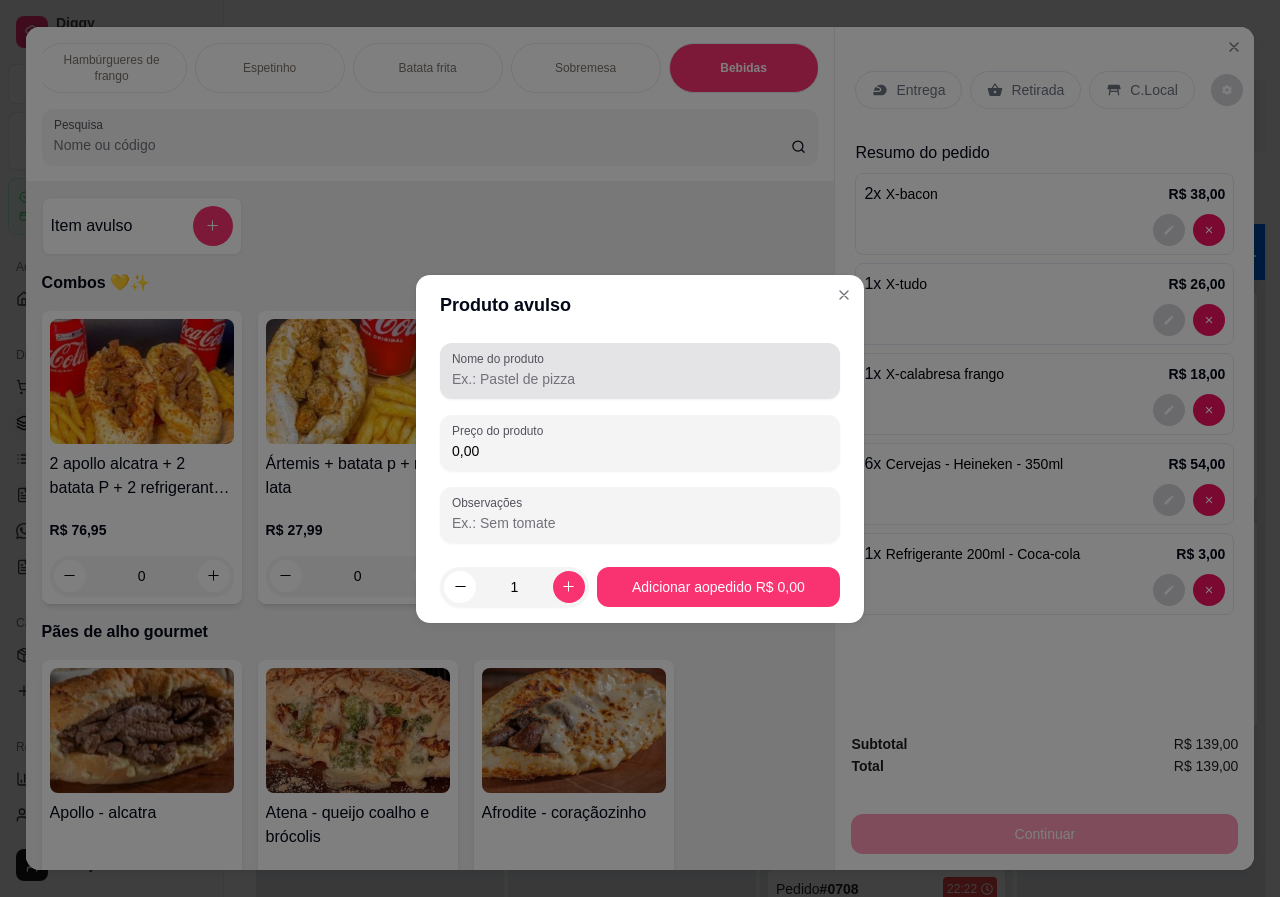 click on "Nome do produto" at bounding box center [640, 379] 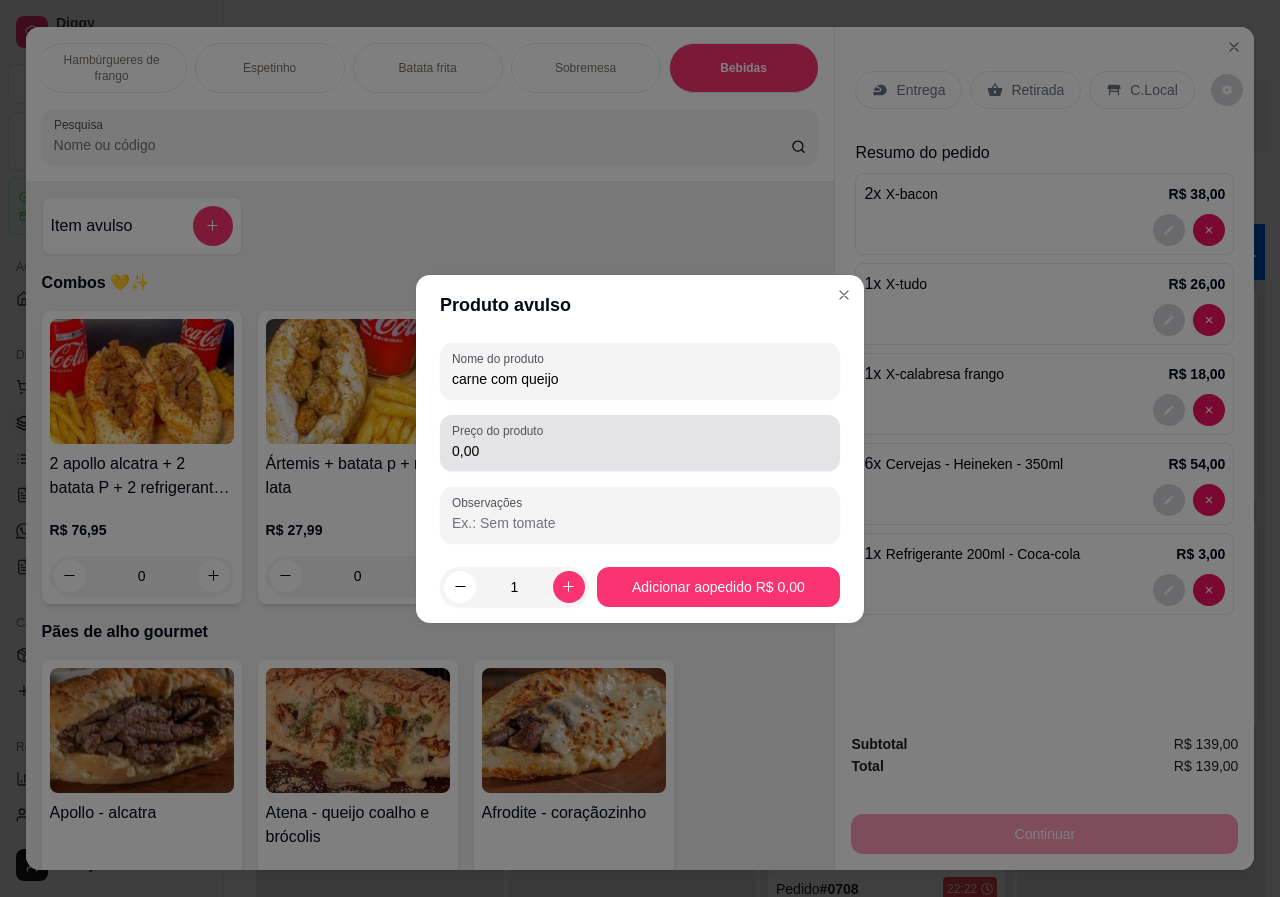 type on "carne com queijo" 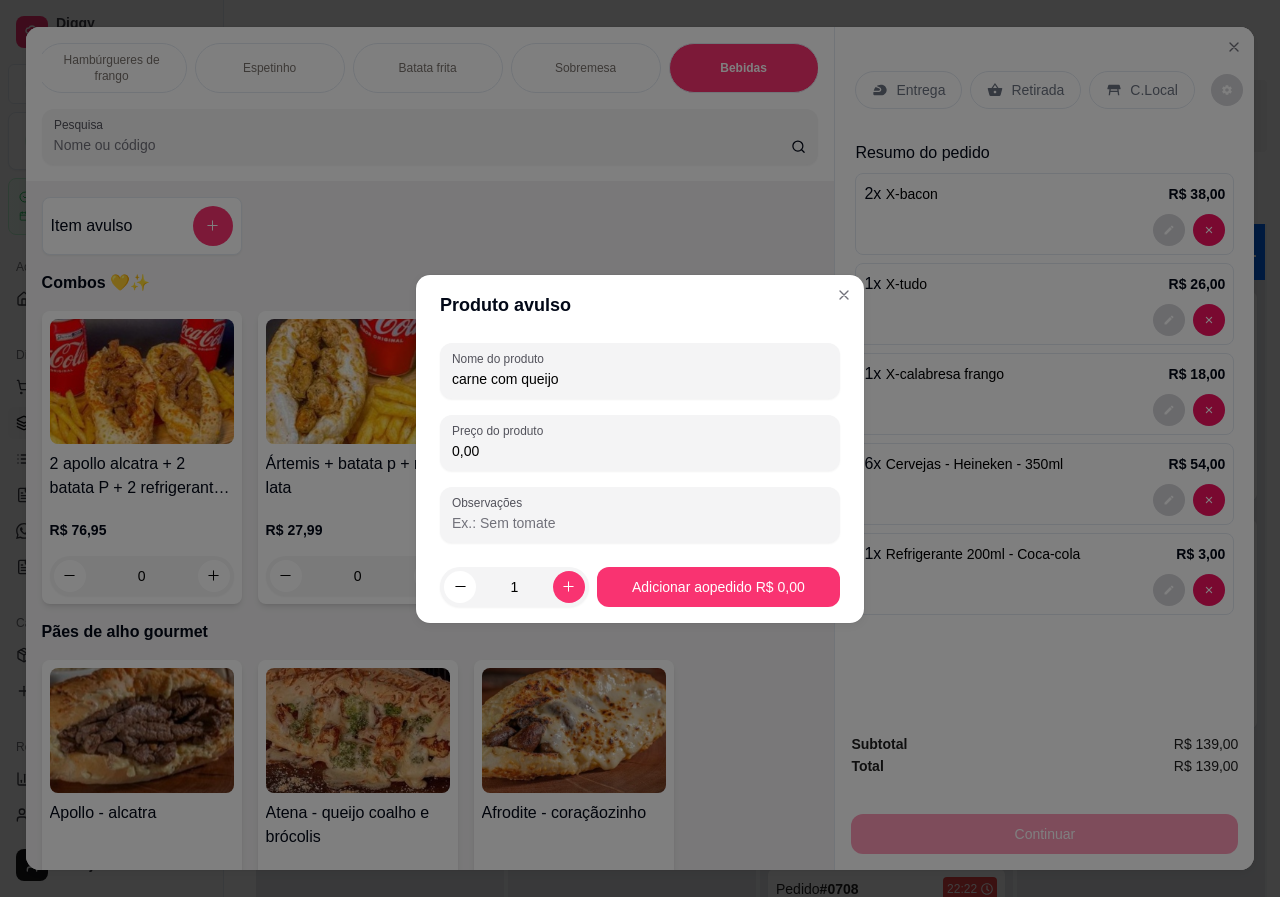 click on "0,00" at bounding box center (640, 451) 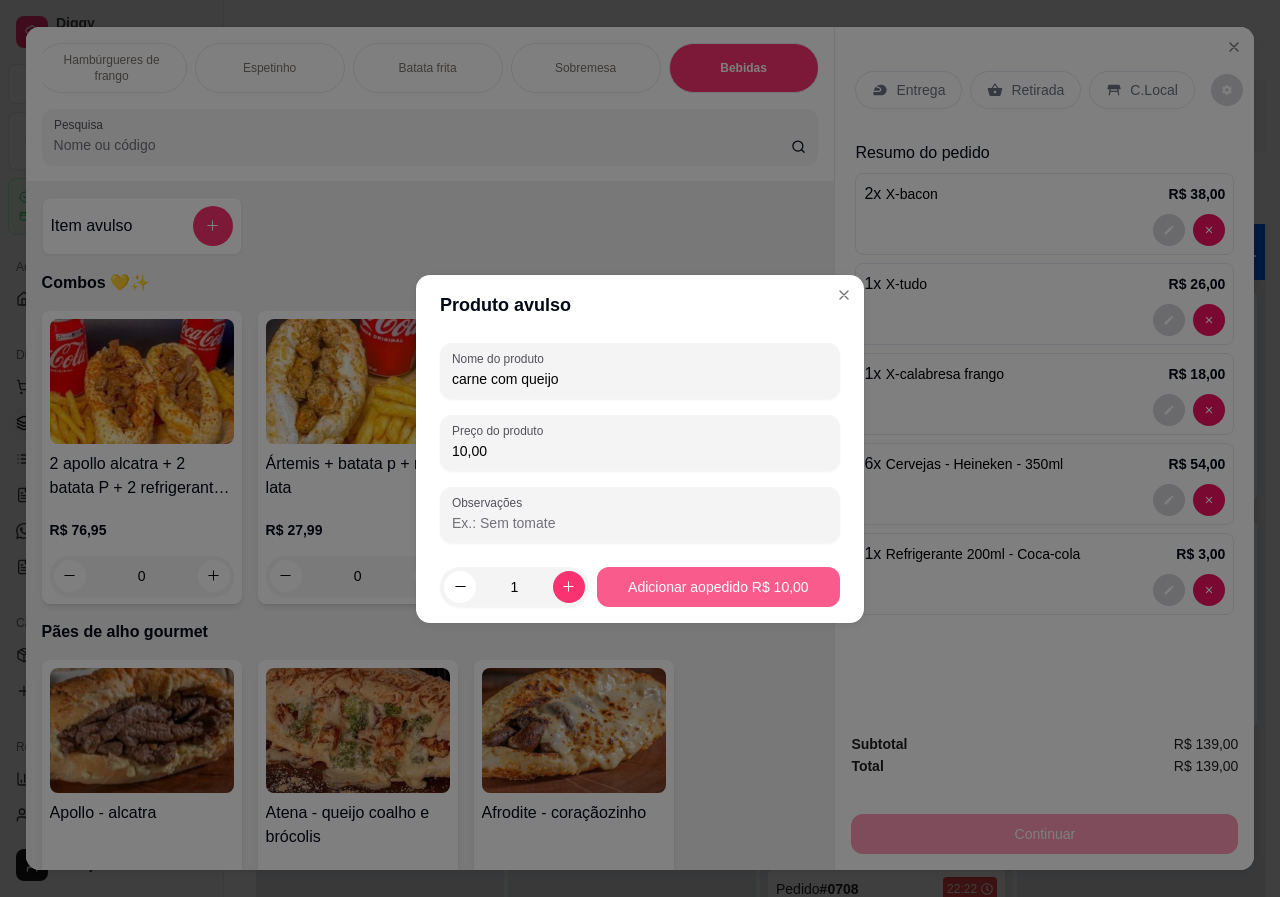 type on "10,00" 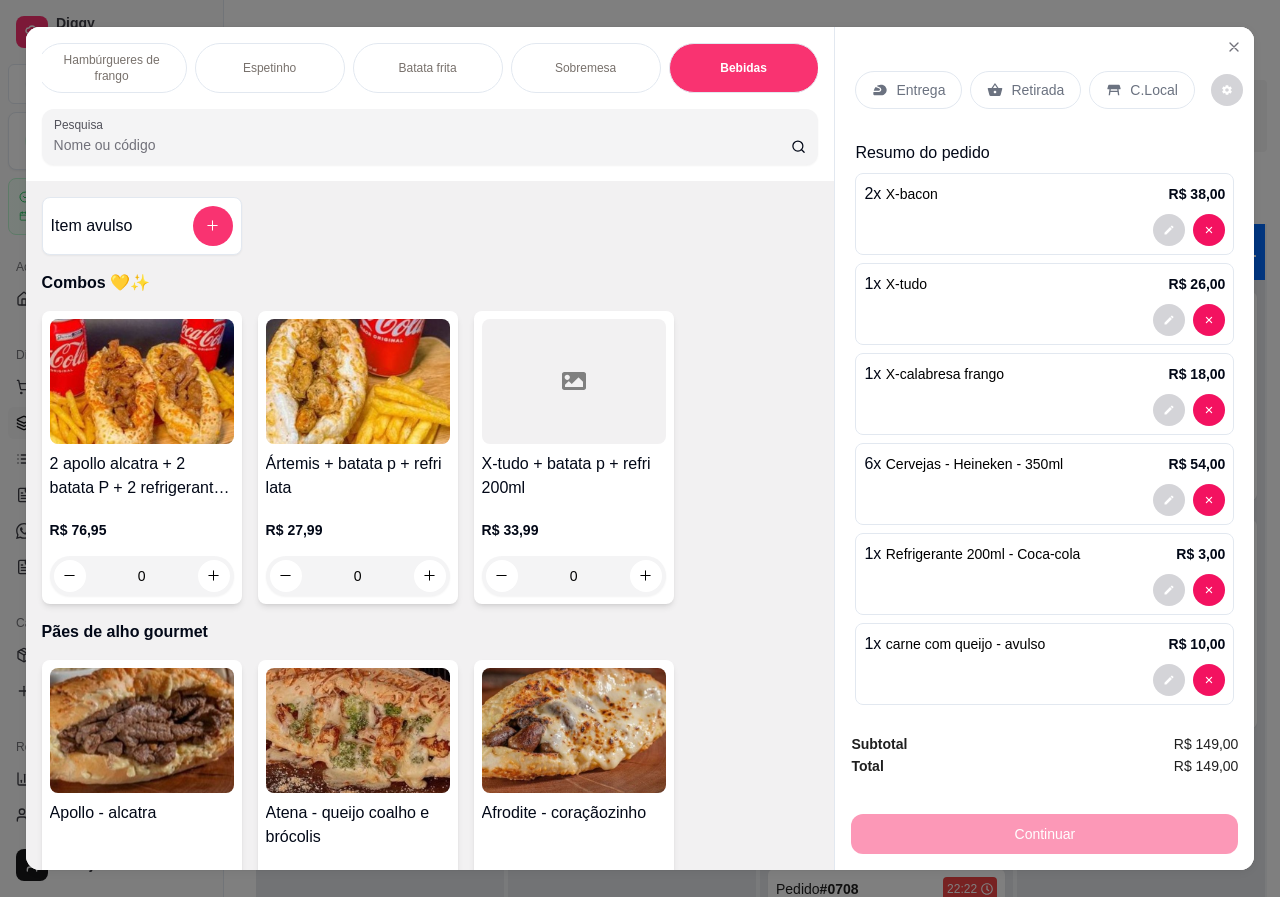 click on "C.Local" at bounding box center (1153, 90) 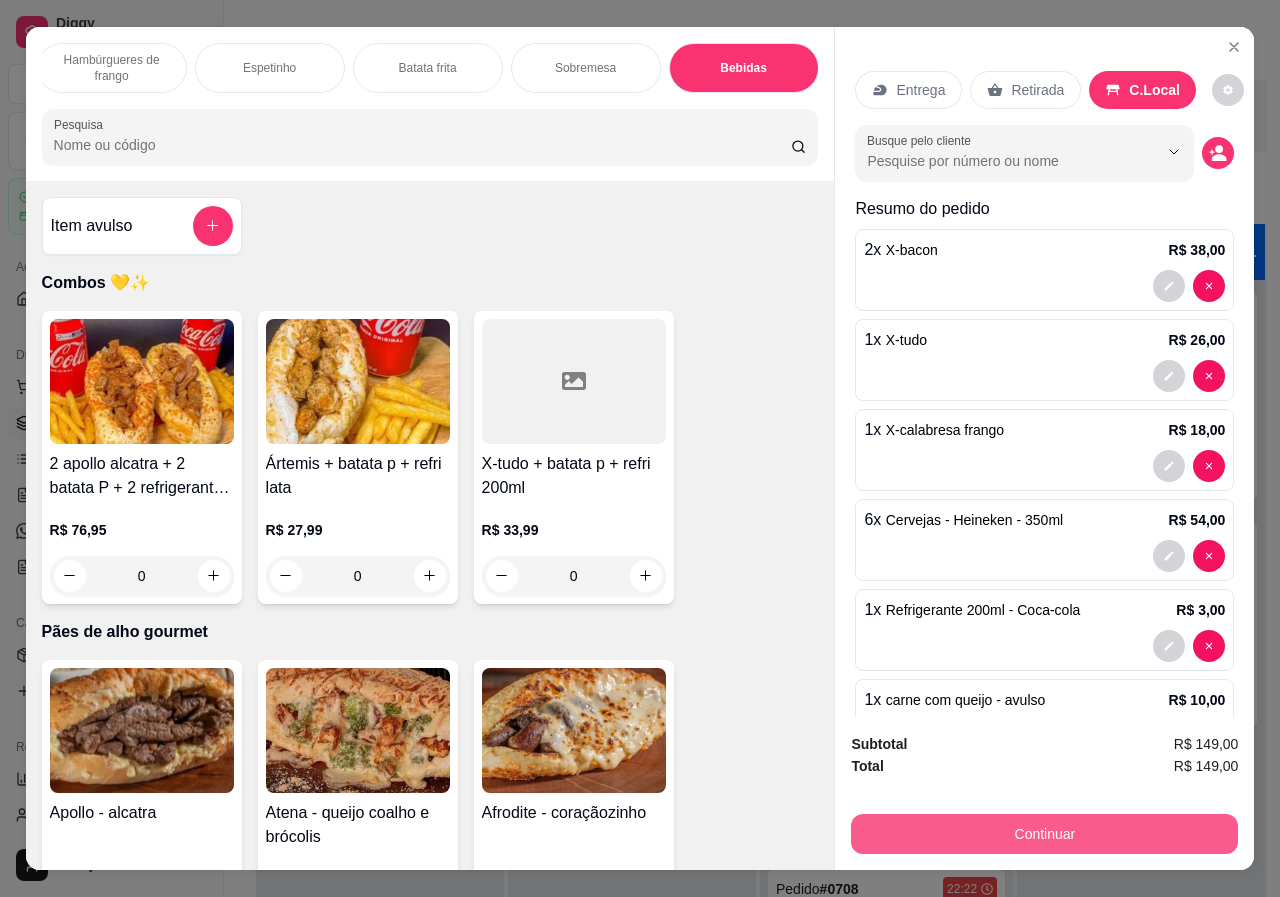 click on "Continuar" at bounding box center (1044, 834) 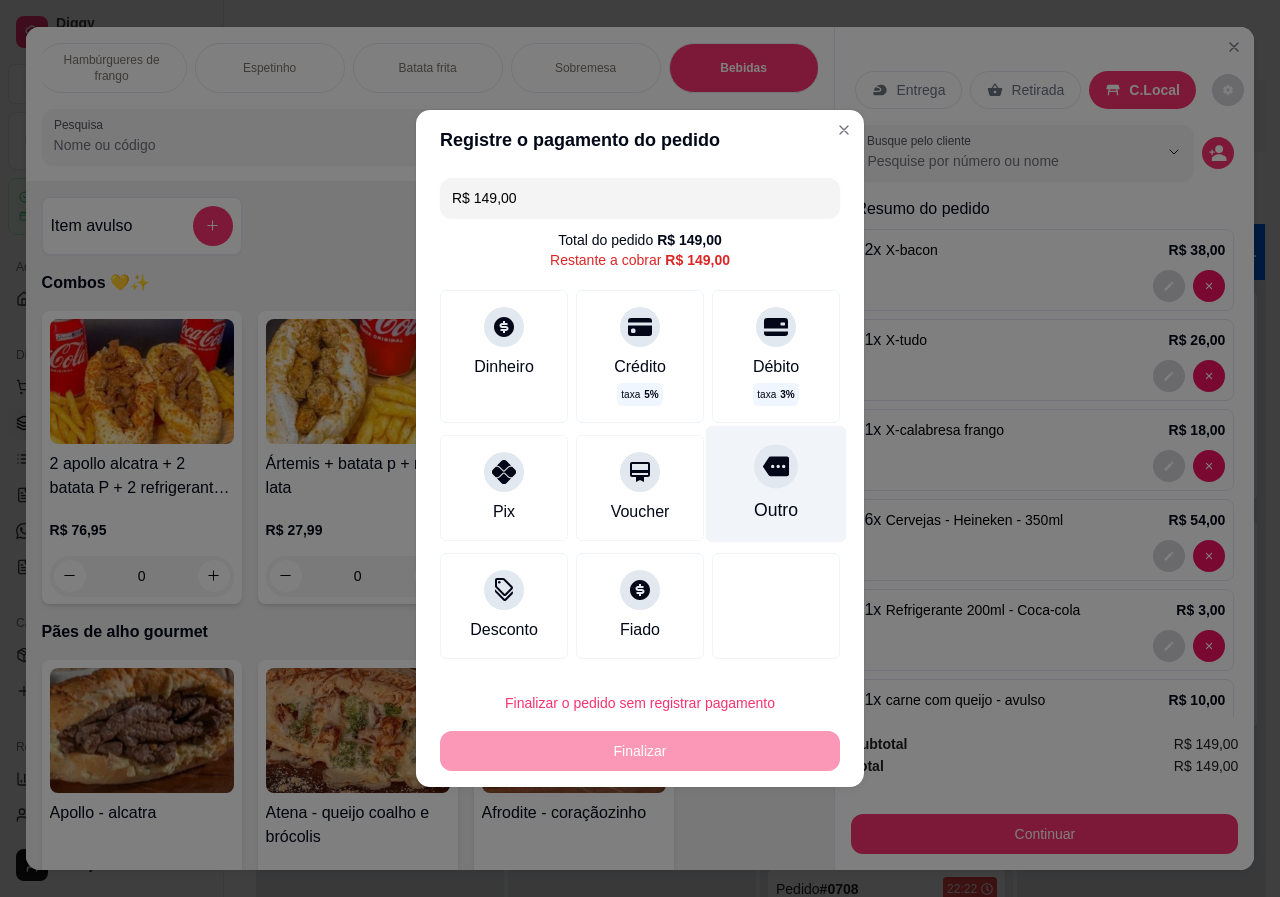 click at bounding box center [776, 466] 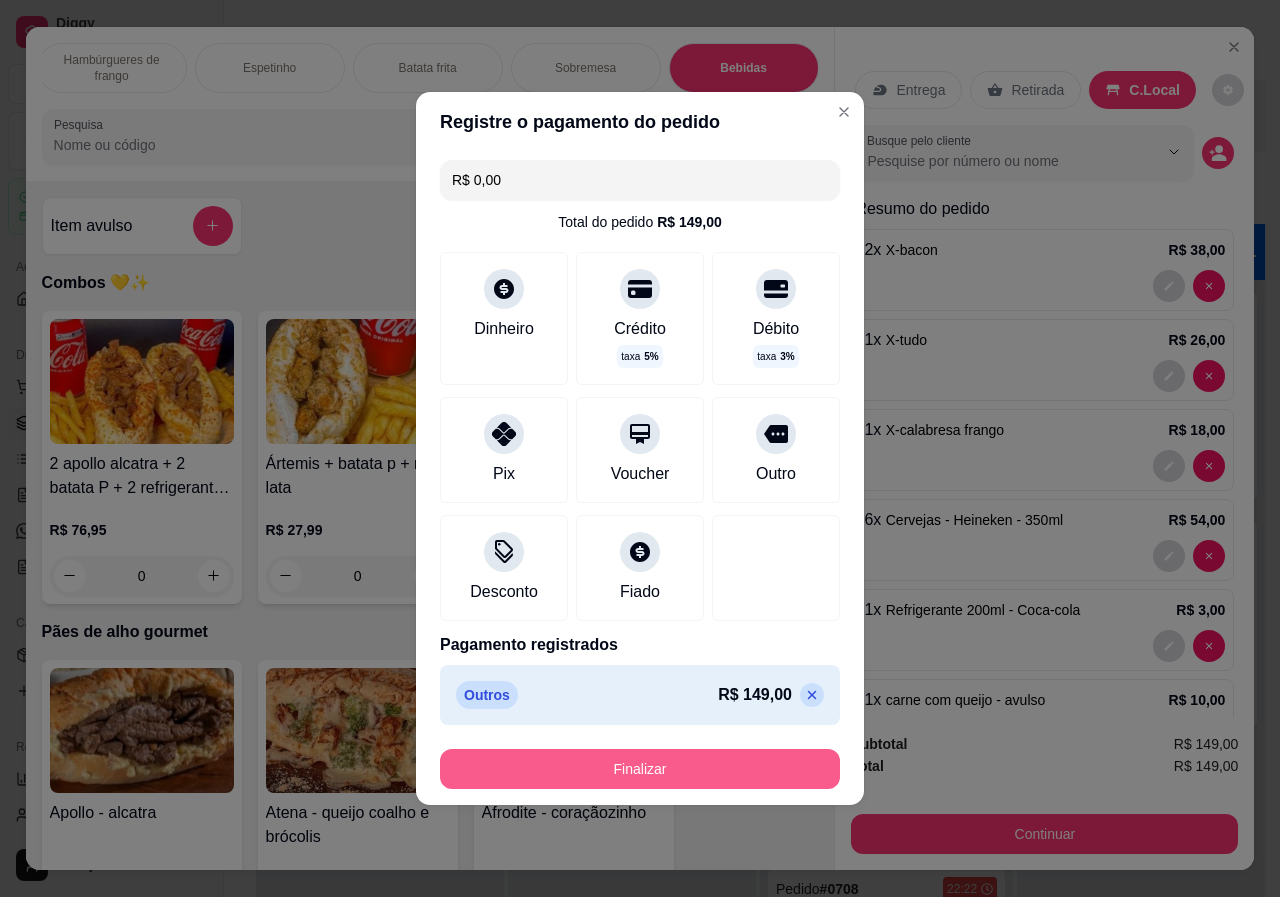 click on "Finalizar" at bounding box center (640, 769) 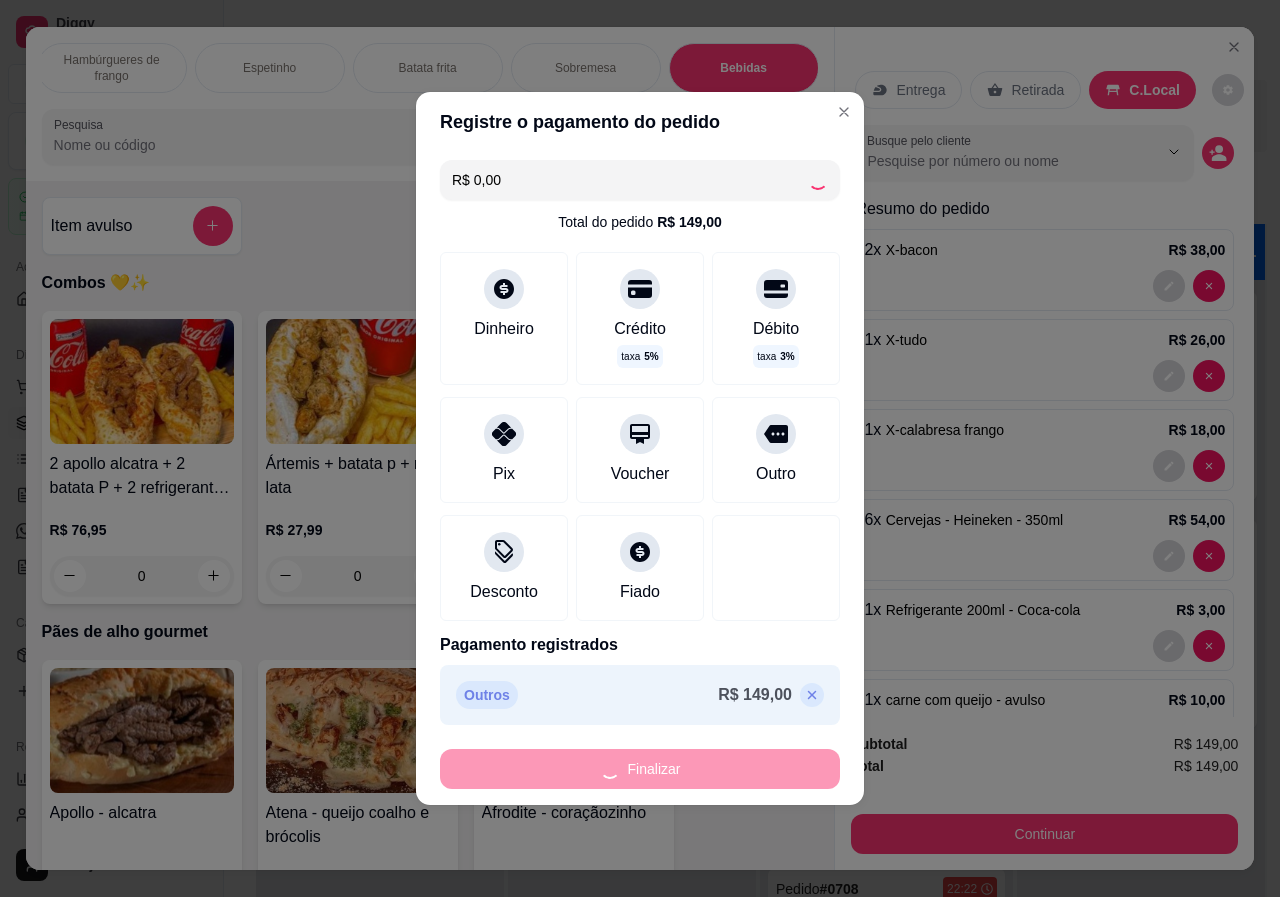 type on "0" 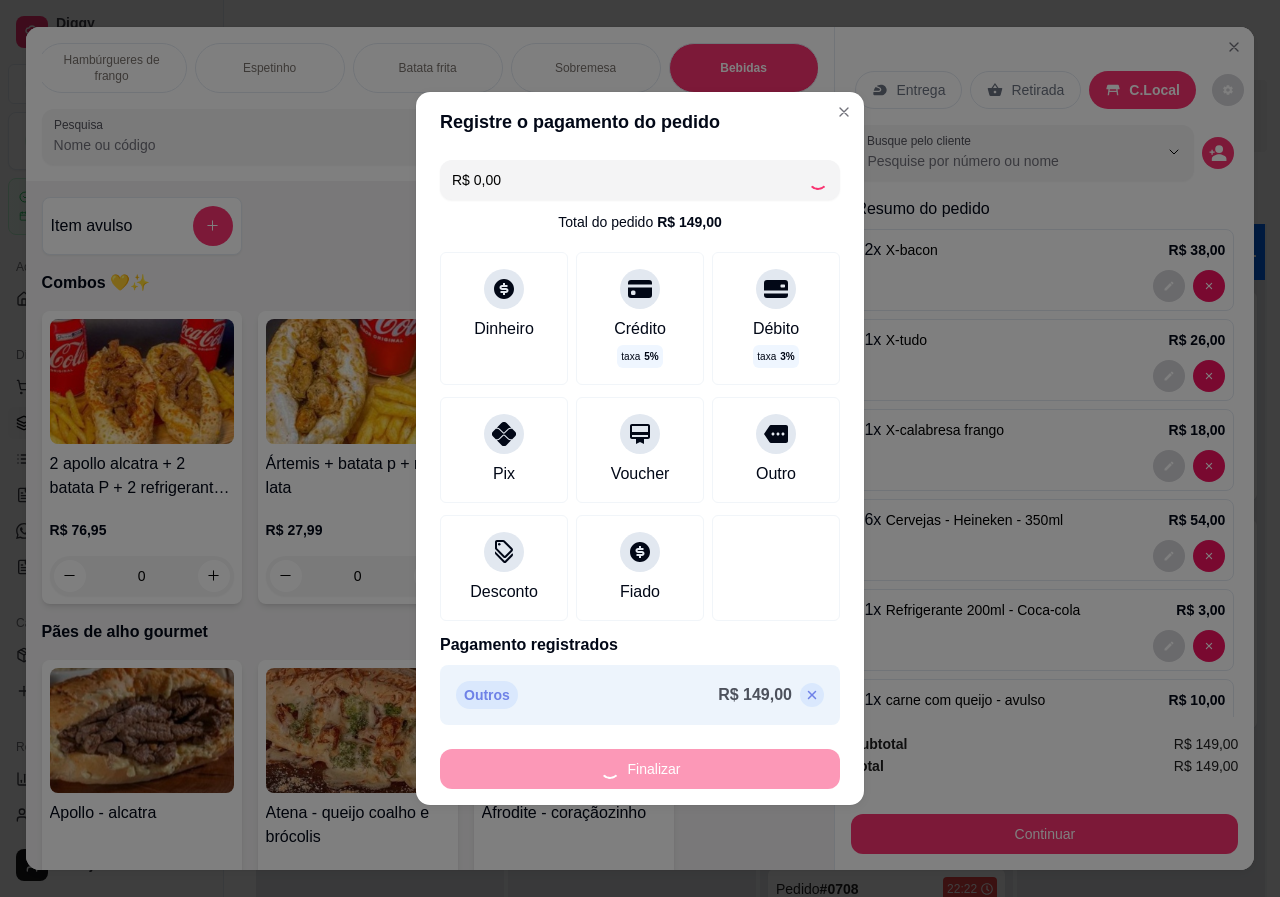 type on "0" 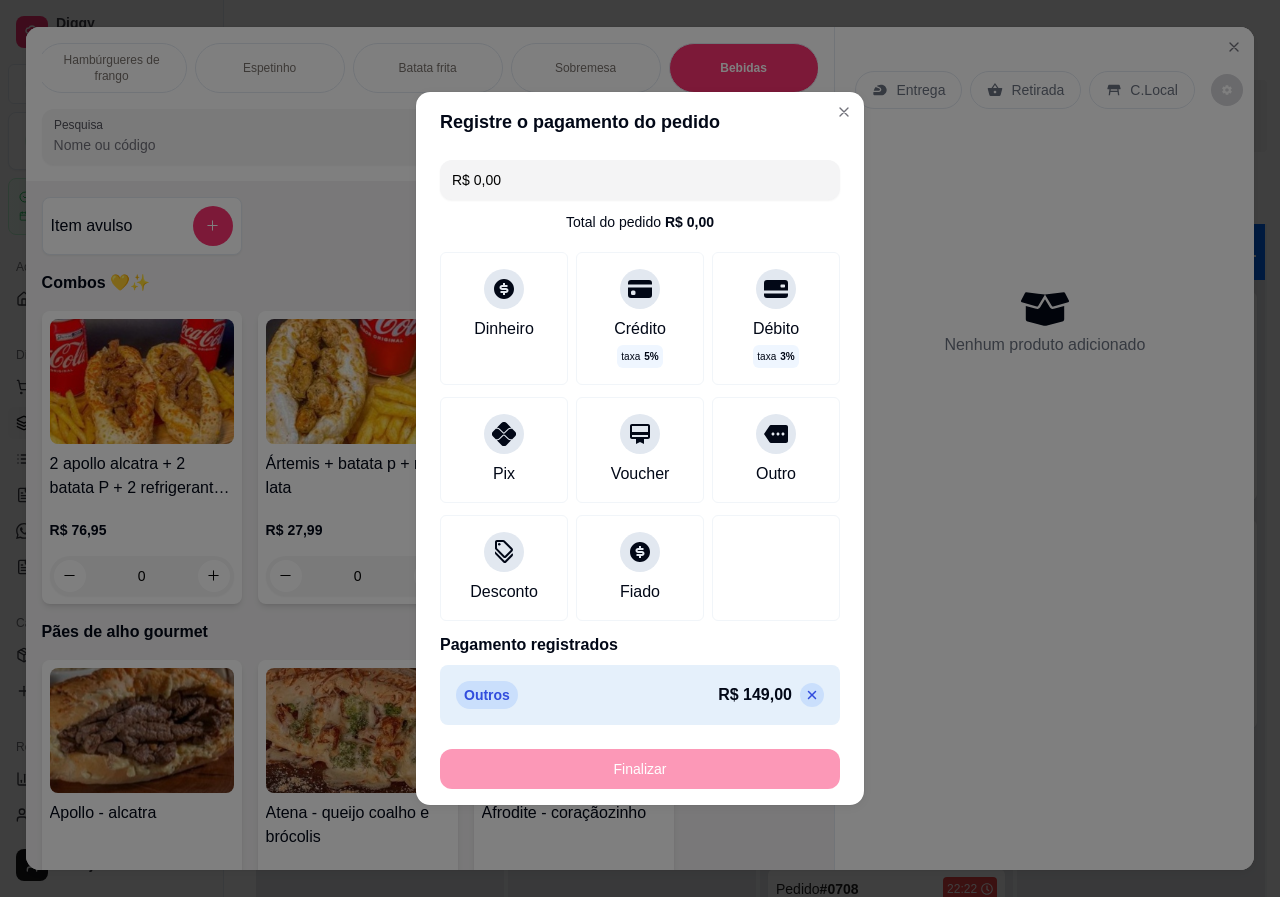type on "-R$ 149,00" 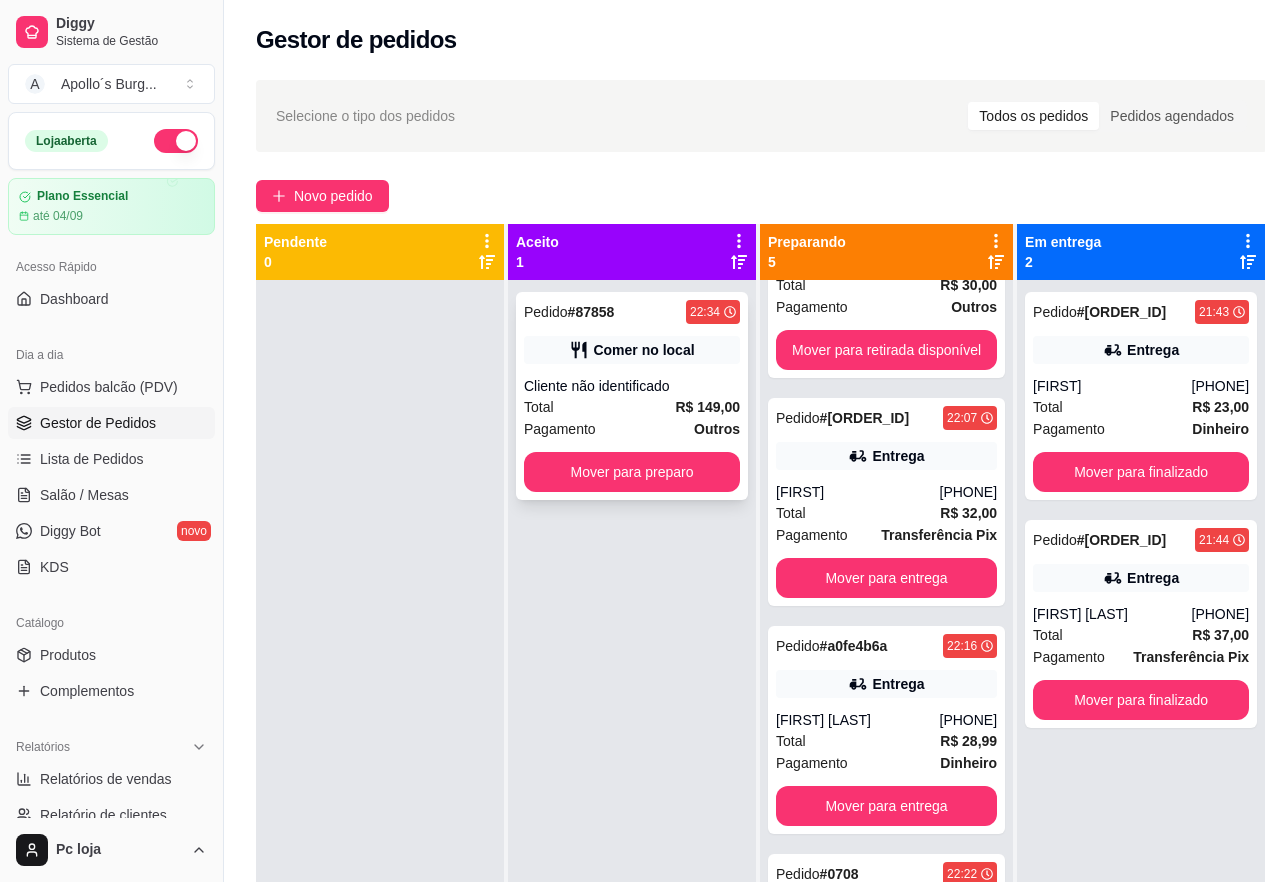 click on "Total R$ 149,00" at bounding box center (632, 407) 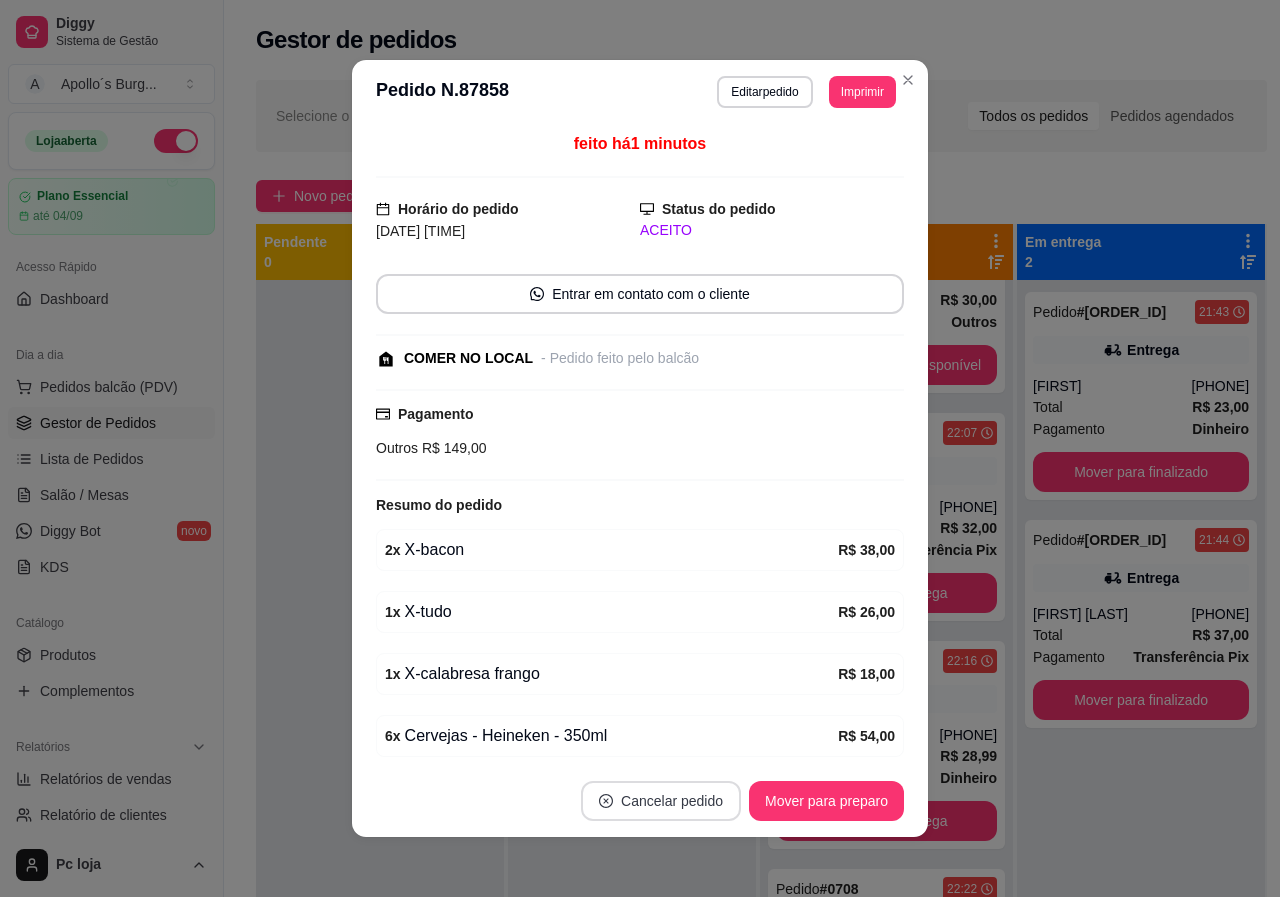 click on "Cancelar pedido" at bounding box center (661, 801) 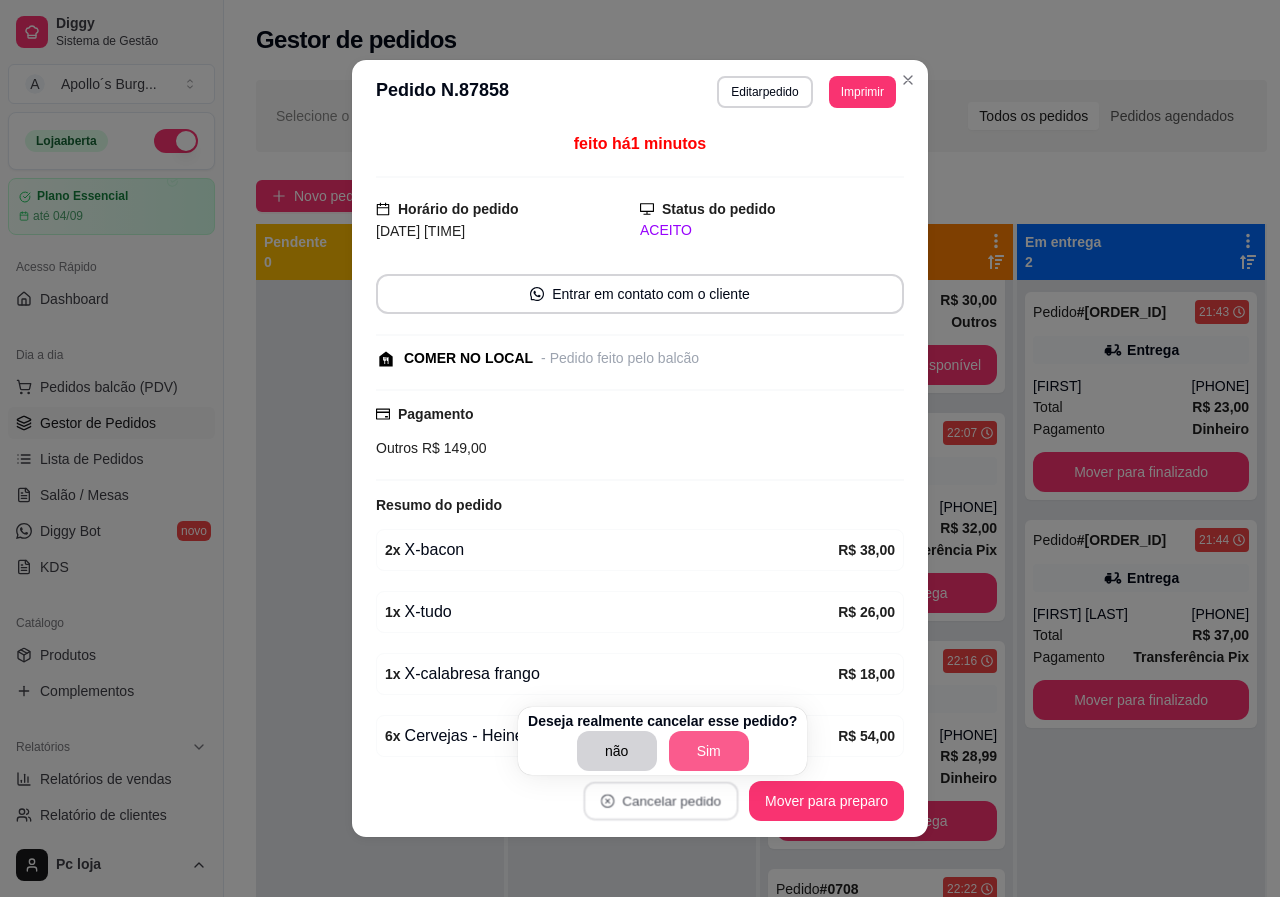 click on "Sim" at bounding box center (709, 751) 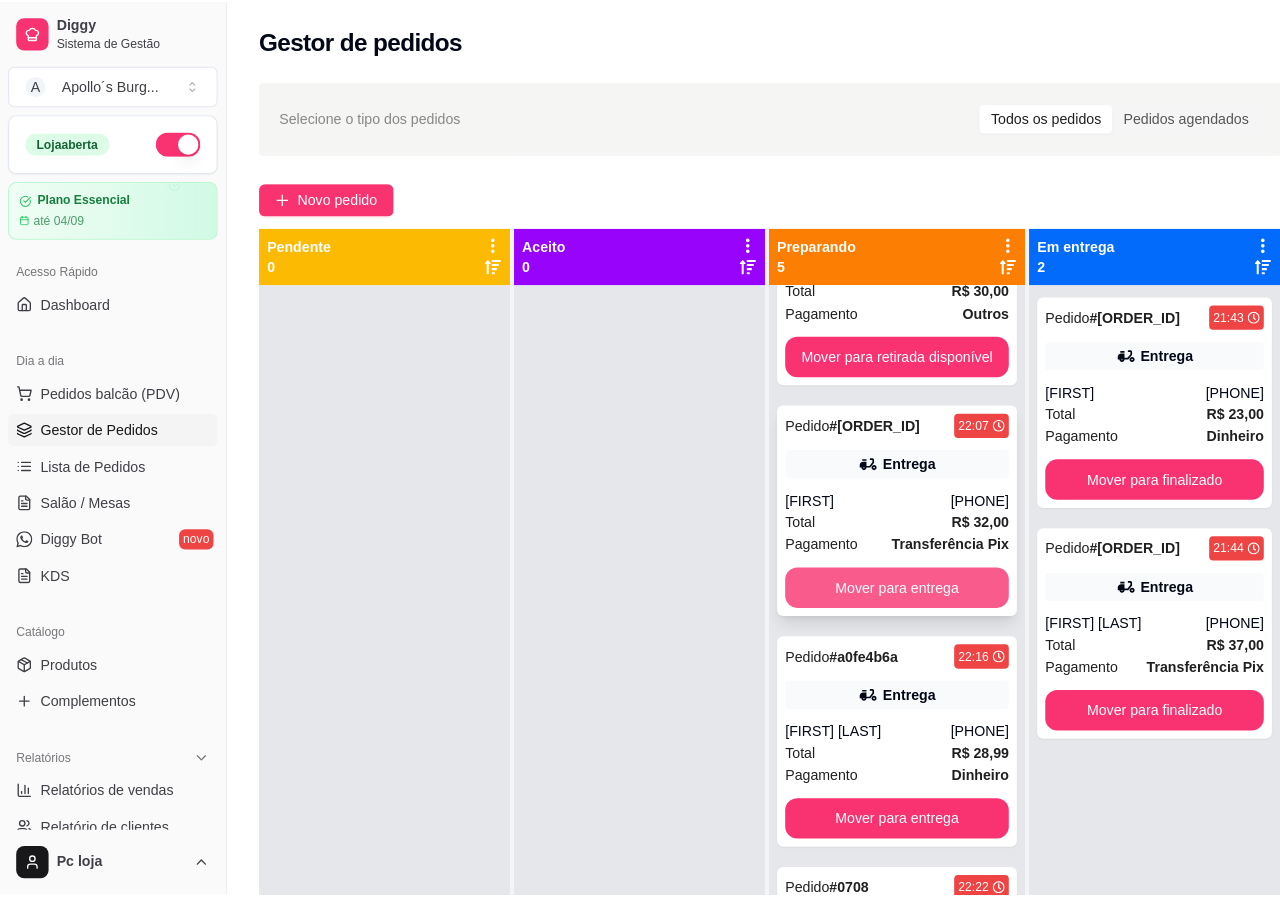 scroll, scrollTop: 0, scrollLeft: 0, axis: both 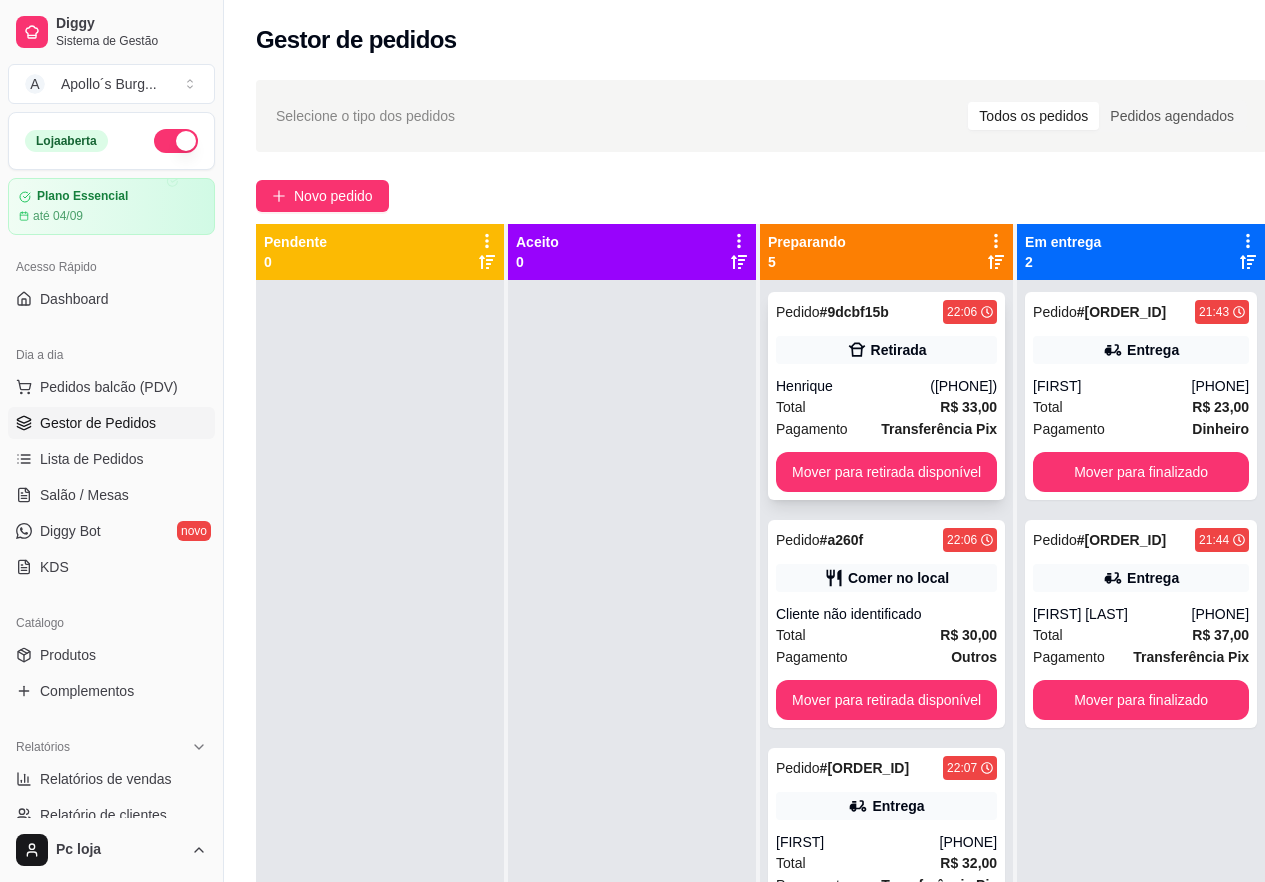 click on "([PHONE])" at bounding box center [963, 386] 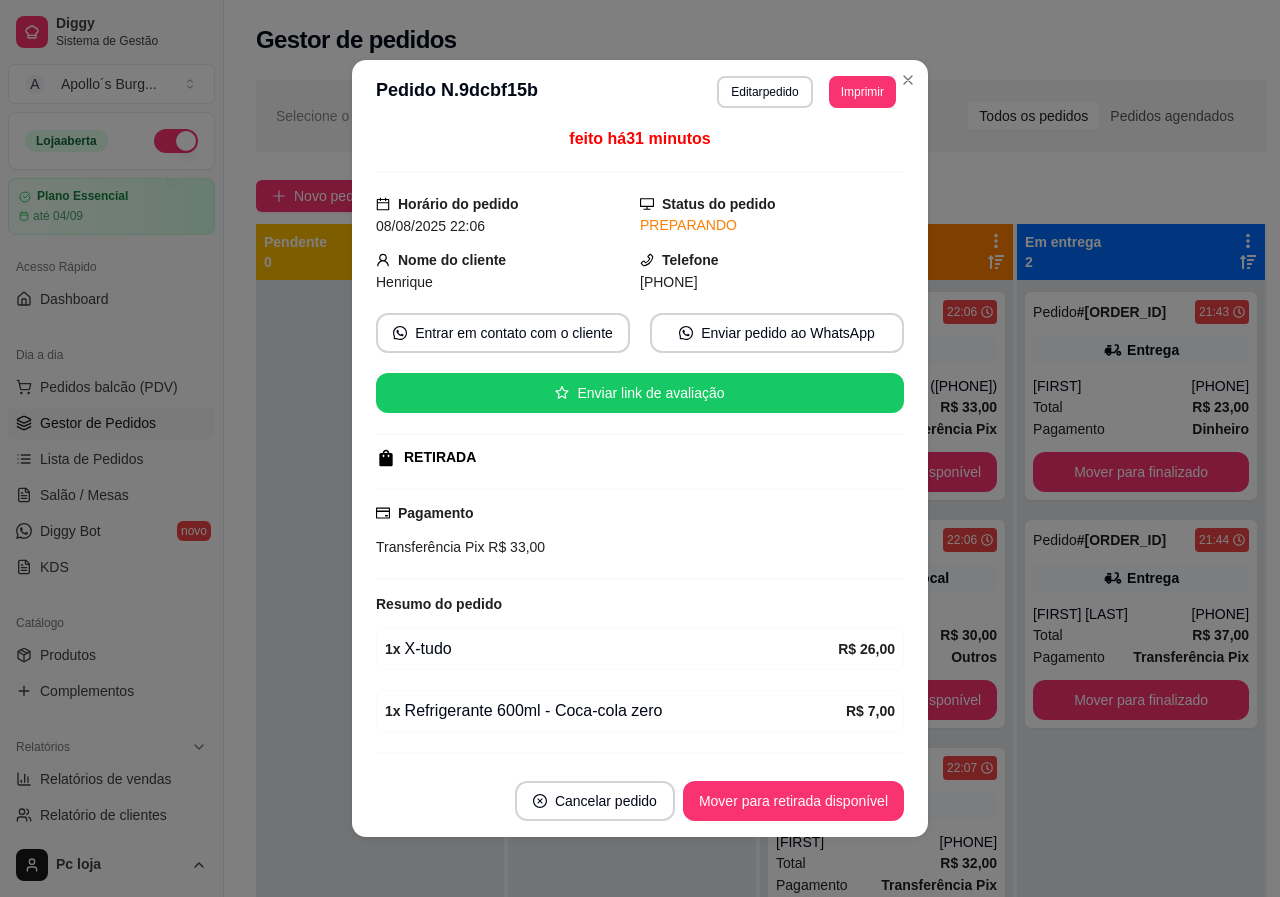 scroll, scrollTop: 0, scrollLeft: 0, axis: both 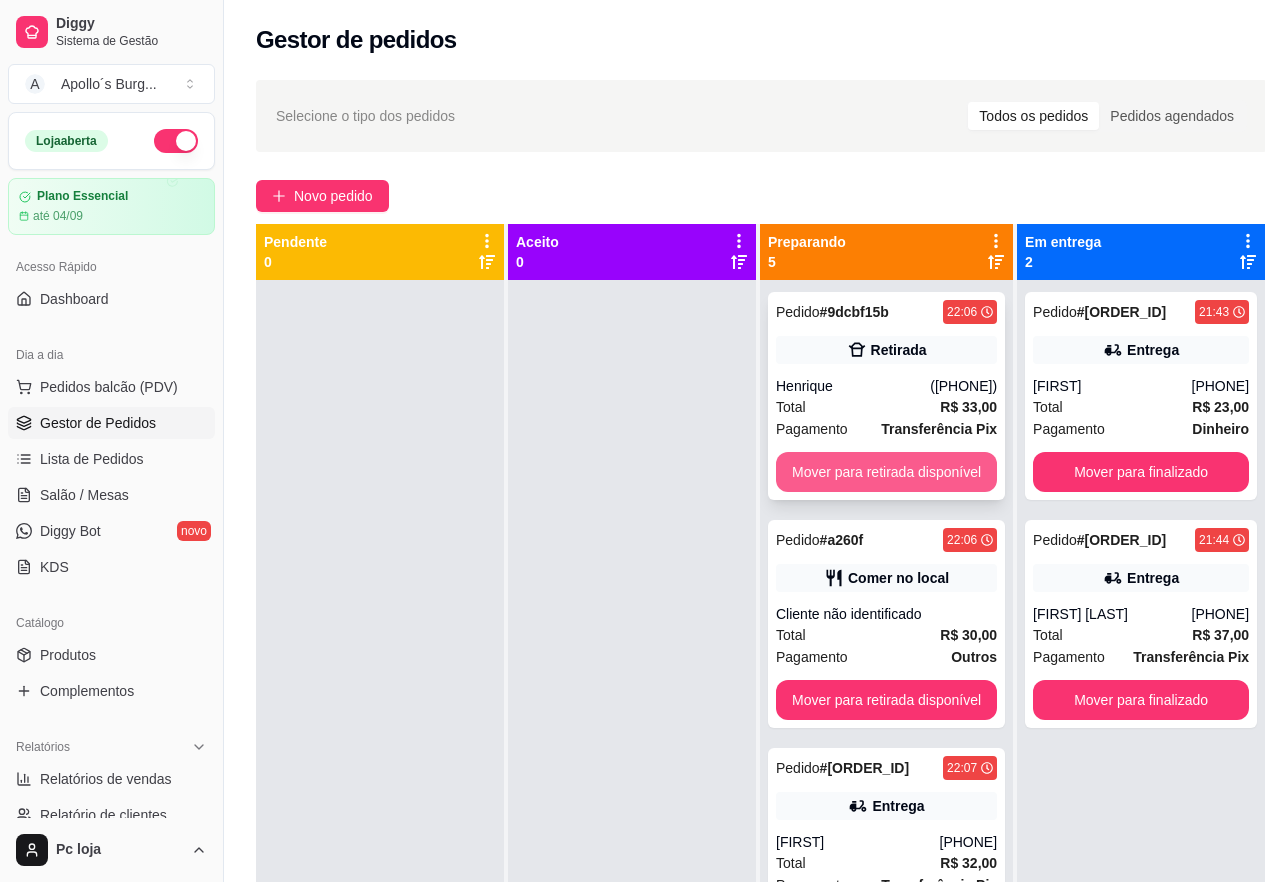 click on "Mover para retirada disponível" at bounding box center [886, 472] 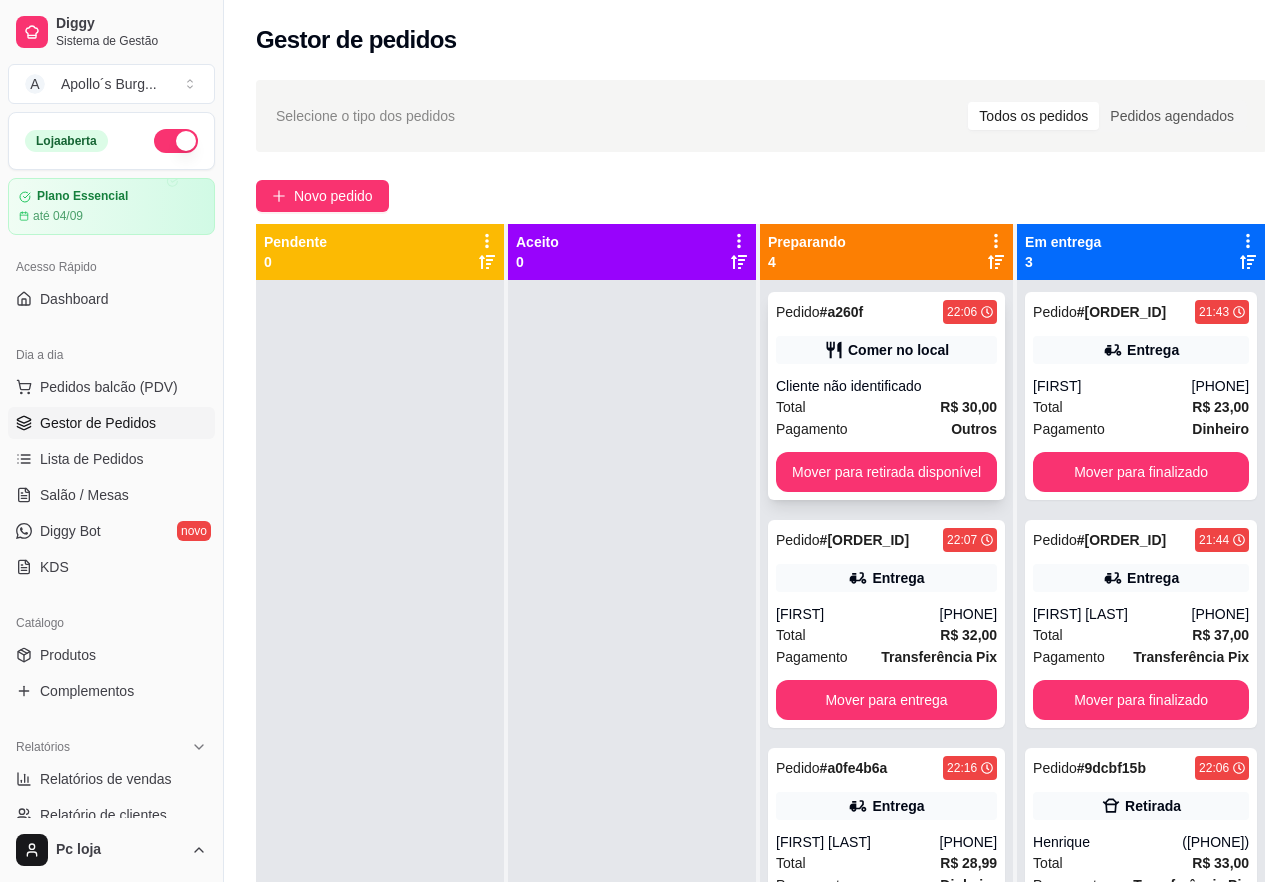 click on "Cliente não identificado" at bounding box center (886, 386) 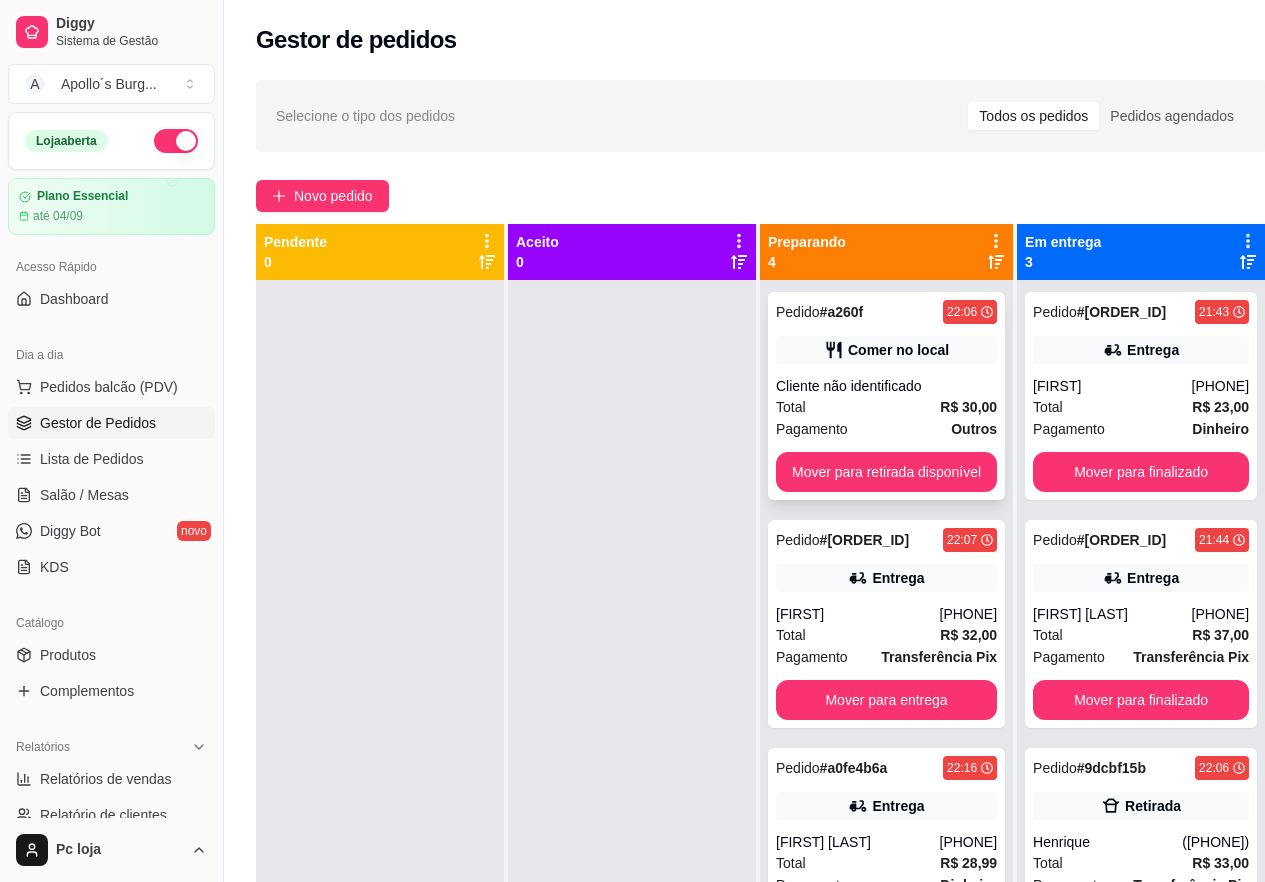 click on "Cliente não identificado" at bounding box center [886, 386] 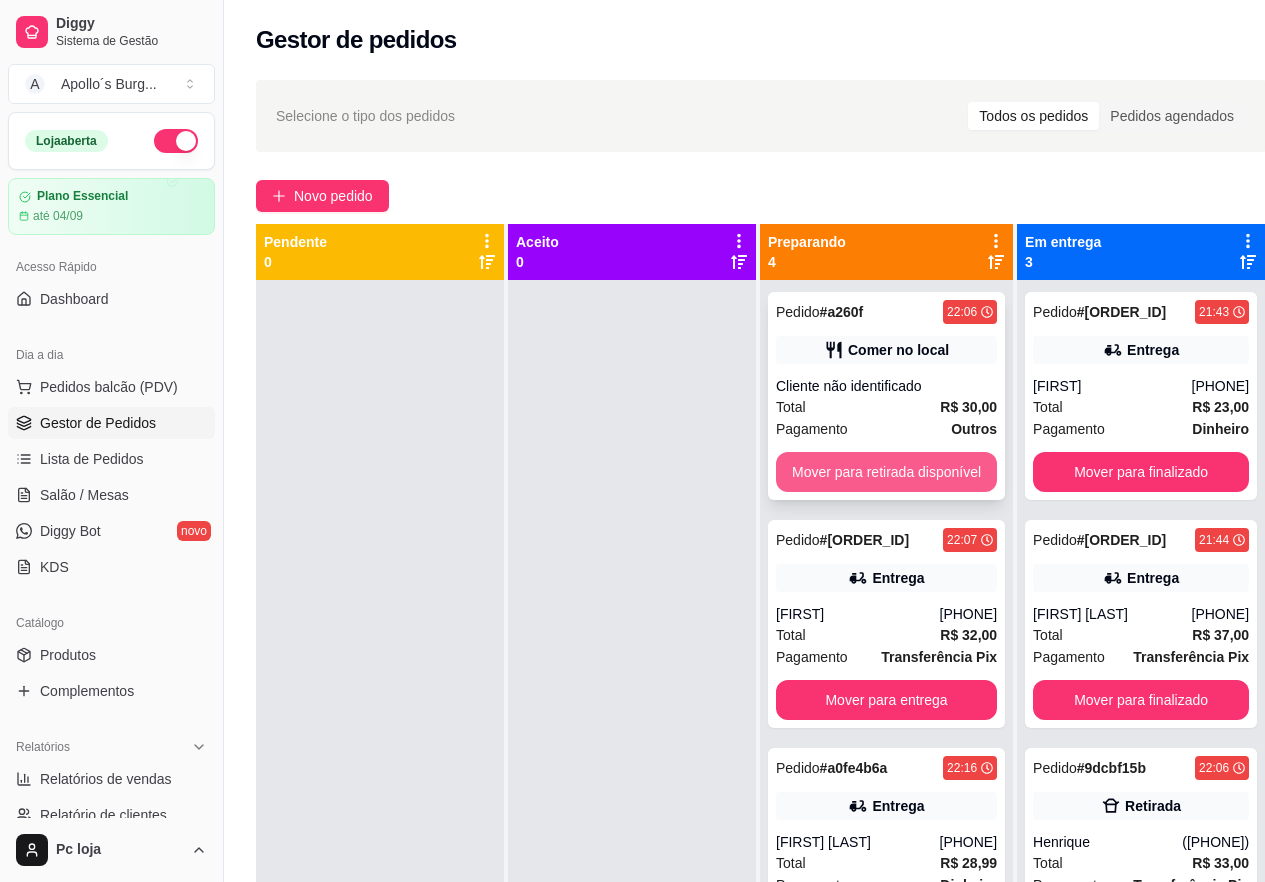 click on "Mover para retirada disponível" at bounding box center [886, 472] 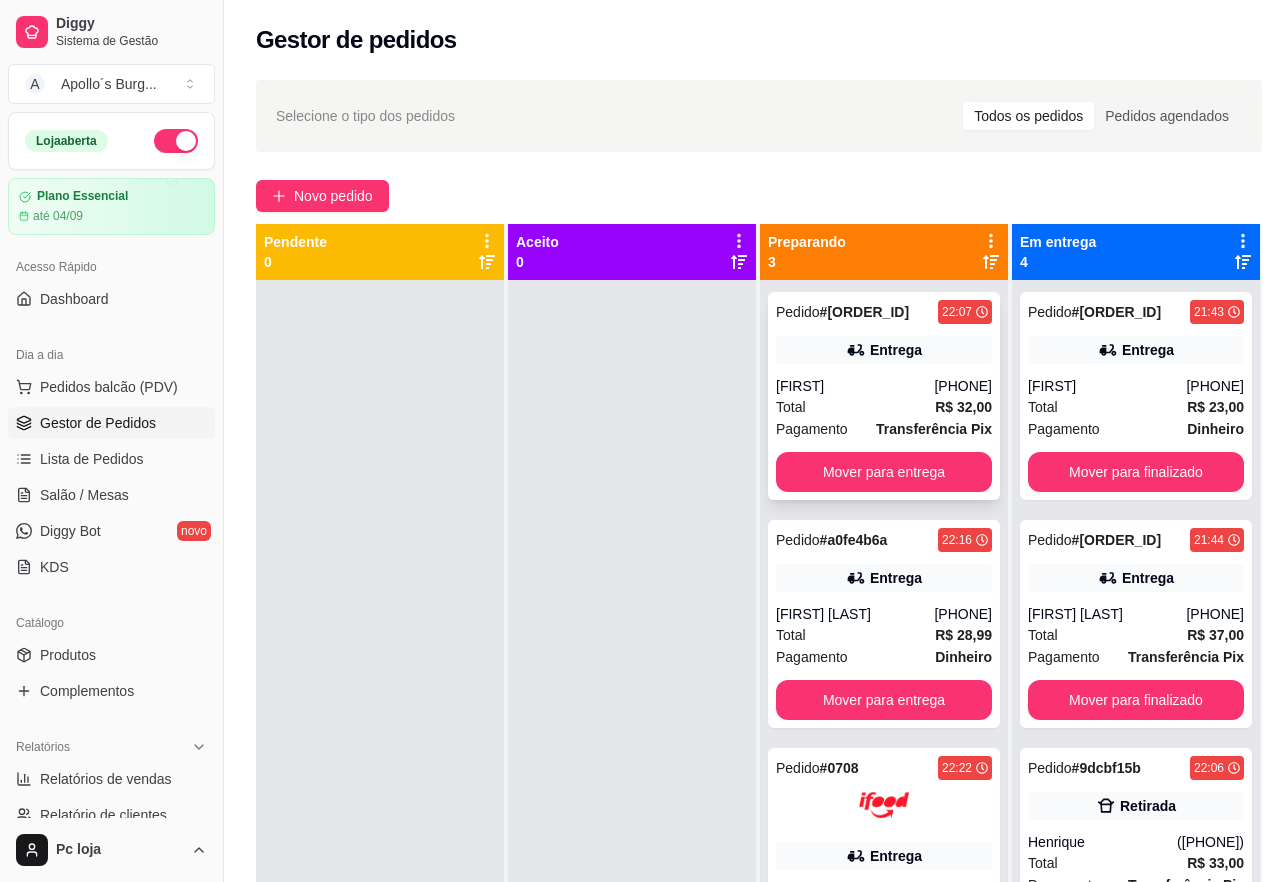 click on "Total R$ 32,00" at bounding box center [884, 407] 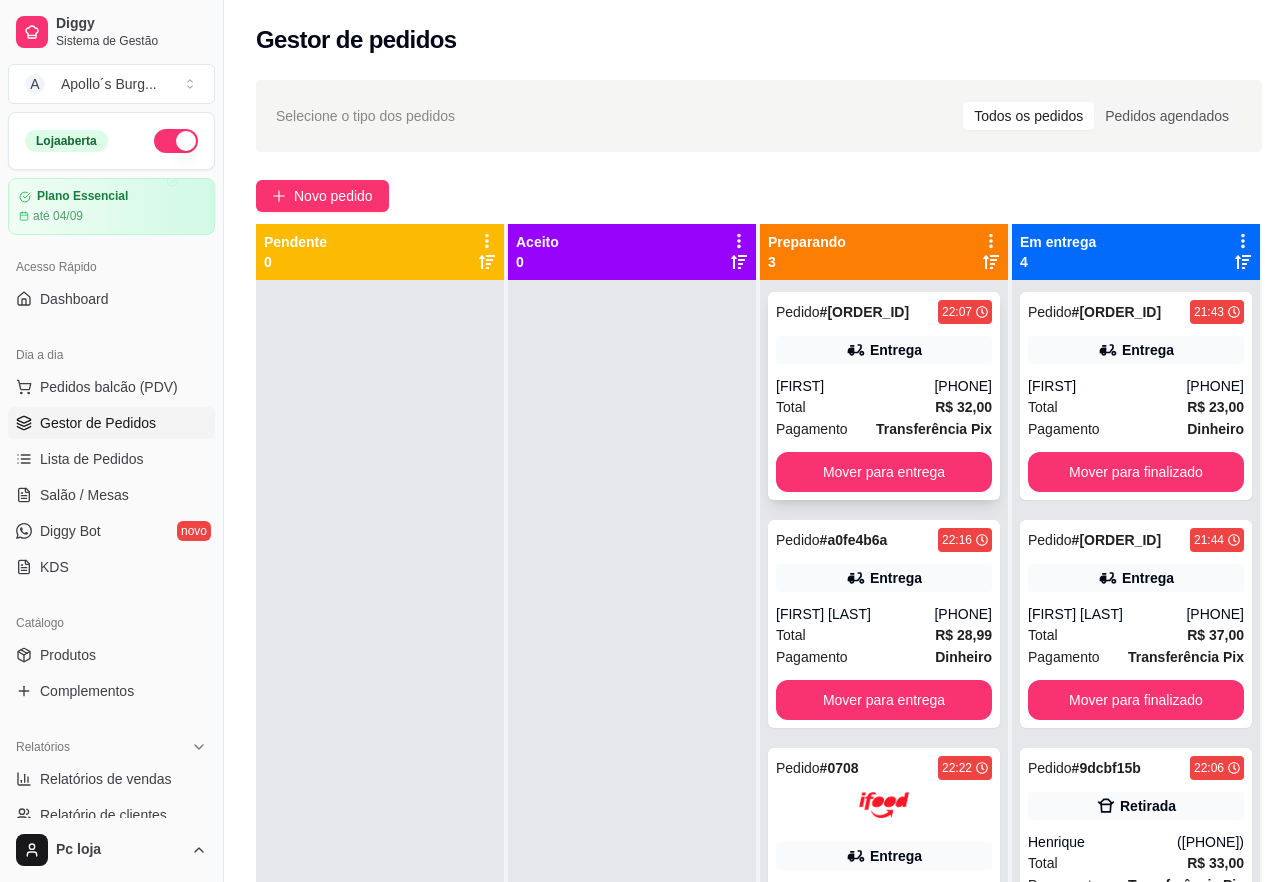 click on "Entrega" at bounding box center [884, 350] 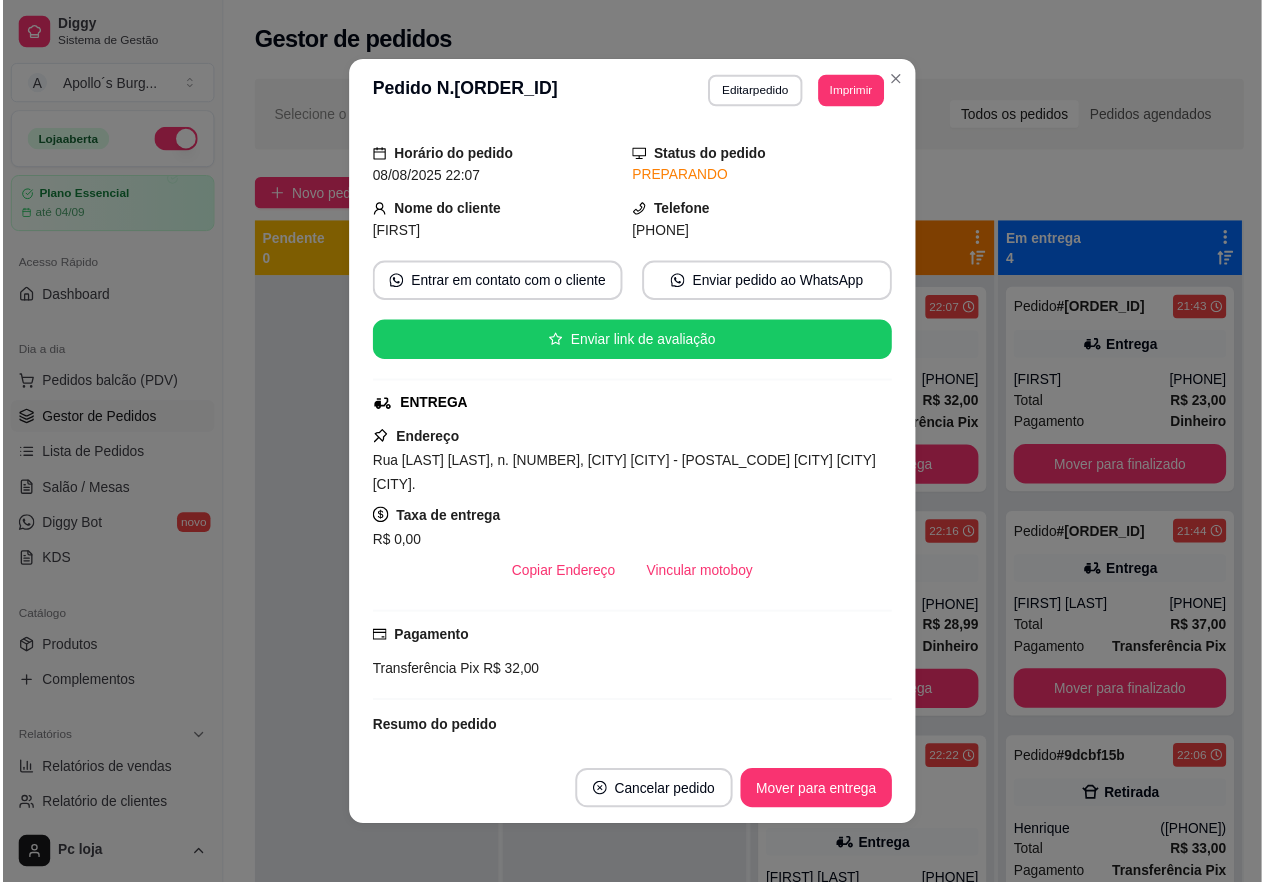scroll, scrollTop: 290, scrollLeft: 0, axis: vertical 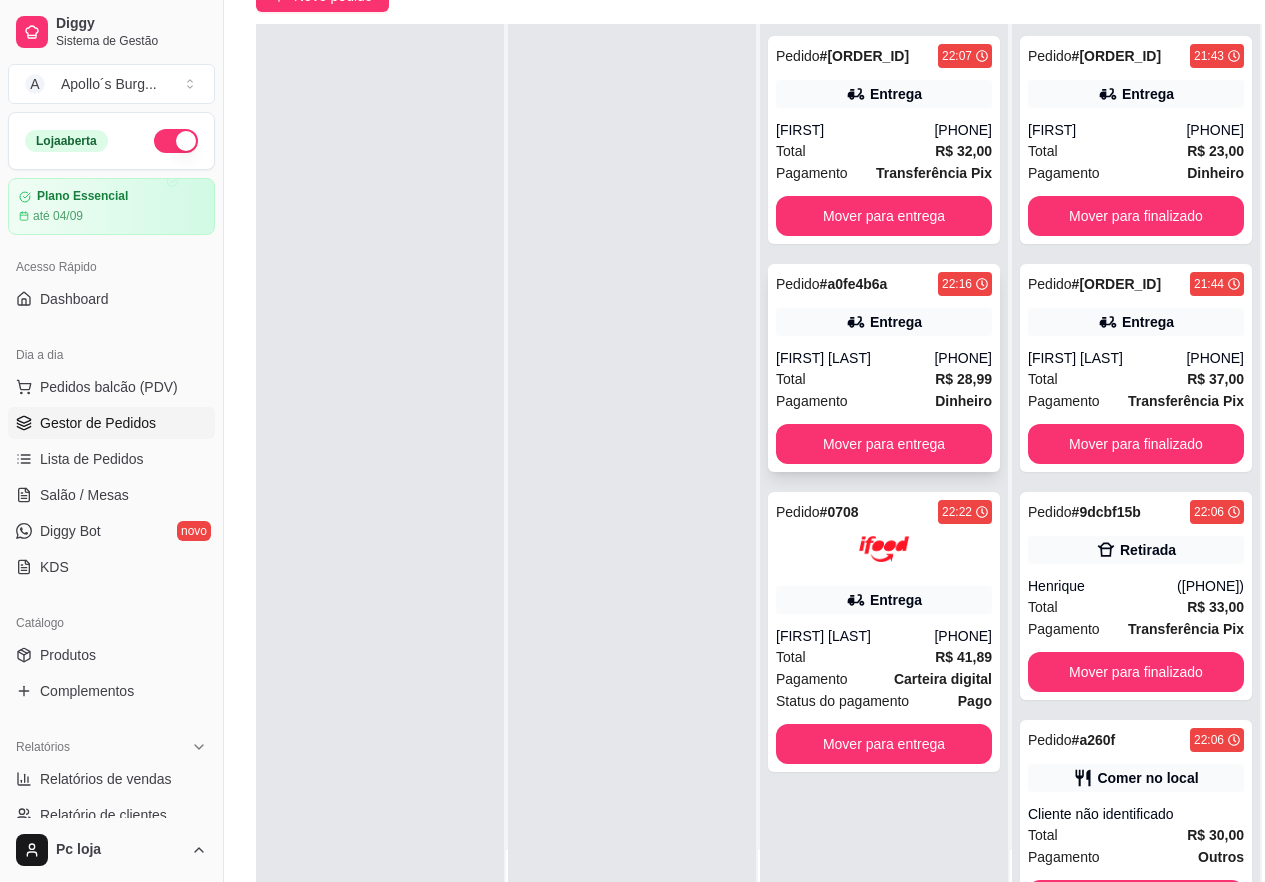 click on "[PHONE]" at bounding box center [963, 358] 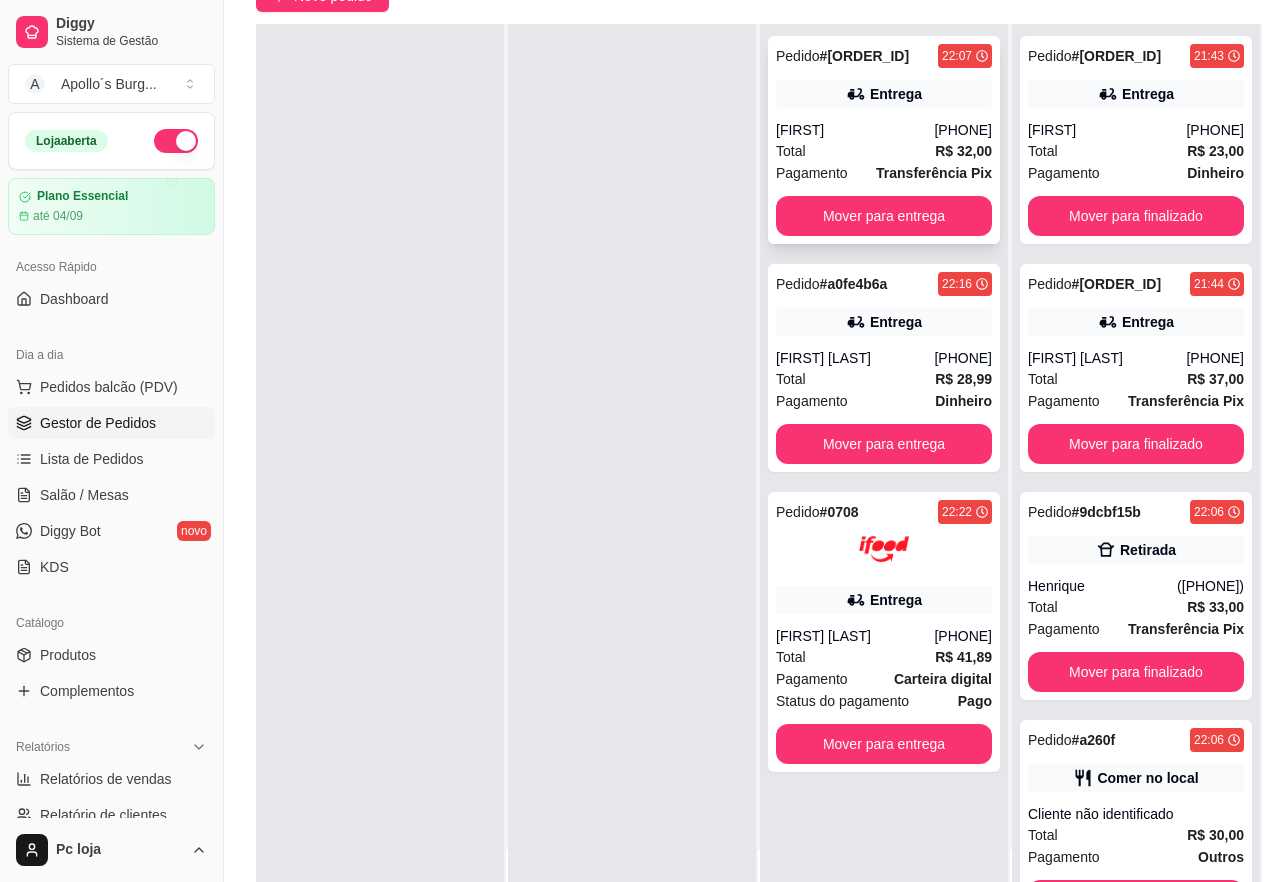 click on "Pedido  # 5981a01e 22:07 Entrega [FIRST]  ([PHONE]) Total R$ 32,00 Pagamento Transferência Pix Mover para entrega" at bounding box center (884, 140) 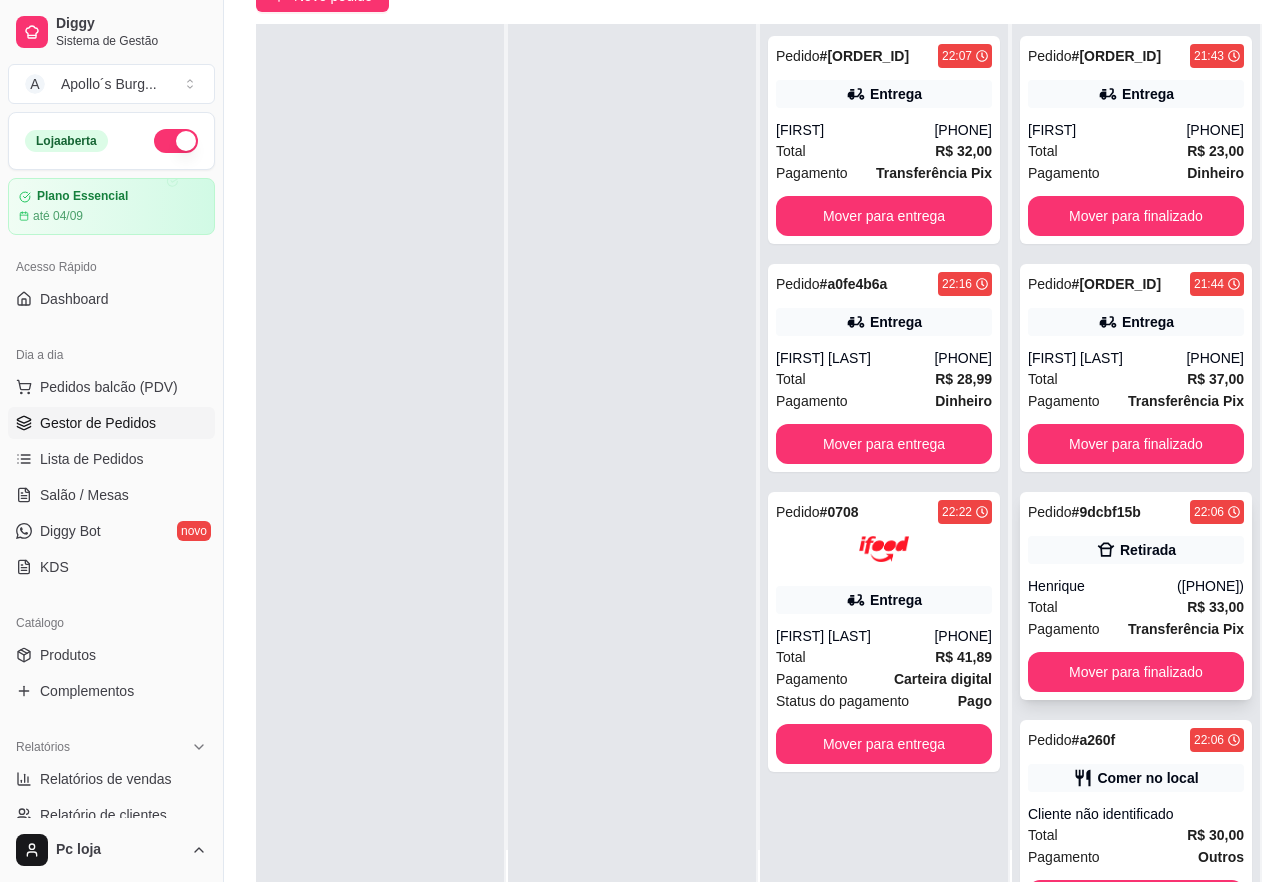 click on "([PHONE])" at bounding box center (1210, 586) 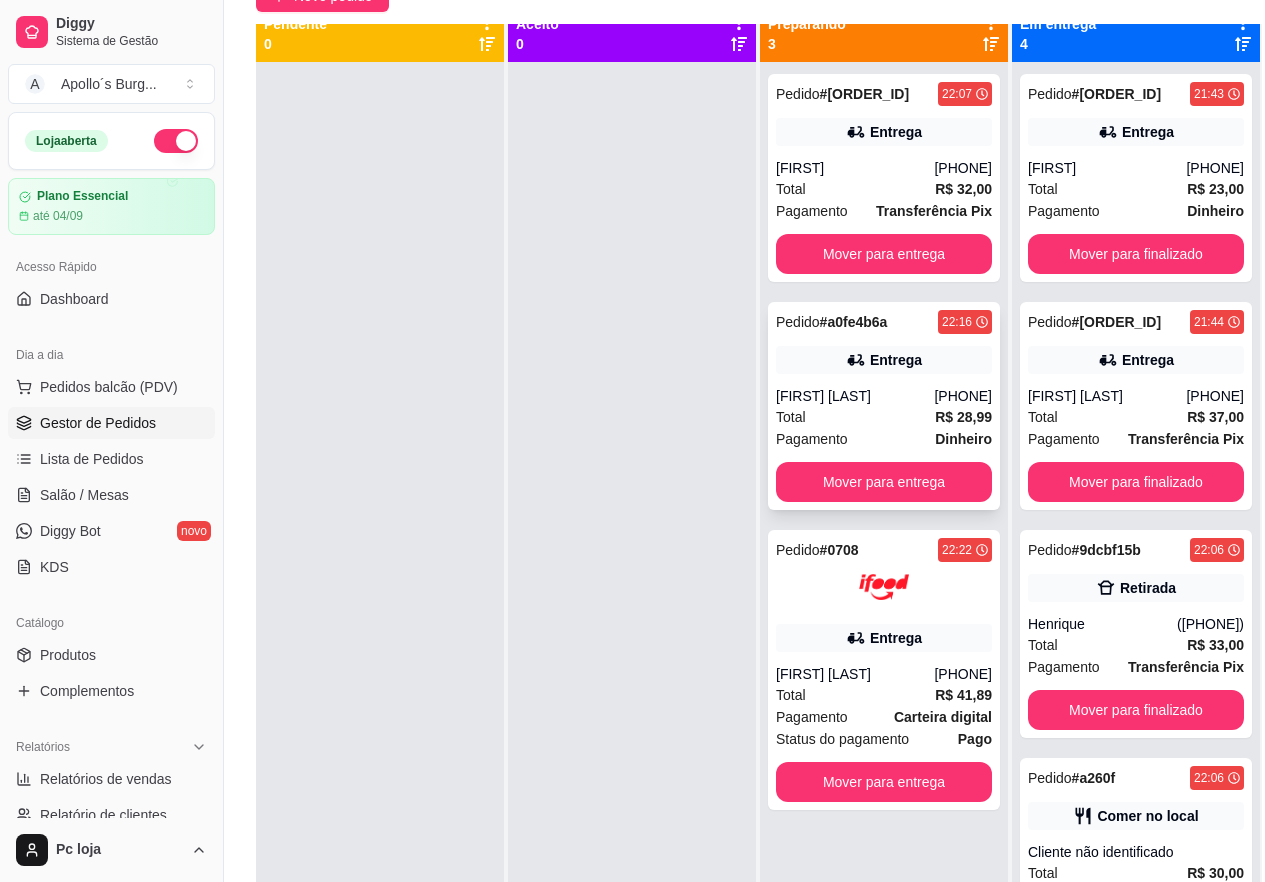 scroll, scrollTop: 0, scrollLeft: 0, axis: both 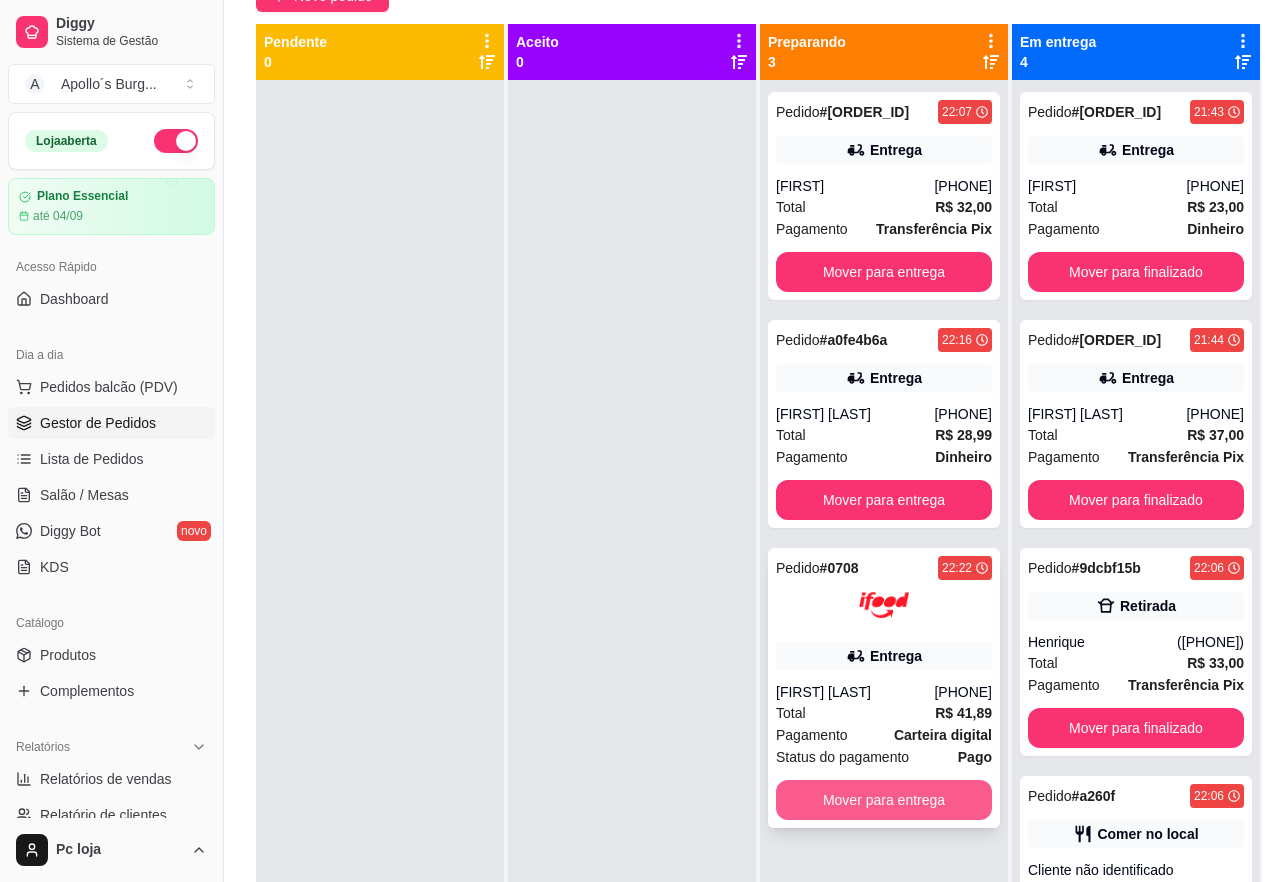 click on "Mover para entrega" at bounding box center [884, 800] 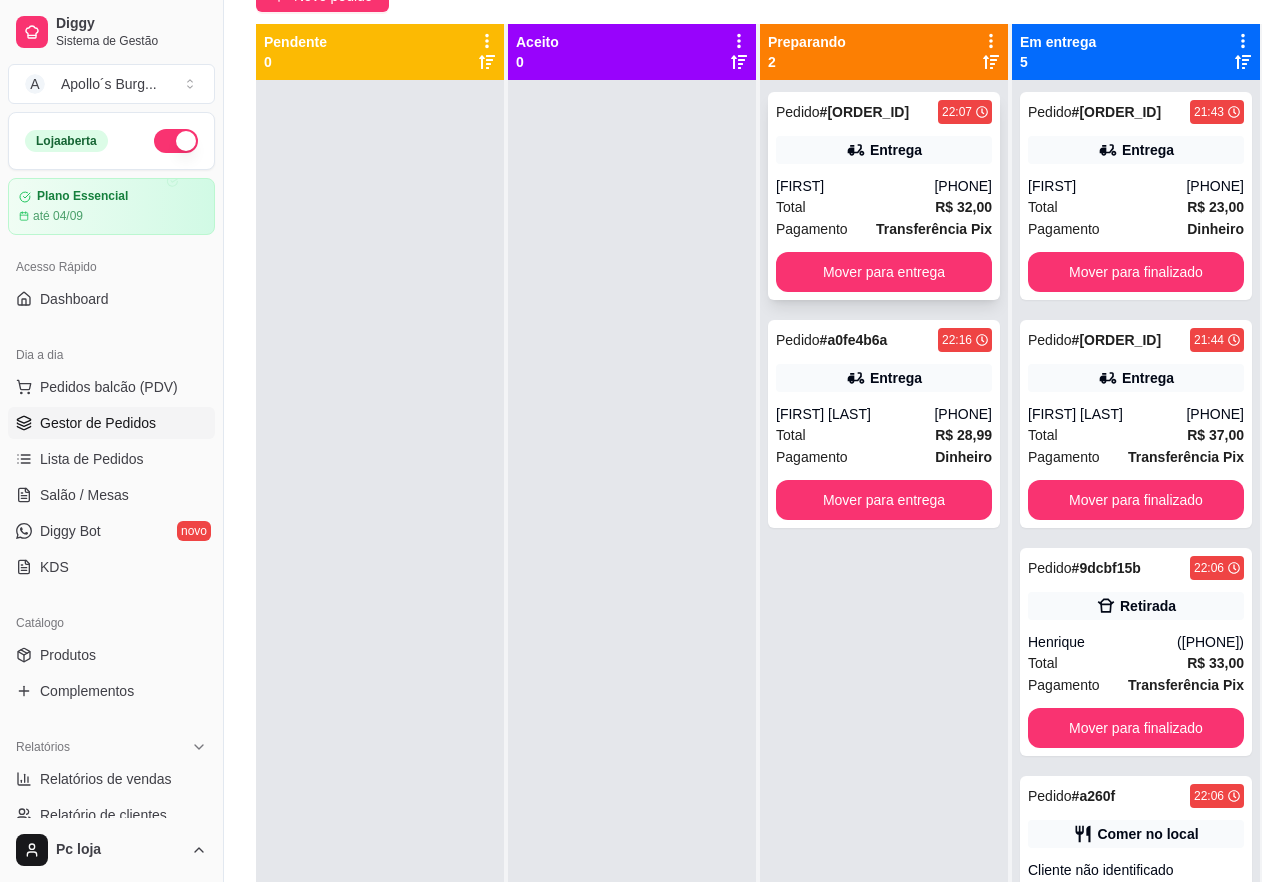 click on "Total R$ 32,00" at bounding box center (884, 207) 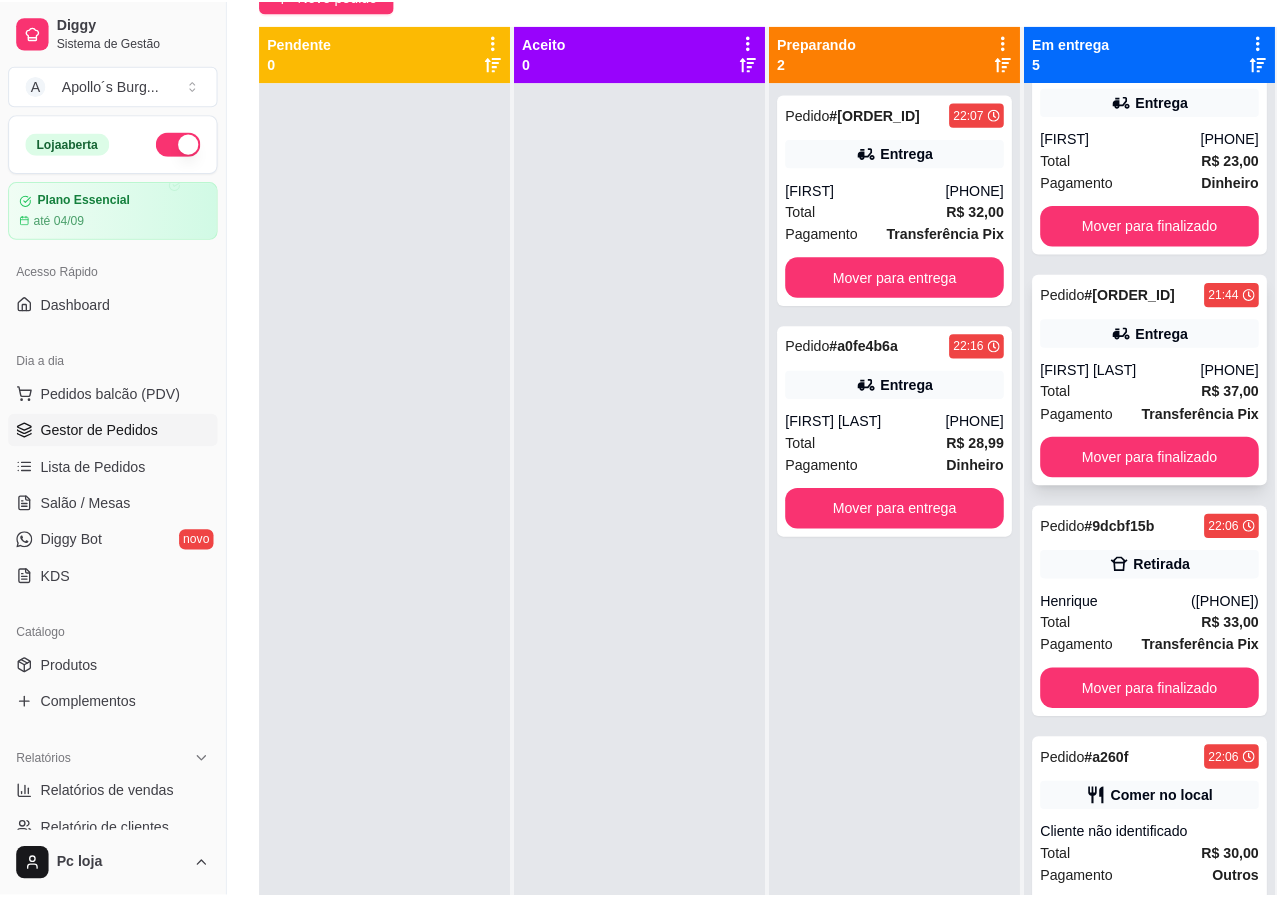 scroll, scrollTop: 0, scrollLeft: 0, axis: both 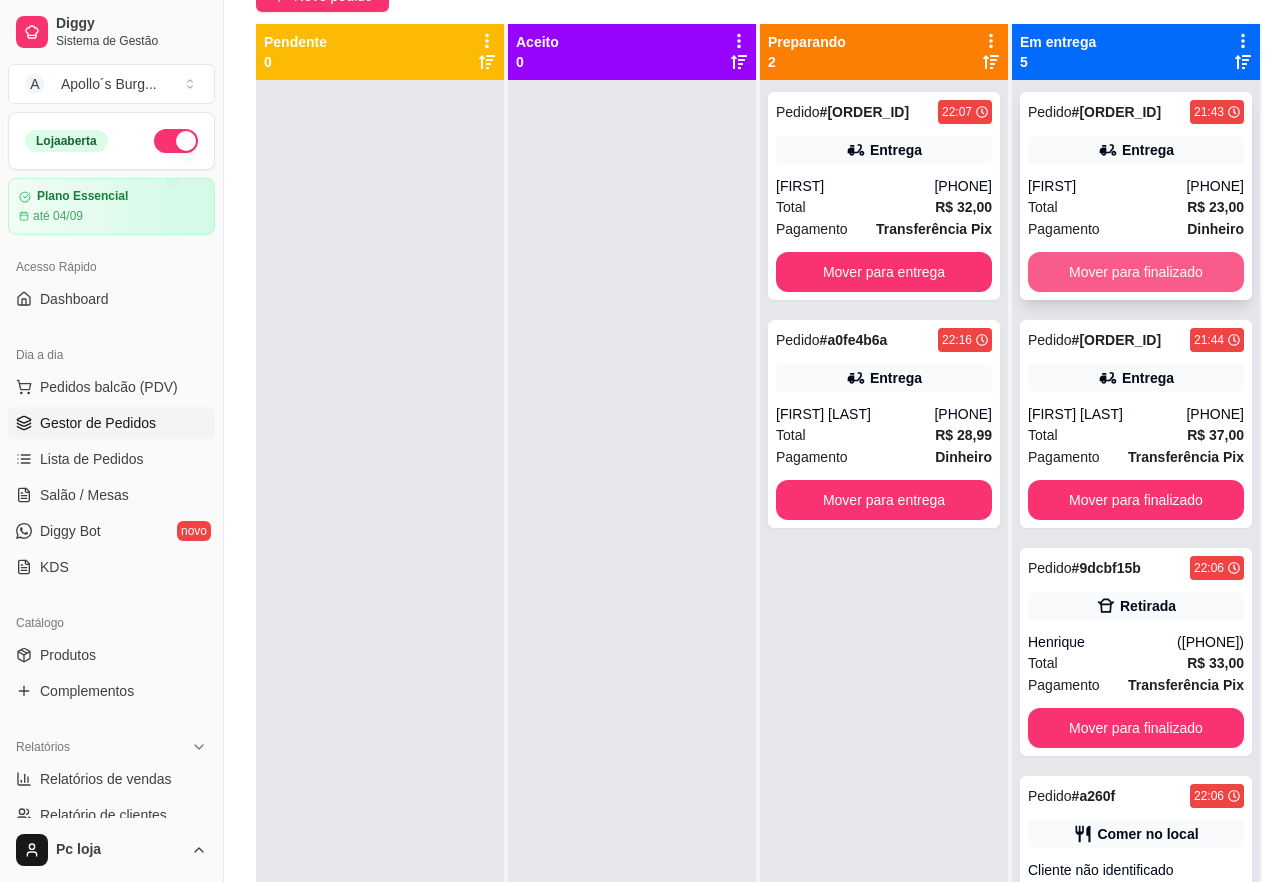 click on "Mover para finalizado" at bounding box center (1136, 272) 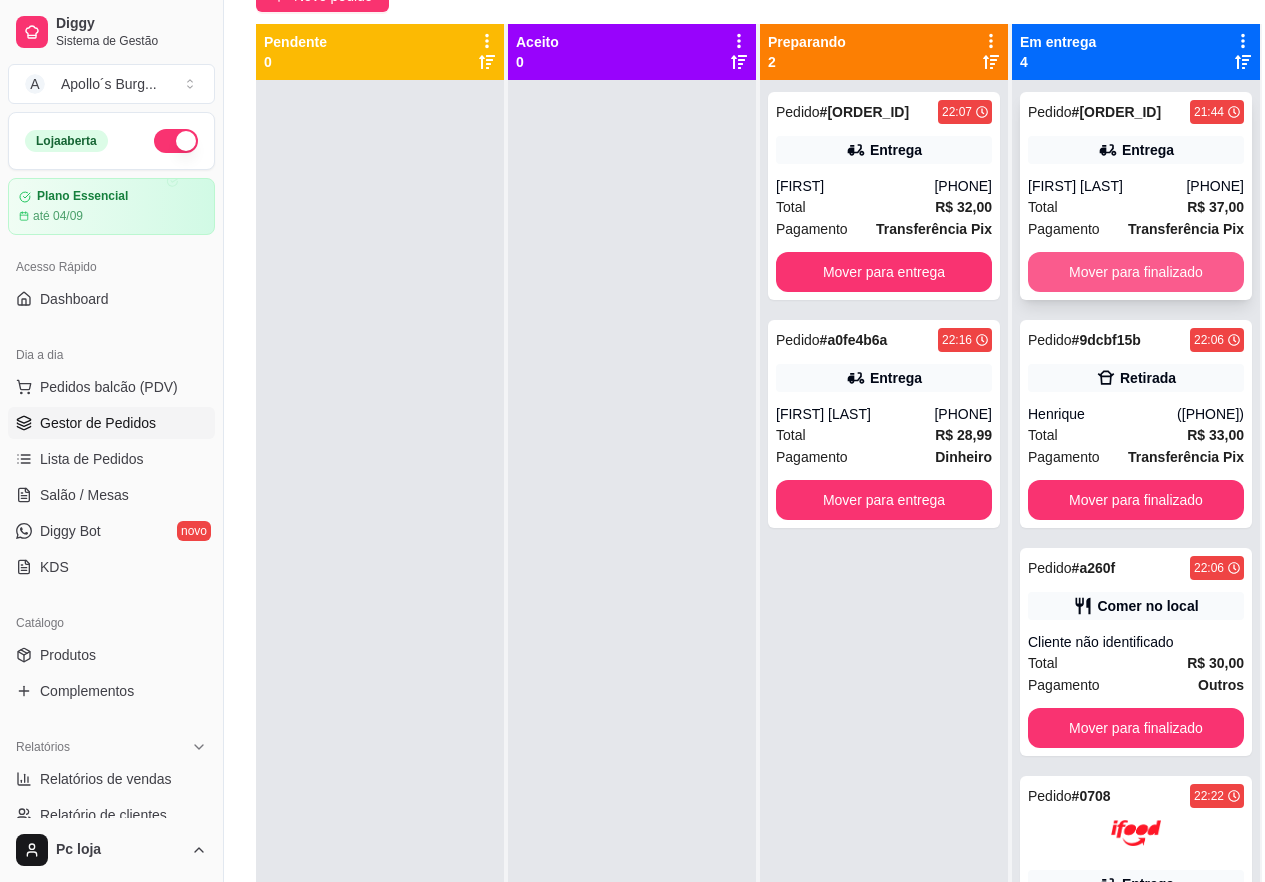 click on "Mover para finalizado" at bounding box center [1136, 272] 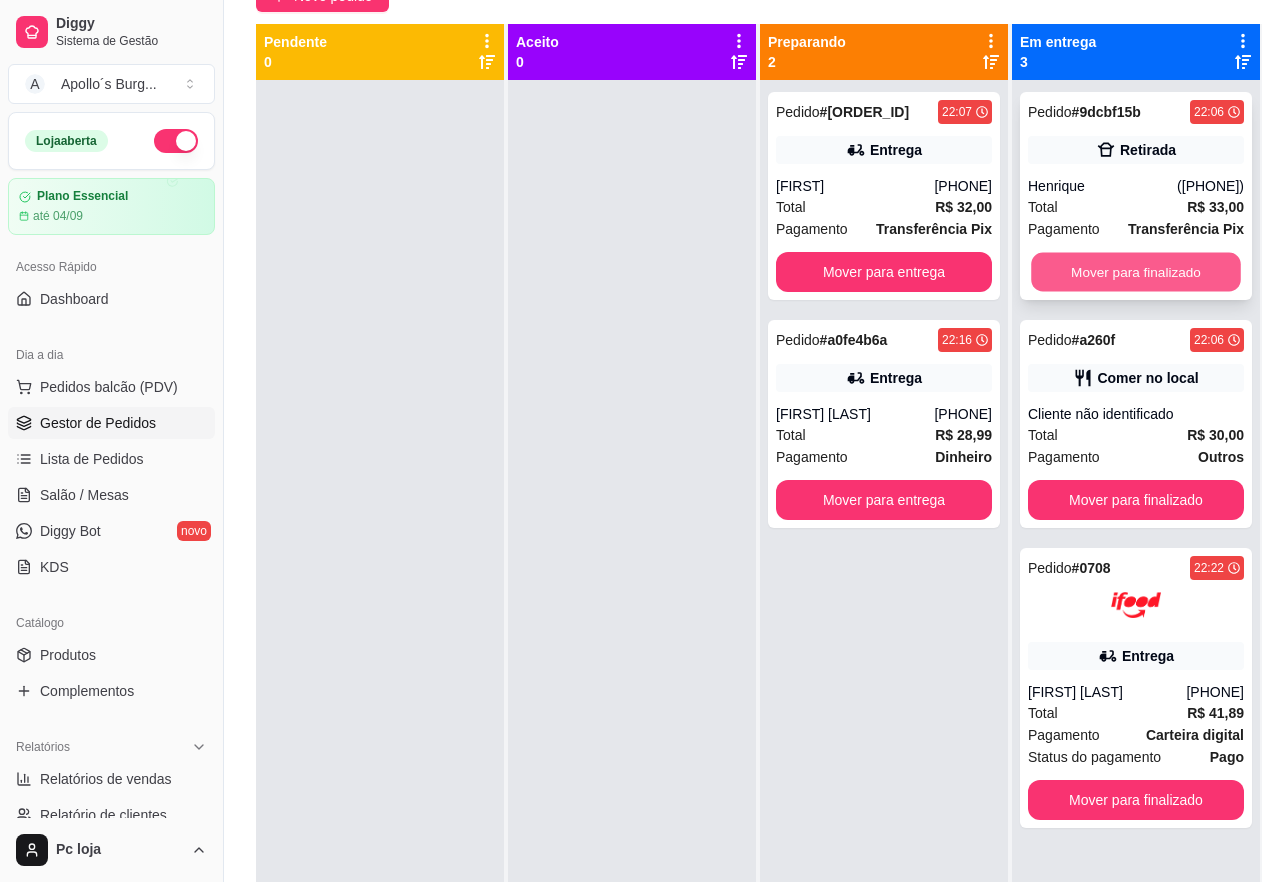 click on "Mover para finalizado" at bounding box center (1136, 272) 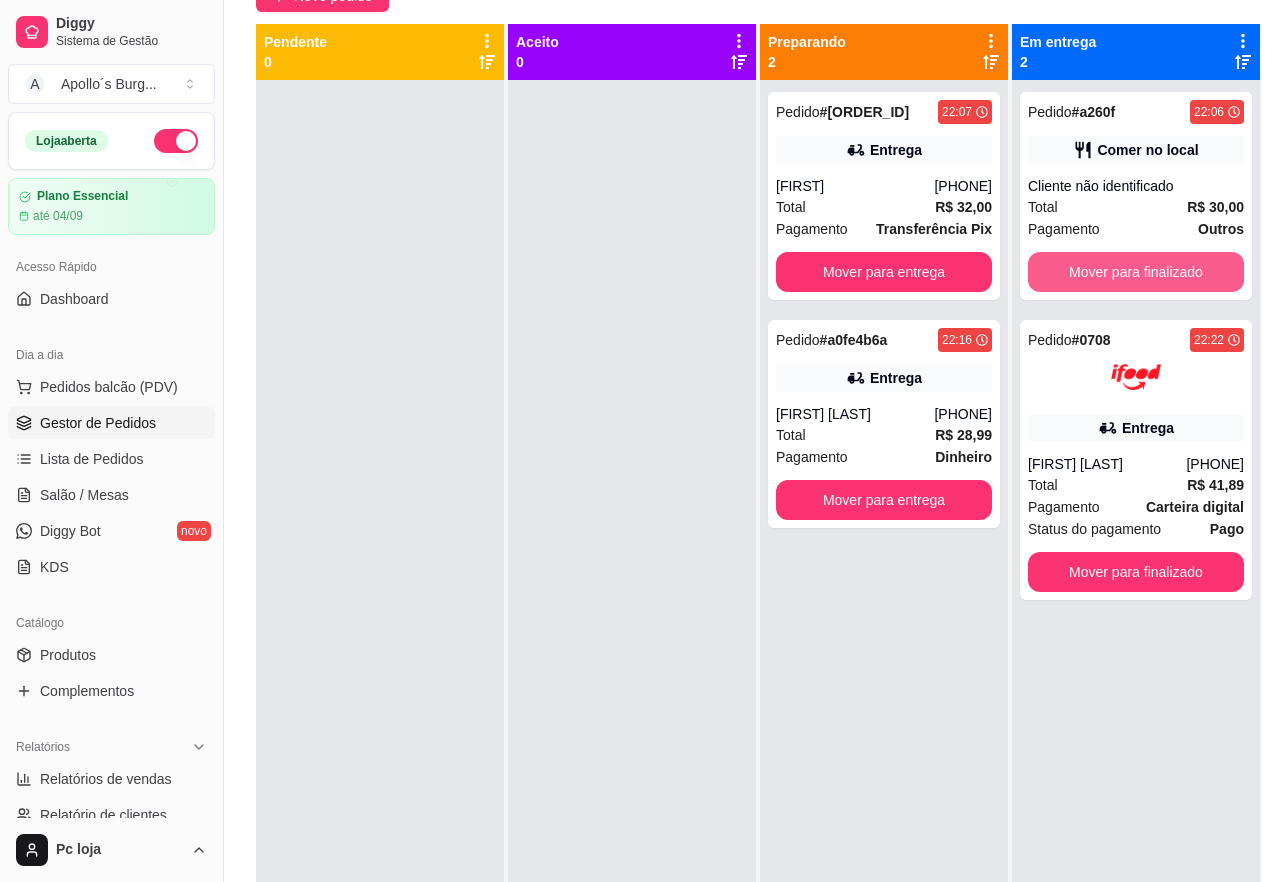click on "Mover para finalizado" at bounding box center [1136, 272] 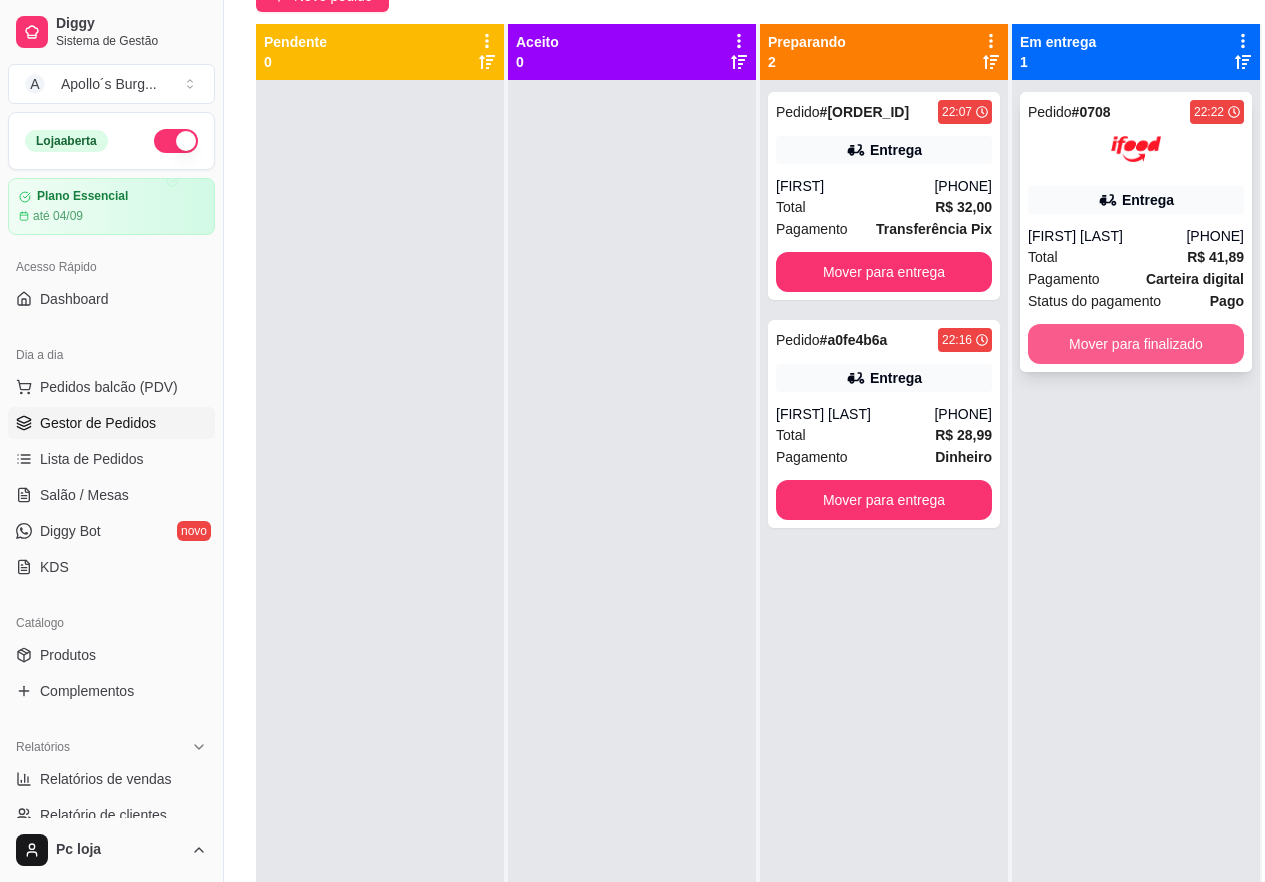 click on "Mover para finalizado" at bounding box center (1136, 344) 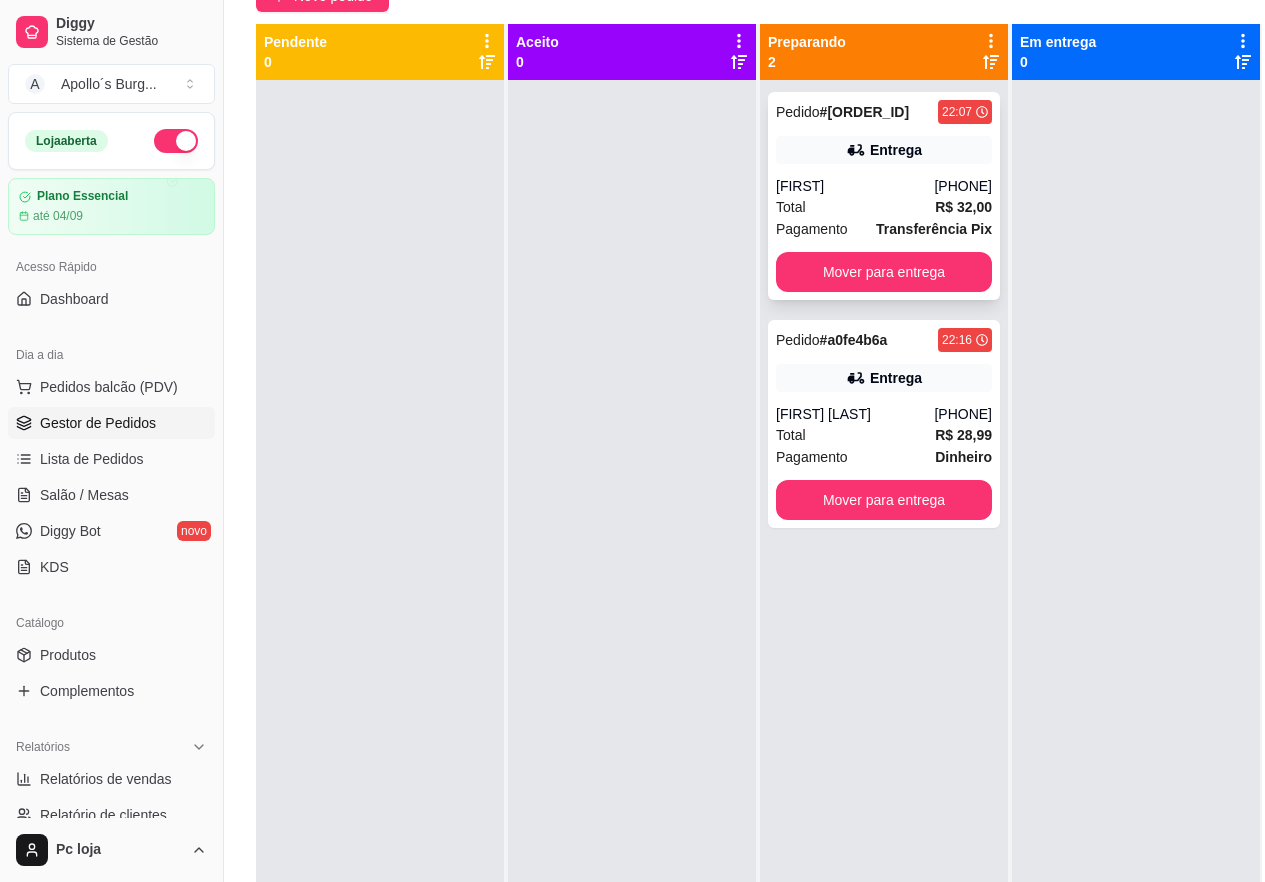 click on "Total R$ 32,00" at bounding box center [884, 207] 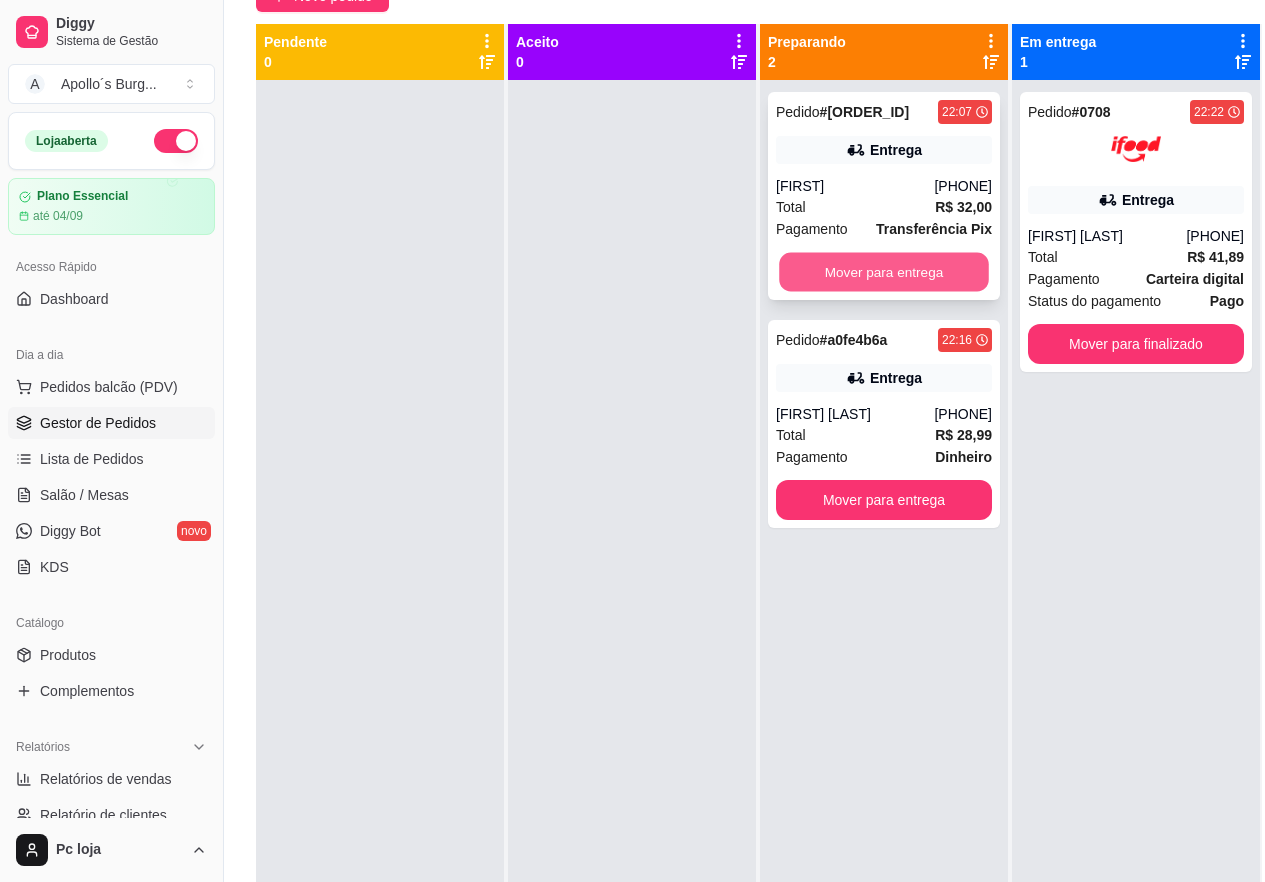 click on "Mover para entrega" at bounding box center (884, 272) 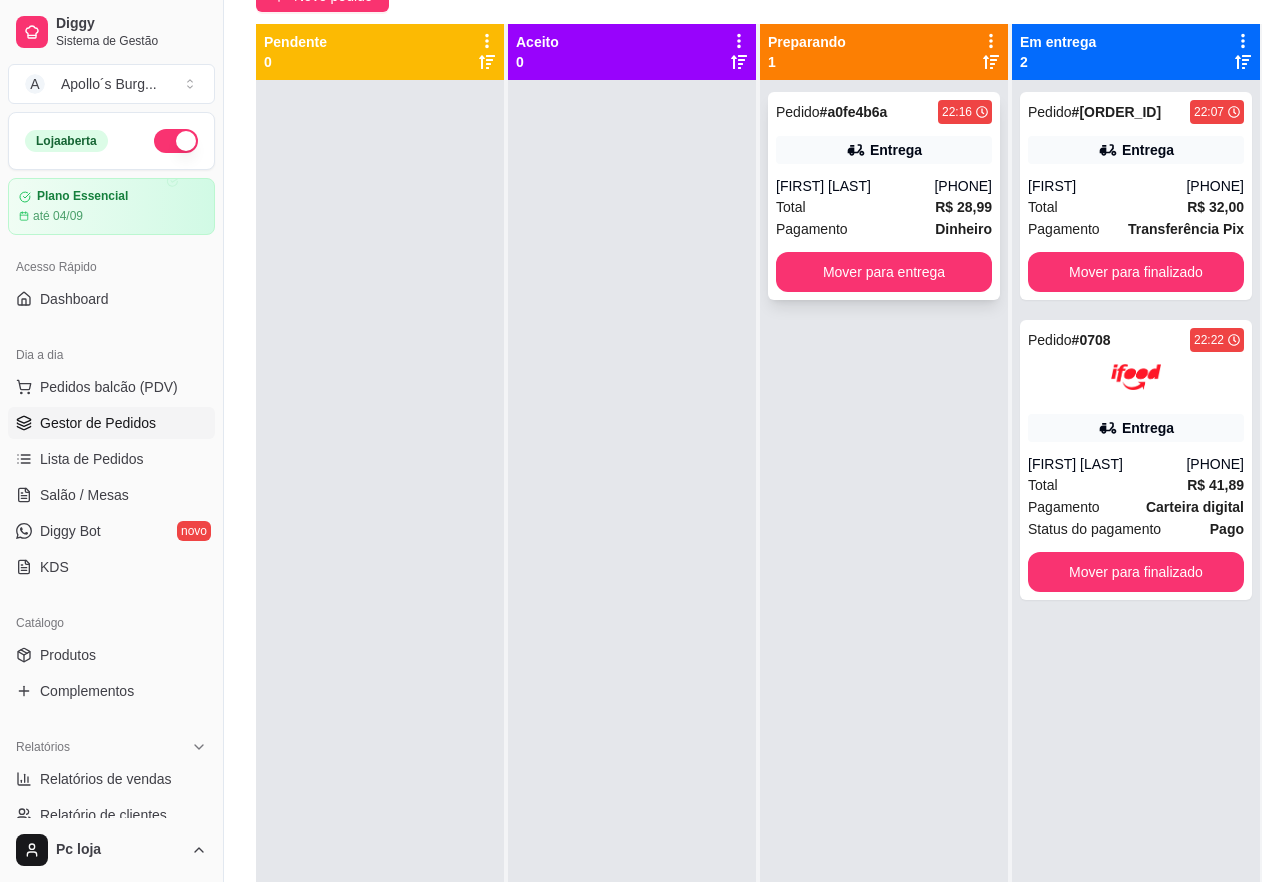 click on "[FIRST] [LAST]" at bounding box center [855, 186] 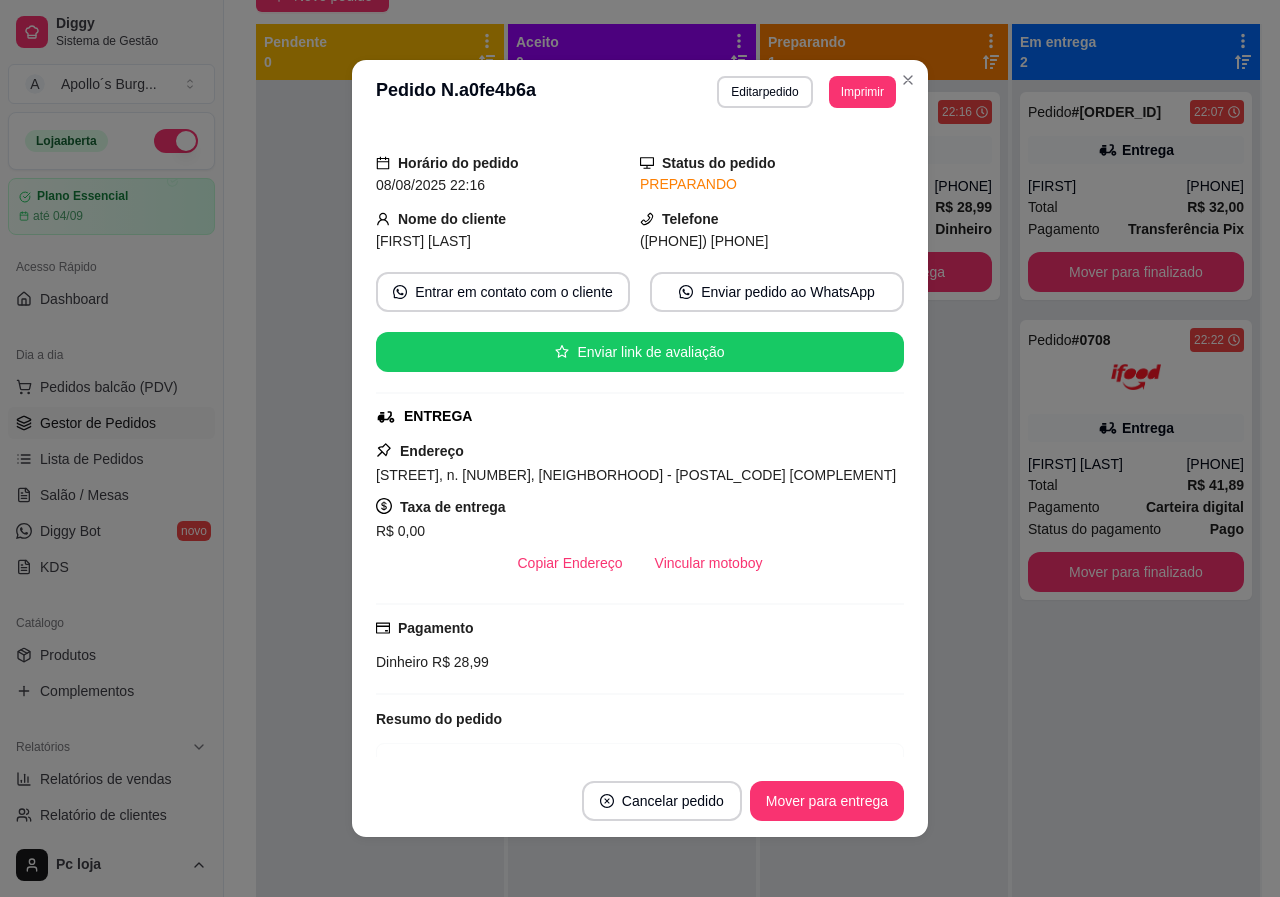 scroll, scrollTop: 100, scrollLeft: 0, axis: vertical 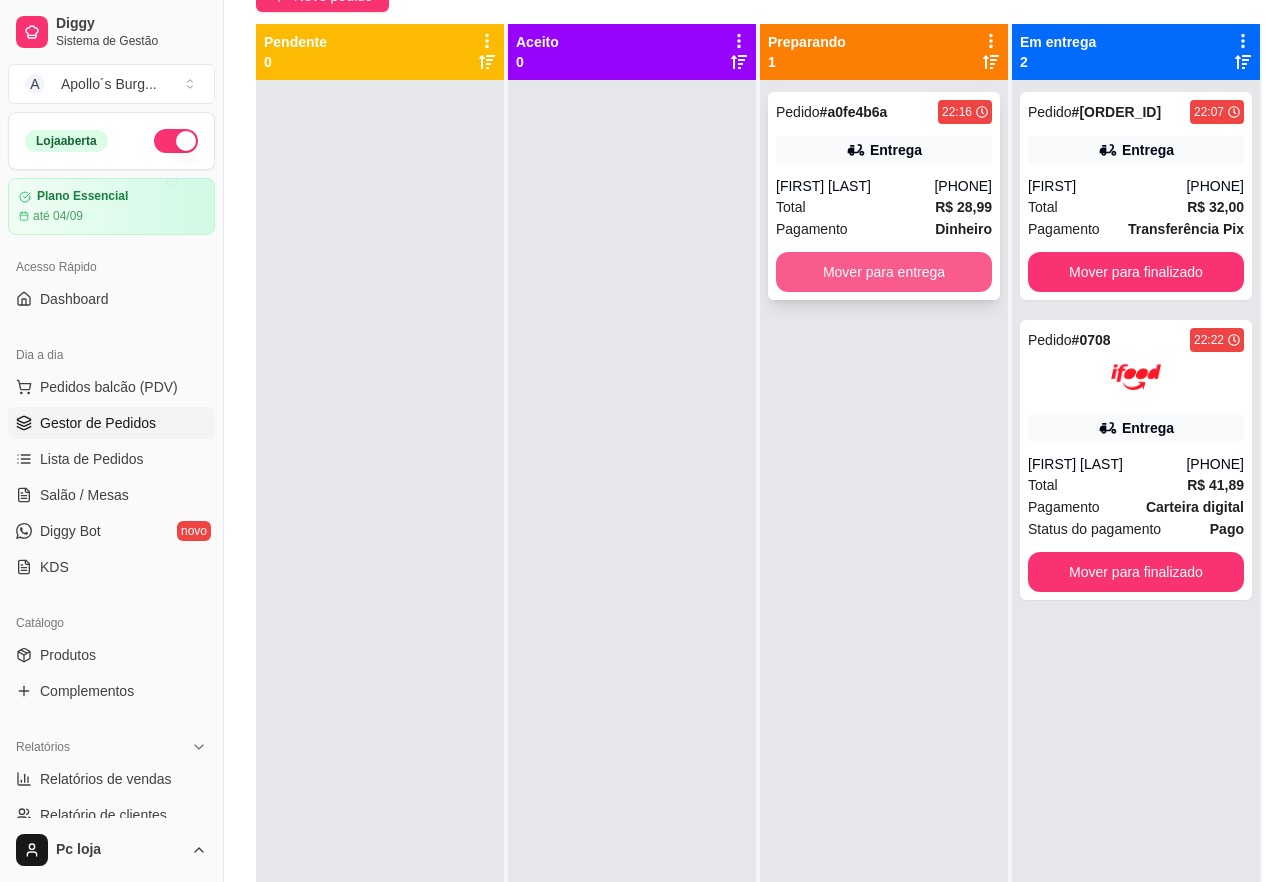 click on "Mover para entrega" at bounding box center [884, 272] 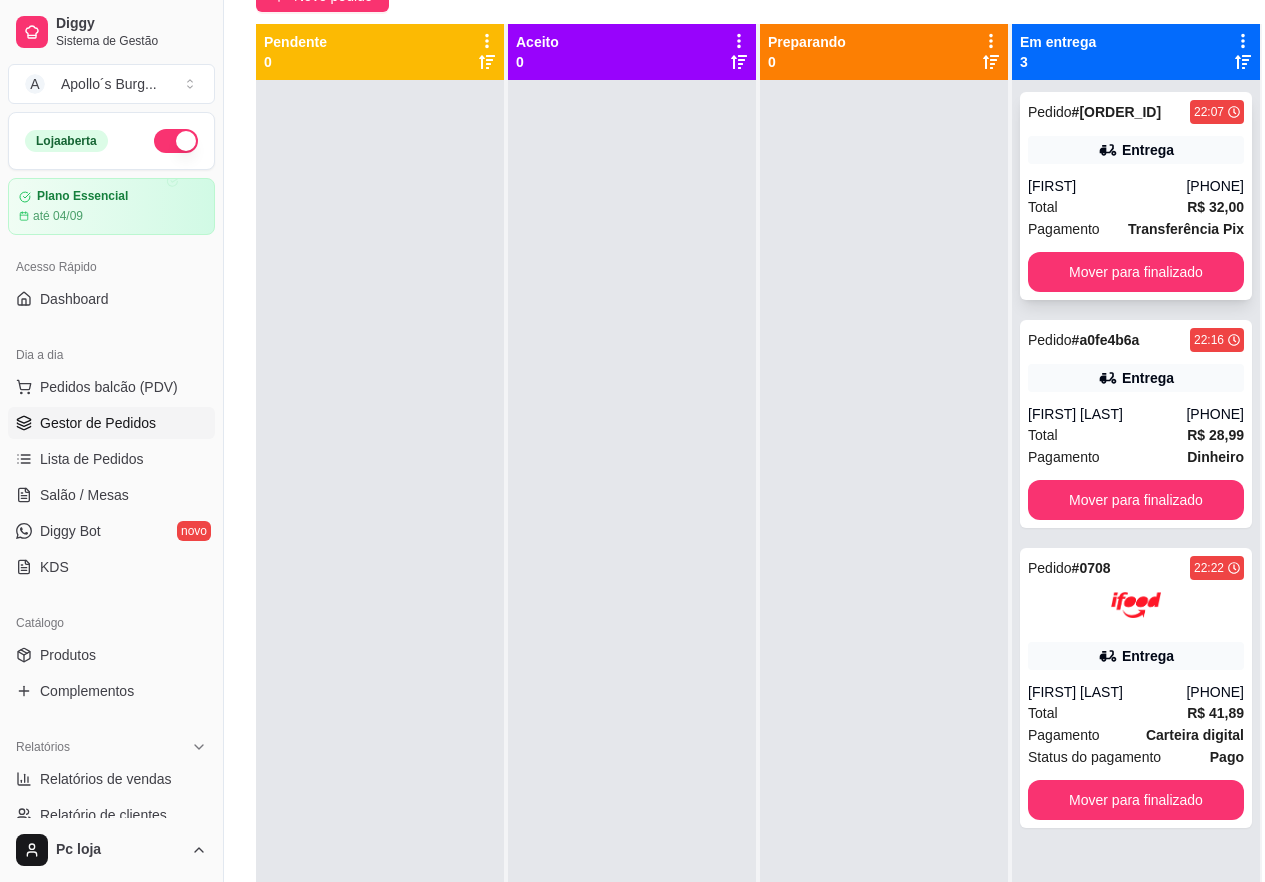 click on "Pedido # 5981a01e 22:07 Entrega [FIRST] ([PHONE]) Total R$ 32,00 Pagamento Transferência Pix Mover para finalizado" at bounding box center [1136, 196] 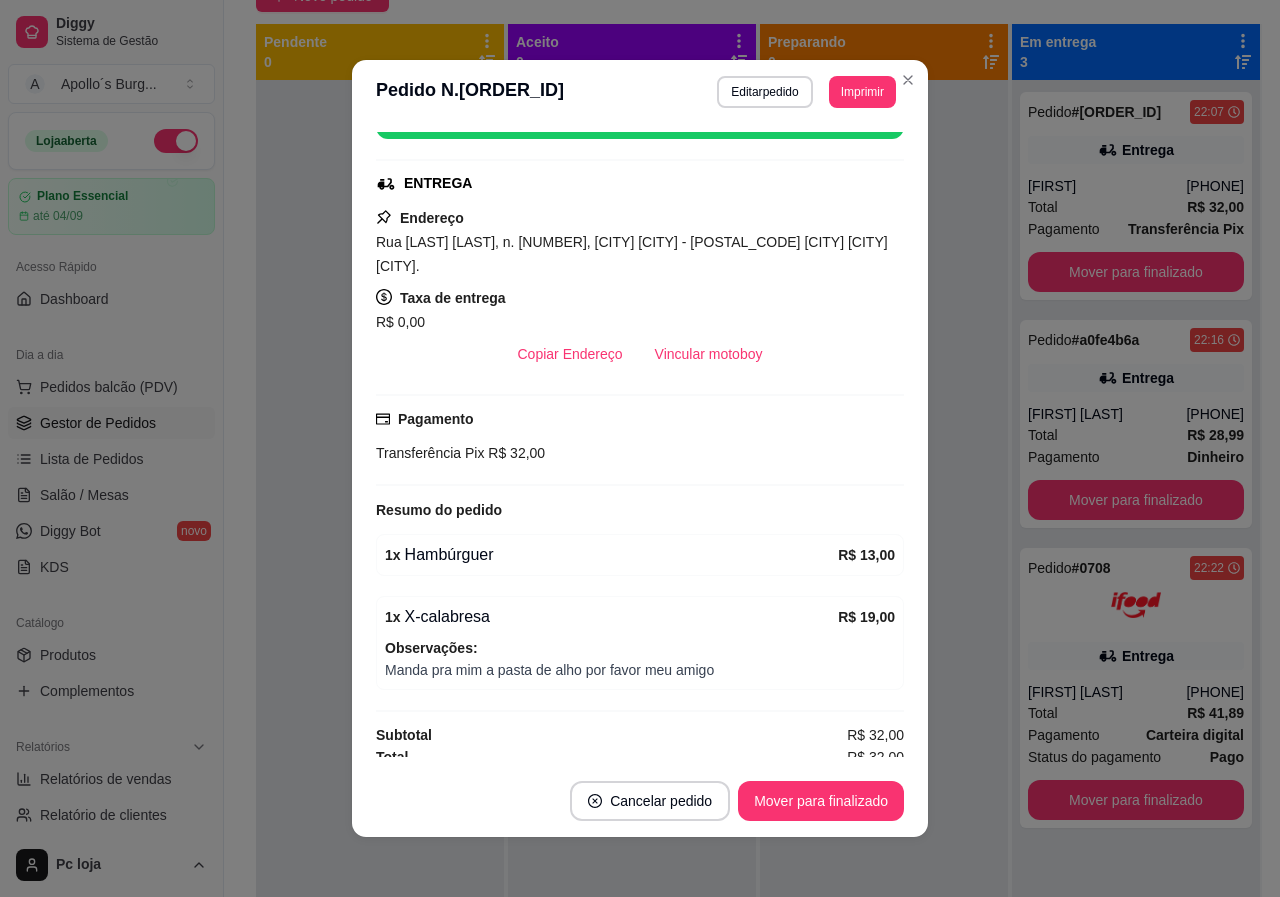 scroll, scrollTop: 290, scrollLeft: 0, axis: vertical 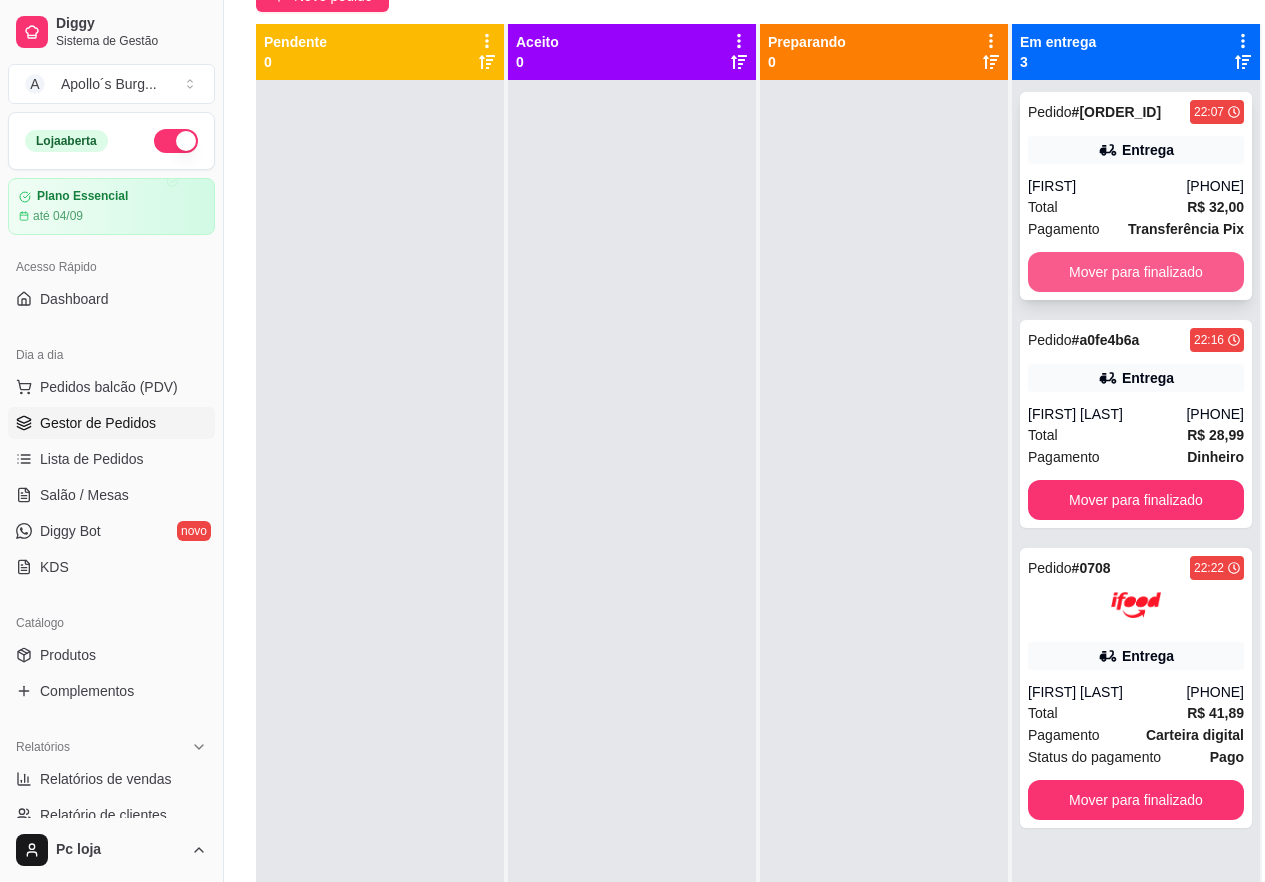 click on "Mover para finalizado" at bounding box center [1136, 272] 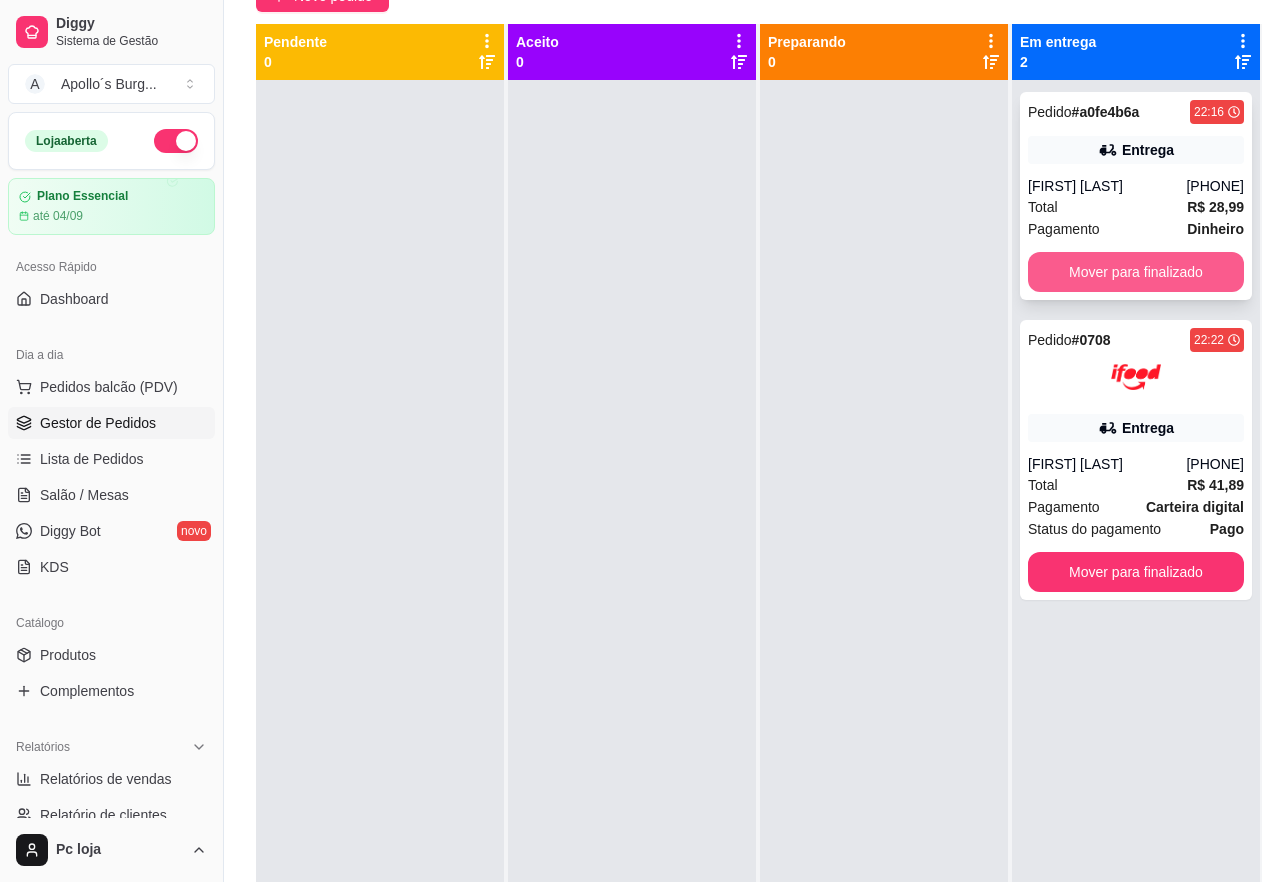 click on "Mover para finalizado" at bounding box center [1136, 272] 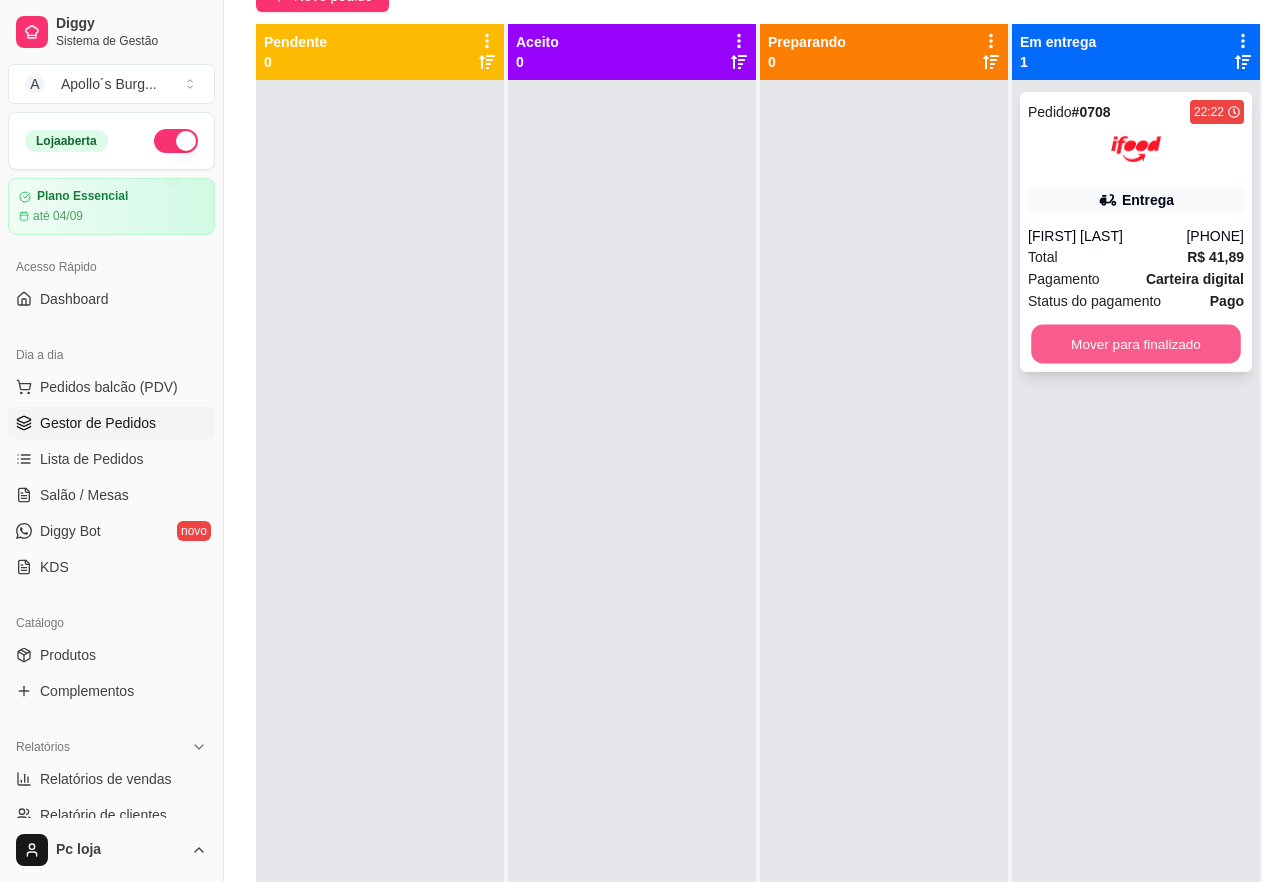 click on "Mover para finalizado" at bounding box center [1136, 344] 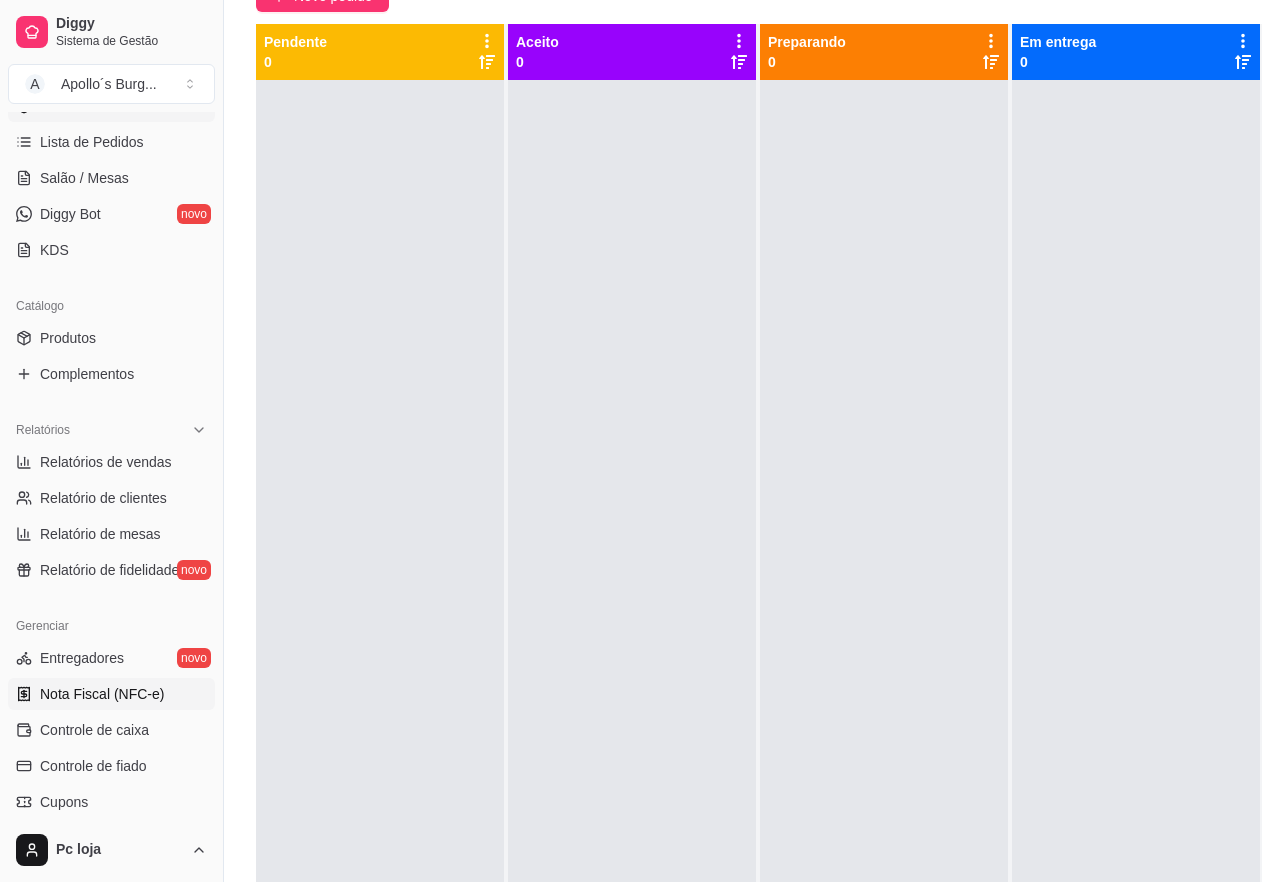 scroll, scrollTop: 400, scrollLeft: 0, axis: vertical 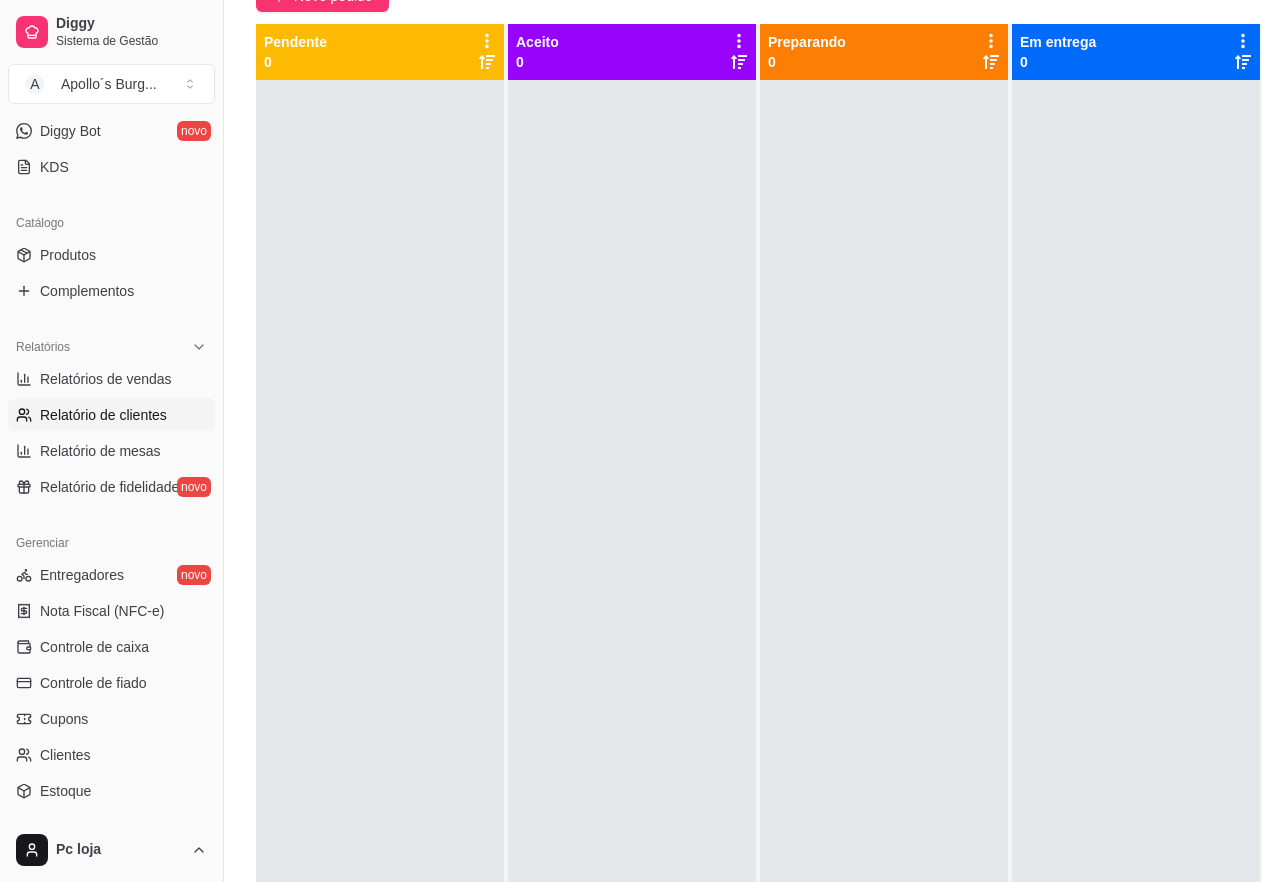 click on "Relatório de clientes" at bounding box center [103, 415] 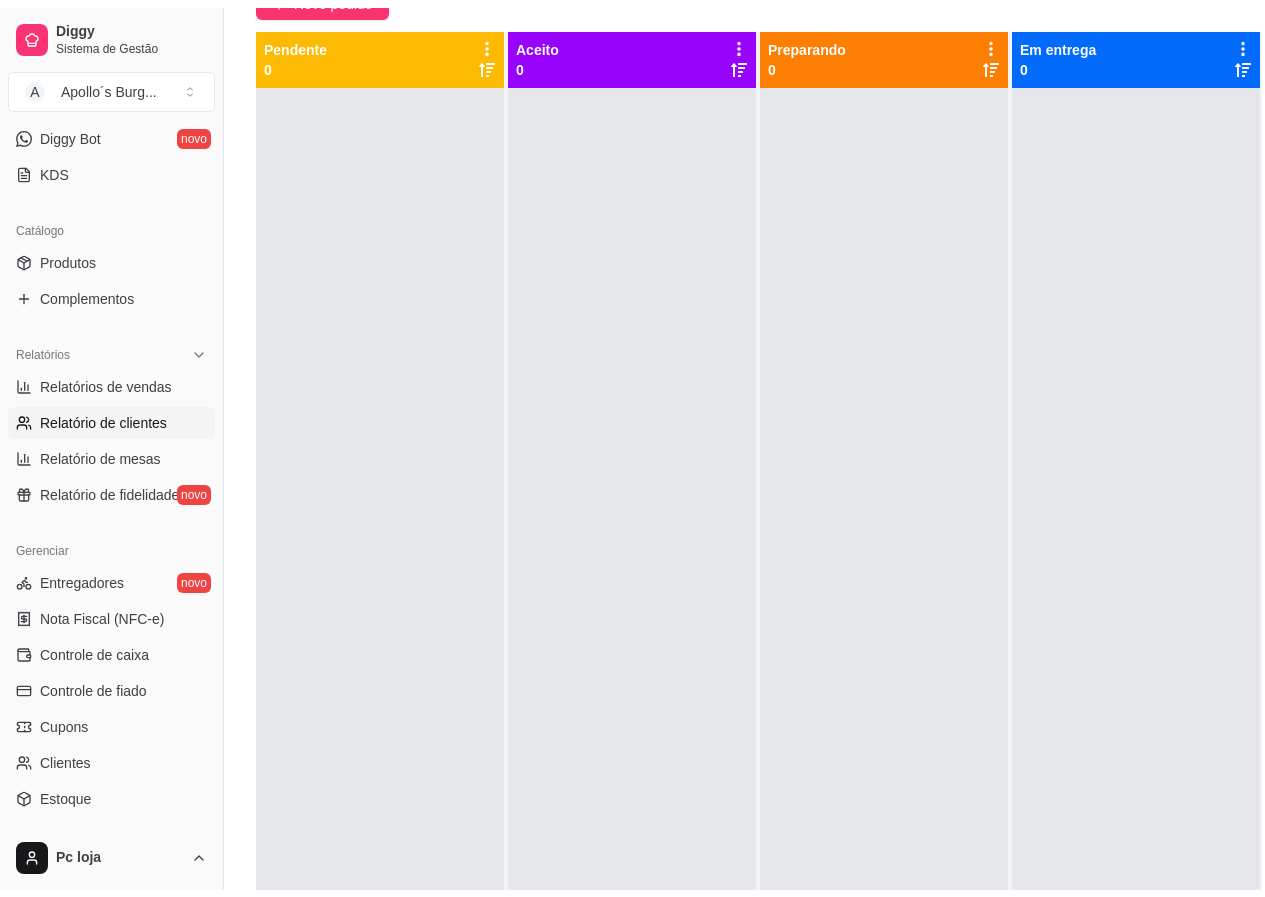 scroll, scrollTop: 0, scrollLeft: 0, axis: both 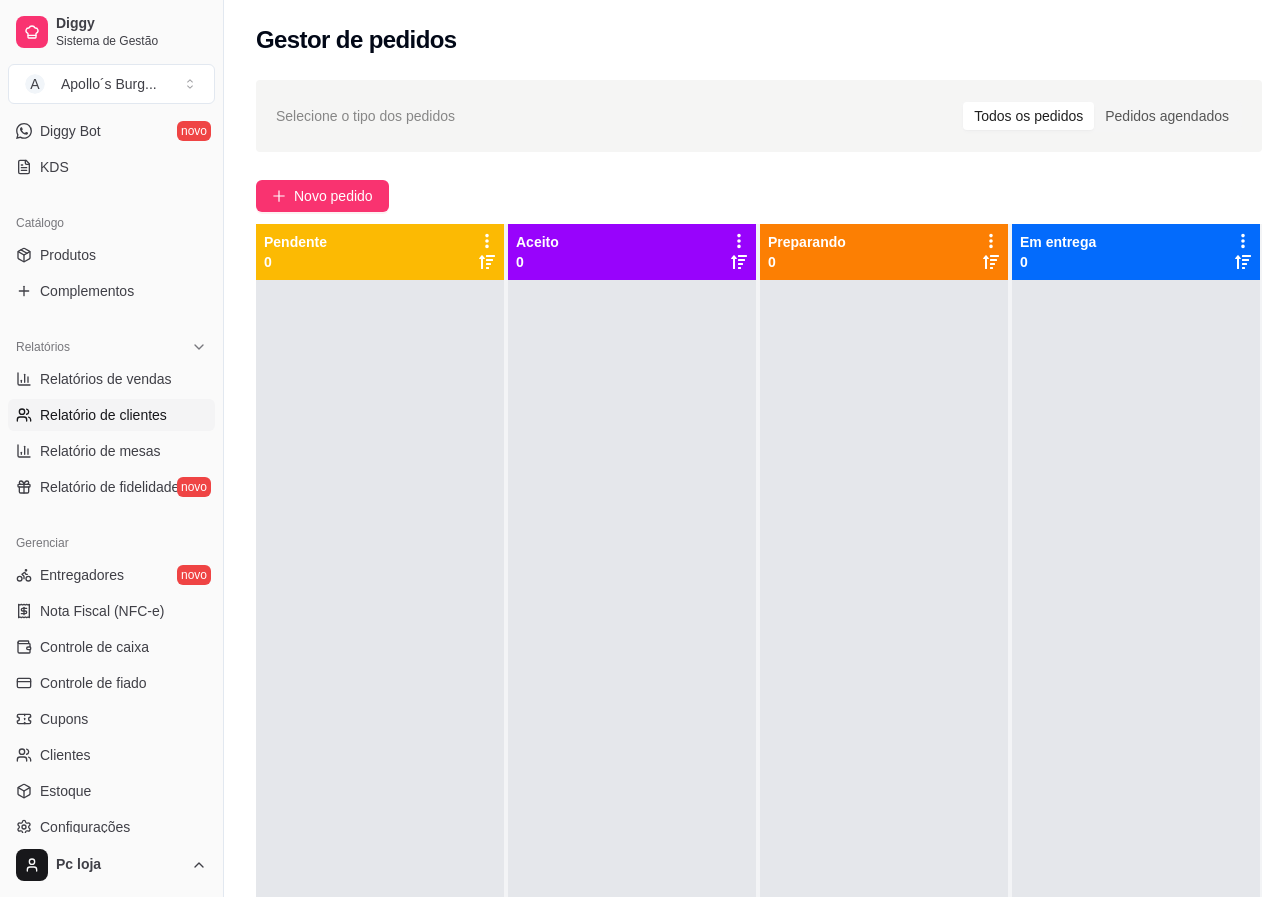 select on "30" 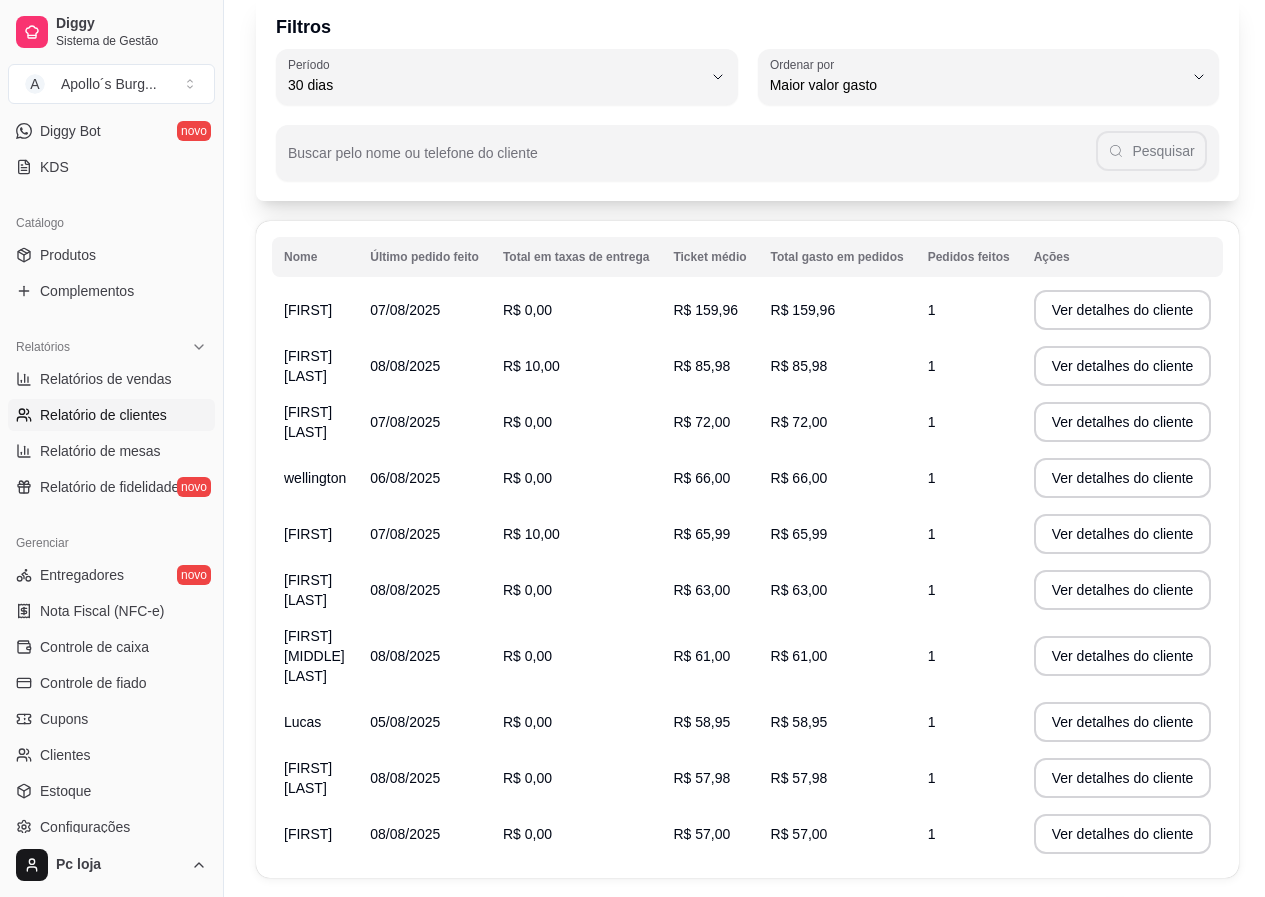scroll, scrollTop: 0, scrollLeft: 0, axis: both 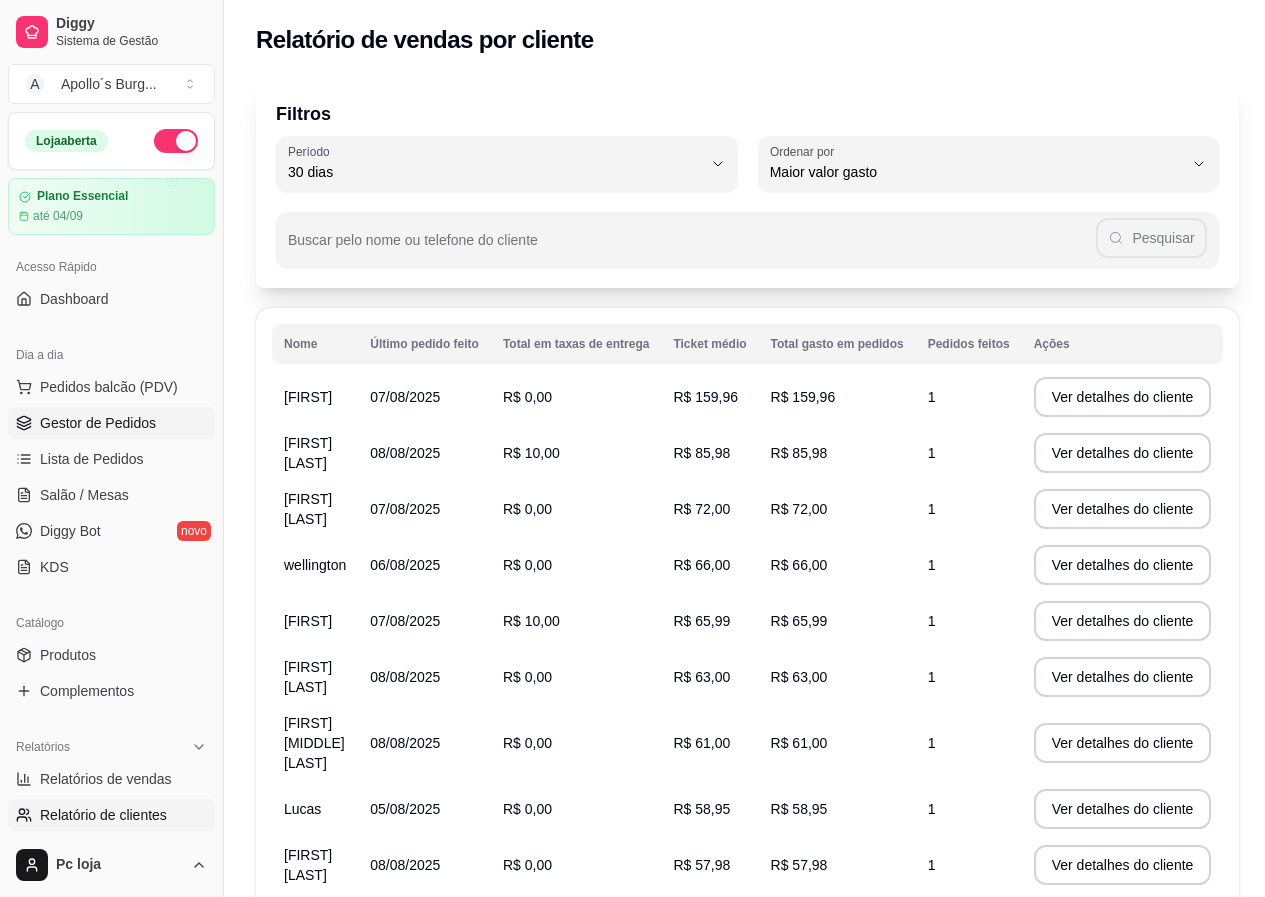 click on "Gestor de Pedidos" at bounding box center (98, 423) 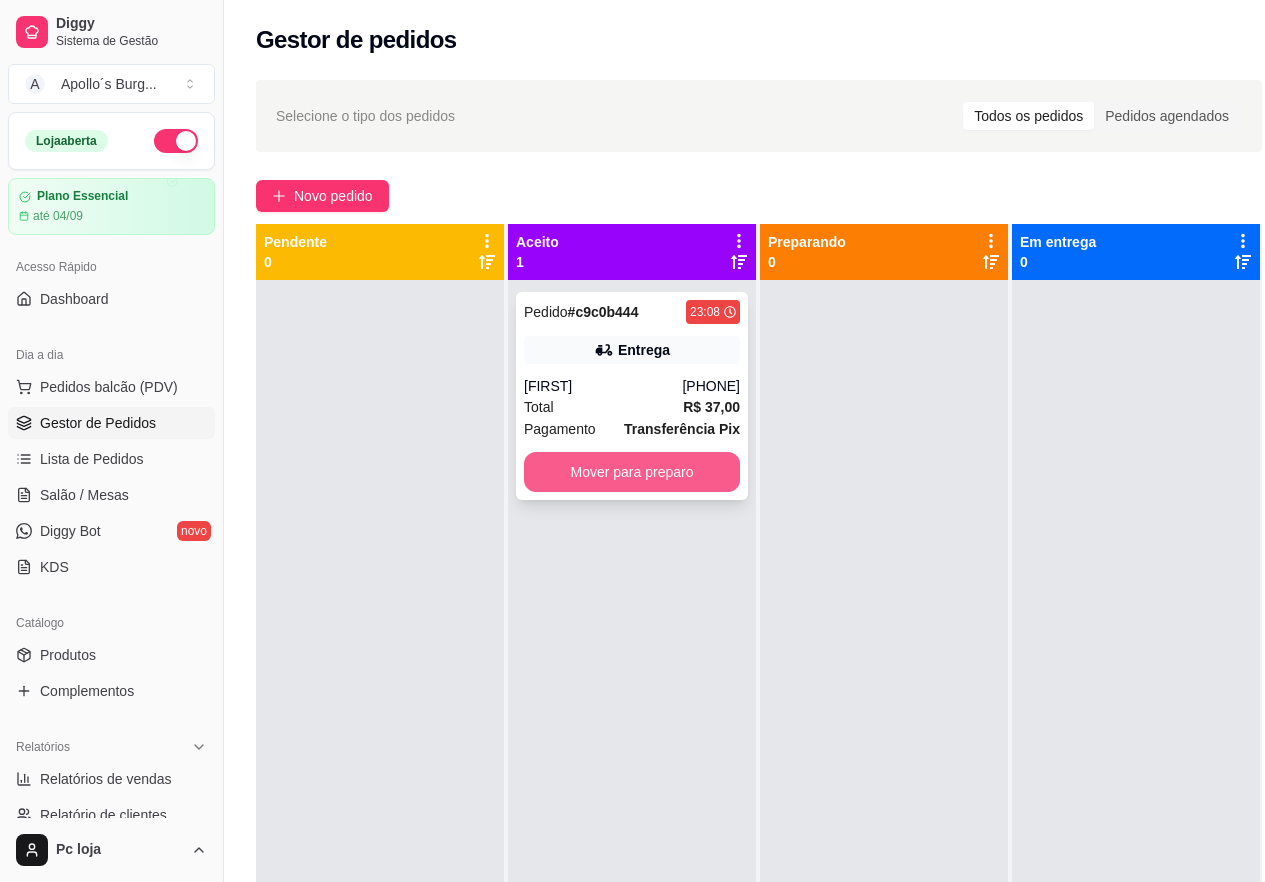 click on "Mover para preparo" at bounding box center (632, 472) 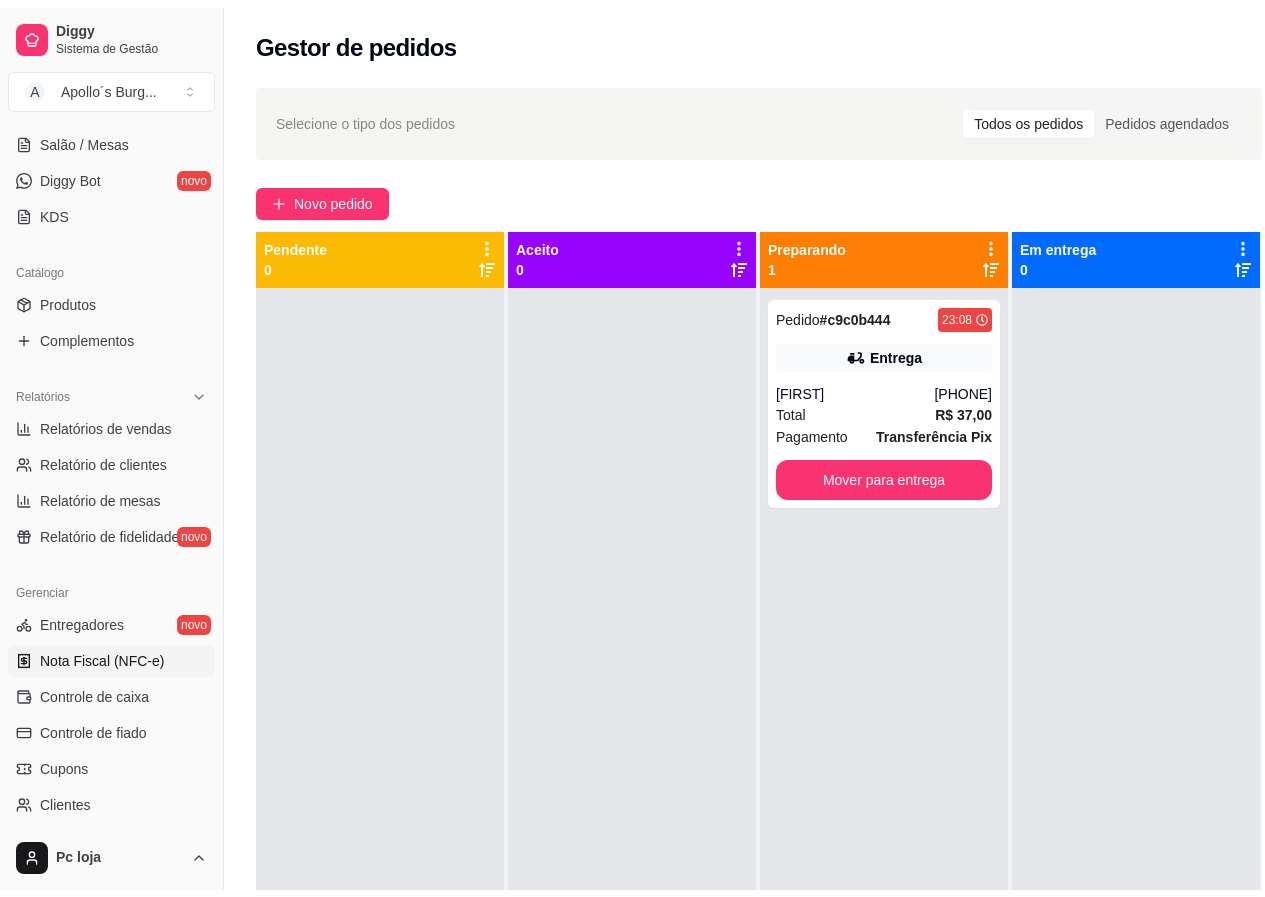 scroll, scrollTop: 400, scrollLeft: 0, axis: vertical 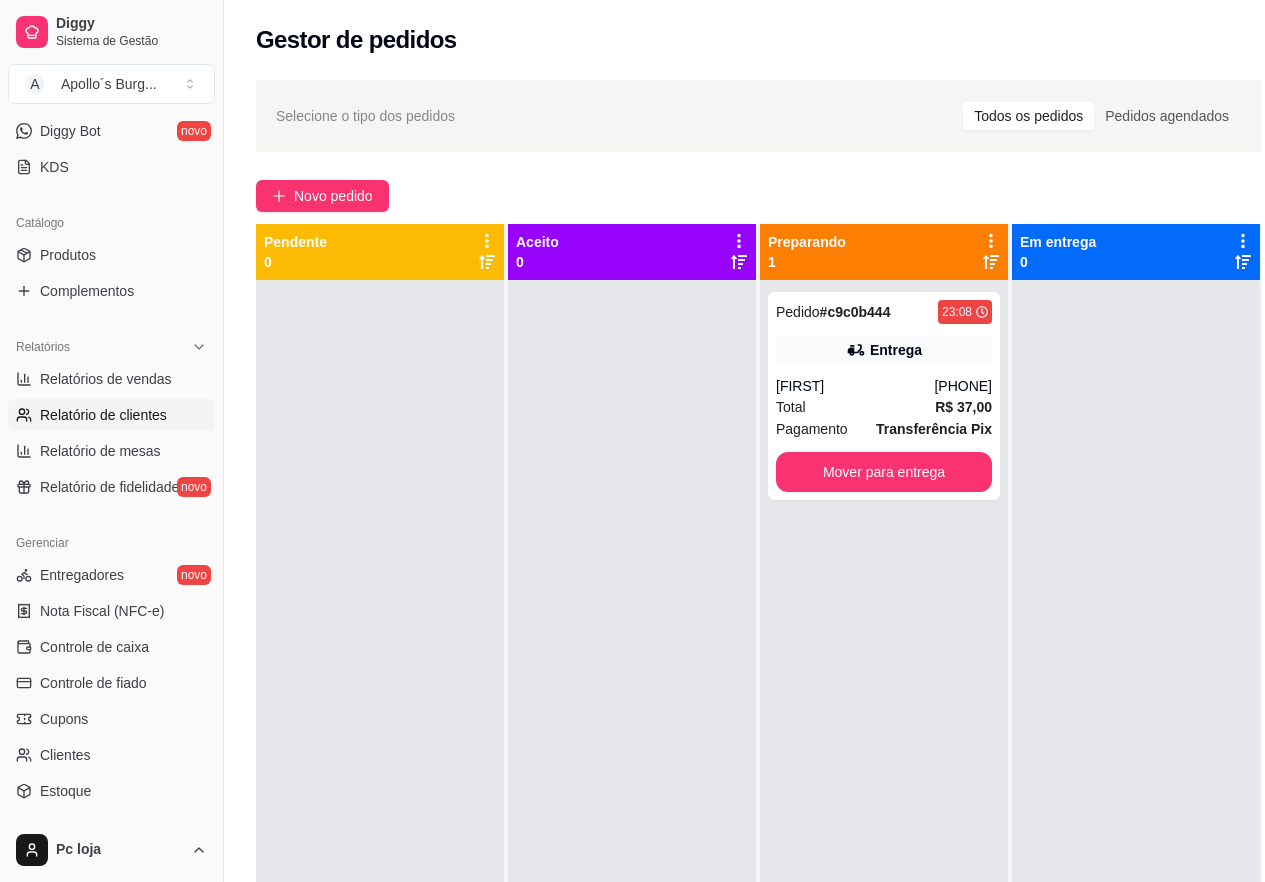 click on "Relatório de clientes" at bounding box center (103, 415) 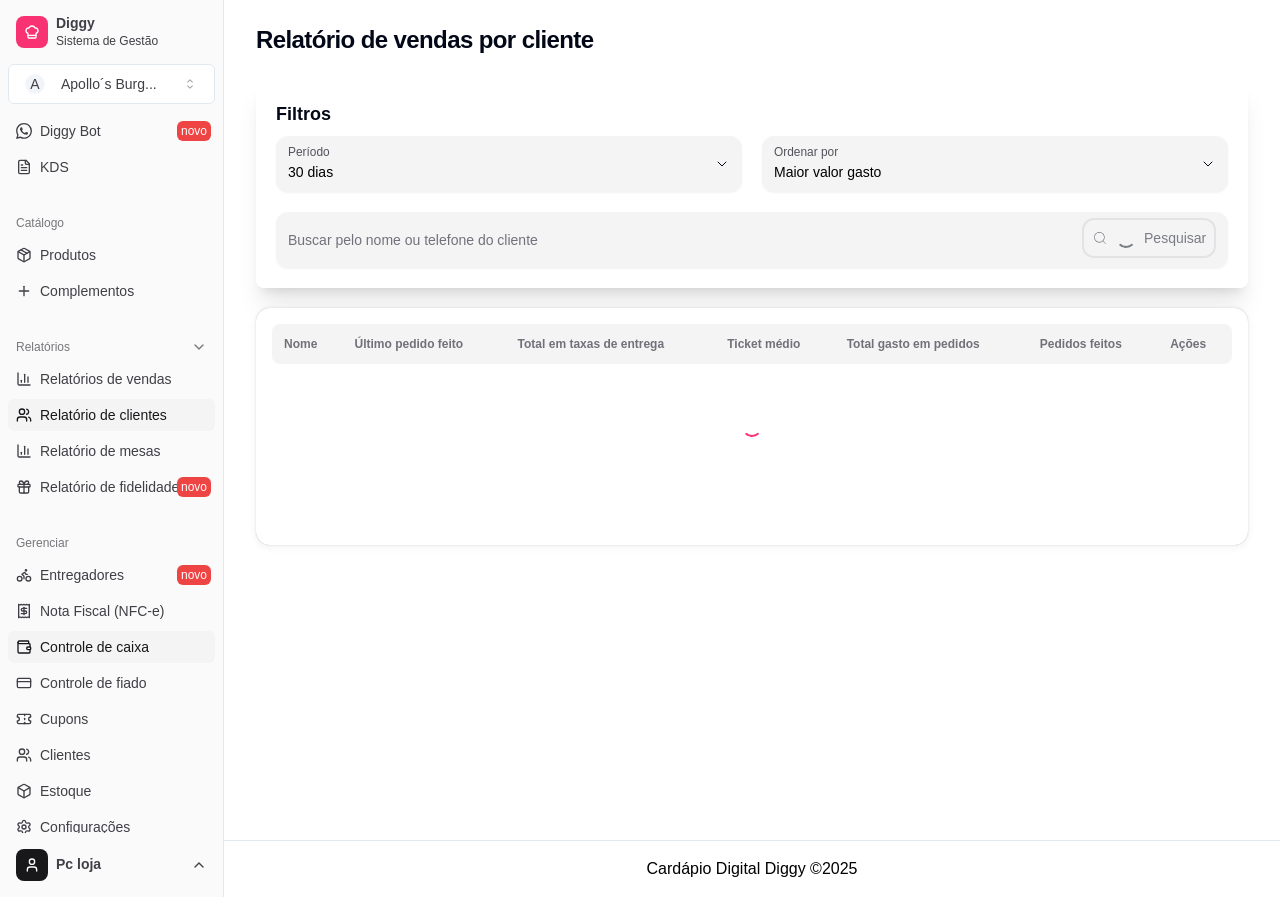 click on "Controle de caixa" at bounding box center [94, 647] 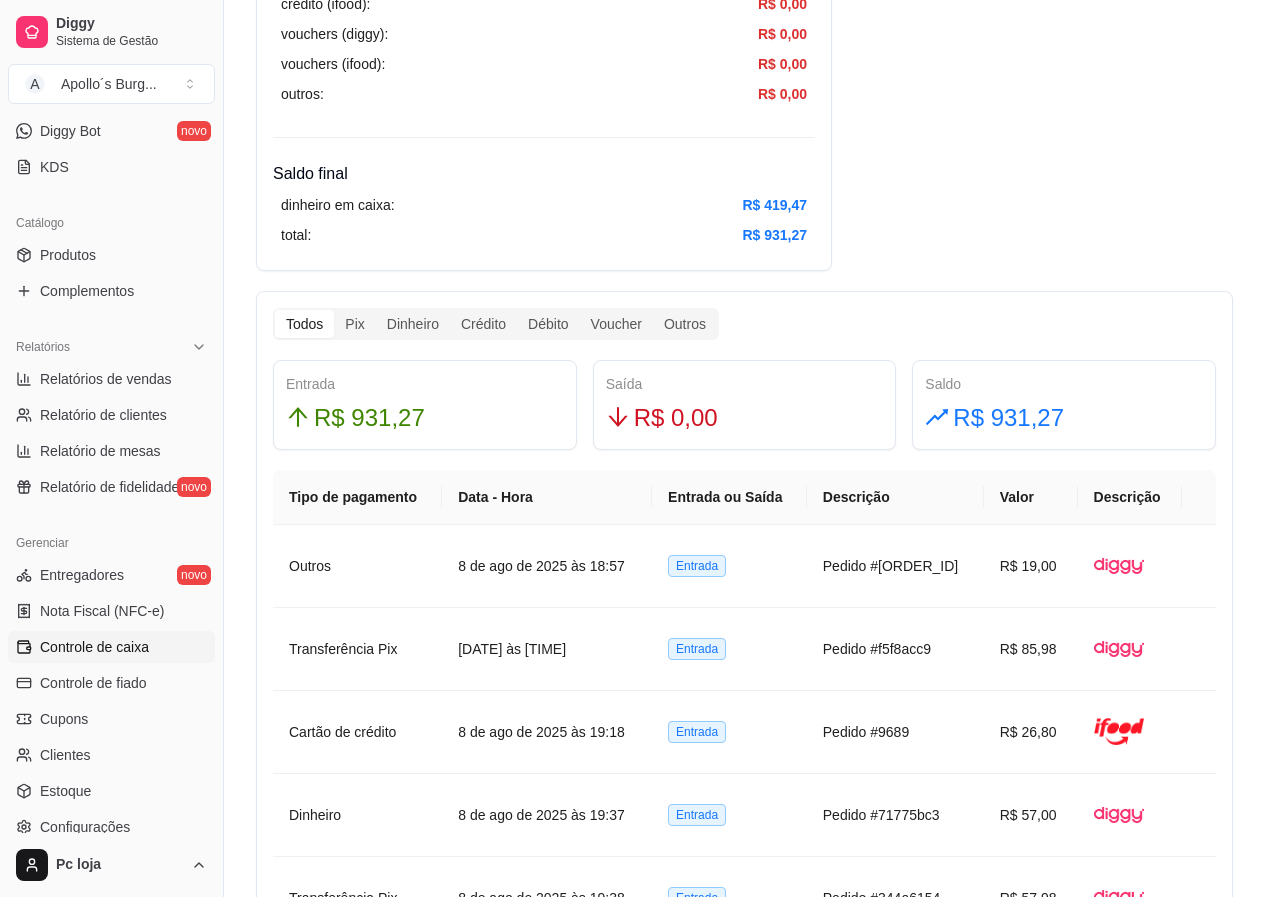 scroll, scrollTop: 1000, scrollLeft: 0, axis: vertical 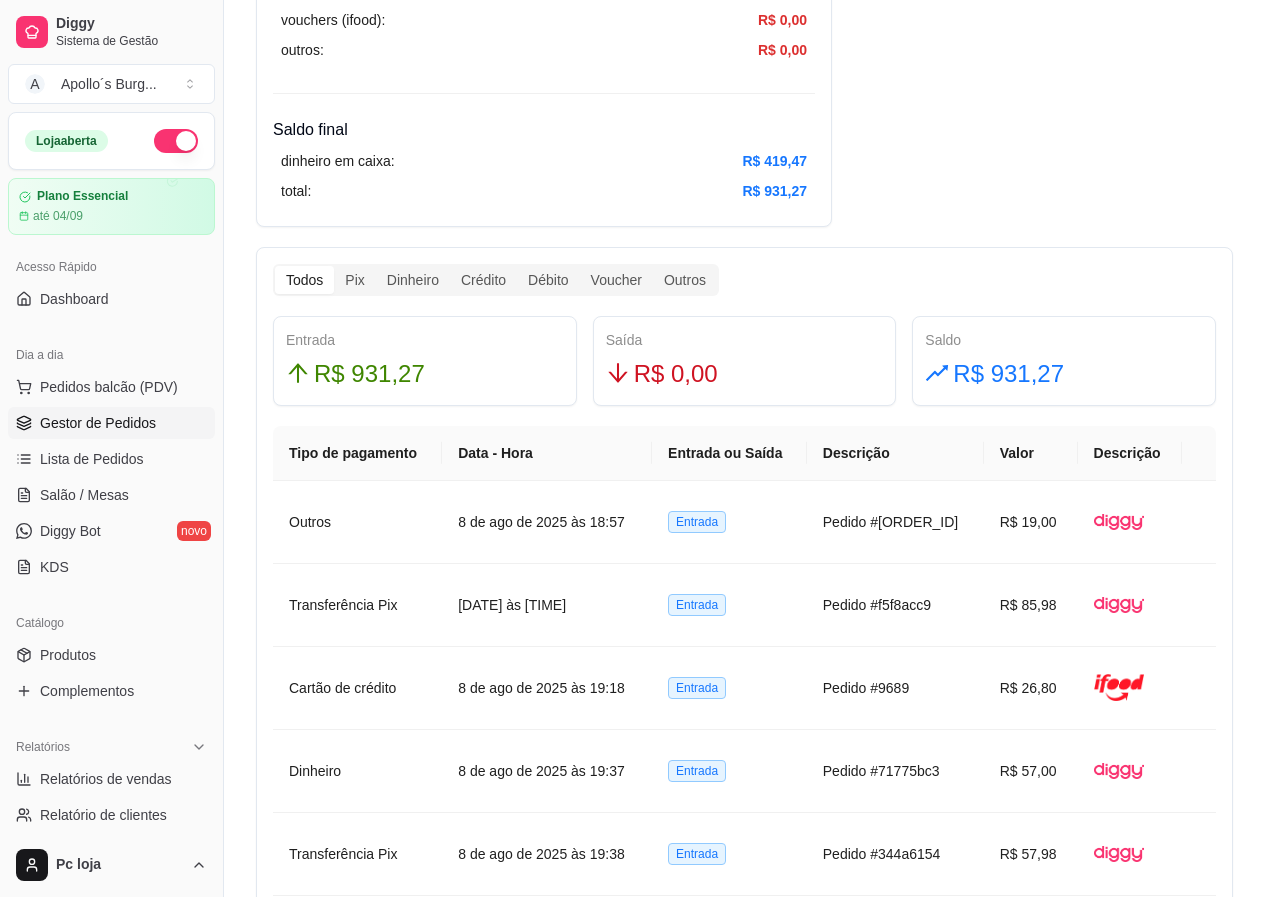 click on "Gestor de Pedidos" at bounding box center [111, 423] 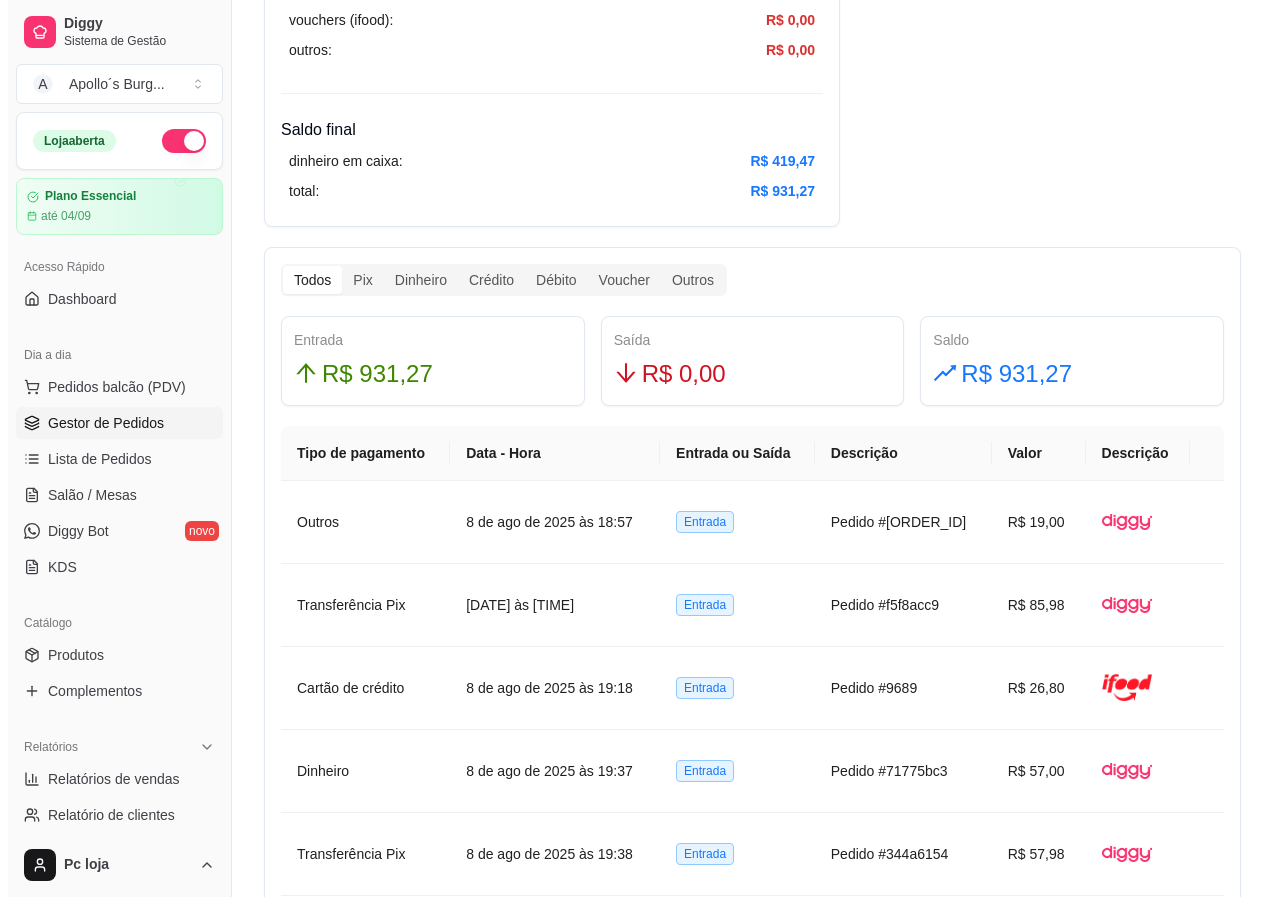 scroll, scrollTop: 0, scrollLeft: 0, axis: both 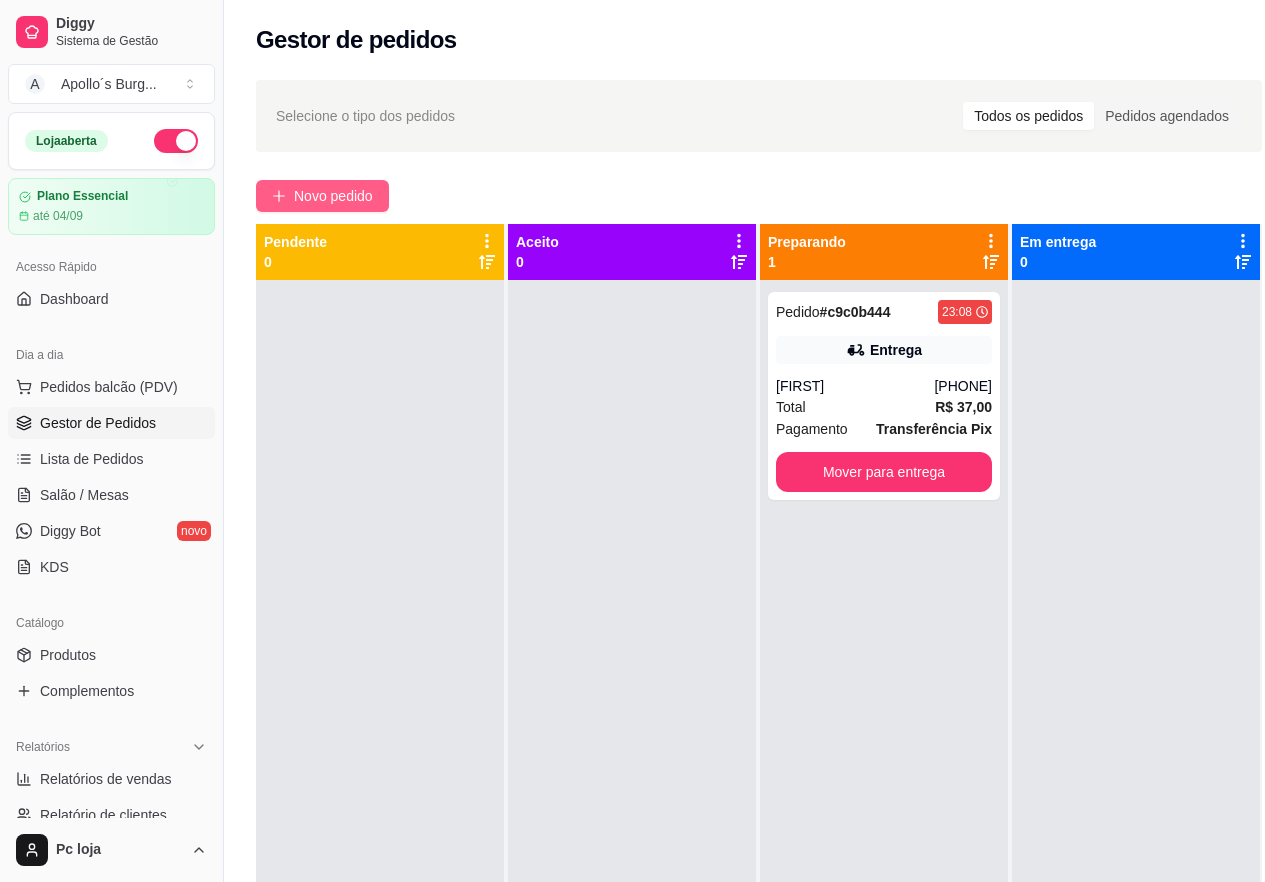 click on "Novo pedido" at bounding box center (322, 196) 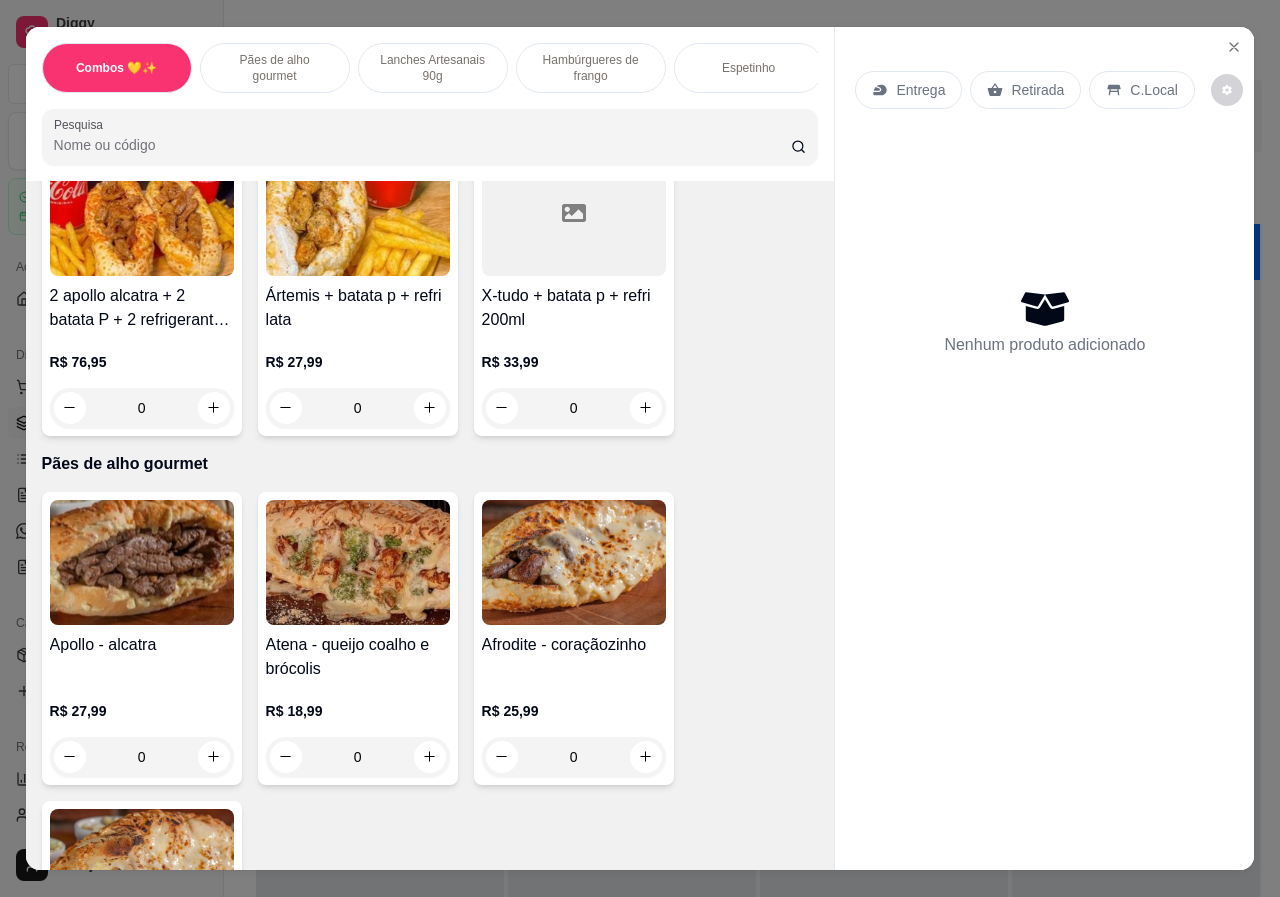 scroll, scrollTop: 200, scrollLeft: 0, axis: vertical 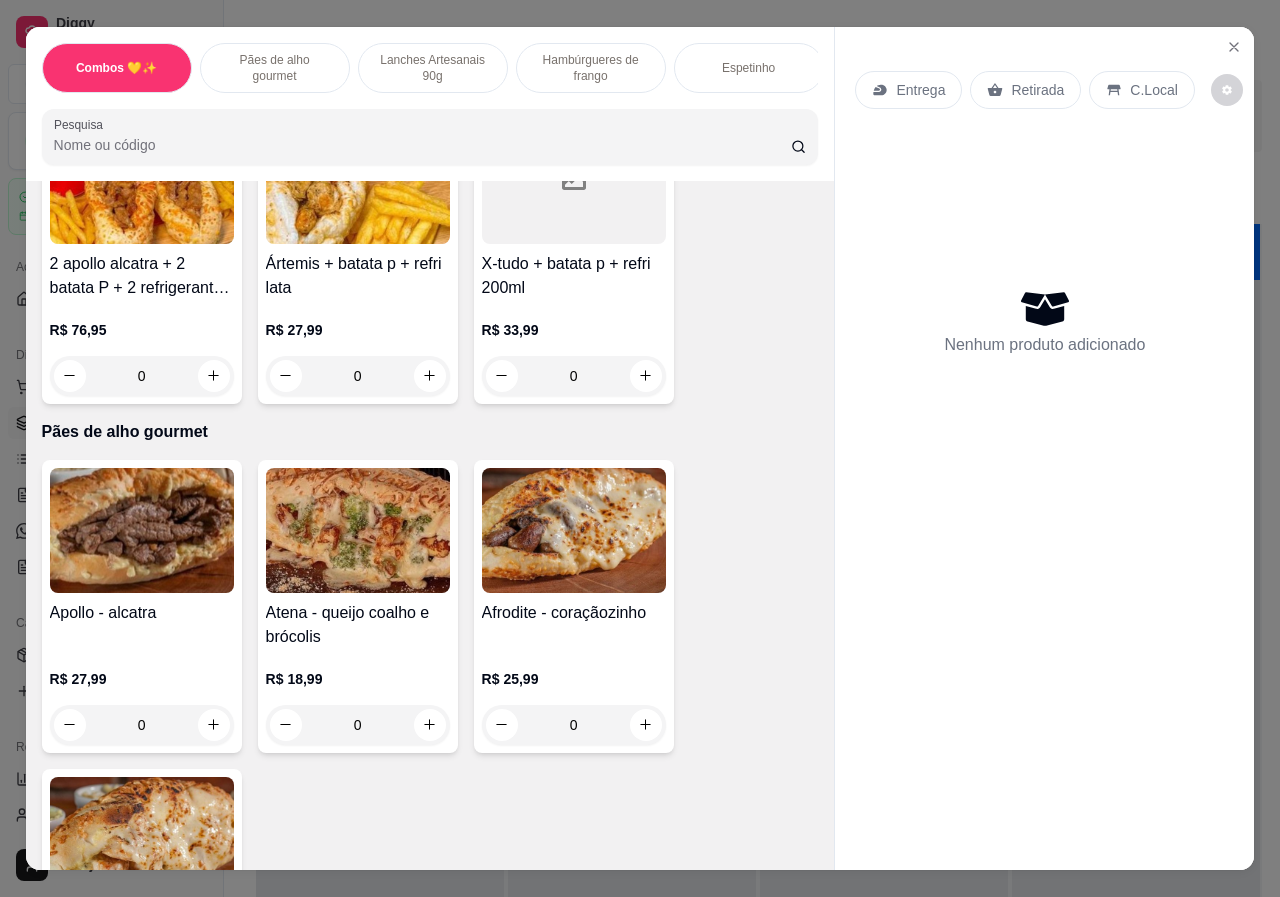 click on "0" at bounding box center [574, 725] 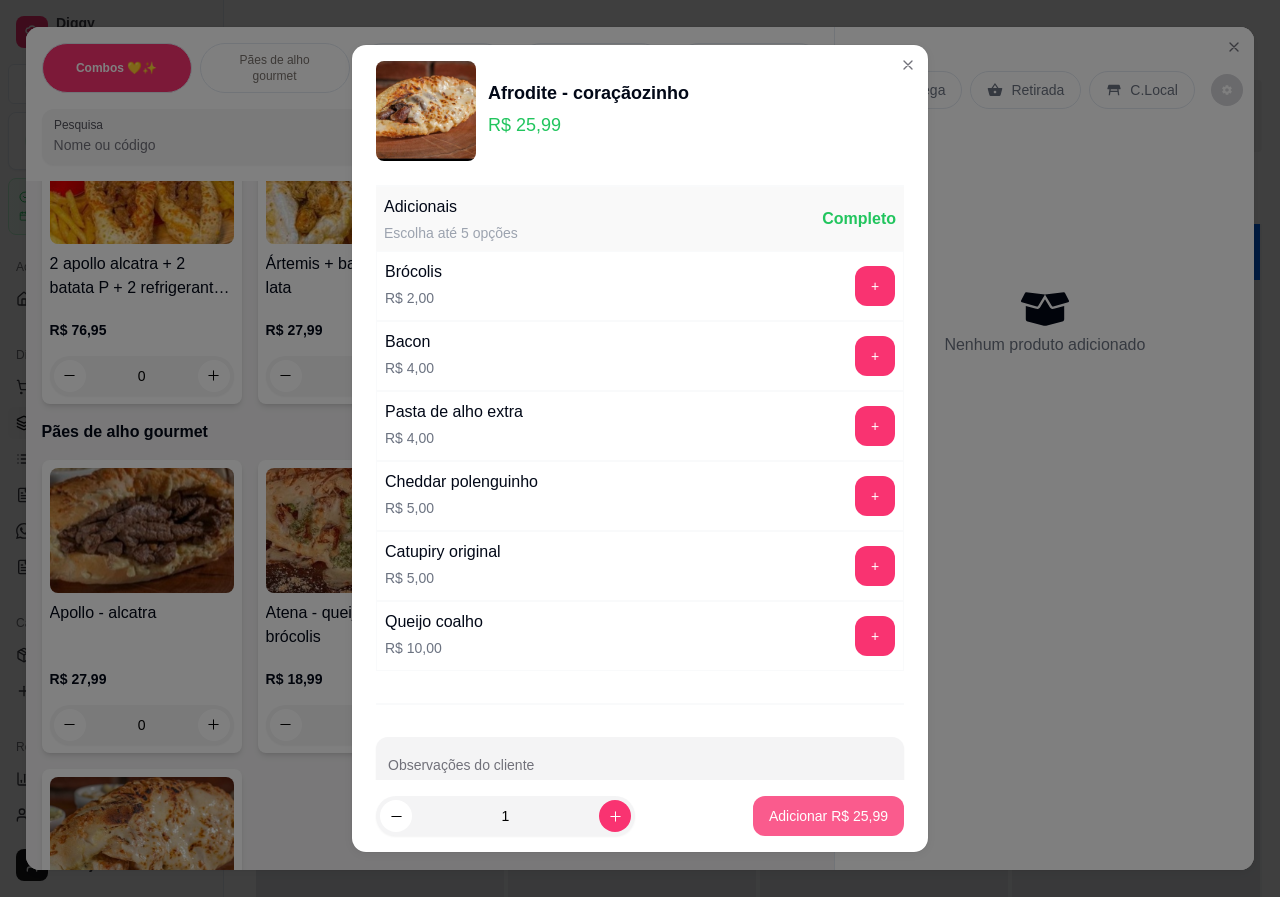 click on "Adicionar   R$ 25,99" at bounding box center [828, 816] 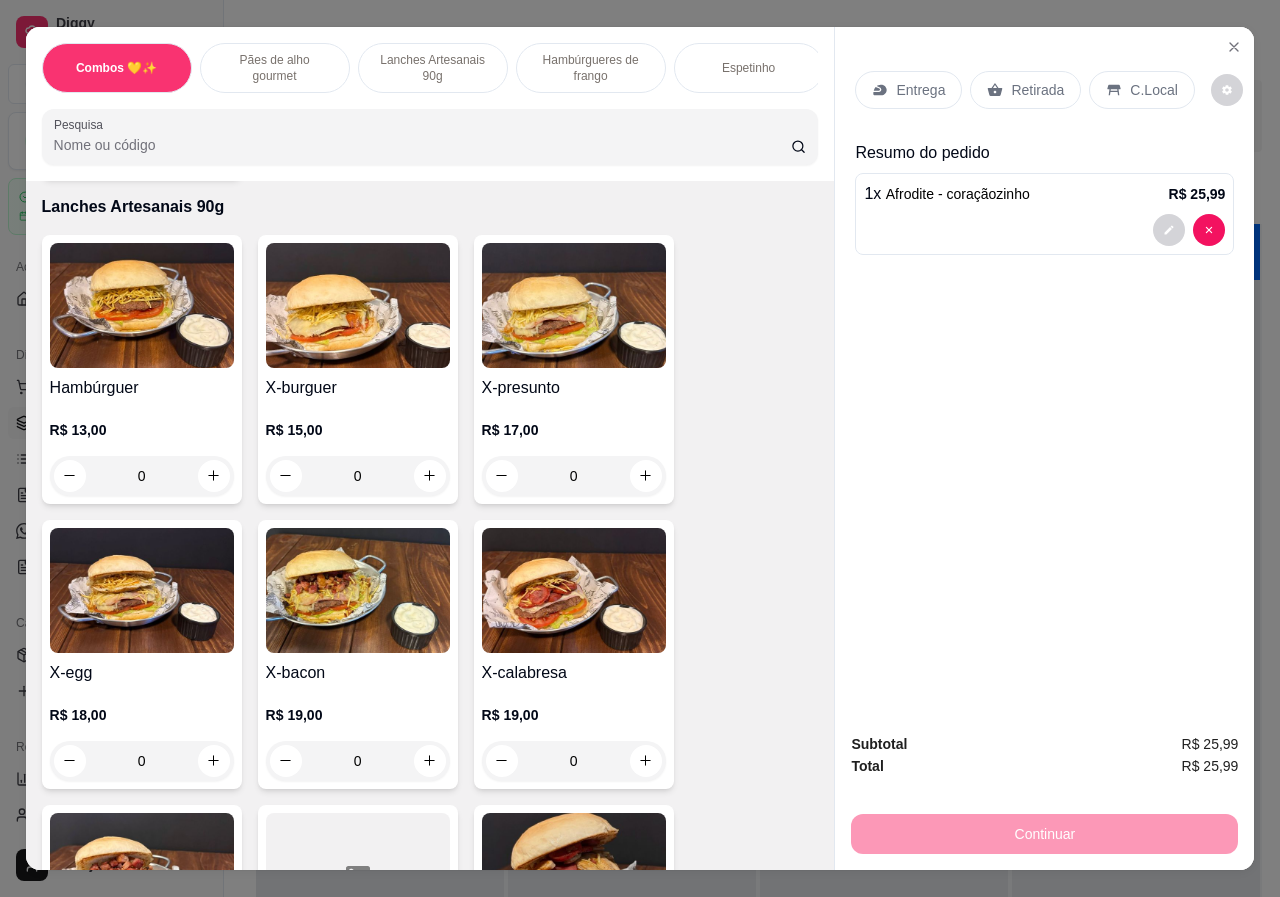 scroll, scrollTop: 1200, scrollLeft: 0, axis: vertical 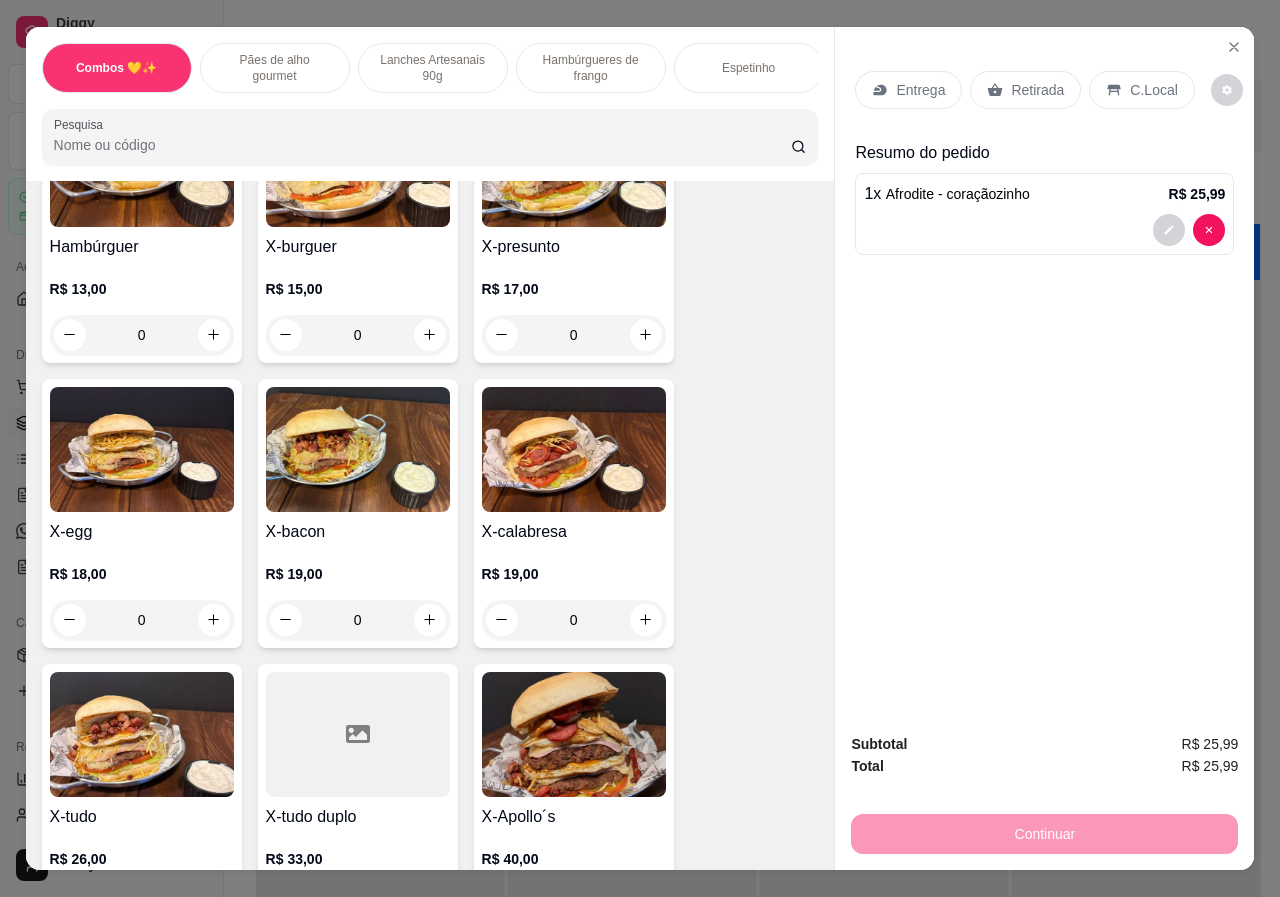 click on "0" at bounding box center (358, 335) 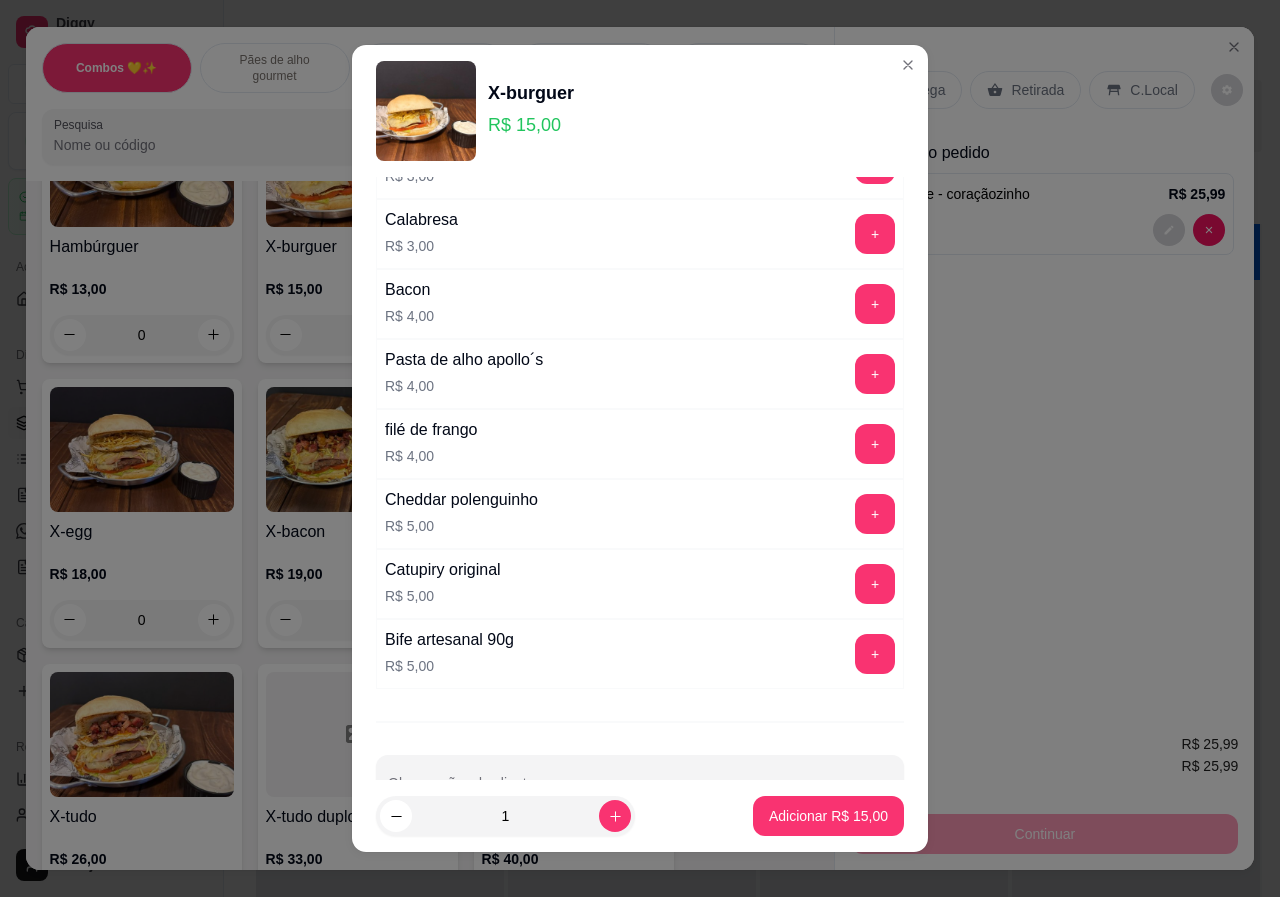 scroll, scrollTop: 525, scrollLeft: 0, axis: vertical 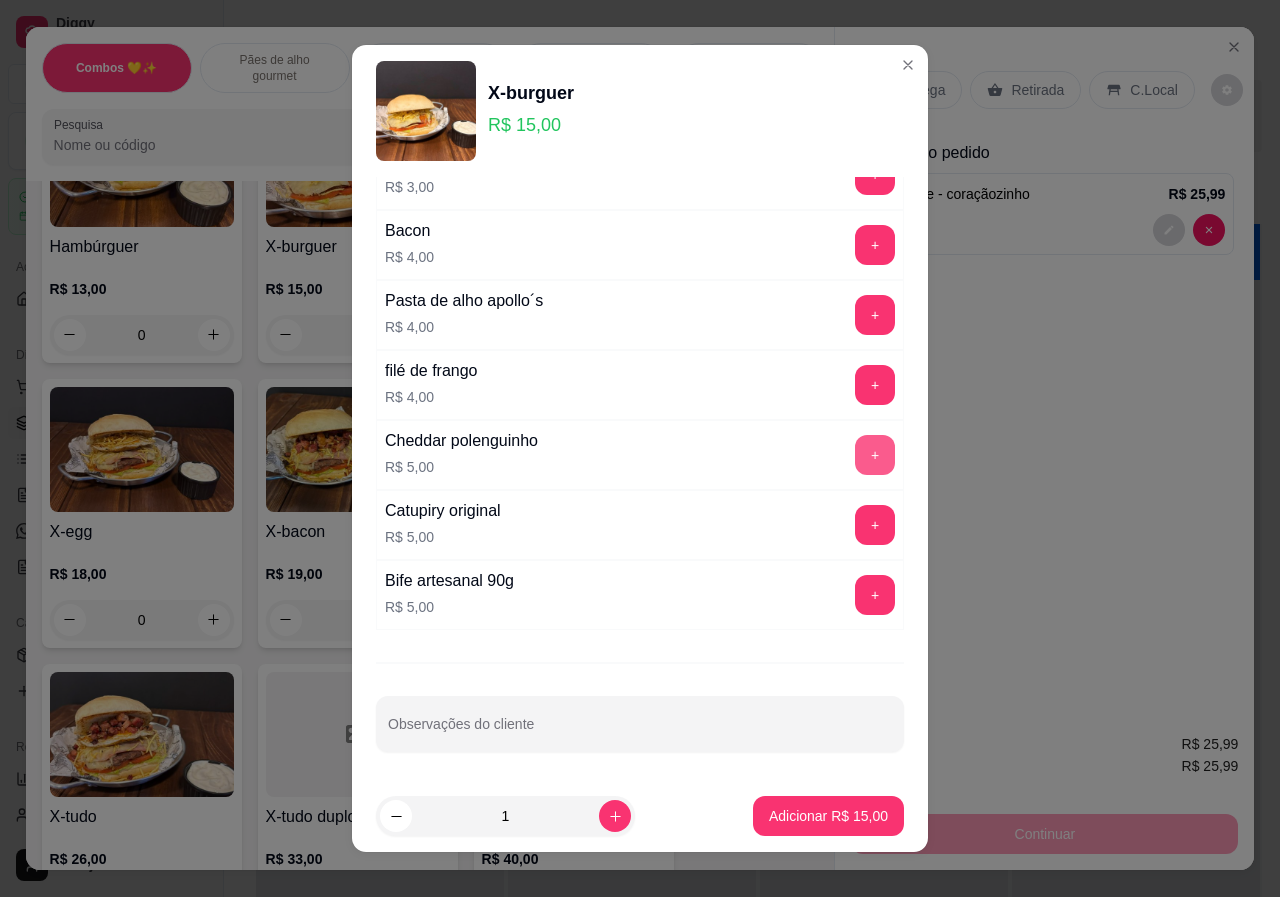click on "+" at bounding box center [875, 455] 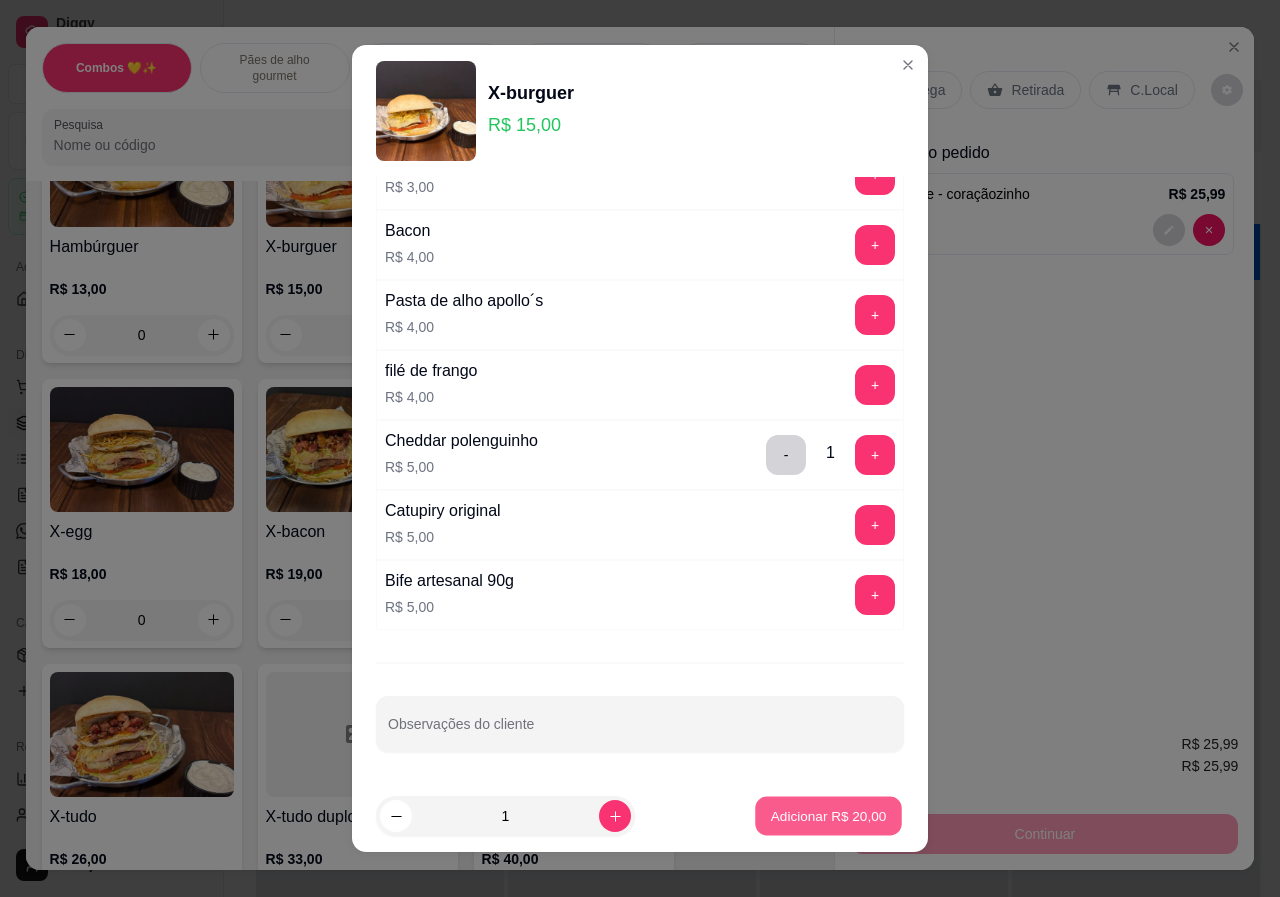click on "Adicionar   R$ 20,00" at bounding box center (829, 815) 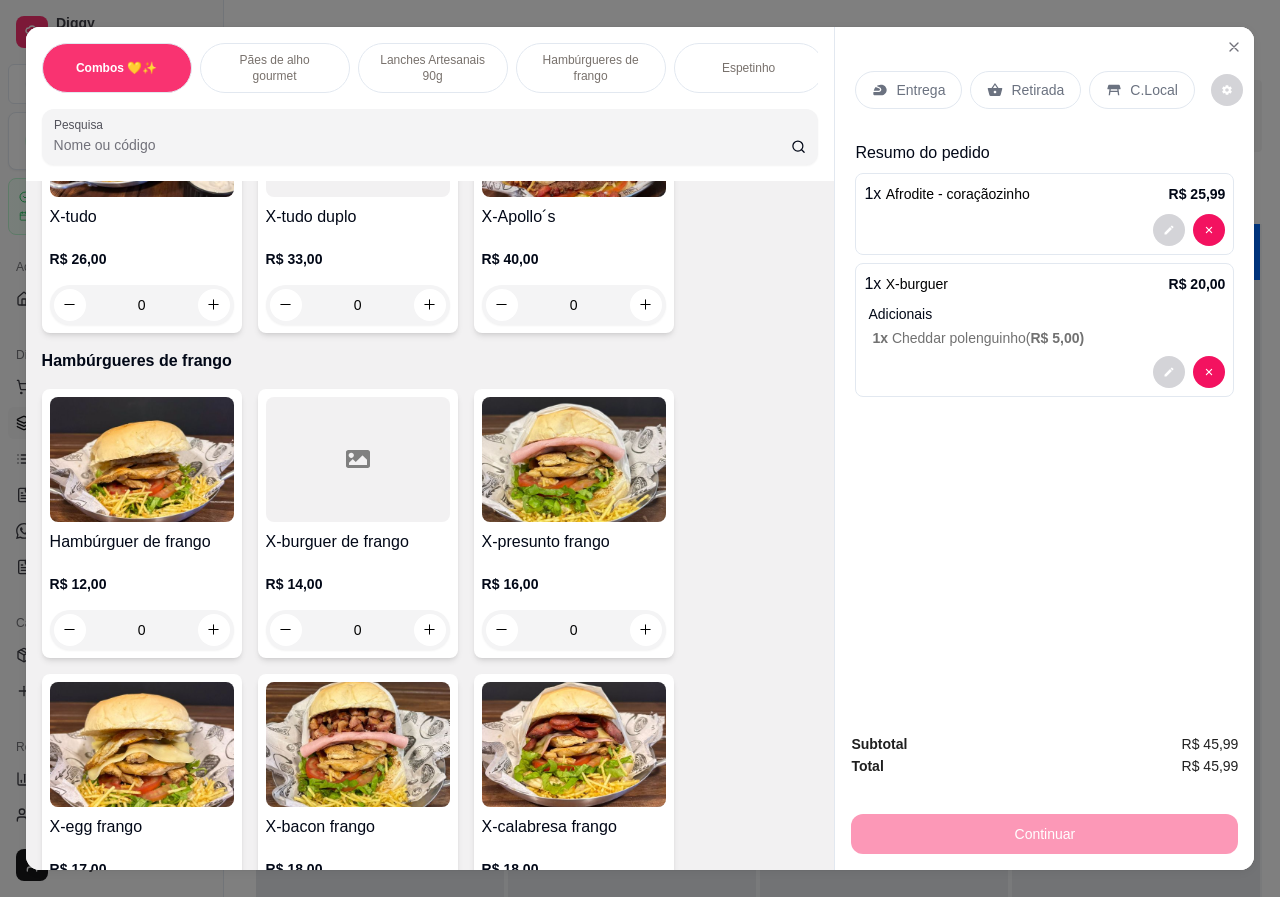 scroll, scrollTop: 1900, scrollLeft: 0, axis: vertical 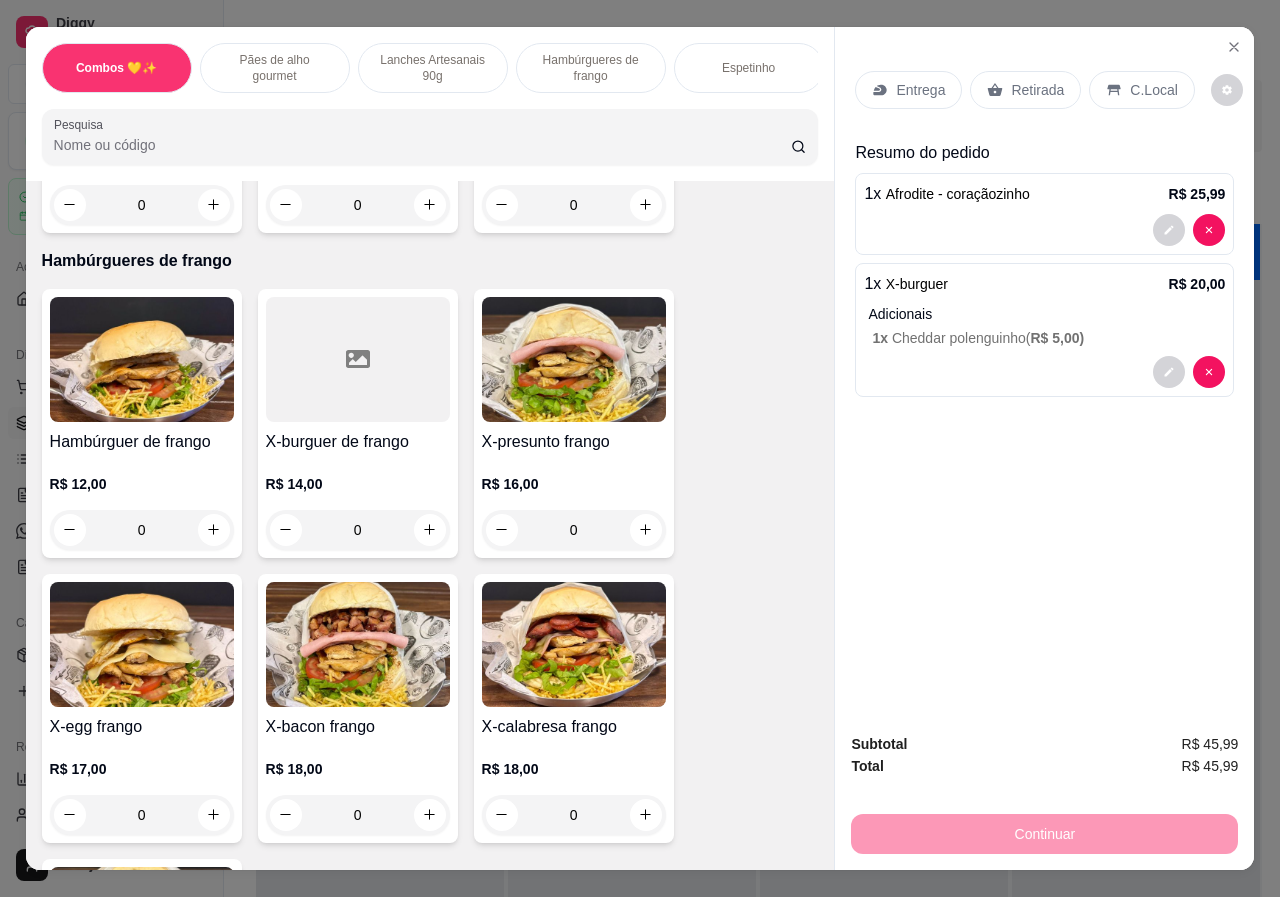 click on "0" at bounding box center [358, 530] 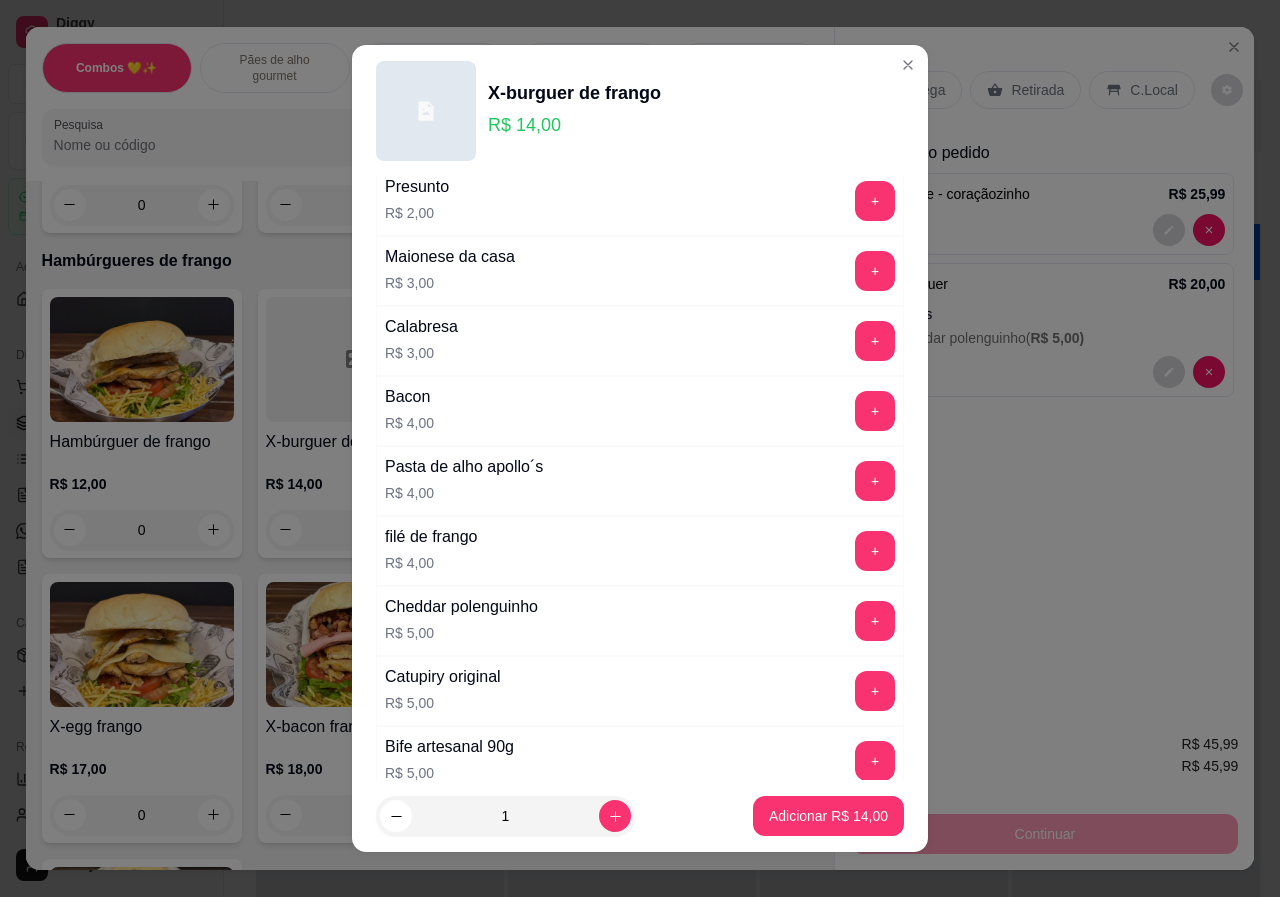 scroll, scrollTop: 400, scrollLeft: 0, axis: vertical 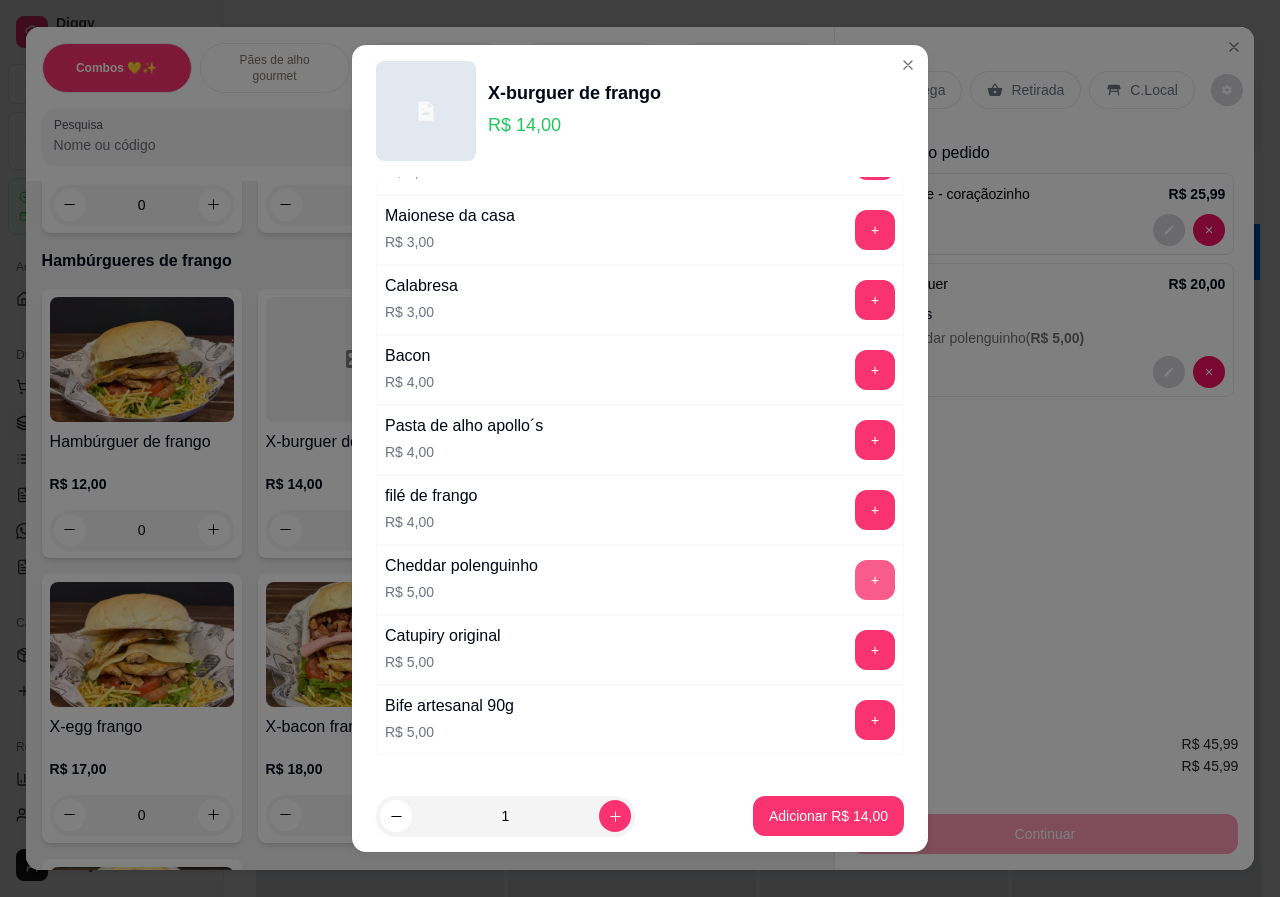 click on "+" at bounding box center [875, 580] 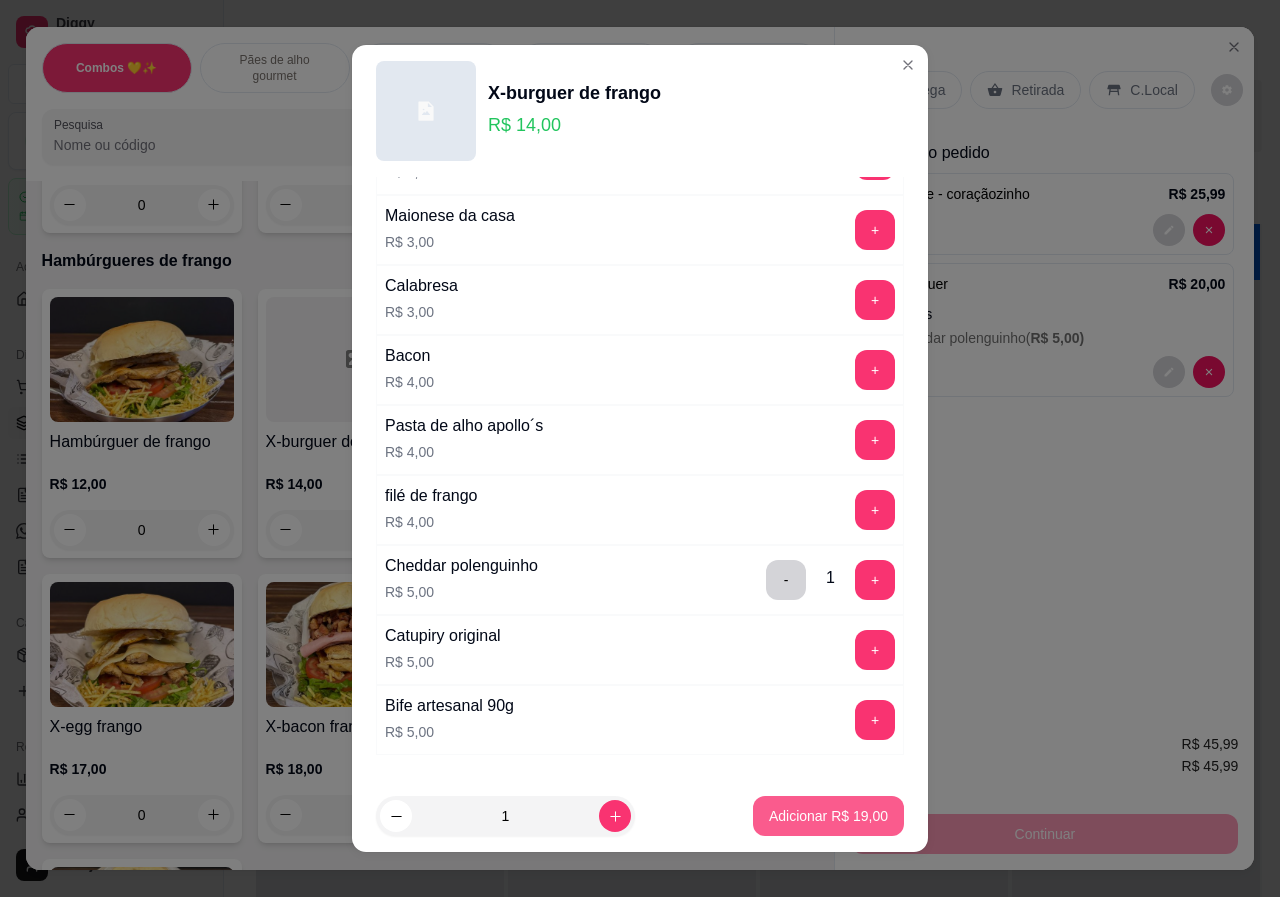 click on "Adicionar   R$ 19,00" at bounding box center (828, 816) 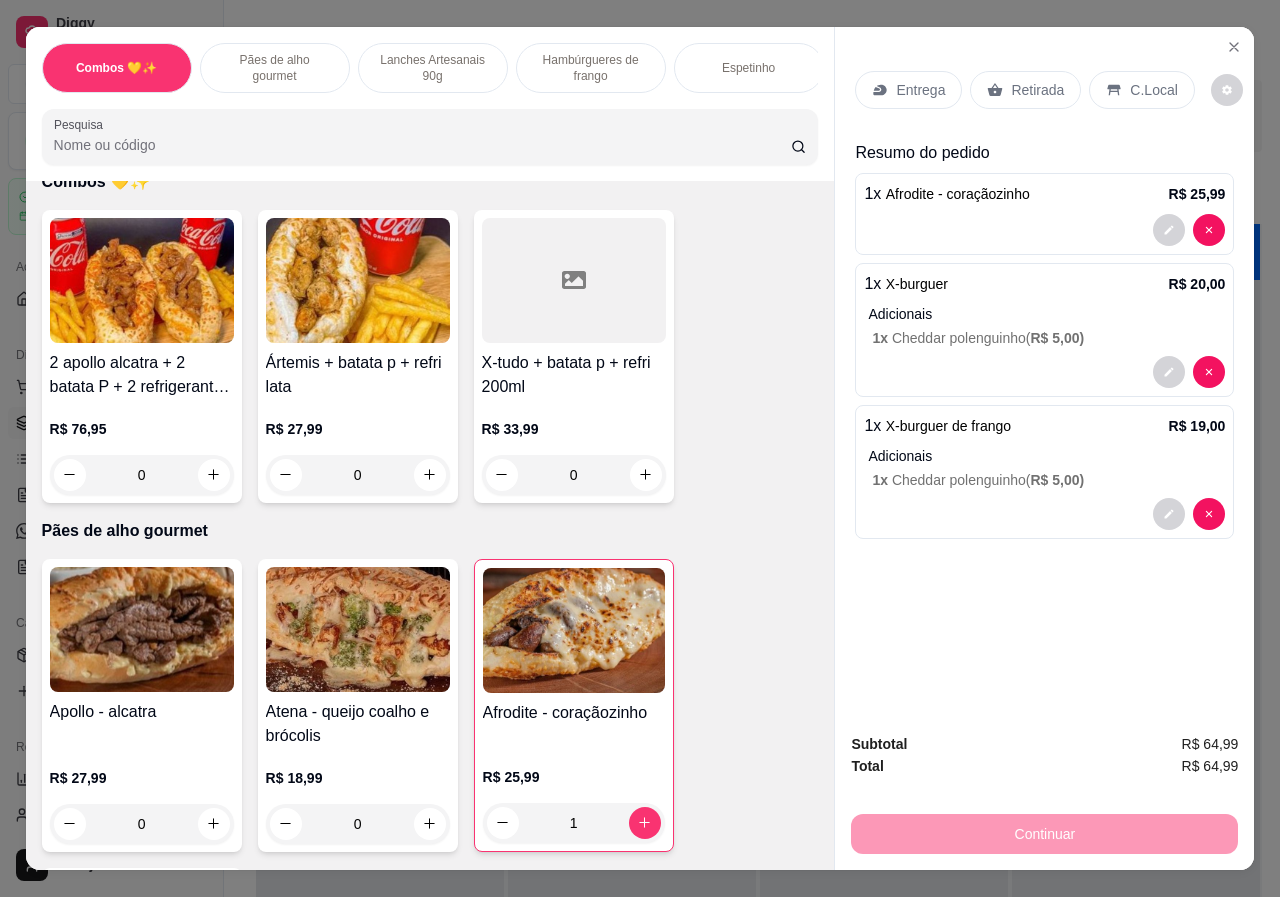 scroll, scrollTop: 0, scrollLeft: 0, axis: both 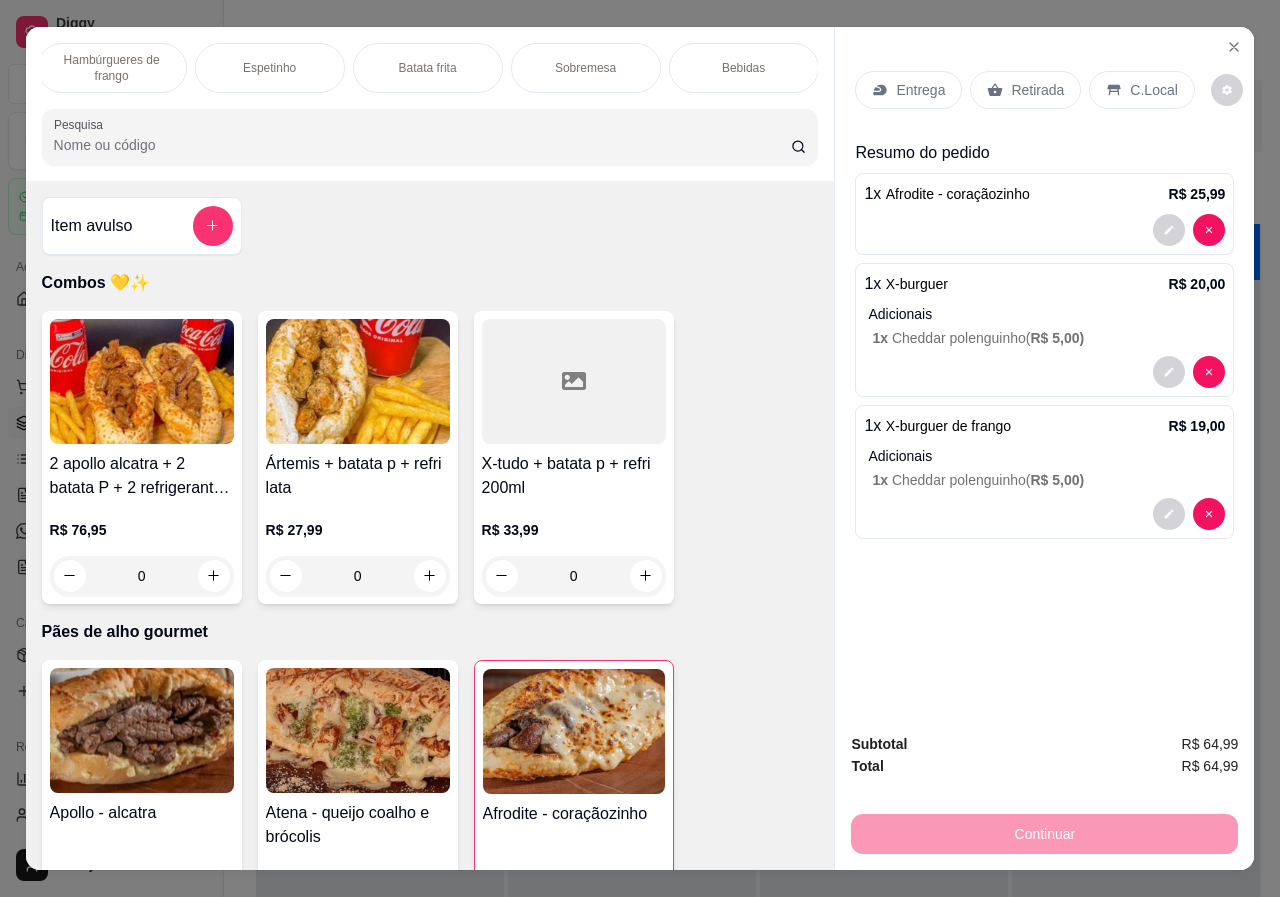 click on "Bebidas" at bounding box center [743, 68] 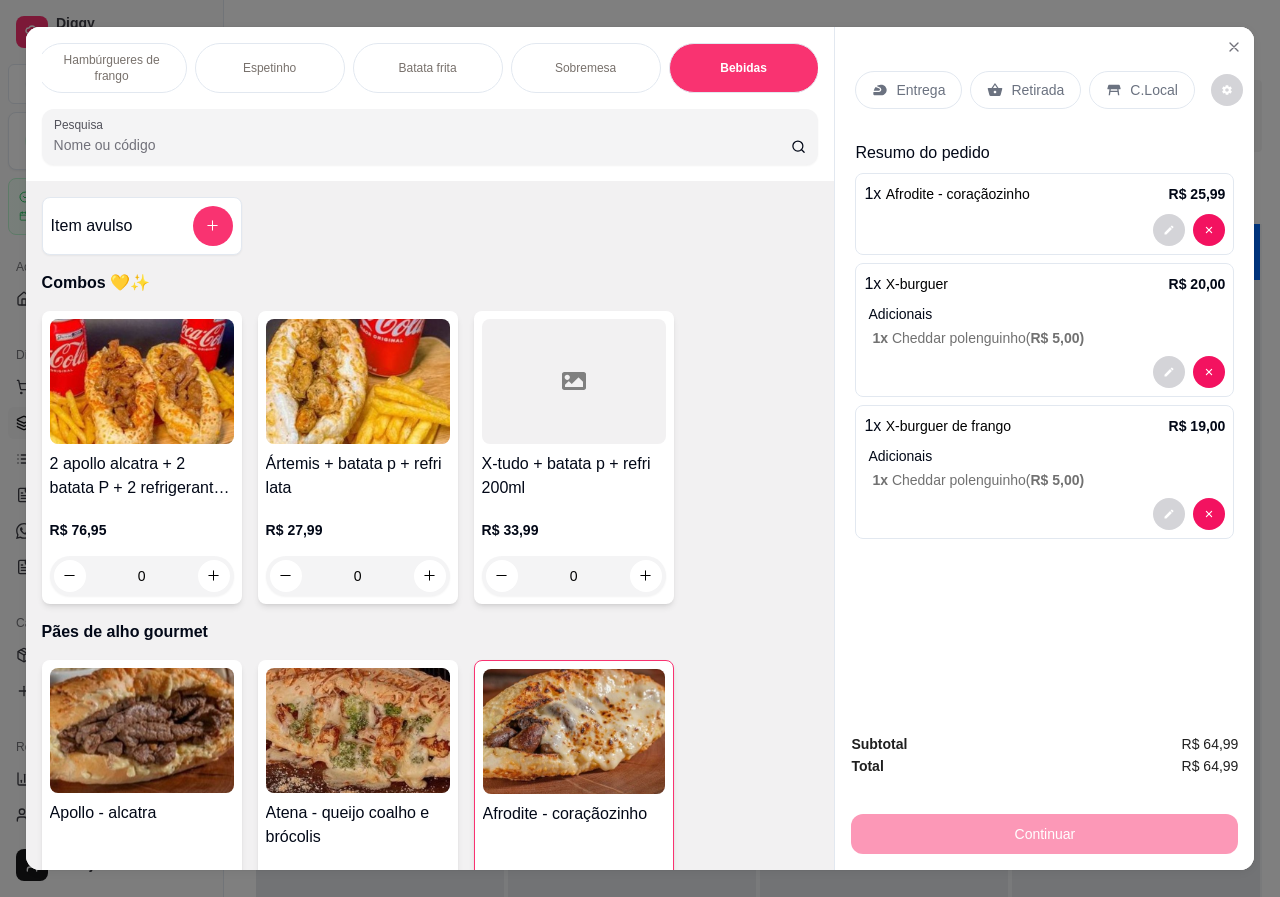 scroll, scrollTop: 3902, scrollLeft: 0, axis: vertical 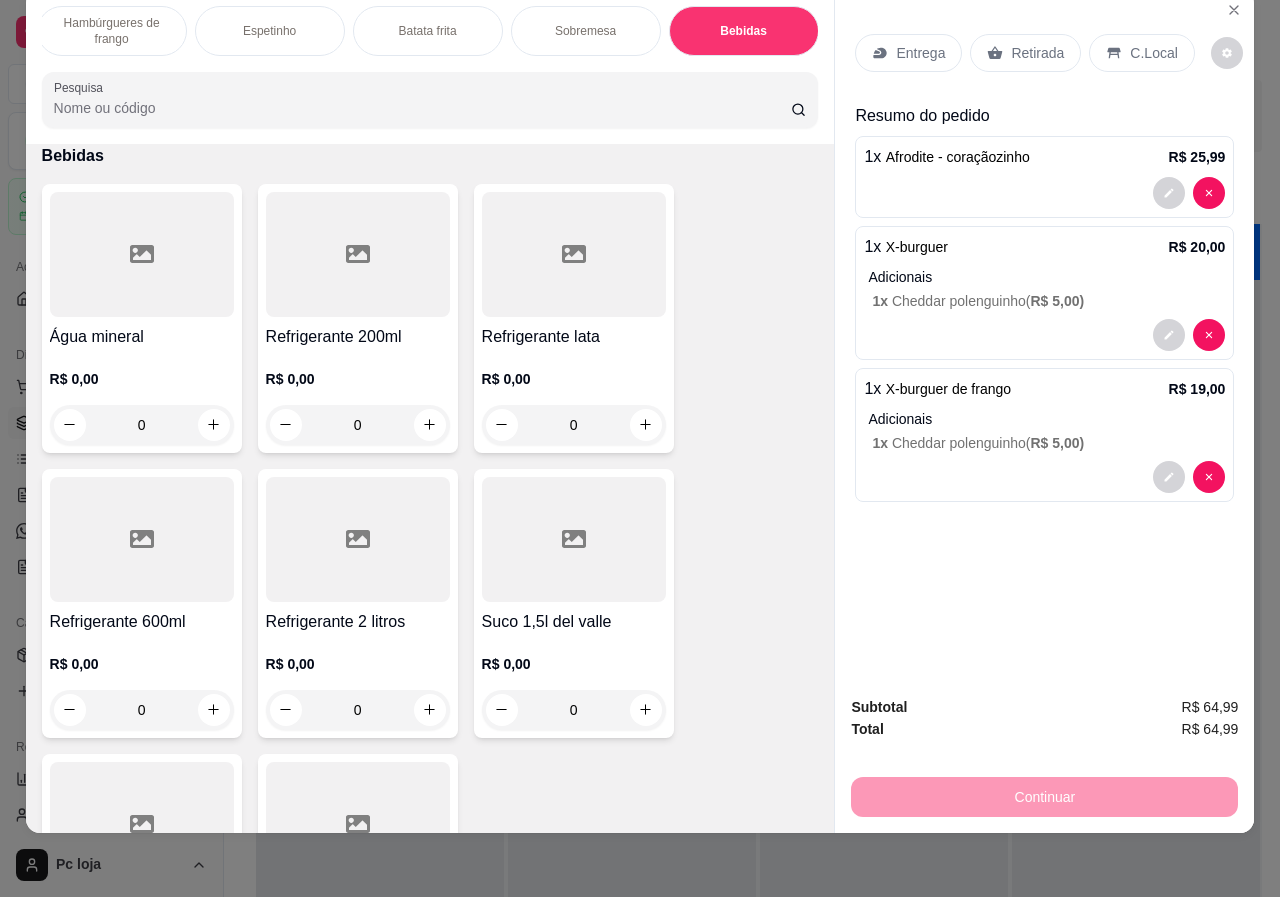 click on "0" at bounding box center (358, 710) 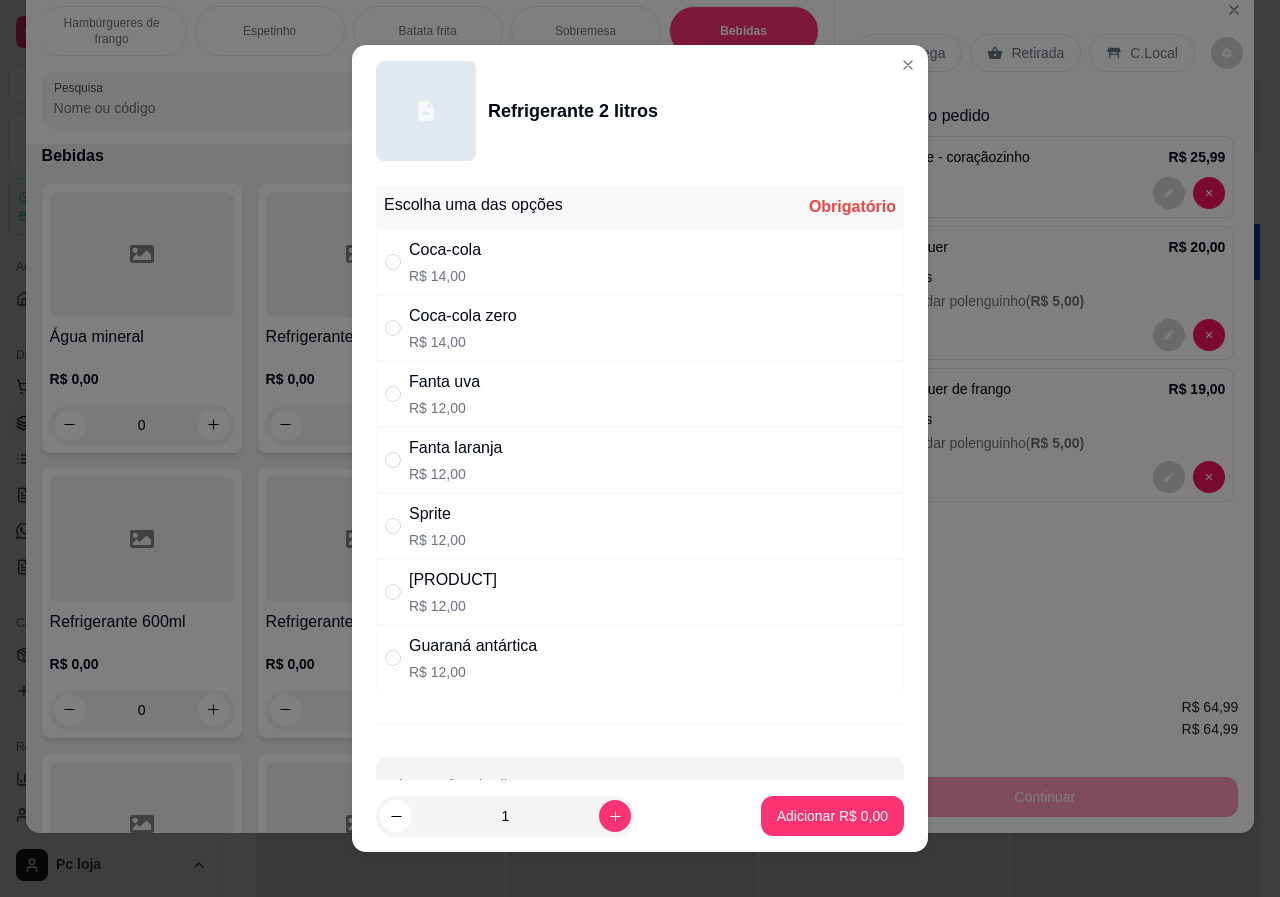click on "Coca-cola R$ 14,00" at bounding box center [640, 262] 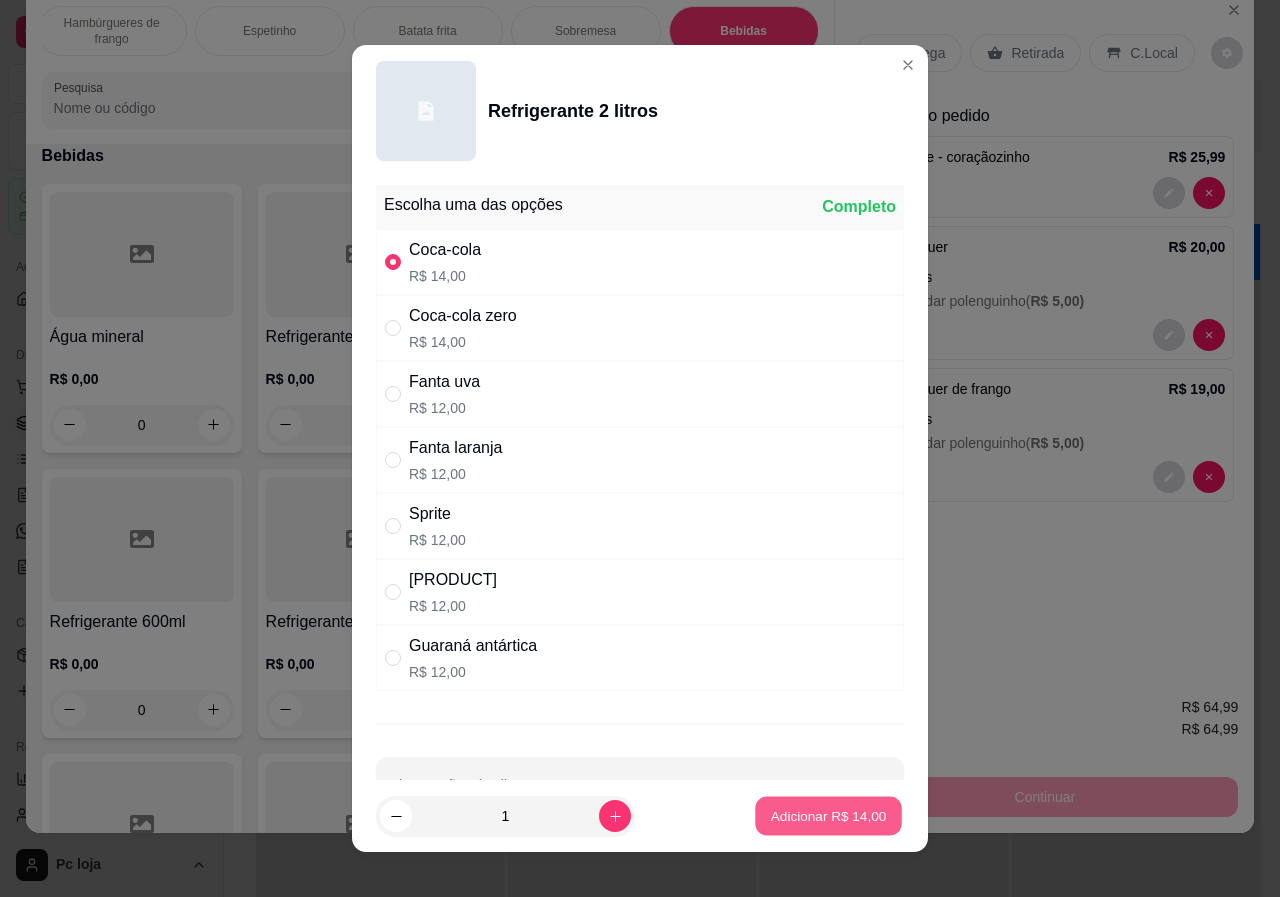 click on "Adicionar   R$ 14,00" at bounding box center [829, 815] 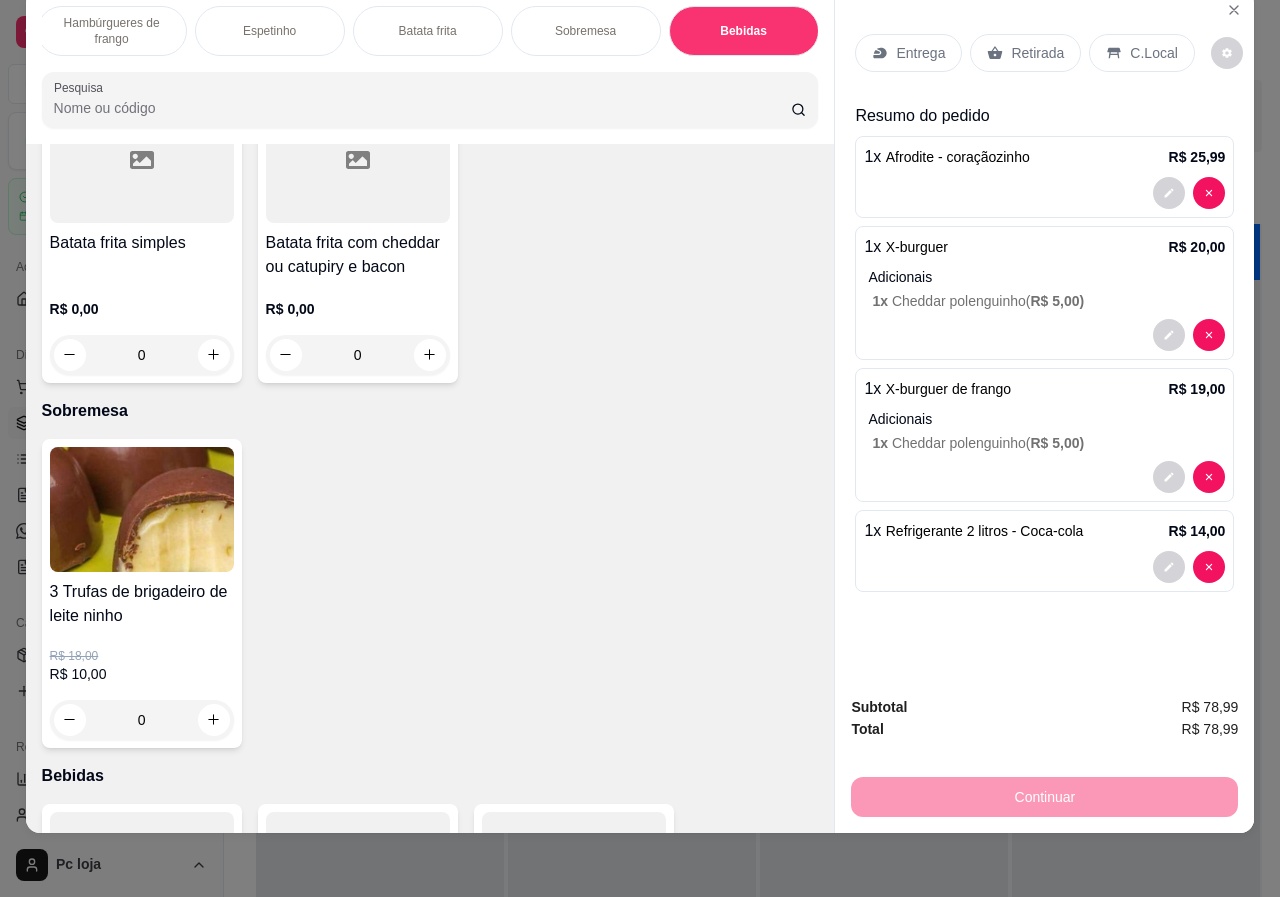 scroll, scrollTop: 3402, scrollLeft: 0, axis: vertical 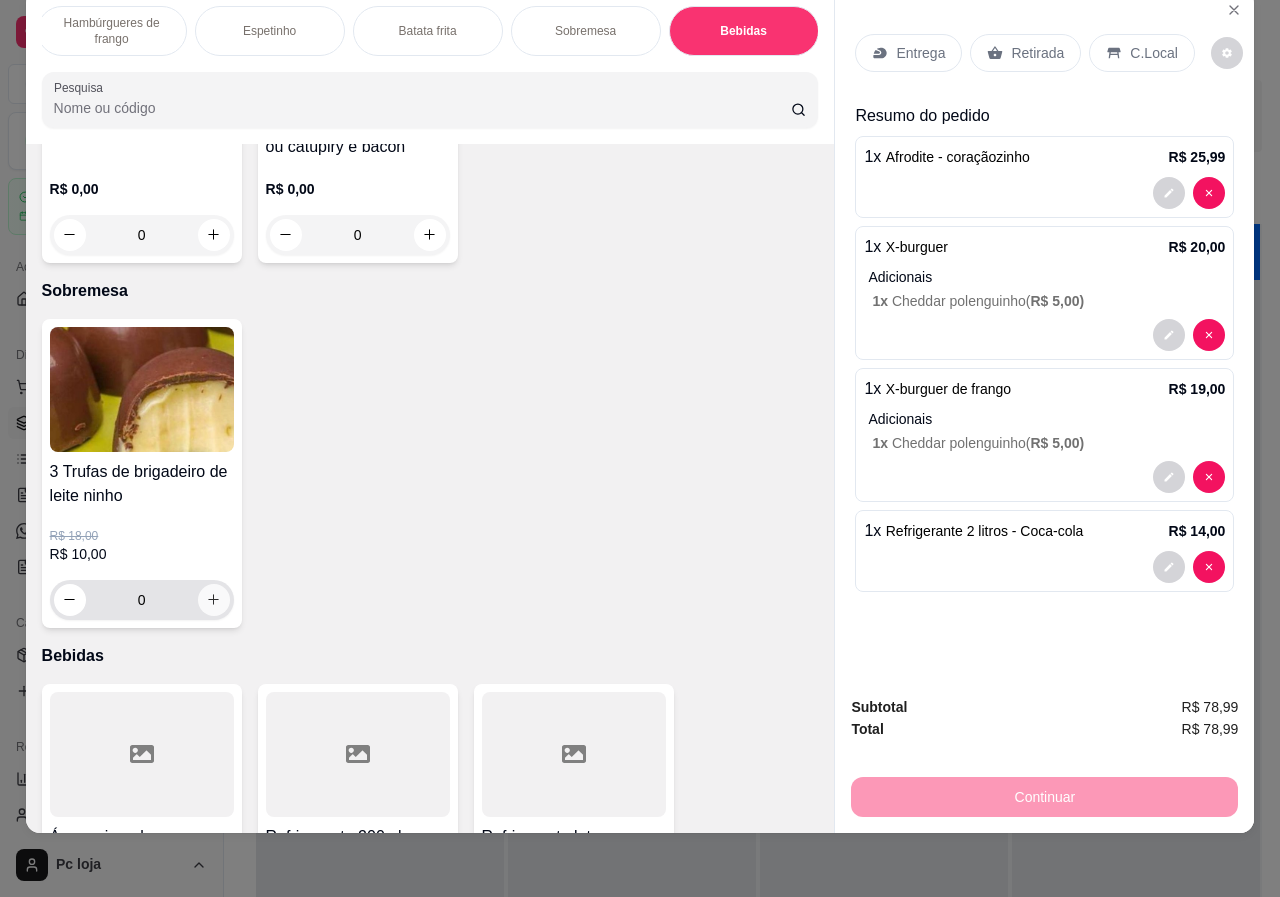 click 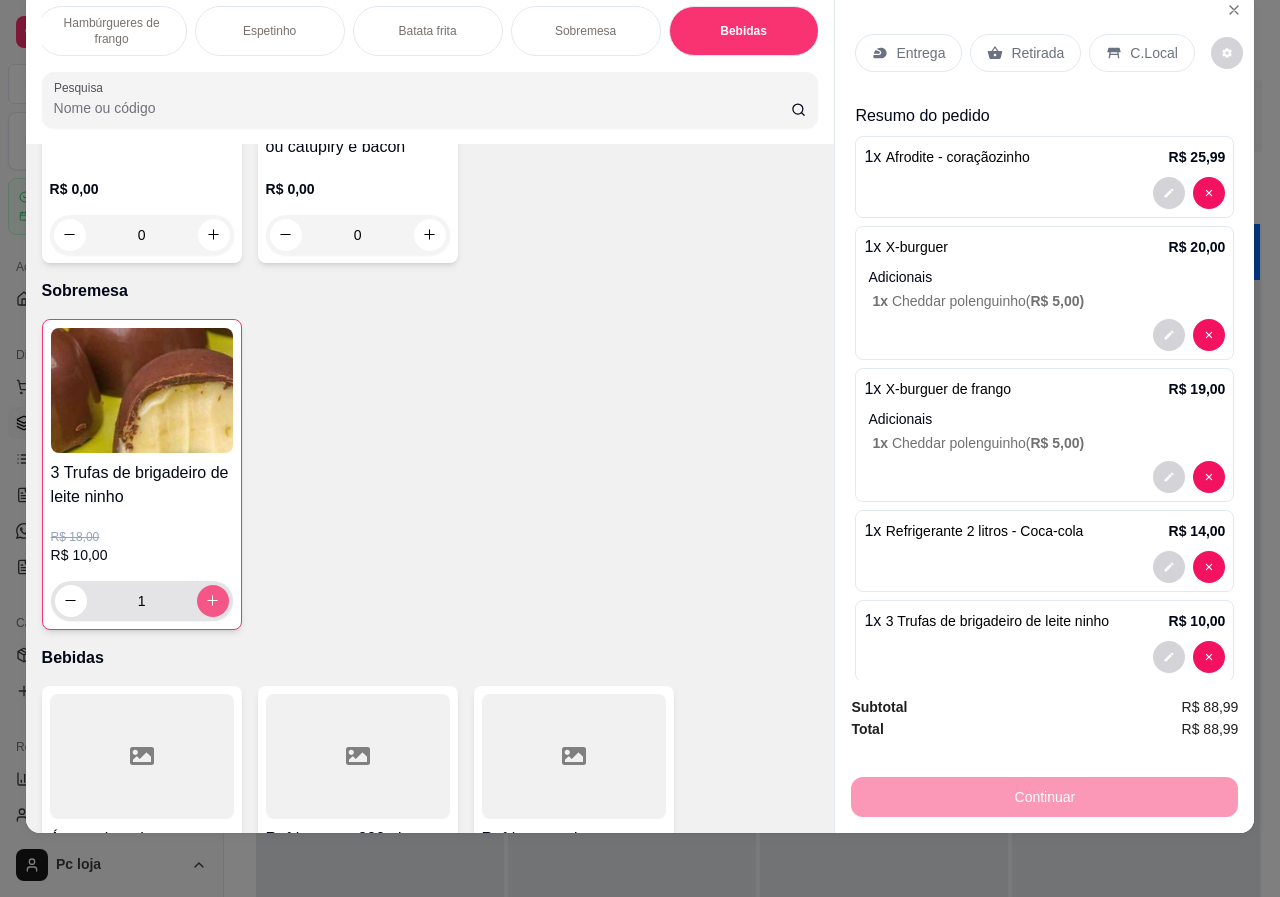 click at bounding box center (213, 601) 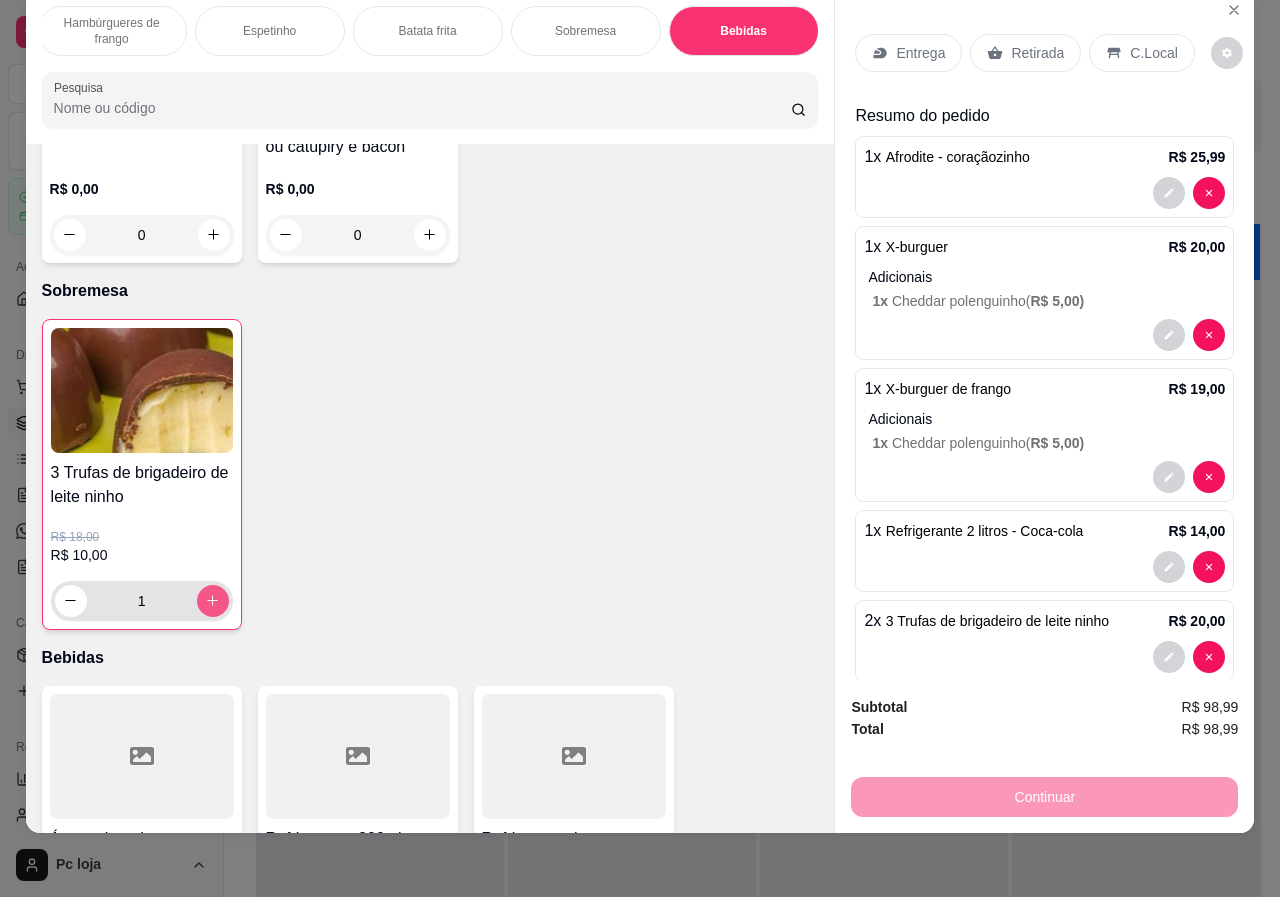 type on "2" 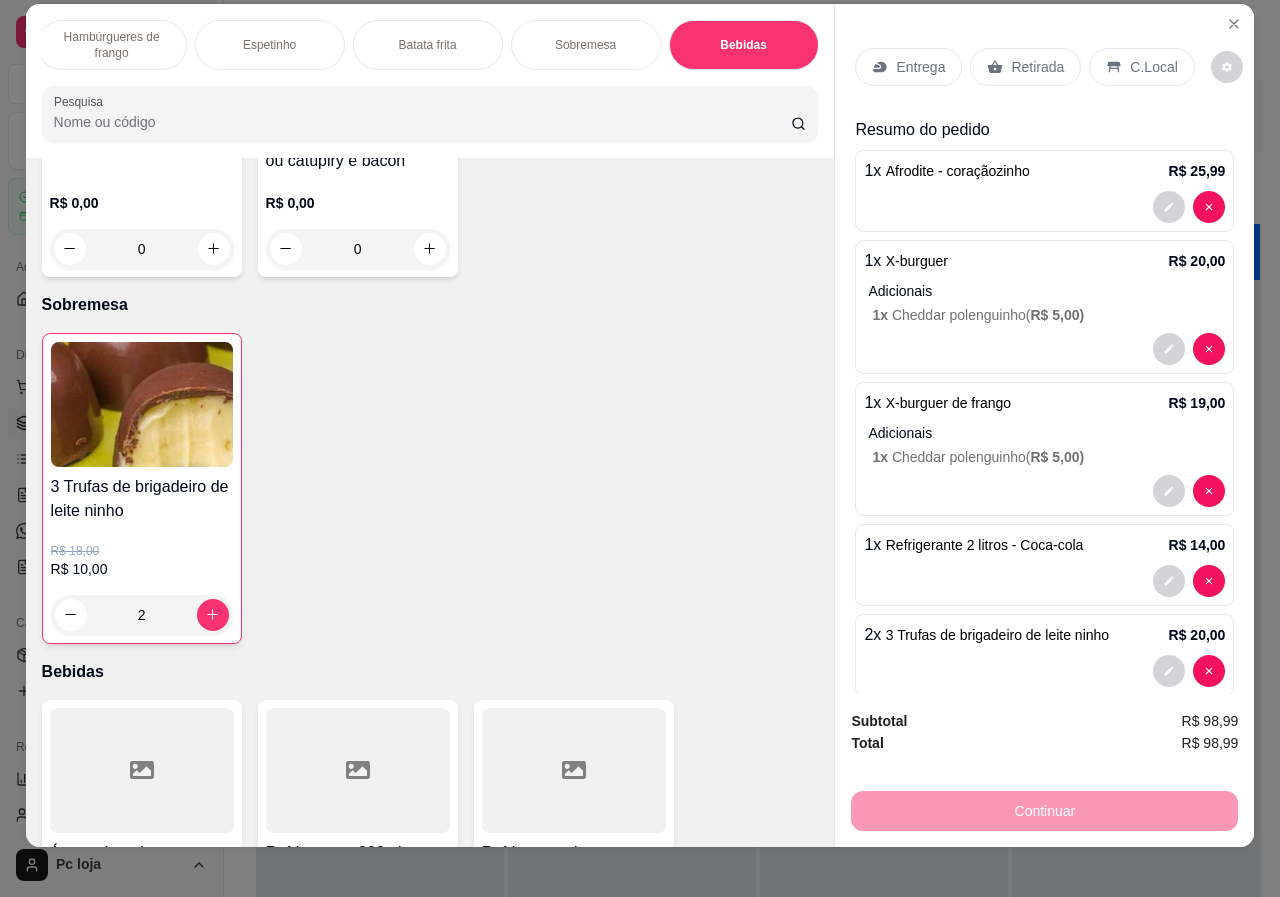 scroll, scrollTop: 0, scrollLeft: 0, axis: both 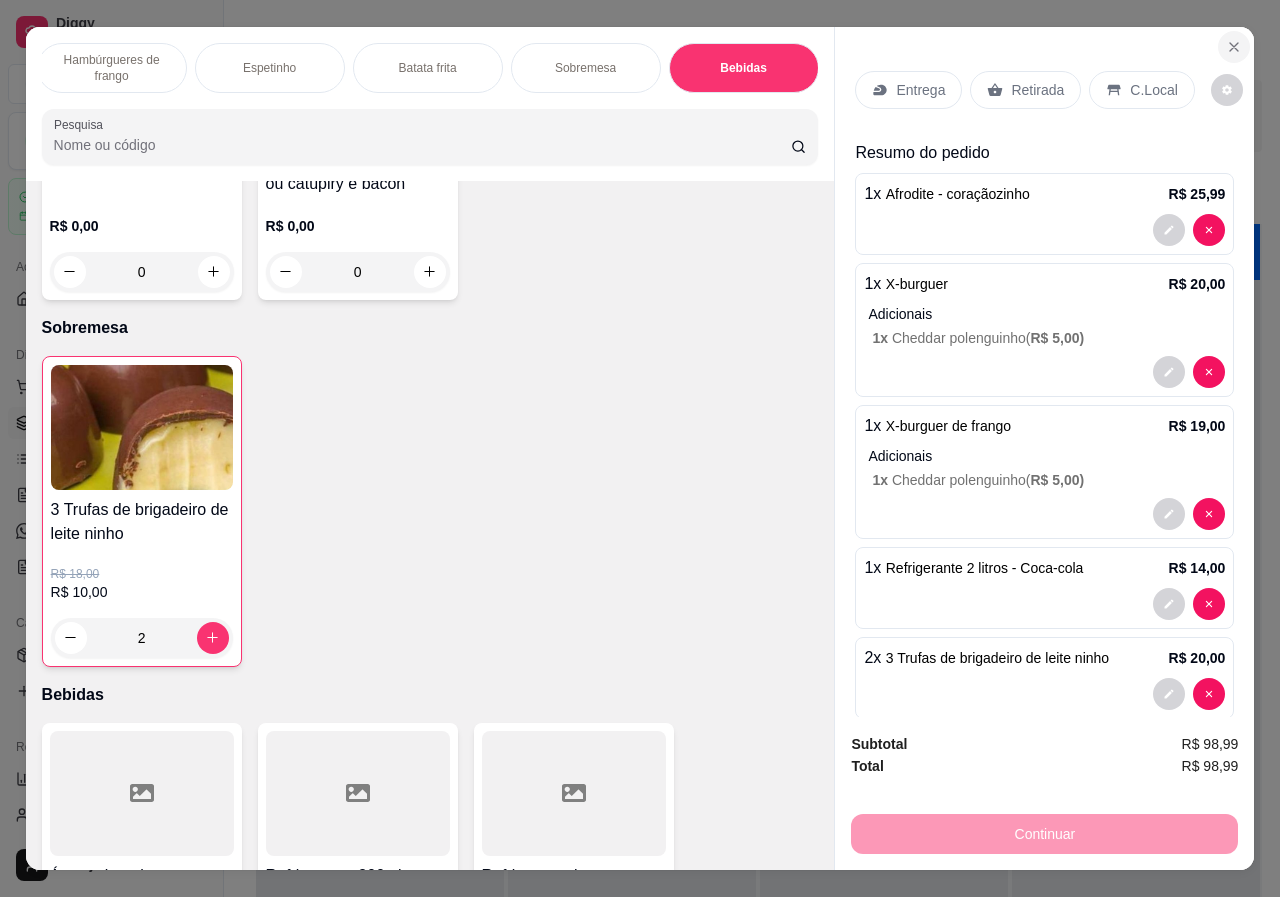 click 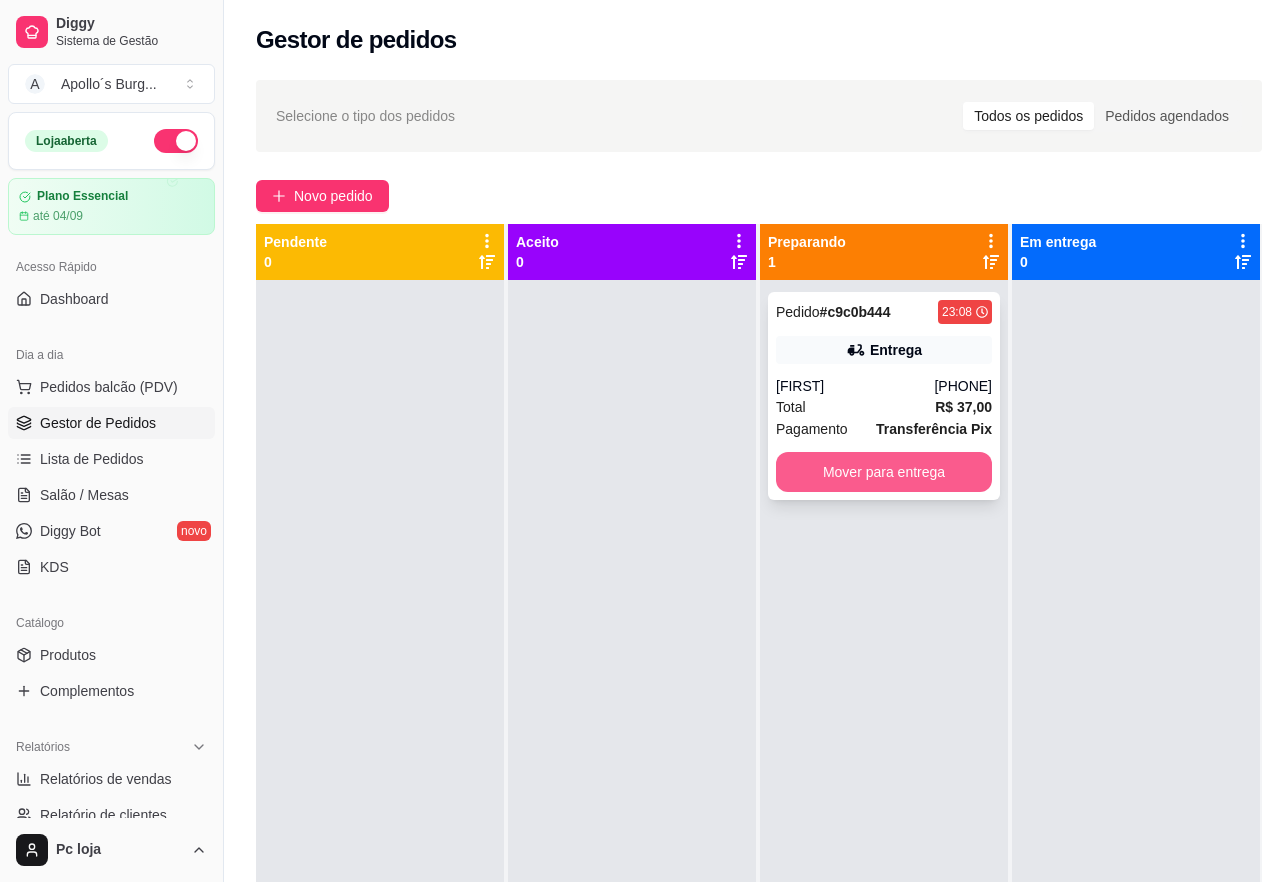 click on "Mover para entrega" at bounding box center (884, 472) 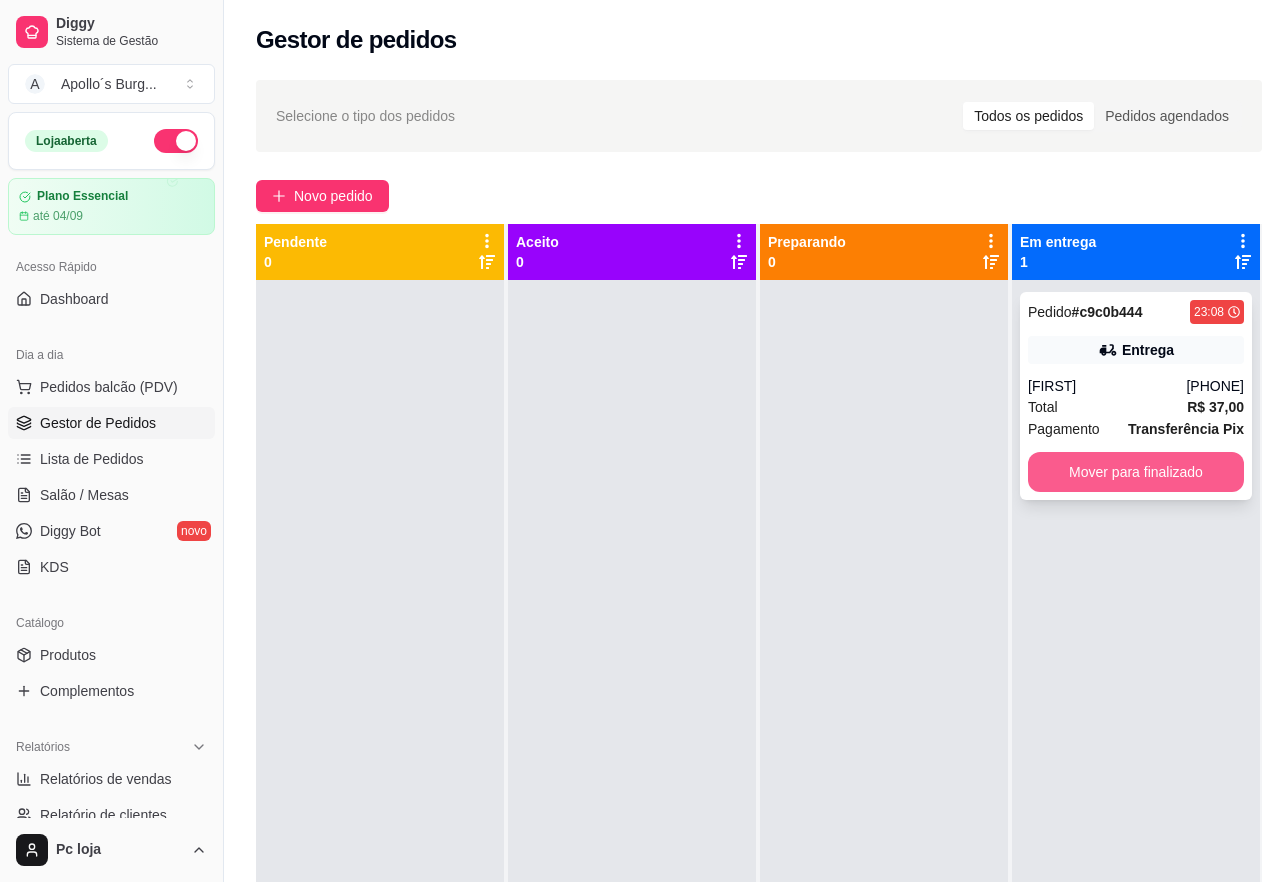 click on "Mover para finalizado" at bounding box center (1136, 472) 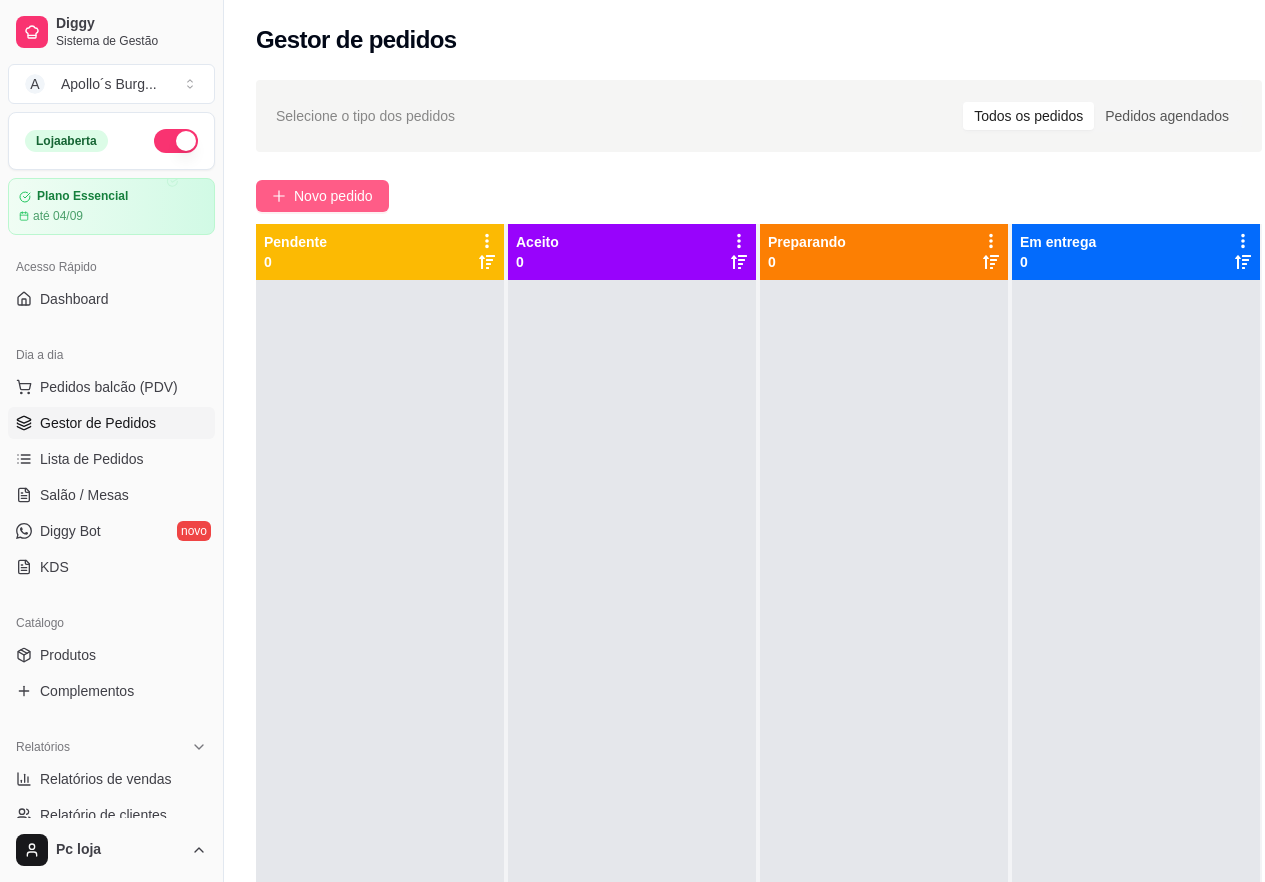 click on "Novo pedido" at bounding box center [333, 196] 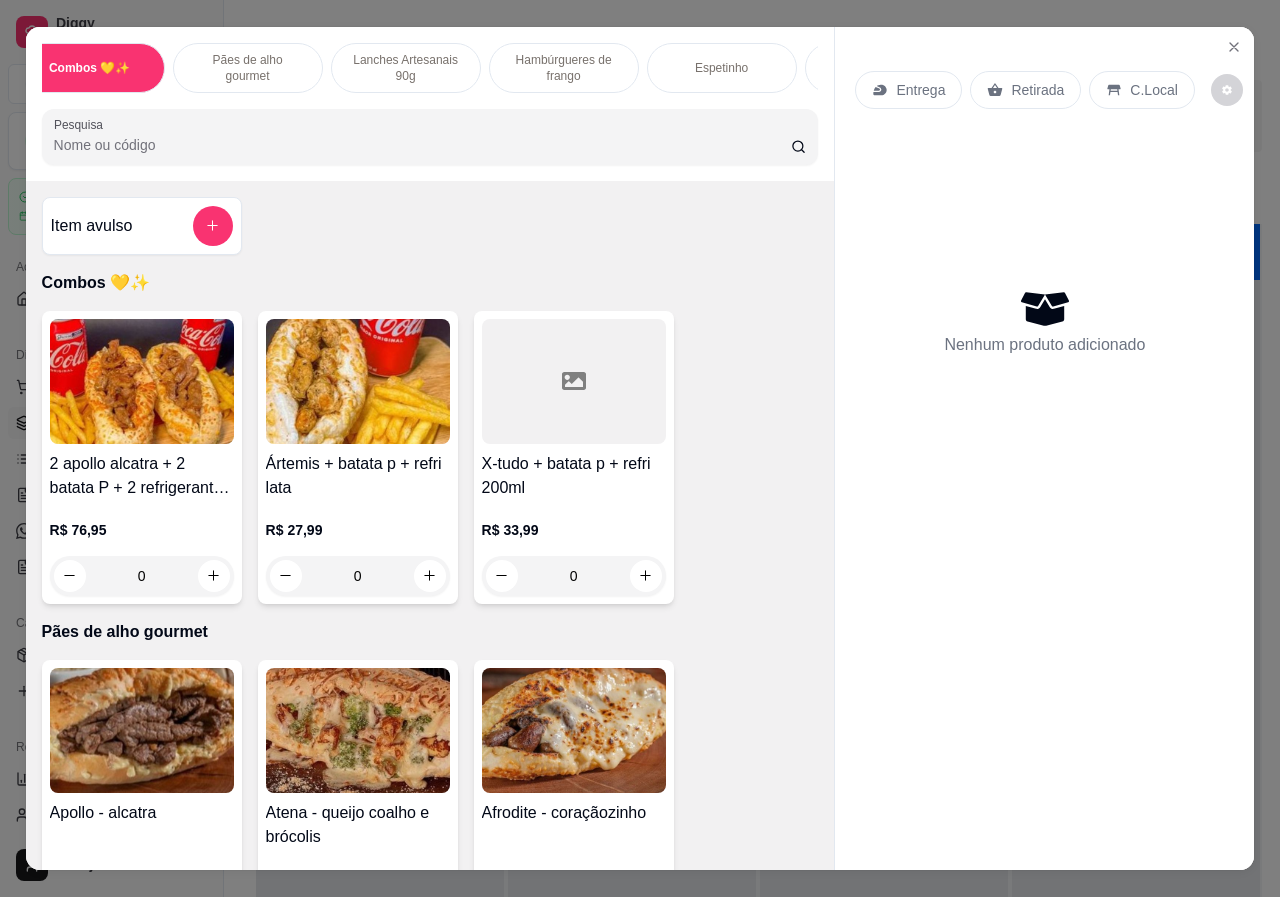 scroll, scrollTop: 0, scrollLeft: 40, axis: horizontal 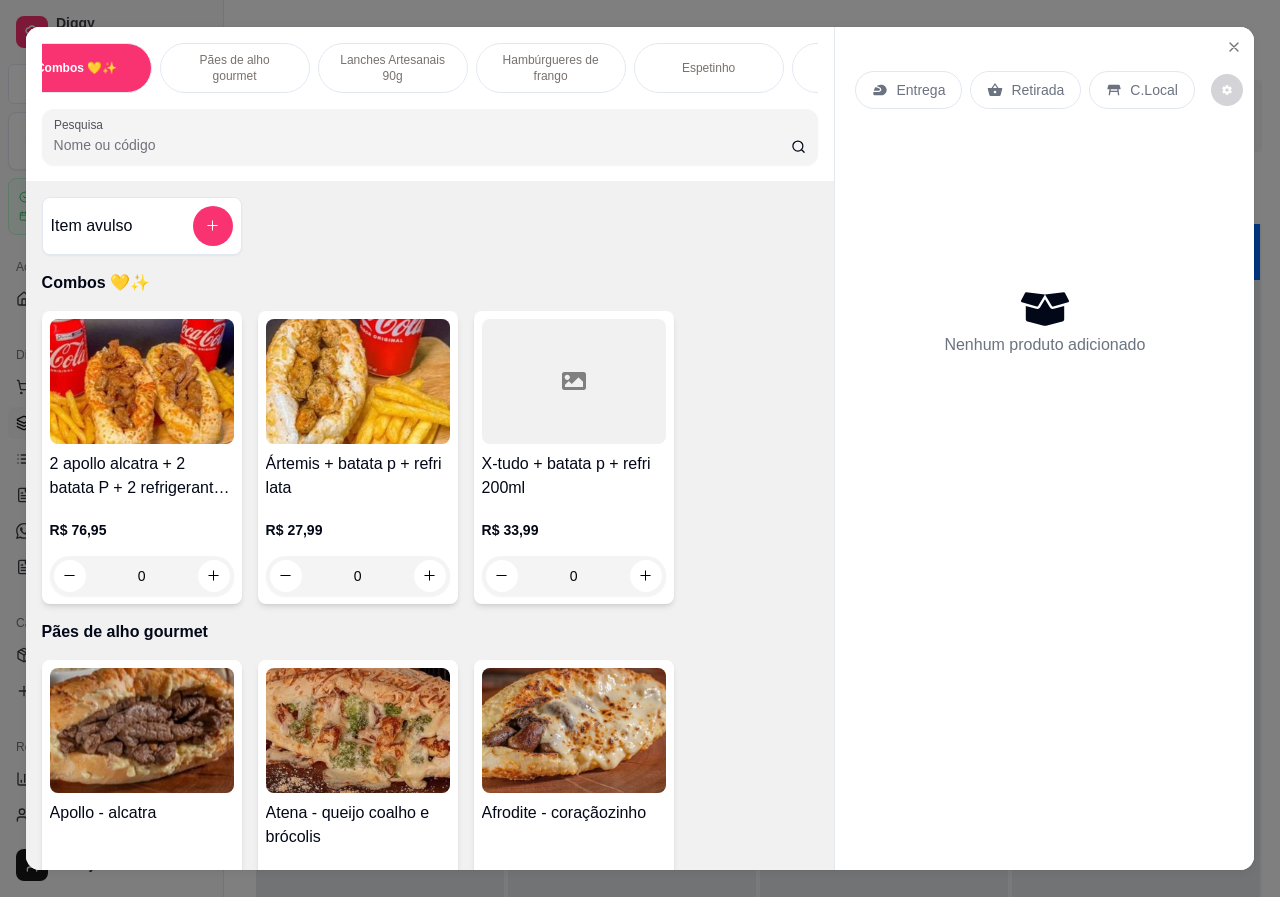 click on "Item avulso Combos 💛✨ 2 apollo alcatra + 2 batata P + 2 refrigerantes lata R$ 76,95 0 Ártemis + batata p + refri lata R$ 27,99 0 X-tudo + batata p + refri 200ml R$ 33,99 0 Pães de alho gourmet Apollo - alcatra R$ 27,99 0 Atena - queijo coalho e brócolis R$ 18,99 0 Afrodite - coraçãozinho R$ 25,99 0 Ártemis - filé de frango R$ 19,99 0 Lanches Artesanais 90g Hambúrguer R$ 13,00 0 X-burguer R$ 15,00 0 X-presunto R$ 17,00 0 X-egg R$ 18,00 0 X-bacon R$ 19,00 0 X-calabresa R$ 19,00 0 X-tudo R$ 26,00 0 X-tudo duplo R$ 33,00 0 X-Apollo´s R$ 40,00 0 Hambúrgueres de frango Hambúrguer de frango R$ 12,00 0 X-burguer de frango R$ 14,00 0 X-presunto frango R$ 16,00 0 X-egg frango R$ 17,00 0 X-bacon frango R$ 18,00 0 X-calabresa frango R$ 18,00 0 X-tudo frango R$ 24,00 0 Espetinho Espetinhos R$ 0,00 0 Batata frita Batata frita simples R$ 0,00 0 Batata frita com cheddar ou catupiry e bacon R$ 0,00 0" at bounding box center (430, 525) 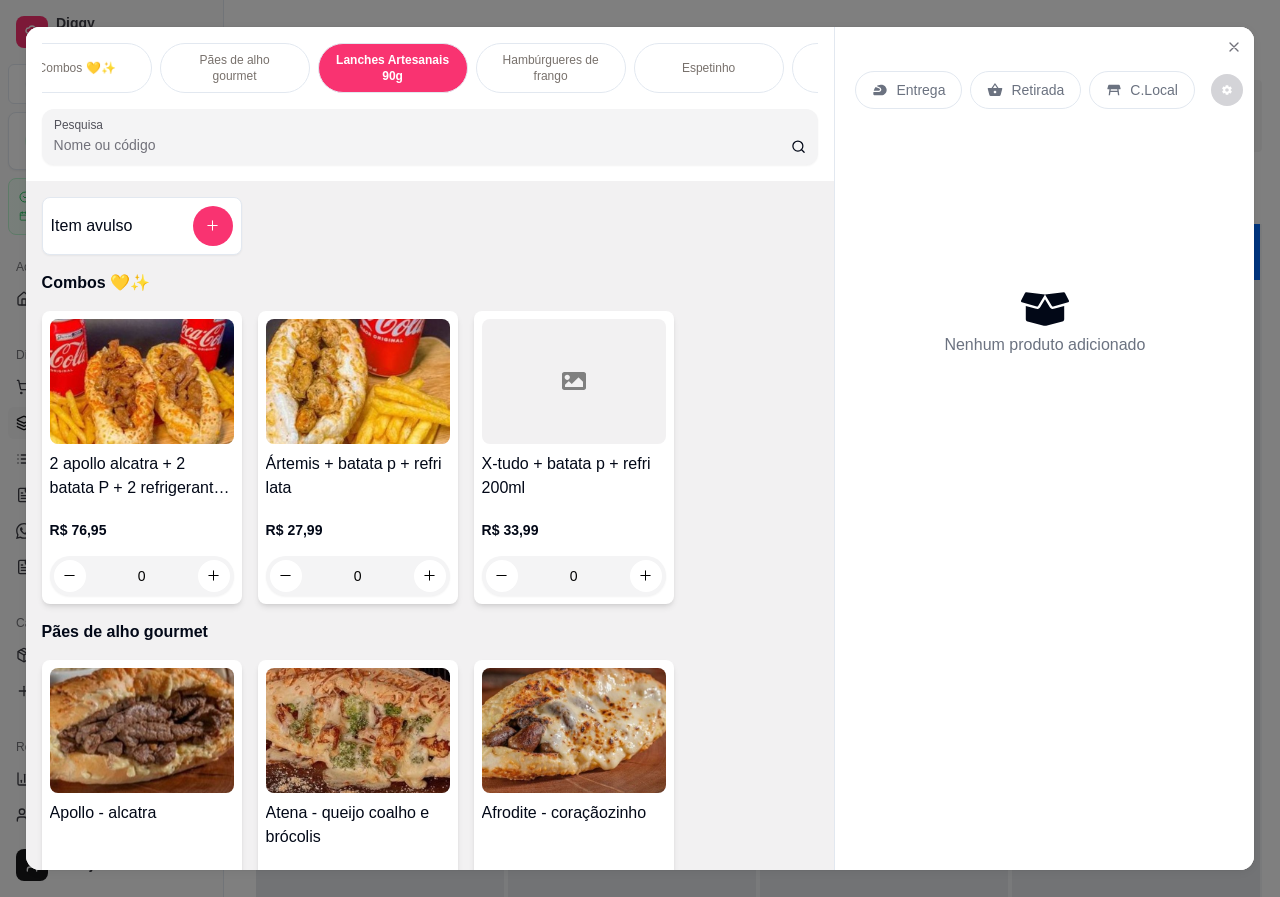 scroll, scrollTop: 1073, scrollLeft: 0, axis: vertical 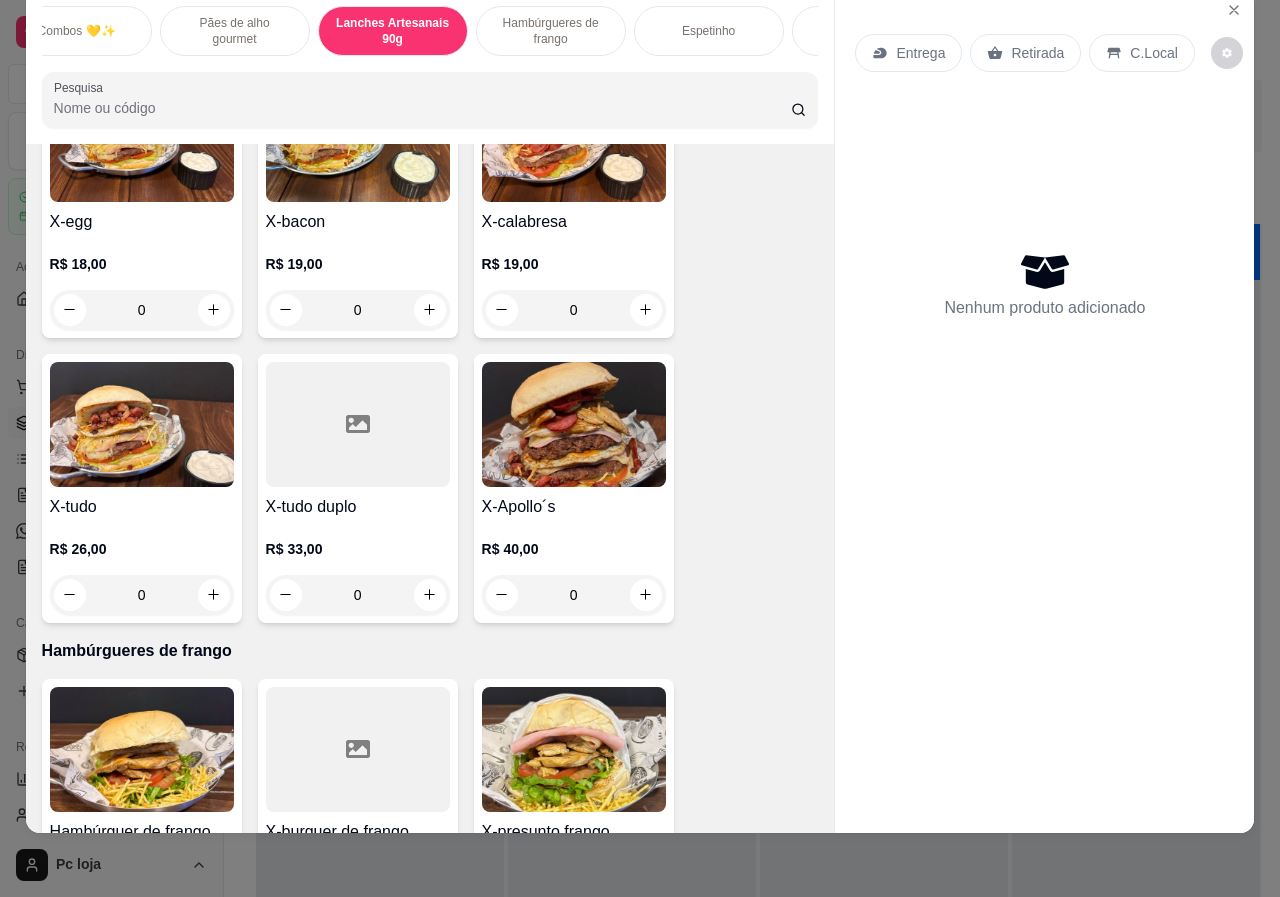 click on "R$ 33,00" at bounding box center [358, 549] 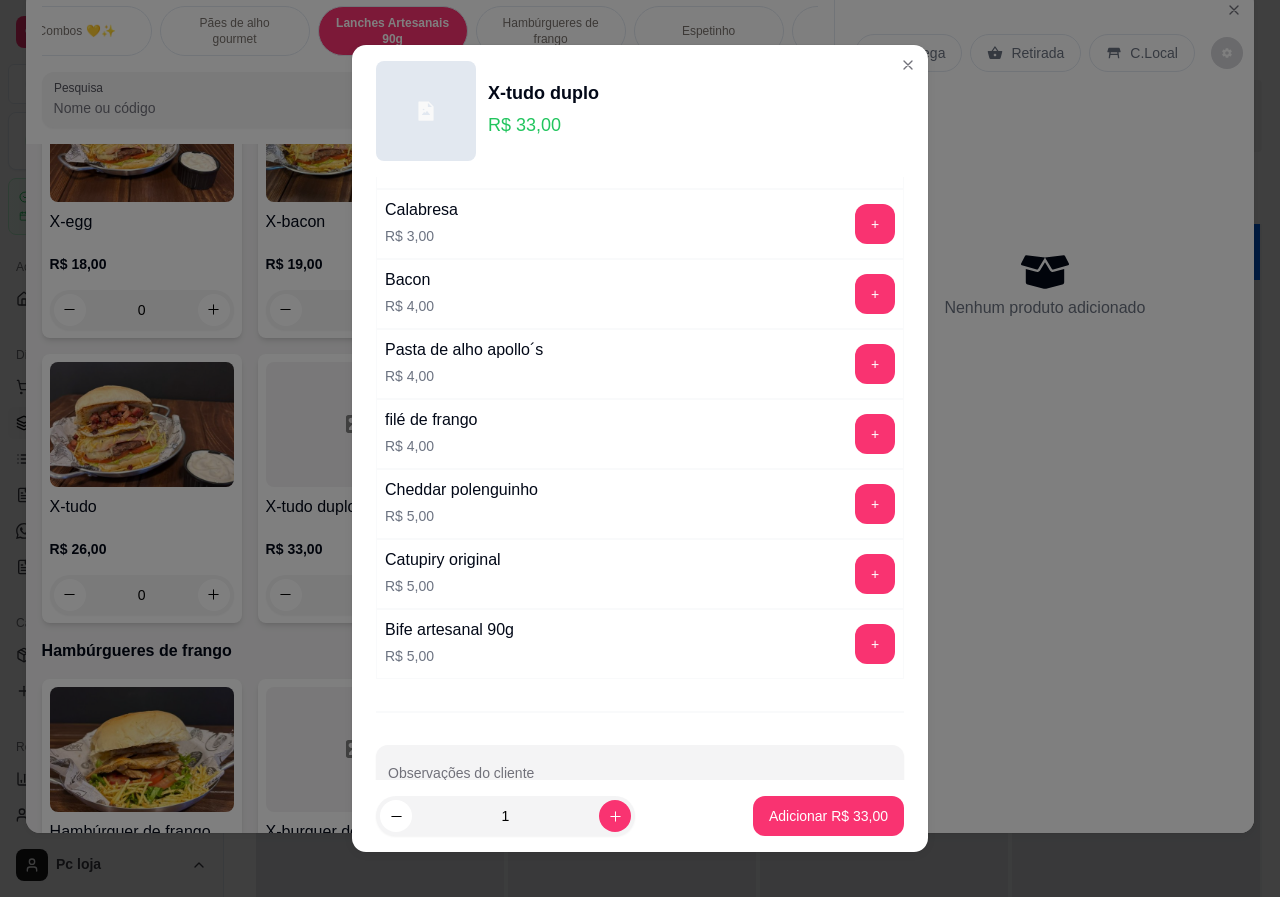 scroll, scrollTop: 525, scrollLeft: 0, axis: vertical 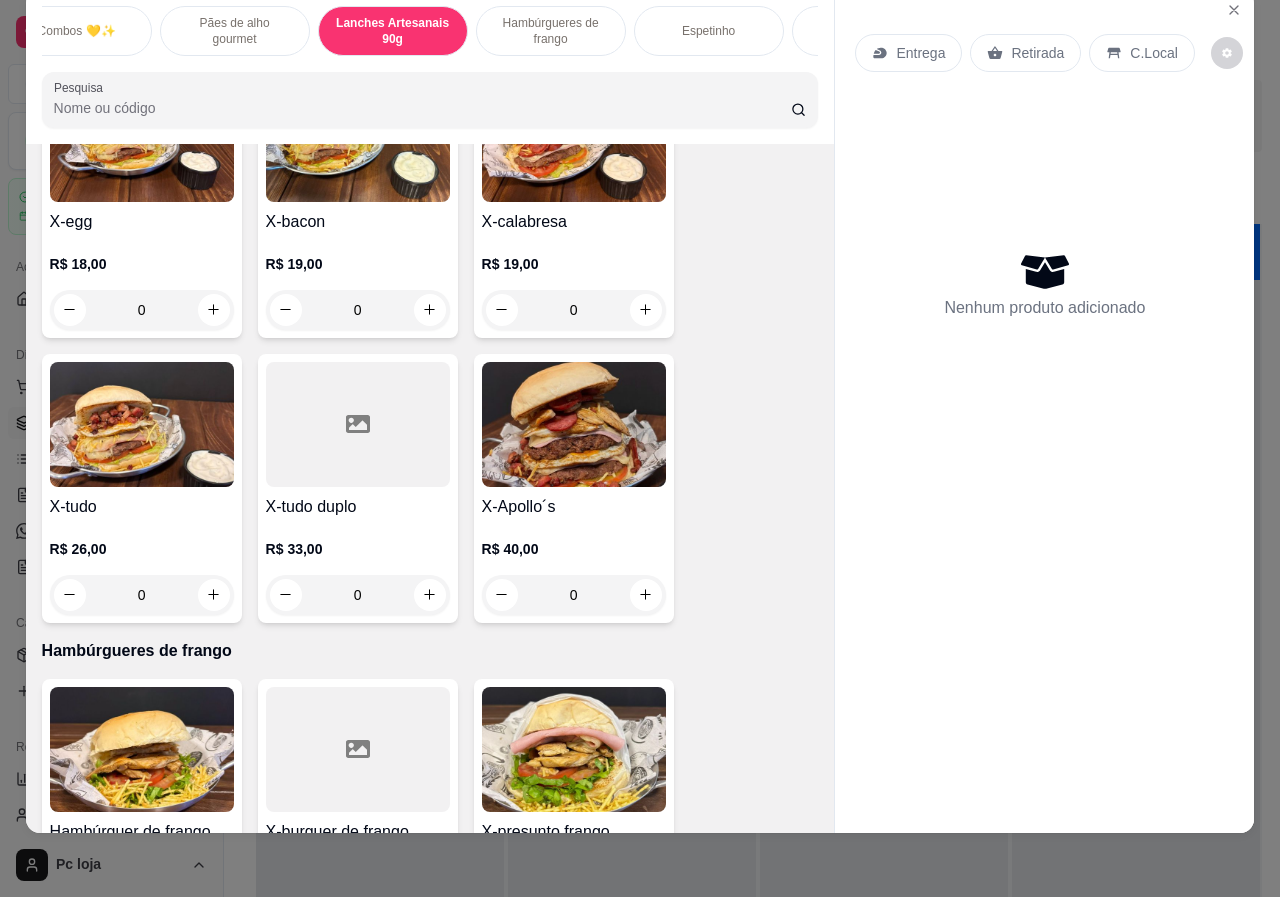 click at bounding box center (142, 424) 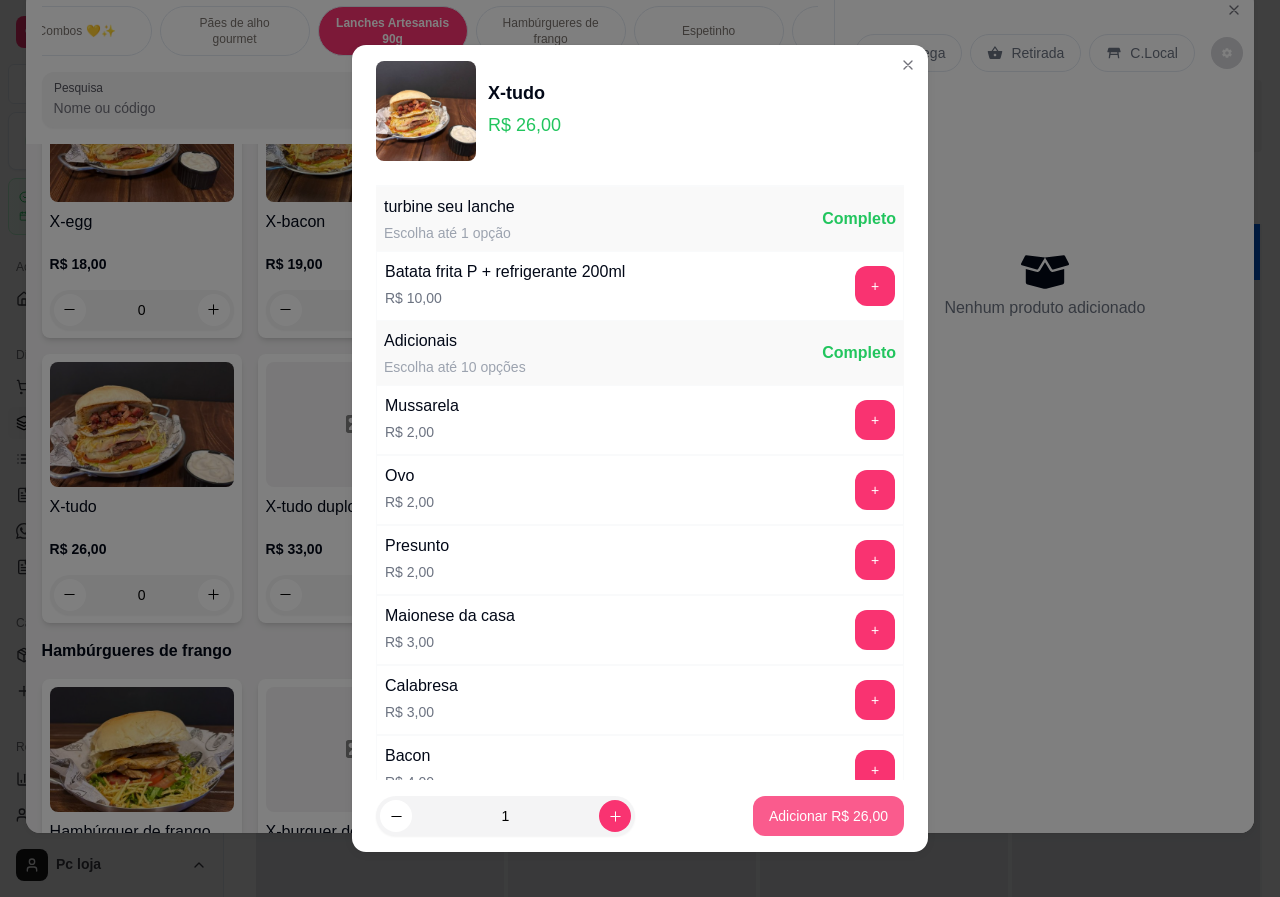 click on "Adicionar   R$ 26,00" at bounding box center (828, 816) 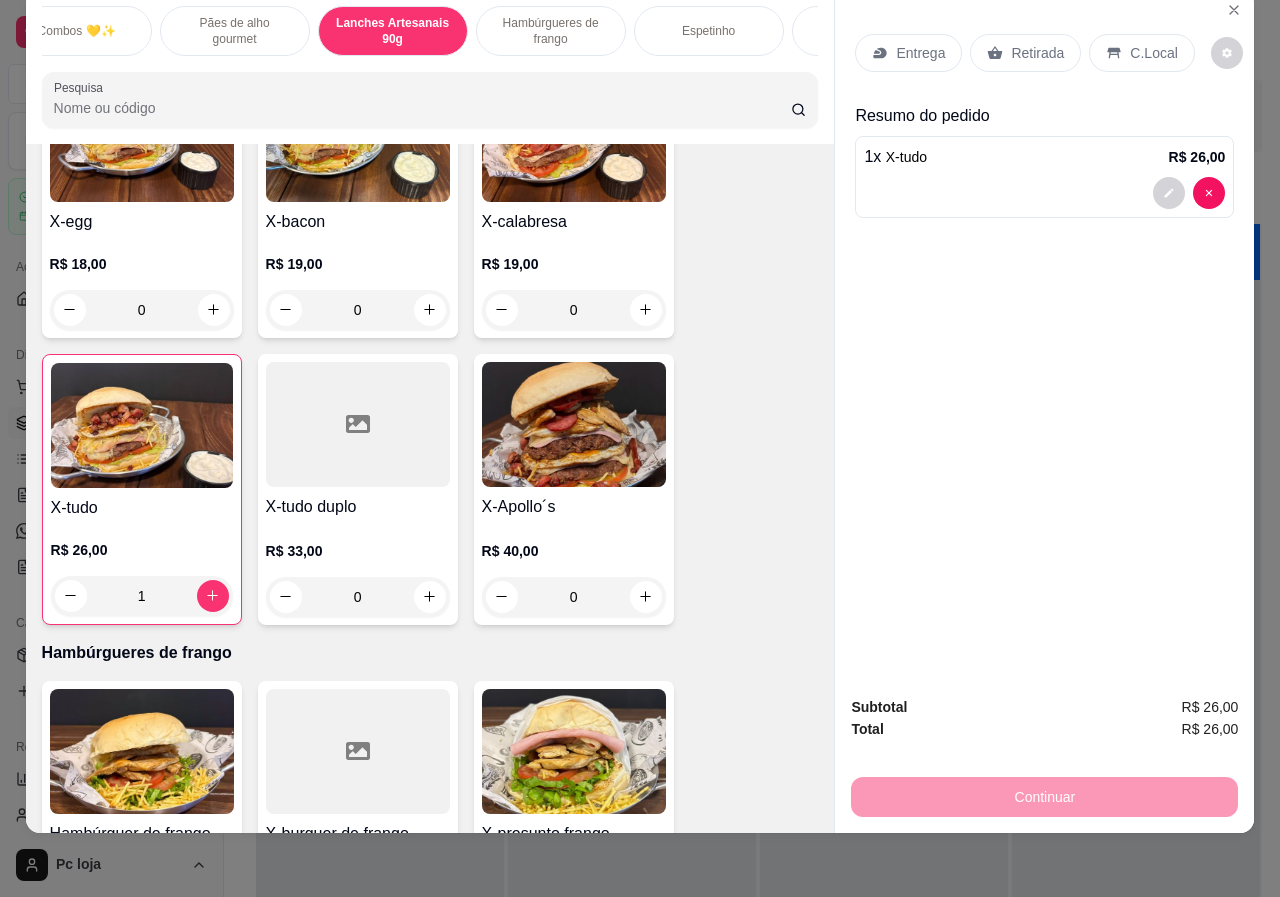 click on "Combos 💛✨ Pães de alho gourmet Lanches Artesanais 90g Hambúrgueres de frango Espetinho Batata frita Sobremesa Bebidas" at bounding box center (430, 31) 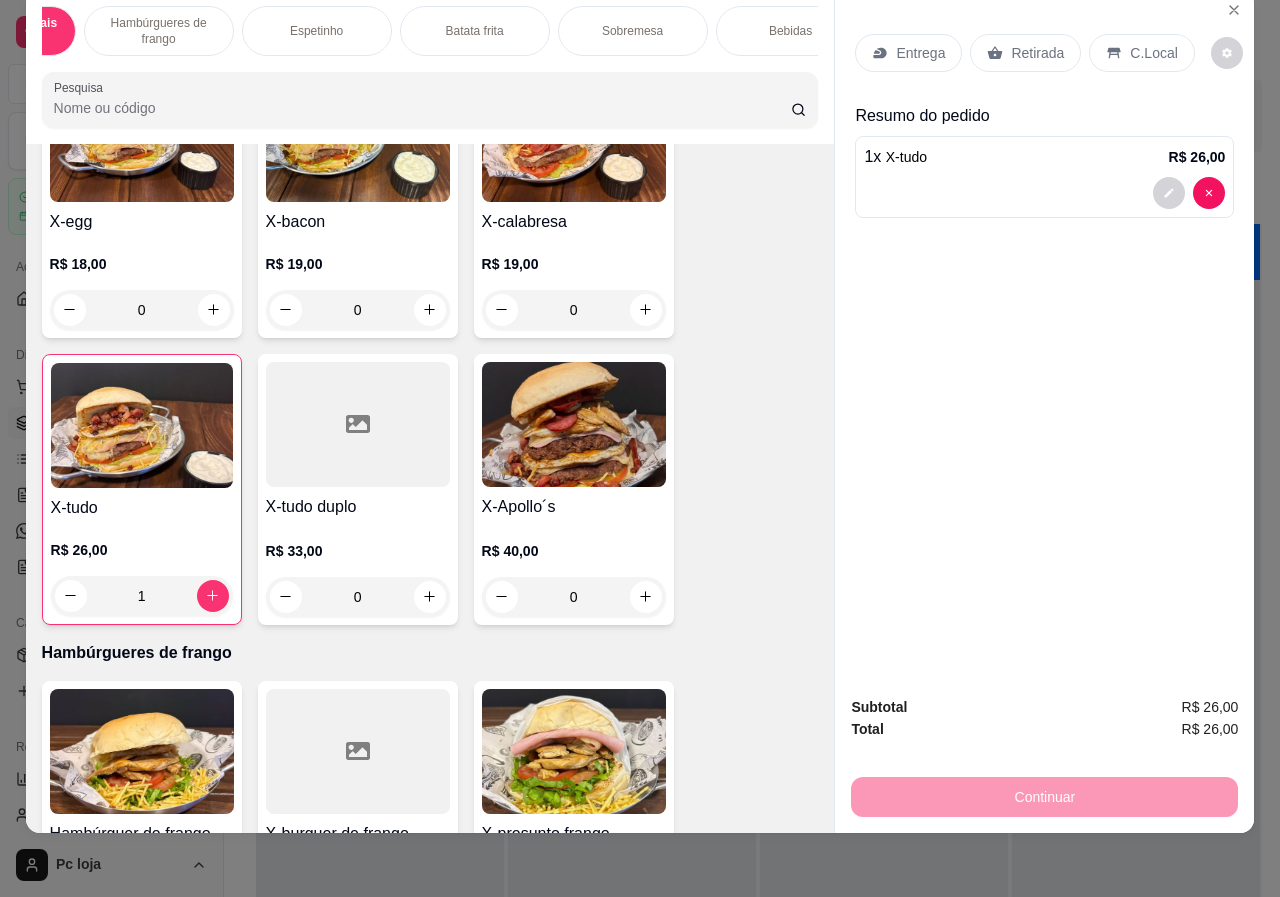scroll, scrollTop: 0, scrollLeft: 440, axis: horizontal 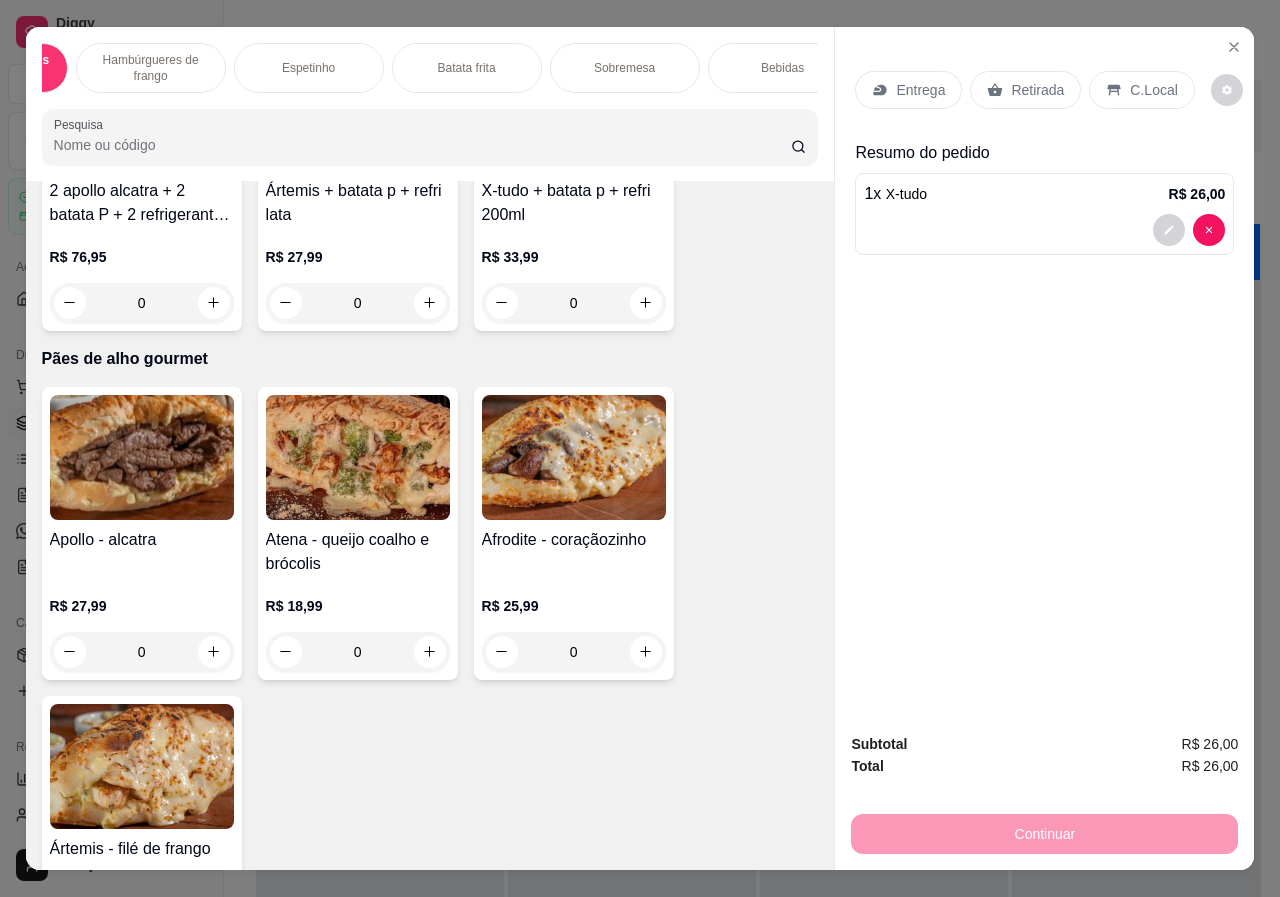 click on "Retirada" at bounding box center [1025, 90] 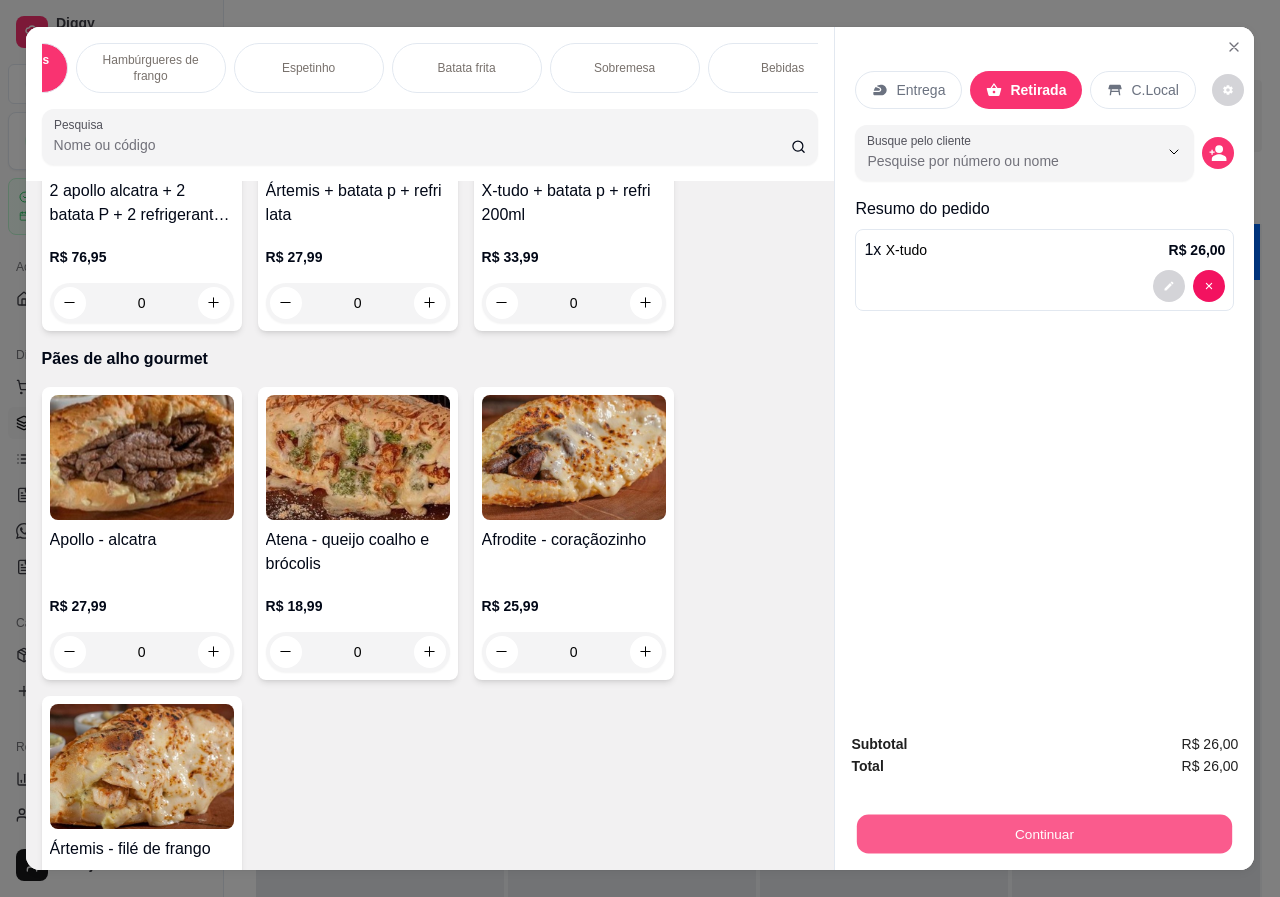 click on "Continuar" at bounding box center [1044, 834] 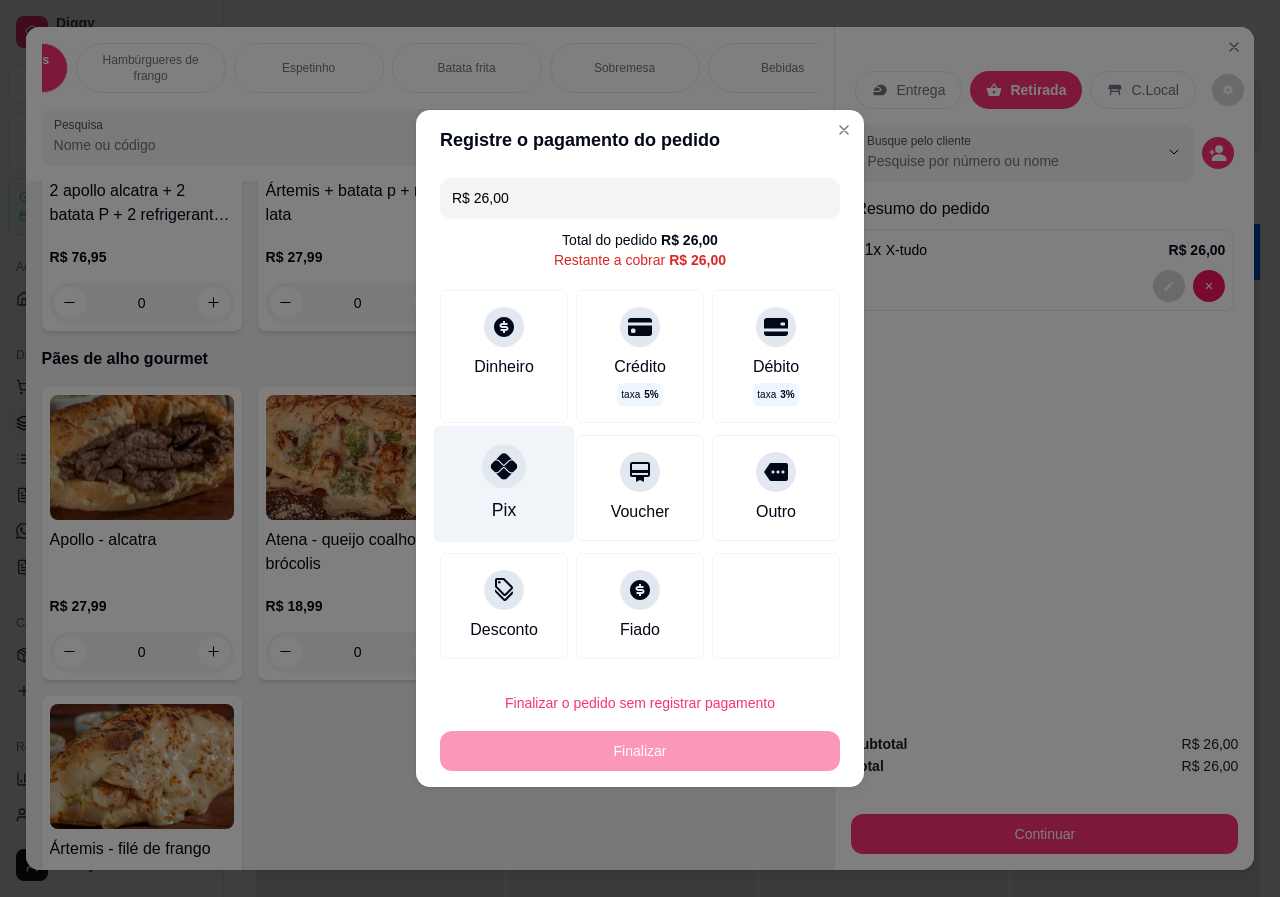 click on "Pix" at bounding box center (504, 484) 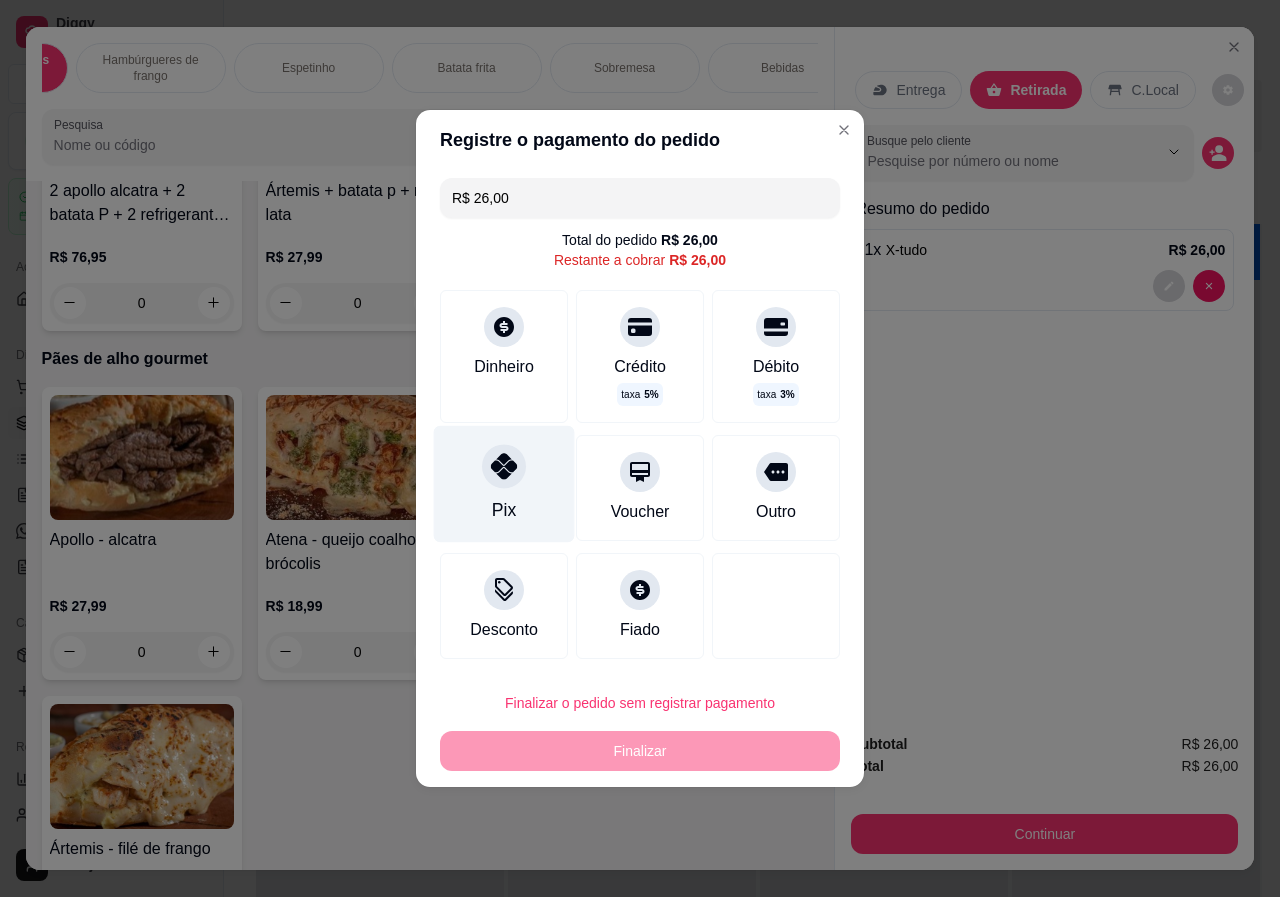 type on "R$ 0,00" 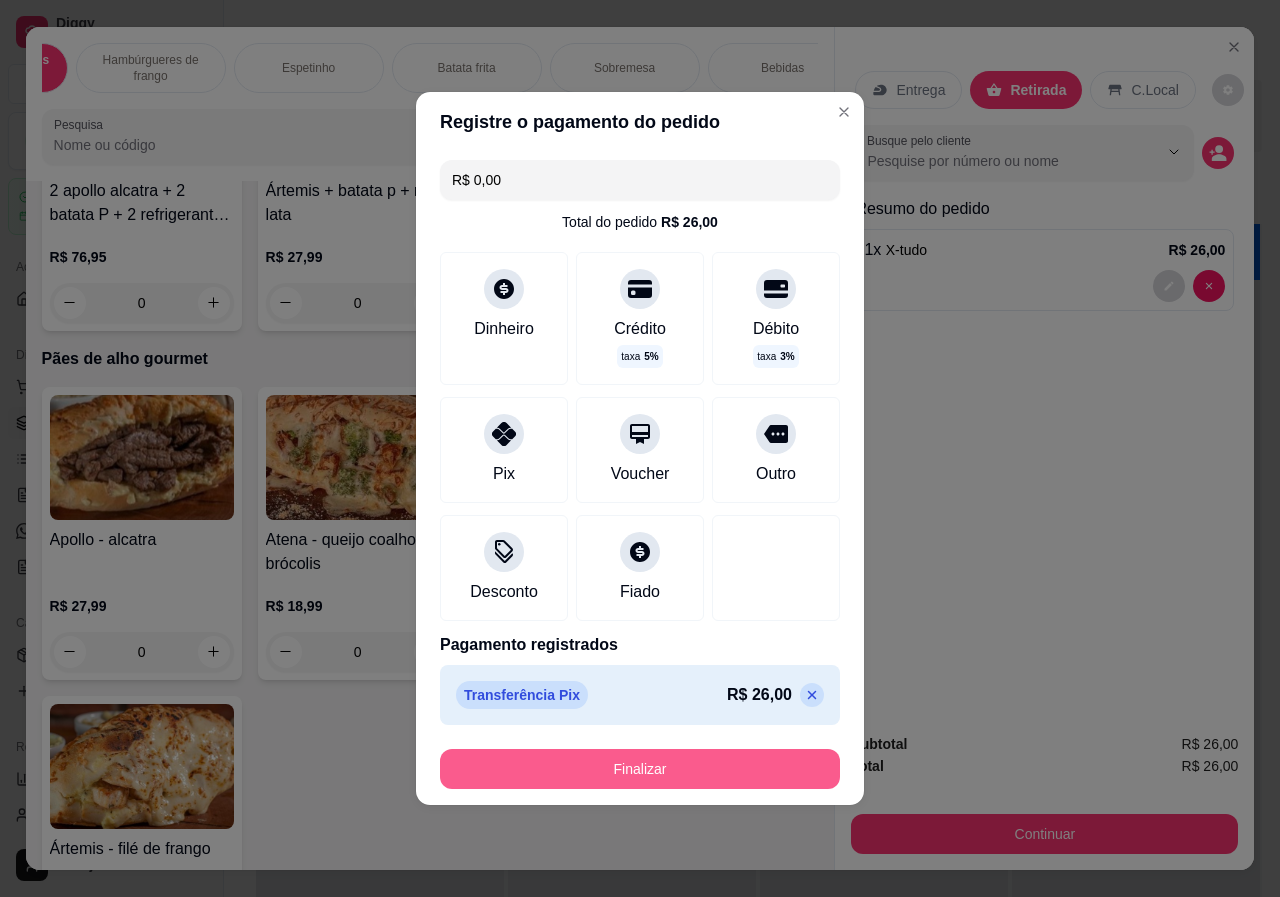 click on "Finalizar" at bounding box center (640, 769) 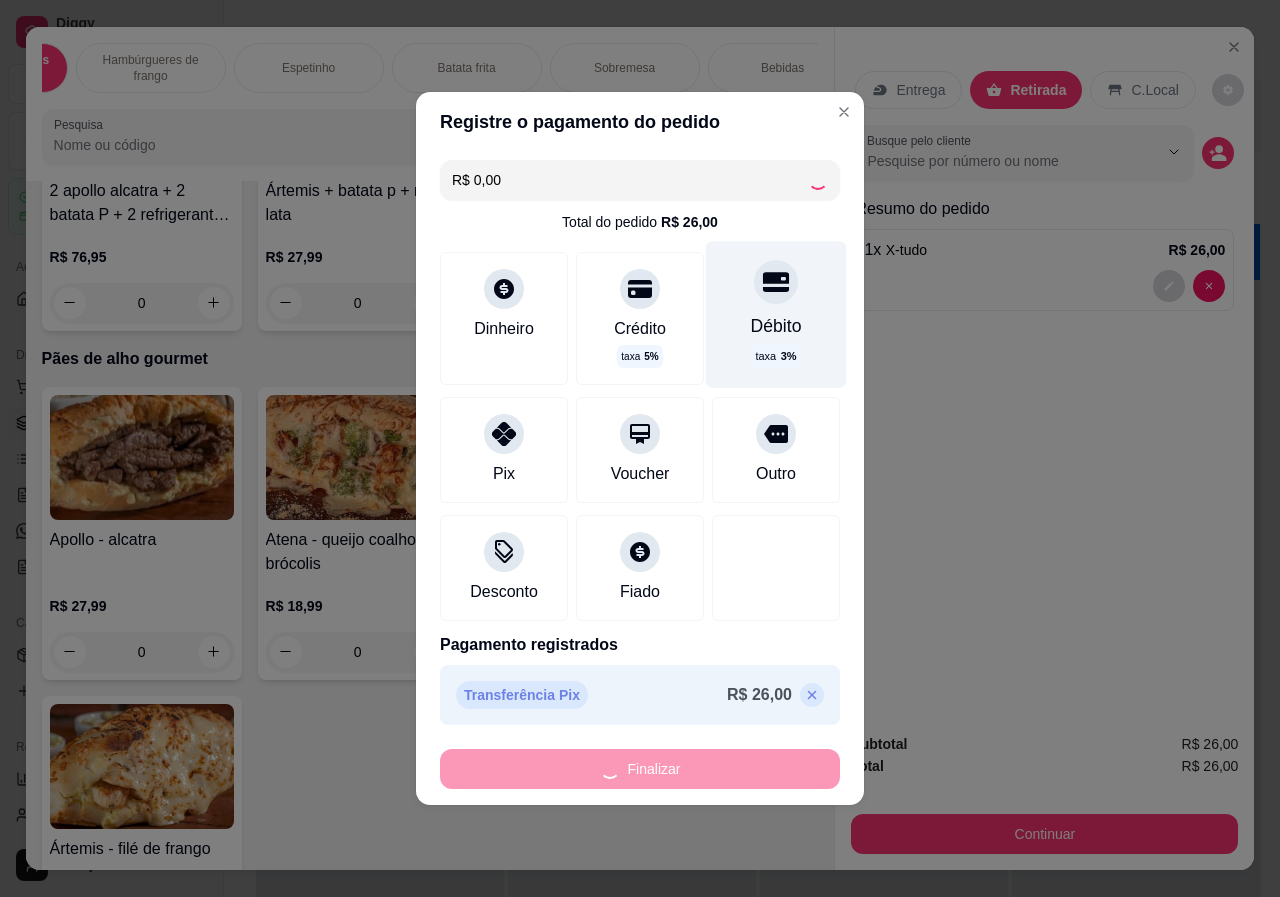 type on "0" 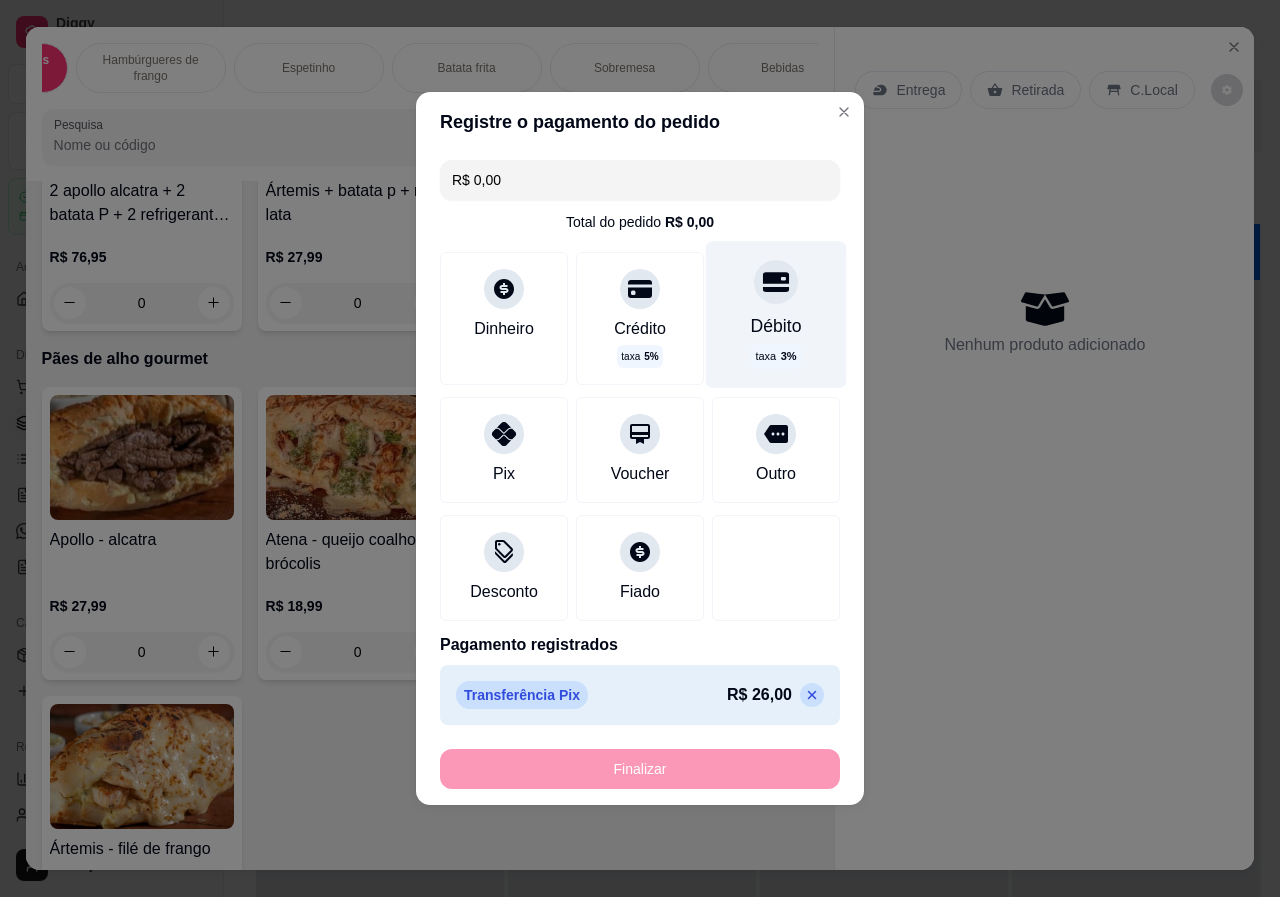type on "-R$ 26,00" 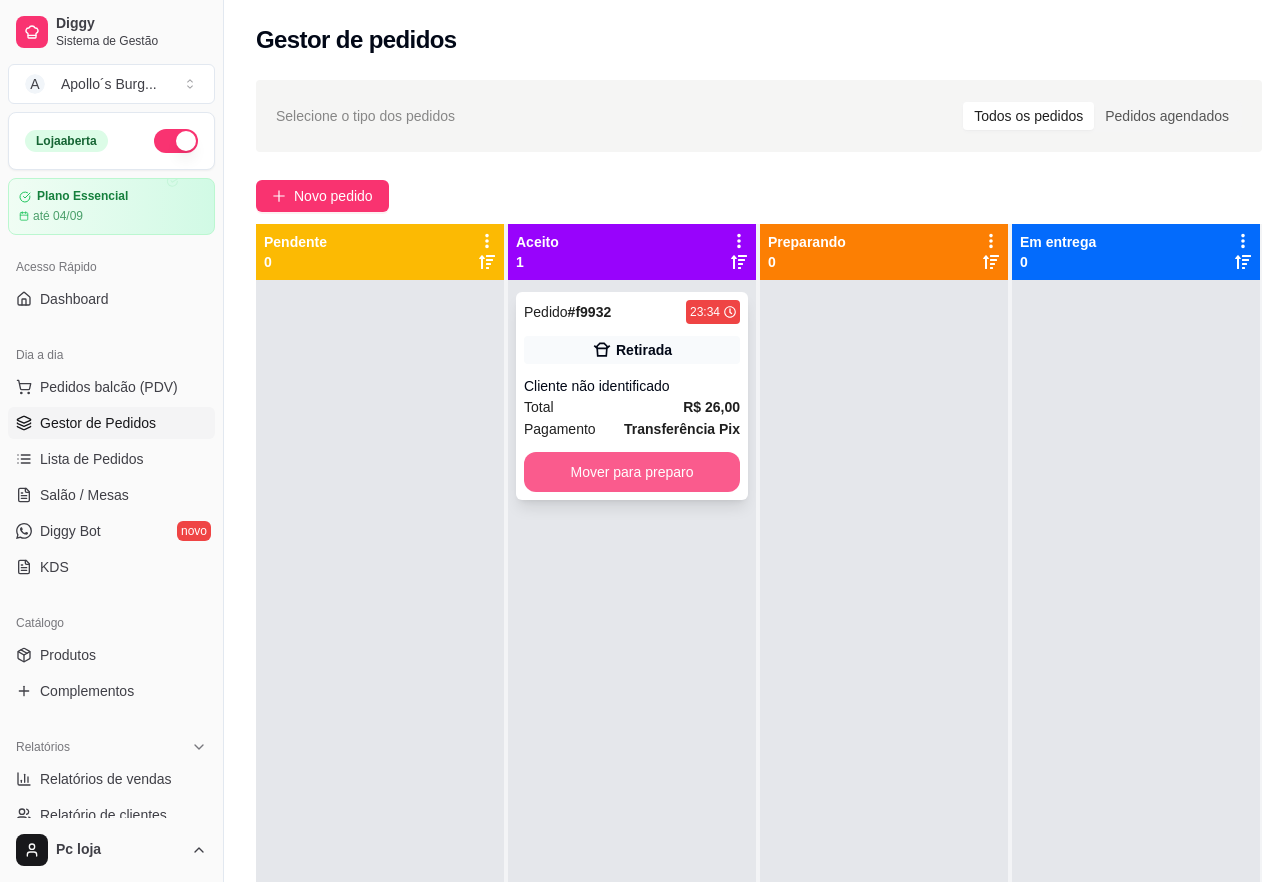 click on "Mover para preparo" at bounding box center [632, 472] 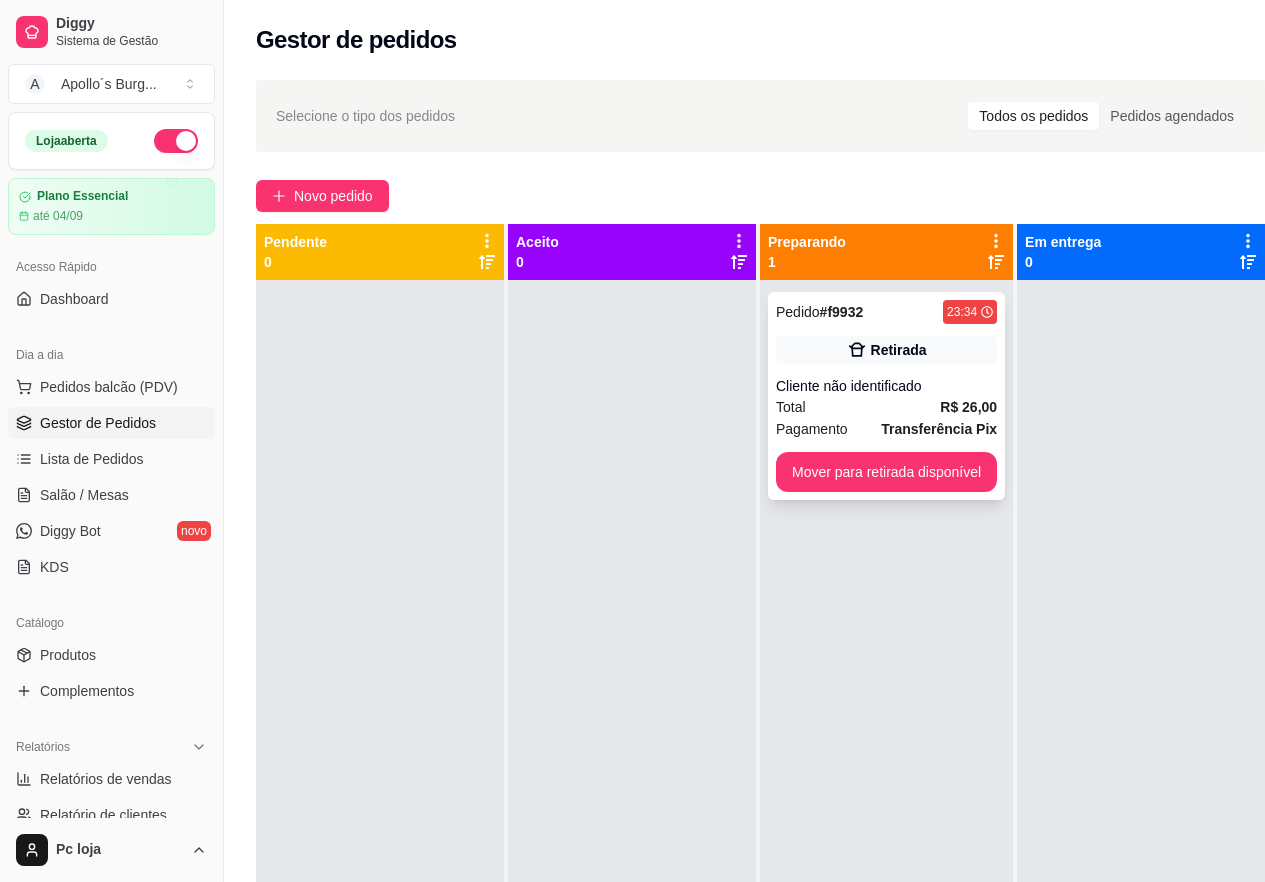 click on "Cliente não identificado" at bounding box center [886, 386] 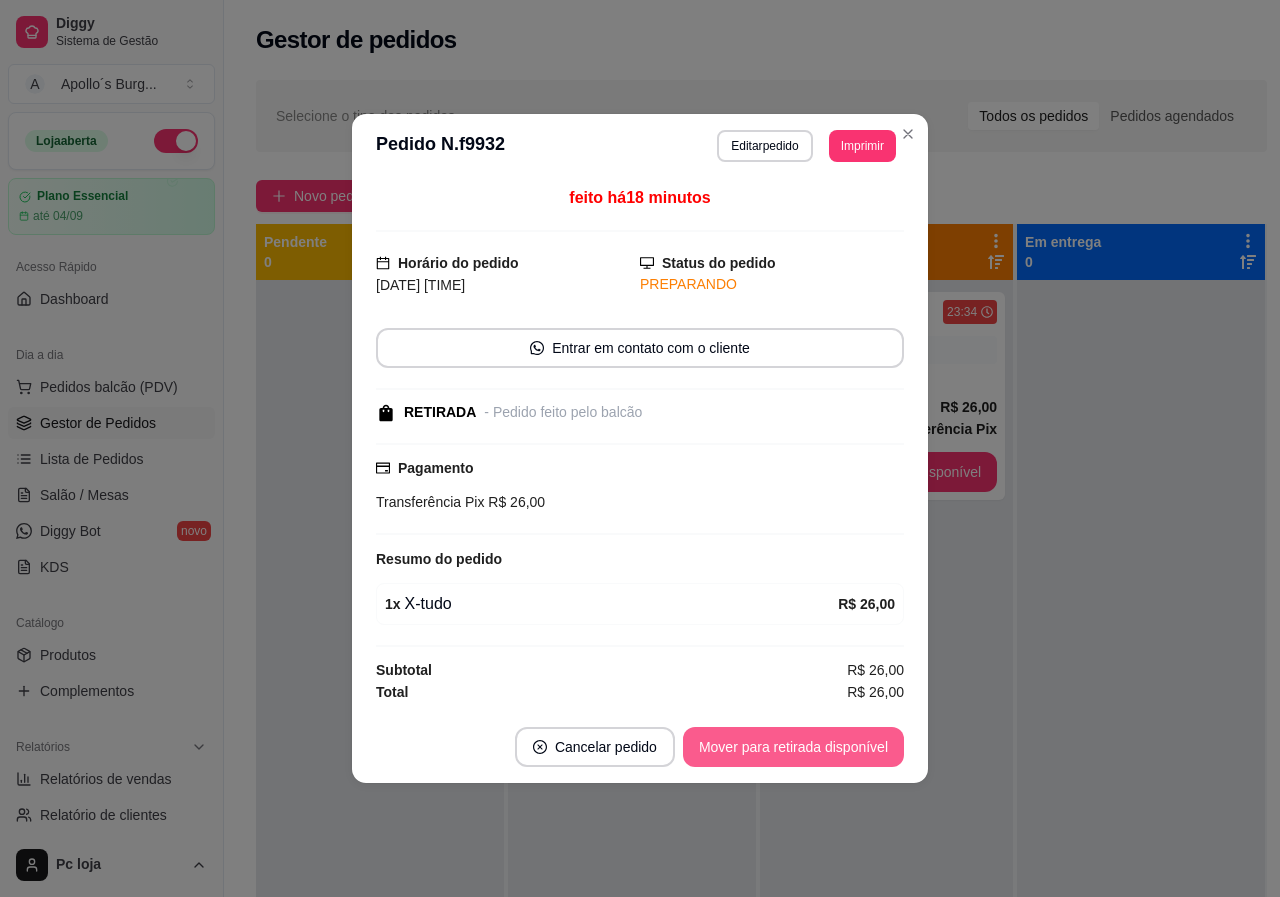 click on "Mover para retirada disponível" at bounding box center (793, 747) 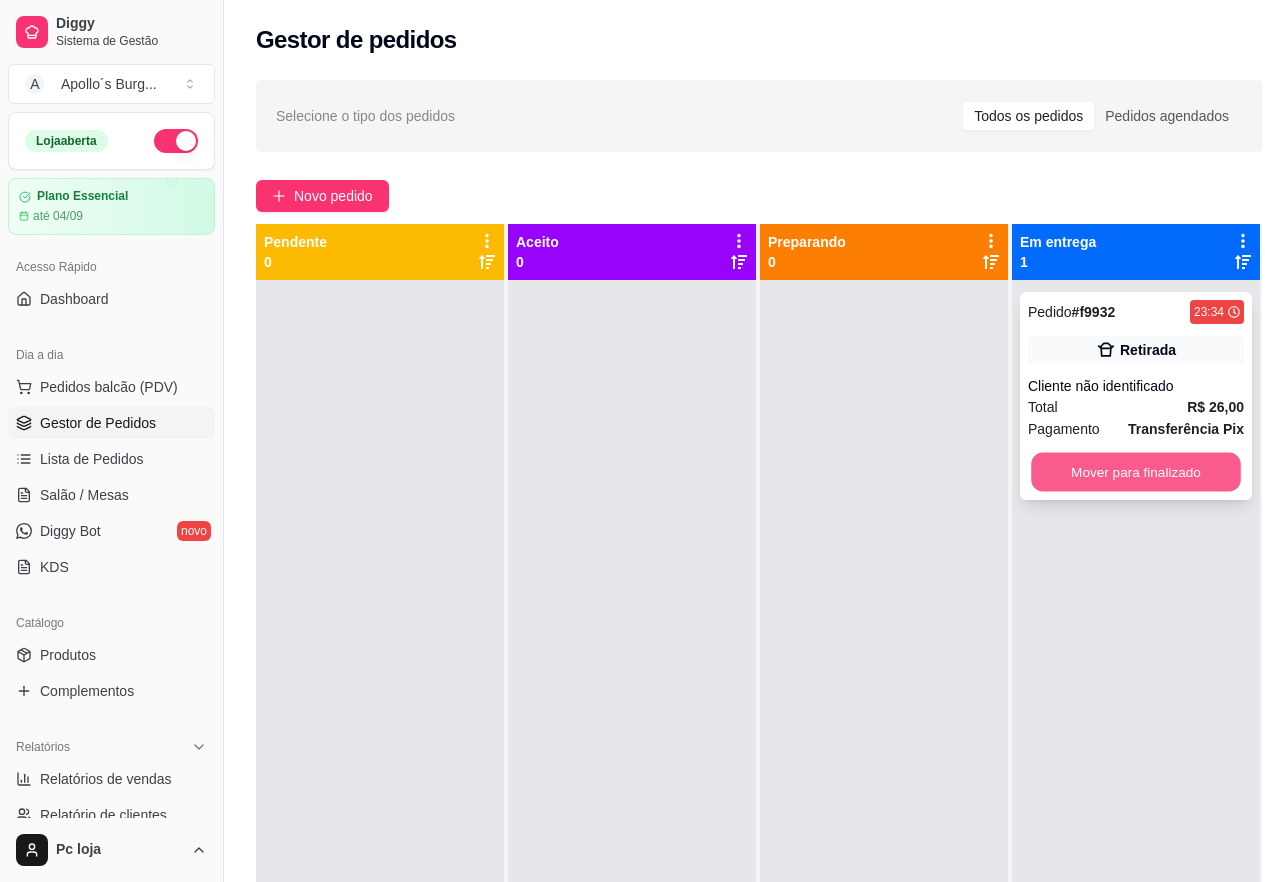 click on "Mover para finalizado" at bounding box center (1136, 472) 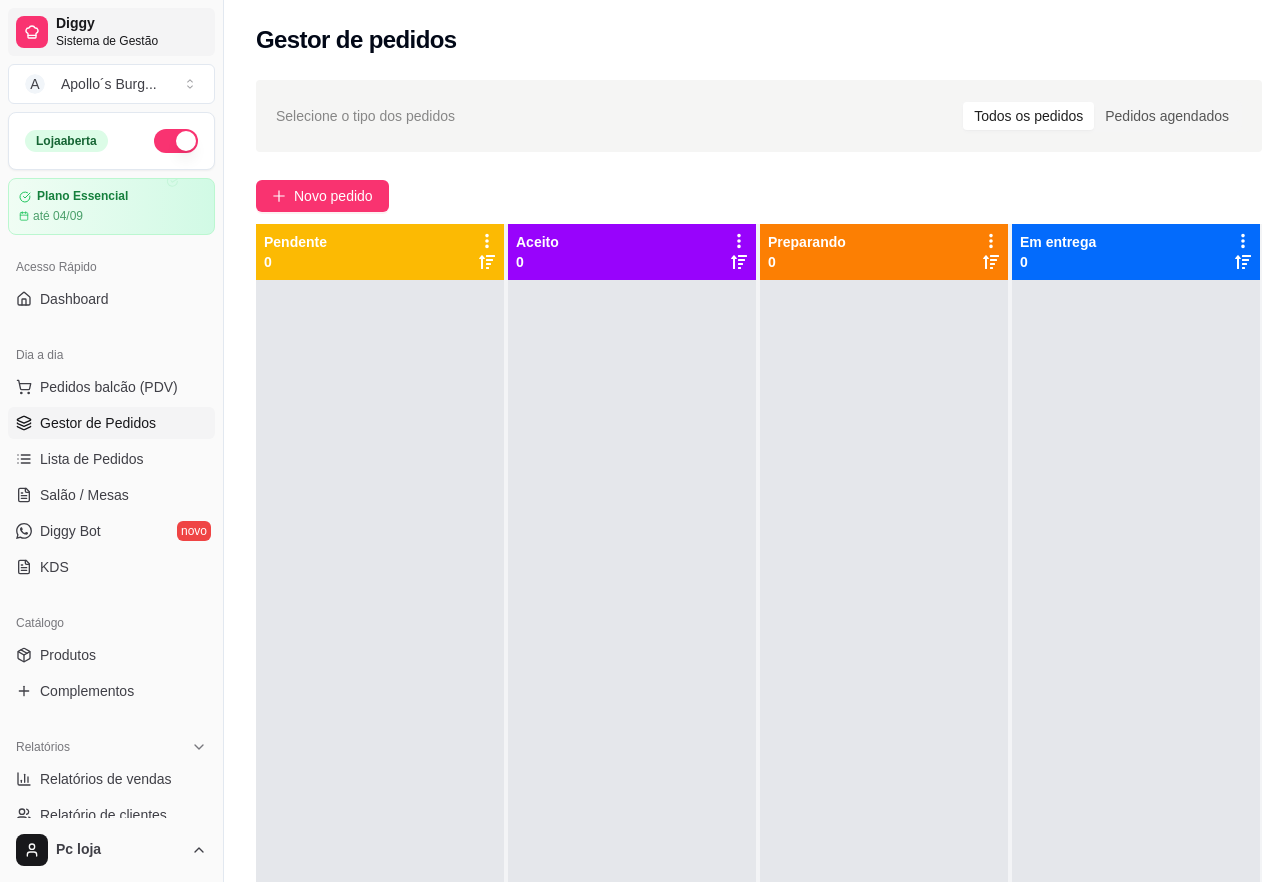 drag, startPoint x: 181, startPoint y: 47, endPoint x: 132, endPoint y: 43, distance: 49.162994 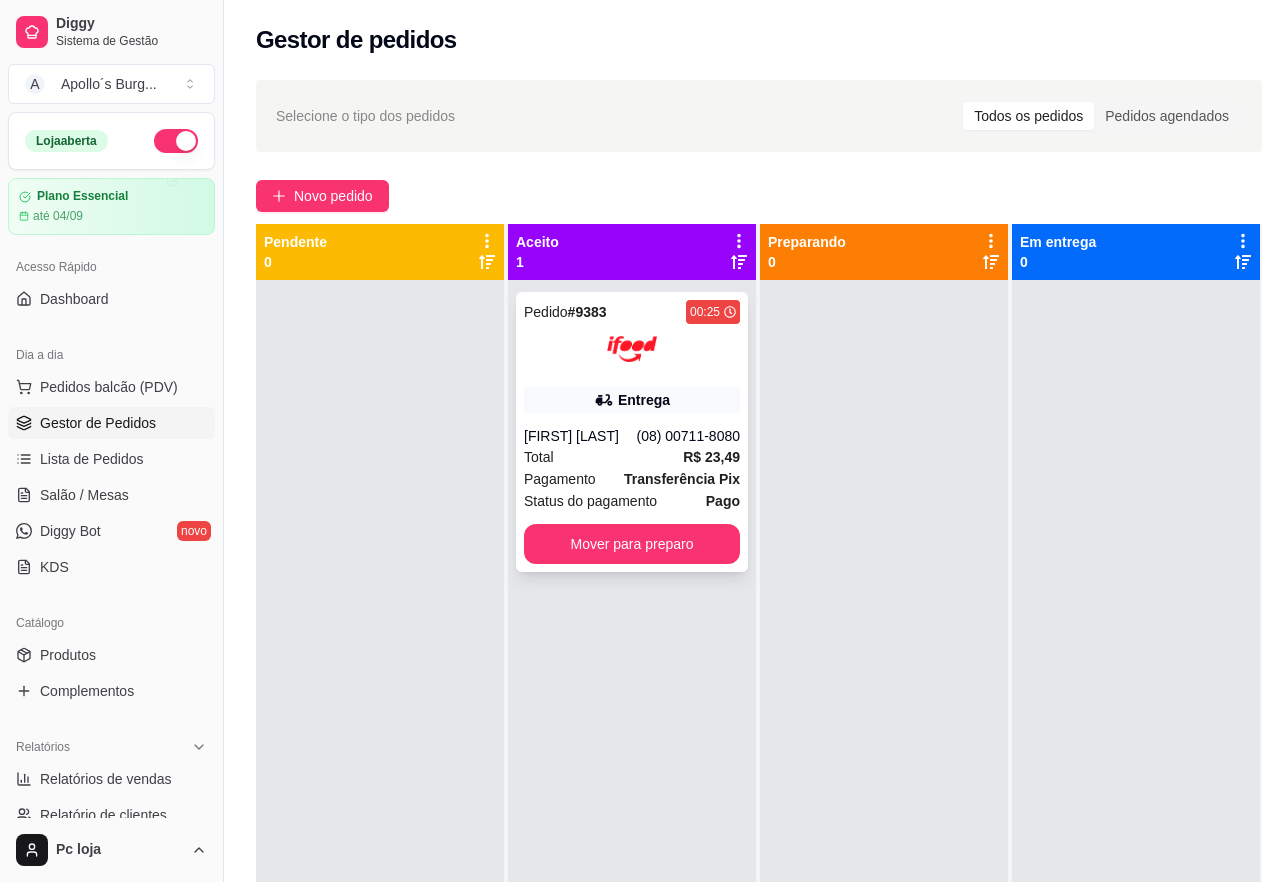 click on "Total R$ 23,49" at bounding box center (632, 457) 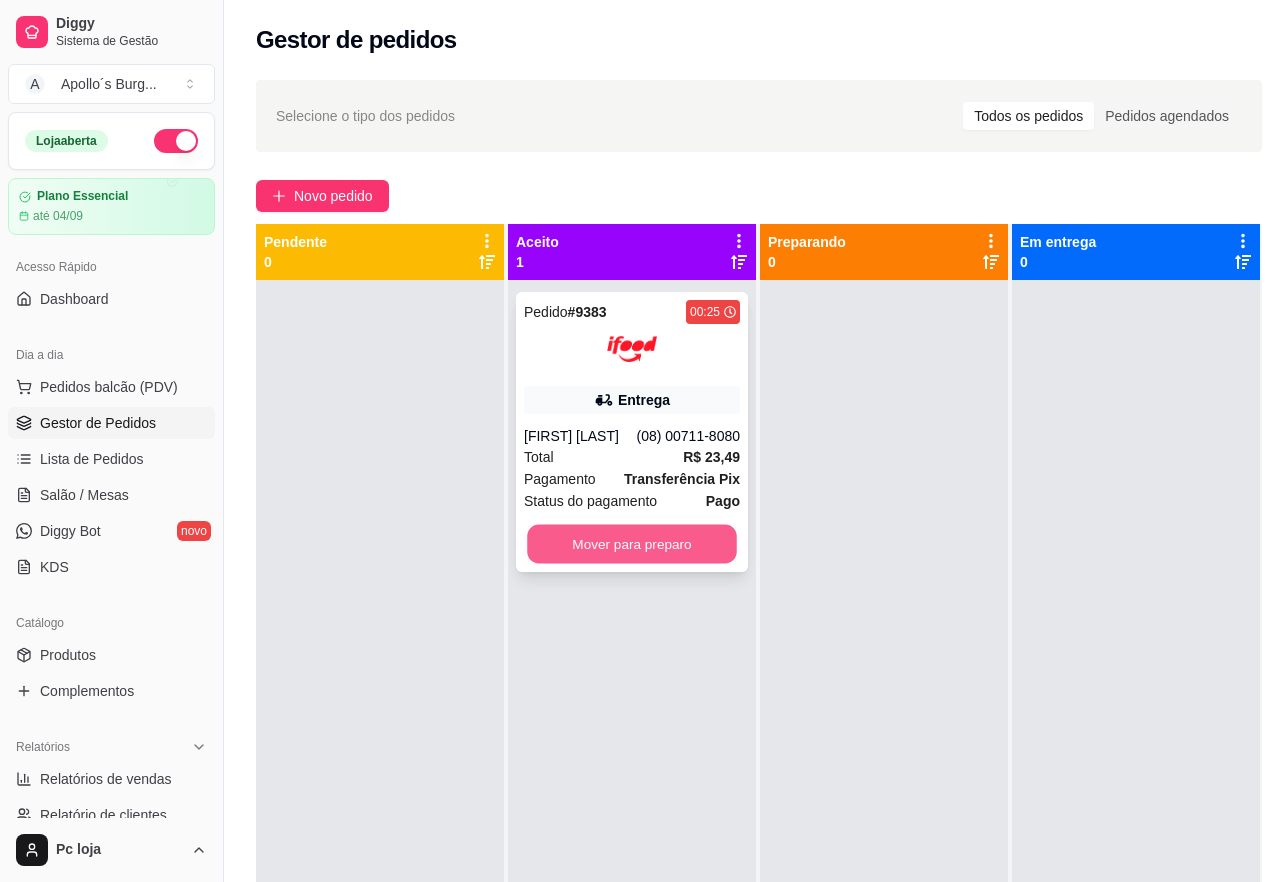 click on "Mover para preparo" at bounding box center [632, 544] 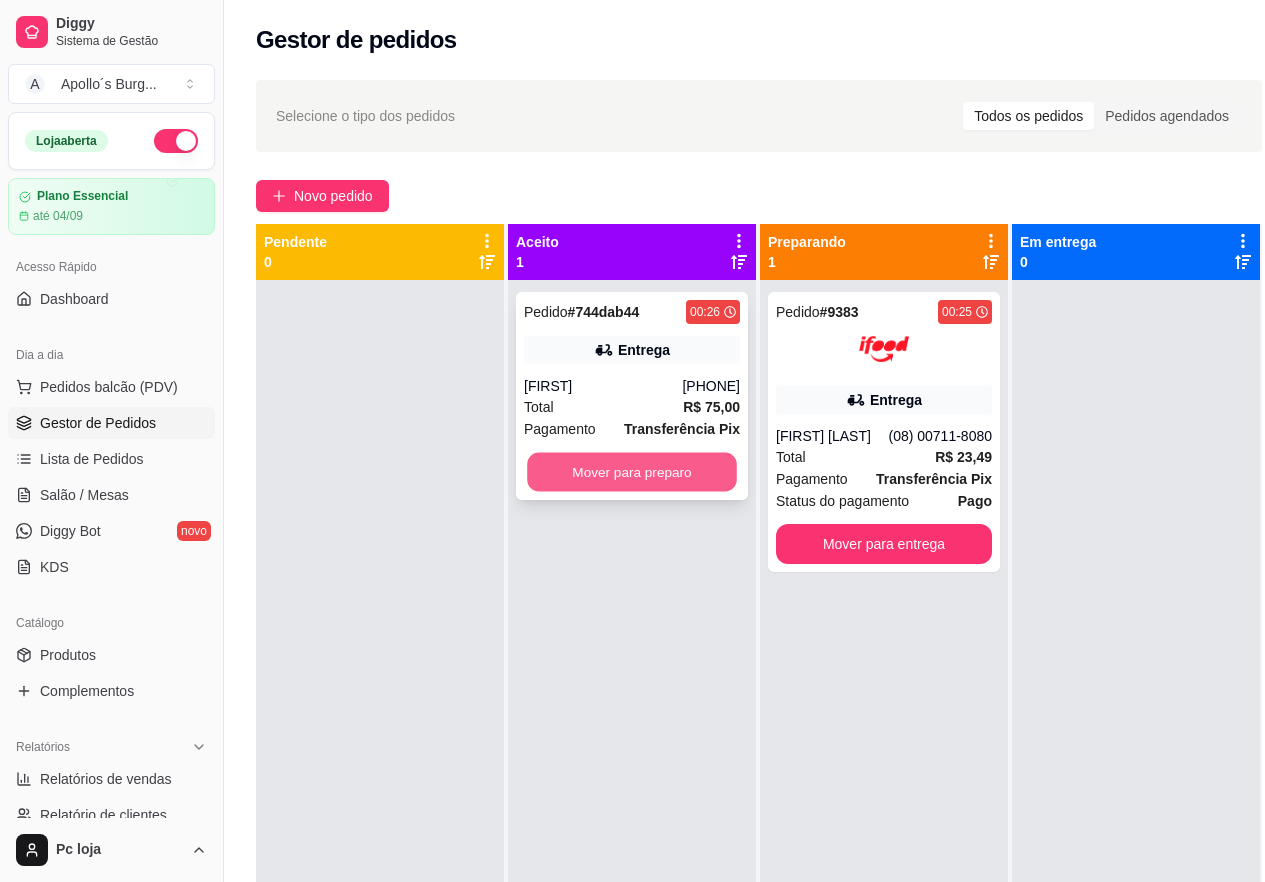 click on "Mover para preparo" at bounding box center (632, 472) 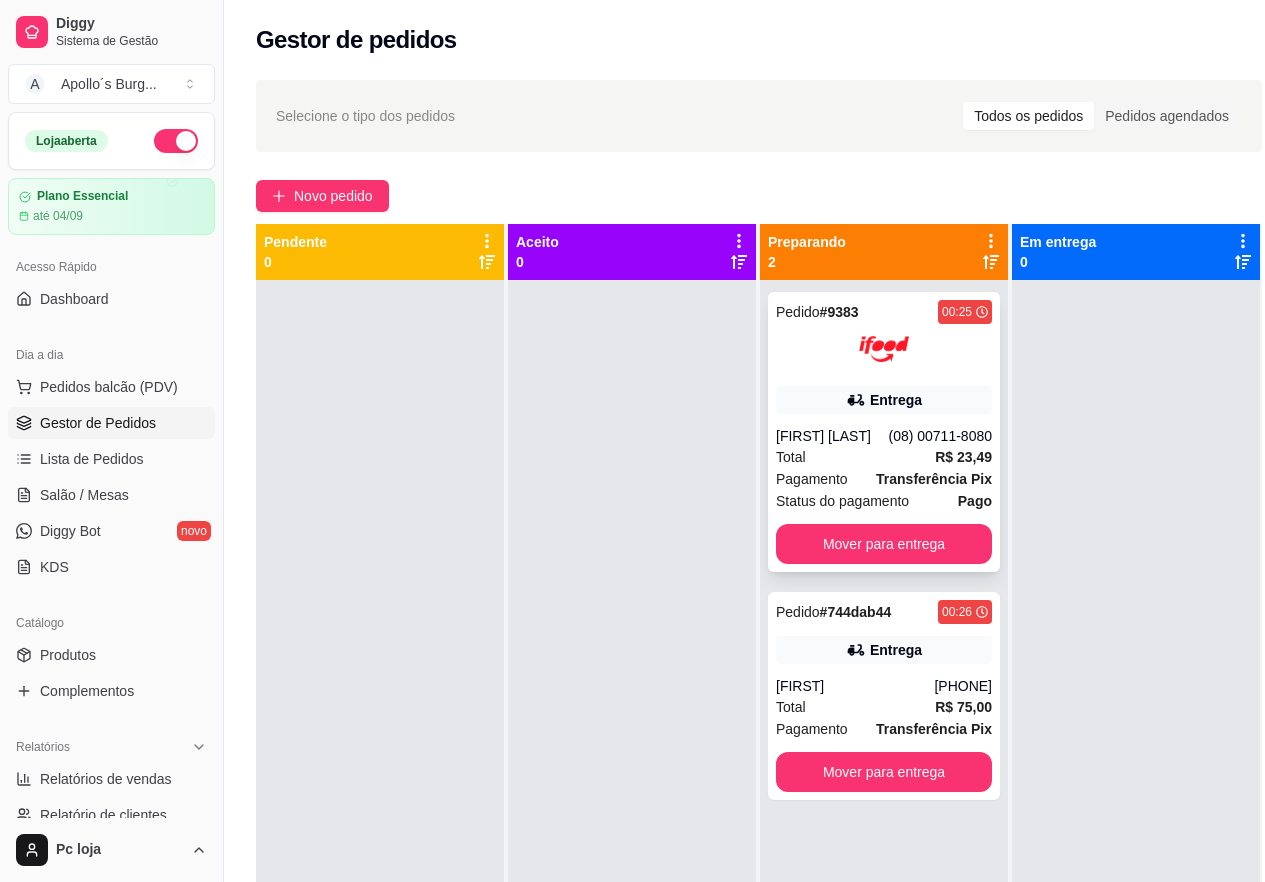 click on "[FIRST] [LAST]" at bounding box center [832, 436] 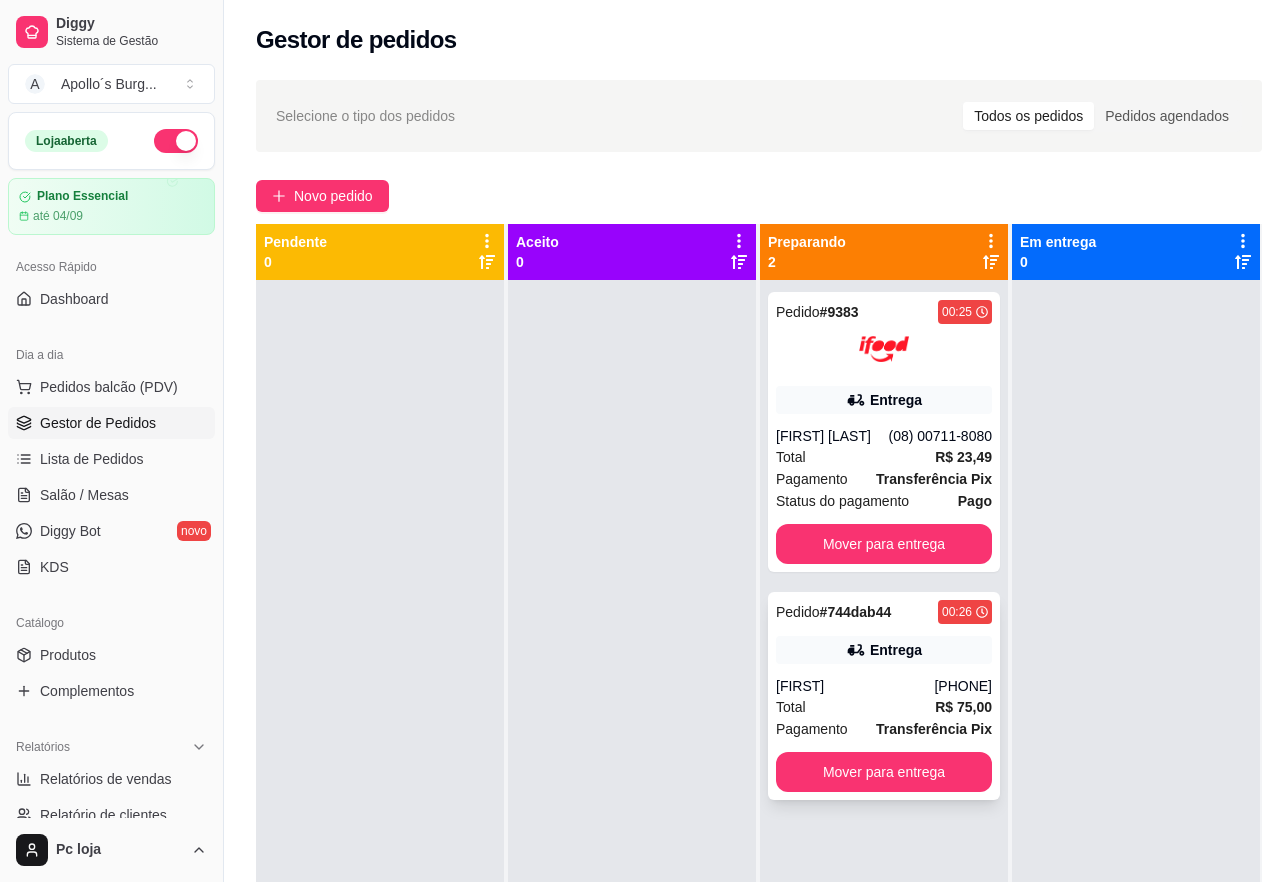 click on "[PHONE]" at bounding box center [963, 686] 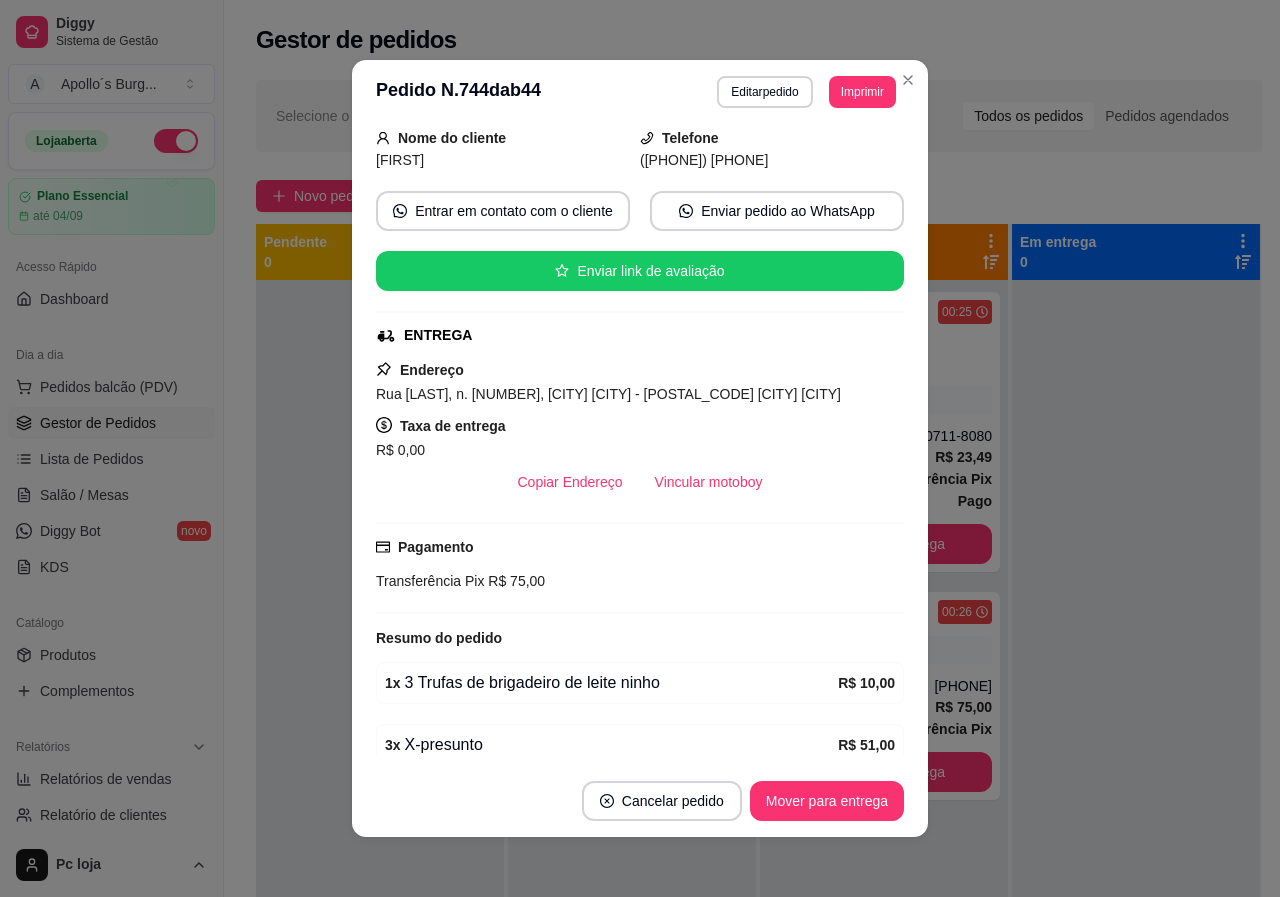 scroll, scrollTop: 276, scrollLeft: 0, axis: vertical 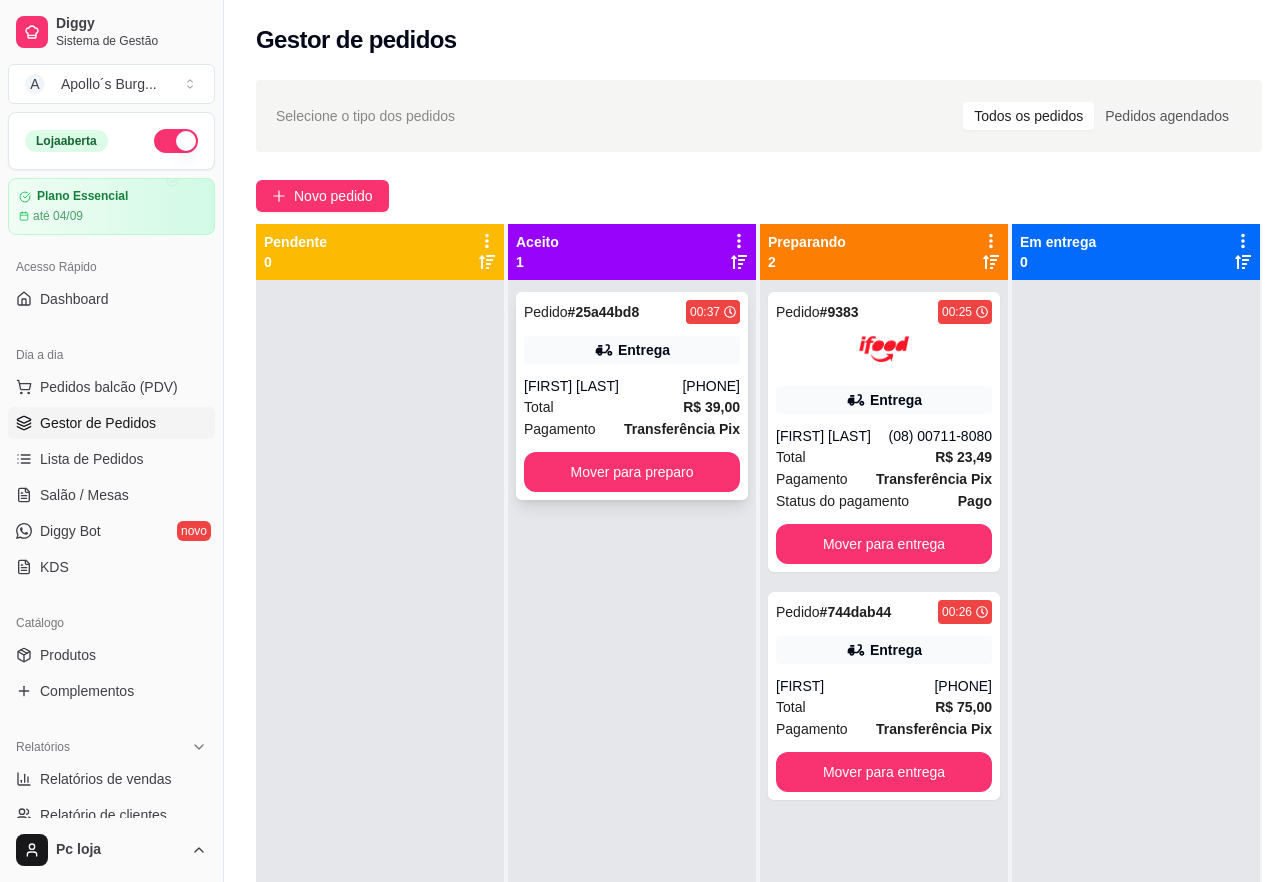 click on "Pedido # 25a44bd8 00:37 Entrega [FIRST] [LAST] [PHONE] Total R$ 39,00 Pagamento Transferência Pix Mover para preparo" at bounding box center [632, 396] 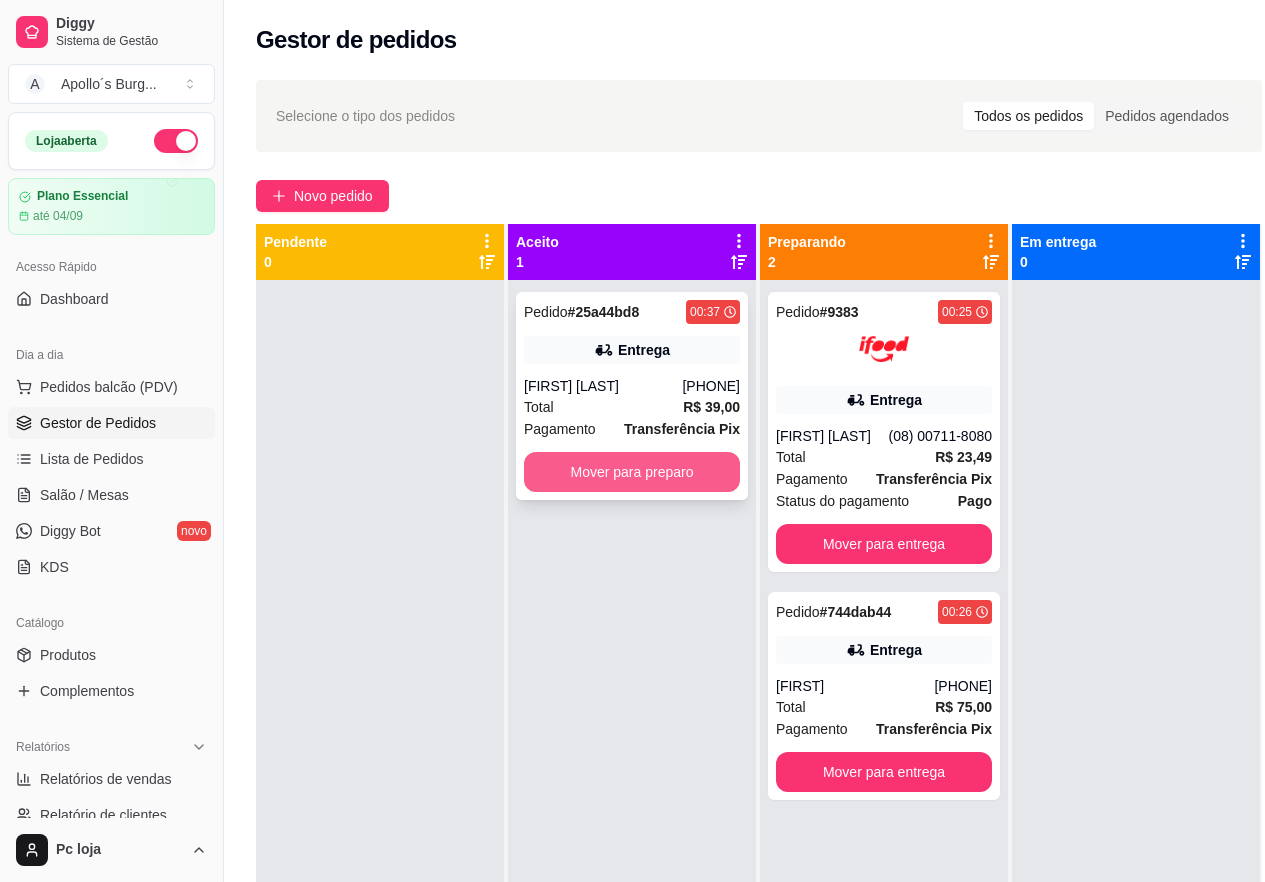 click on "Mover para preparo" at bounding box center [632, 472] 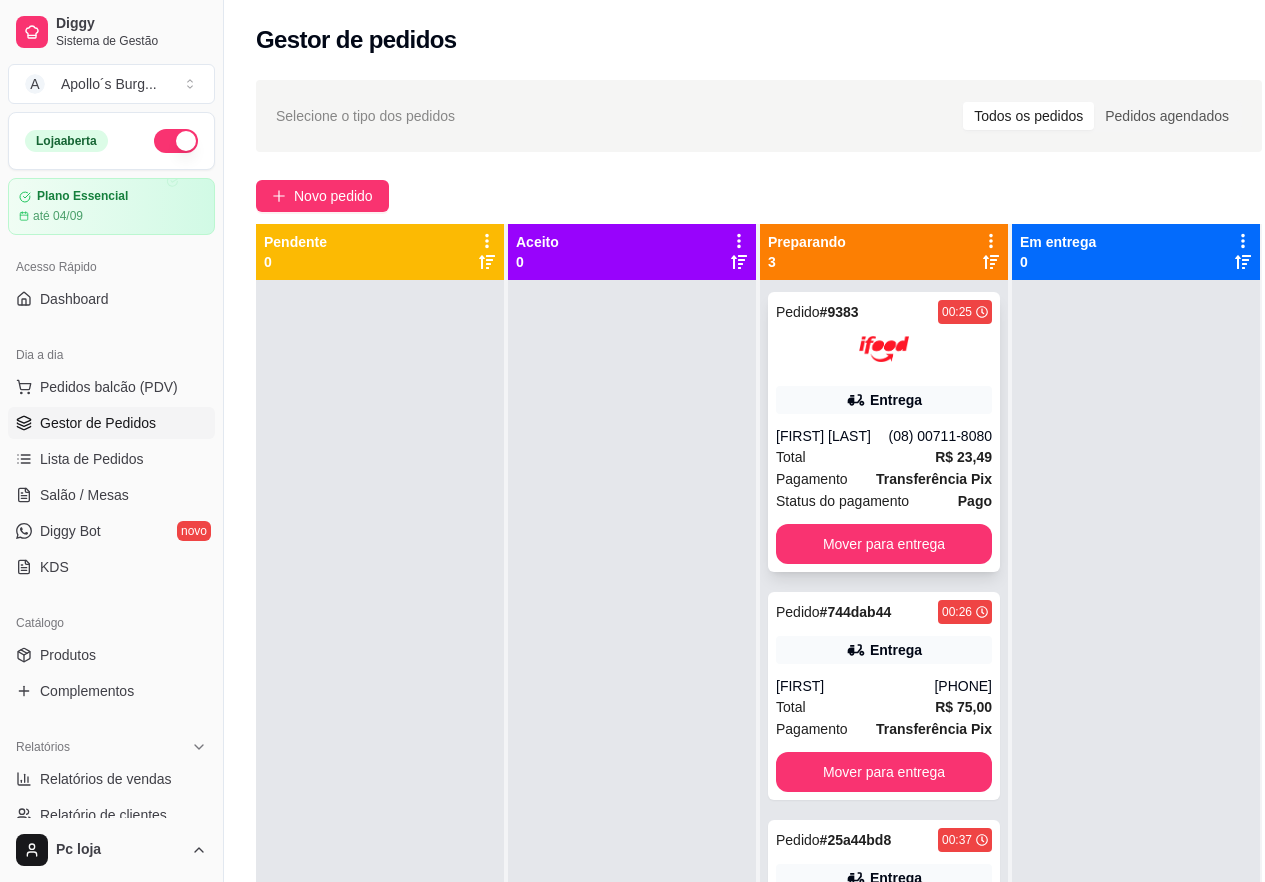click on "(08) 00711-8080" at bounding box center [940, 436] 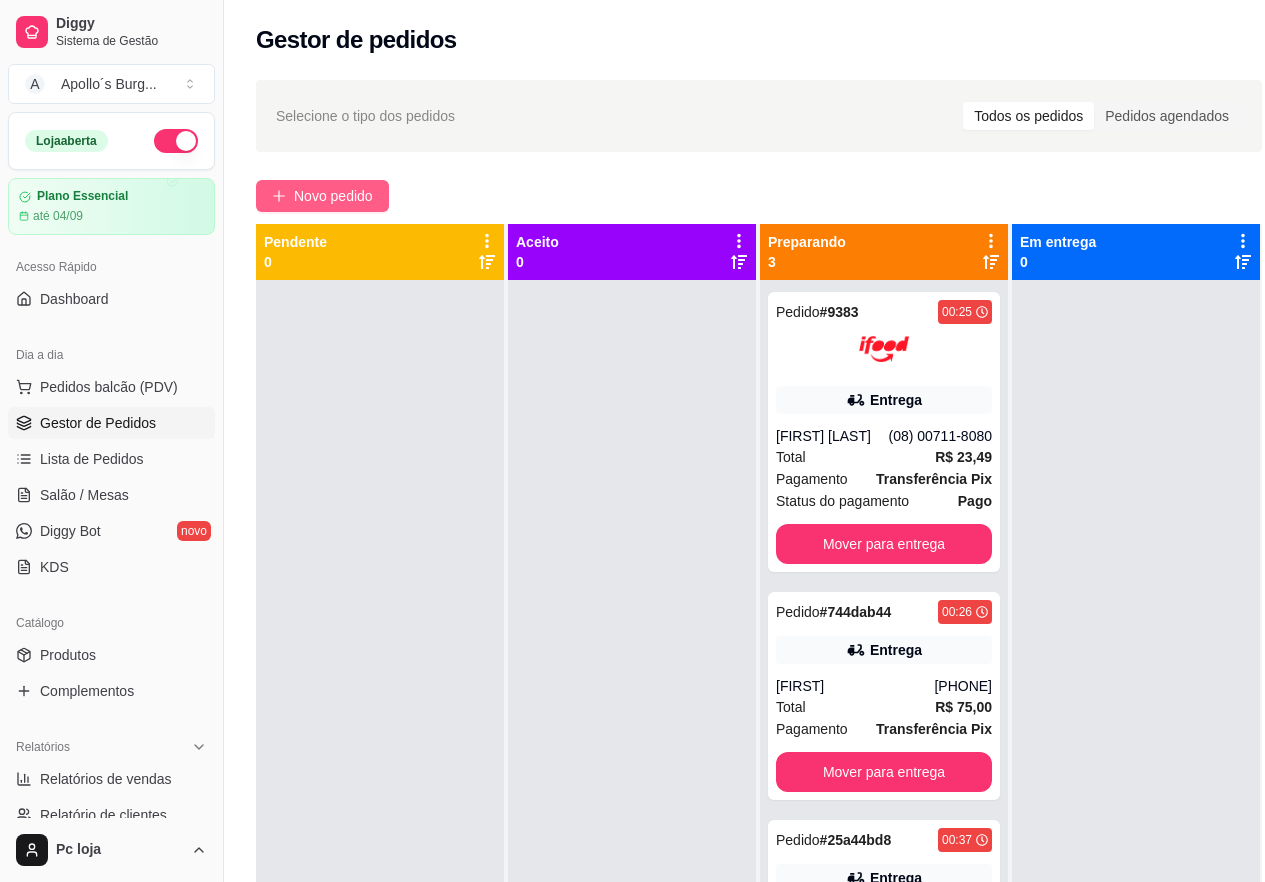 click on "Novo pedido" at bounding box center [333, 196] 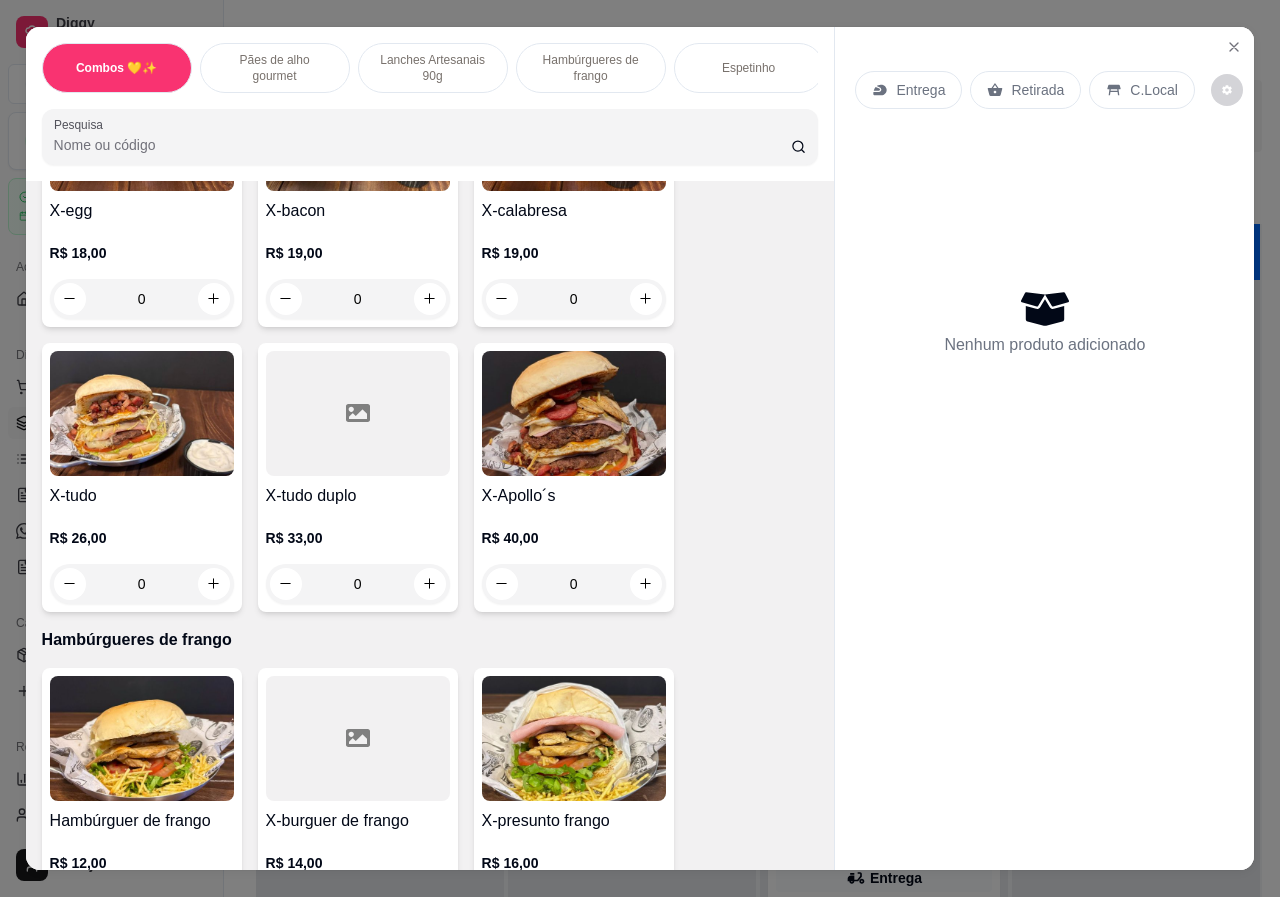 scroll, scrollTop: 1700, scrollLeft: 0, axis: vertical 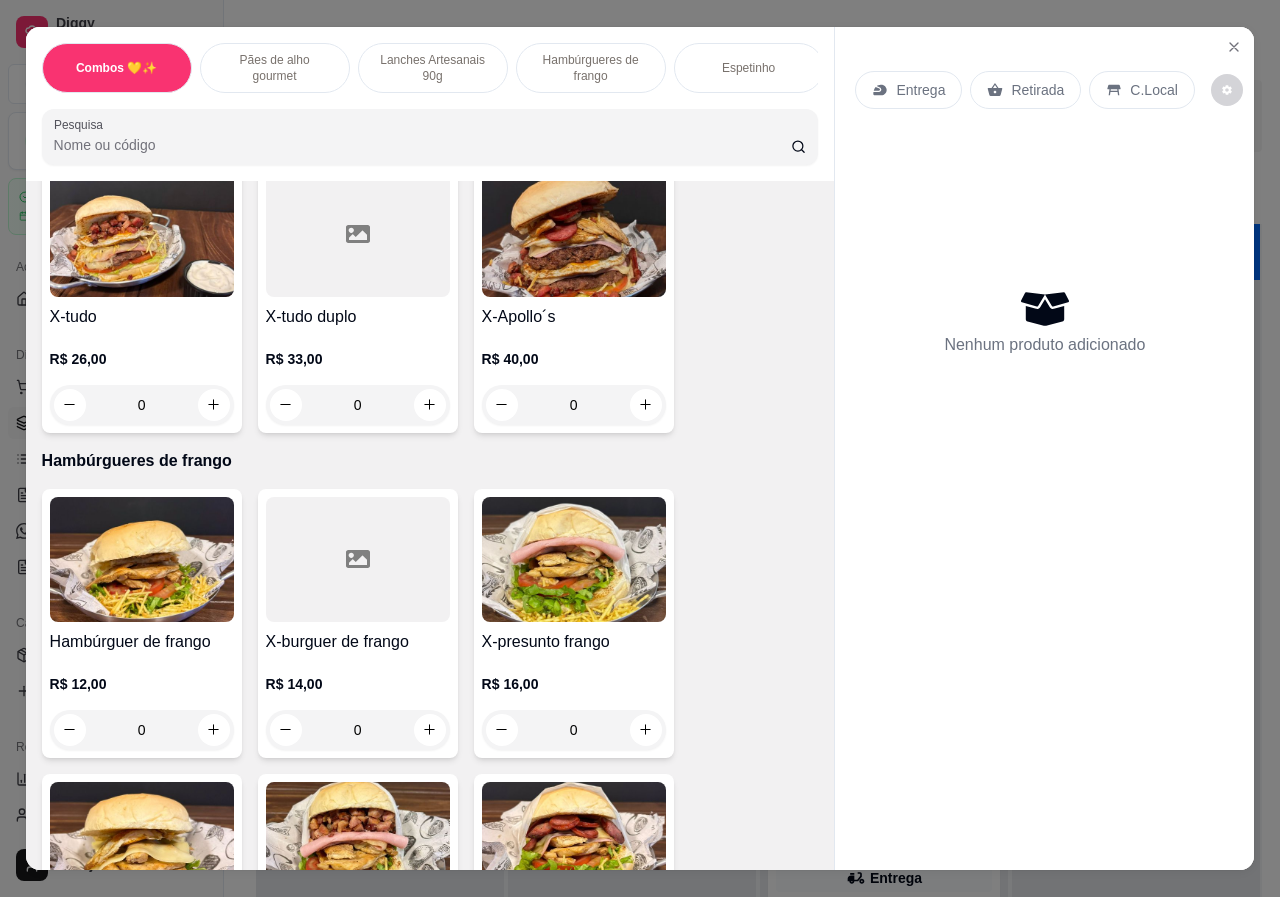 click on "0" at bounding box center (142, 405) 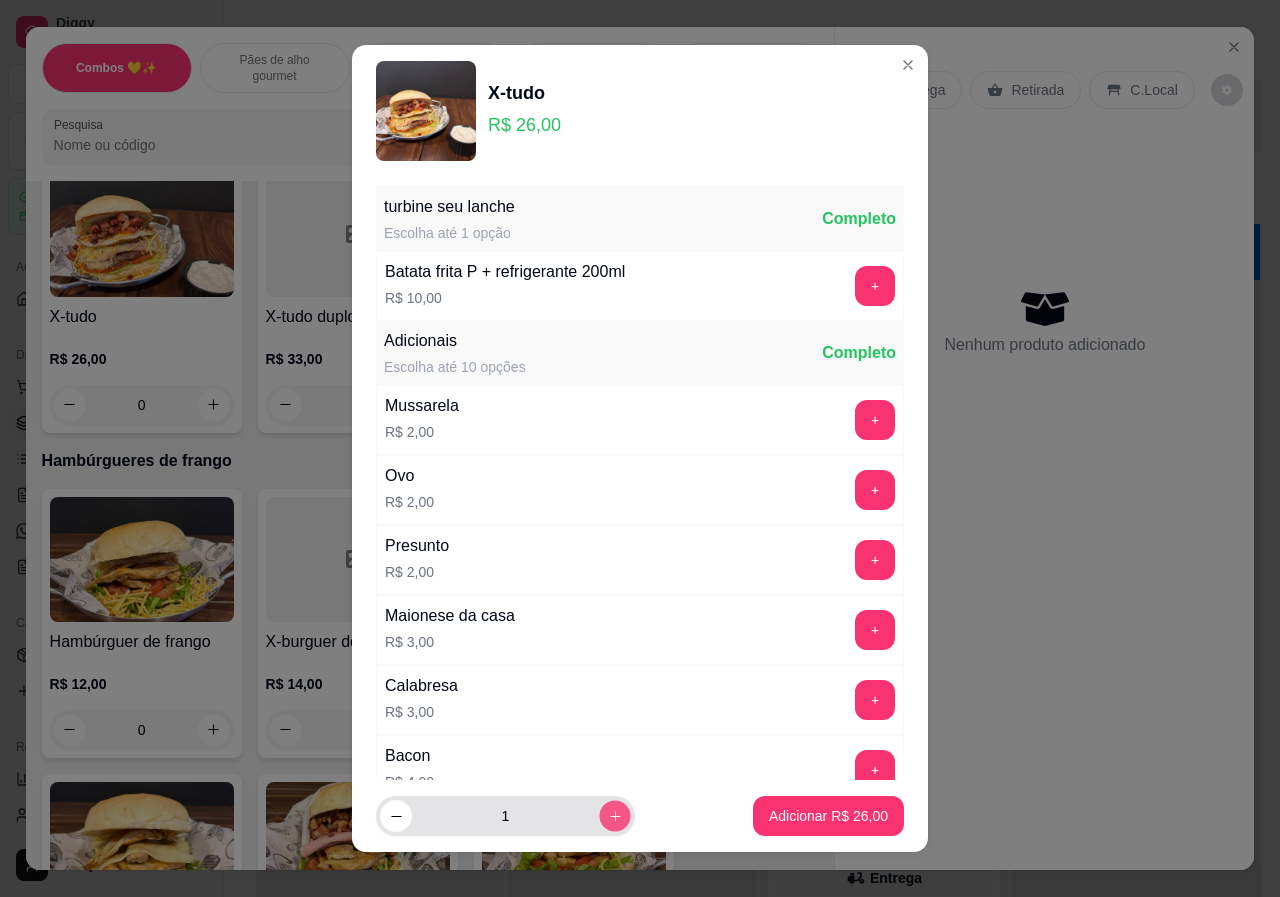 click at bounding box center [614, 816] 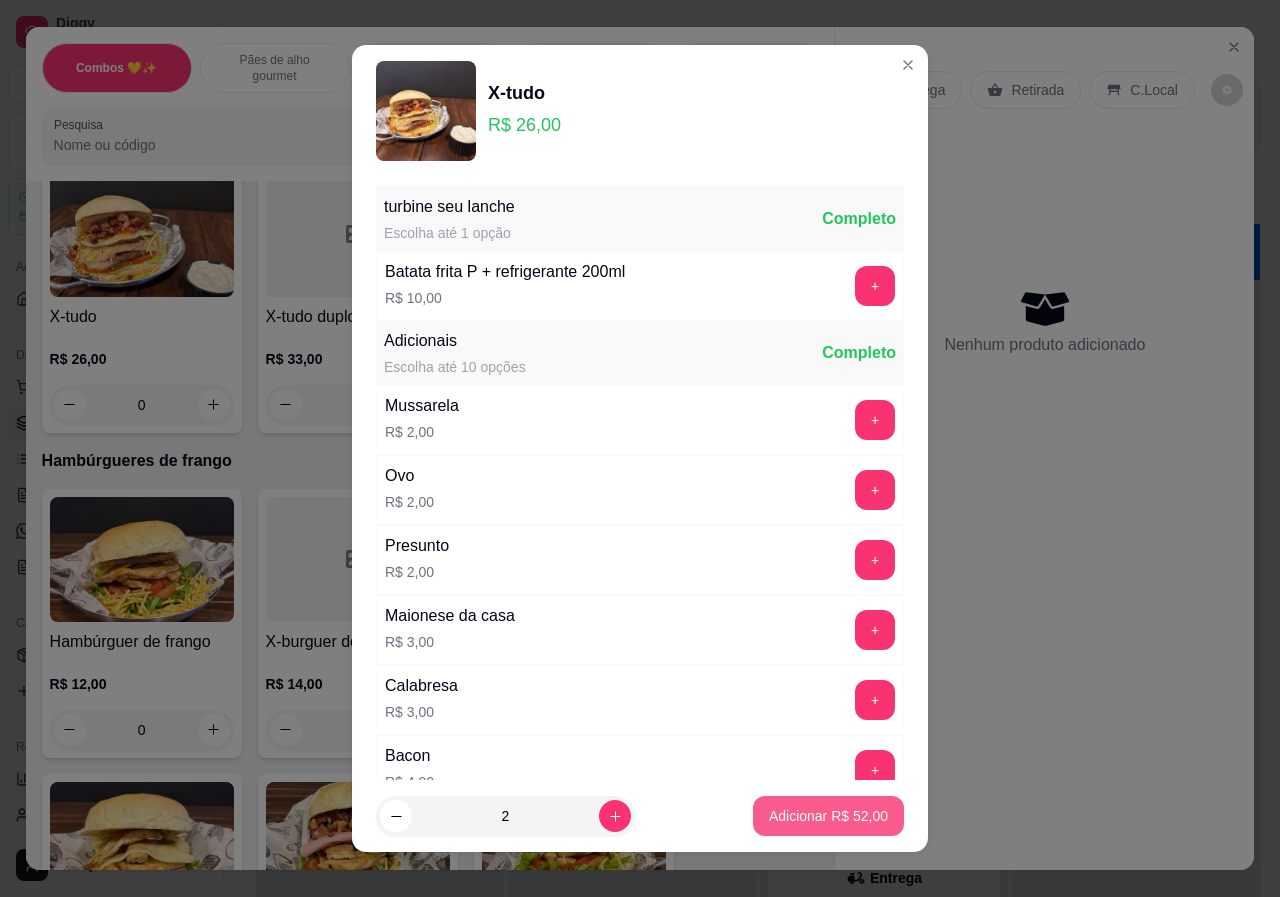 click on "Adicionar R$ 52,00" at bounding box center (828, 816) 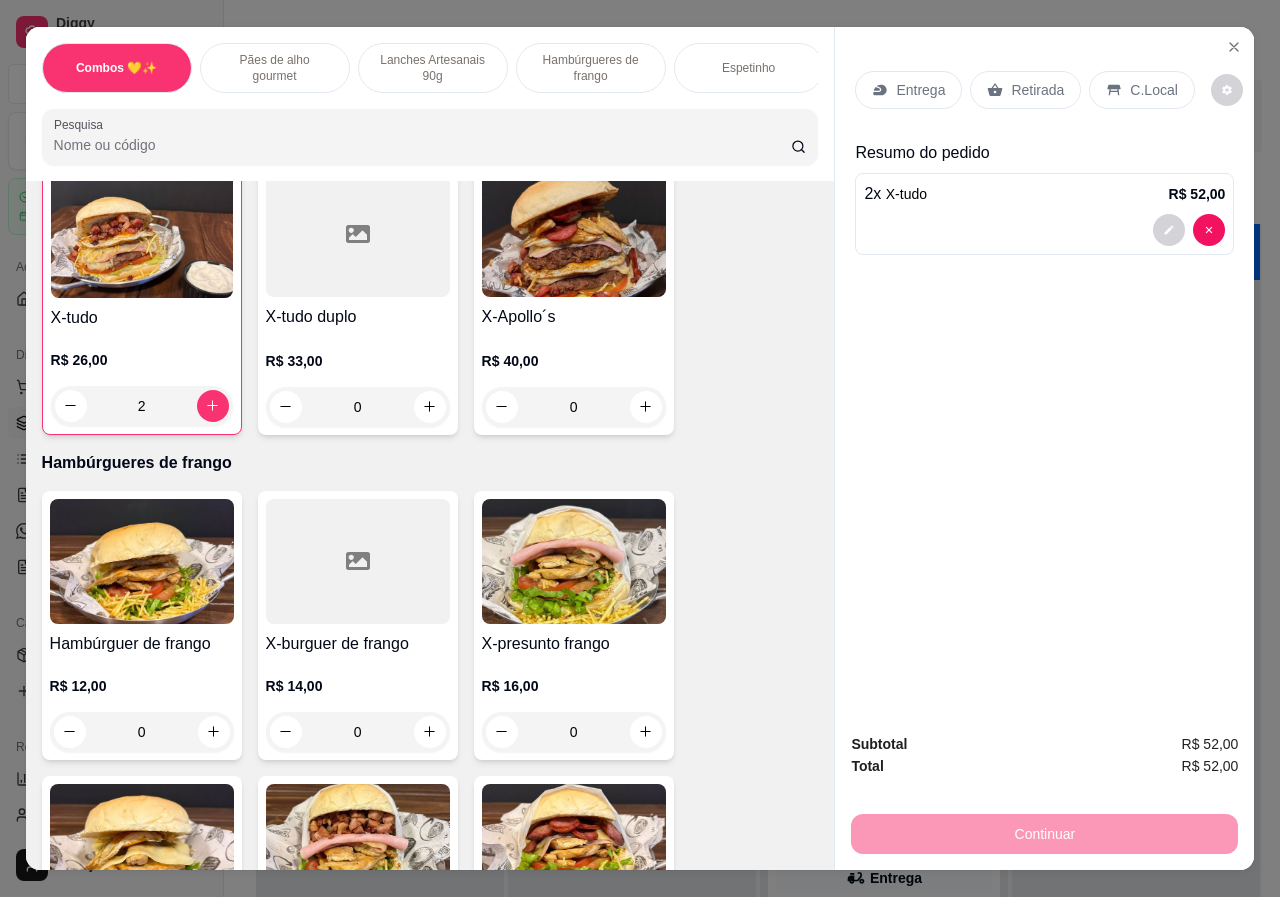 scroll, scrollTop: 1701, scrollLeft: 0, axis: vertical 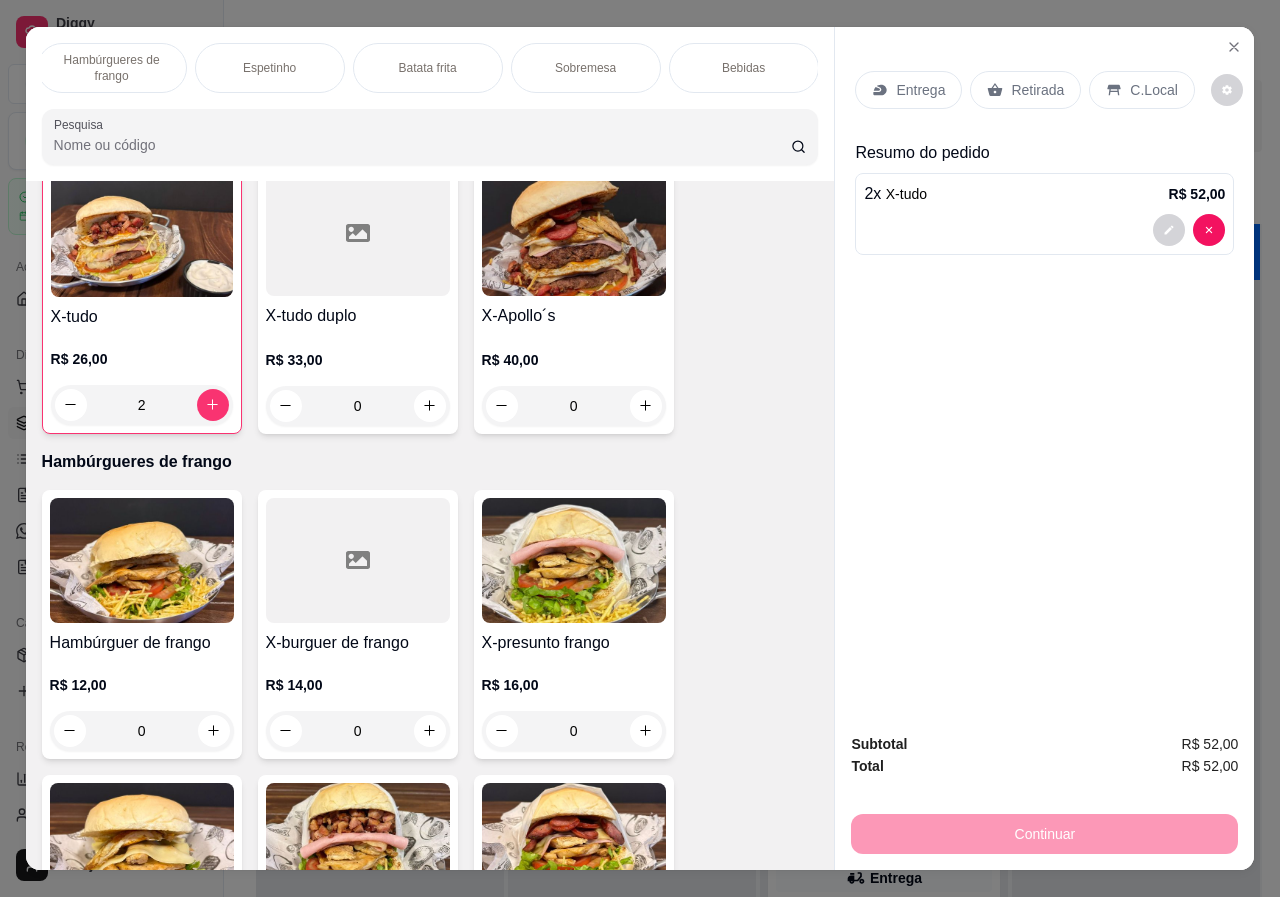 click on "Bebidas" at bounding box center (744, 68) 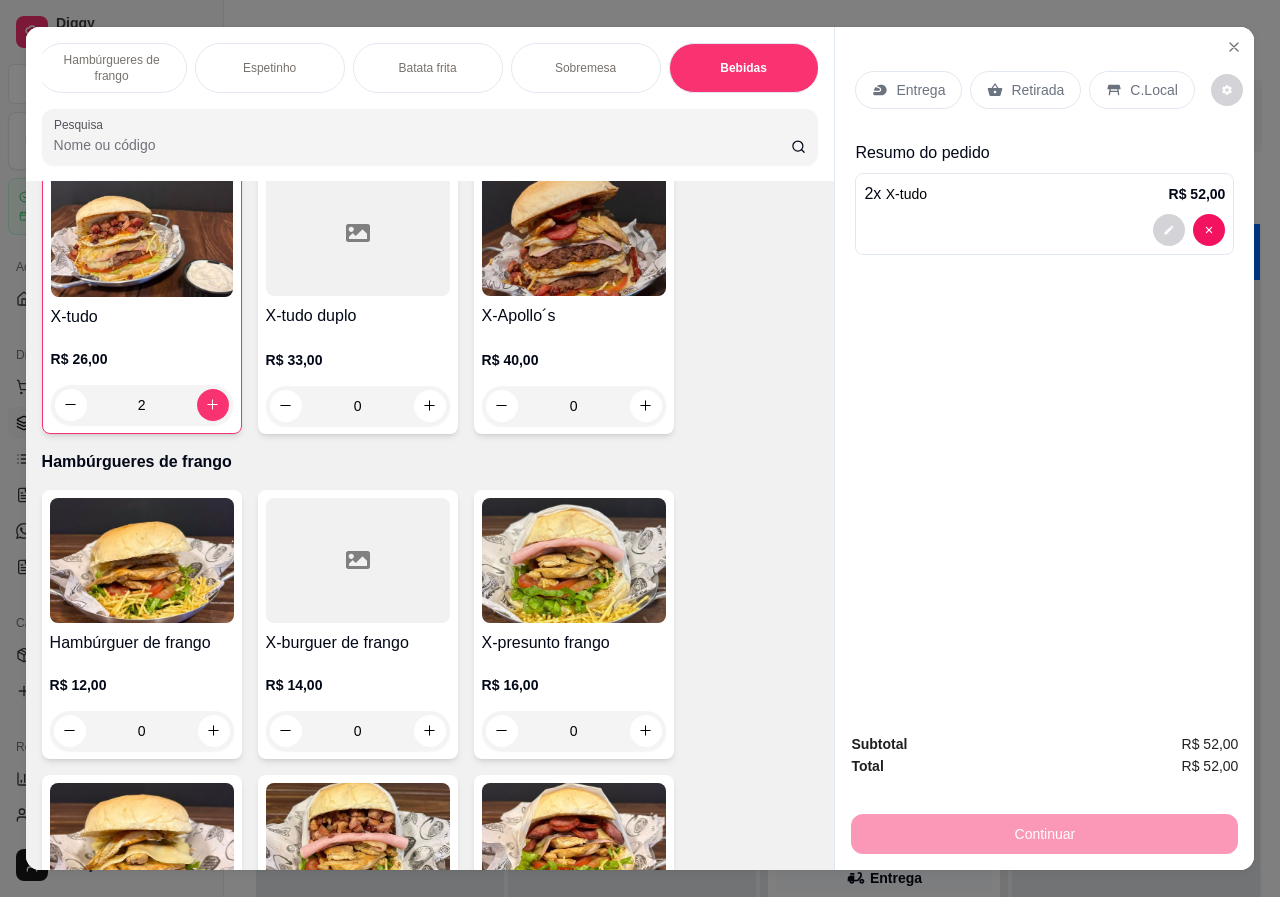 scroll, scrollTop: 3904, scrollLeft: 0, axis: vertical 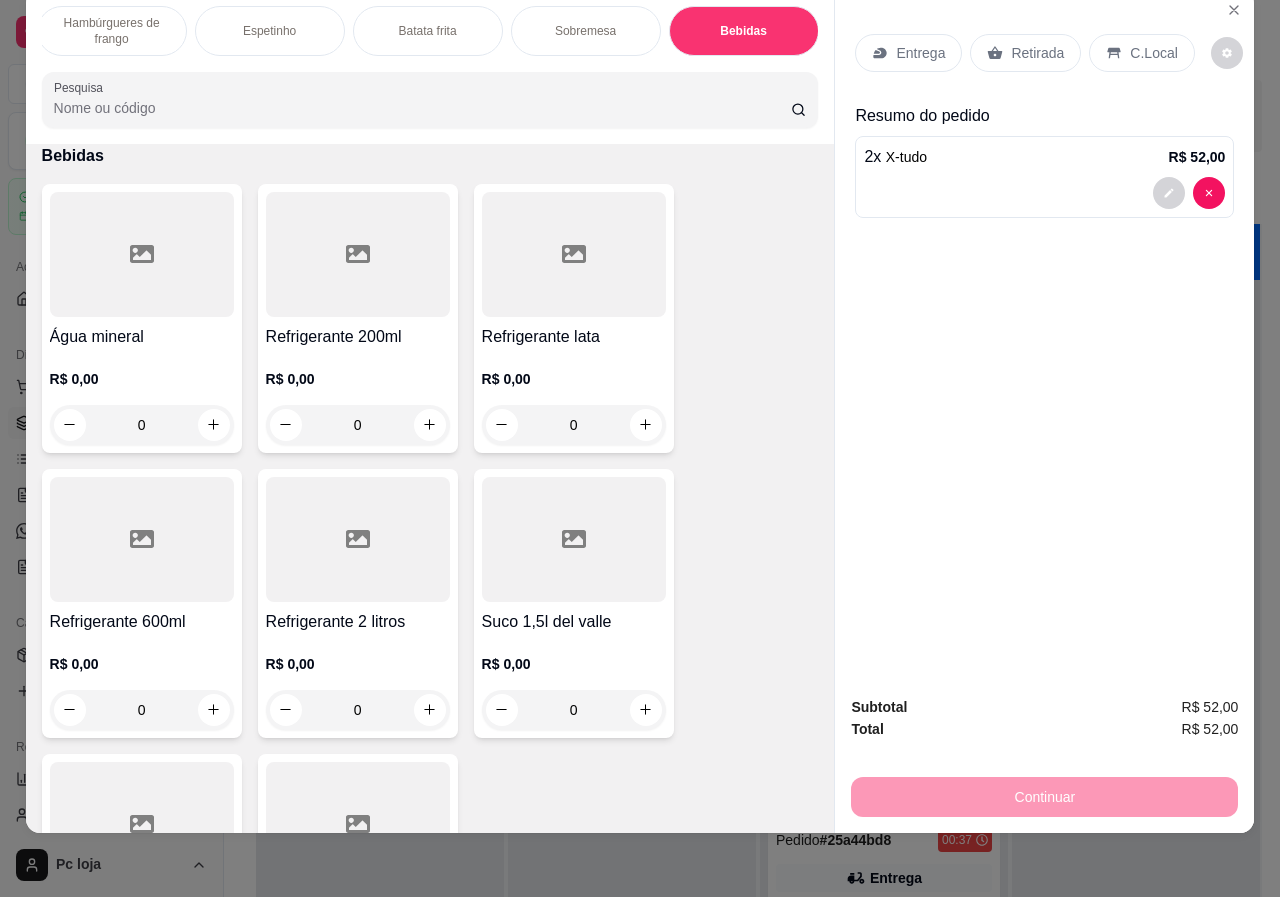 click on "0" at bounding box center (142, 710) 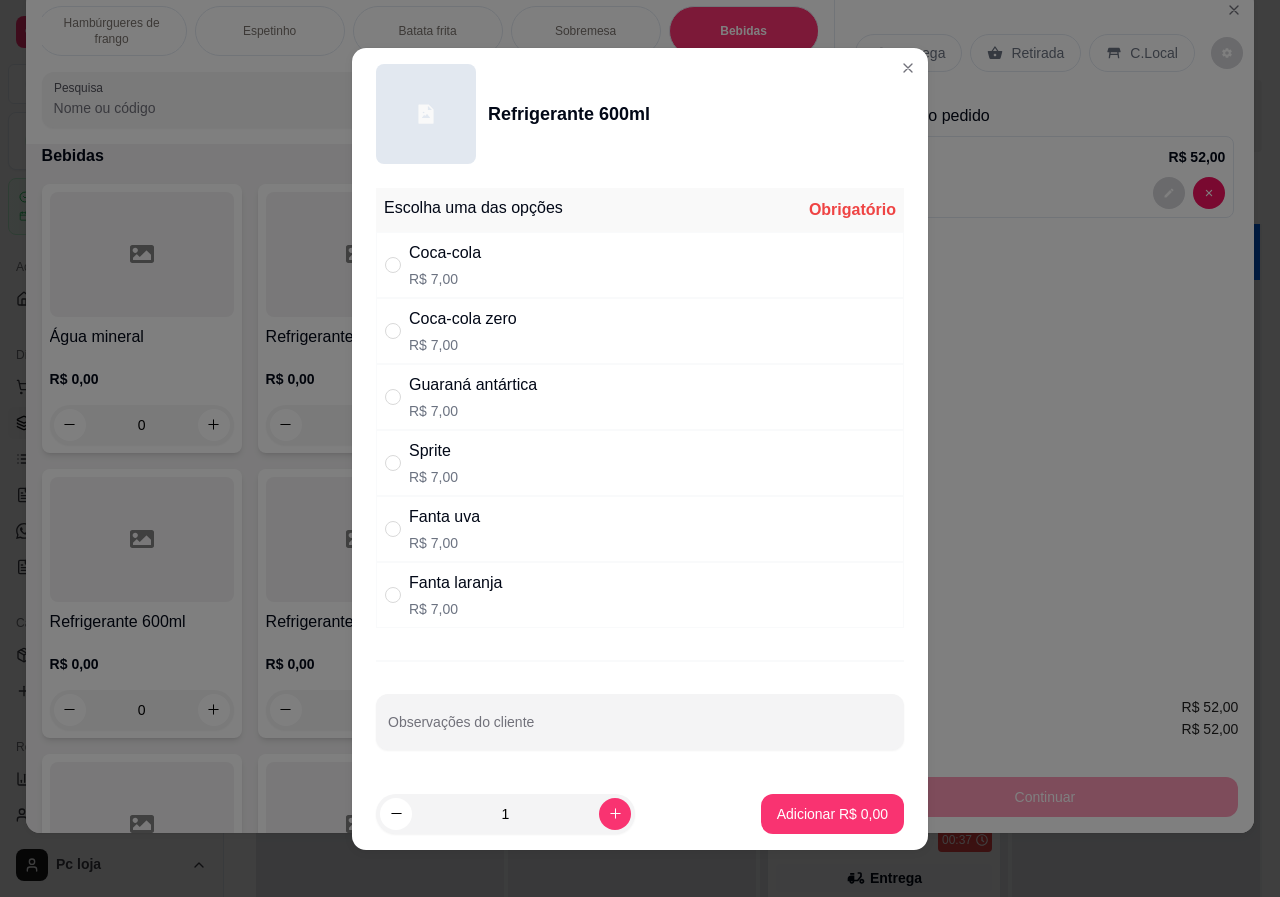 click on "Coca-cola" at bounding box center (445, 253) 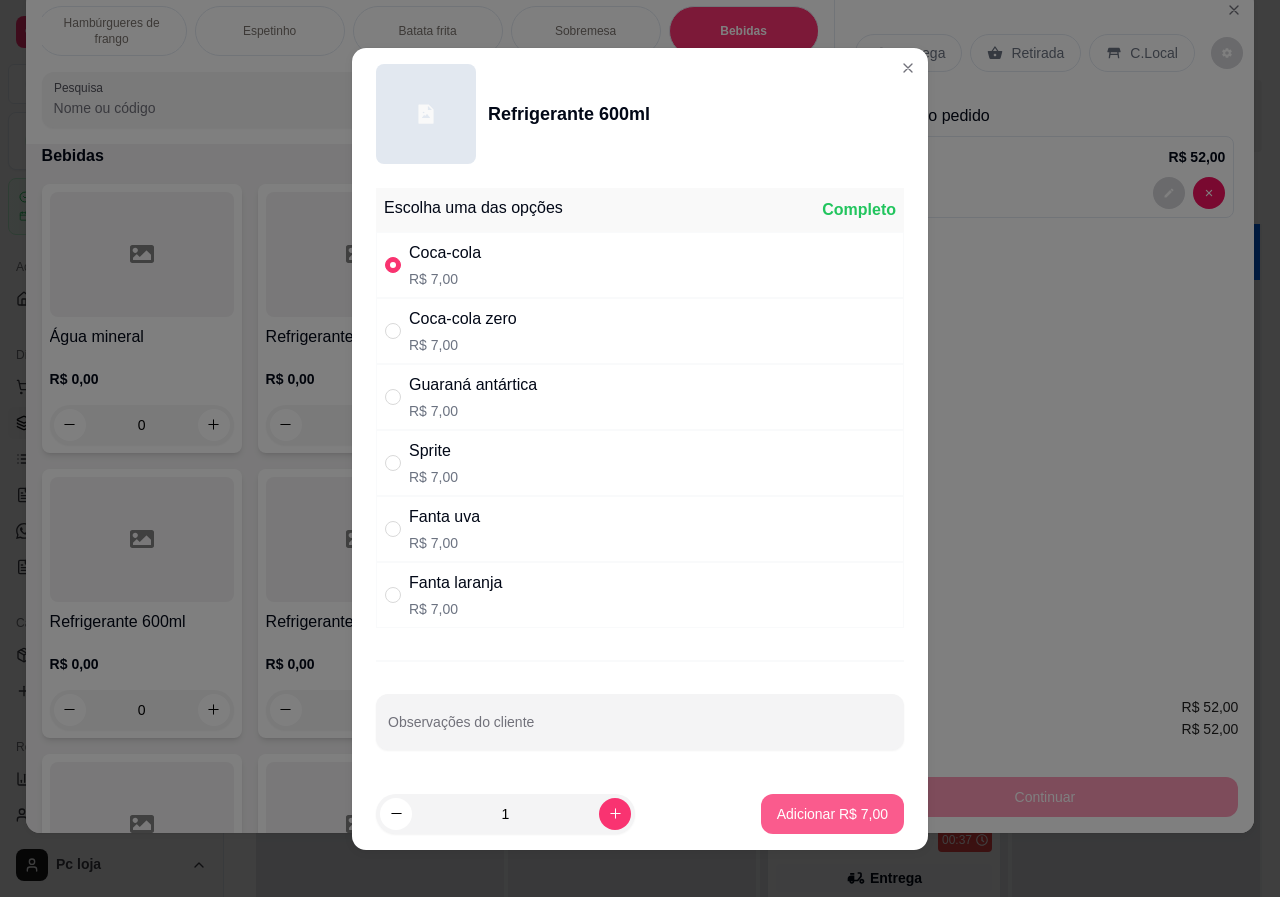 click on "Adicionar   R$ 7,00" at bounding box center (832, 814) 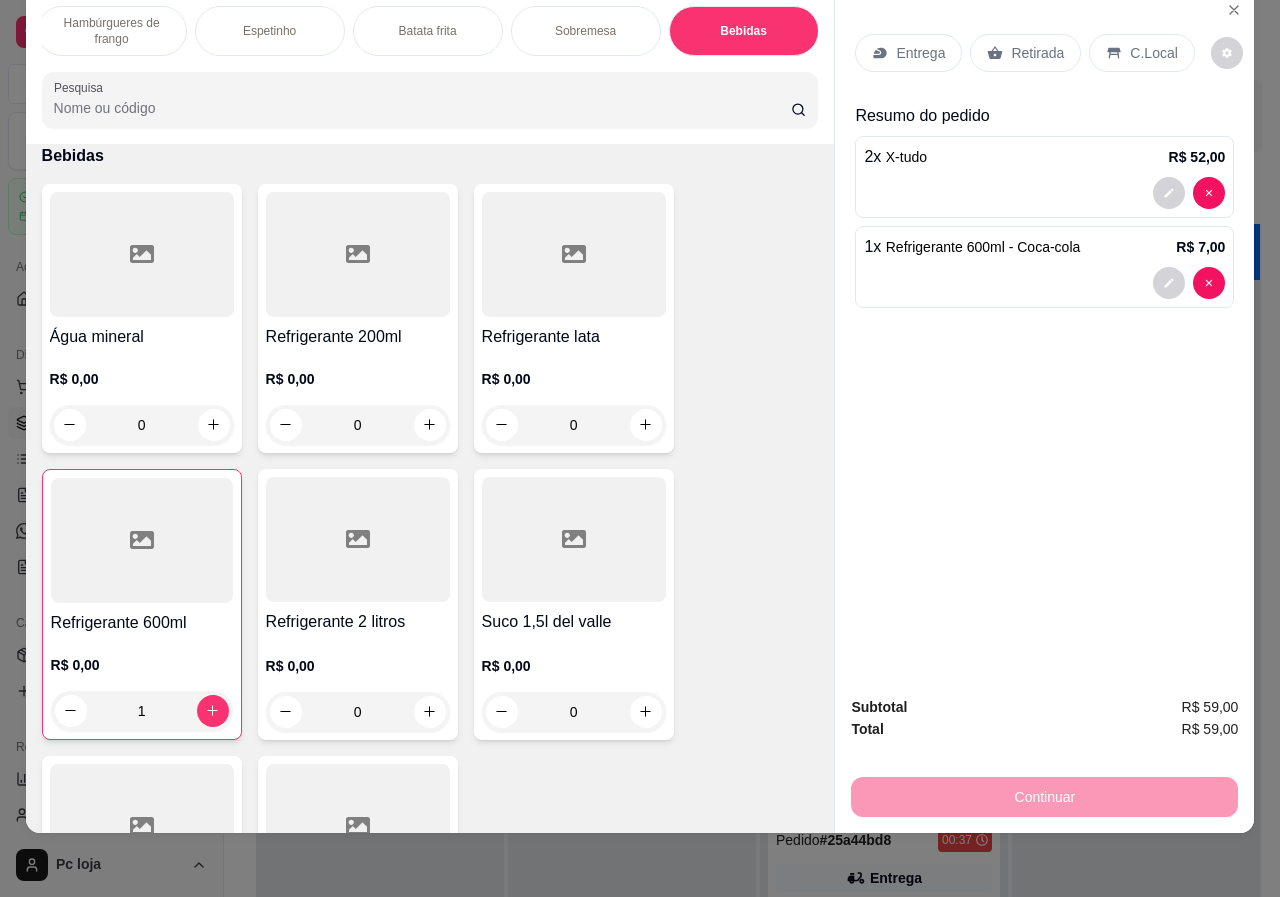 click on "C.Local" at bounding box center [1153, 53] 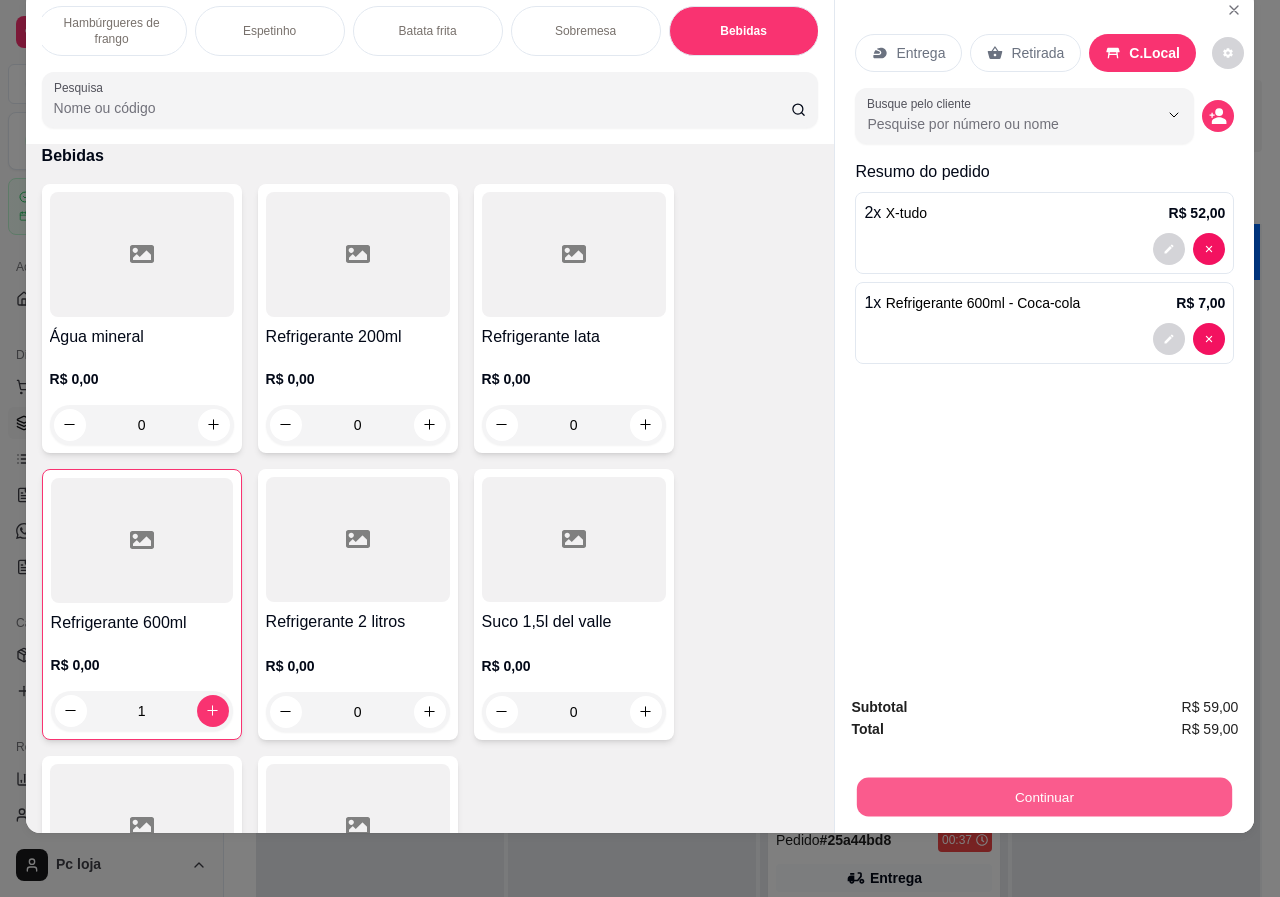 click on "Continuar" at bounding box center (1044, 797) 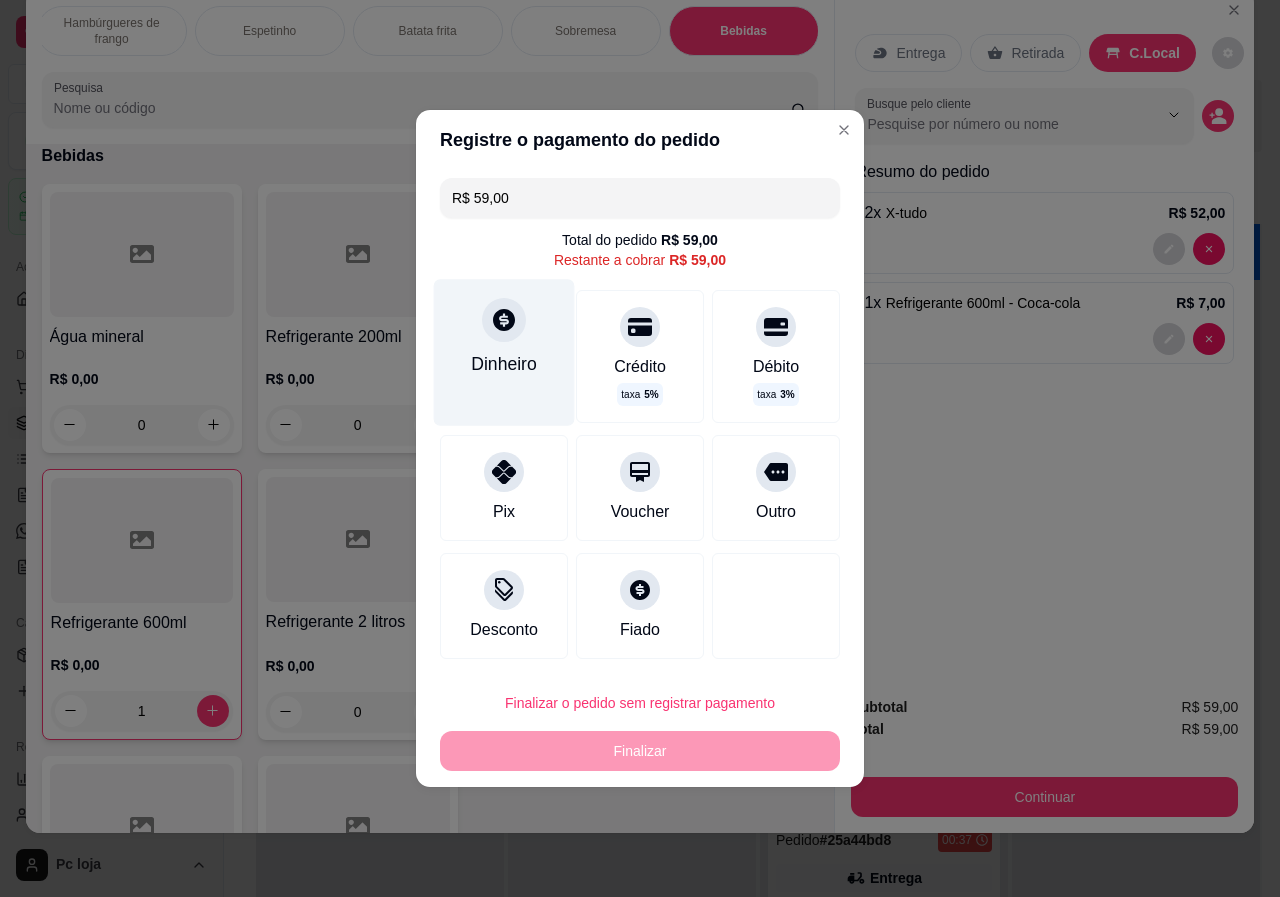 click on "Dinheiro" at bounding box center (504, 352) 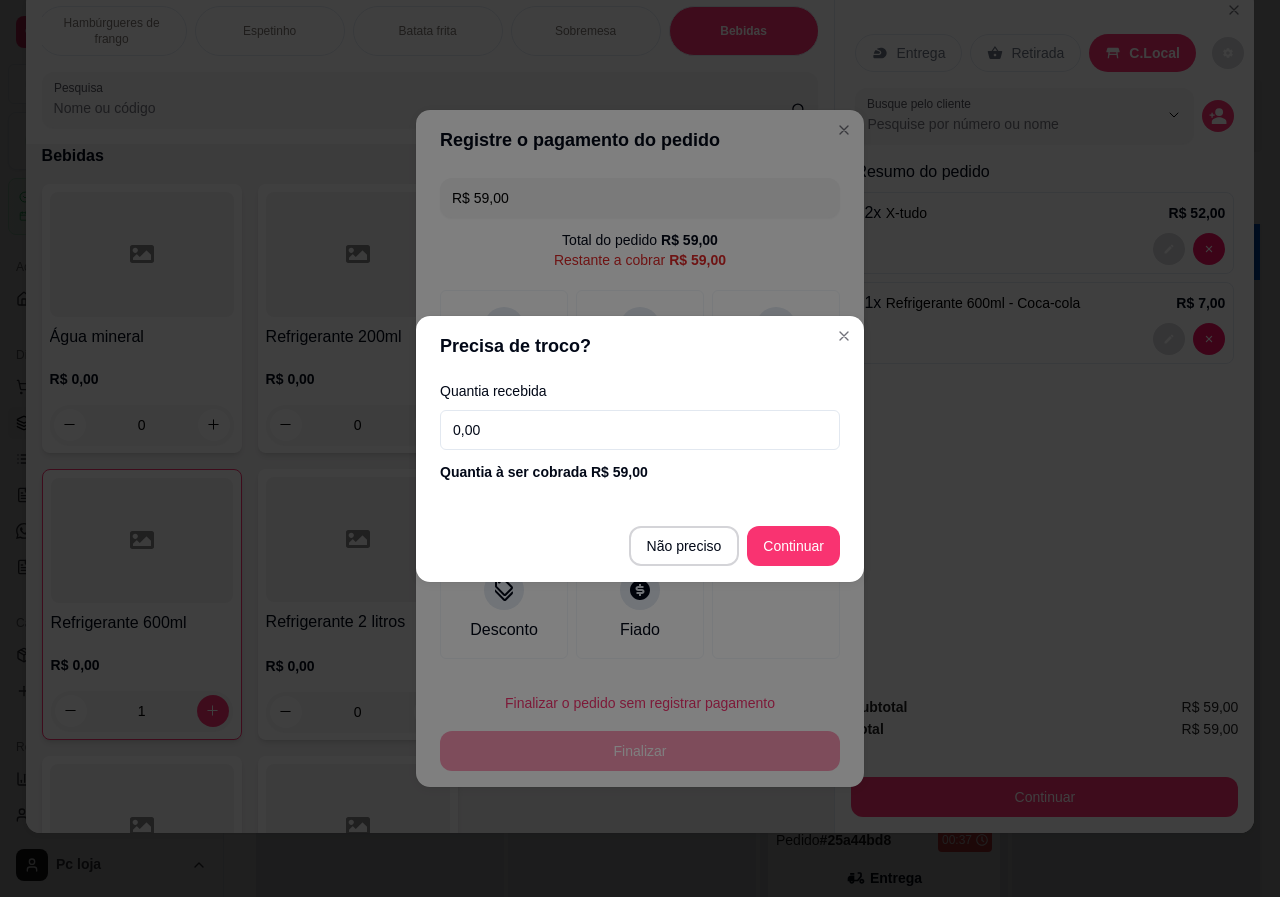 click on "0,00" at bounding box center (640, 430) 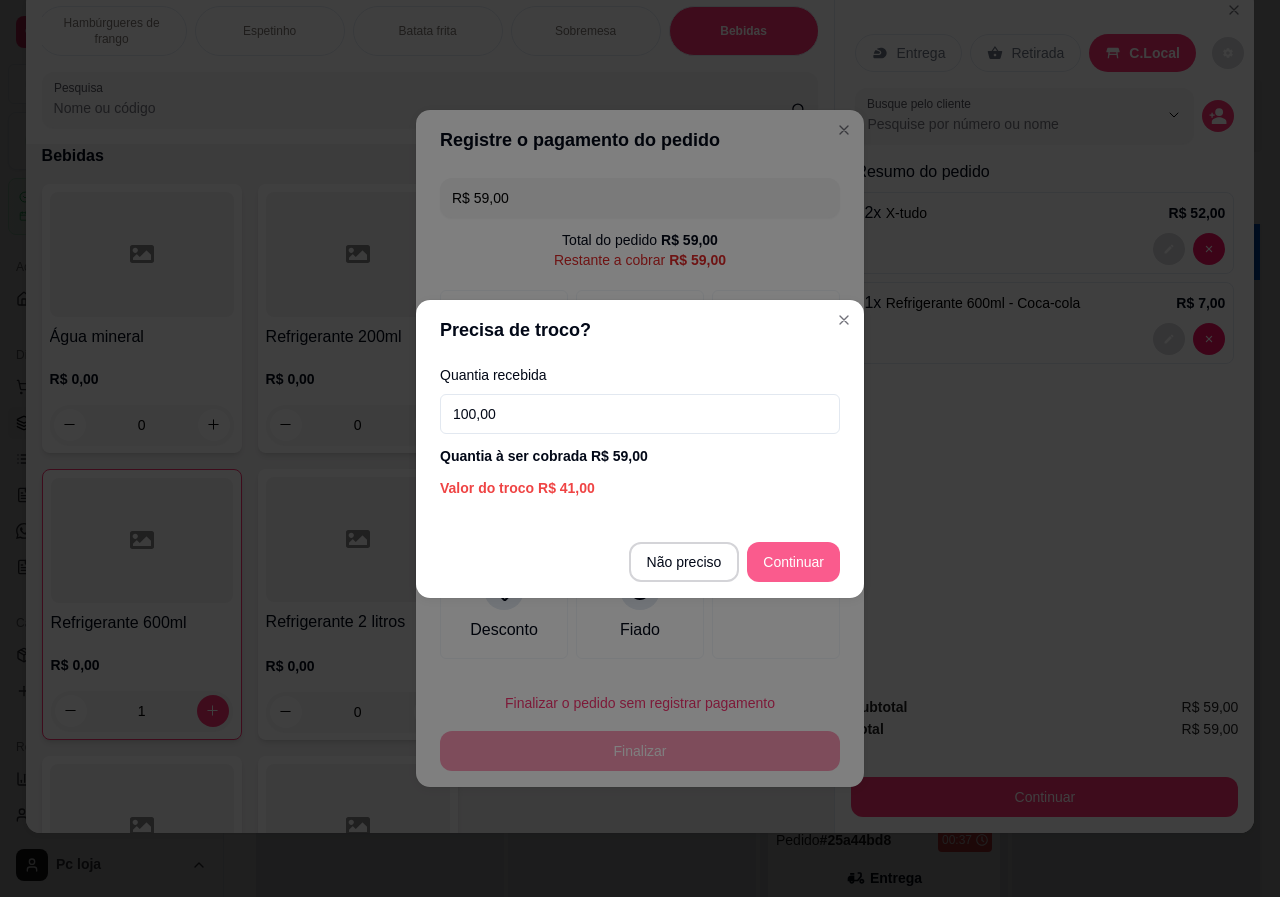 type on "100,00" 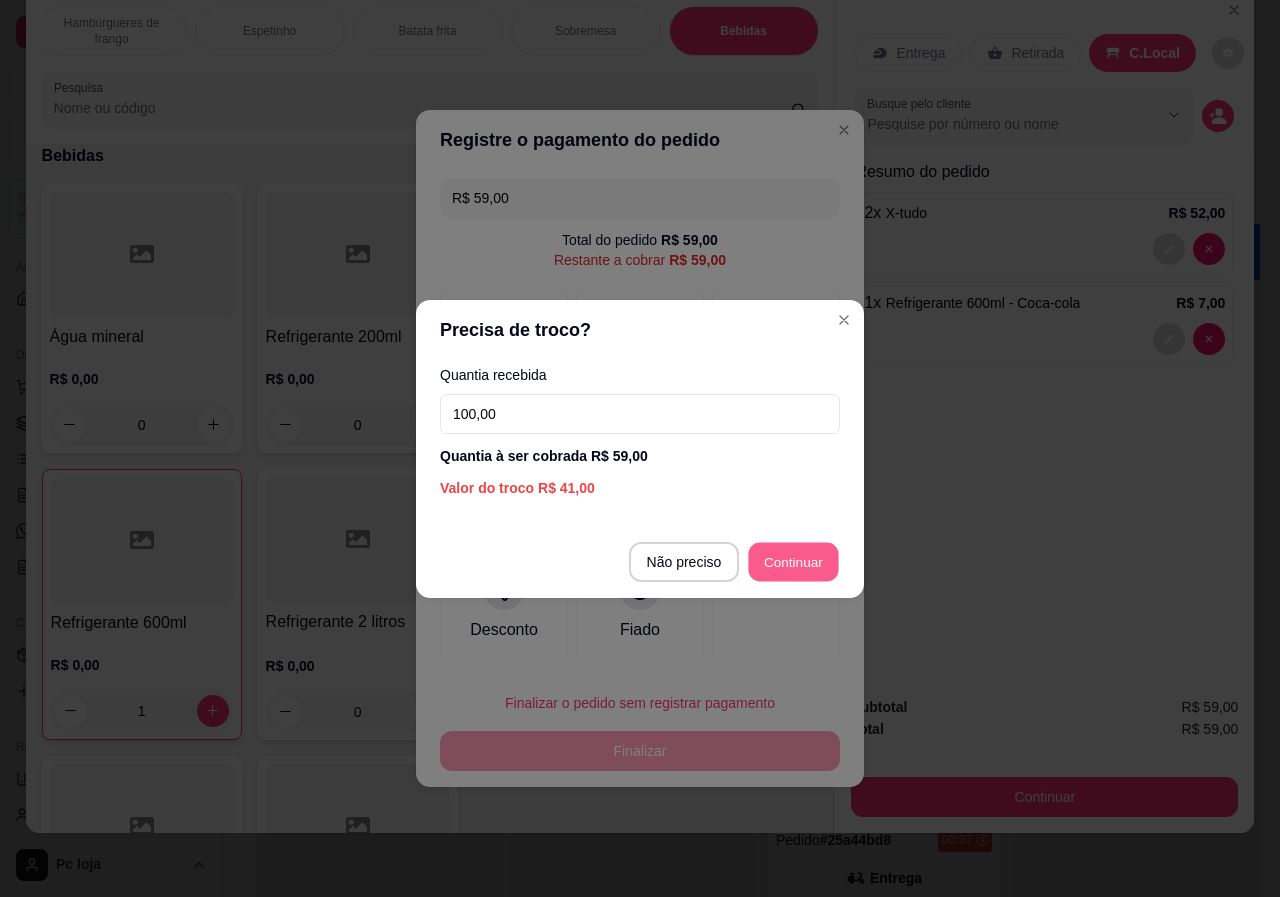 type on "R$ 0,00" 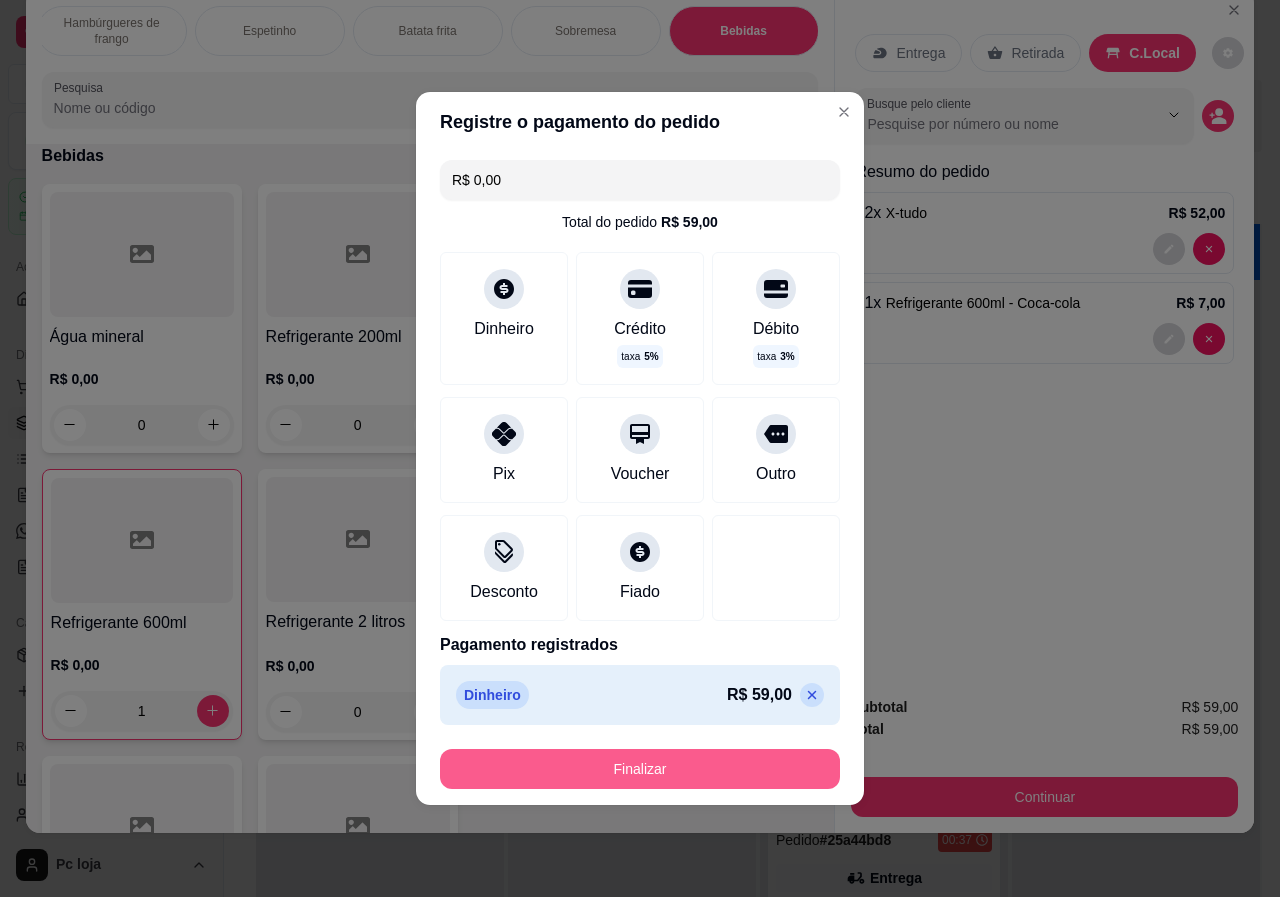 click on "Finalizar" at bounding box center (640, 769) 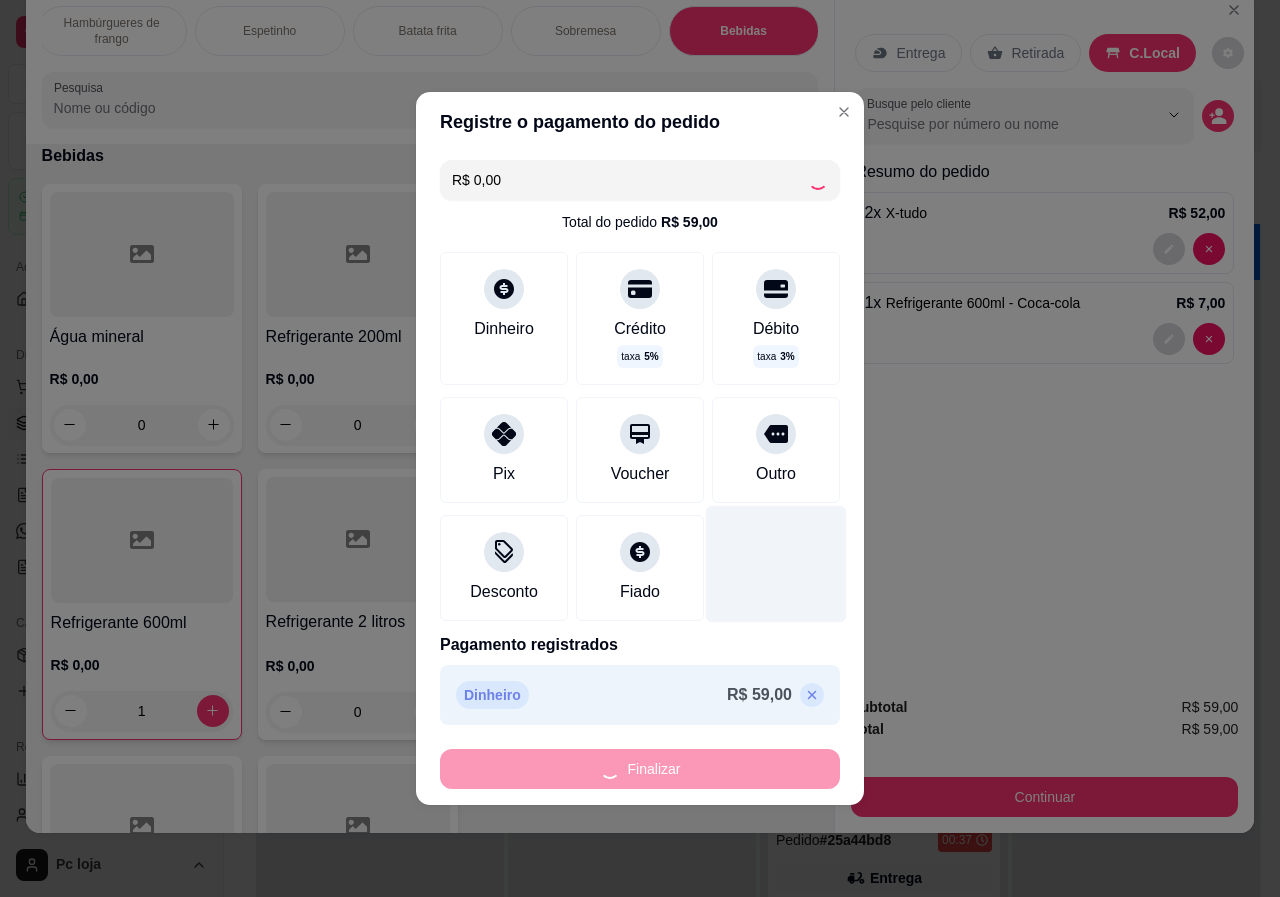 type on "0" 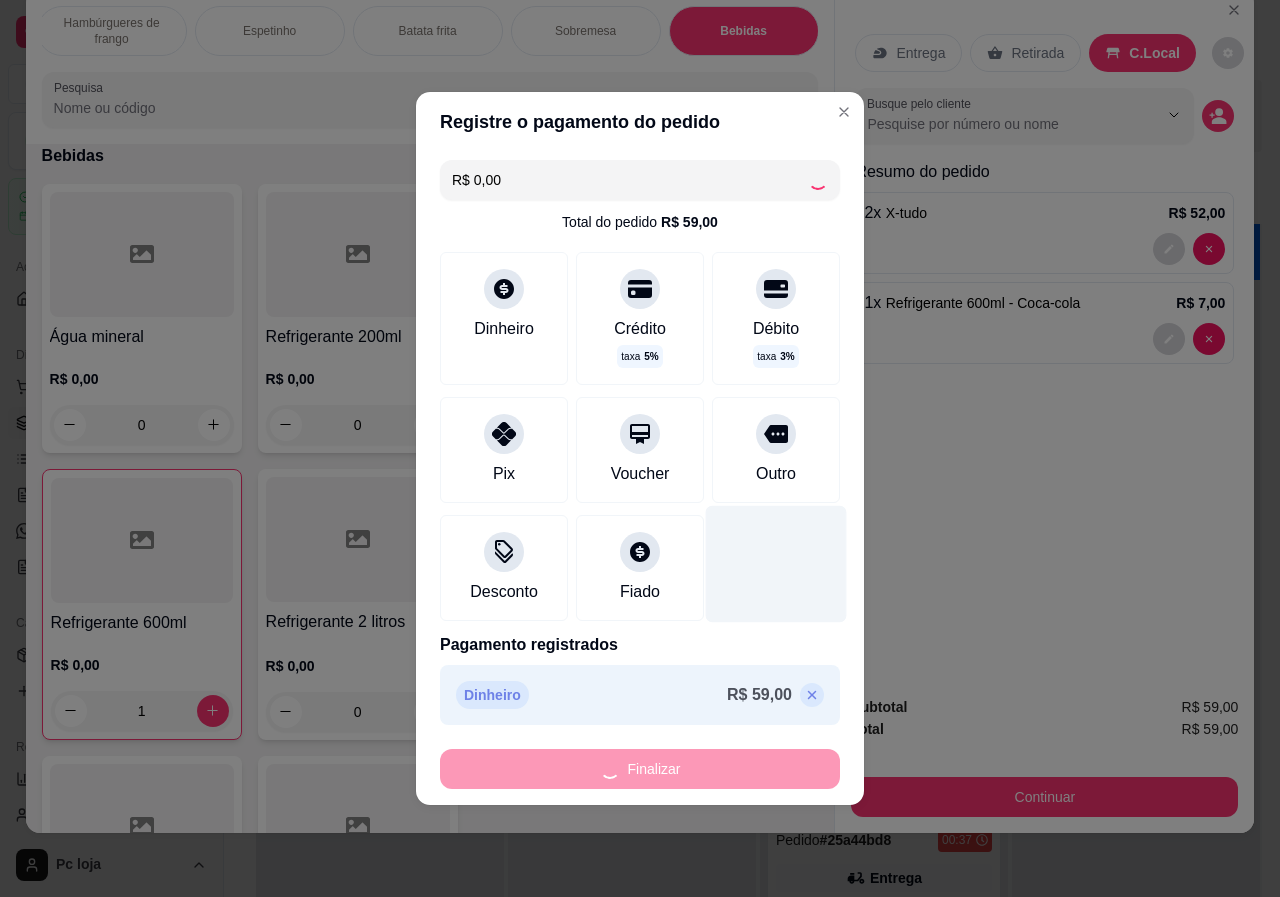type on "0" 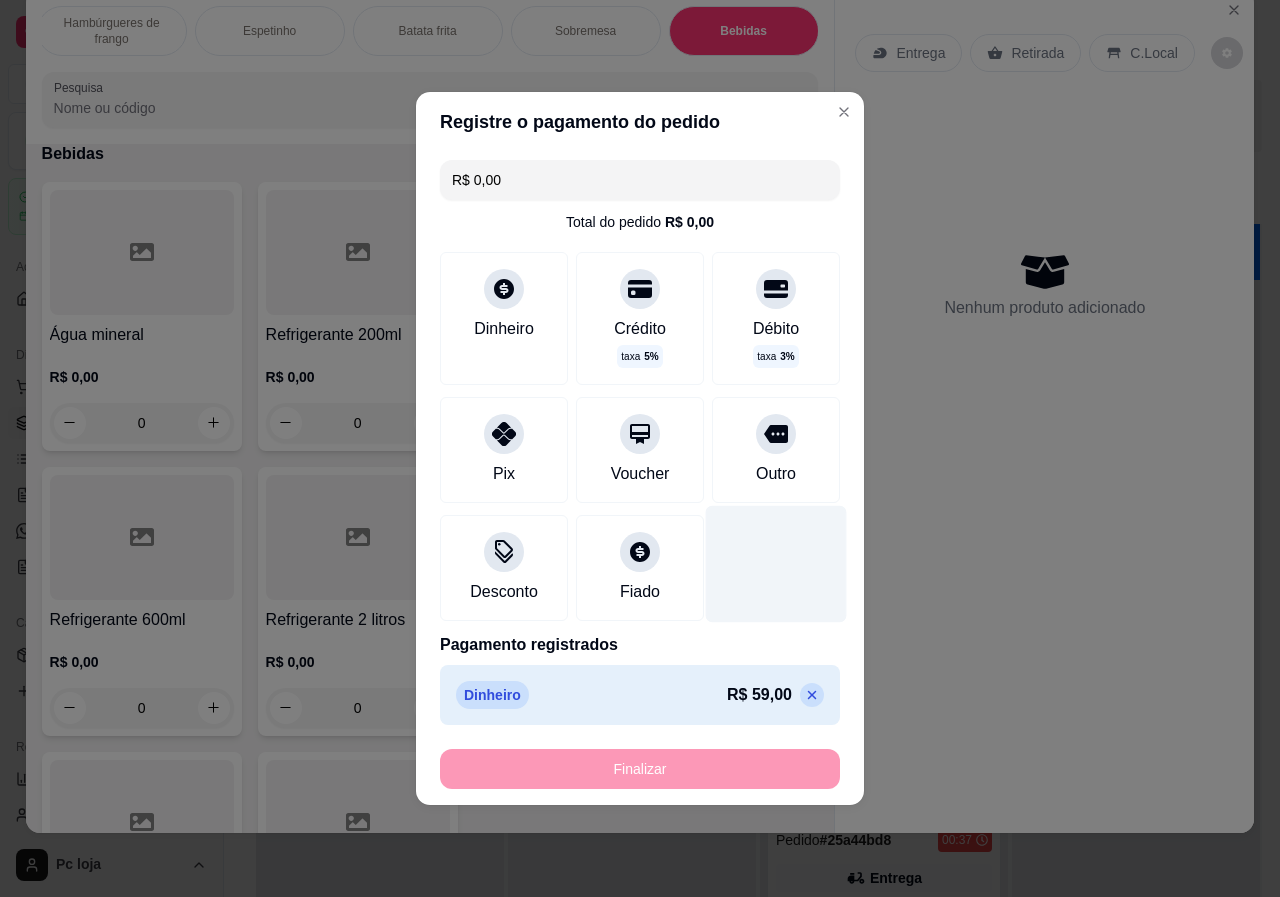 type on "-R$ 59,00" 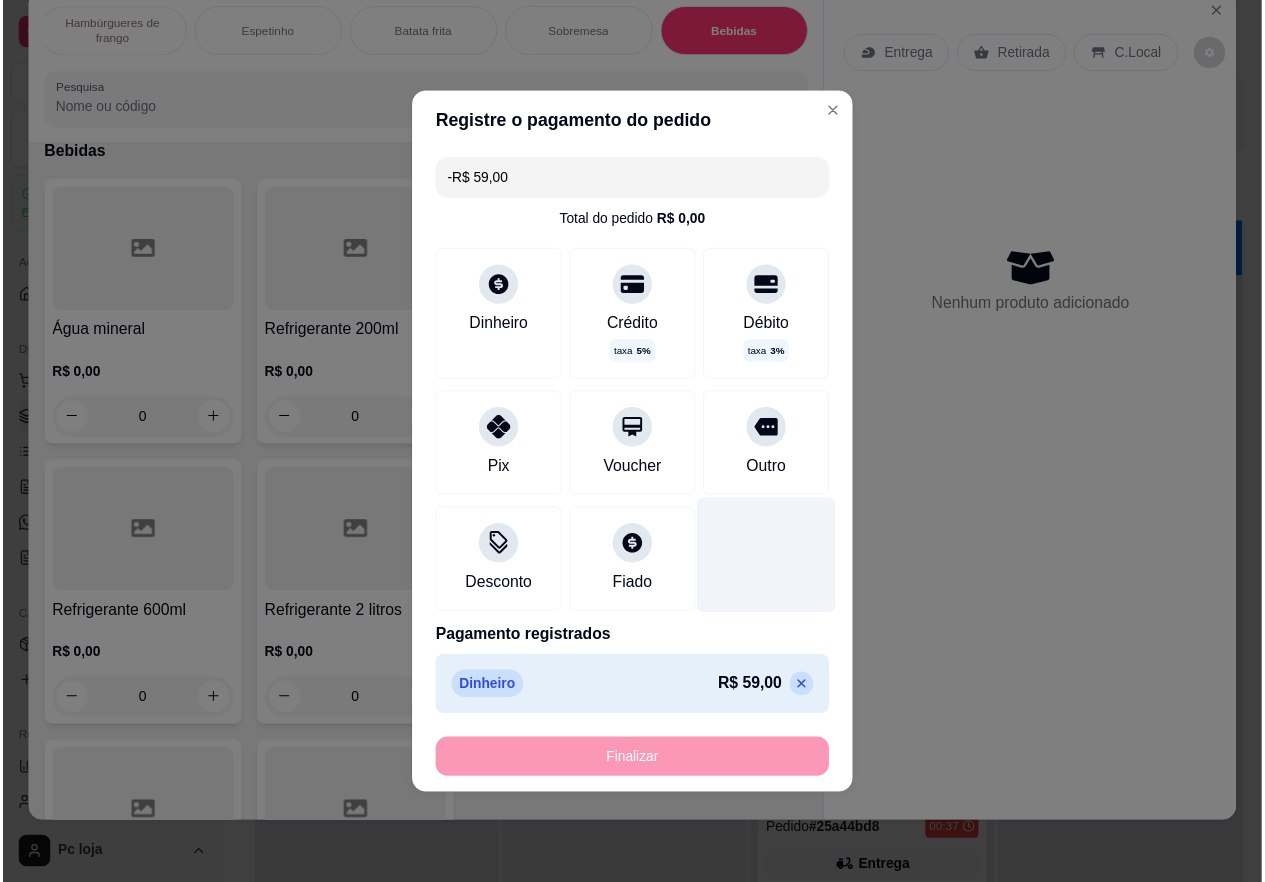 scroll, scrollTop: 3902, scrollLeft: 0, axis: vertical 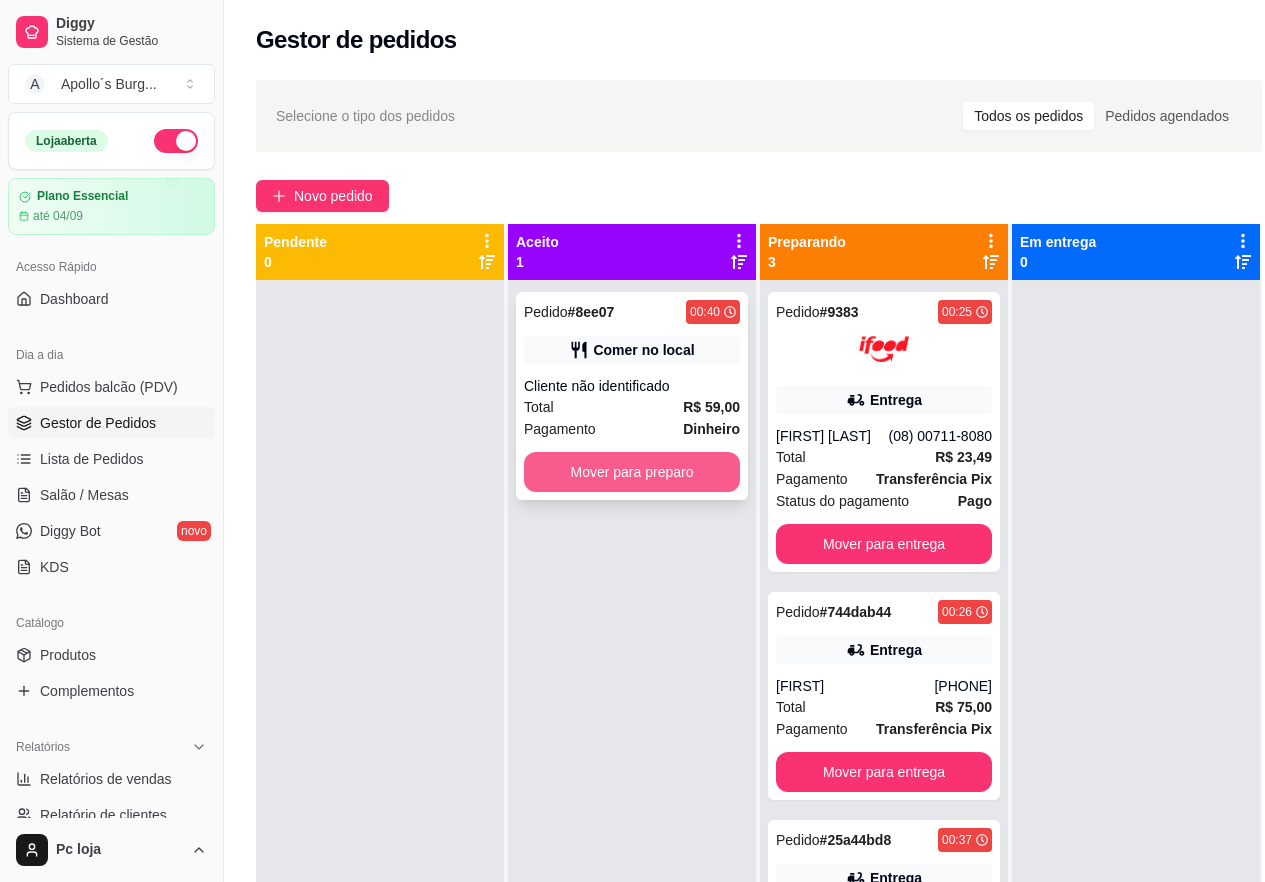 click on "Mover para preparo" at bounding box center (632, 472) 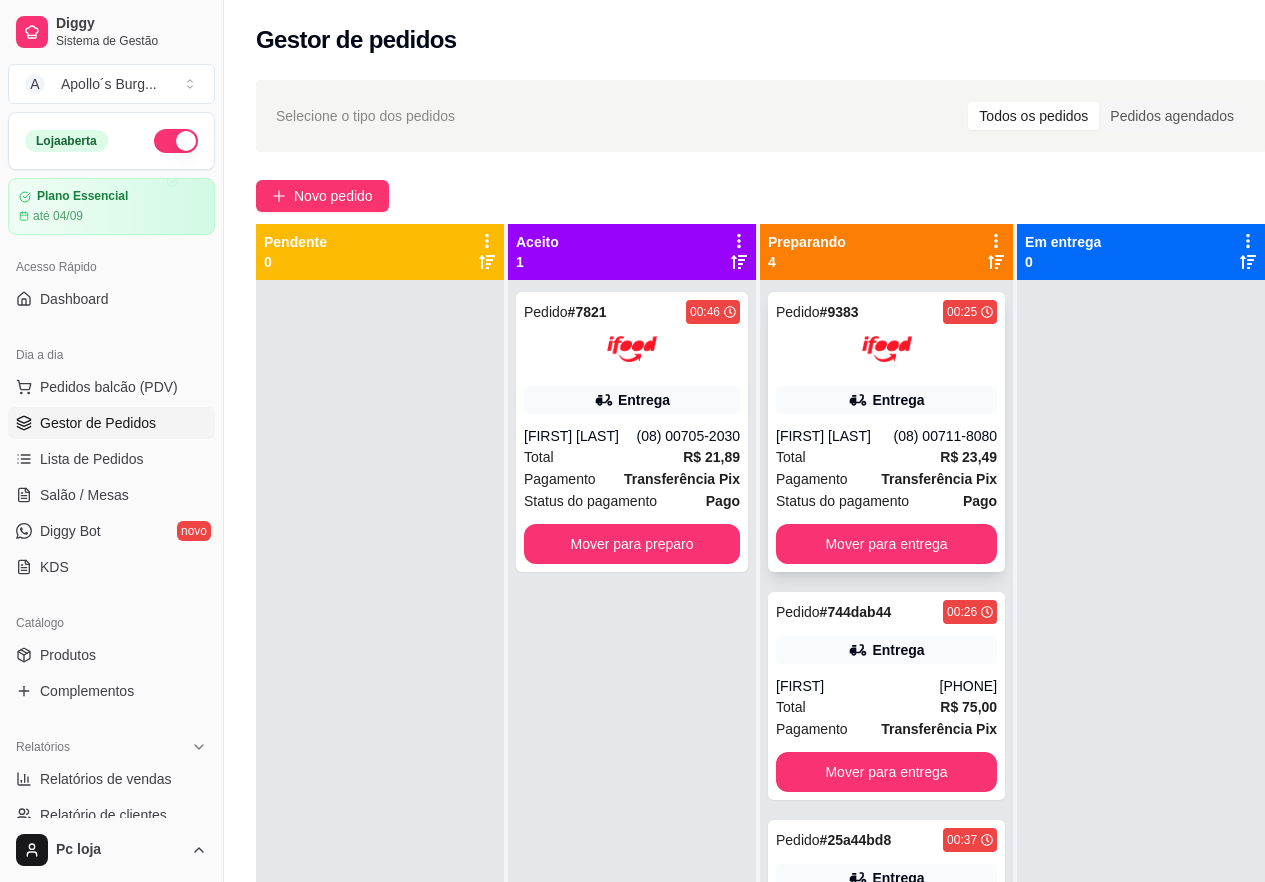 click on "Total R$ 23,49" at bounding box center (886, 457) 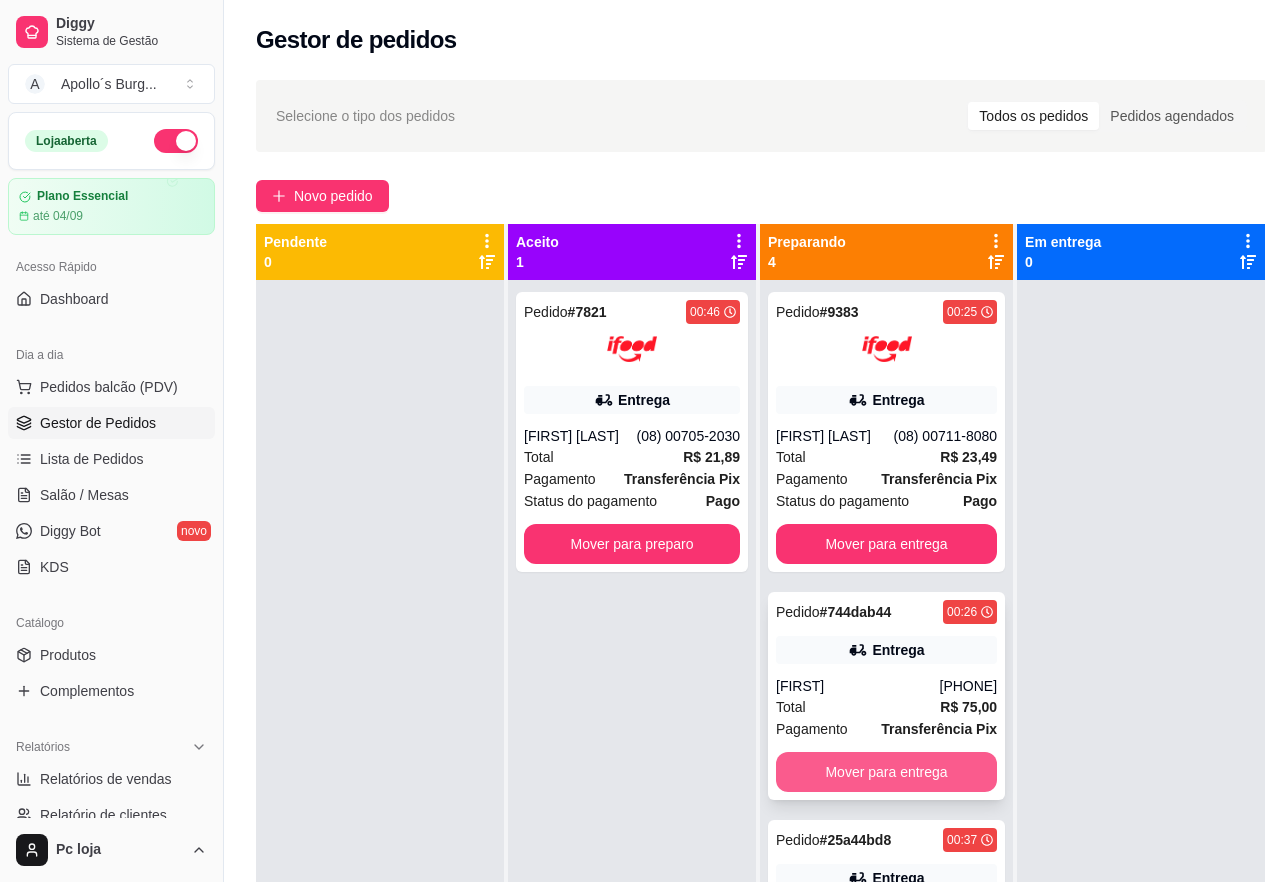 click on "Mover para entrega" at bounding box center (886, 772) 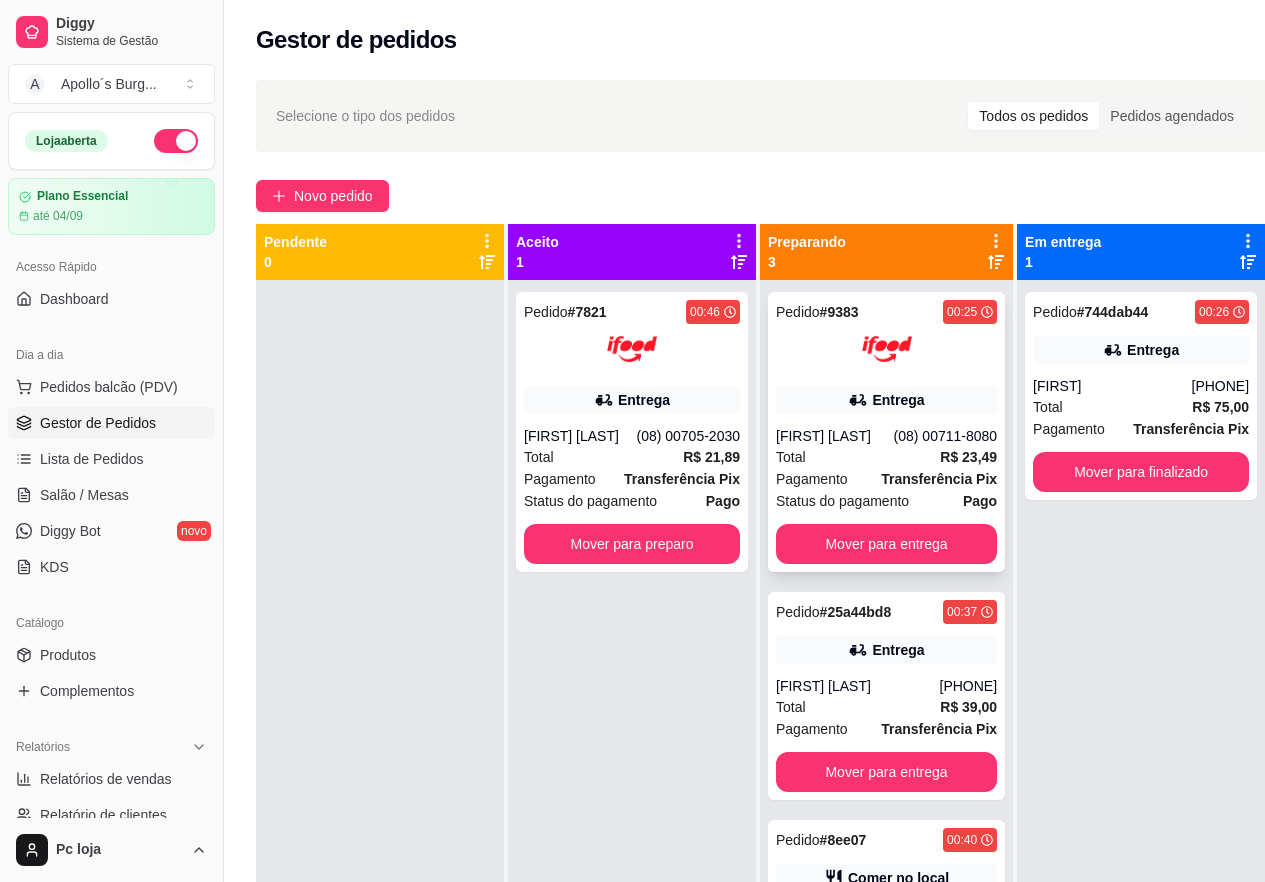 click on "Pedido # 9383 00:25 Entrega [FIRST] ([PHONE]) Total R$ 23,49 Pagamento Transferência Pix Status do pagamento Pago Mover para entrega" at bounding box center [886, 432] 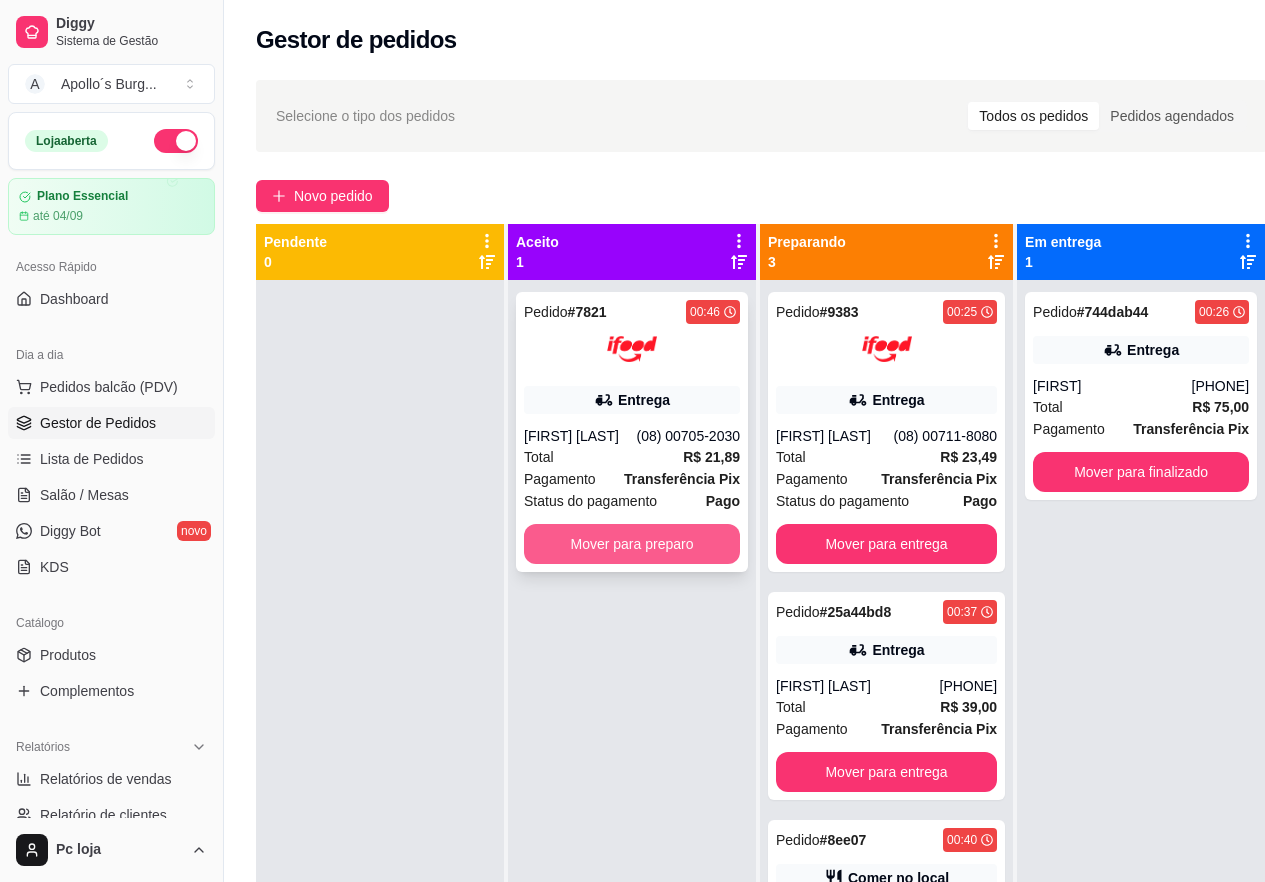 click on "Mover para preparo" at bounding box center [632, 544] 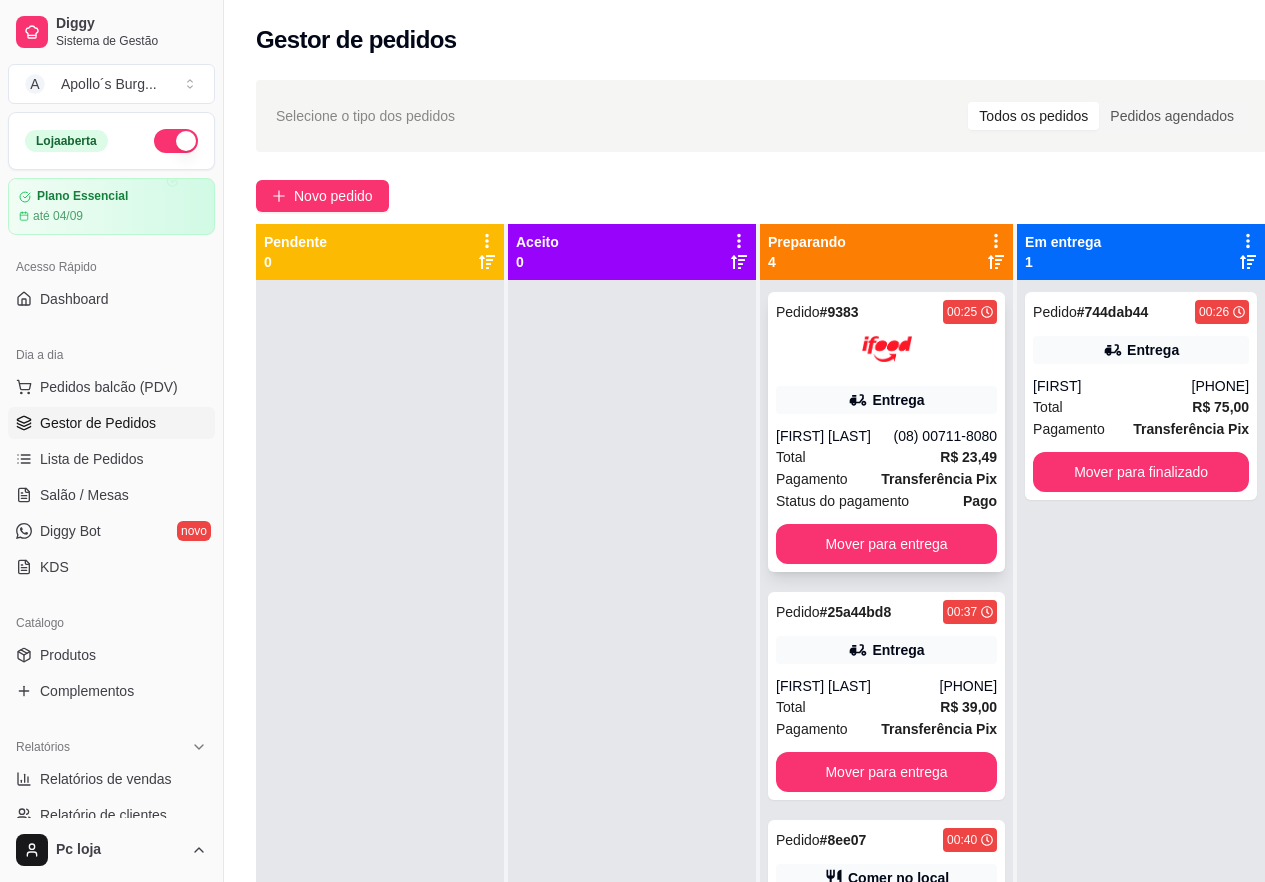 click on "Pedido # 9383 00:25 Entrega [FIRST] ([PHONE]) Total R$ 23,49 Pagamento Transferência Pix Status do pagamento Pago Mover para entrega" at bounding box center (886, 432) 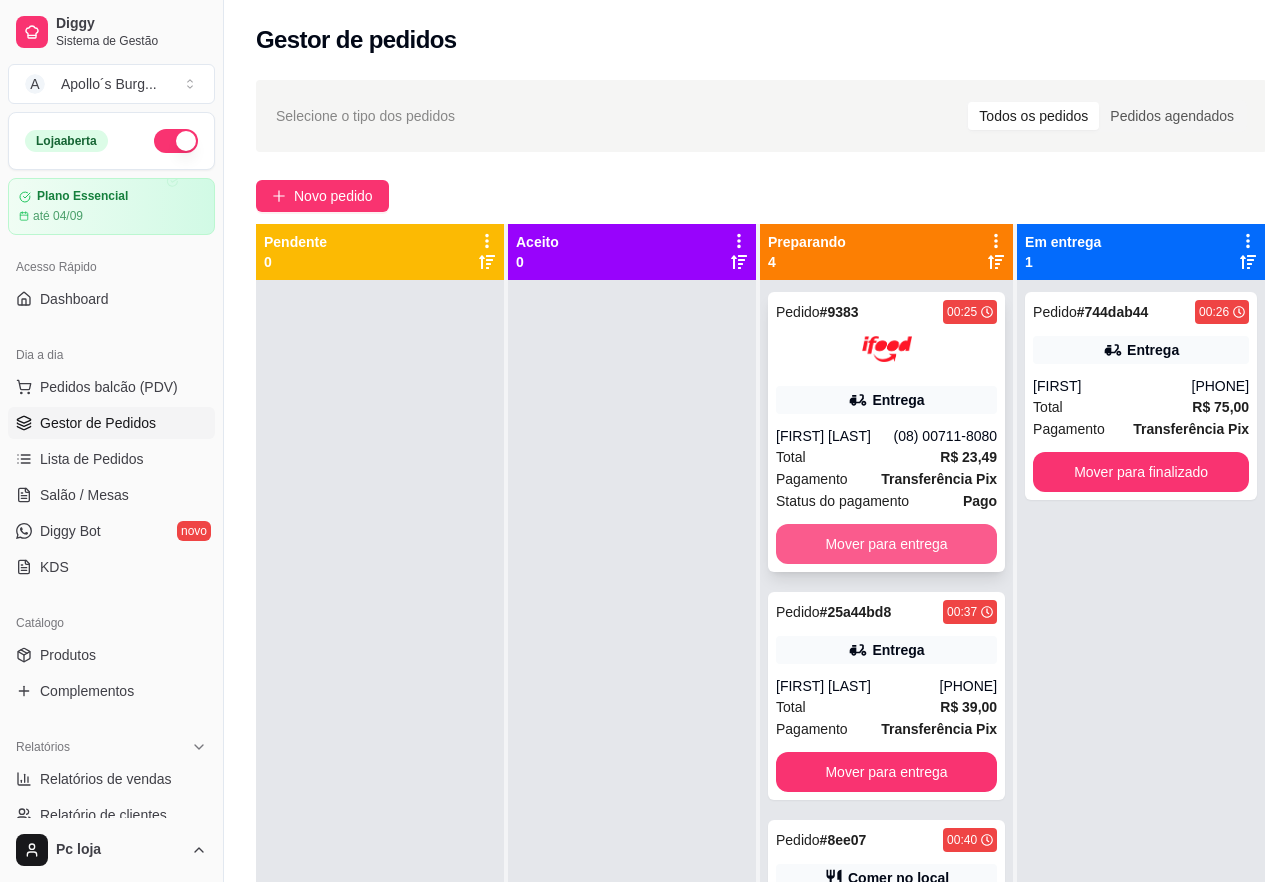 click on "Mover para entrega" at bounding box center [886, 544] 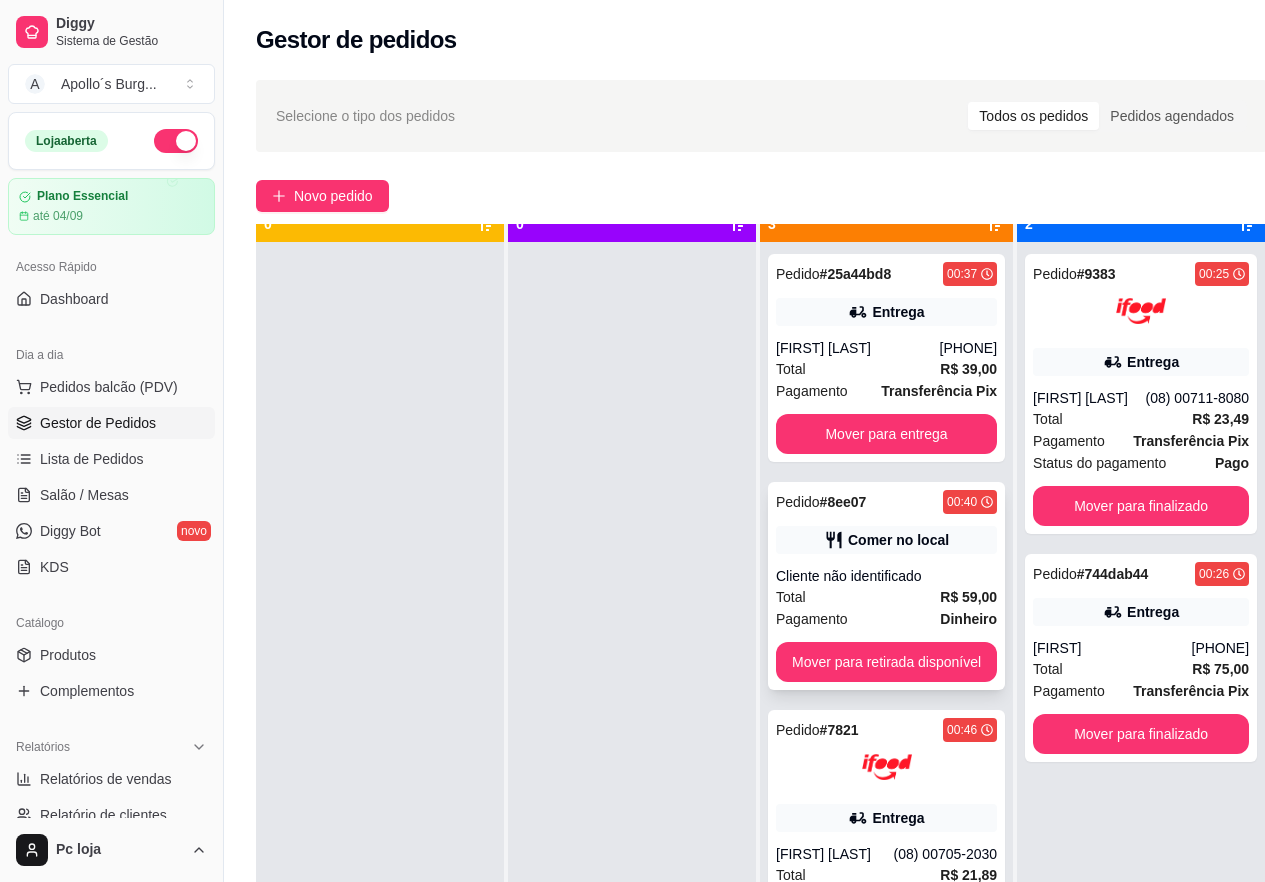 scroll, scrollTop: 56, scrollLeft: 0, axis: vertical 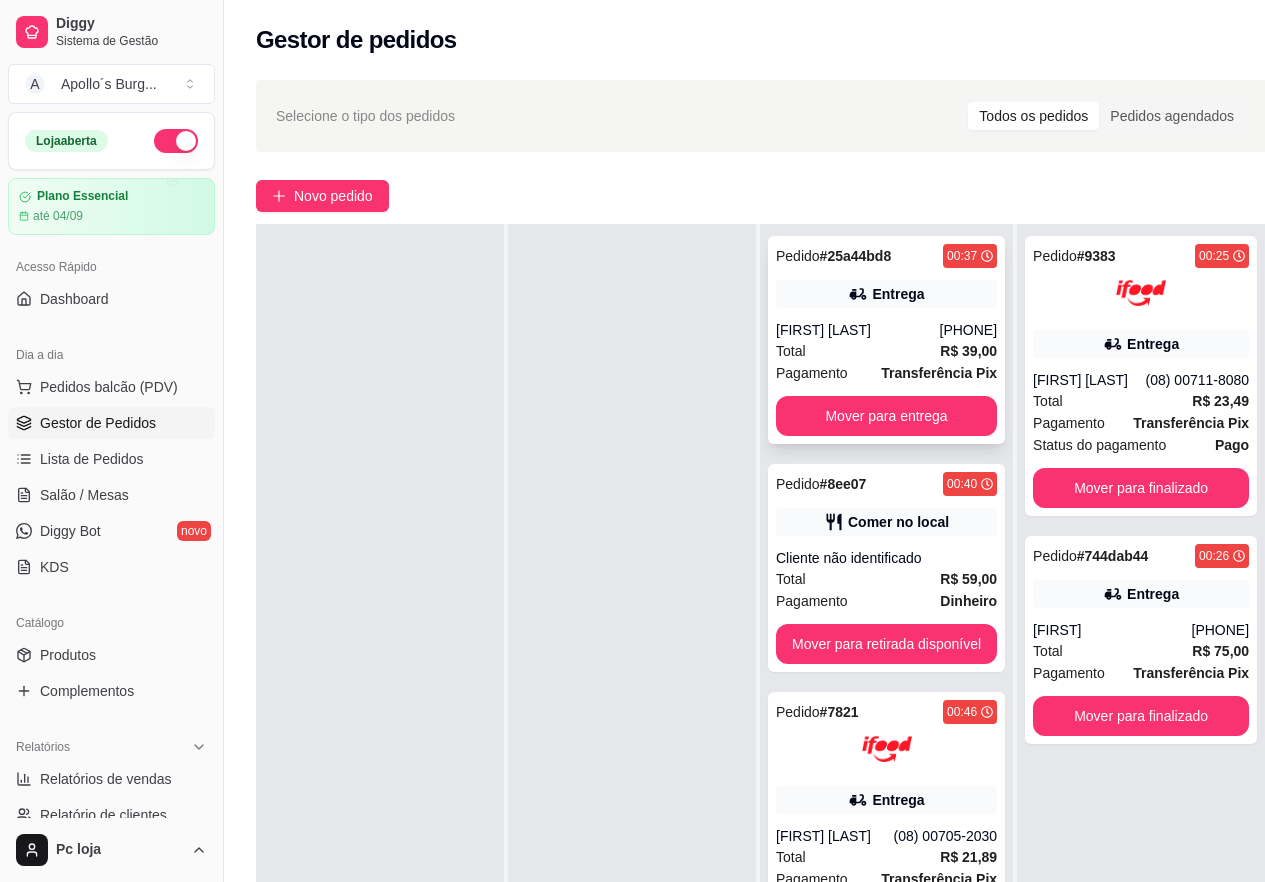 click on "Total R$ 39,00" at bounding box center (886, 351) 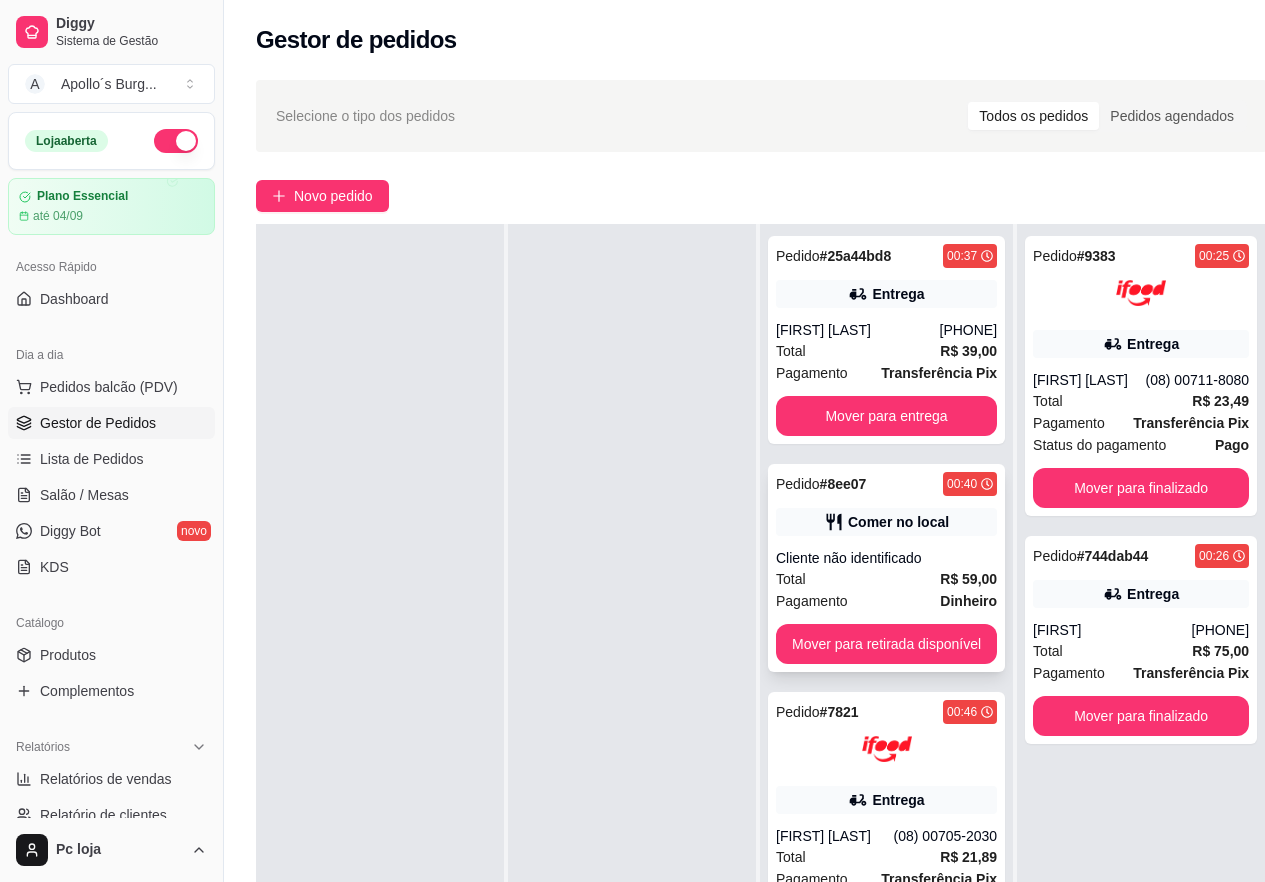 click on "Comer no local" at bounding box center [886, 522] 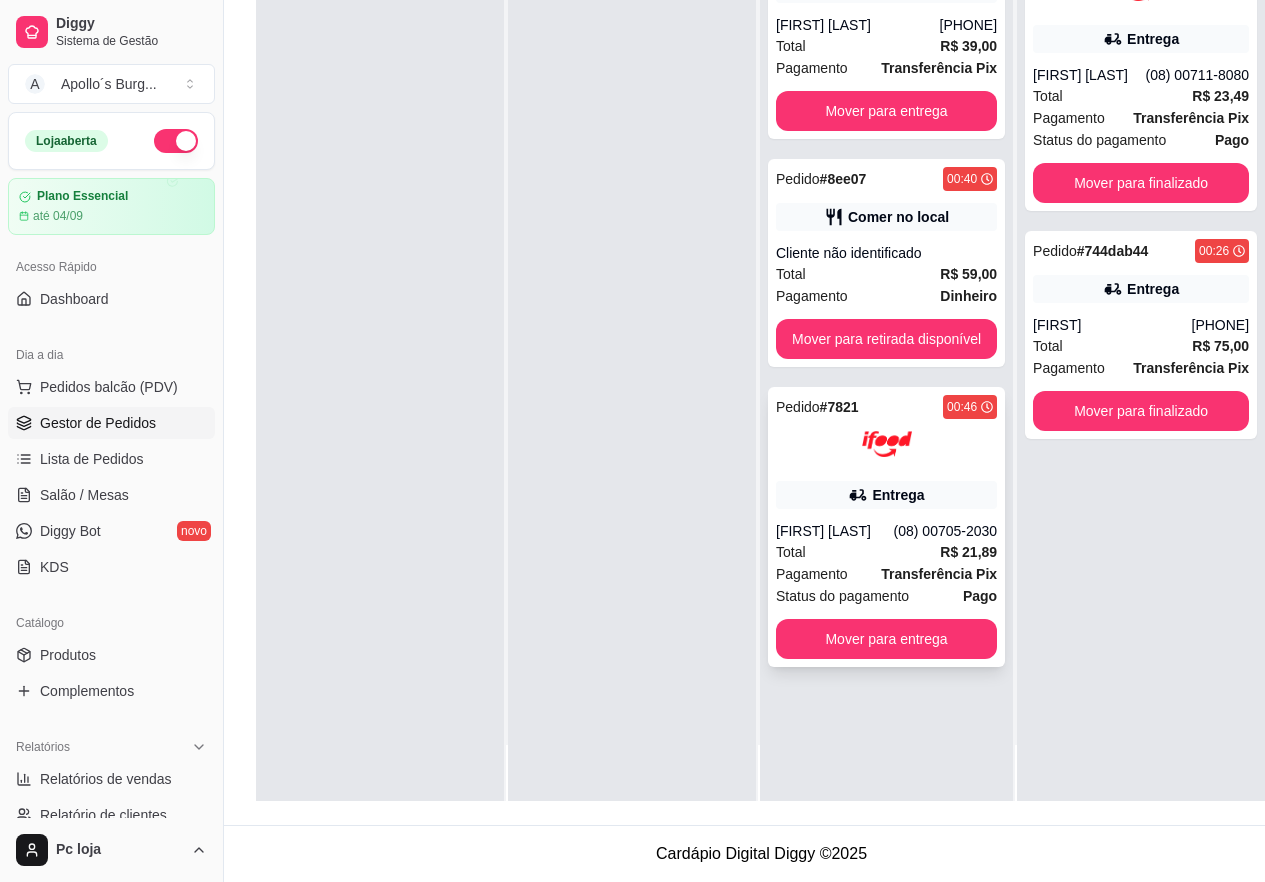 click on "[FIRST] [LAST]" at bounding box center (835, 531) 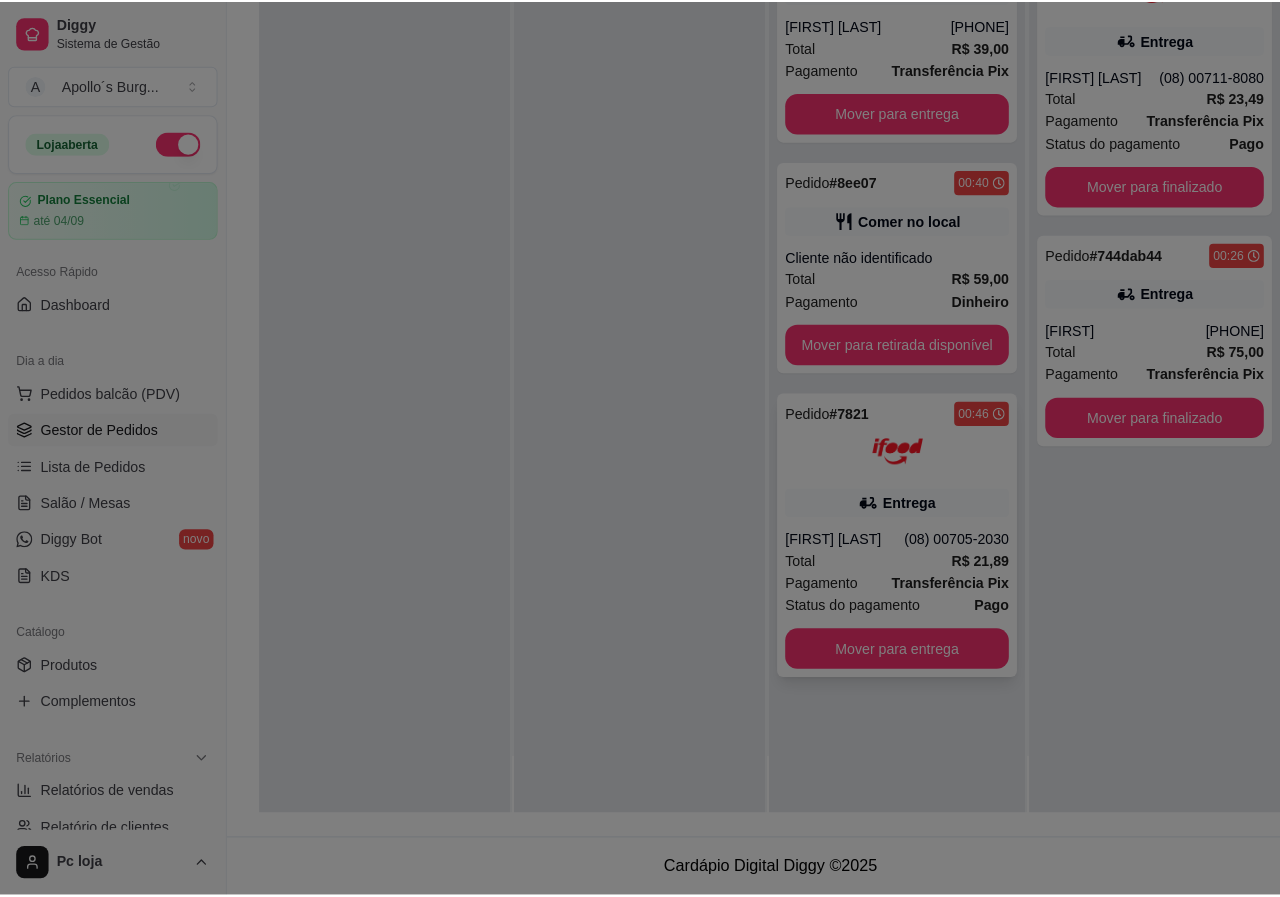 scroll, scrollTop: 305, scrollLeft: 0, axis: vertical 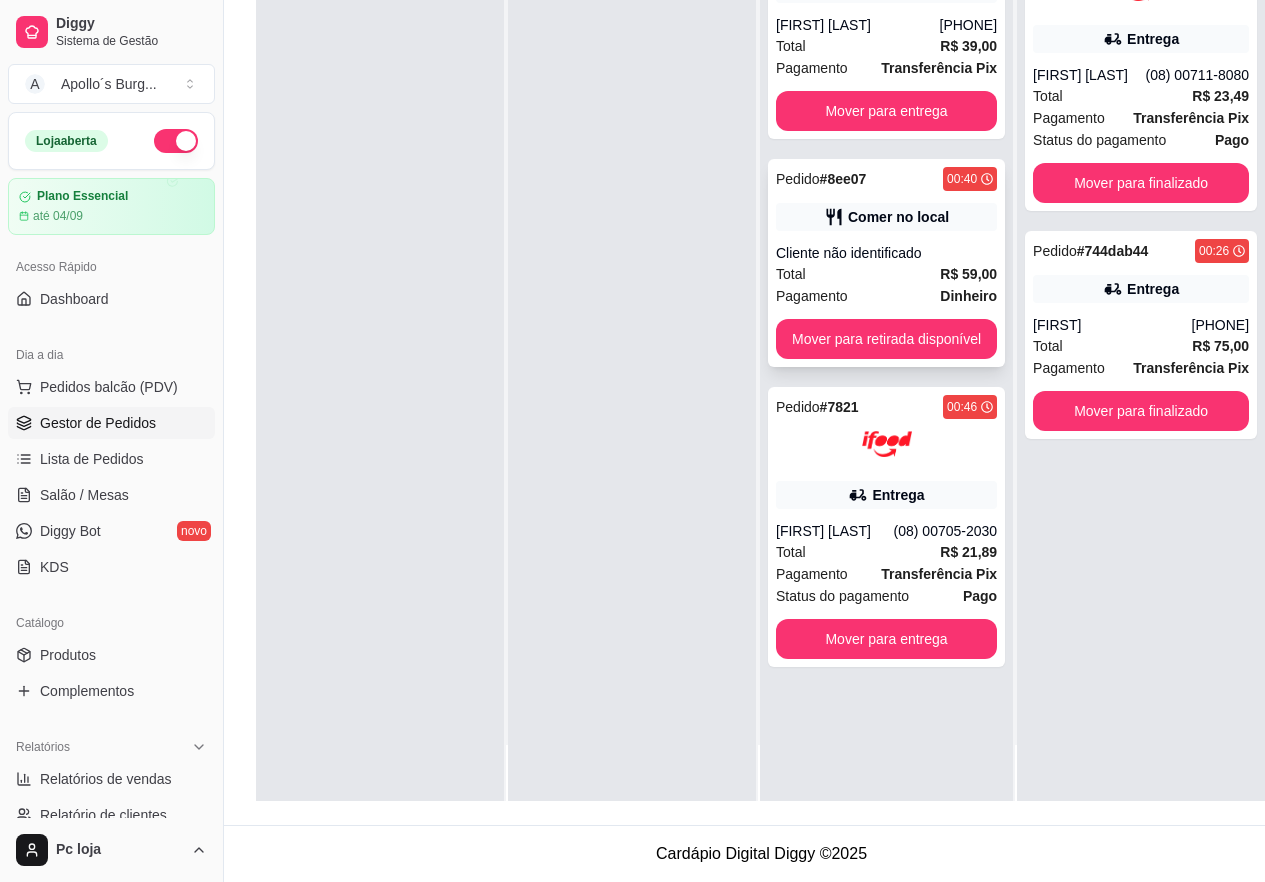 click on "Comer no local" at bounding box center (898, 217) 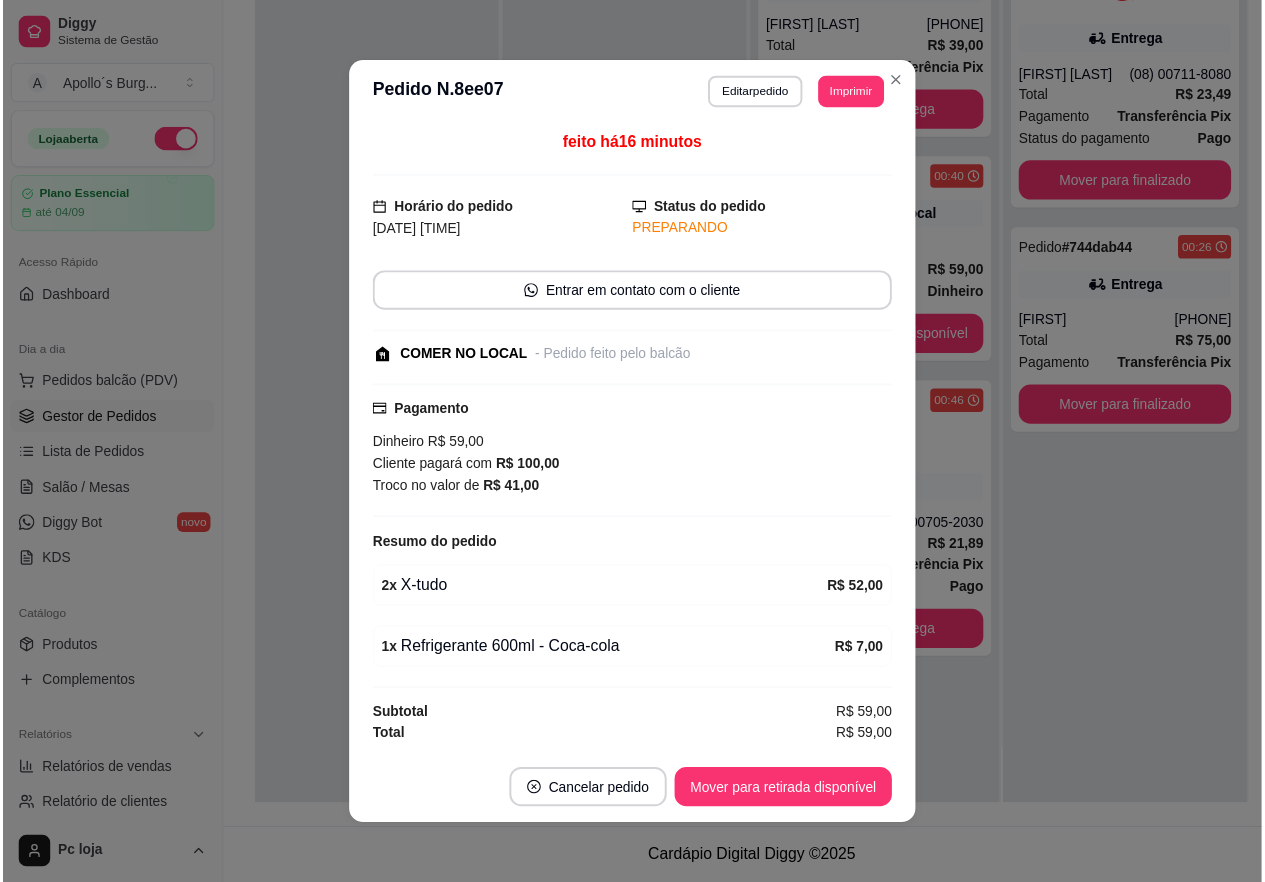 scroll, scrollTop: 3, scrollLeft: 0, axis: vertical 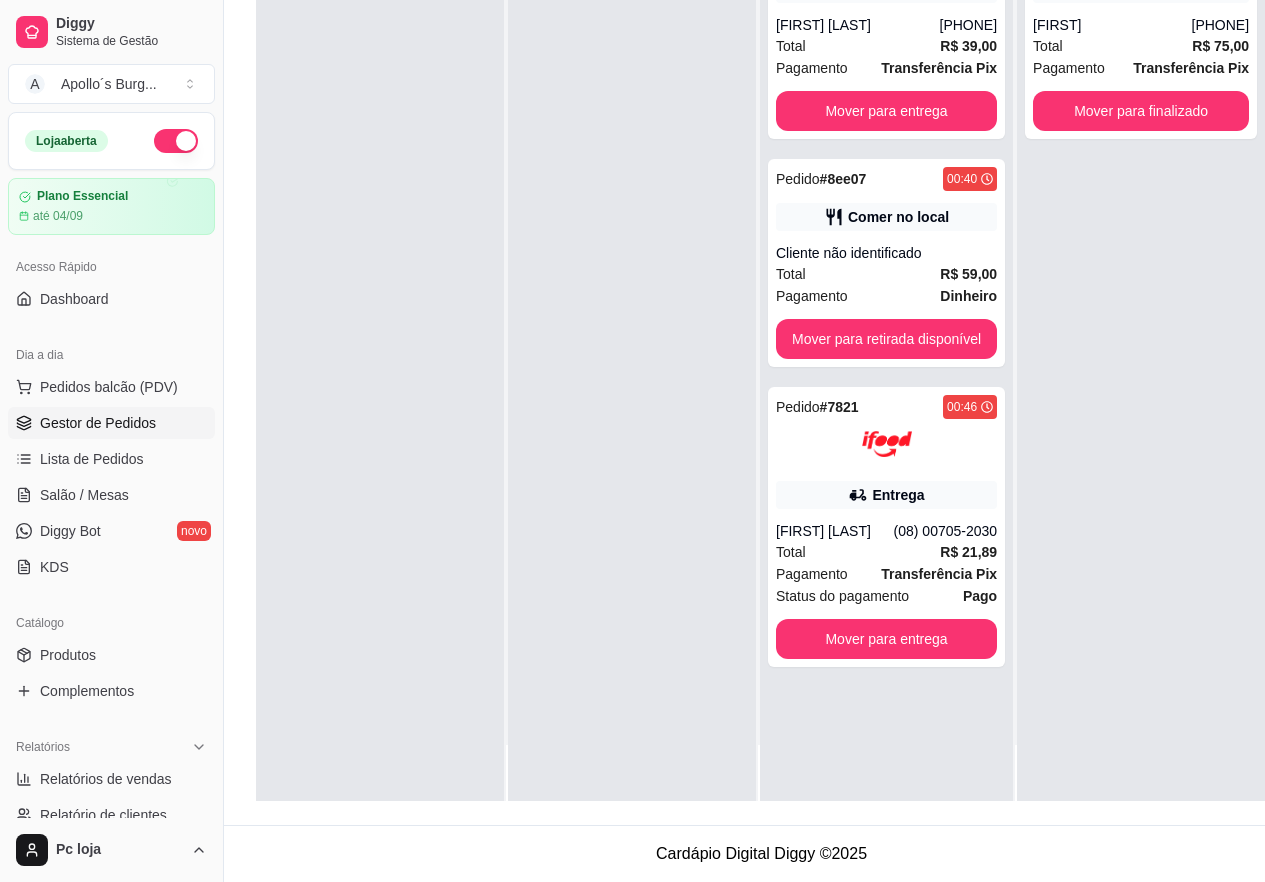 drag, startPoint x: 918, startPoint y: 81, endPoint x: 667, endPoint y: 47, distance: 253.29233 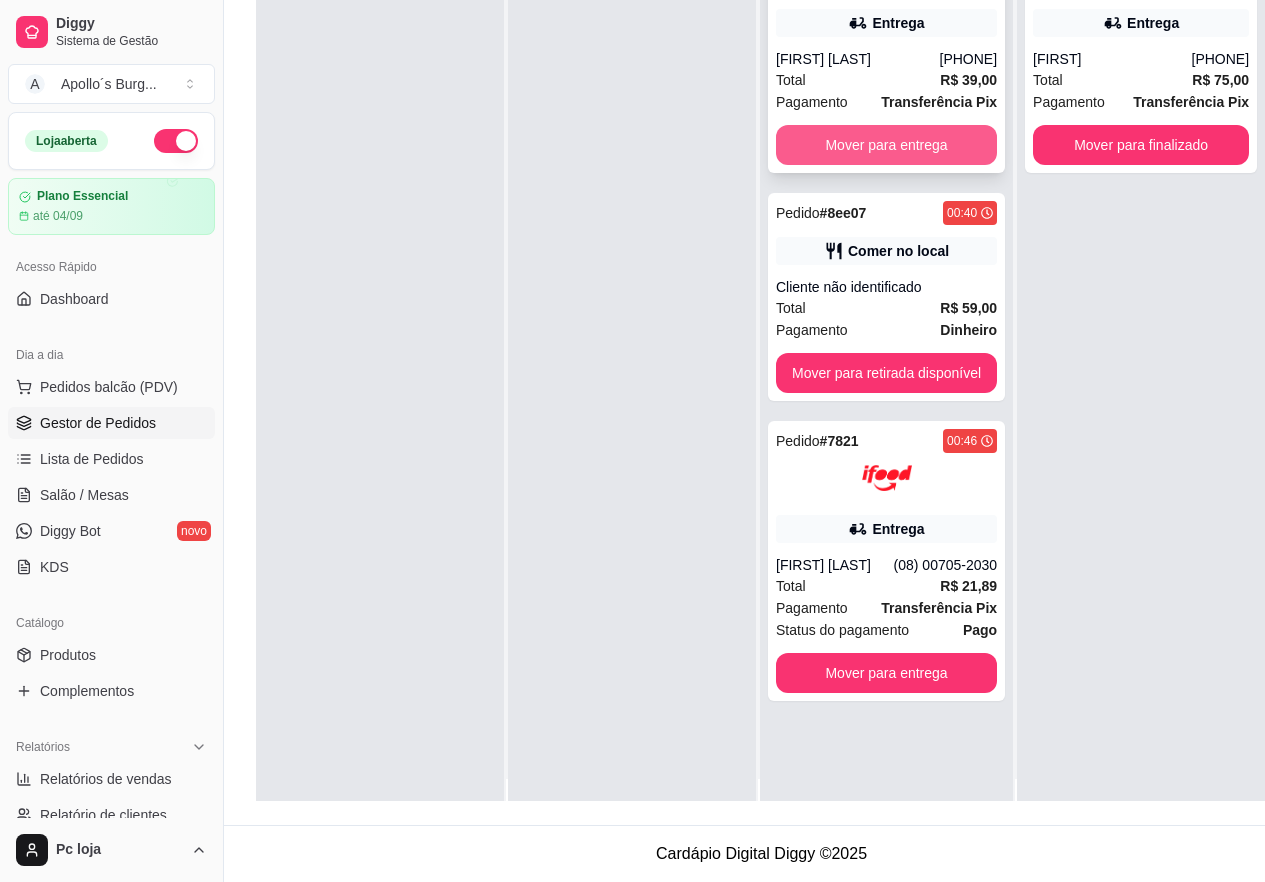 scroll, scrollTop: 0, scrollLeft: 0, axis: both 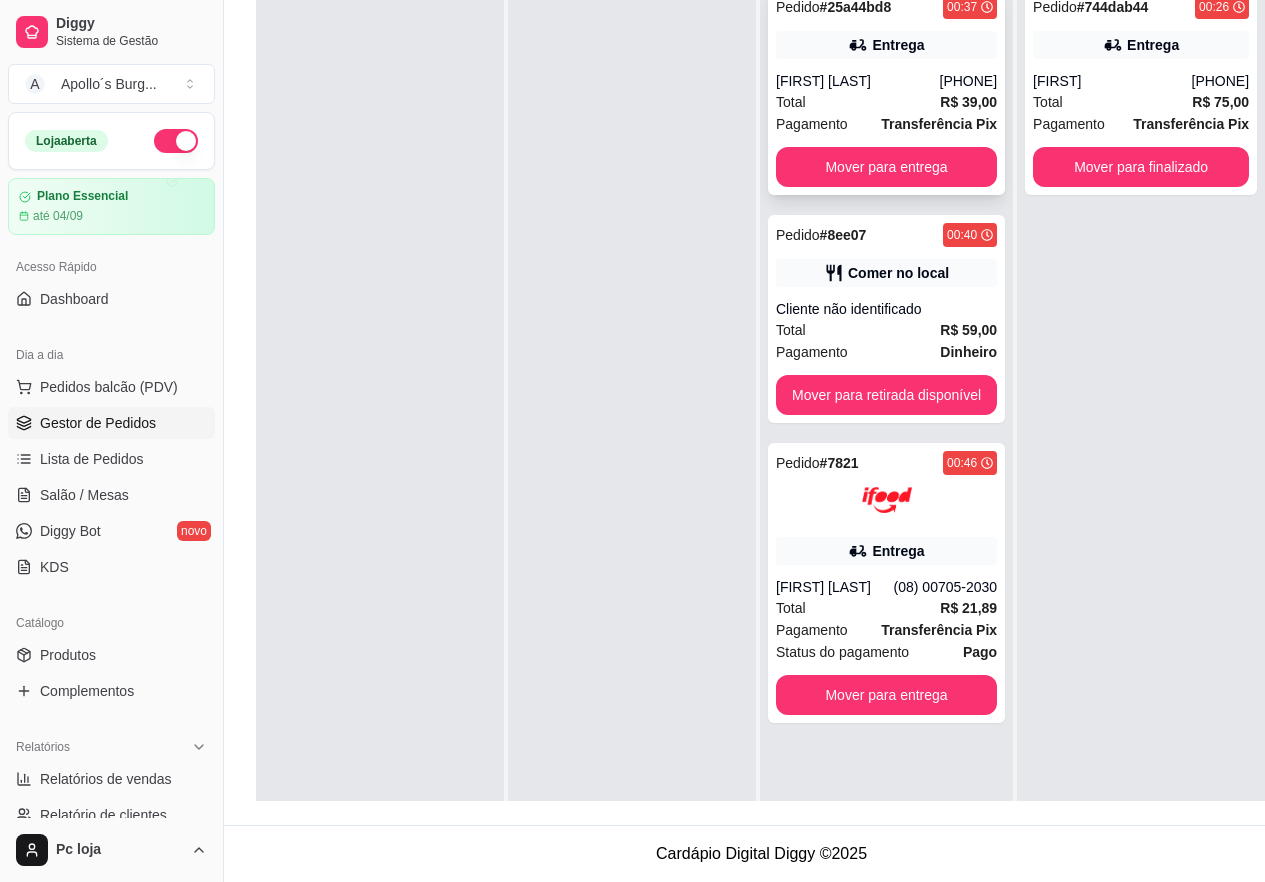 click on "[PHONE]" at bounding box center [969, 81] 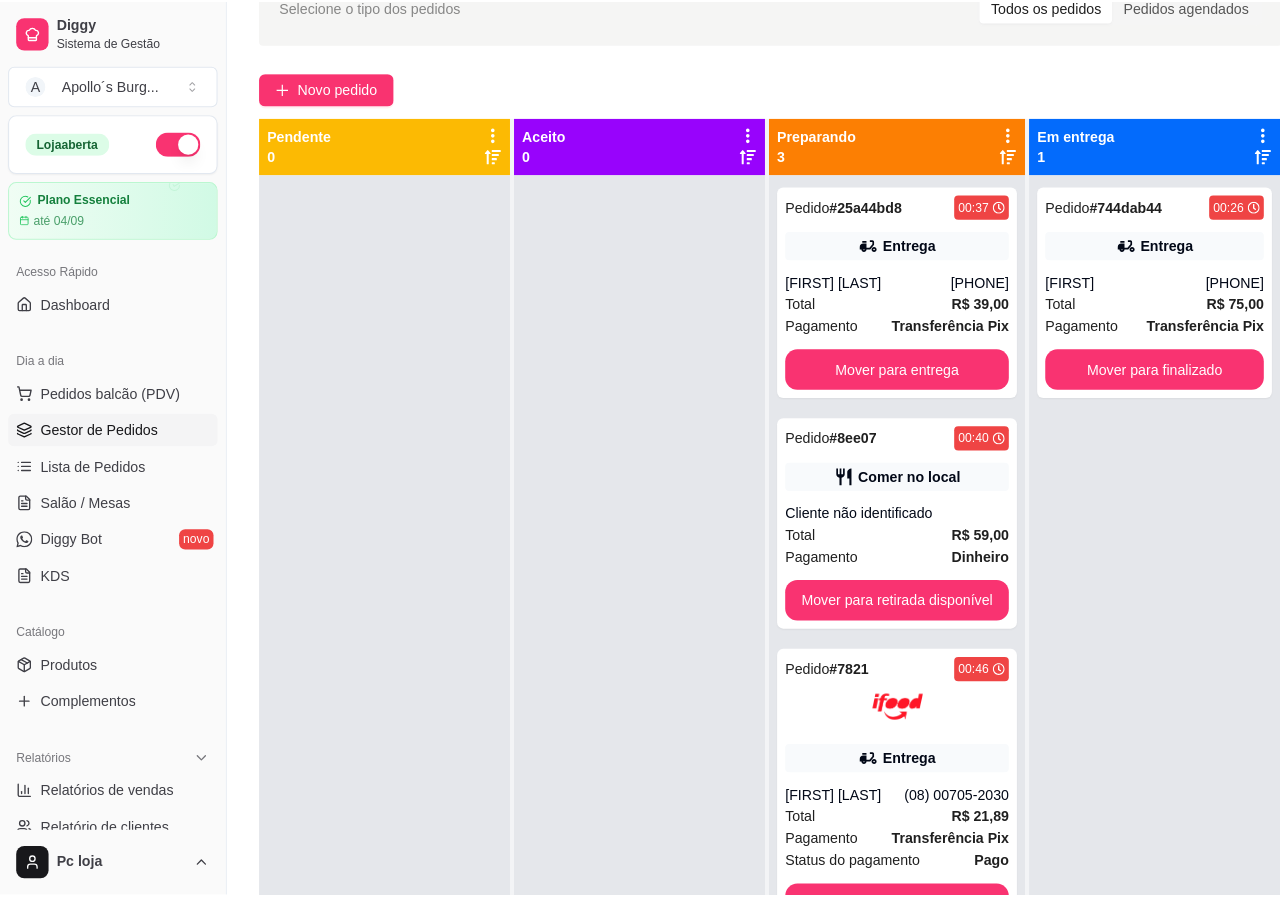 scroll, scrollTop: 105, scrollLeft: 0, axis: vertical 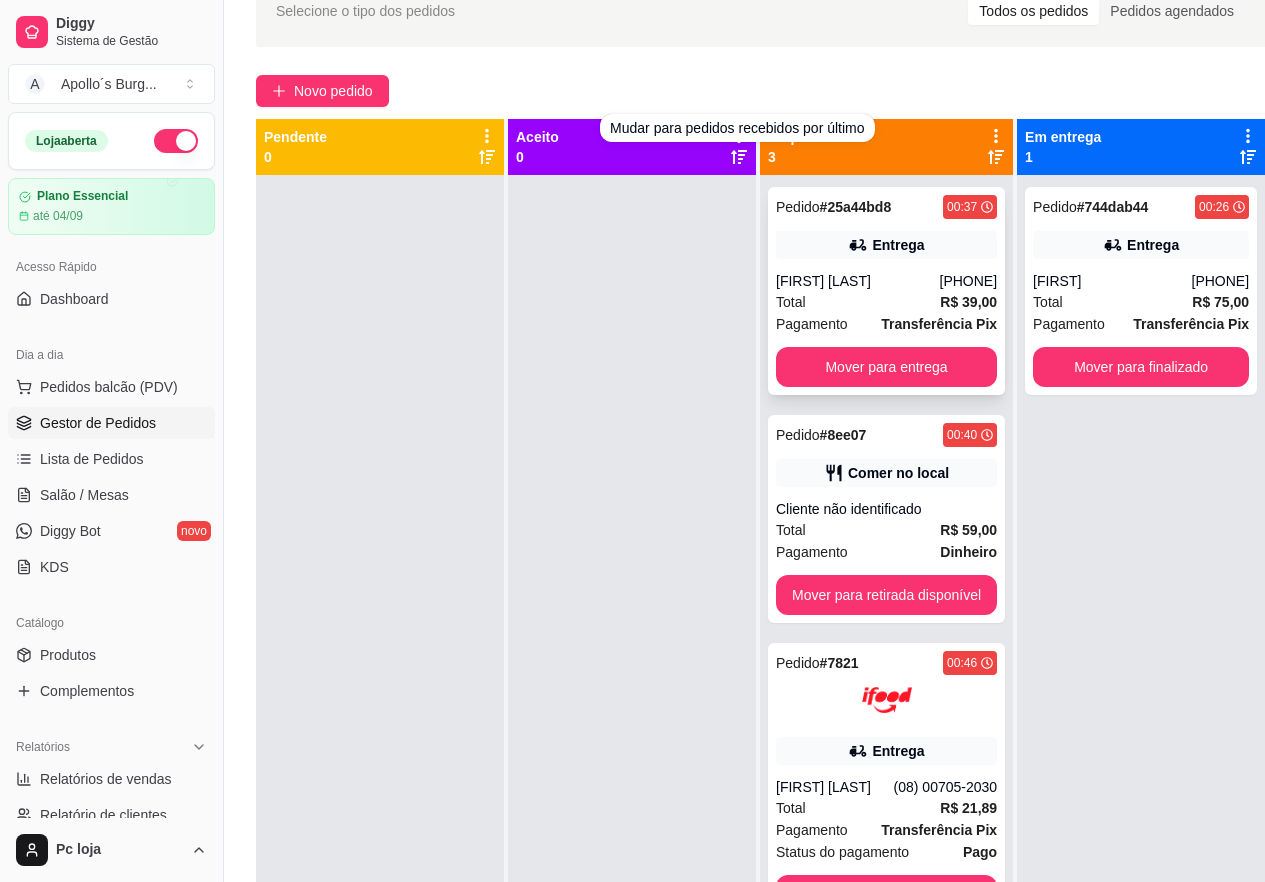click on "Entrega" at bounding box center [886, 245] 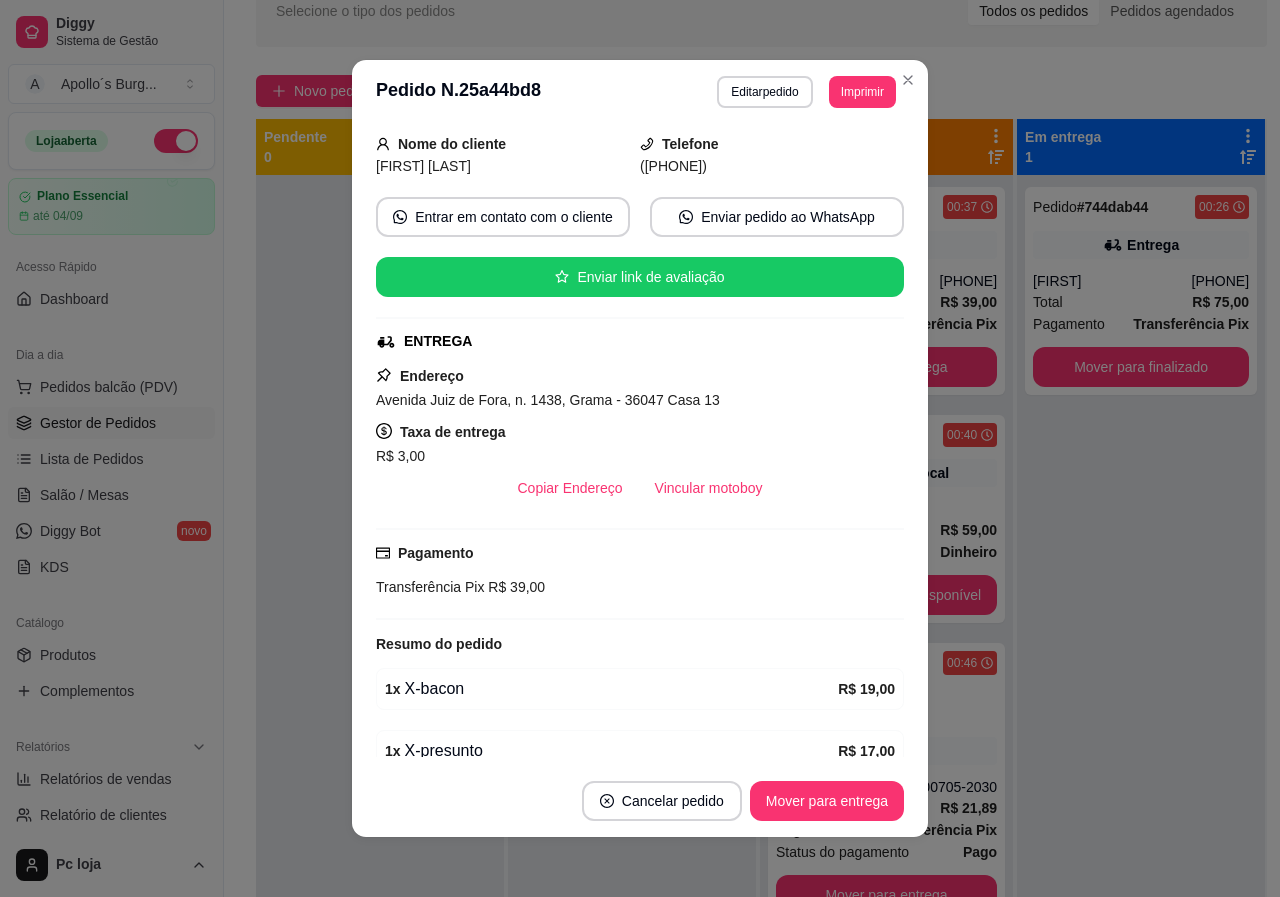 scroll, scrollTop: 214, scrollLeft: 0, axis: vertical 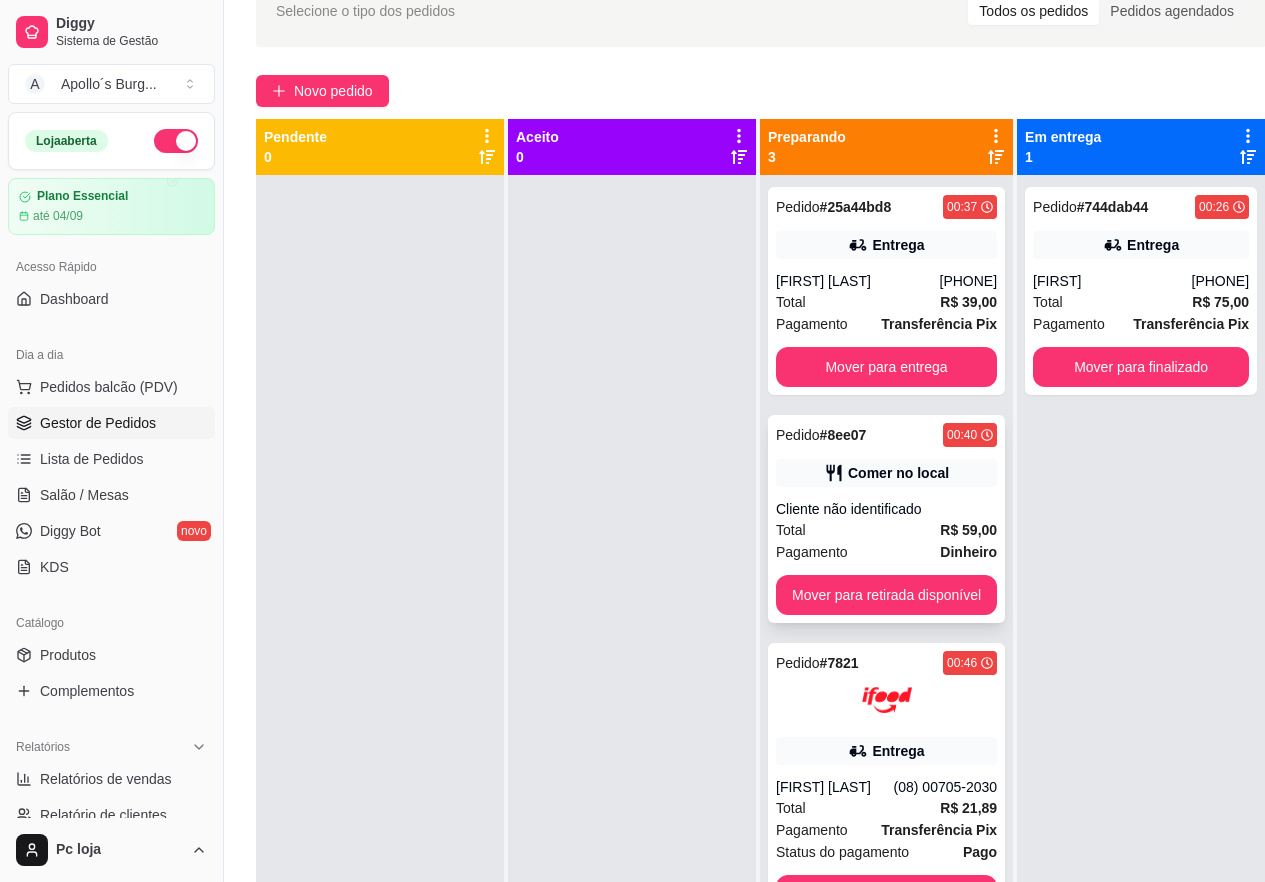 click on "Comer no local" at bounding box center [898, 473] 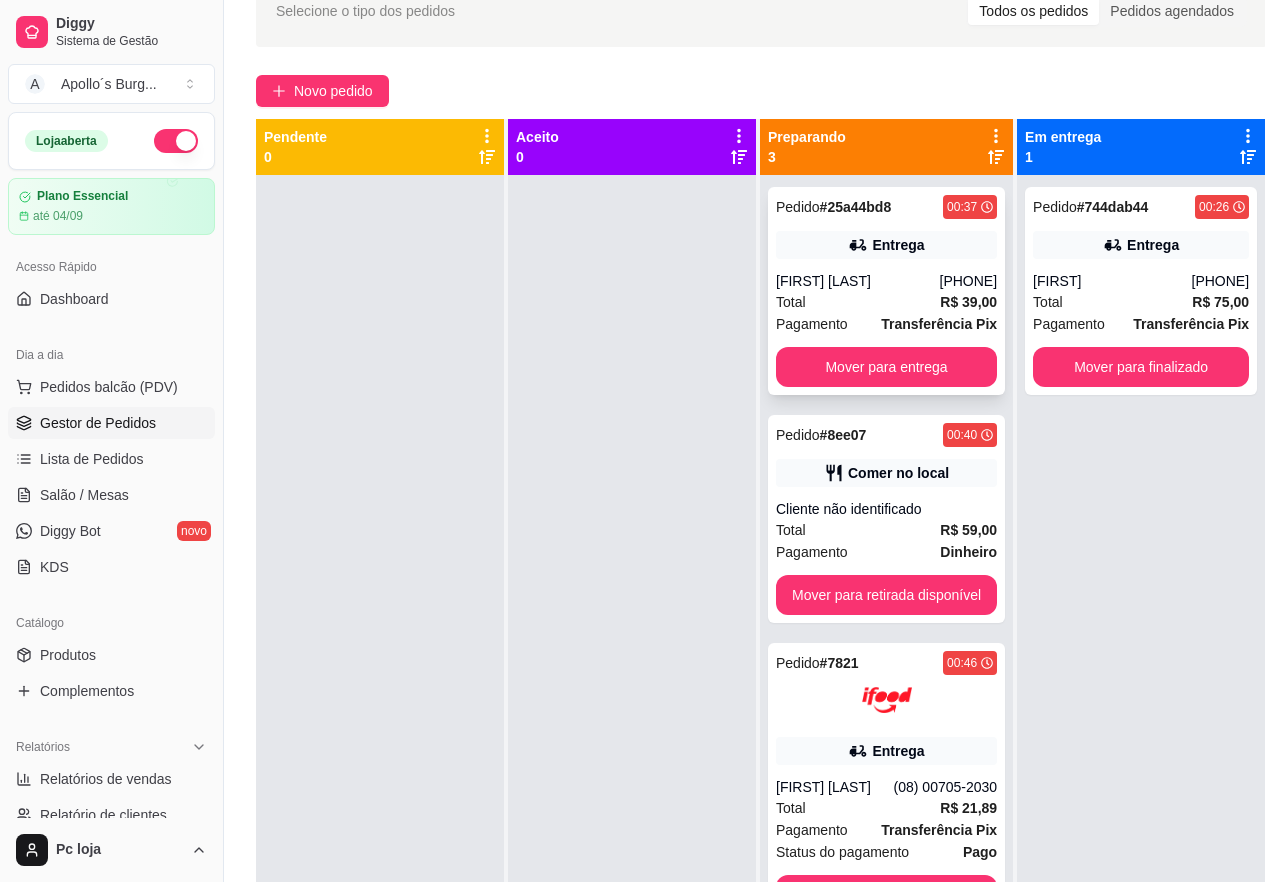 click on "Total R$ 39,00" at bounding box center [886, 302] 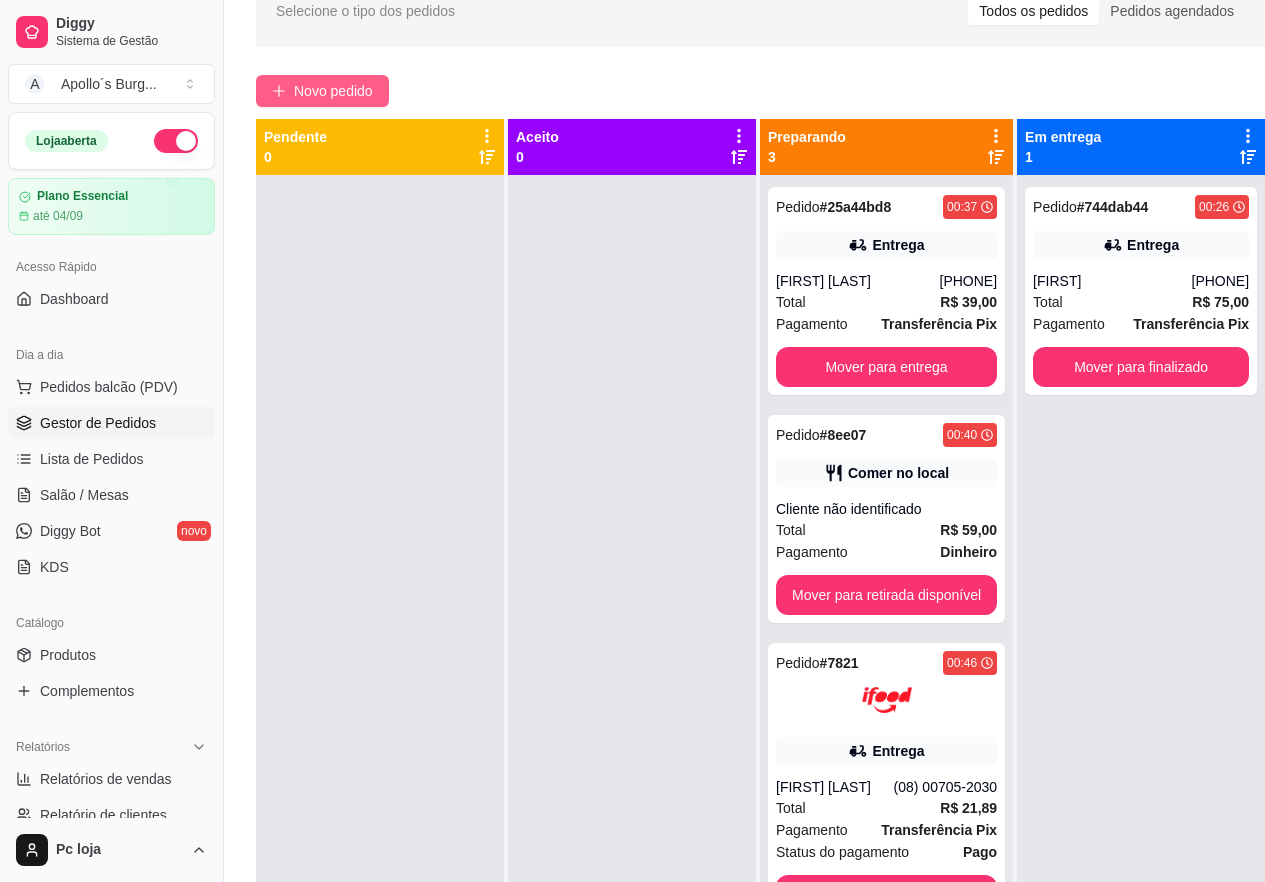 click on "Novo pedido" at bounding box center (322, 91) 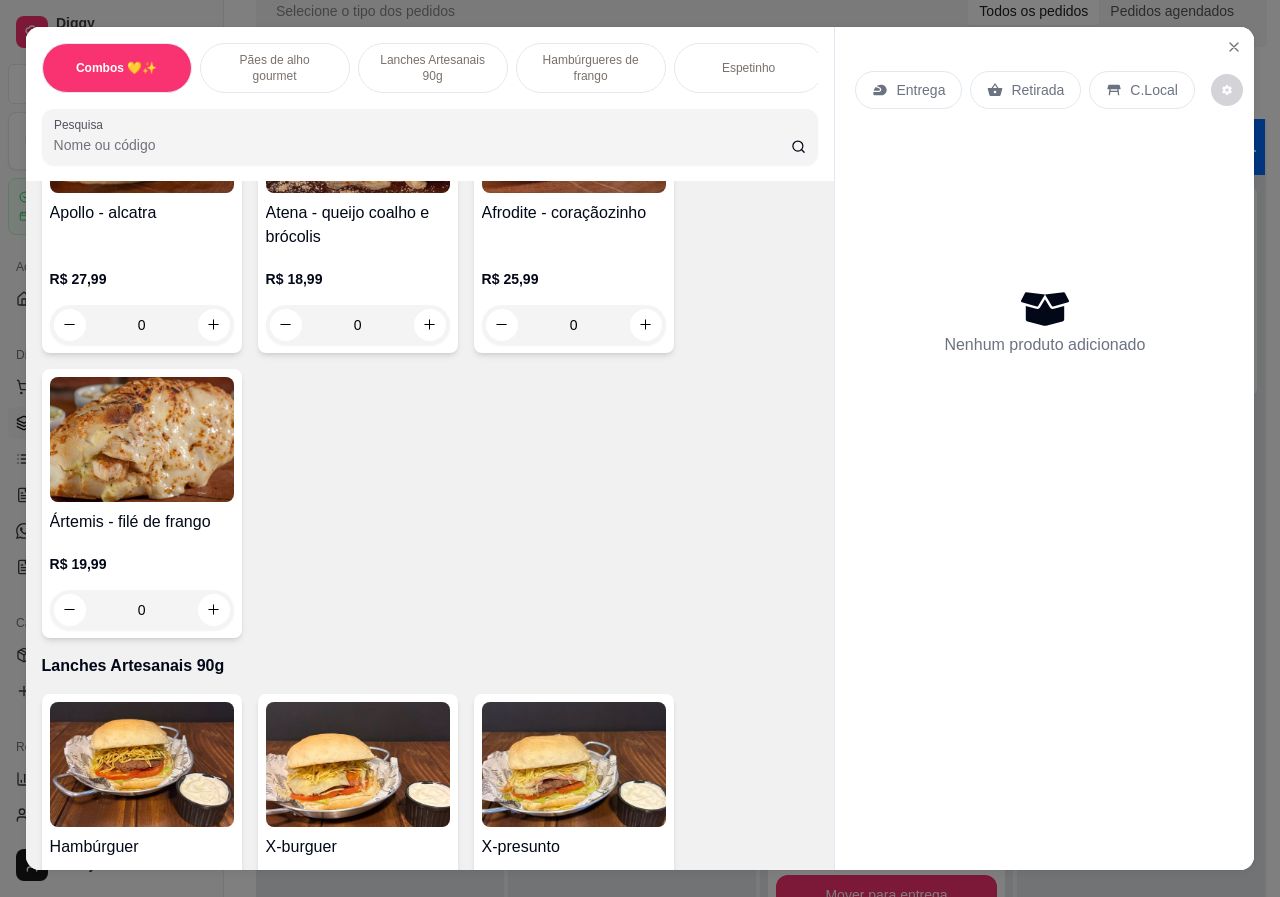 scroll, scrollTop: 900, scrollLeft: 0, axis: vertical 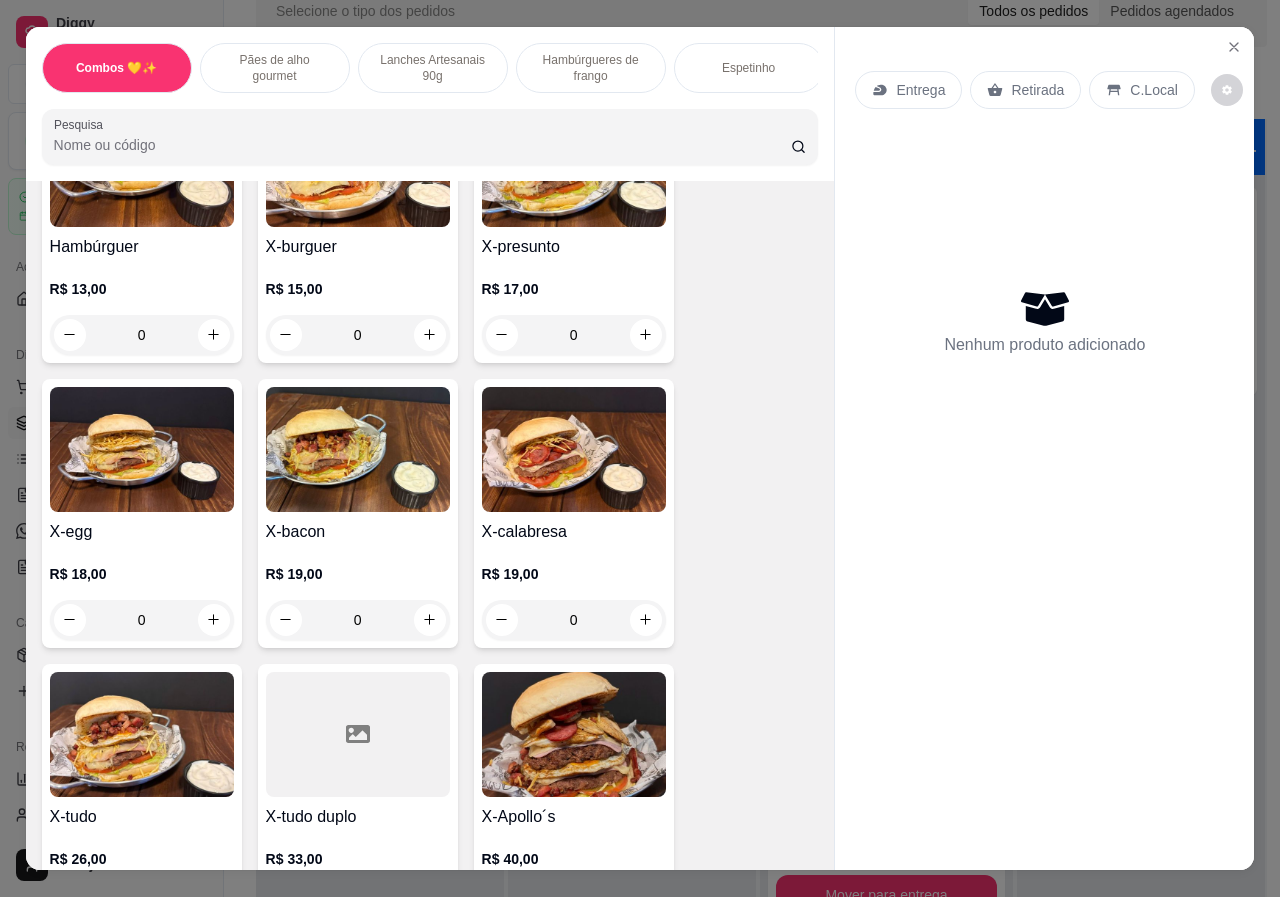 click on "0" at bounding box center [358, 620] 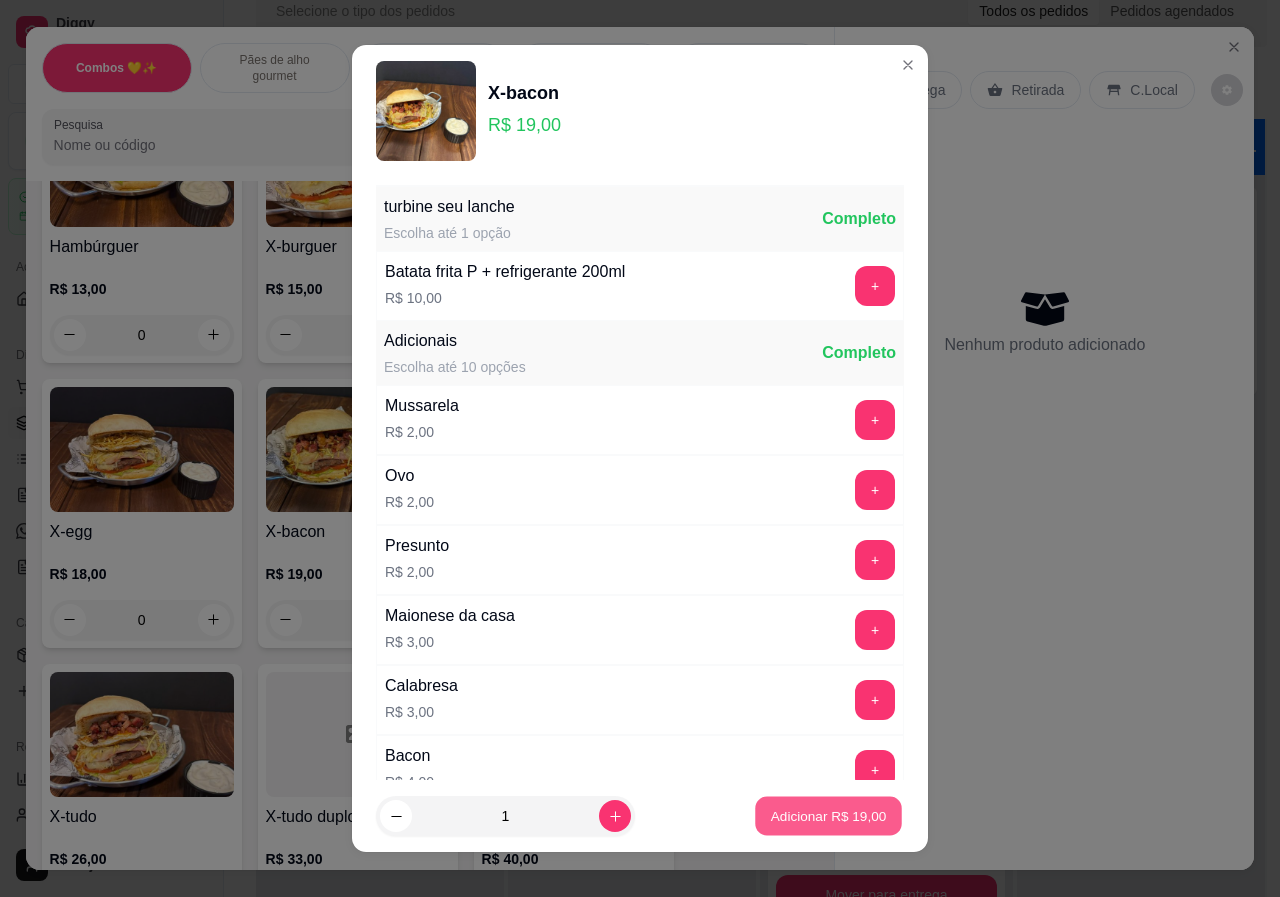 click on "Adicionar   R$ 19,00" at bounding box center (829, 815) 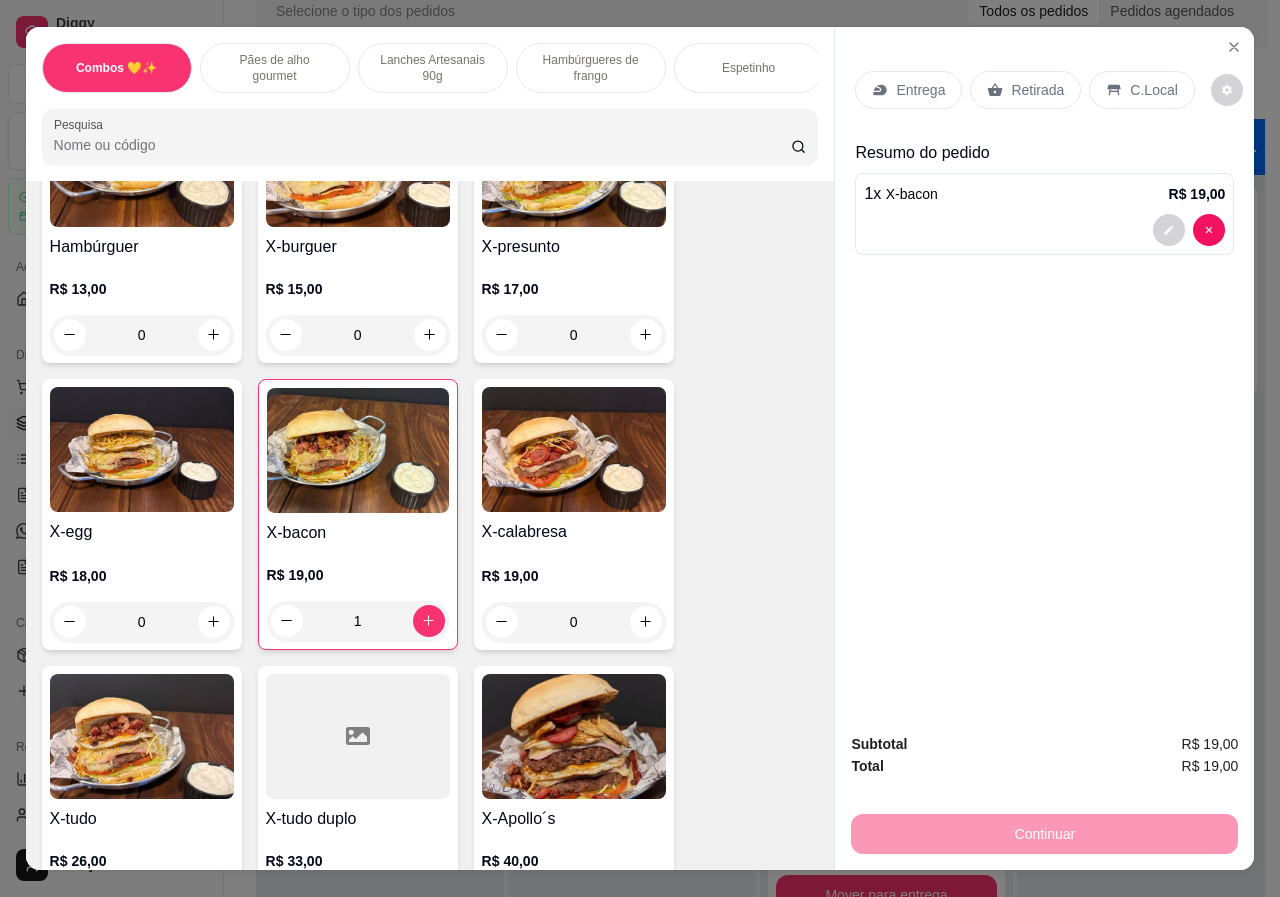 click on "Retirada" at bounding box center [1025, 90] 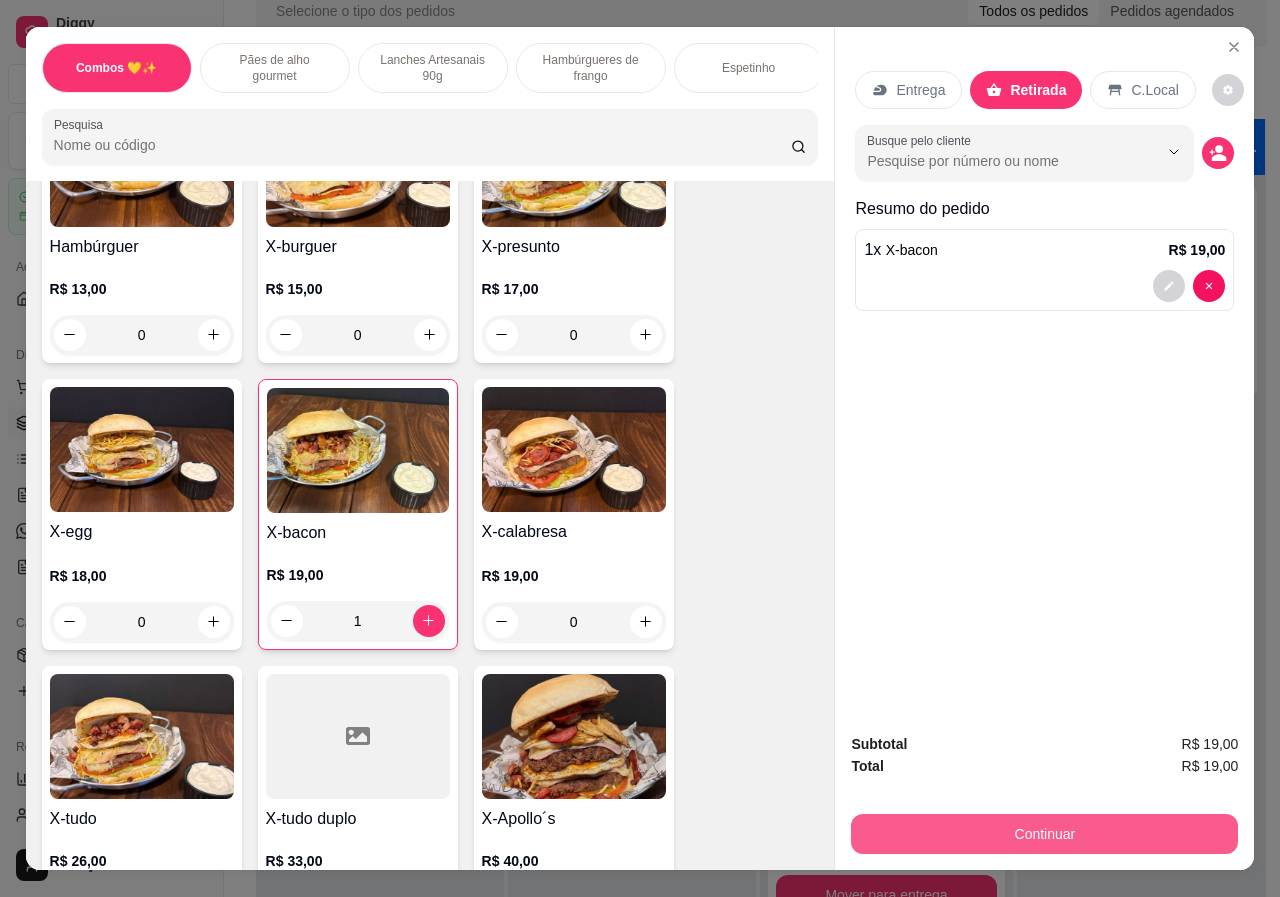 click on "Continuar" at bounding box center (1044, 834) 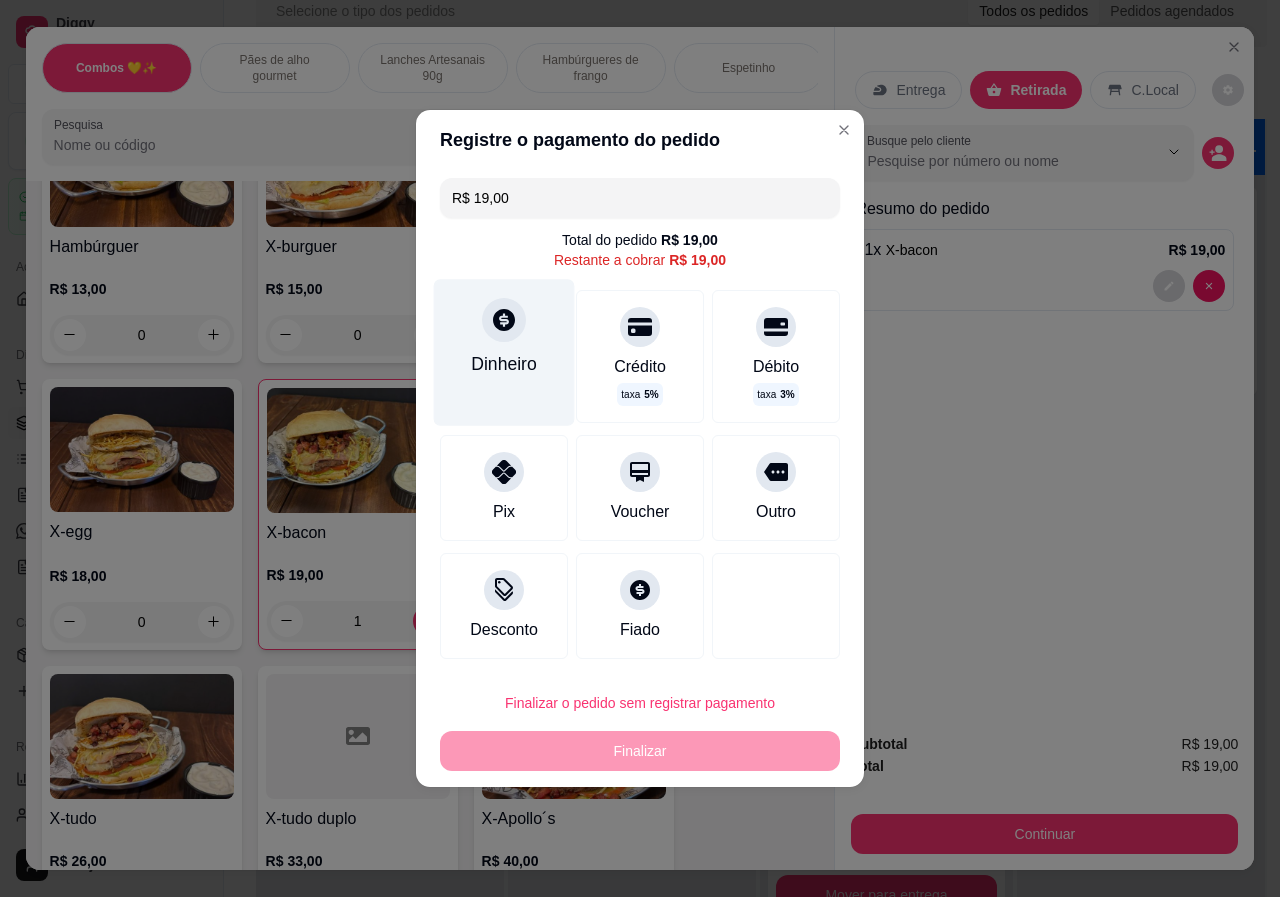 click on "Dinheiro" at bounding box center (504, 364) 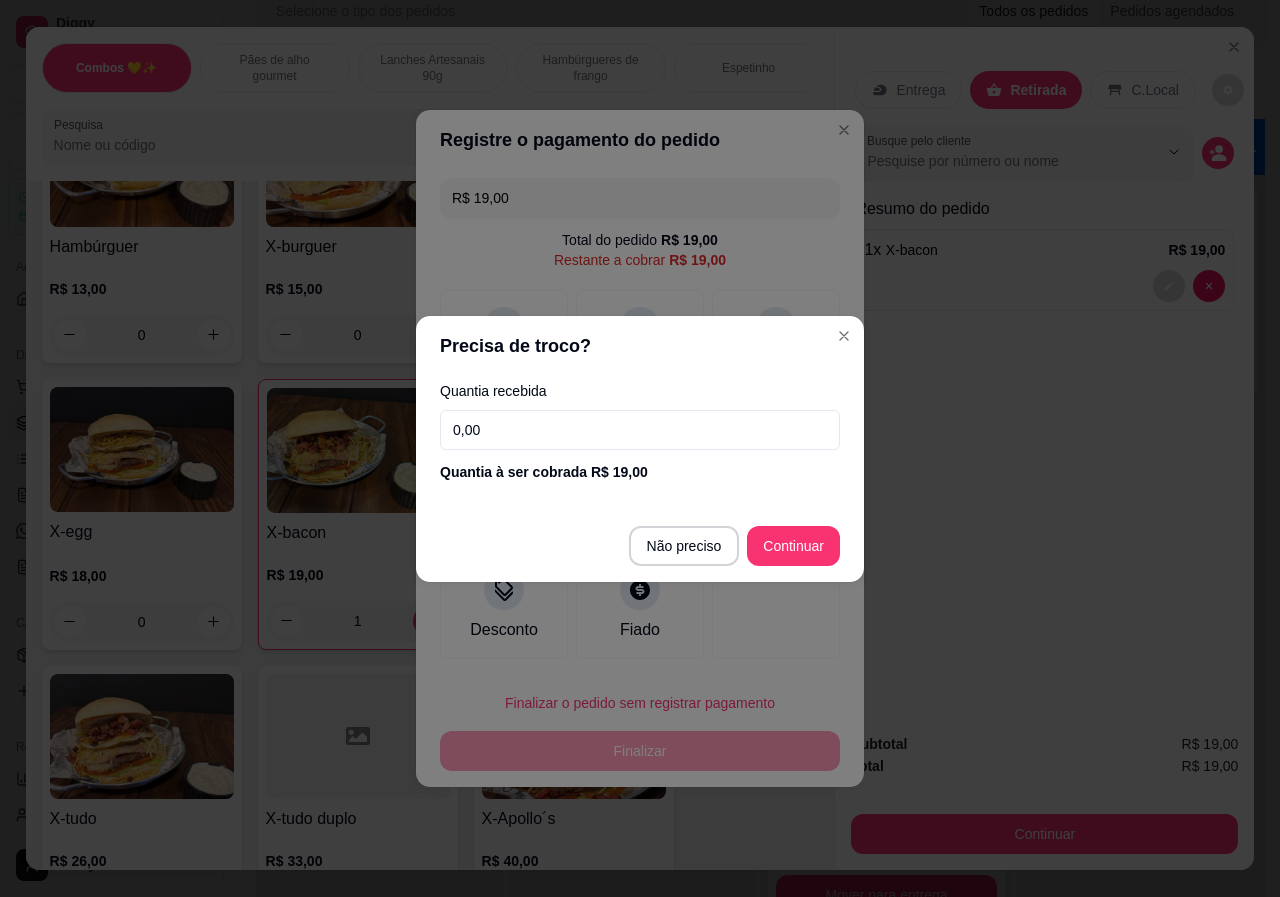 click on "0,00" at bounding box center [640, 430] 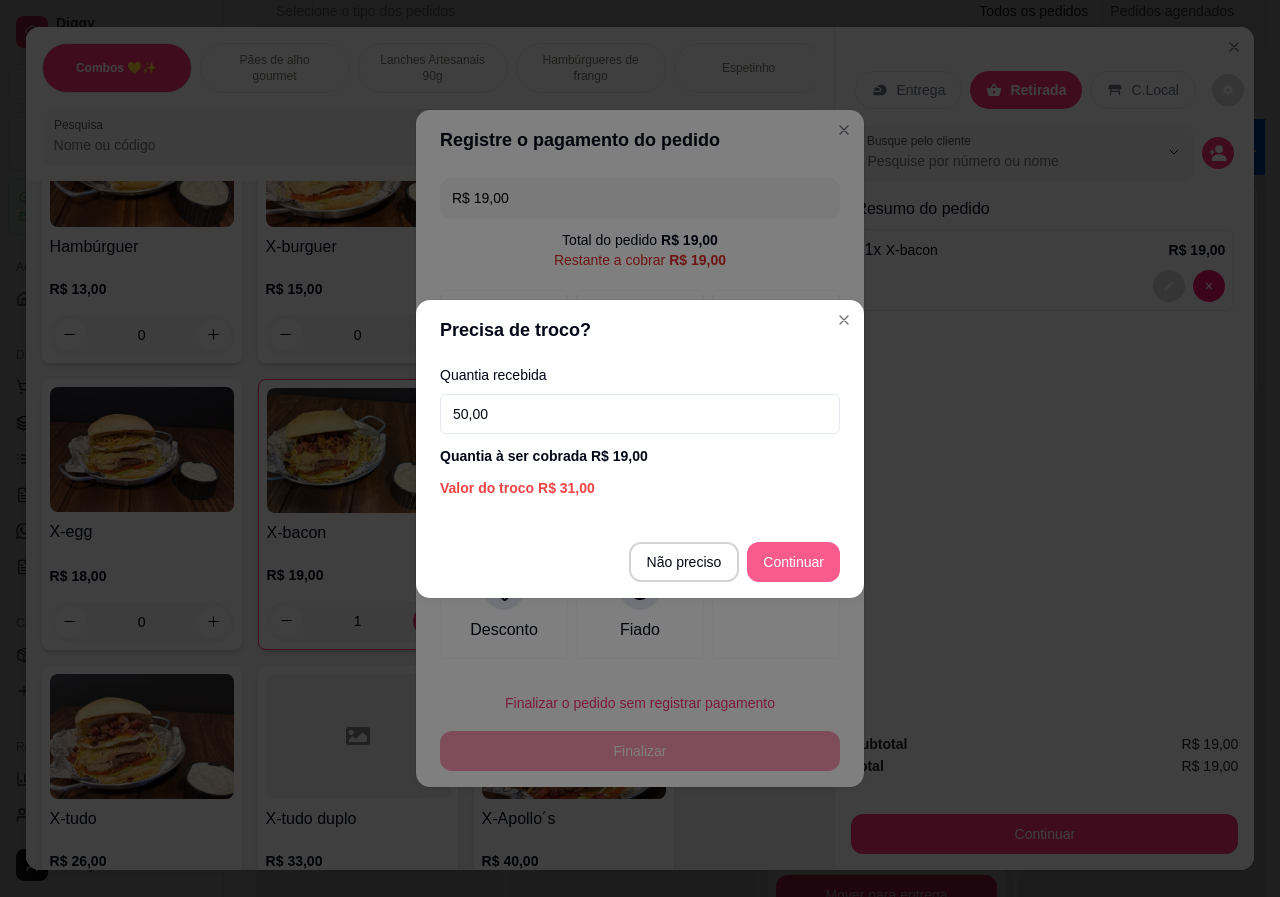 type on "50,00" 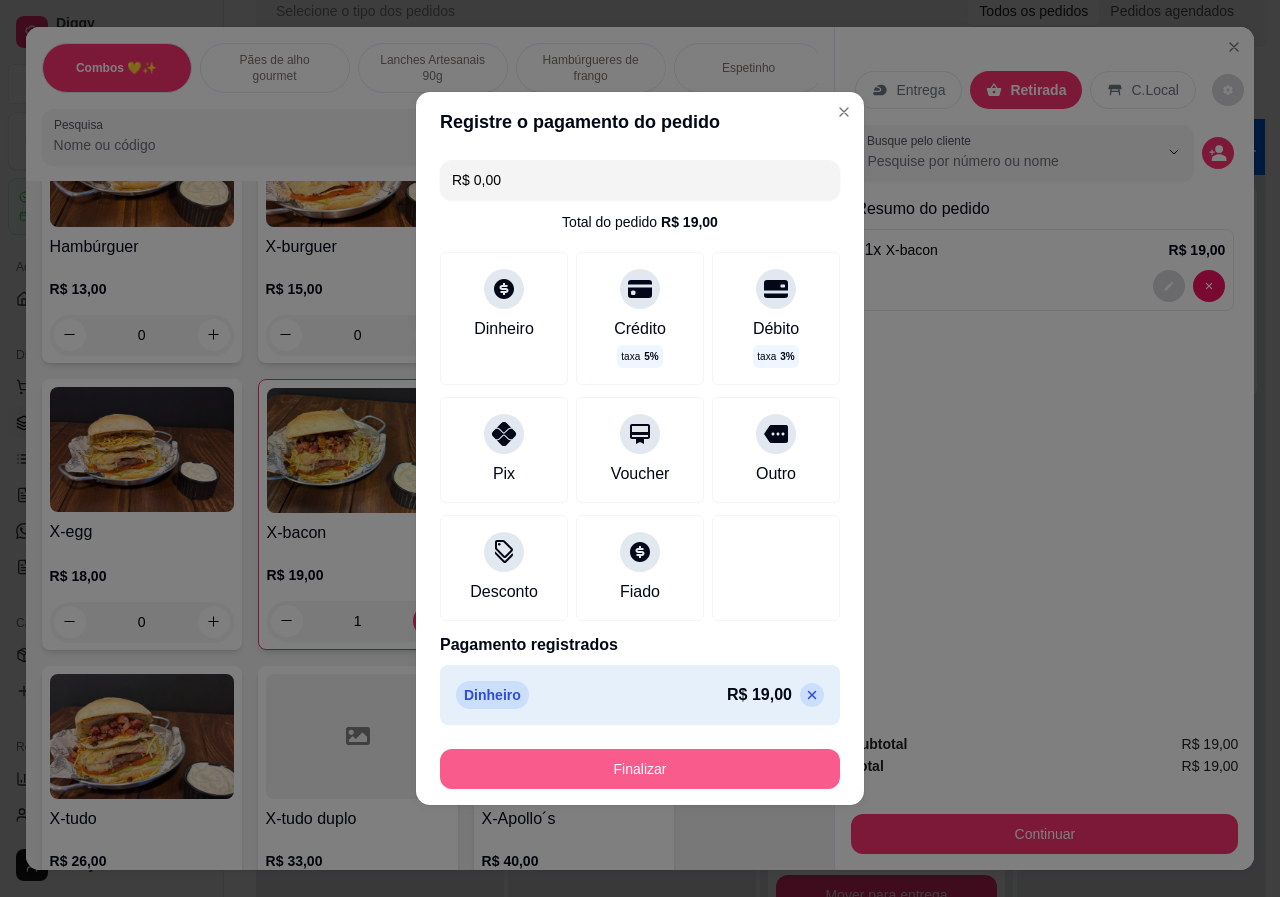 click on "Finalizar" at bounding box center (640, 769) 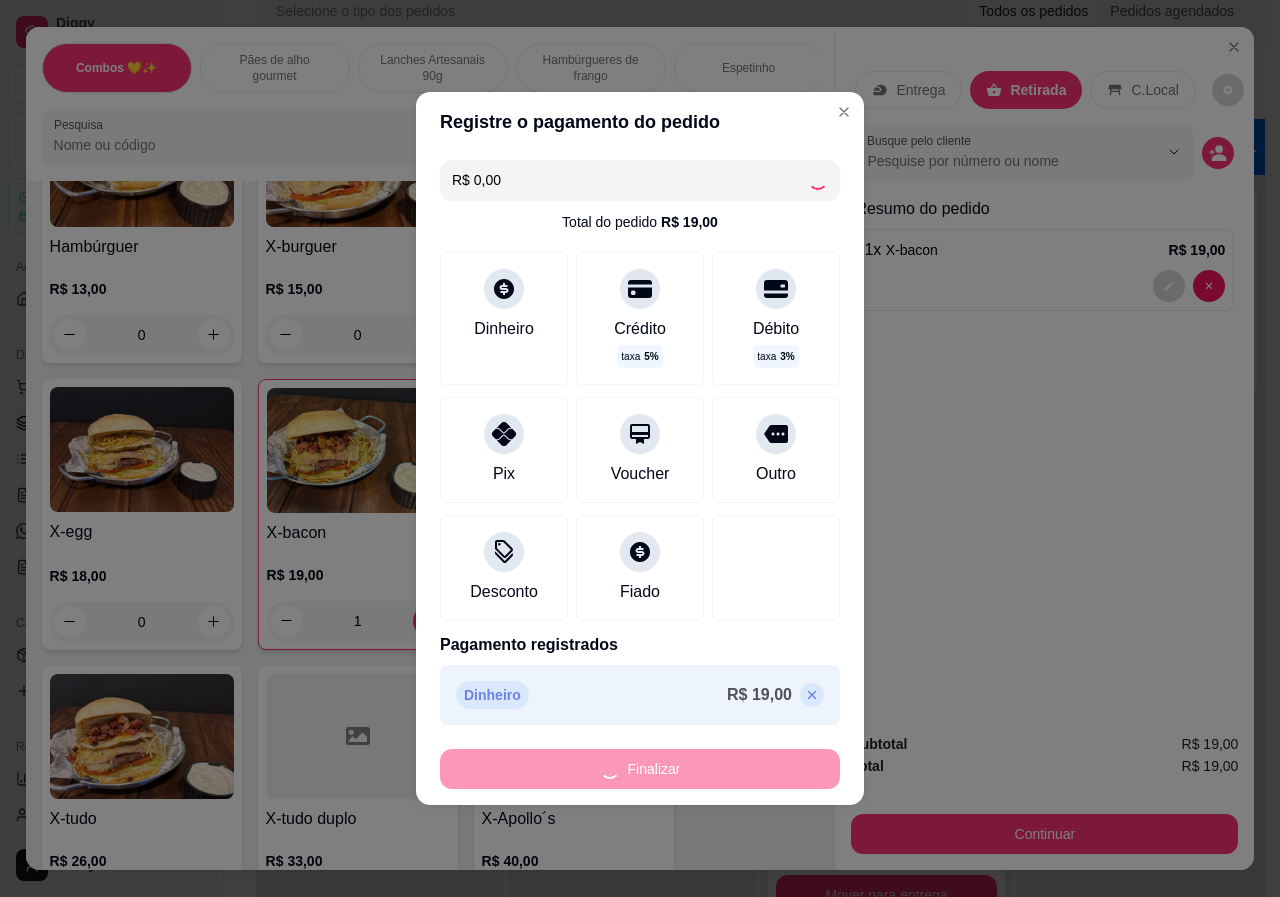 type on "0" 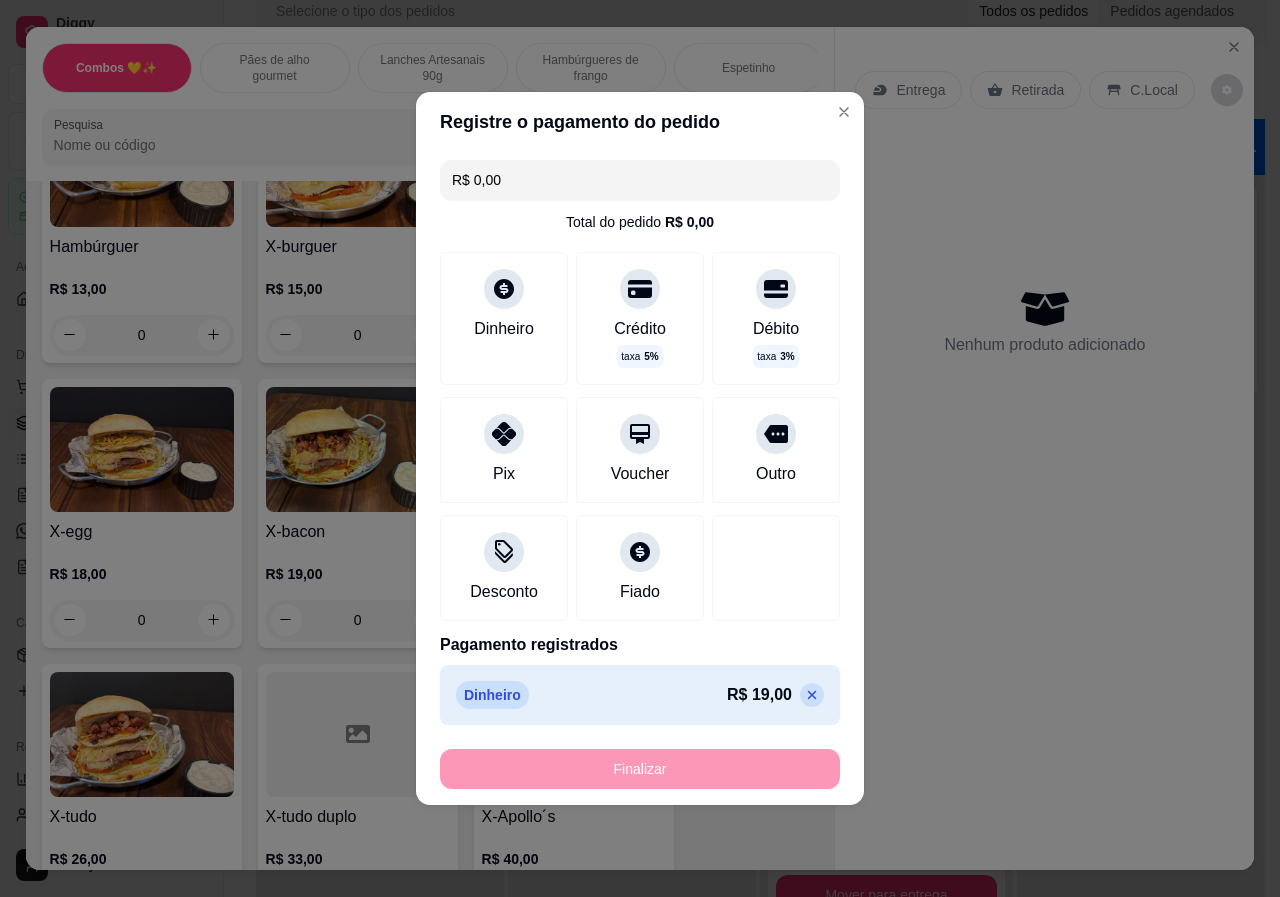 type on "-R$ 19,00" 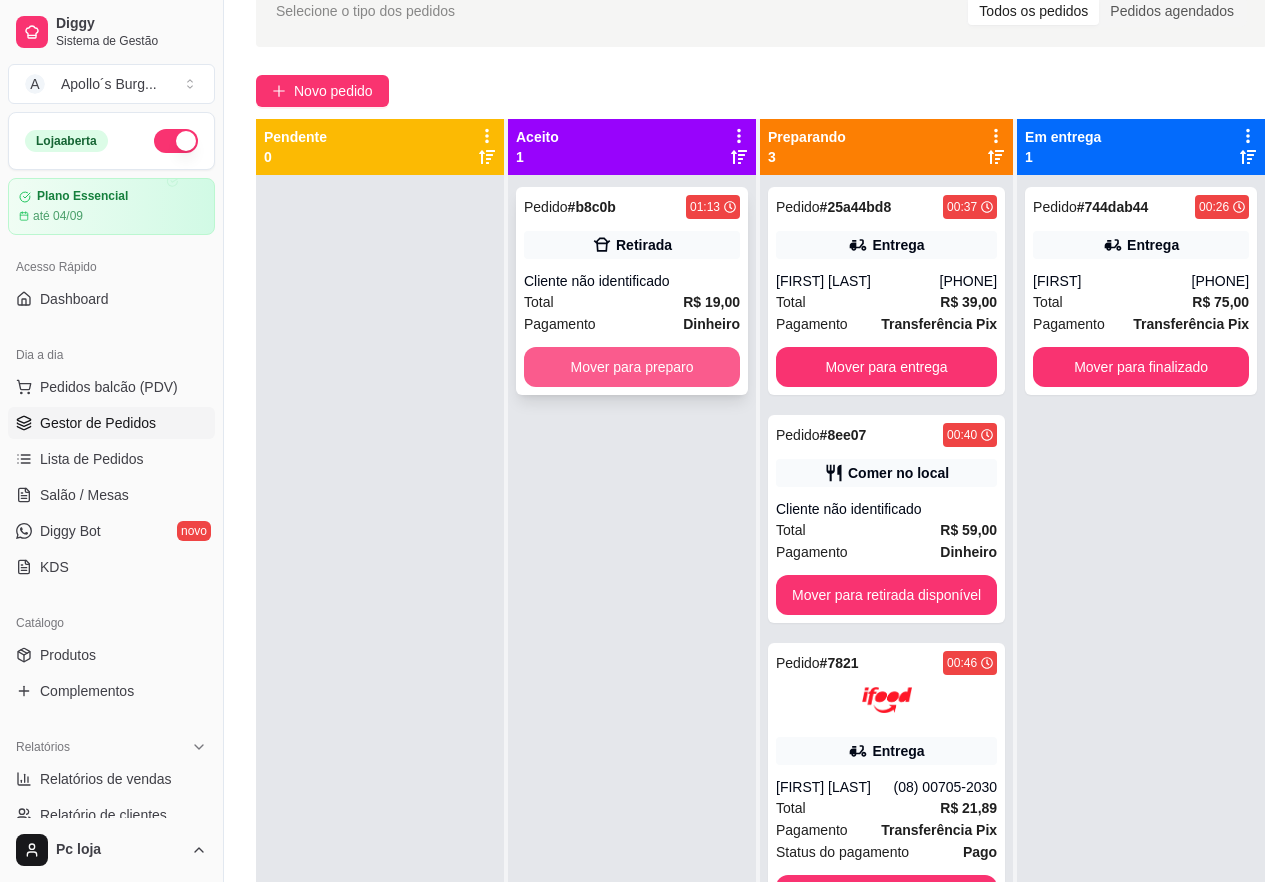 click on "Mover para preparo" at bounding box center (632, 367) 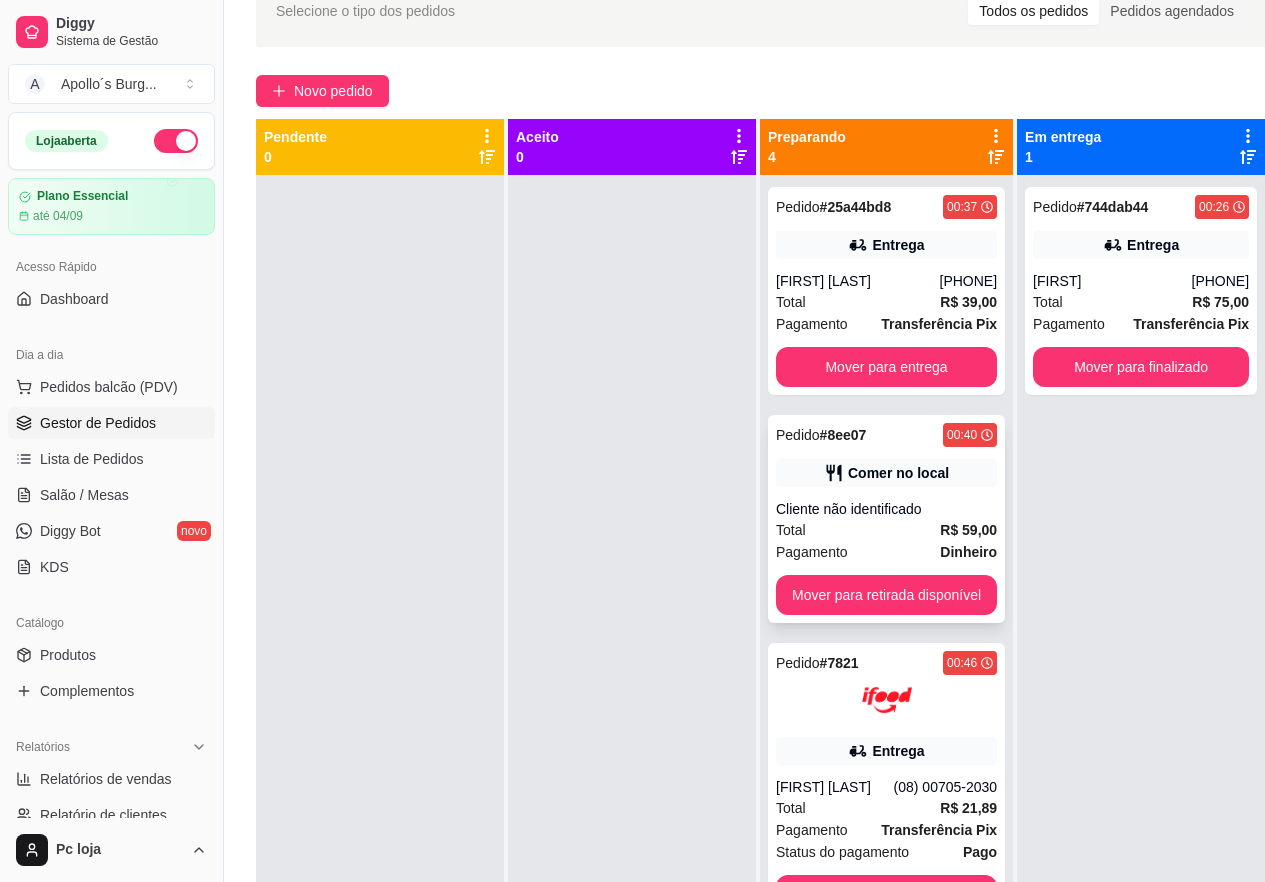 click on "Total R$ 59,00" at bounding box center [886, 530] 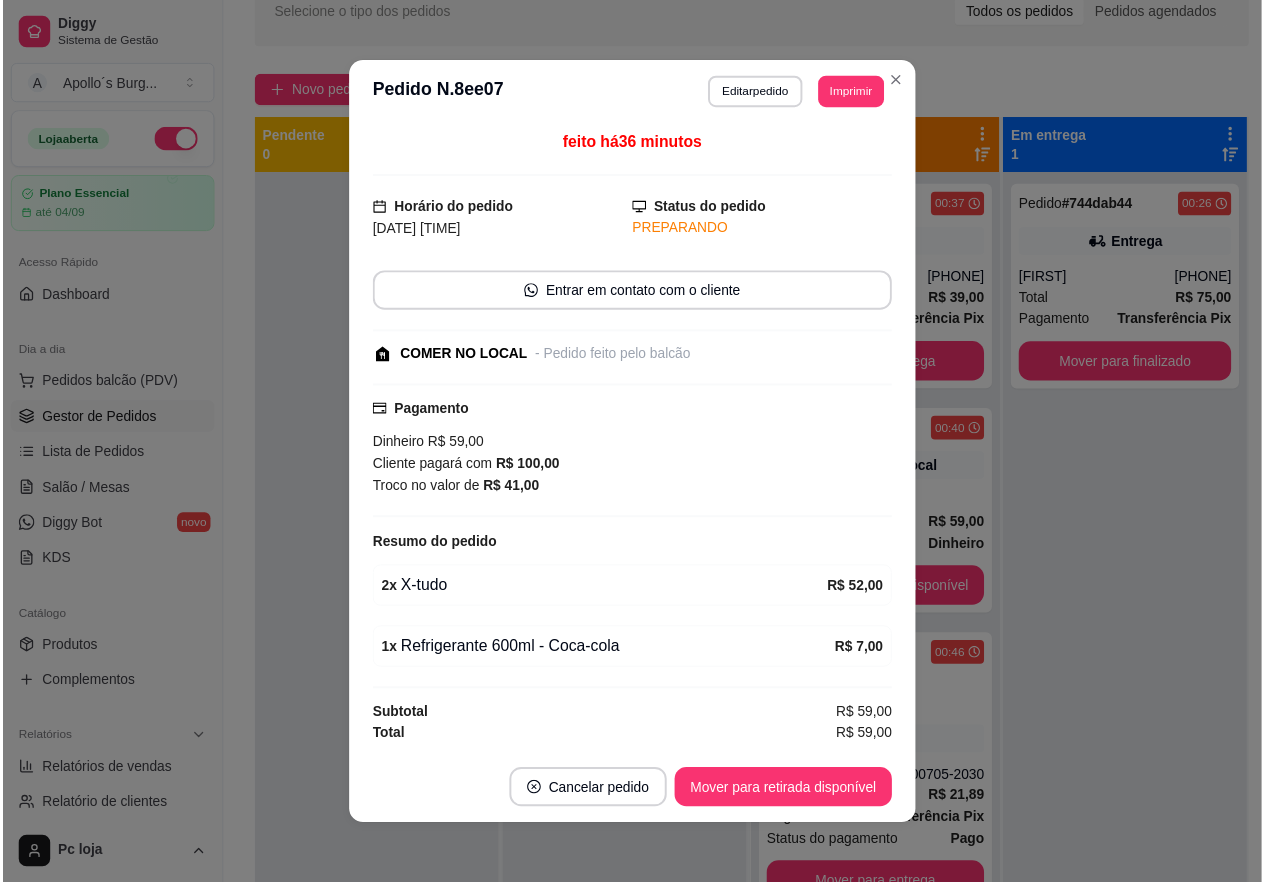 scroll, scrollTop: 3, scrollLeft: 0, axis: vertical 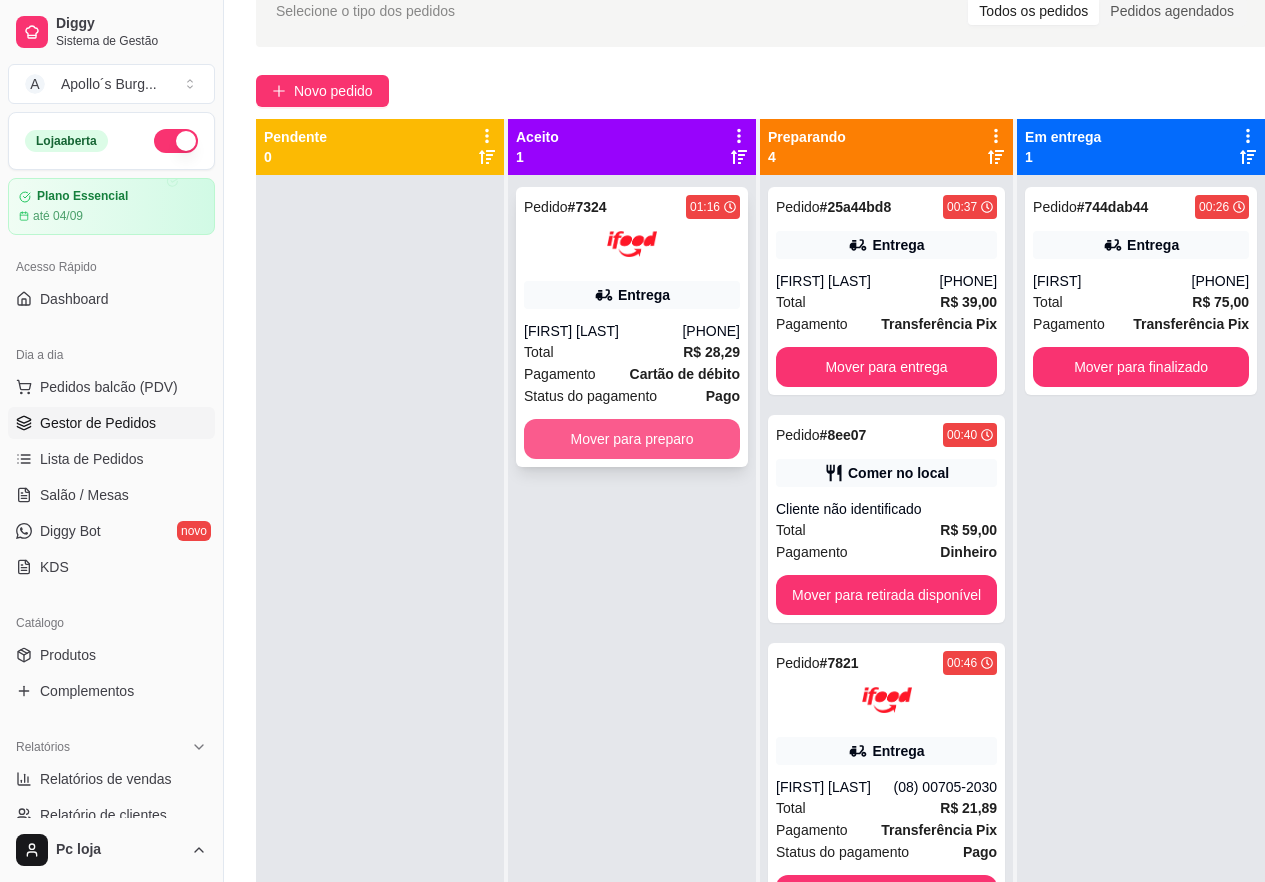 click on "Mover para preparo" at bounding box center (632, 439) 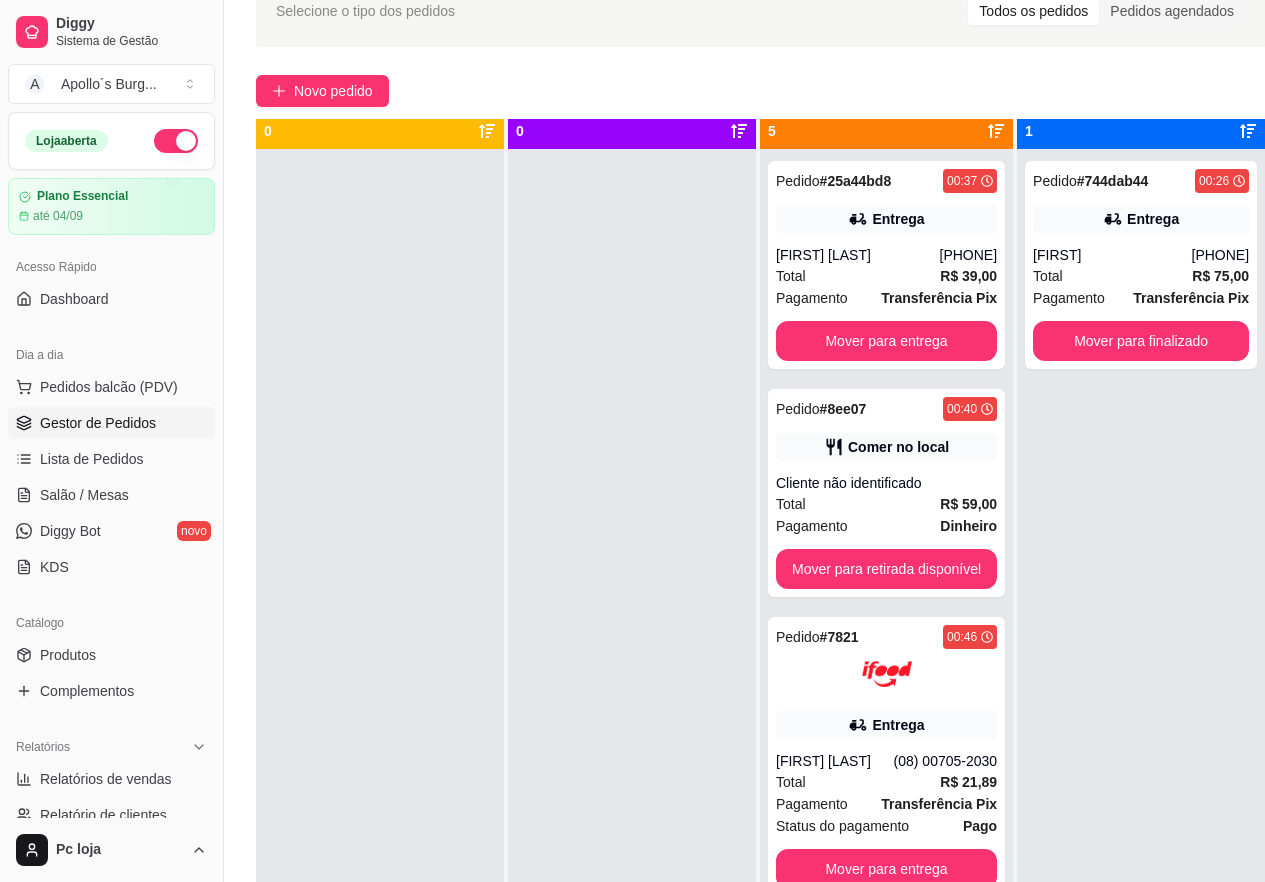 scroll, scrollTop: 56, scrollLeft: 0, axis: vertical 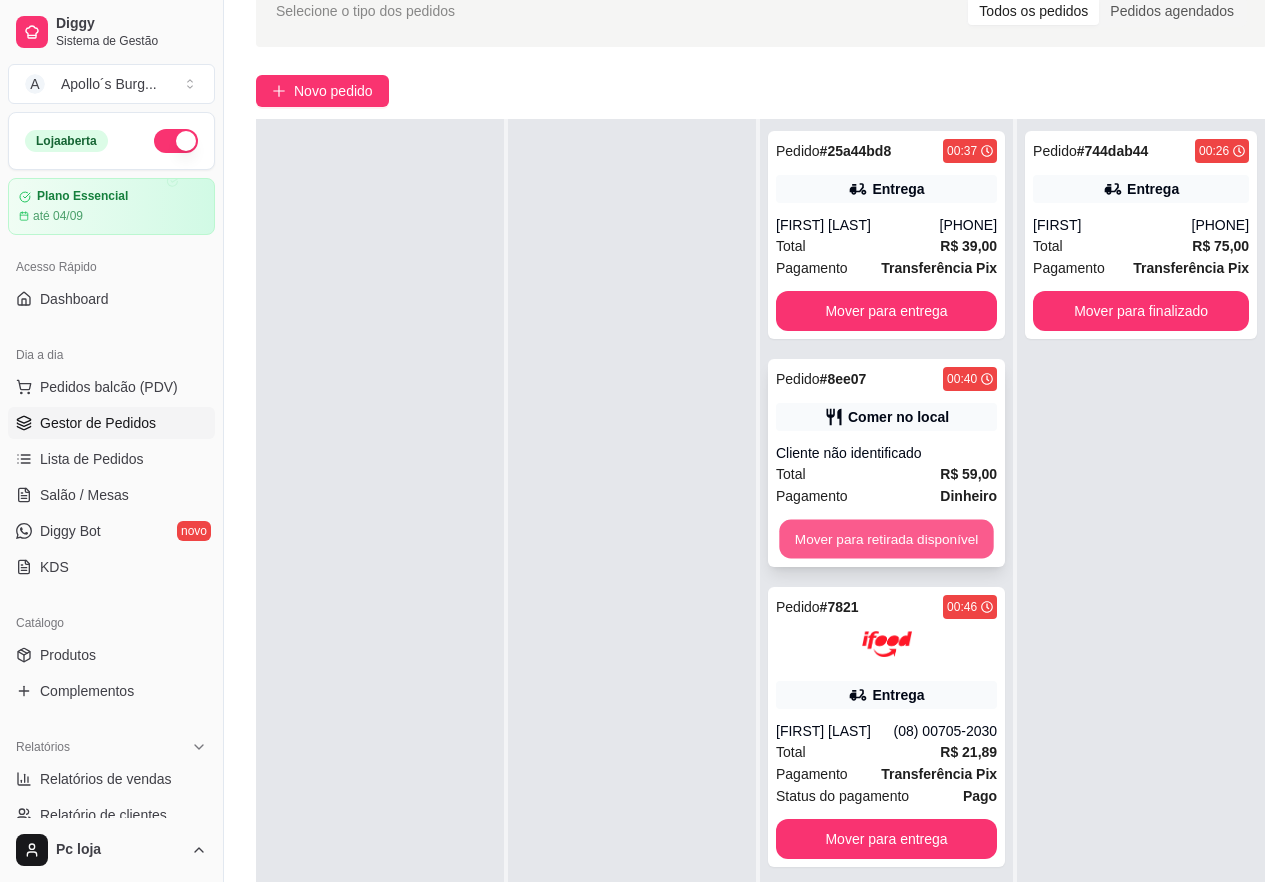click on "Mover para retirada disponível" at bounding box center [886, 539] 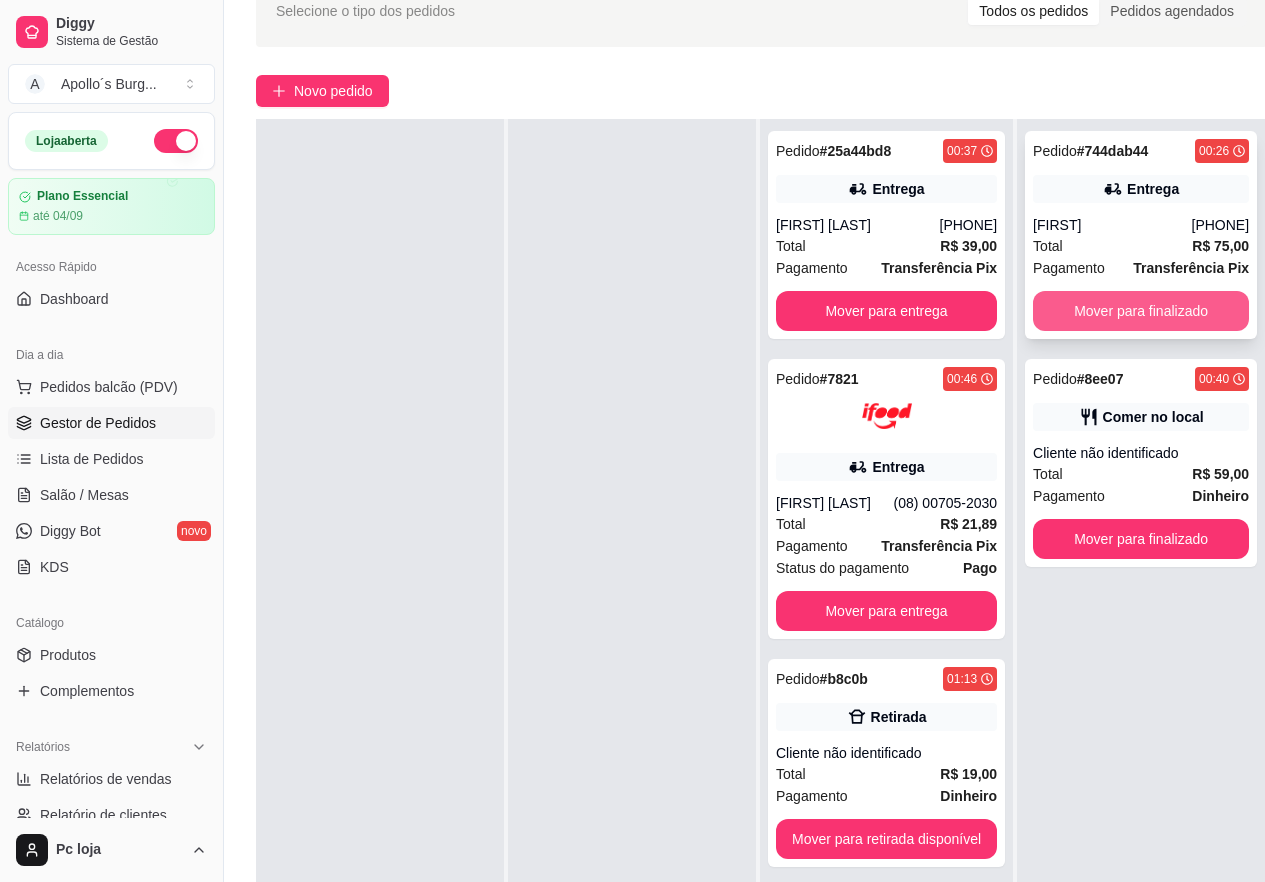 click on "Mover para finalizado" at bounding box center (1141, 311) 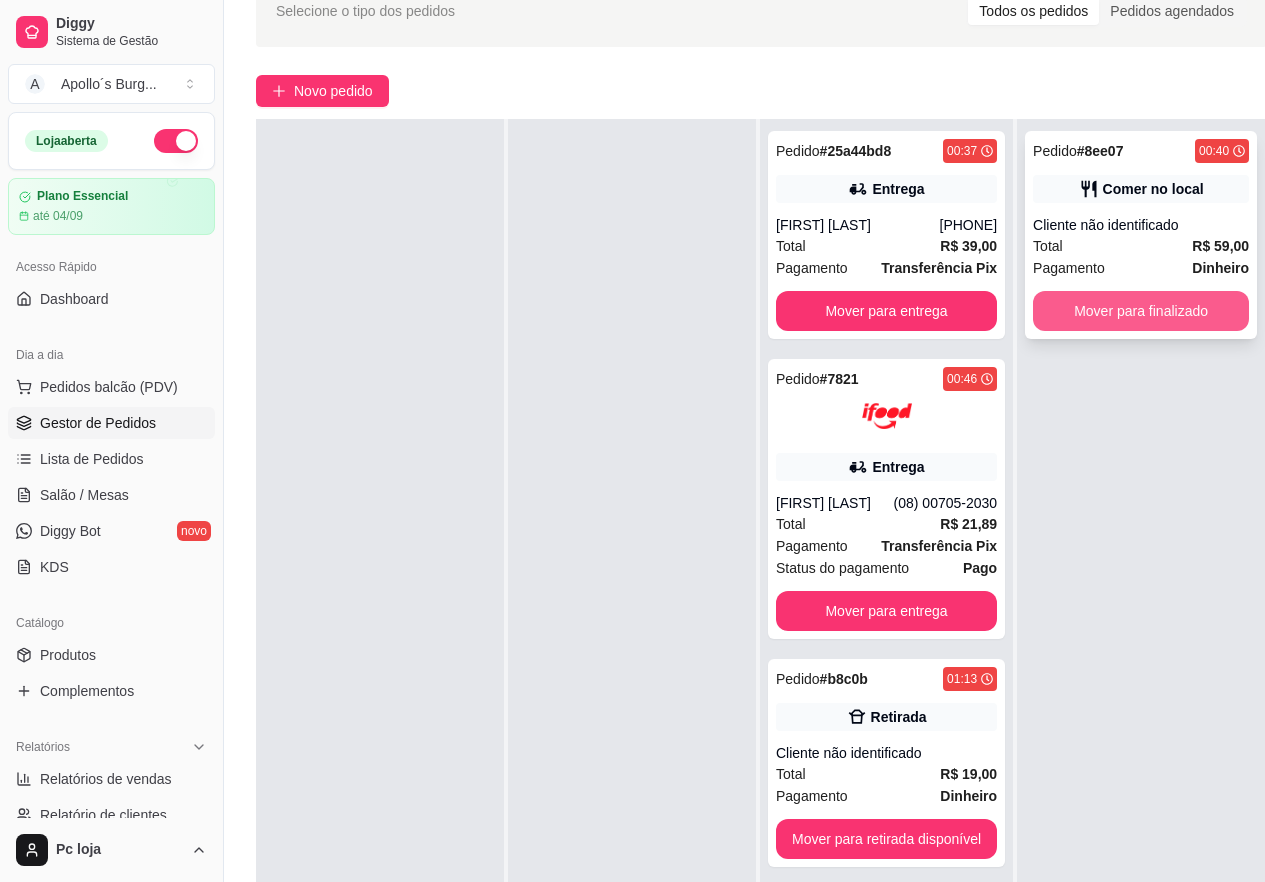 click on "Mover para finalizado" at bounding box center [1141, 311] 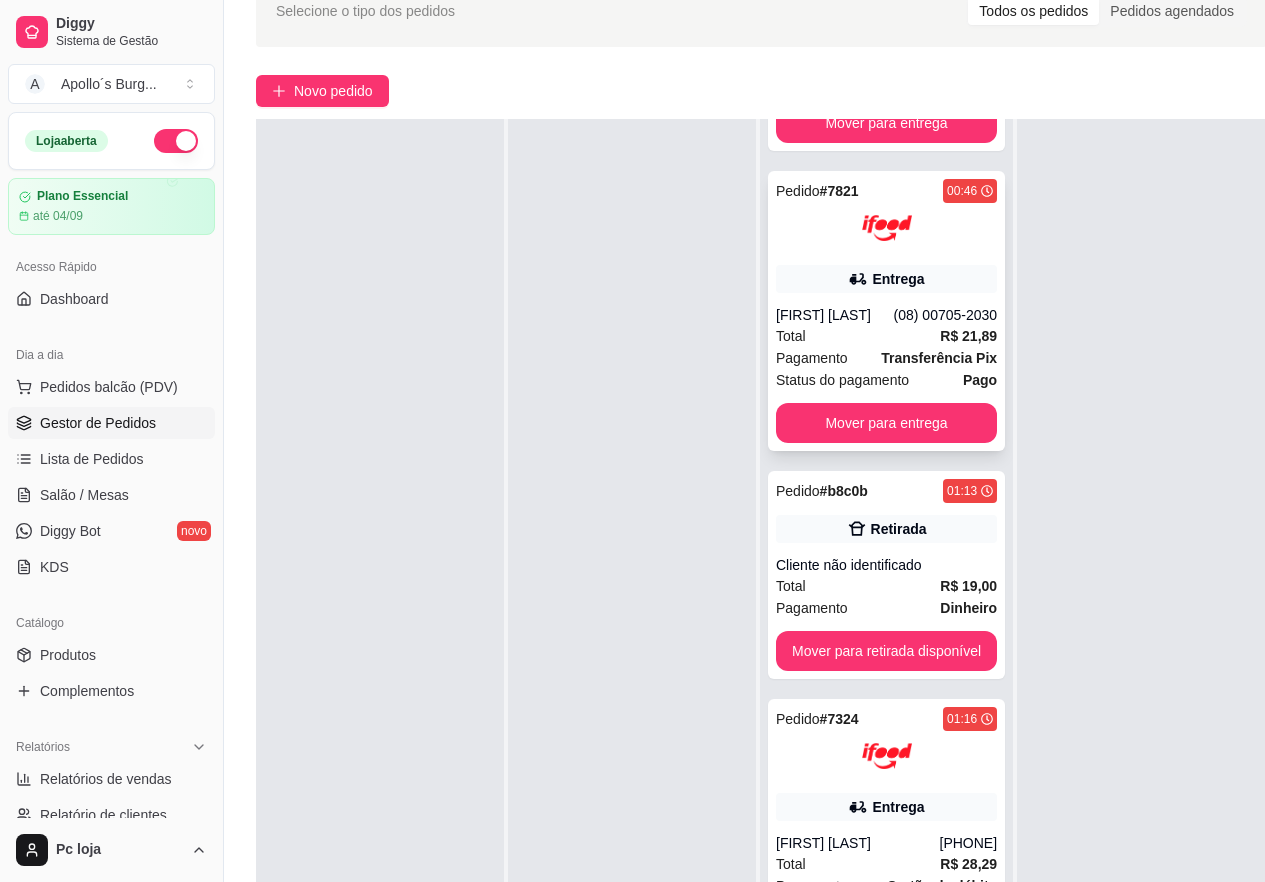 scroll, scrollTop: 199, scrollLeft: 0, axis: vertical 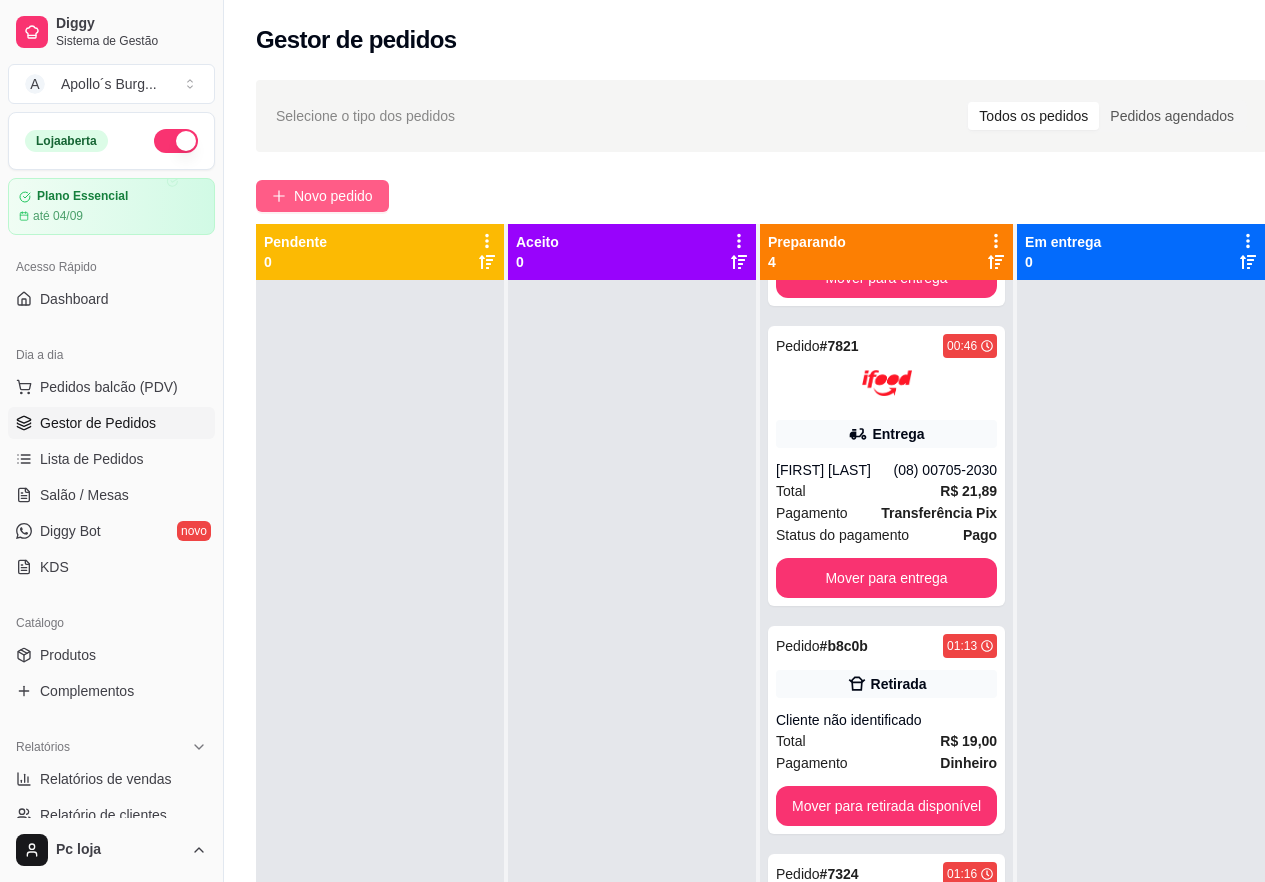 click on "Novo pedido" at bounding box center (333, 196) 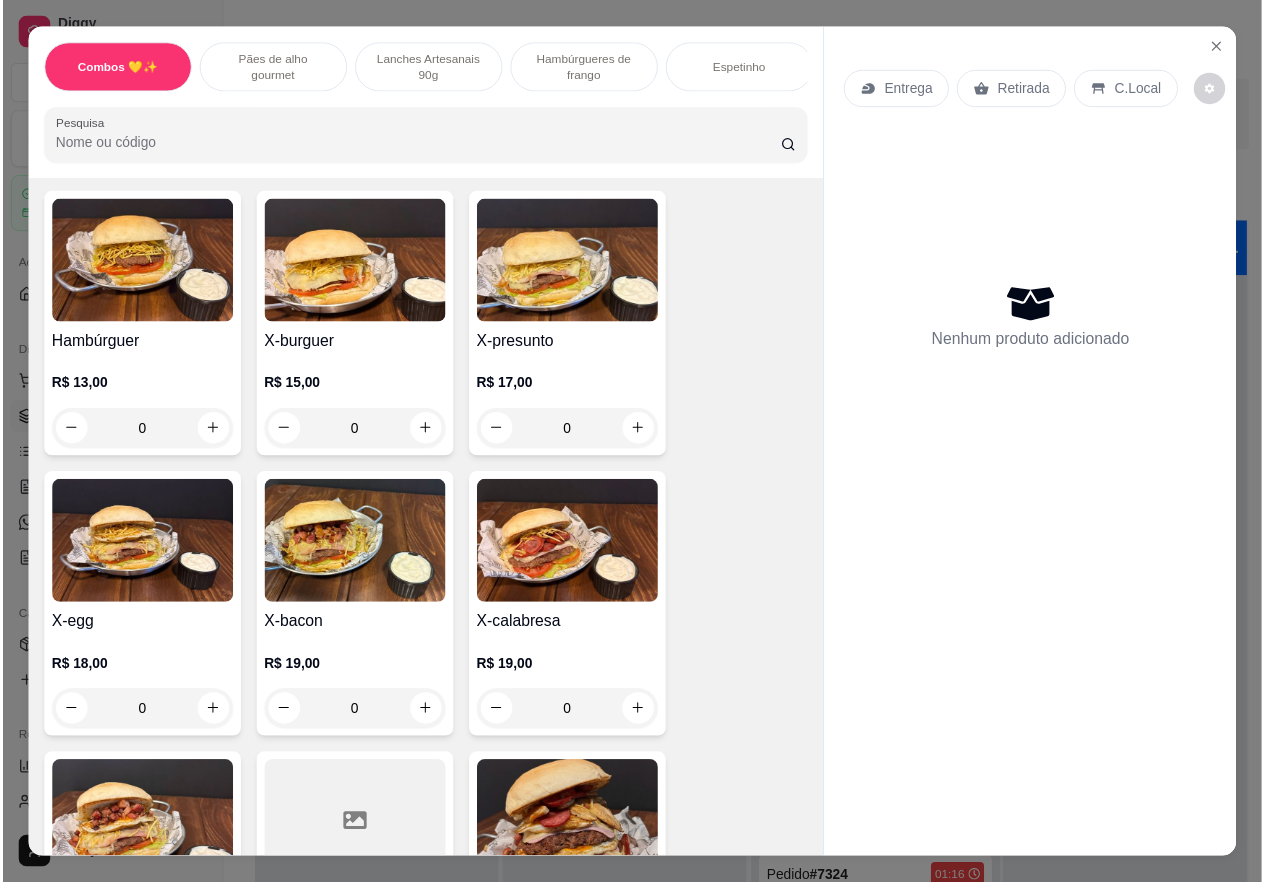 scroll, scrollTop: 600, scrollLeft: 0, axis: vertical 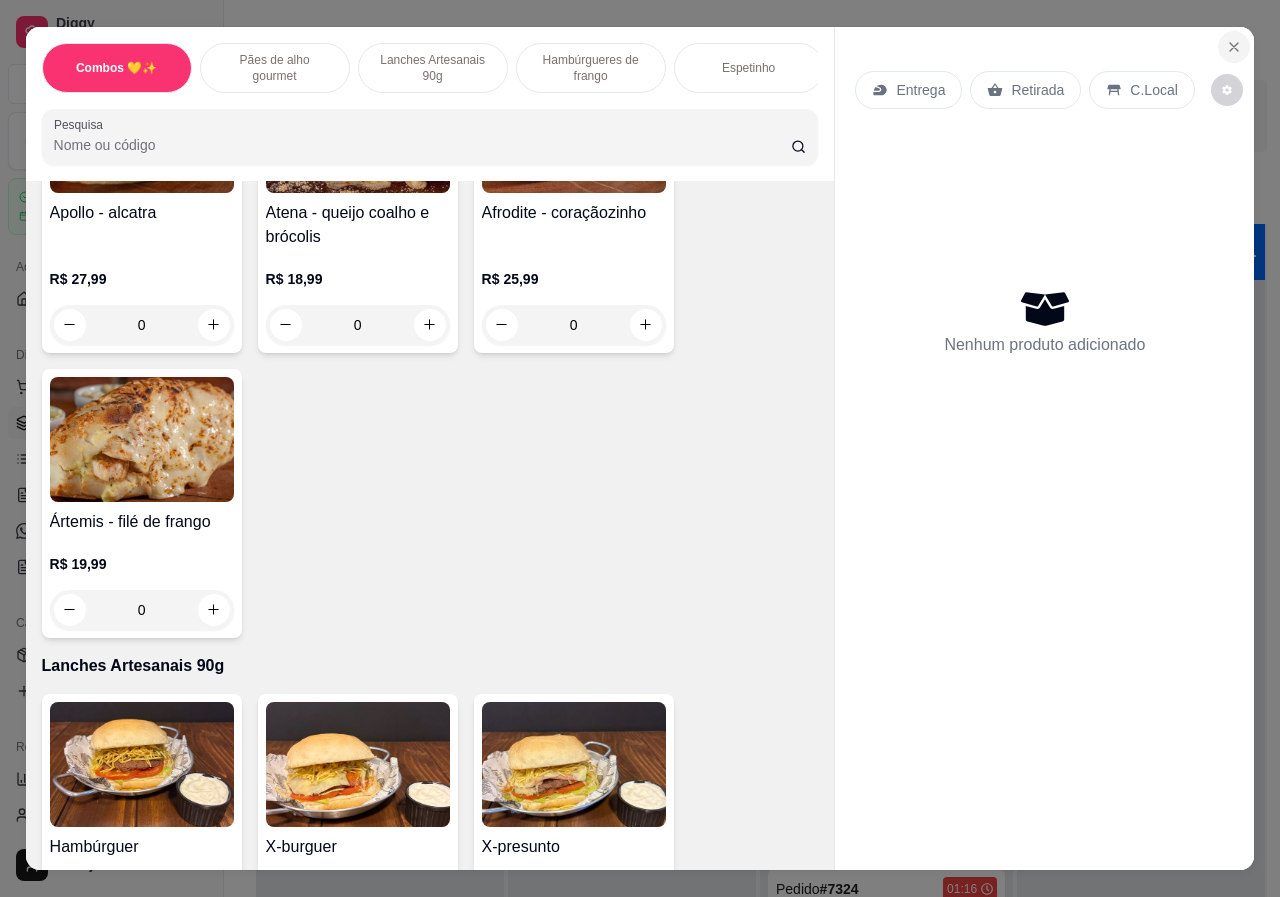 click 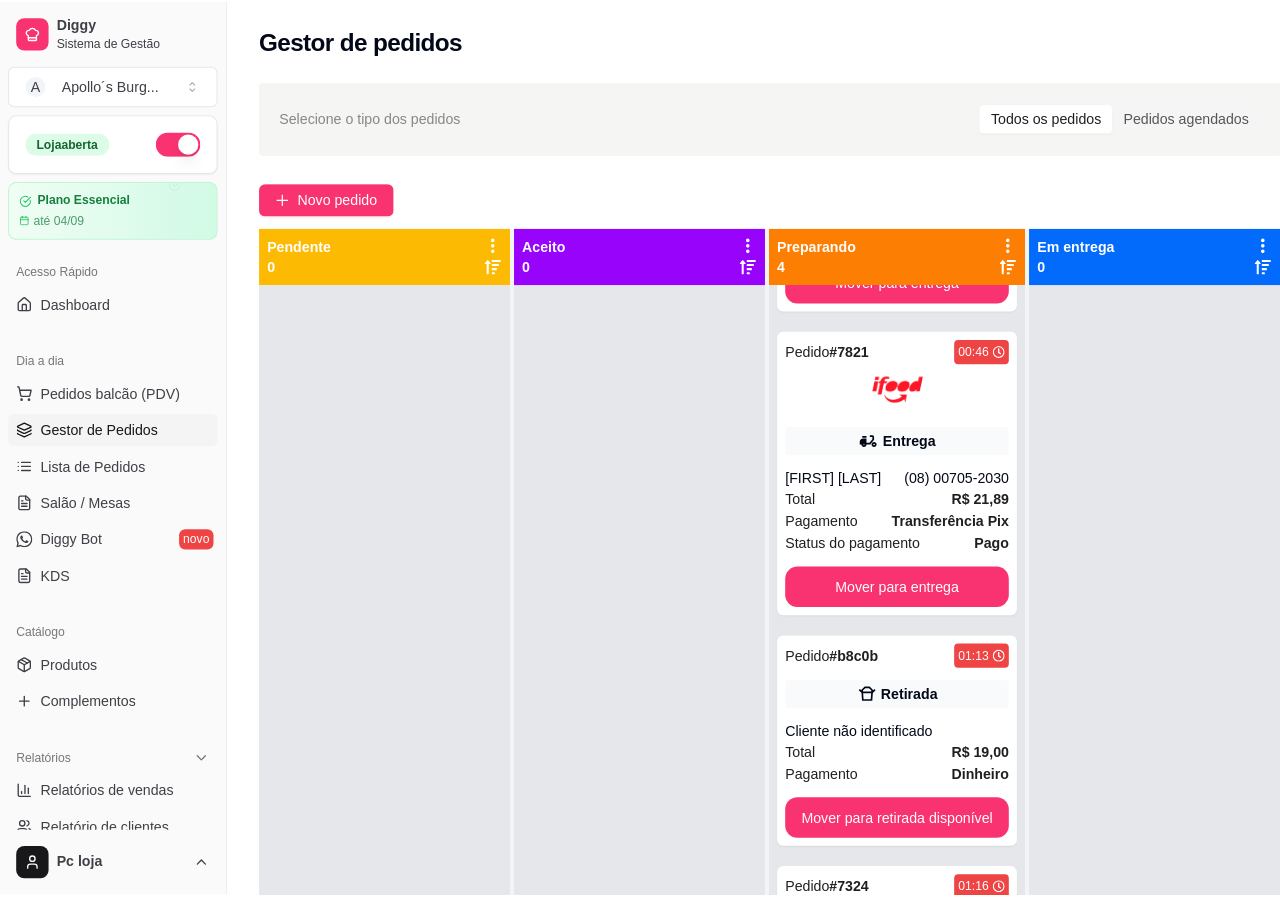 scroll, scrollTop: 56, scrollLeft: 0, axis: vertical 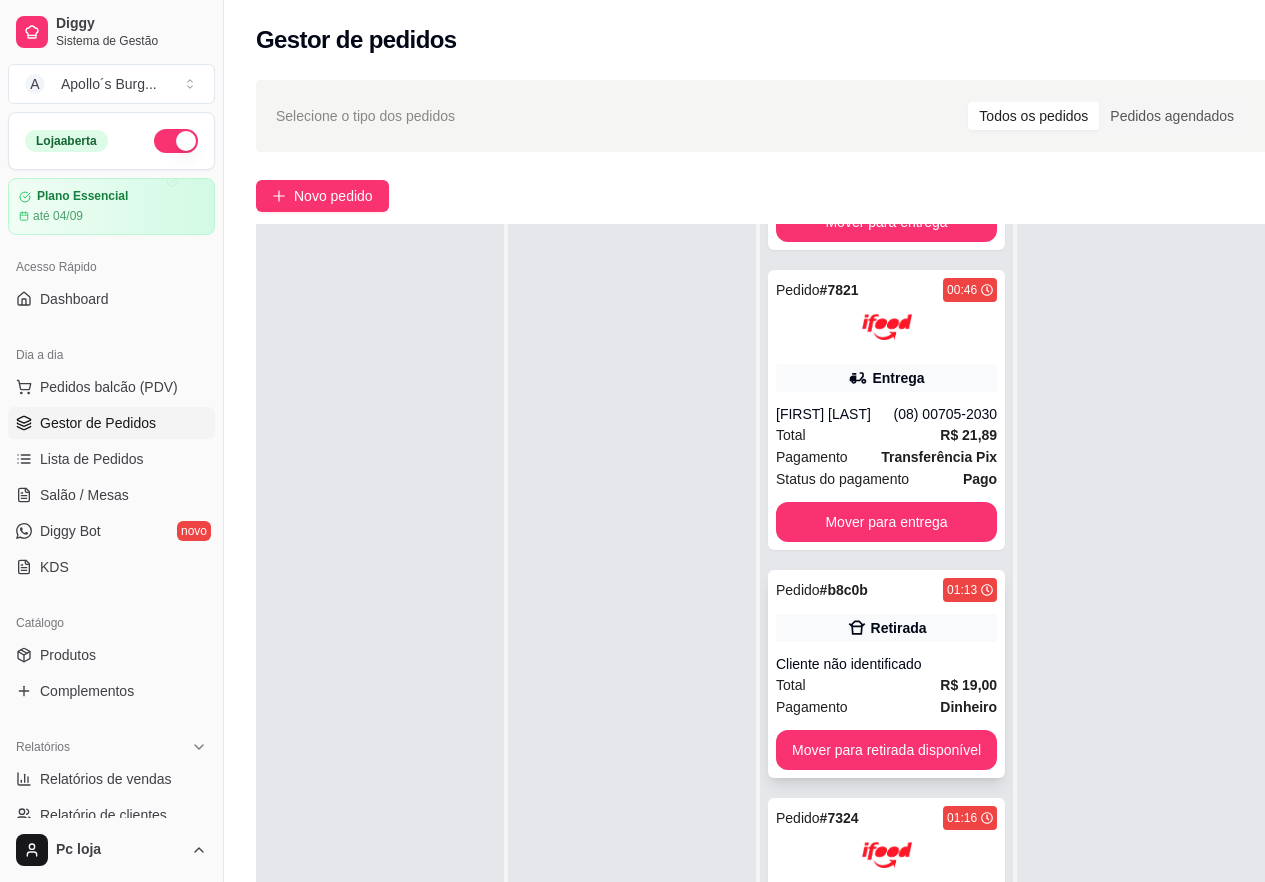 click on "Pedido  # b8c0b [TIME] Retirada Cliente não identificado Total R$ 19,00 Pagamento Dinheiro Mover para retirada disponível" at bounding box center [886, 674] 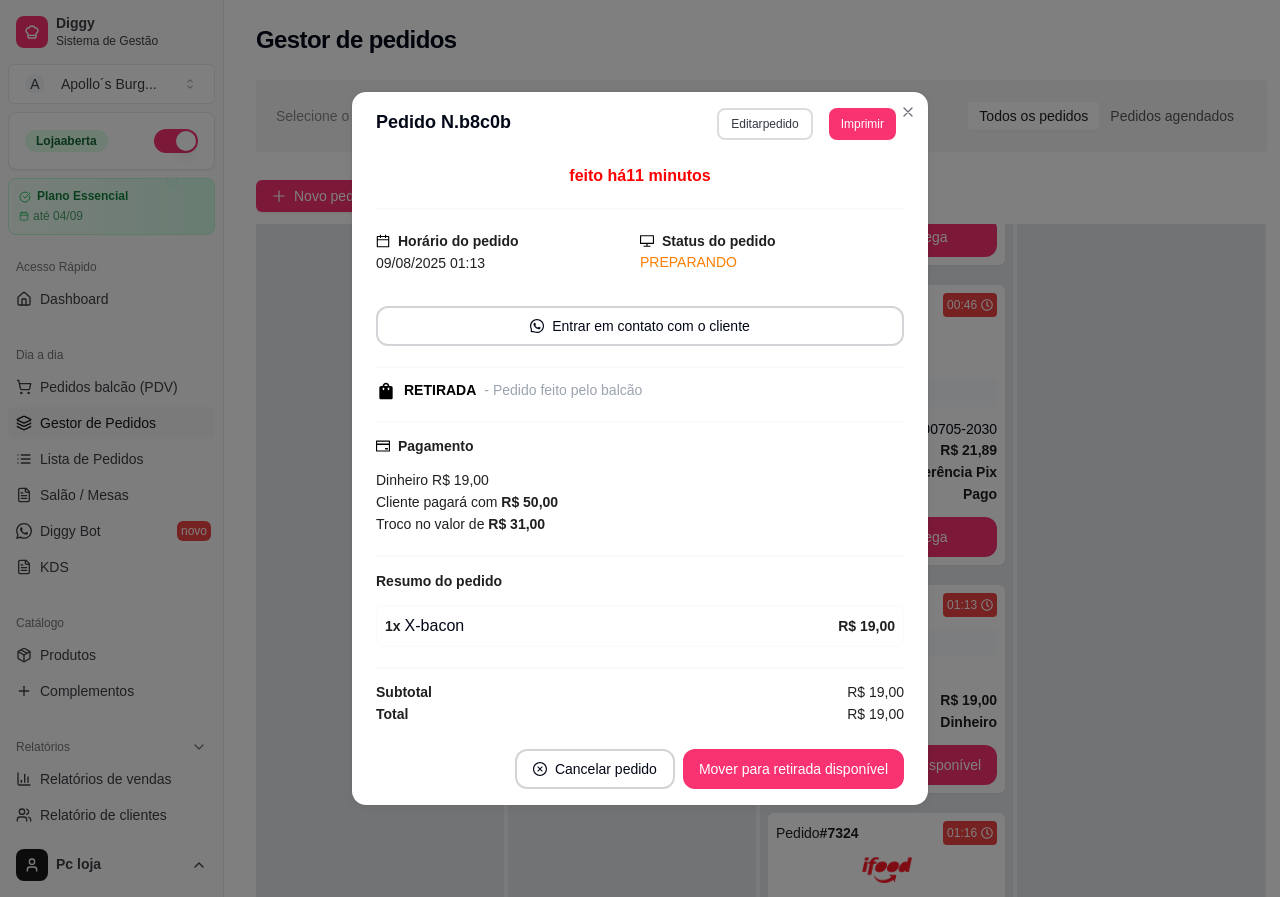 click on "Editar  pedido" at bounding box center (764, 124) 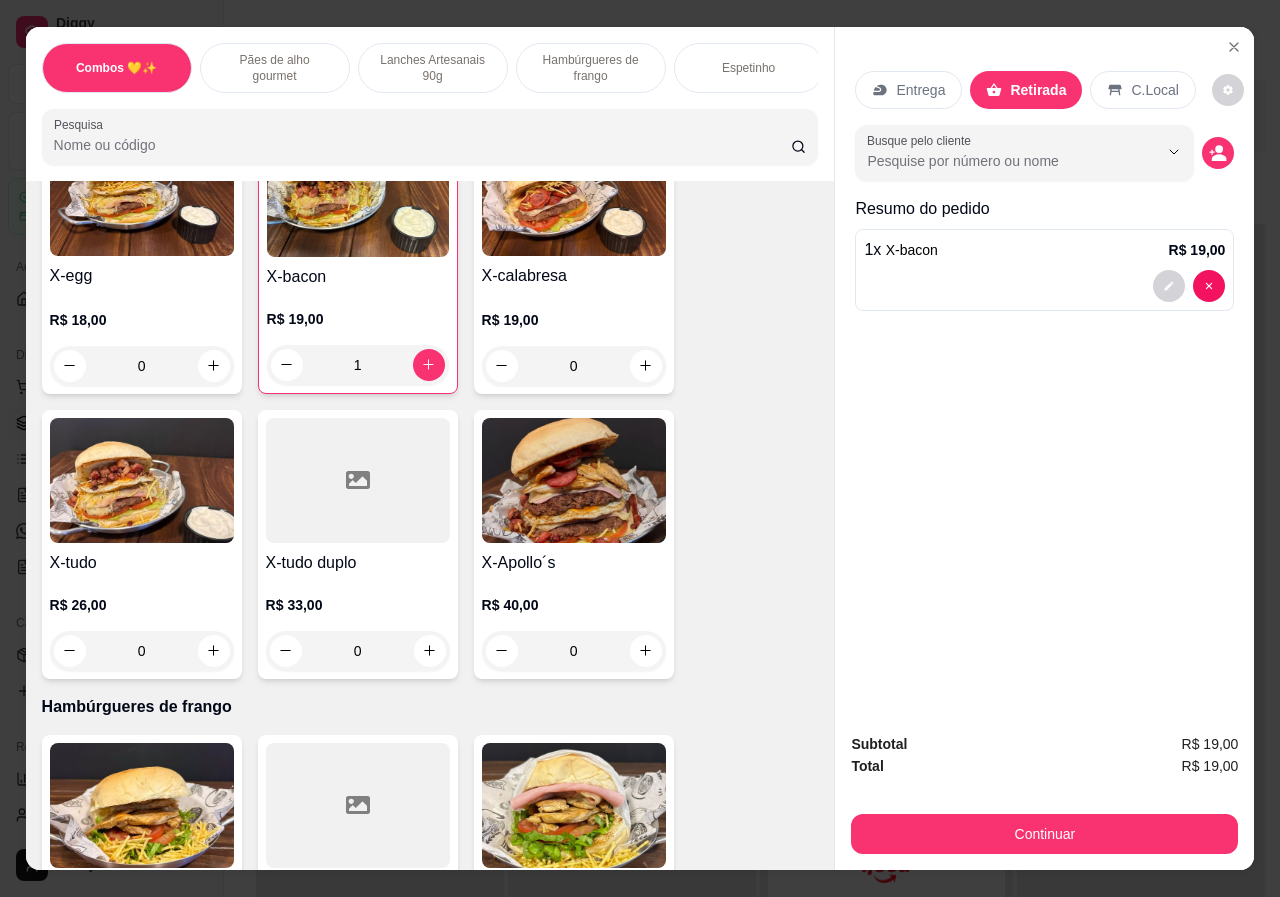 scroll, scrollTop: 1500, scrollLeft: 0, axis: vertical 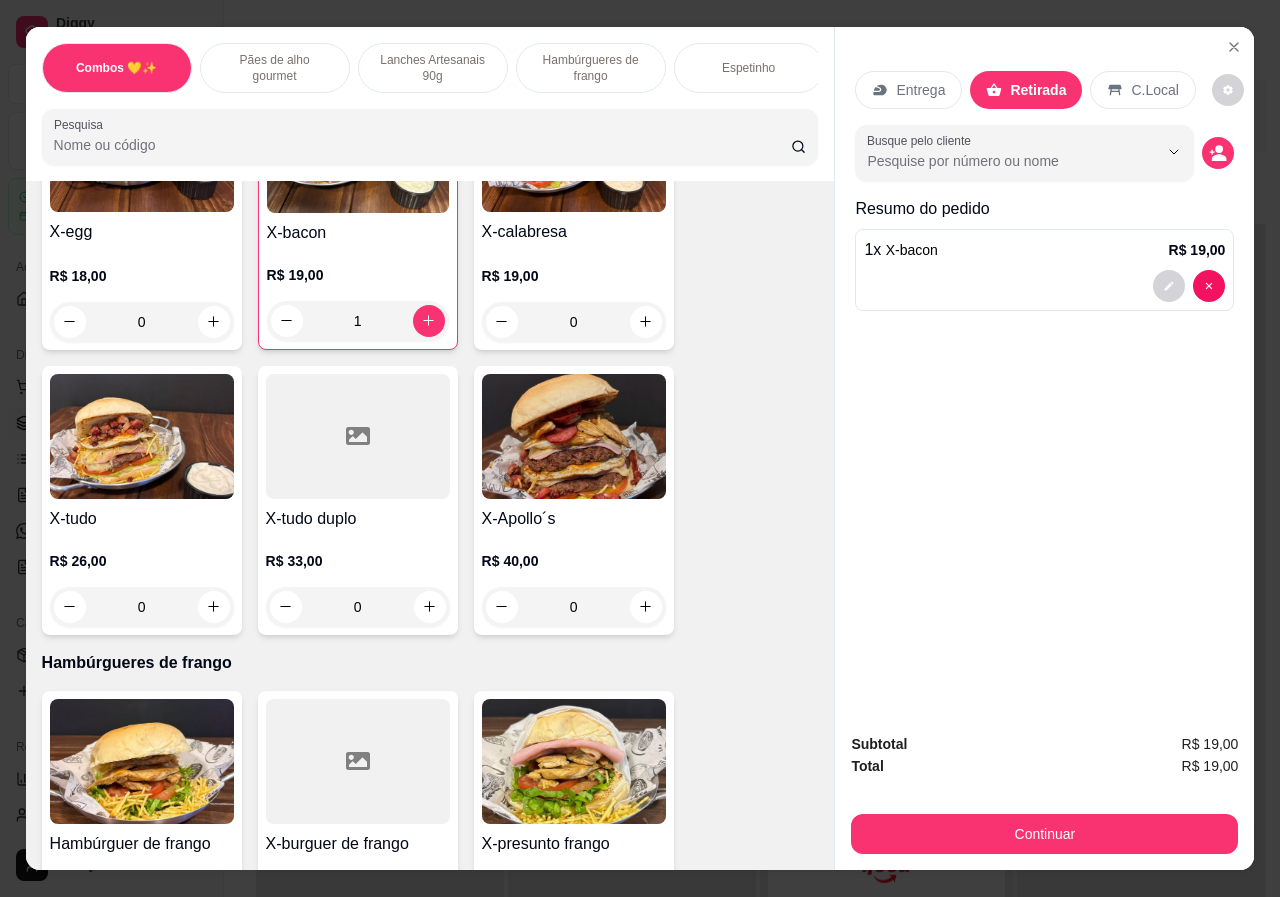 click on "1" at bounding box center [358, 321] 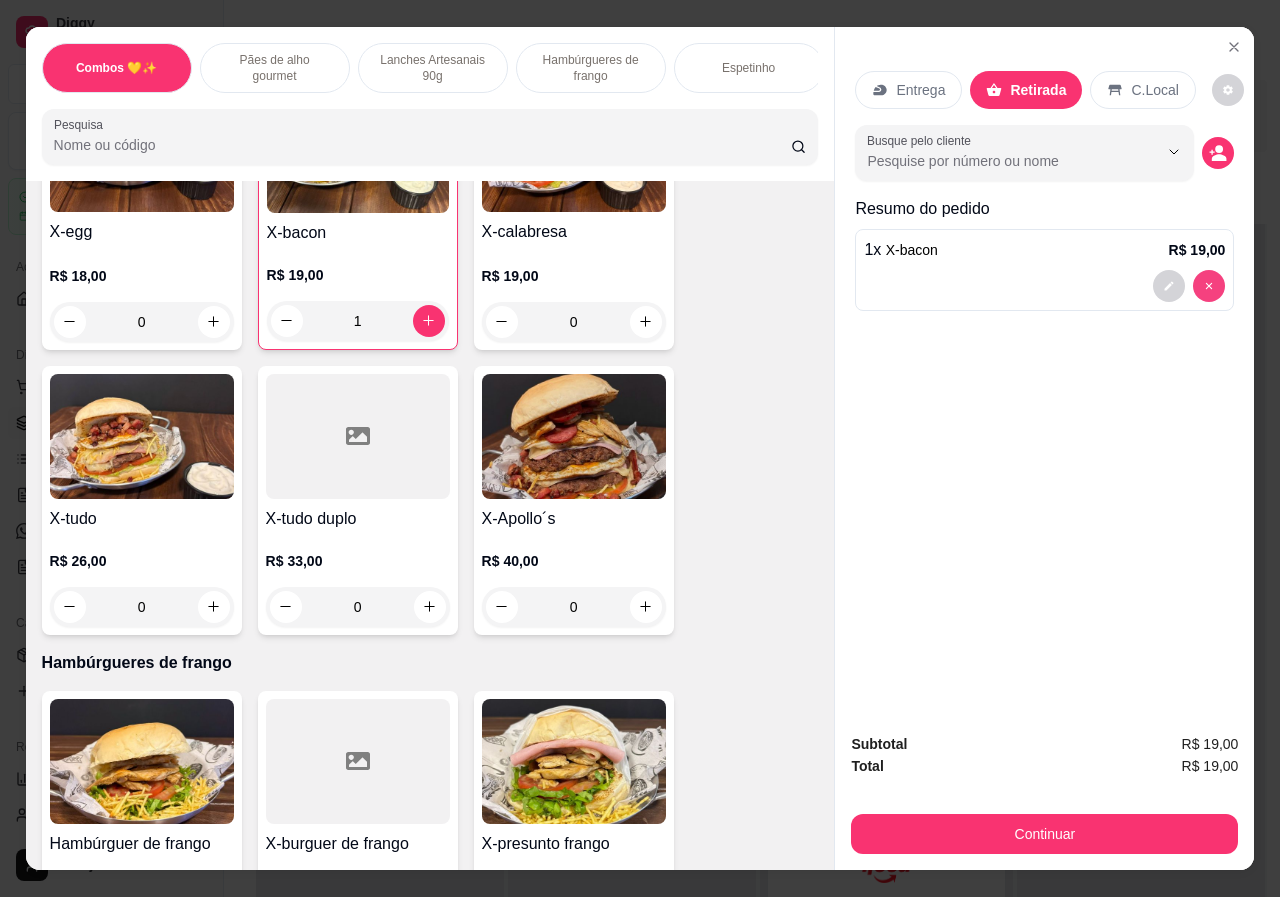 type on "0" 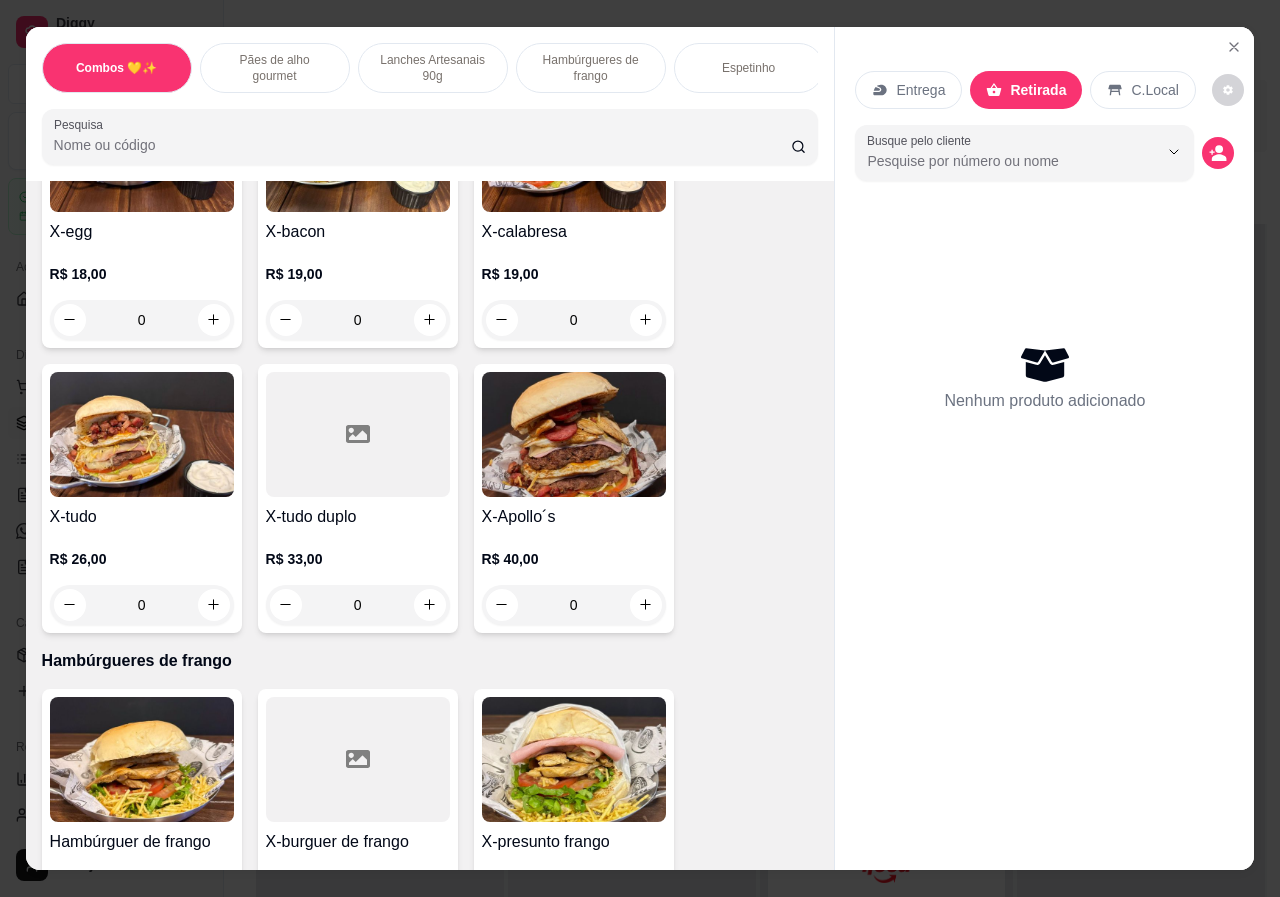 click on "0" at bounding box center (142, 605) 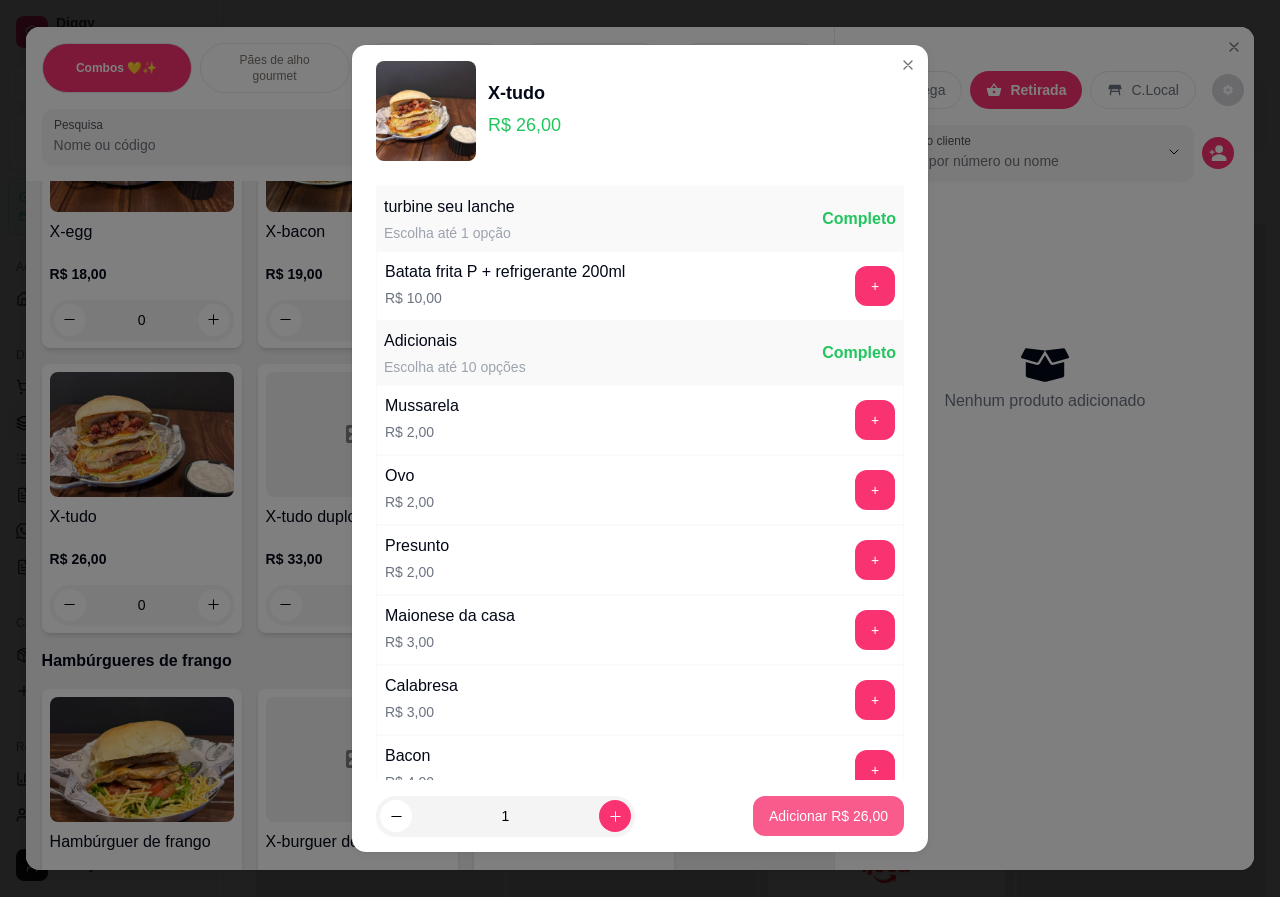 click on "Adicionar   R$ 26,00" at bounding box center [828, 816] 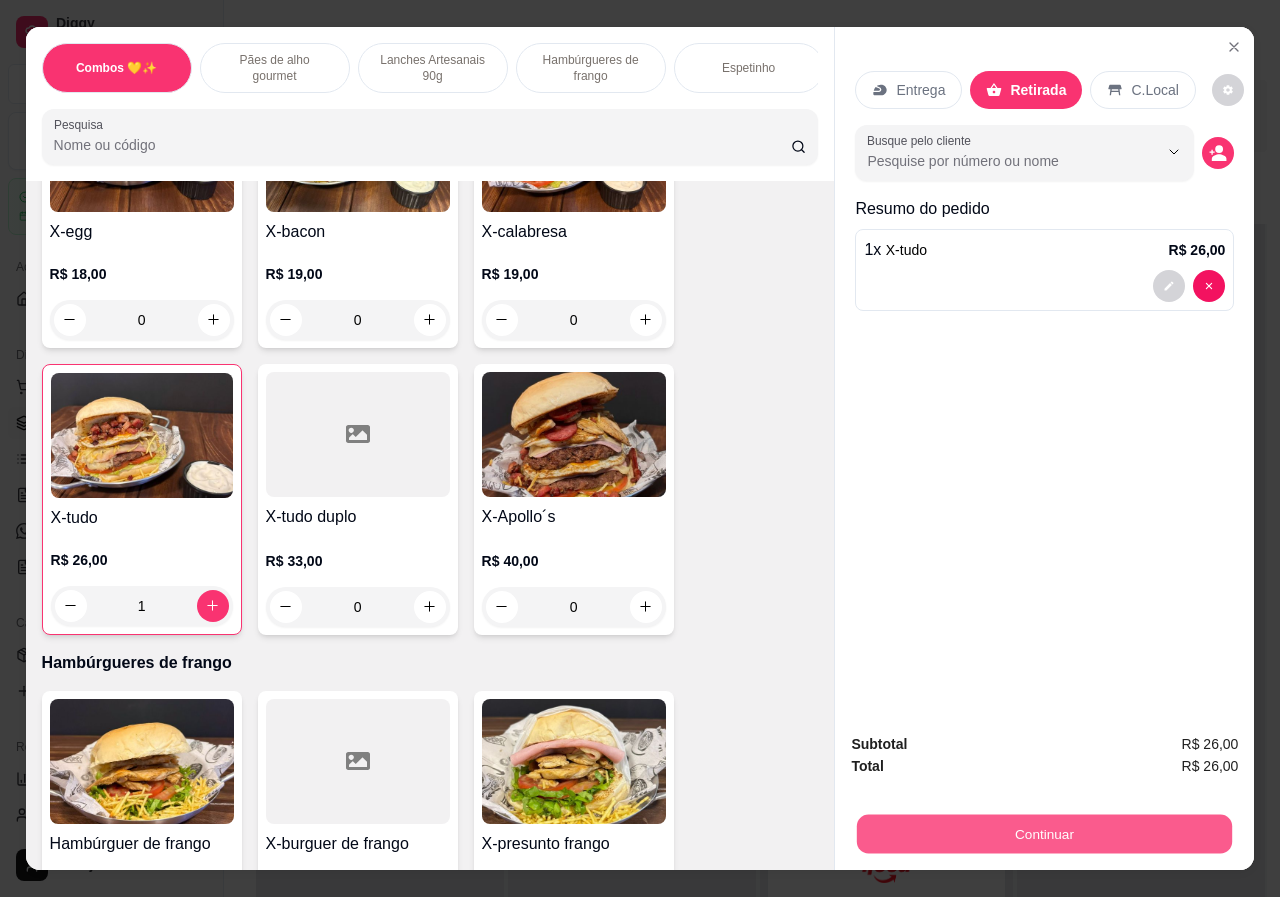 click on "Continuar" at bounding box center (1044, 834) 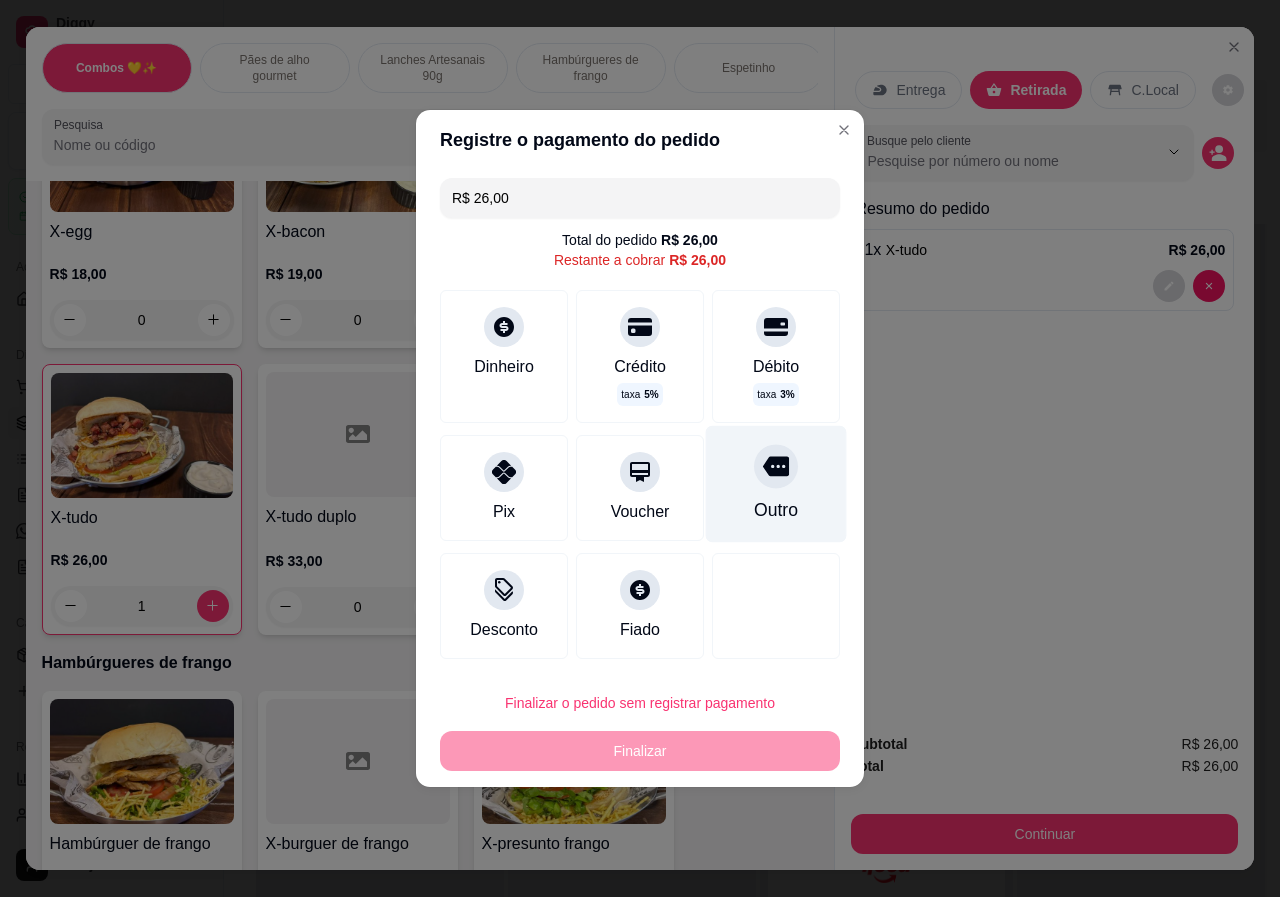 click 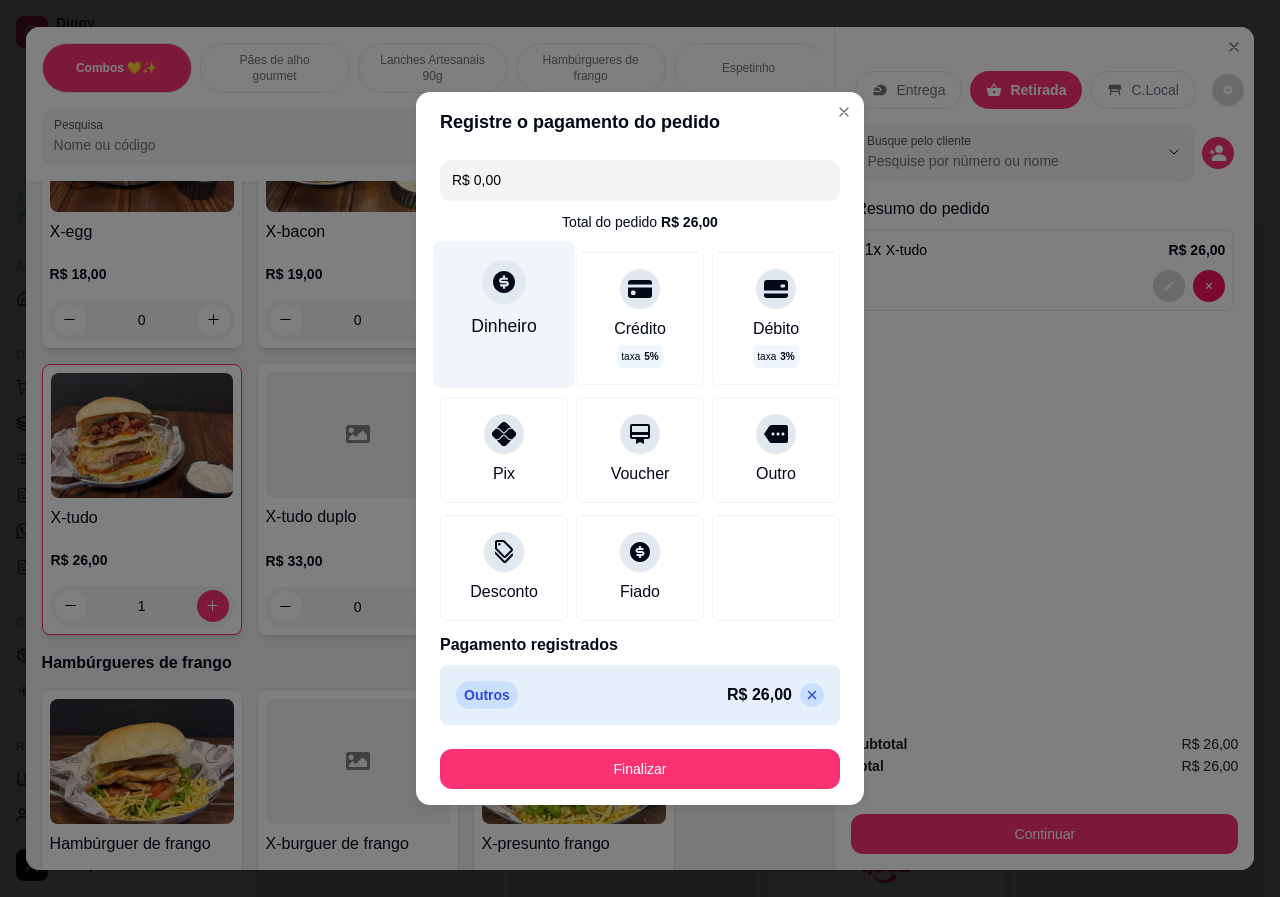 click on "Dinheiro" at bounding box center (504, 326) 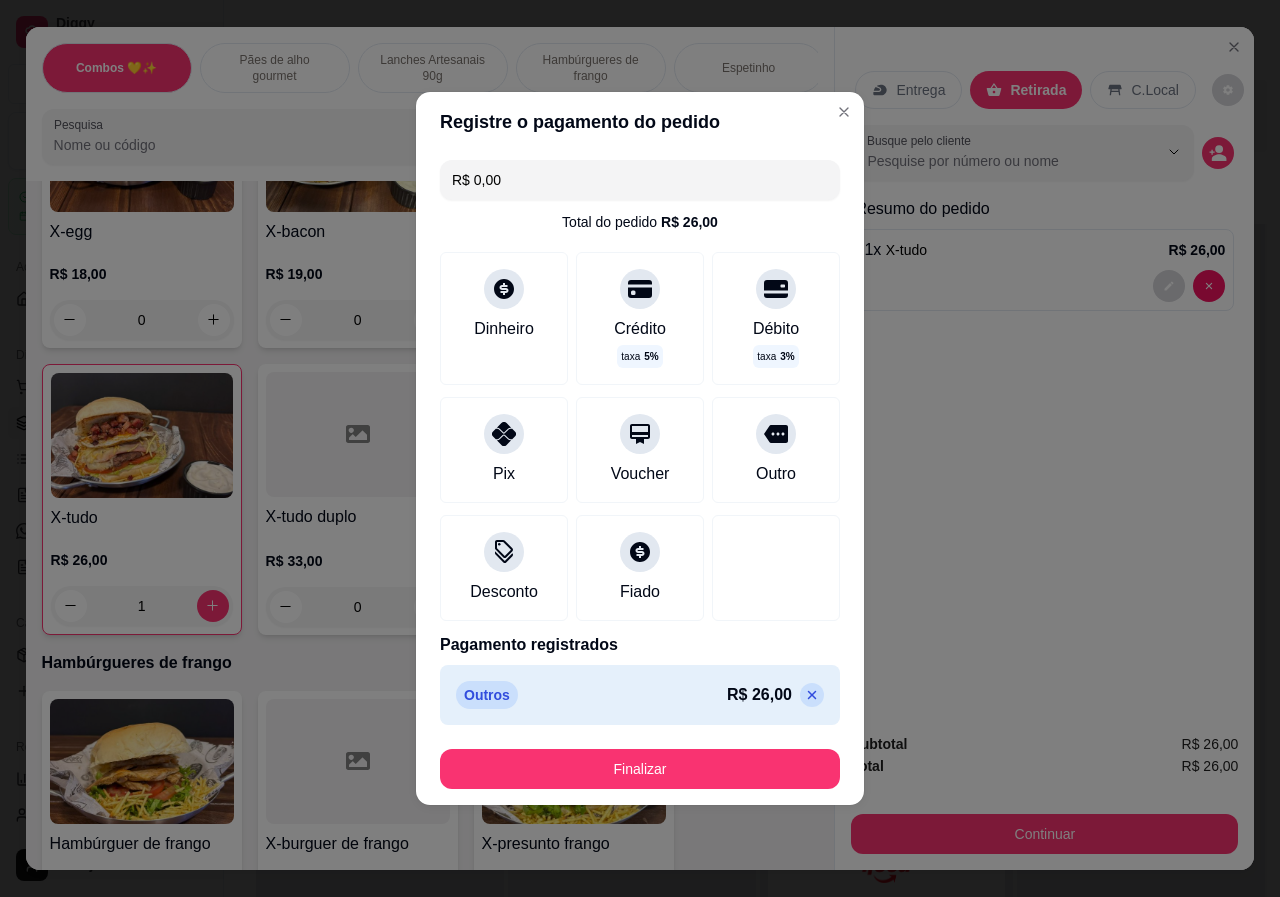 click 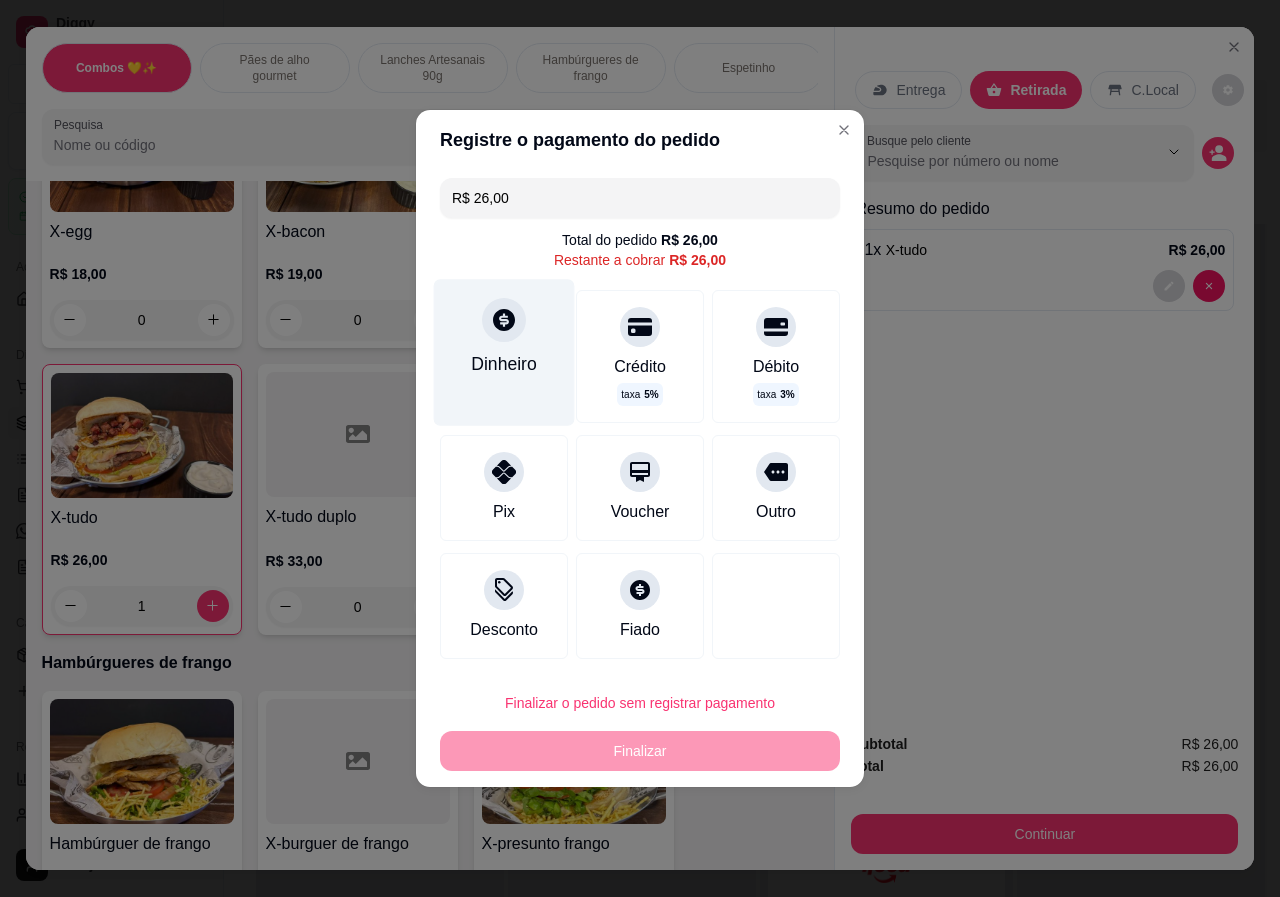 click on "Dinheiro" at bounding box center (504, 352) 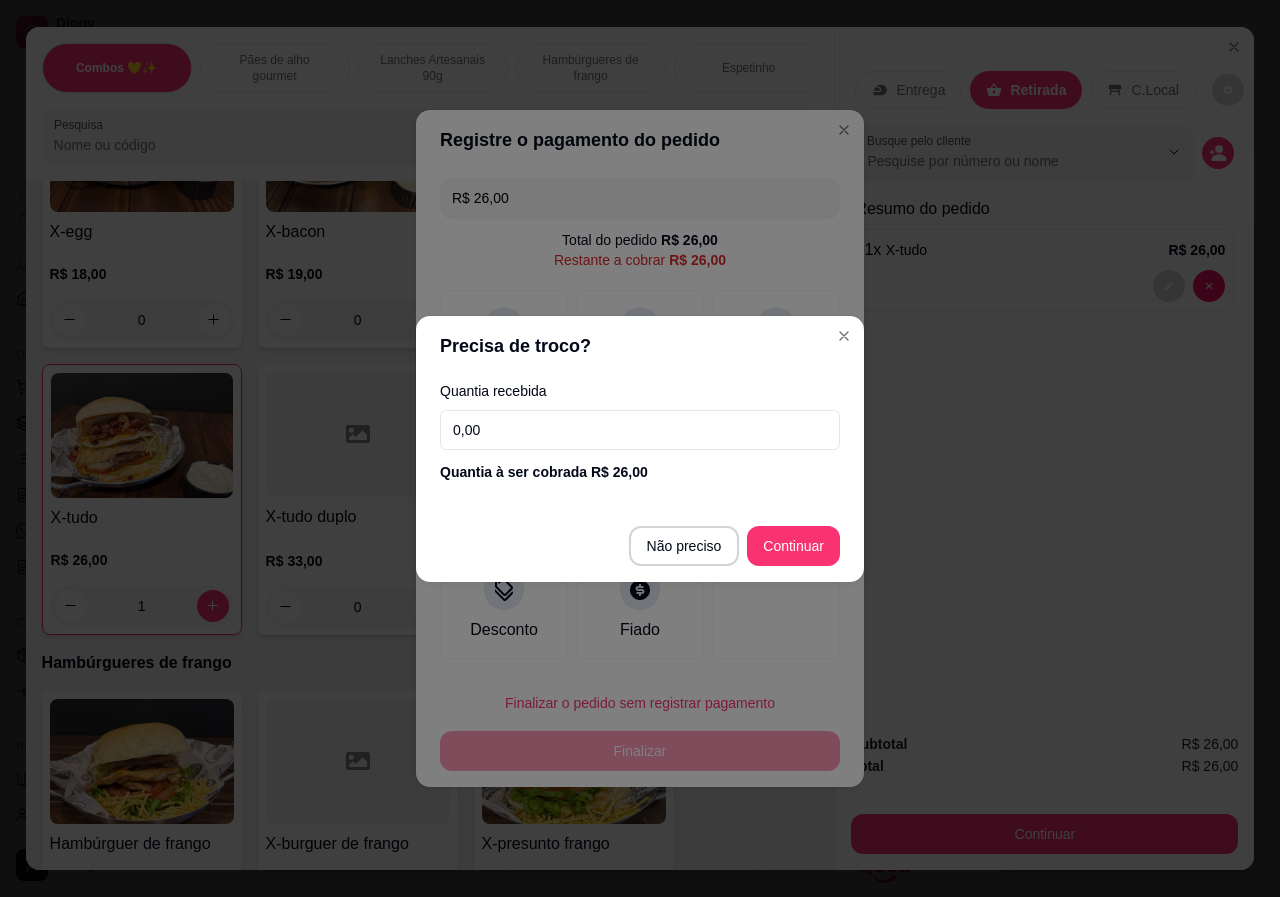 click on "0,00" at bounding box center [640, 430] 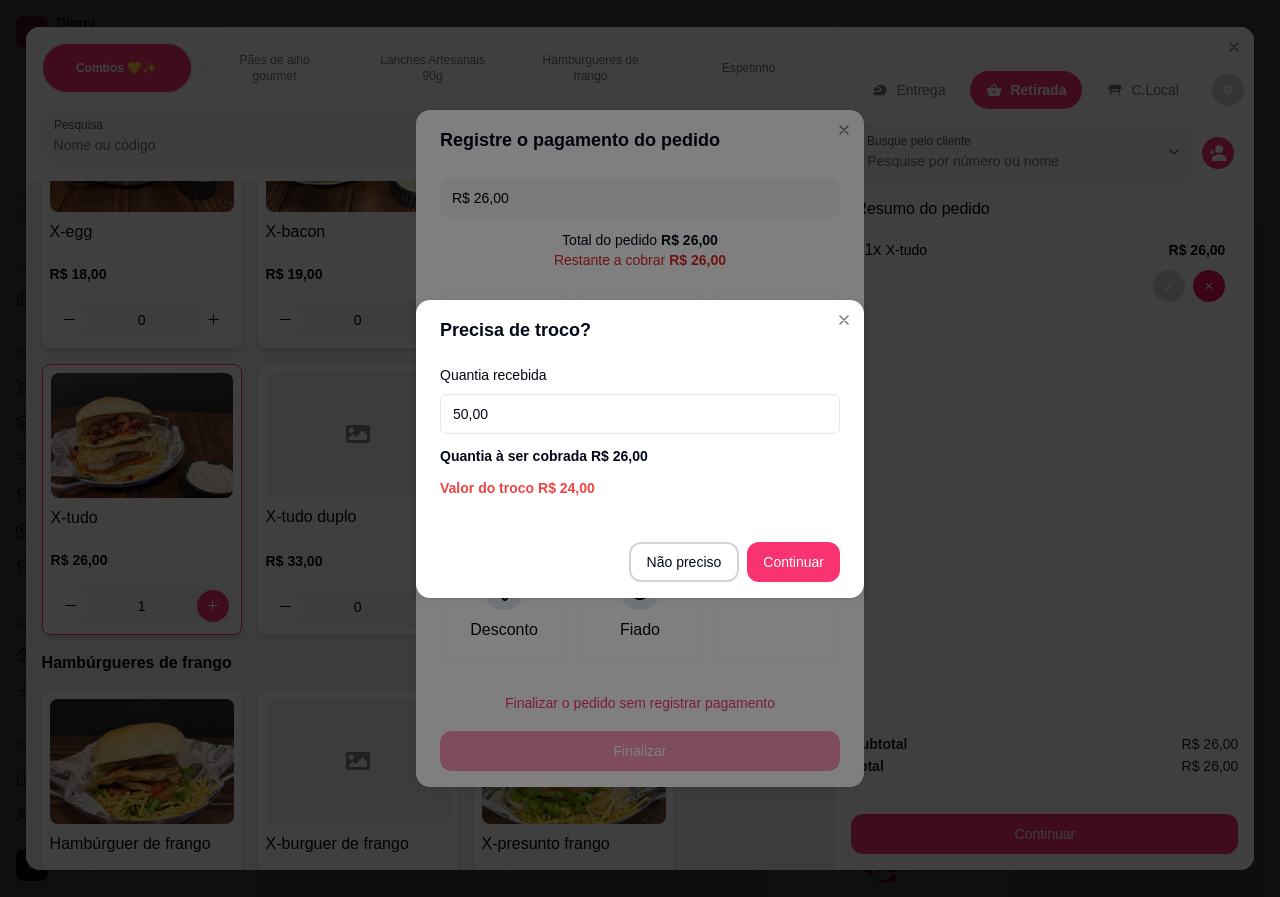 type on "50,00" 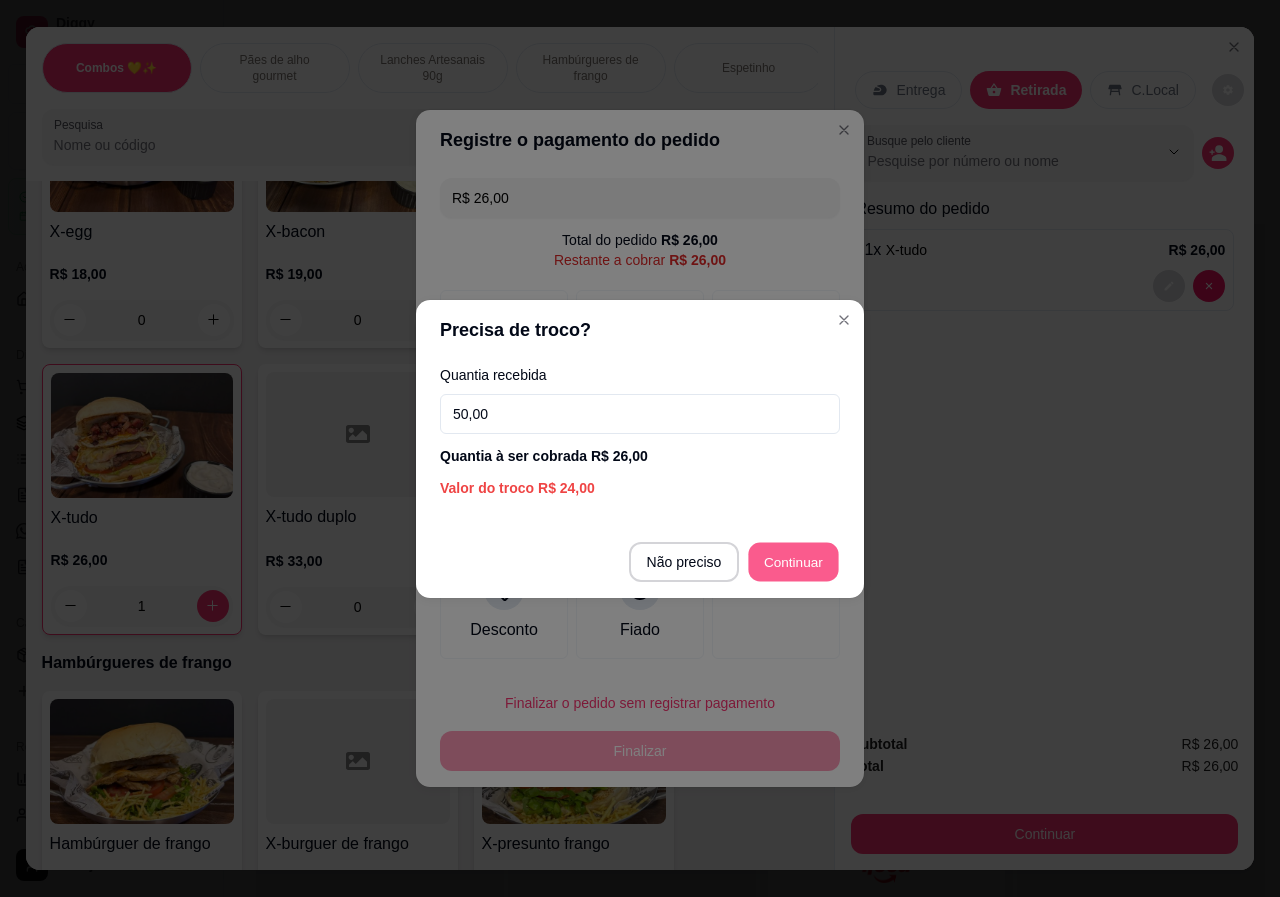 type on "R$ 0,00" 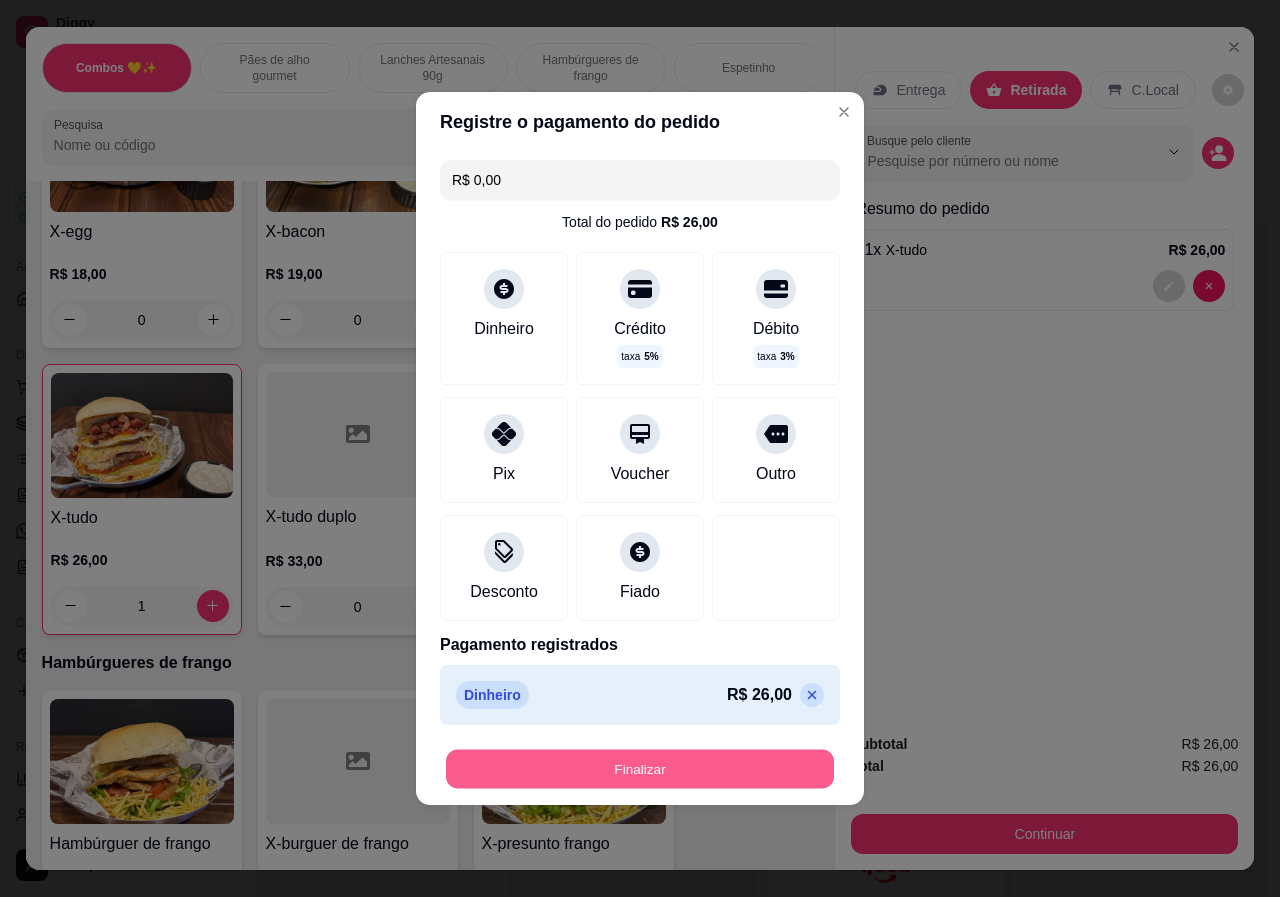 click on "Finalizar" at bounding box center [640, 769] 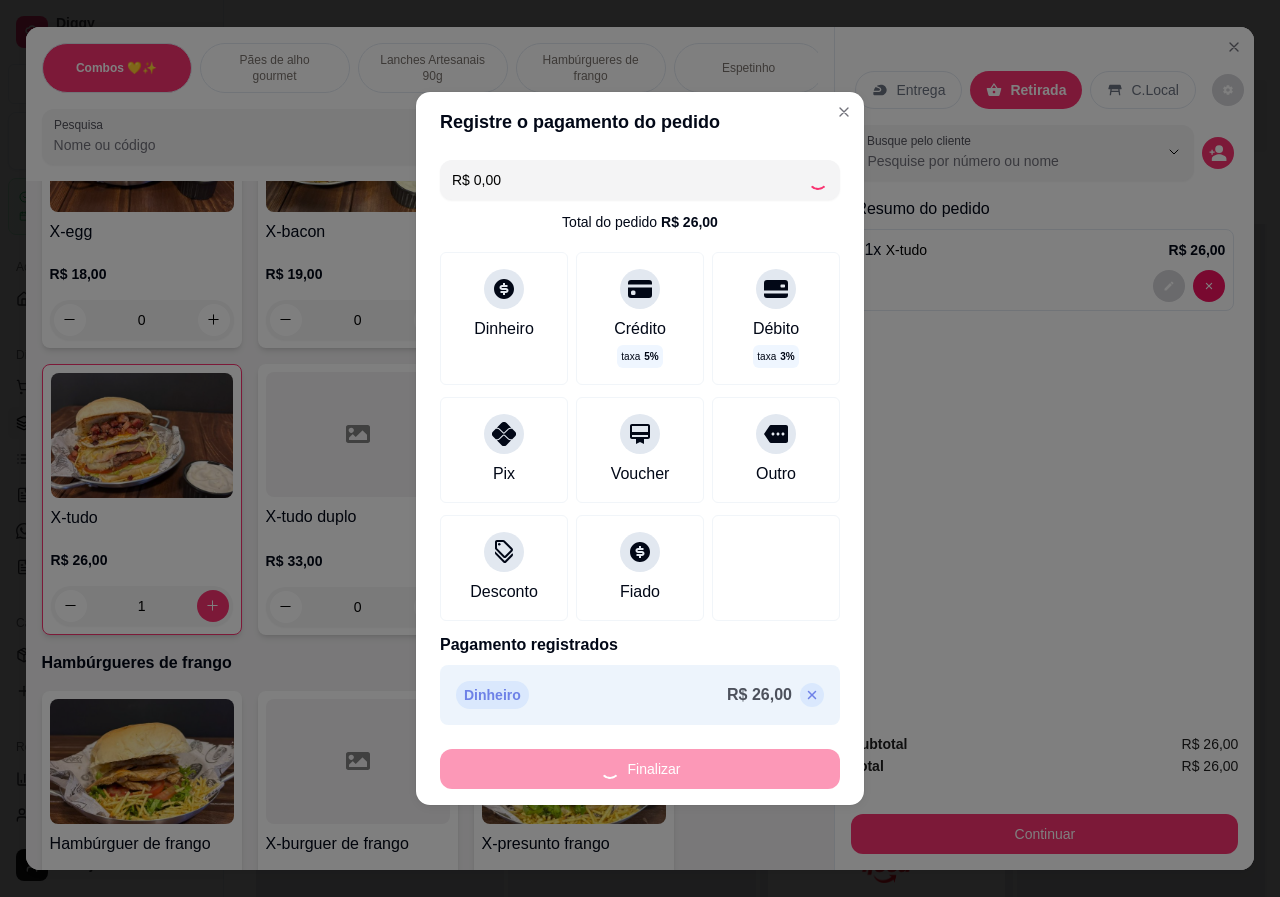 type on "0" 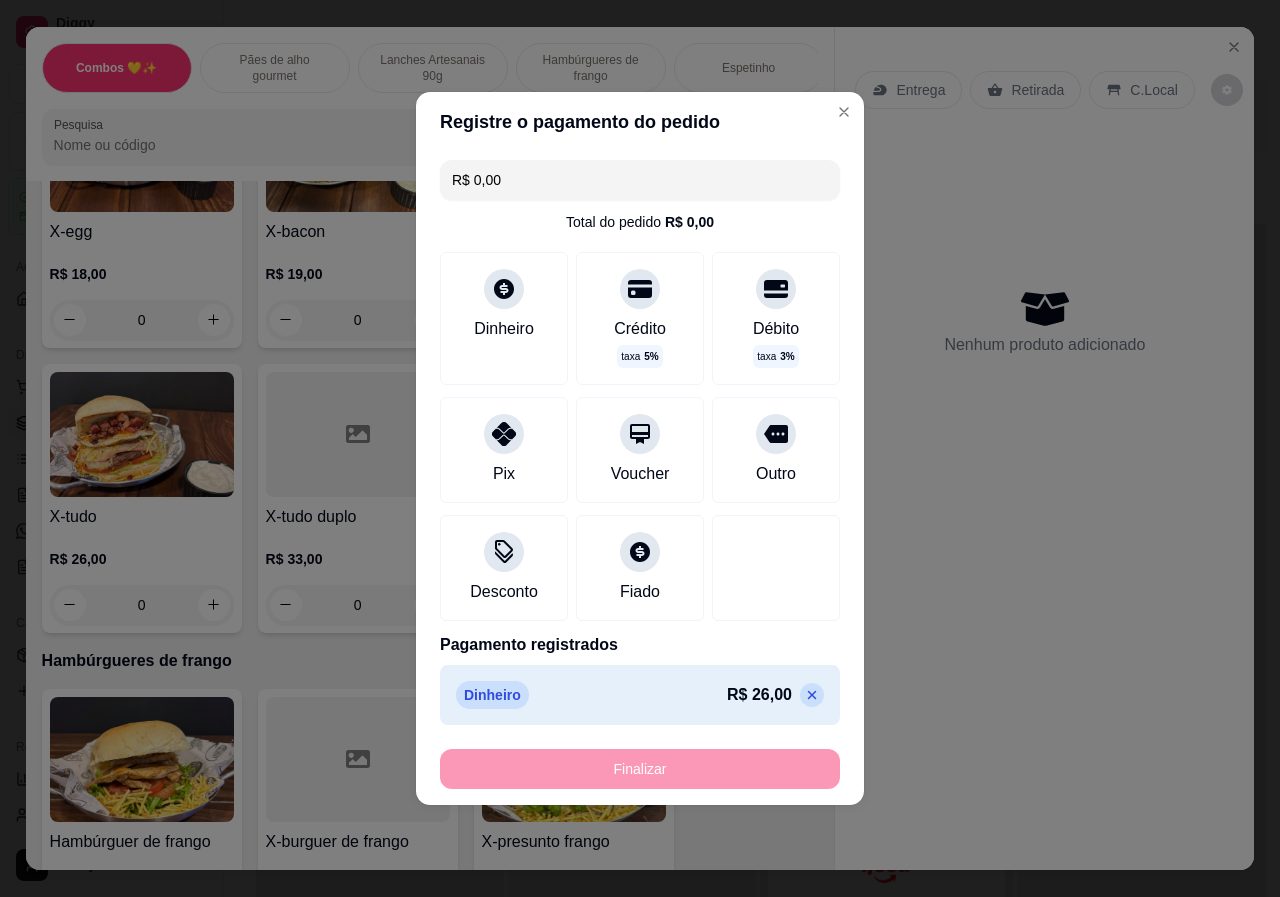 type on "-R$ 26,00" 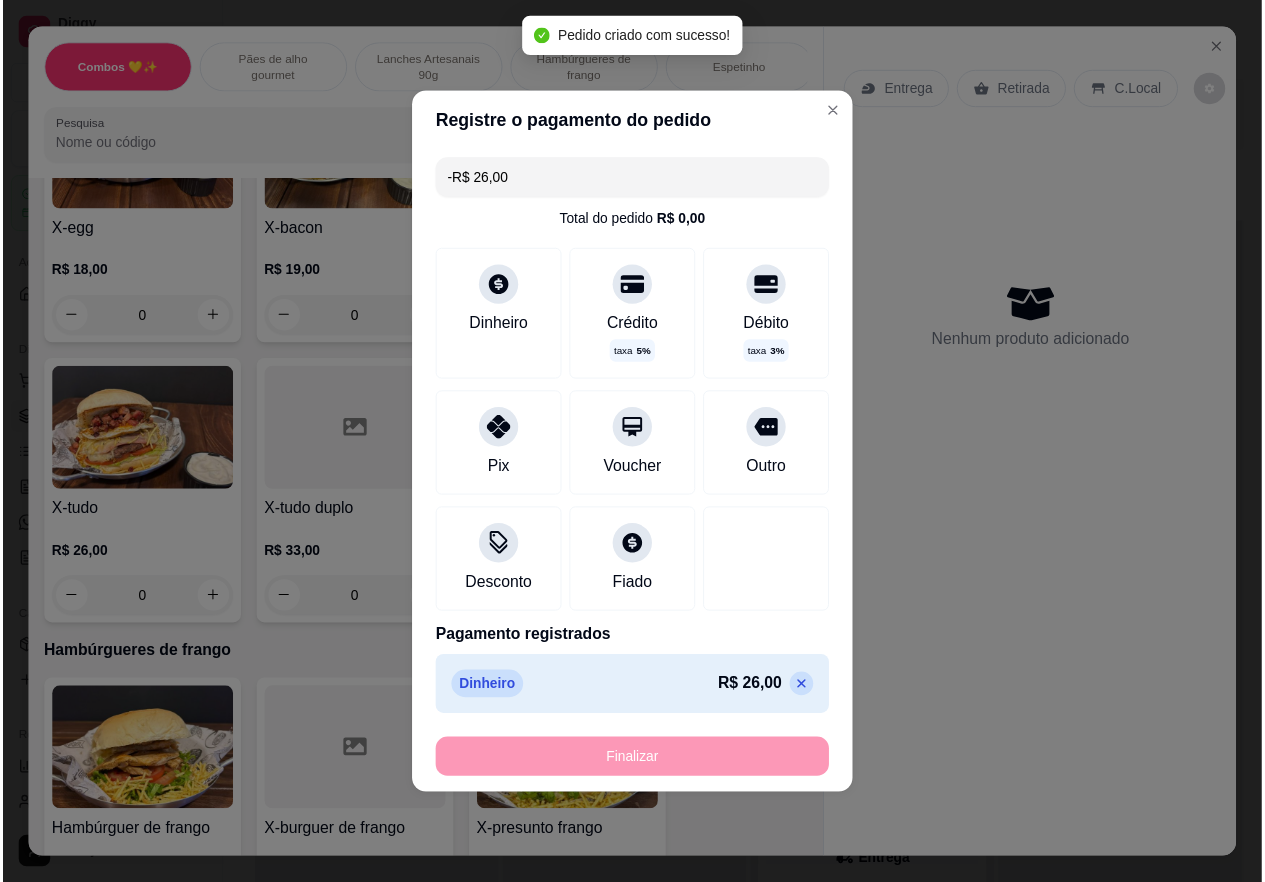 scroll, scrollTop: 0, scrollLeft: 0, axis: both 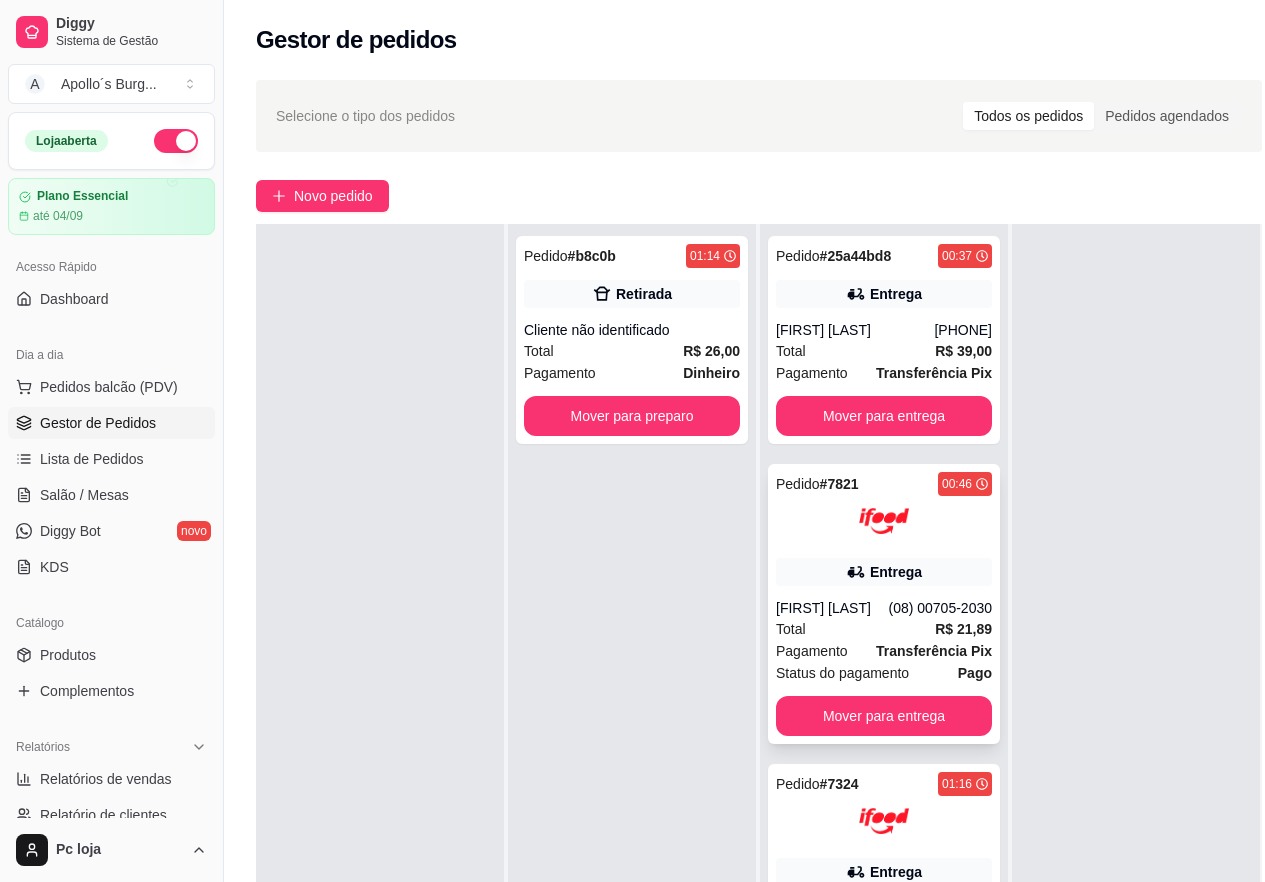 click on "(08) 00705-2030" at bounding box center (940, 608) 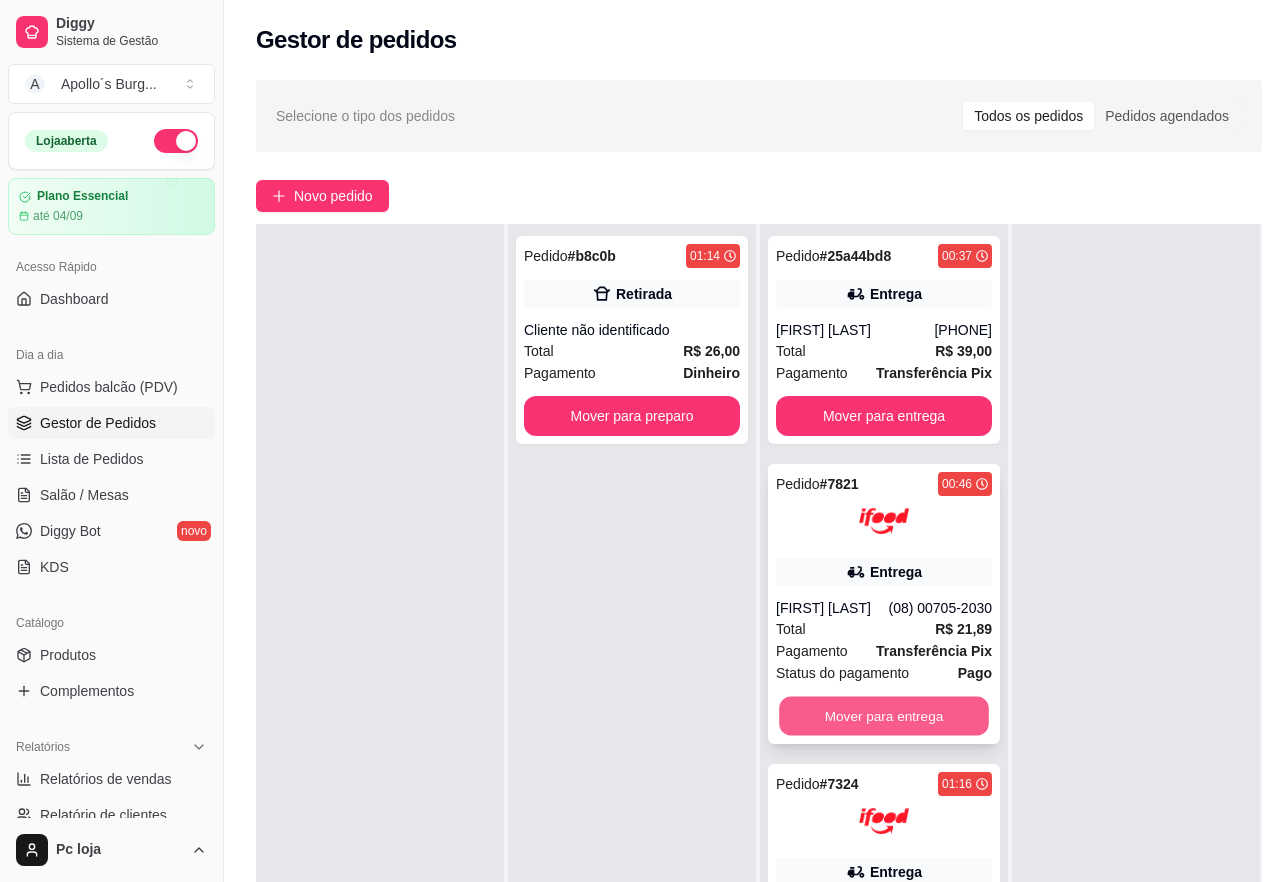 click on "Mover para entrega" at bounding box center (884, 716) 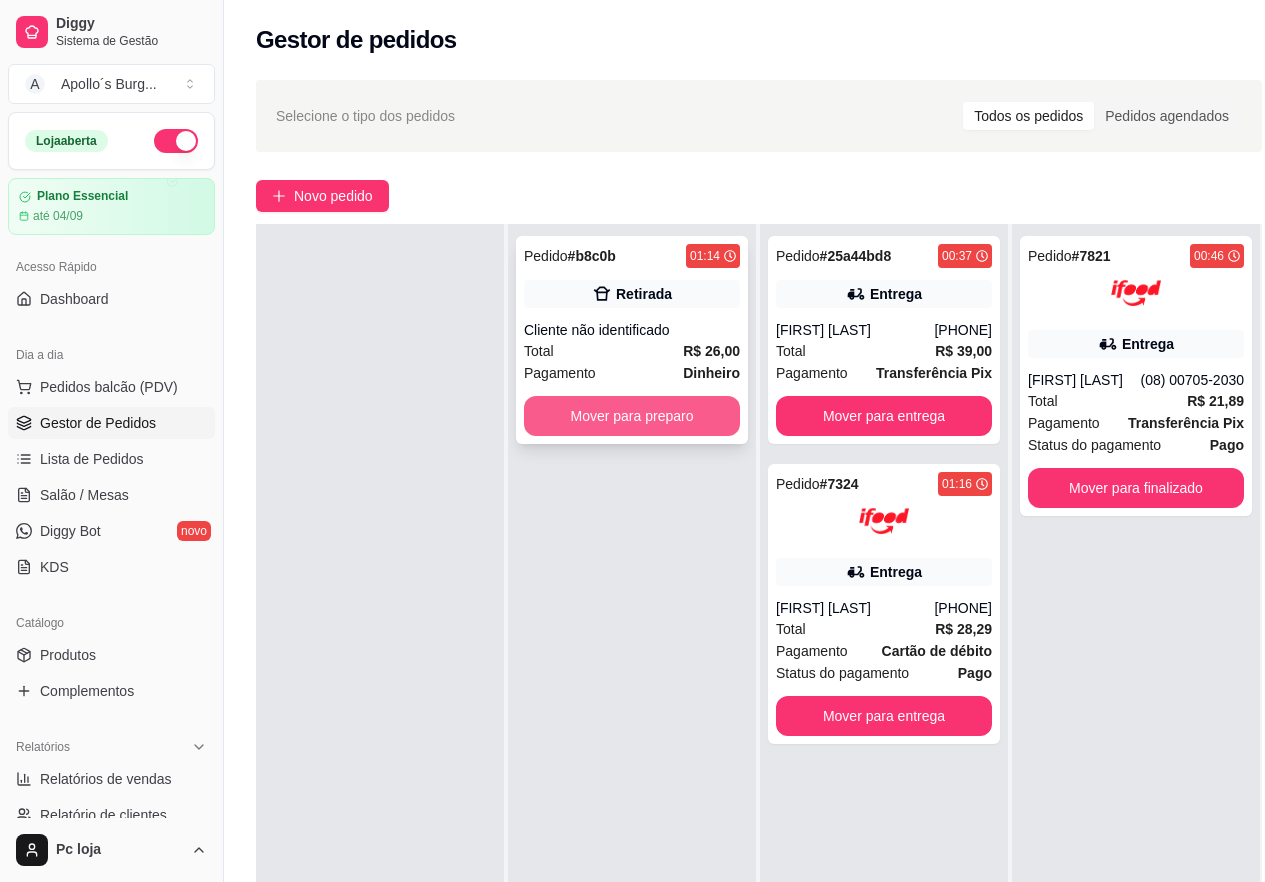 click on "Mover para preparo" at bounding box center (632, 416) 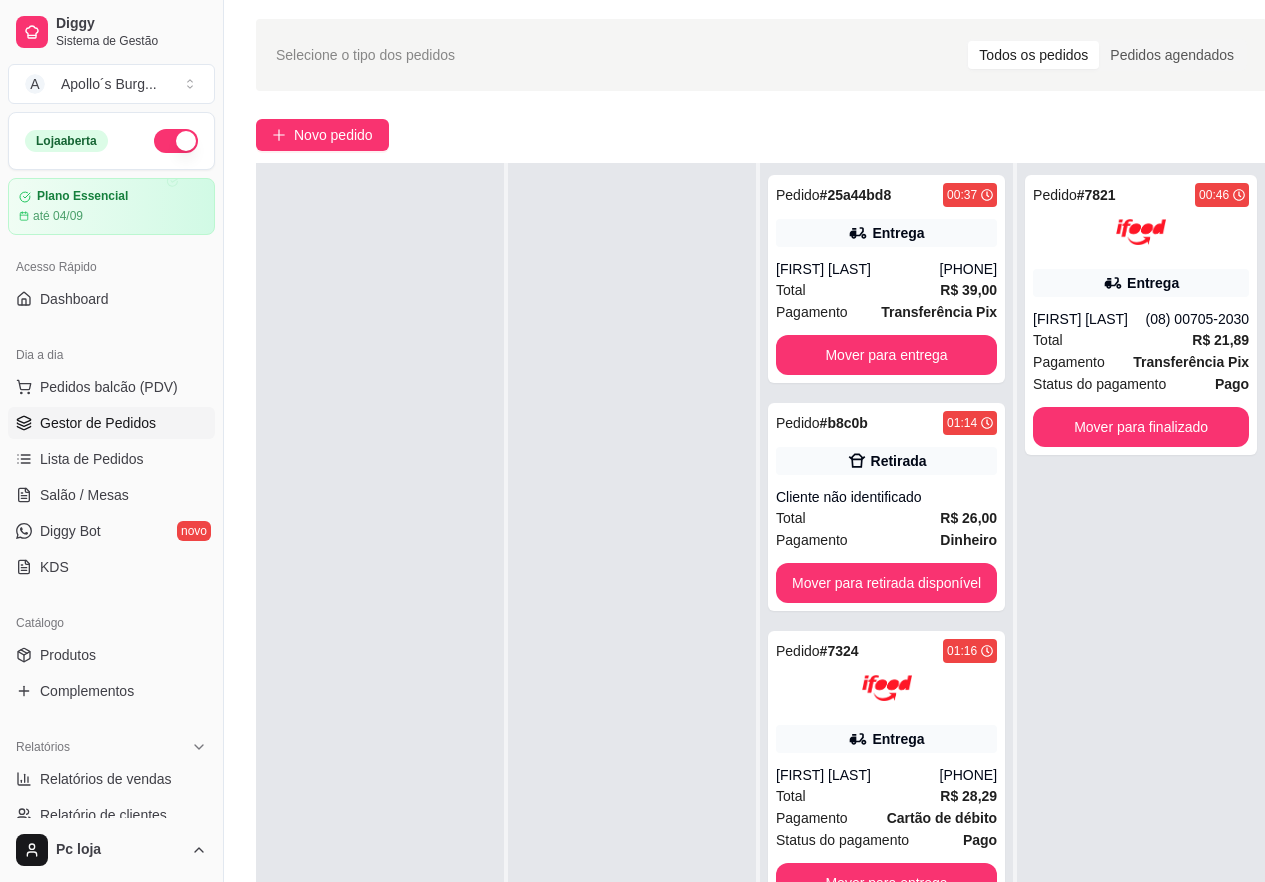 scroll, scrollTop: 320, scrollLeft: 0, axis: vertical 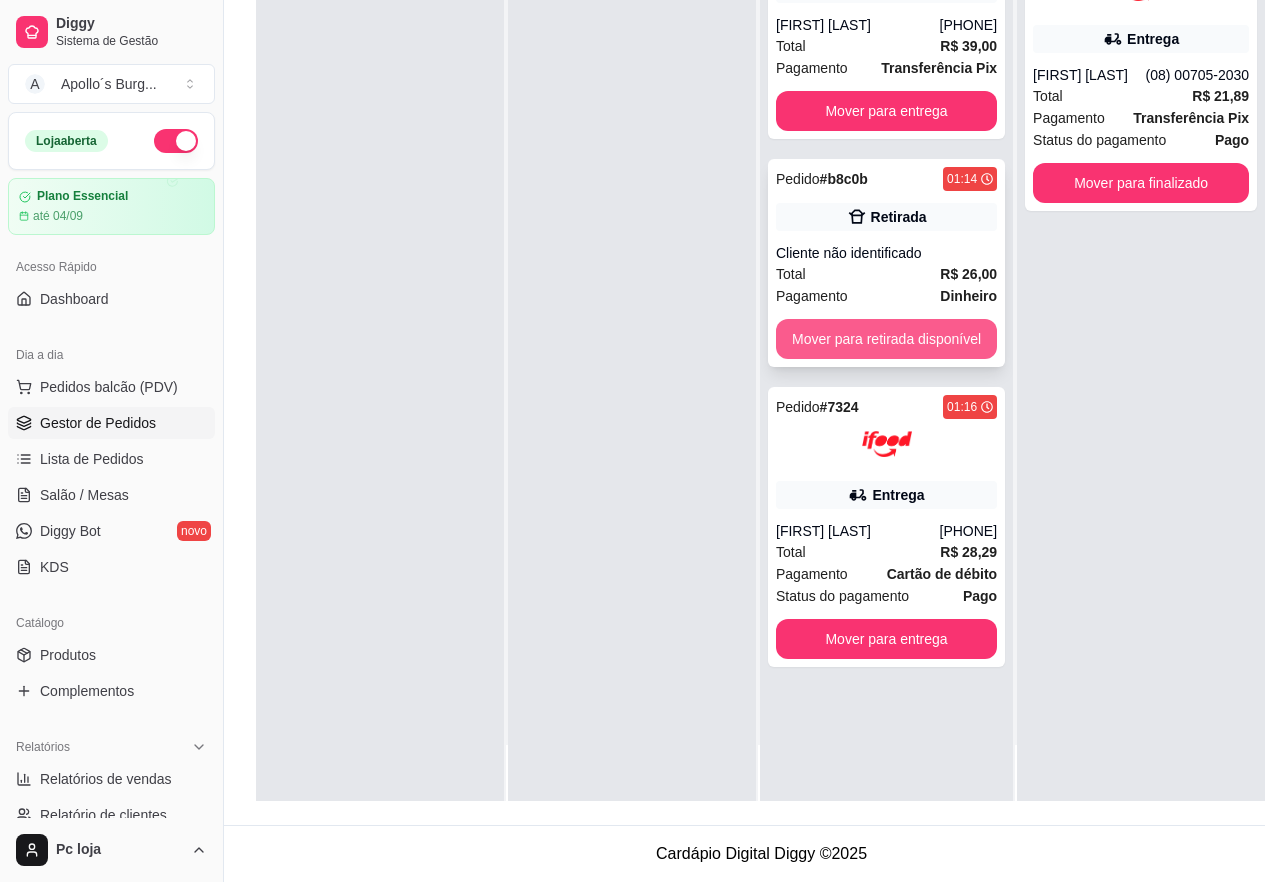 click on "Mover para retirada disponível" at bounding box center [886, 339] 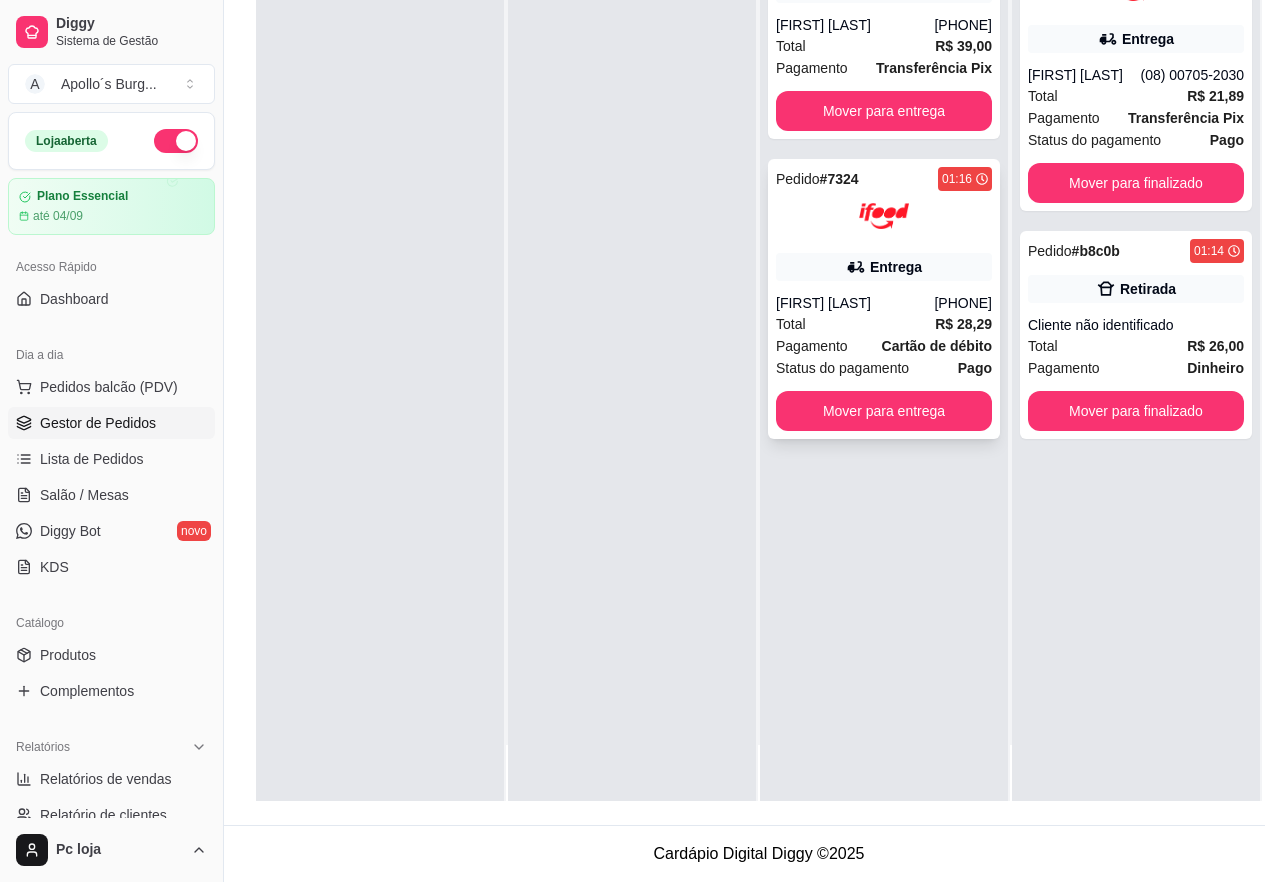 click on "Pedido # 7324 01:16 Entrega [FIRST] [LAST] [PHONE] Total R$ 28,29 Pagamento Cartão de débito Status do pagamento Pago Mover para entrega" at bounding box center (884, 299) 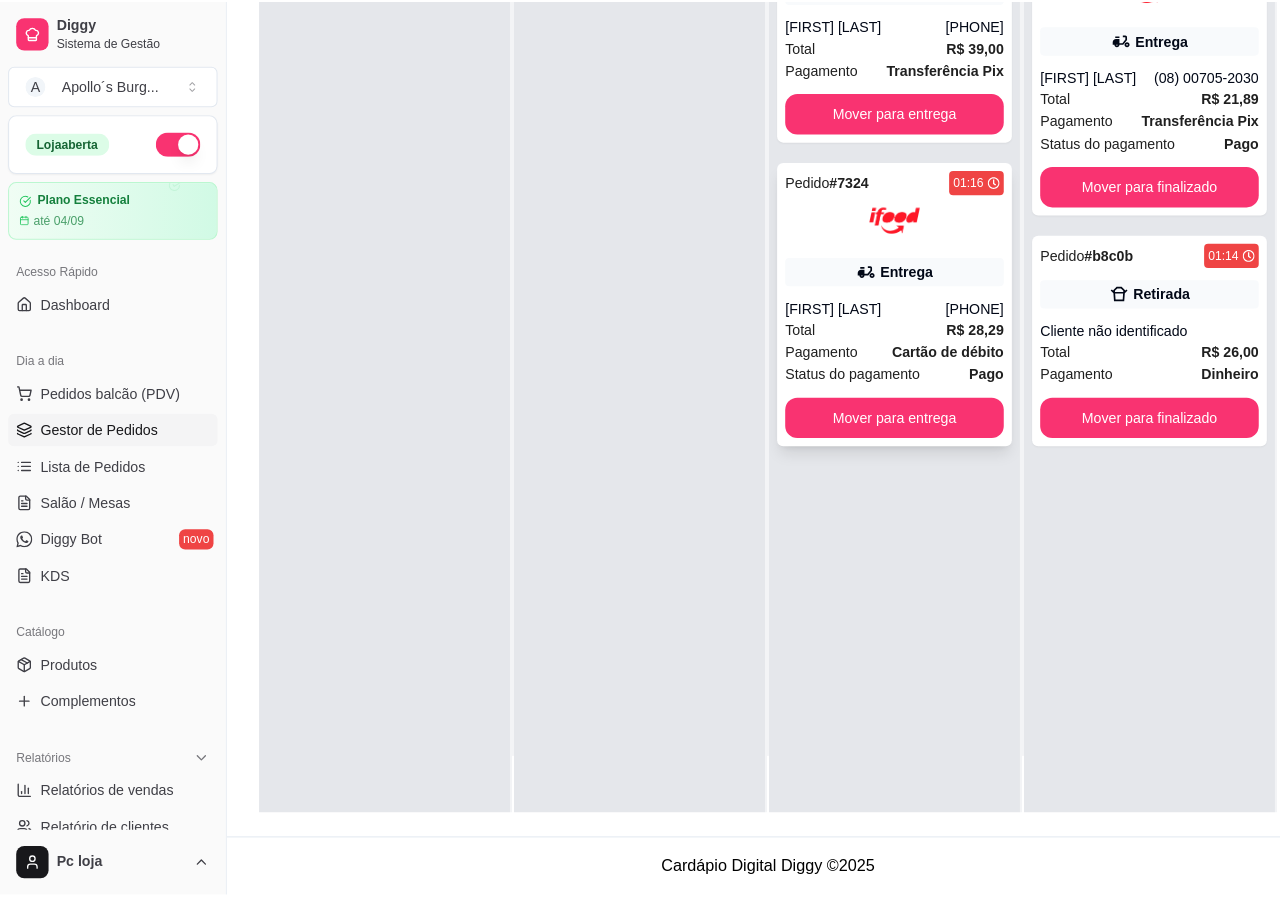 scroll, scrollTop: 305, scrollLeft: 0, axis: vertical 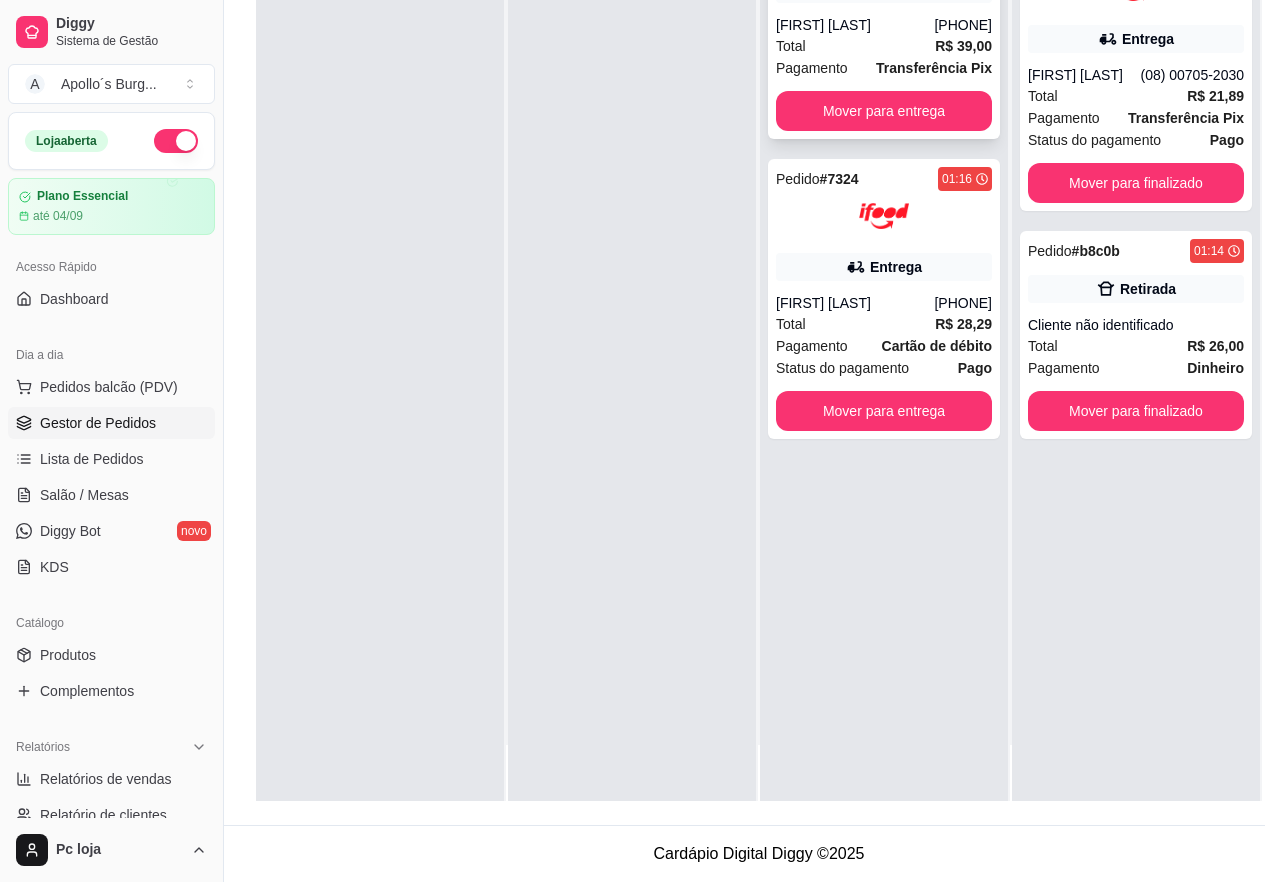 click on "Total R$ 39,00" at bounding box center [884, 46] 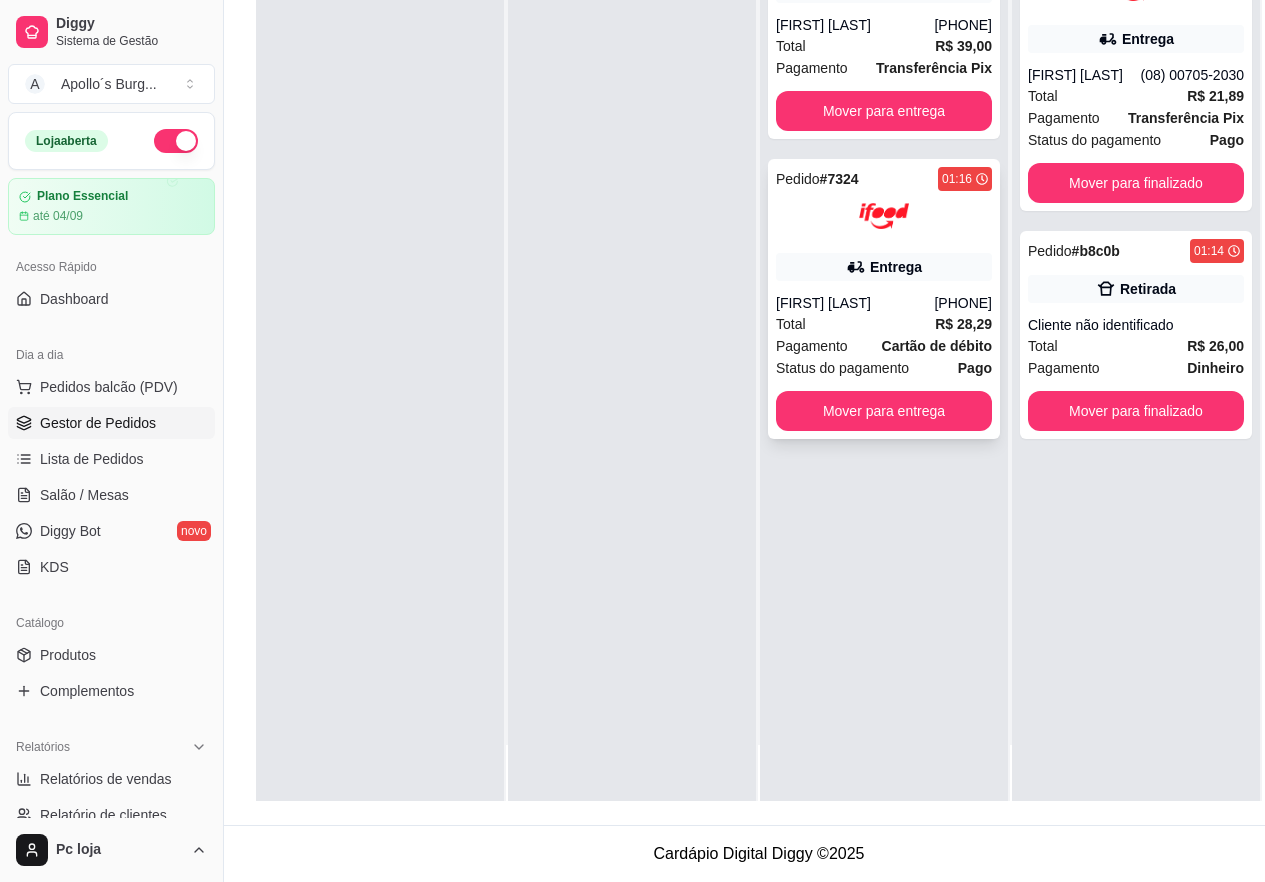 click on "Pedido # 7324 01:16 Entrega [FIRST] [LAST] [PHONE] Total R$ 28,29 Pagamento Cartão de débito Status do pagamento Pago Mover para entrega" at bounding box center (884, 299) 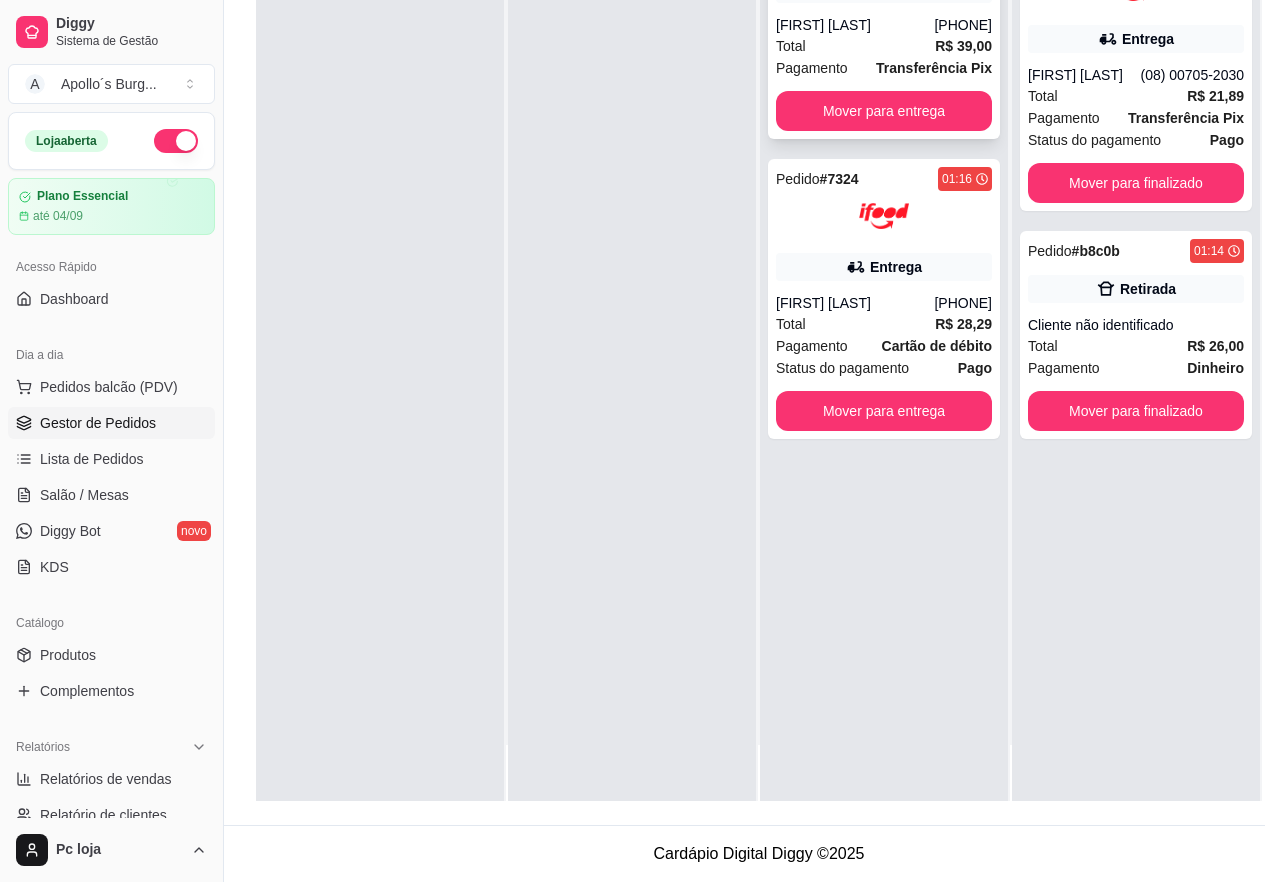 click on "Total R$ 39,00" at bounding box center [884, 46] 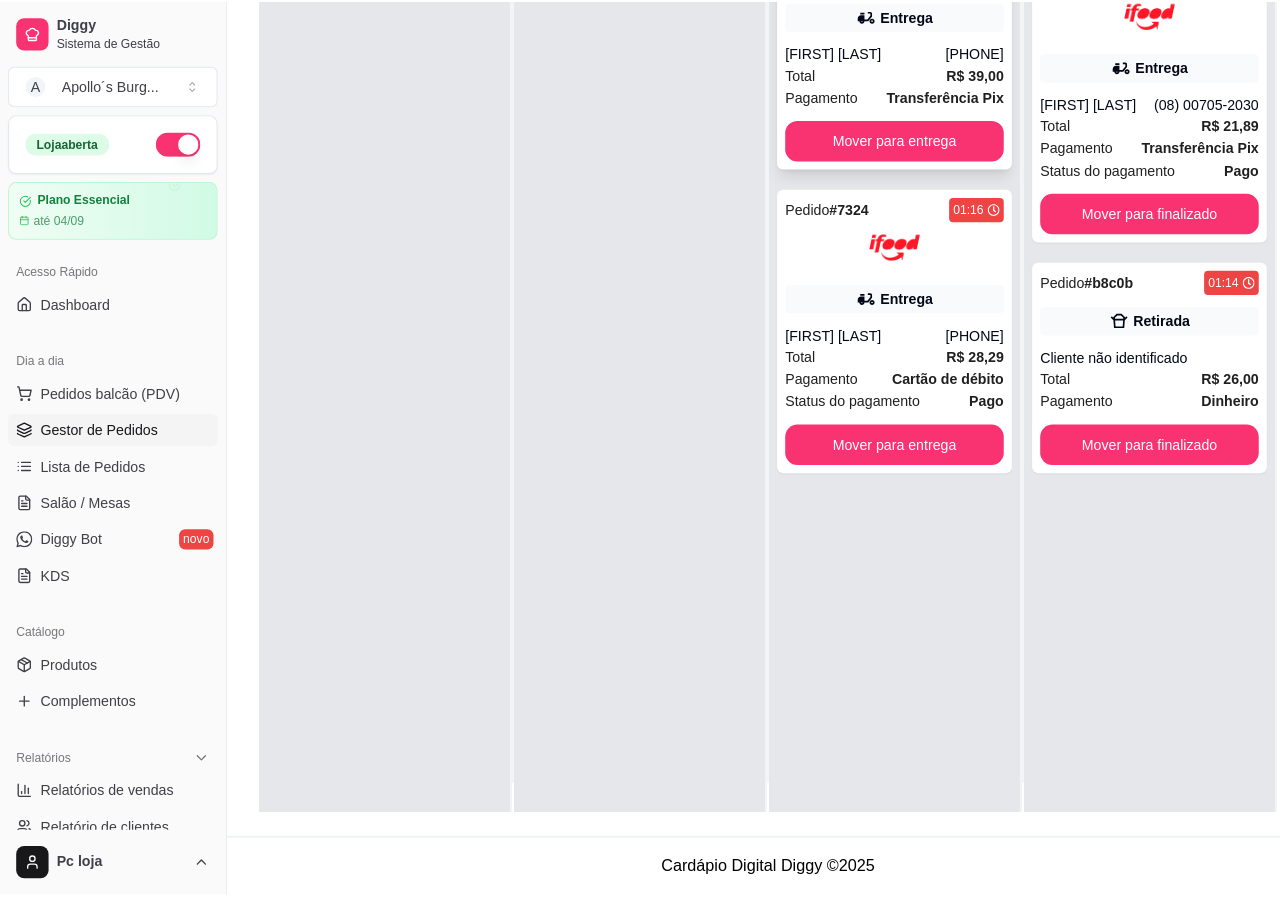scroll, scrollTop: 0, scrollLeft: 0, axis: both 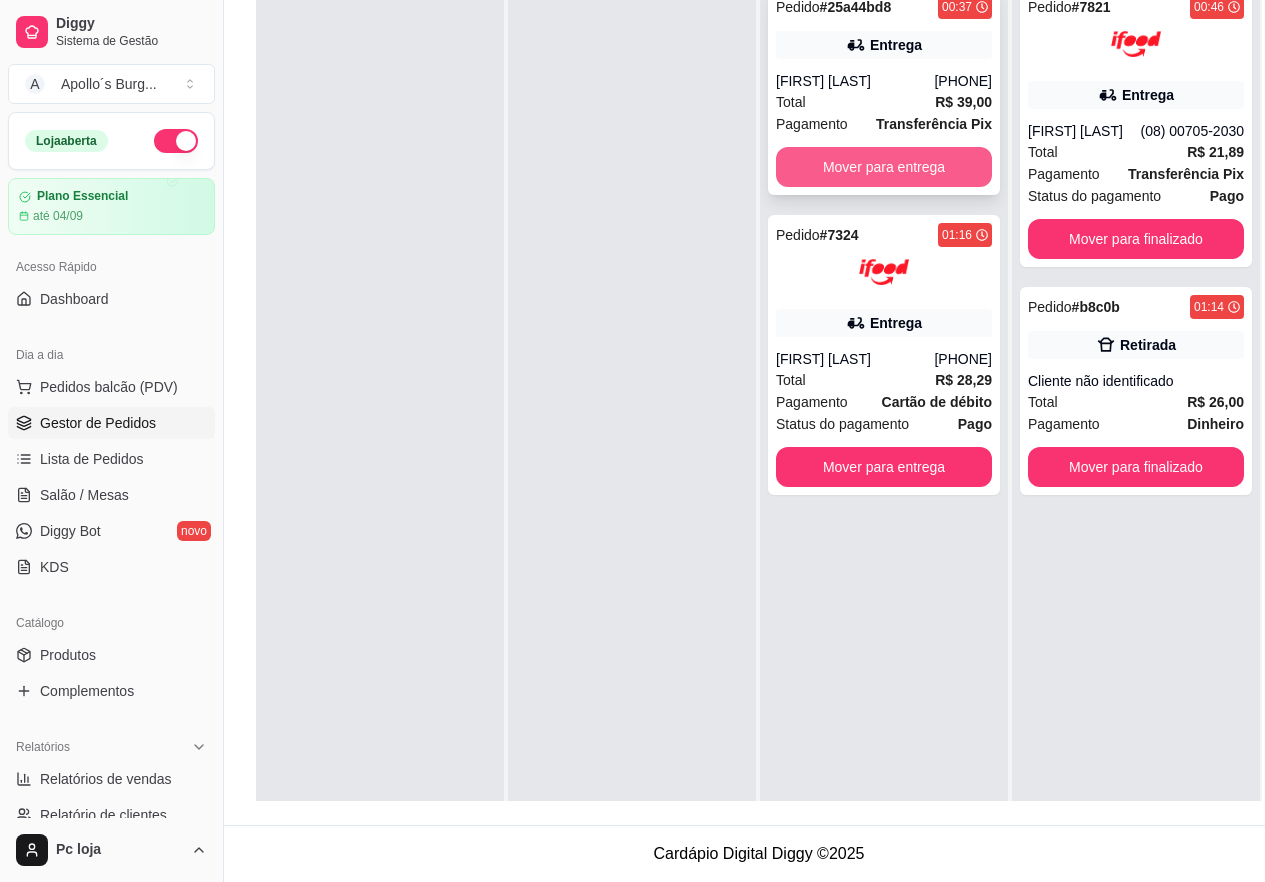 click on "Mover para entrega" at bounding box center (884, 167) 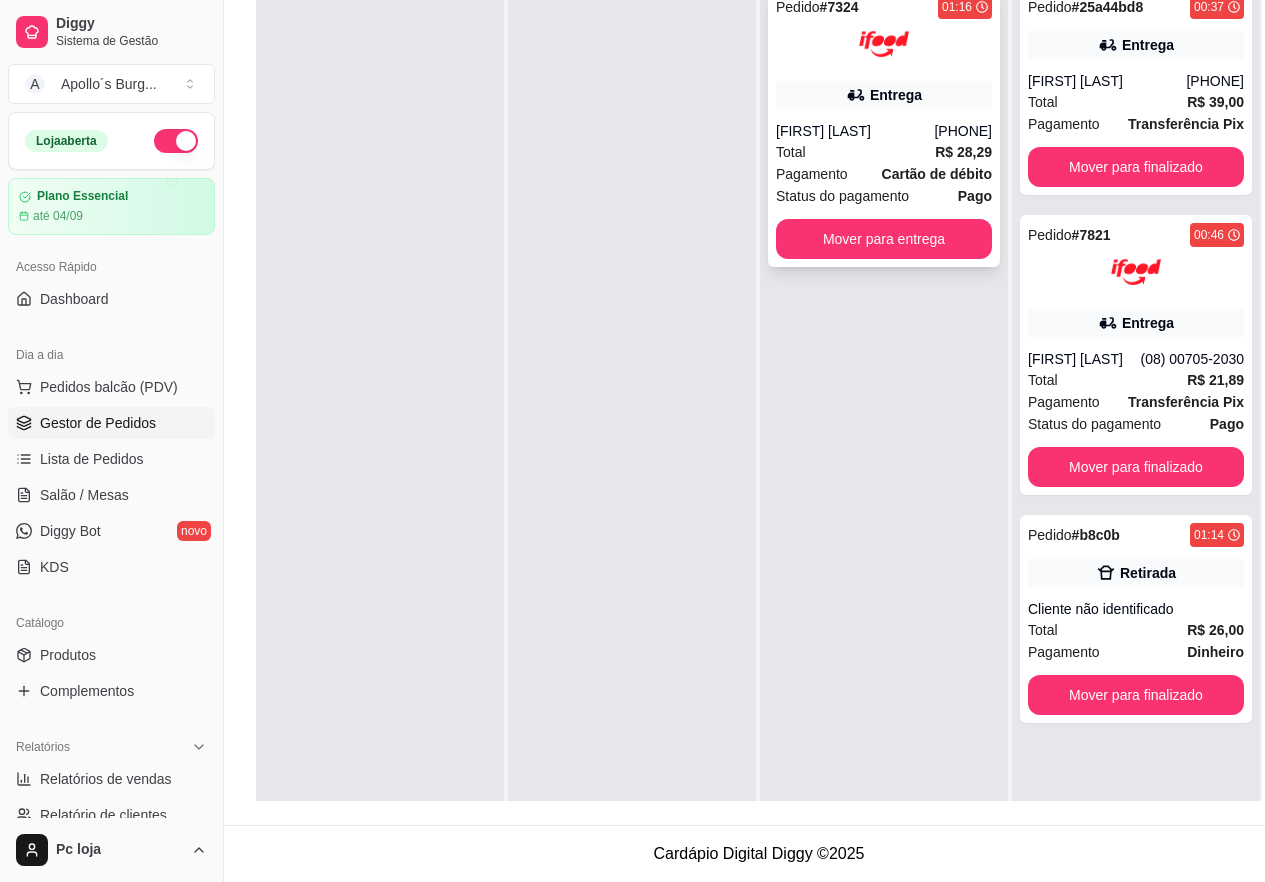 click on "Pedido # 7324 01:16 Entrega [FIRST] [LAST] [PHONE] Total R$ 28,29 Pagamento Cartão de débito Status do pagamento Pago Mover para entrega" at bounding box center [884, 127] 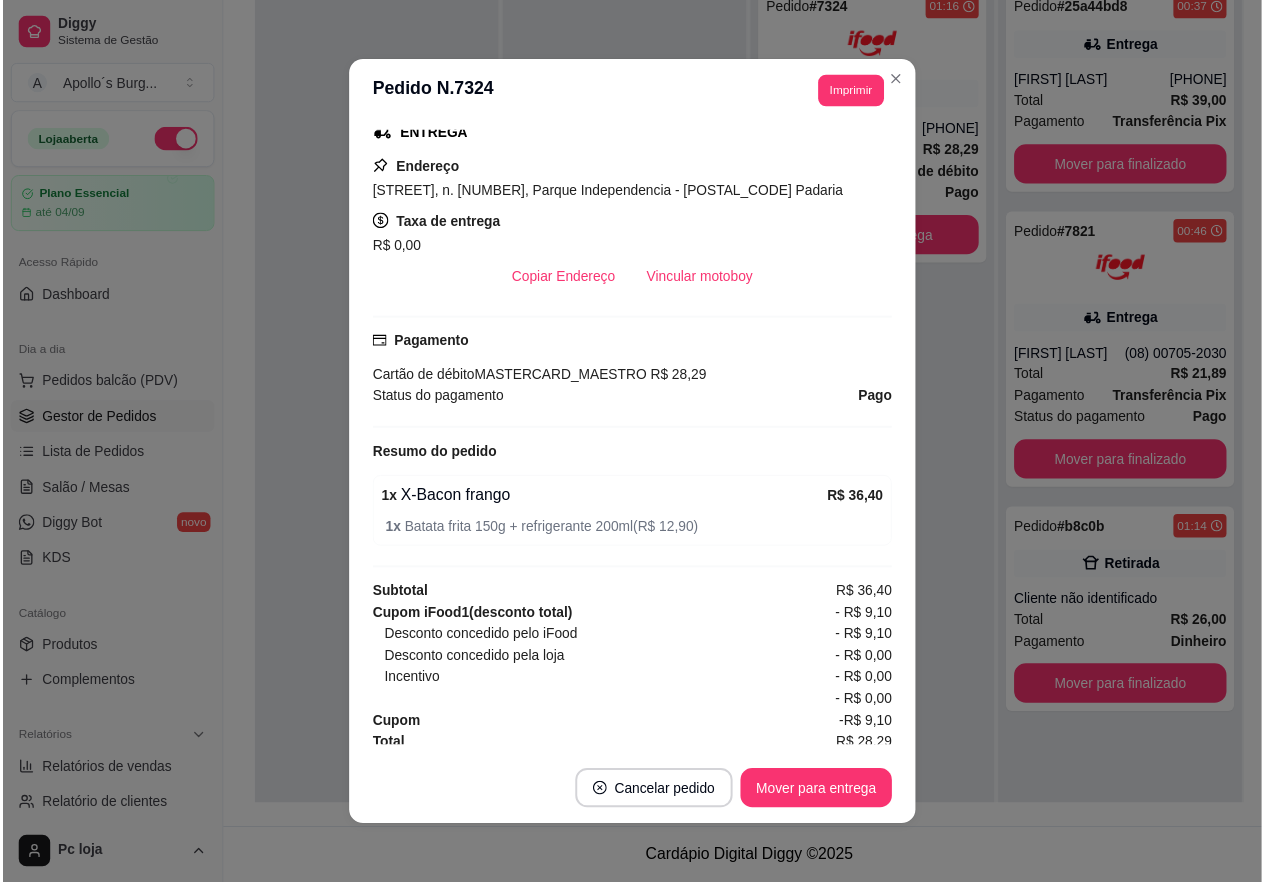 scroll, scrollTop: 388, scrollLeft: 0, axis: vertical 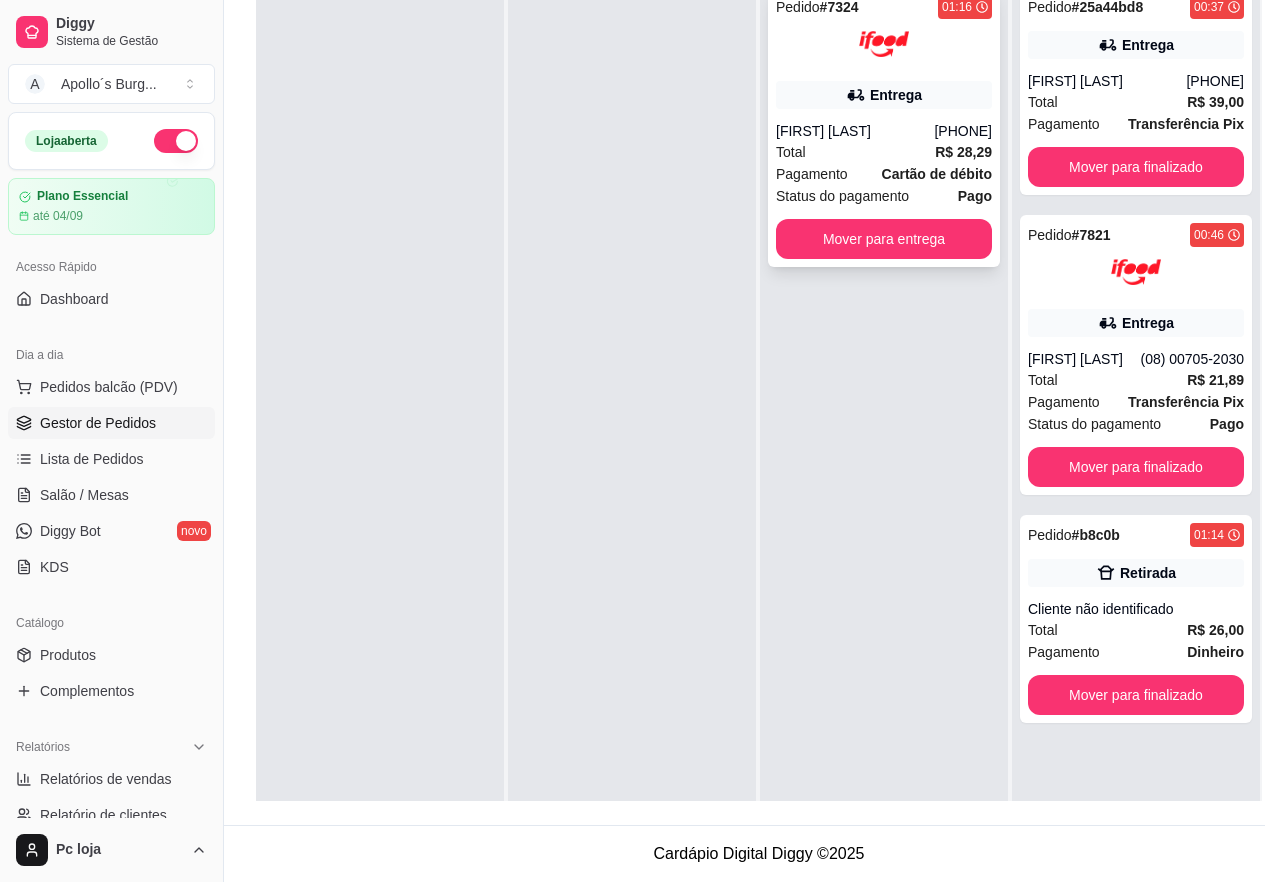 click on "Entrega" at bounding box center [896, 95] 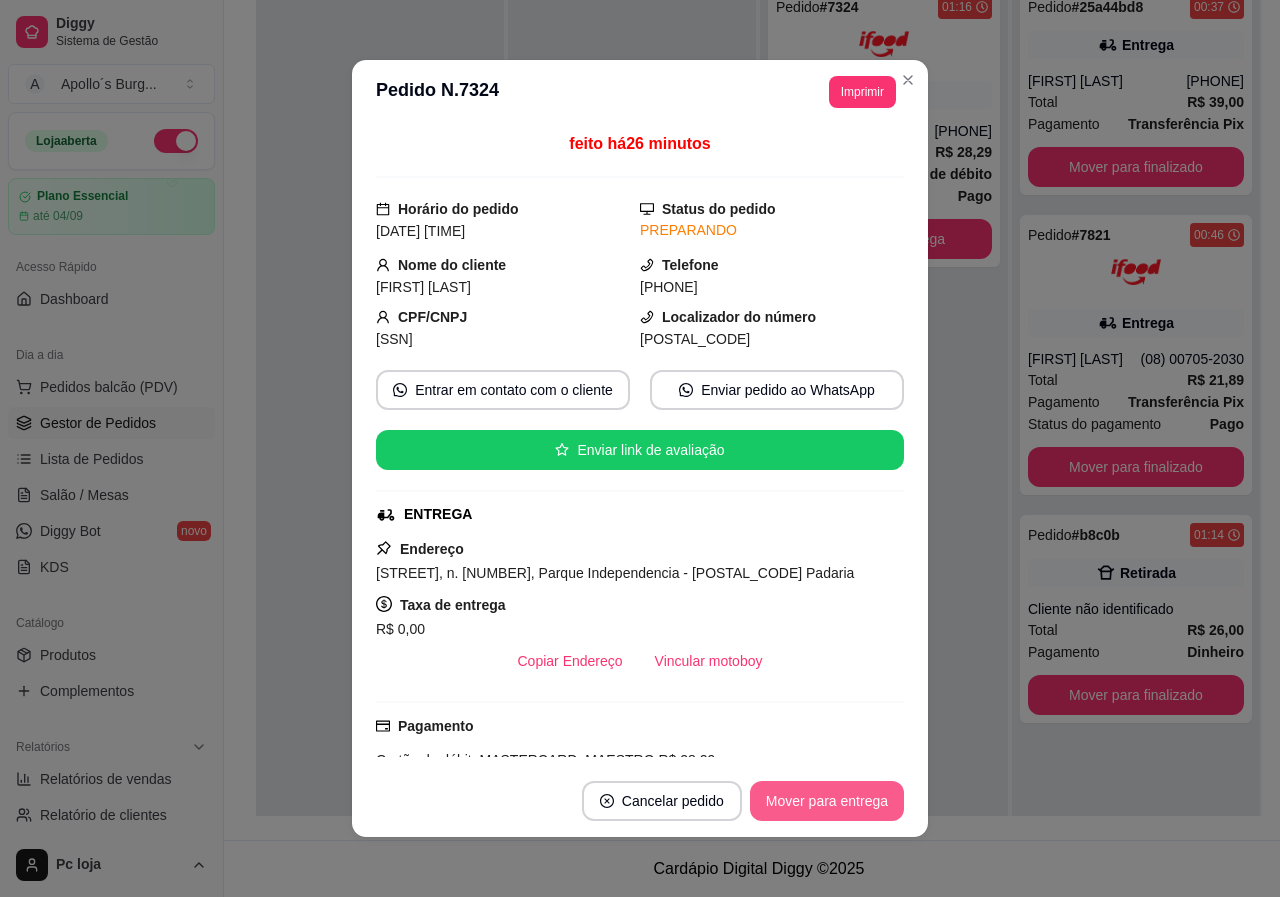 click on "Mover para entrega" at bounding box center (827, 801) 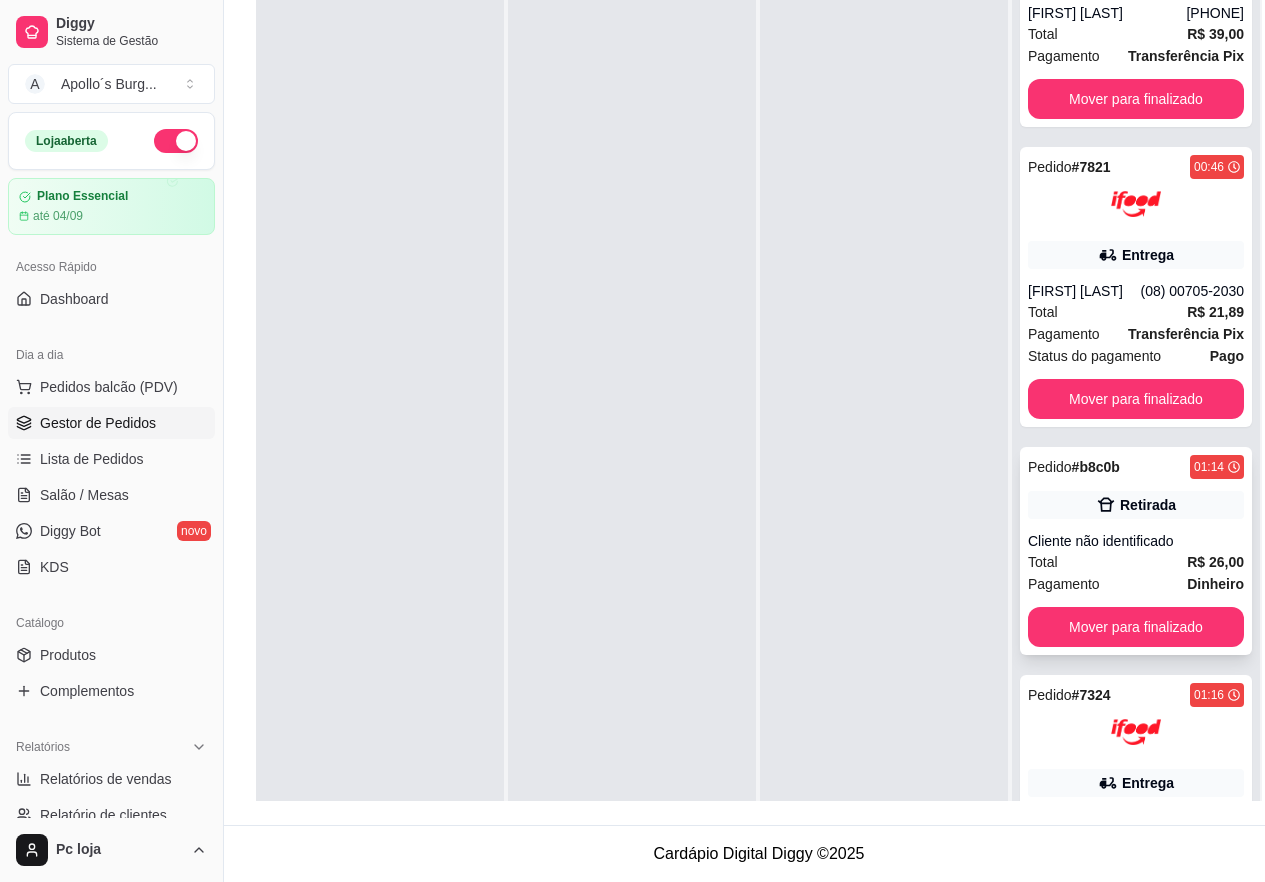 scroll, scrollTop: 199, scrollLeft: 0, axis: vertical 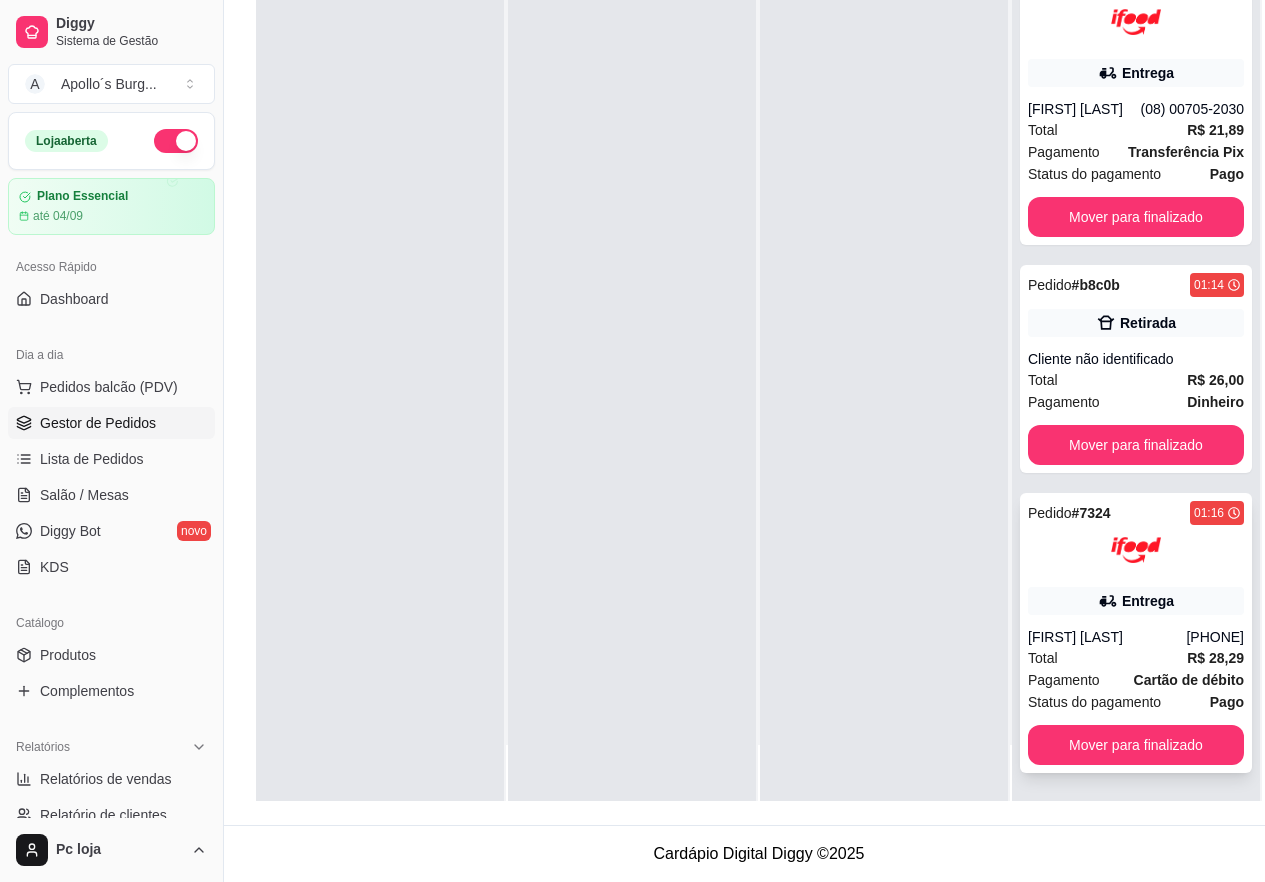 click on "Entrega" at bounding box center [1148, 601] 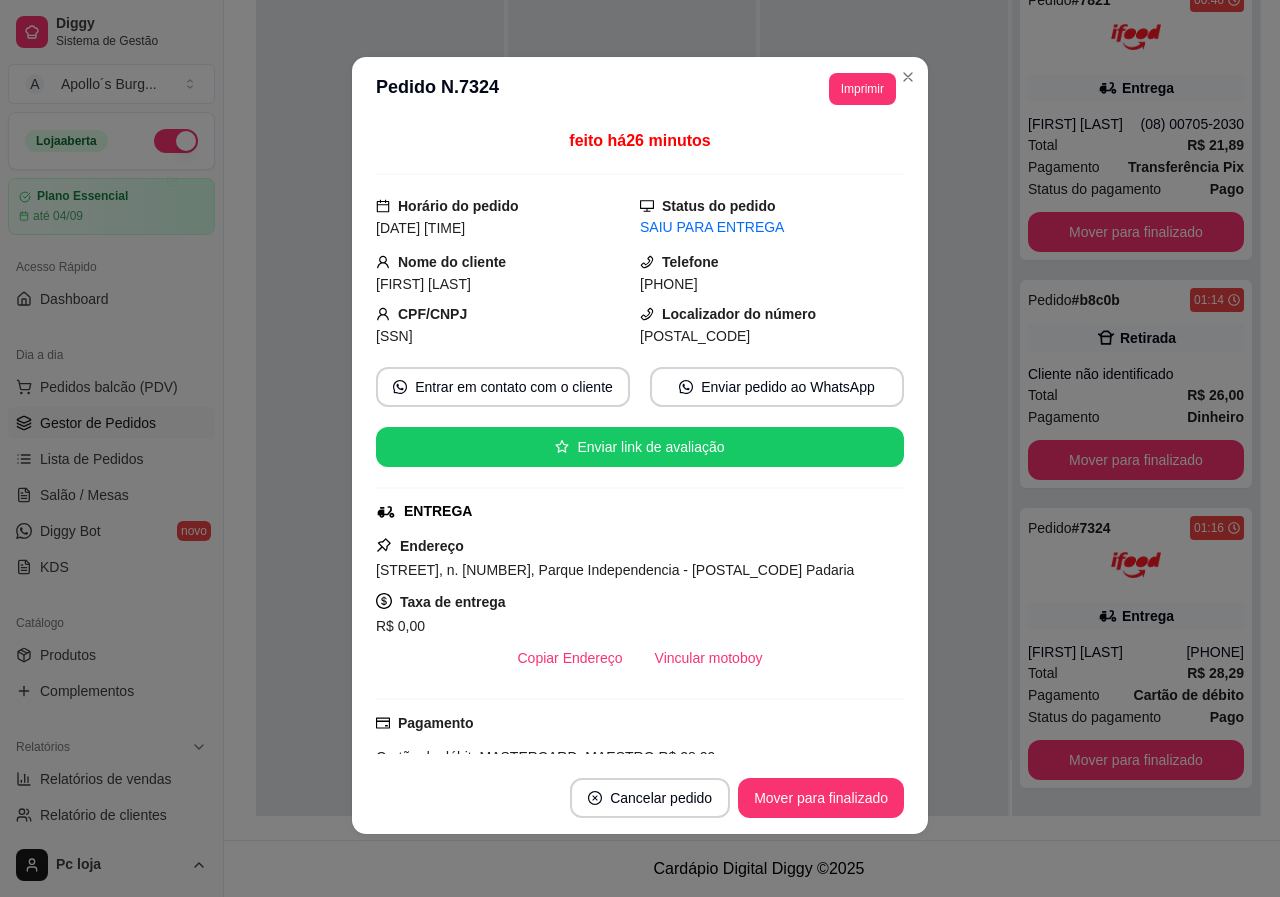 scroll, scrollTop: 4, scrollLeft: 0, axis: vertical 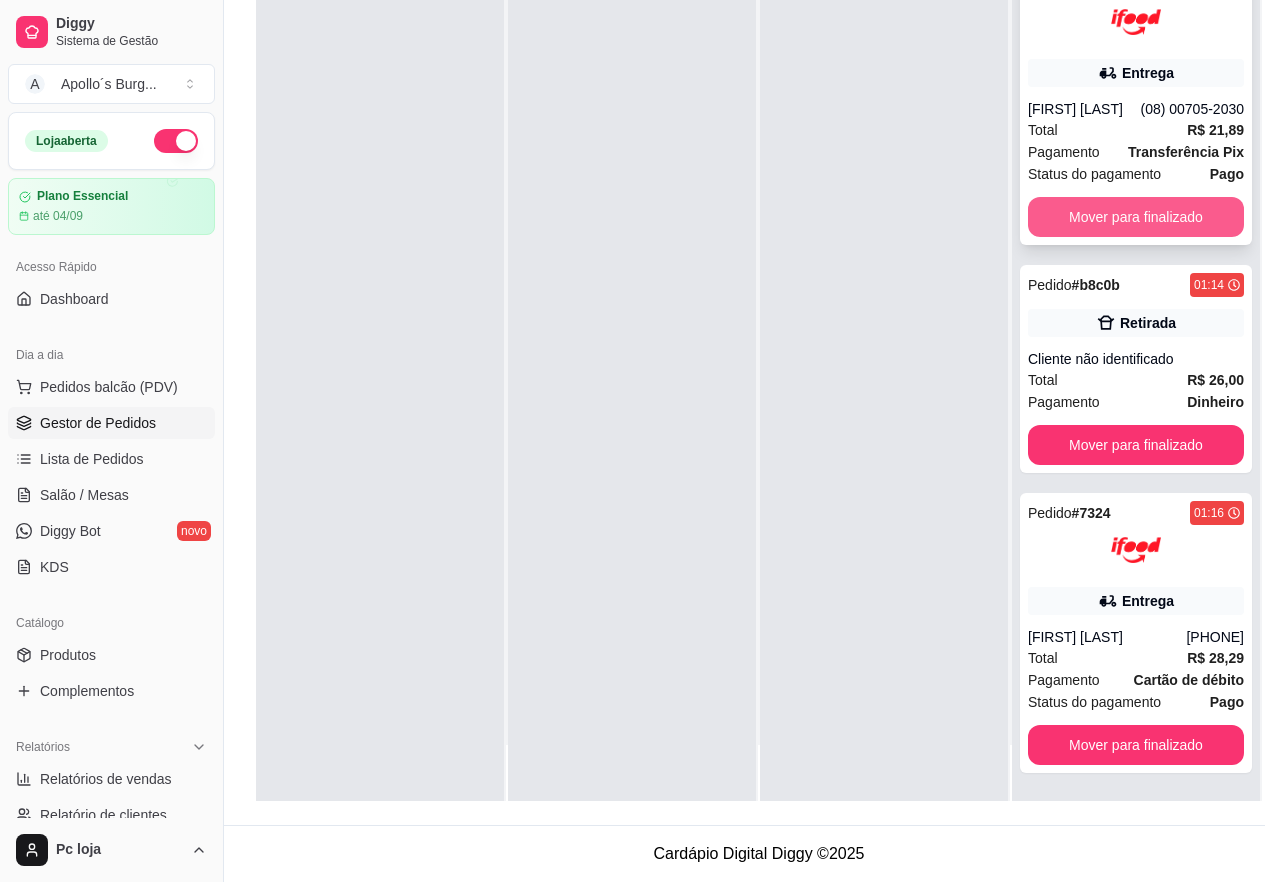 click on "Mover para finalizado" at bounding box center (1136, 217) 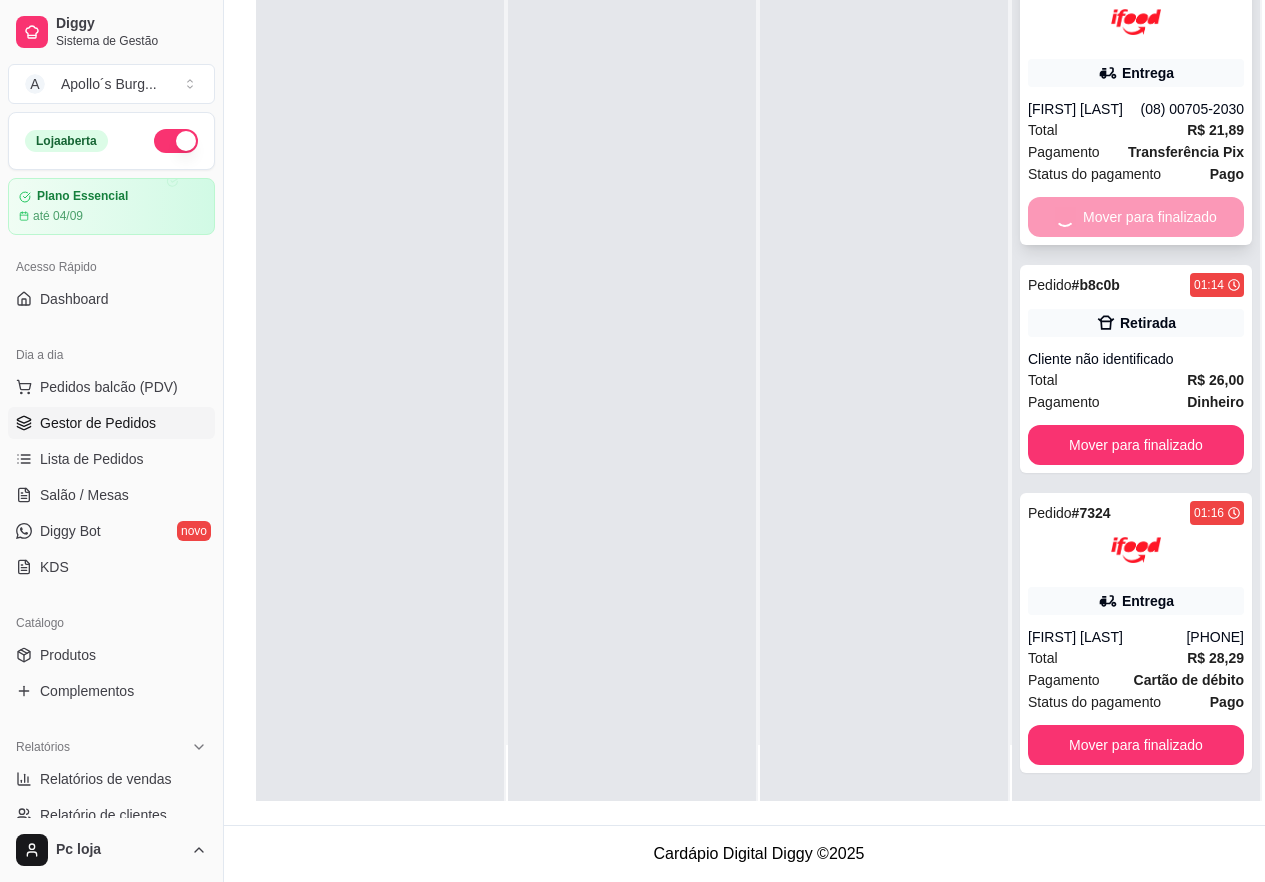 scroll, scrollTop: 0, scrollLeft: 0, axis: both 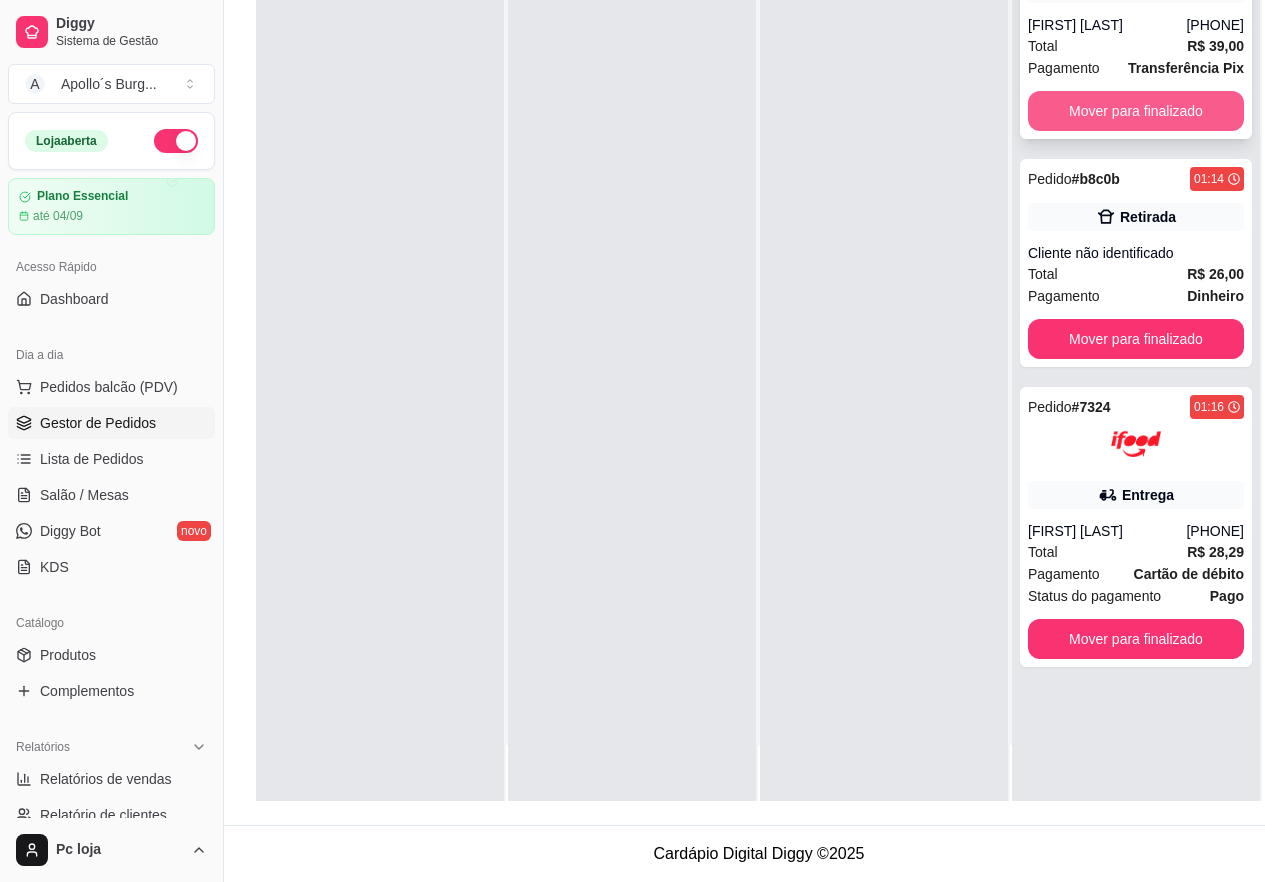 click on "Mover para finalizado" at bounding box center (1136, 111) 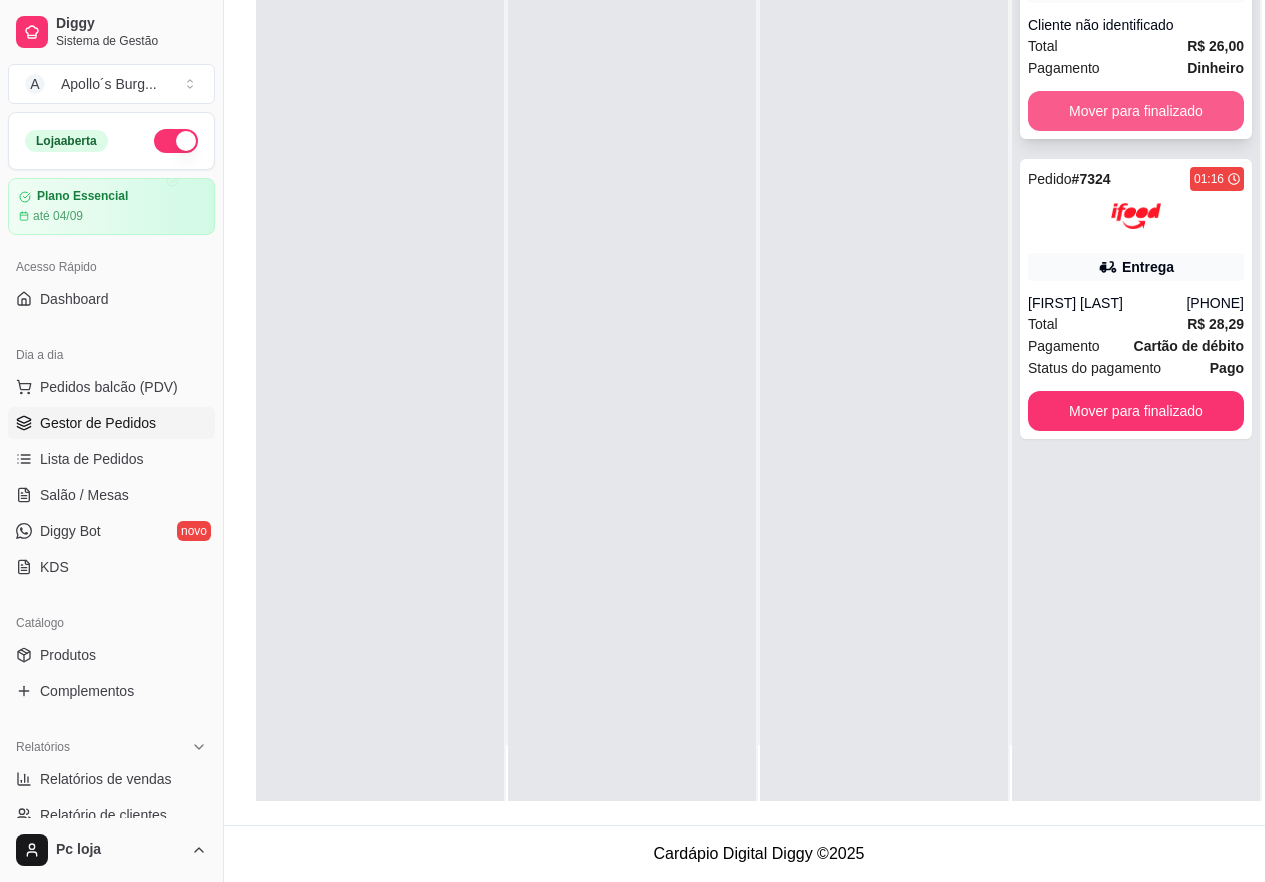 click on "Mover para finalizado" at bounding box center (1136, 111) 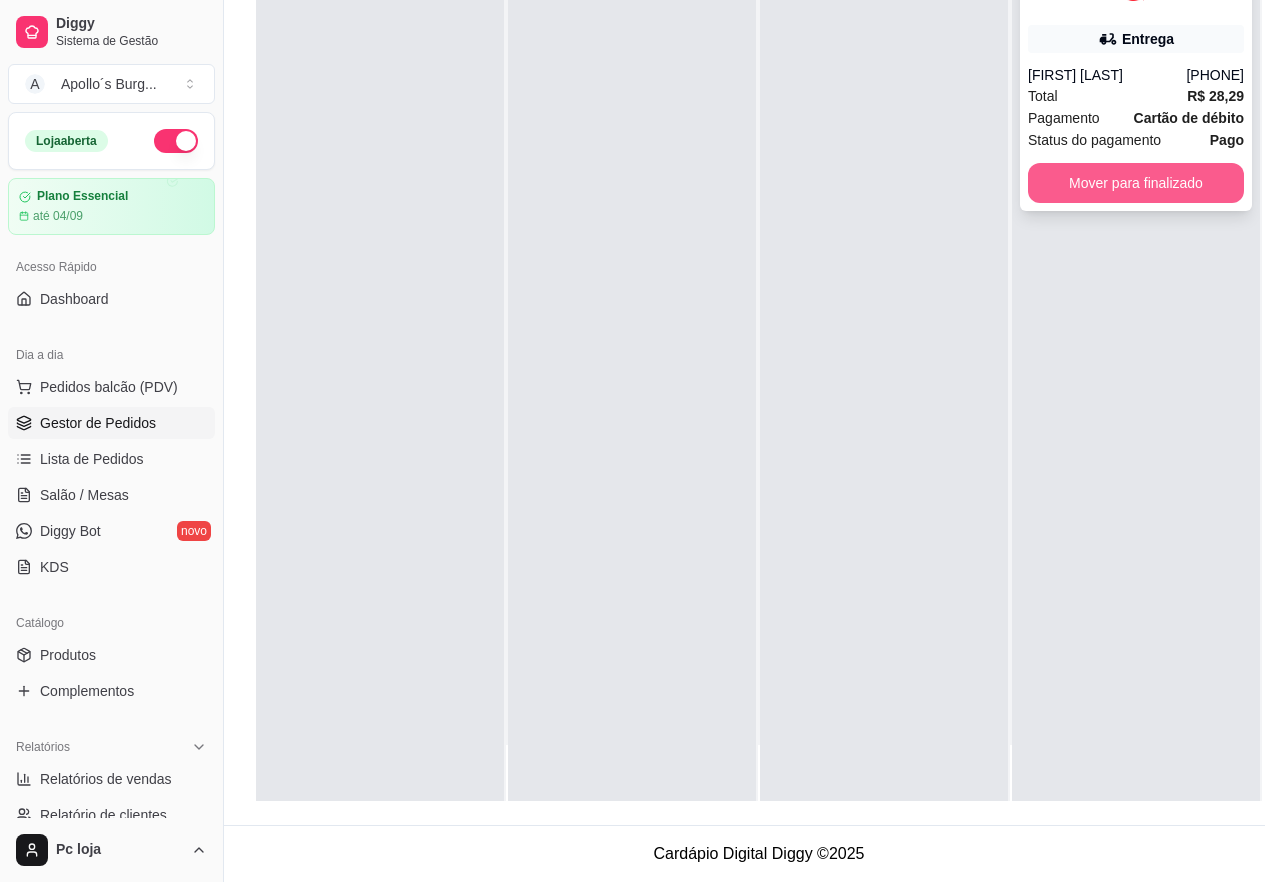 click on "Mover para finalizado" at bounding box center (1136, 183) 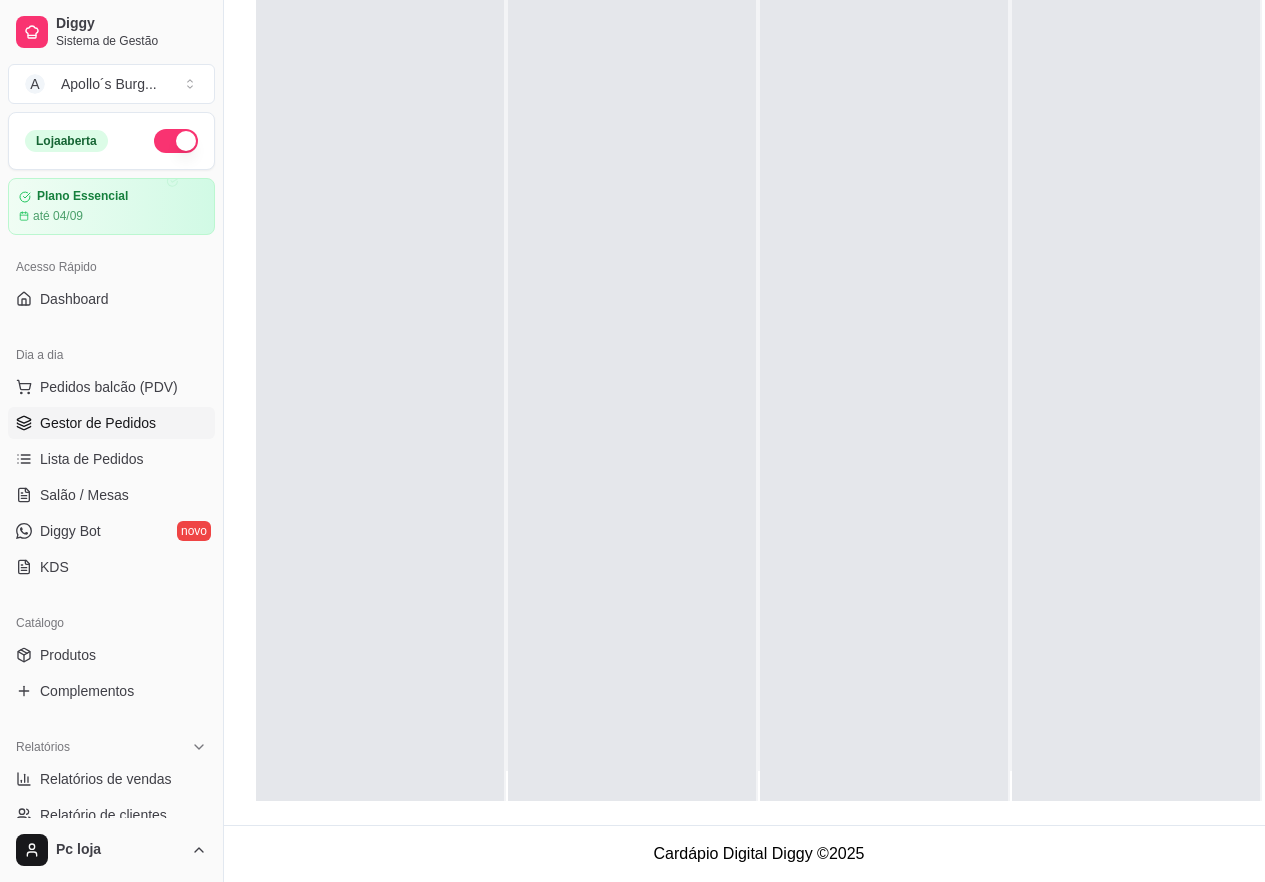 scroll, scrollTop: 0, scrollLeft: 0, axis: both 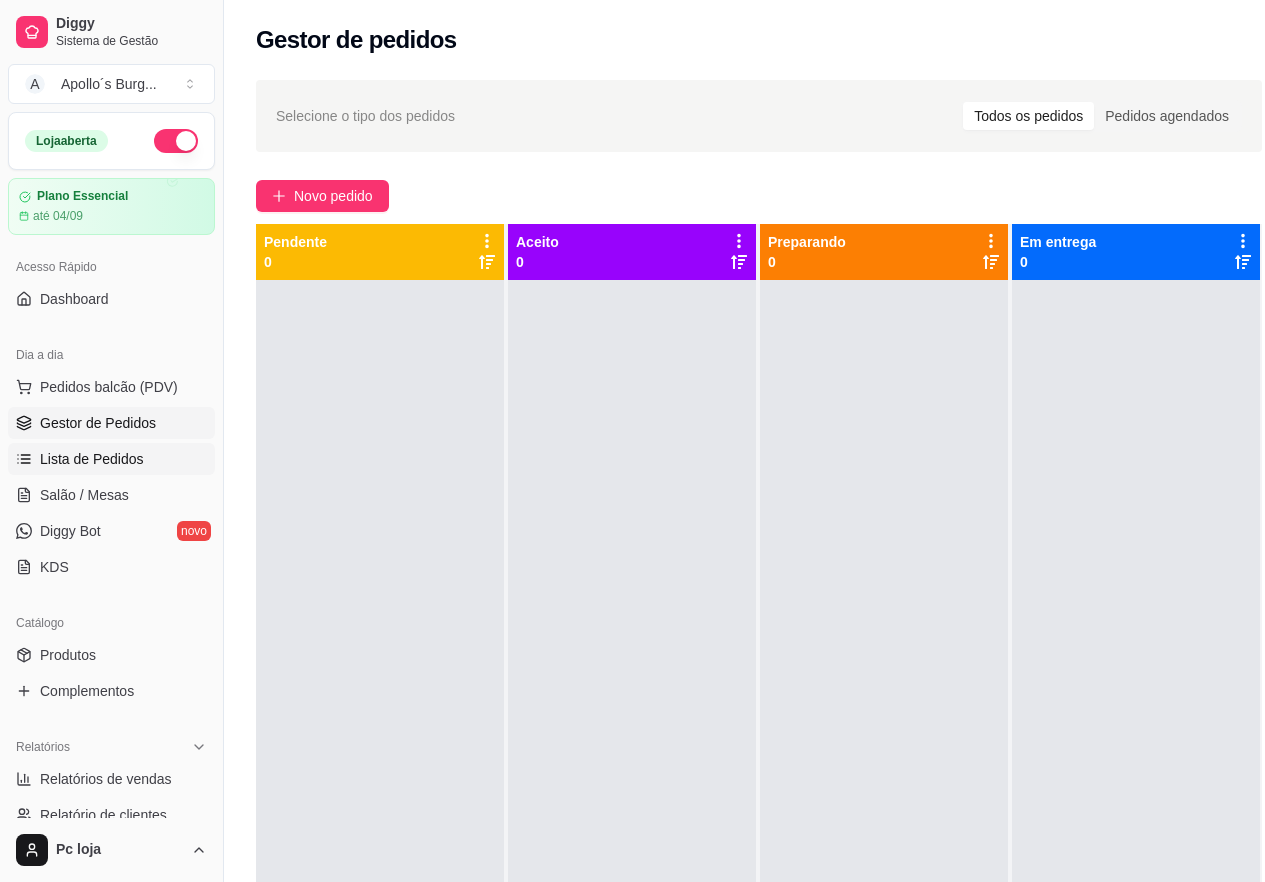 click on "Lista de Pedidos" at bounding box center [92, 459] 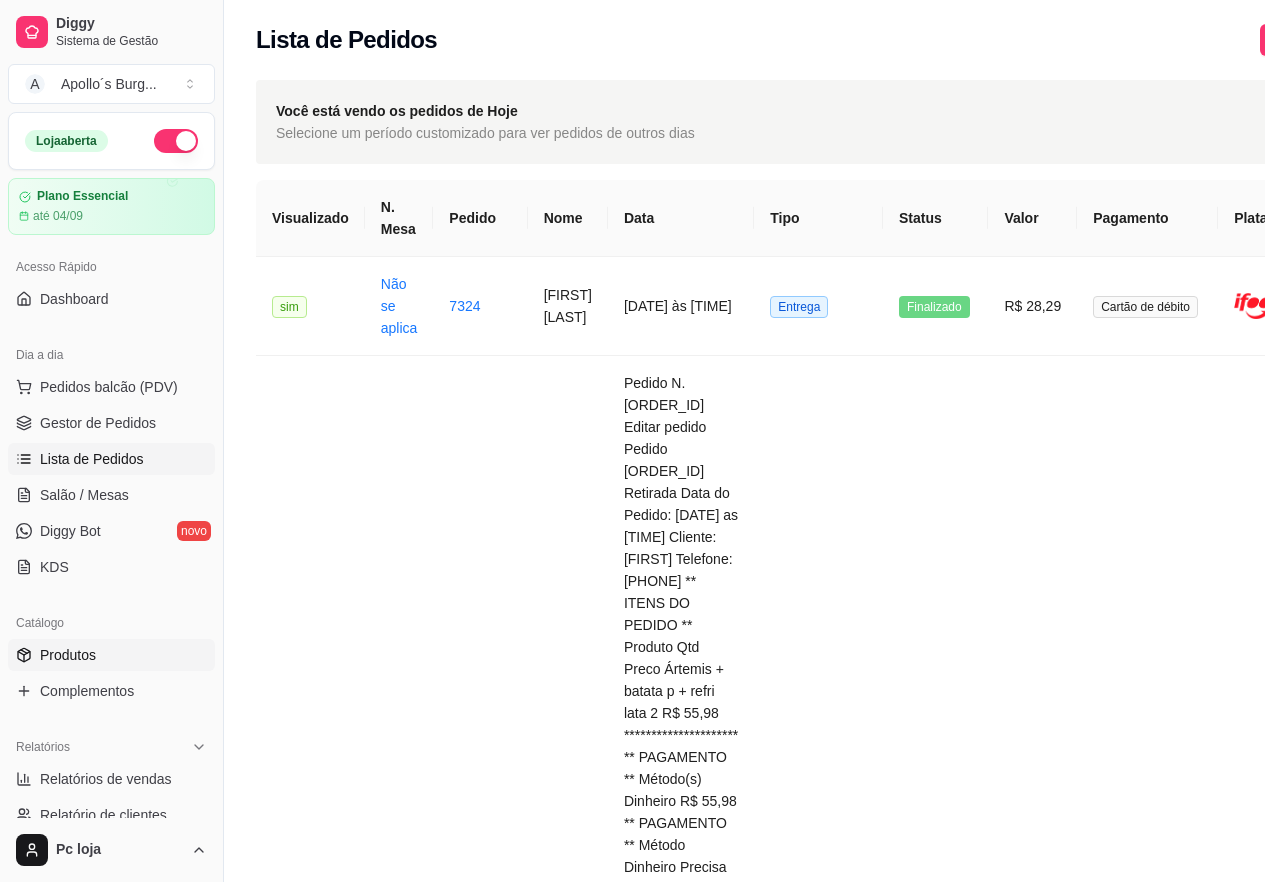 click on "Produtos" at bounding box center (111, 655) 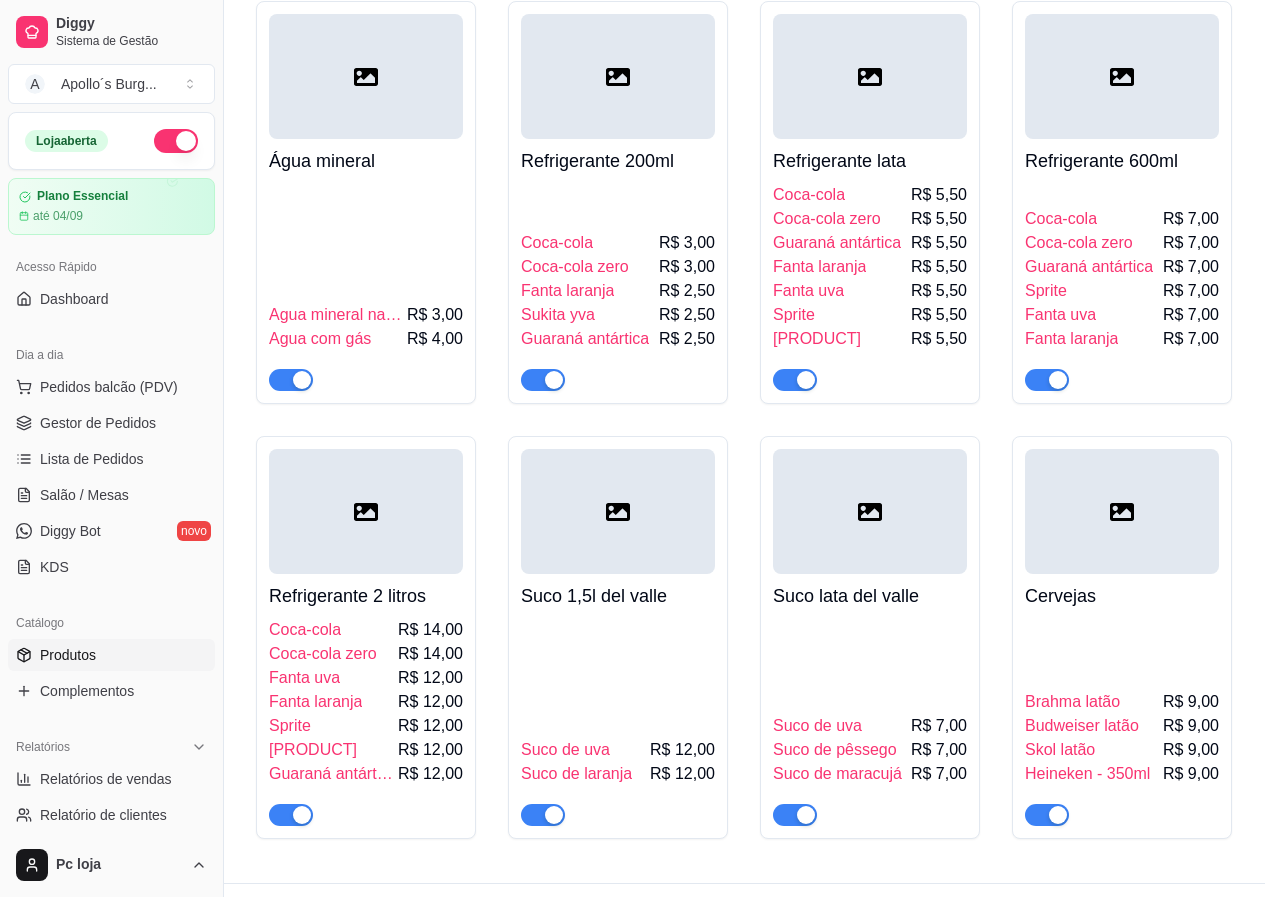 scroll, scrollTop: 4452, scrollLeft: 0, axis: vertical 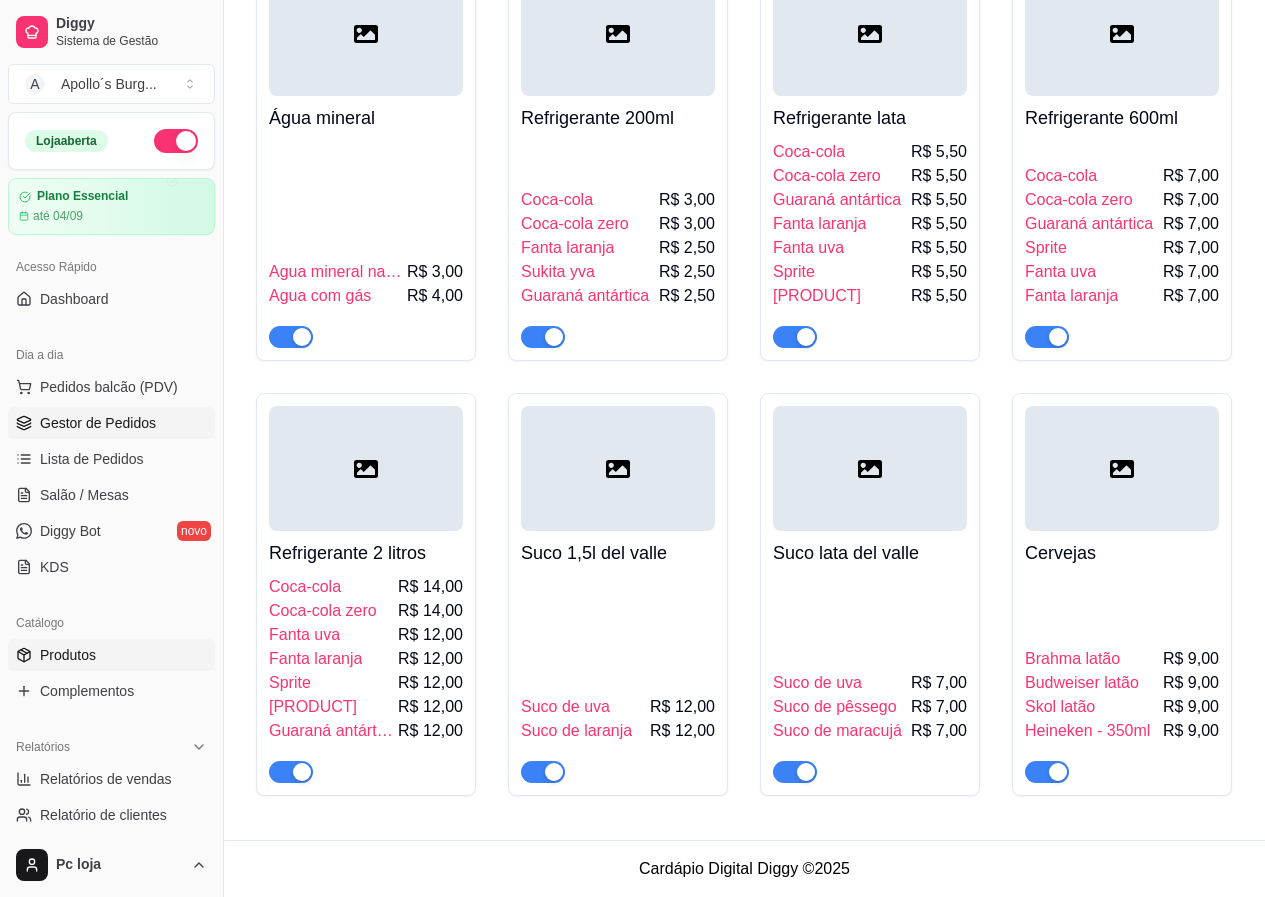 click on "Gestor de Pedidos" at bounding box center [98, 423] 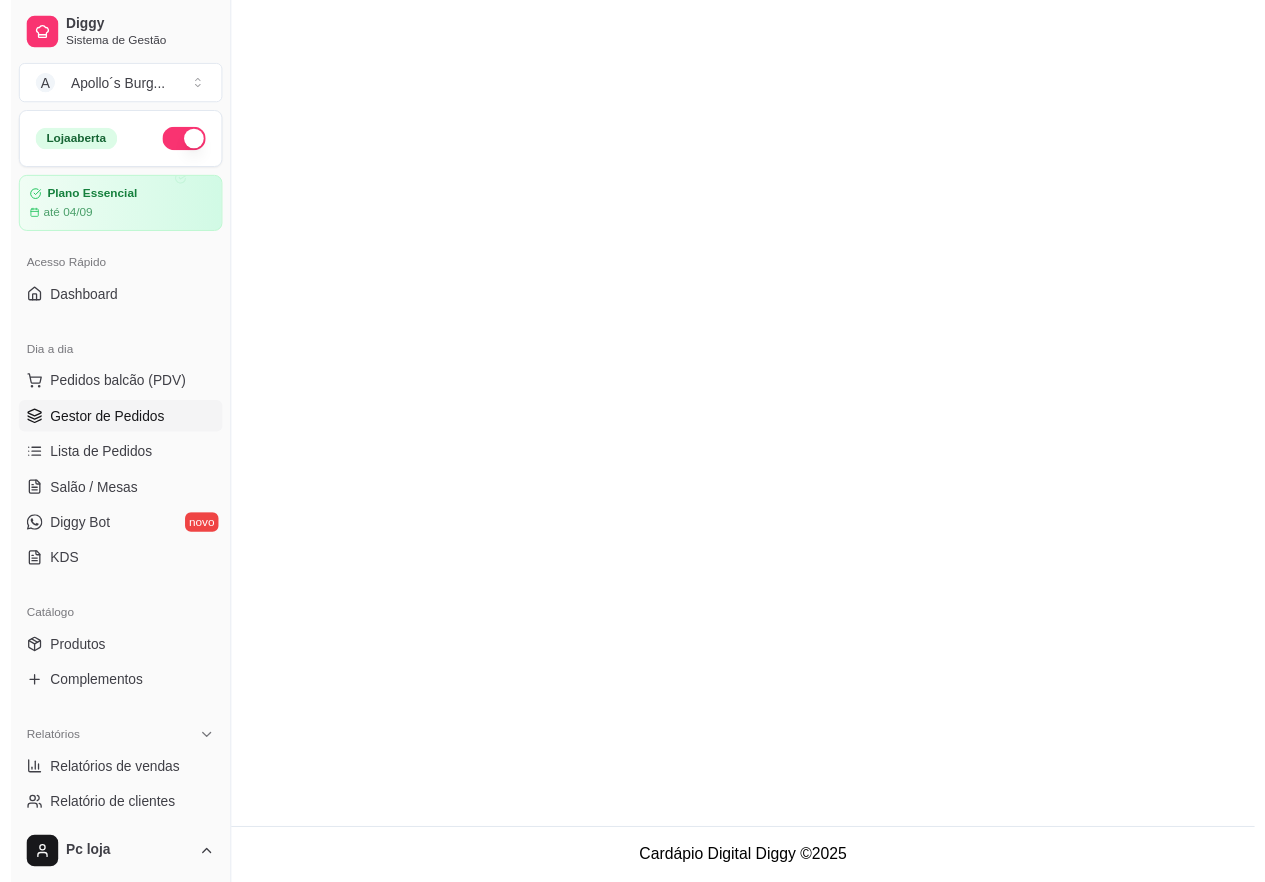 scroll, scrollTop: 0, scrollLeft: 0, axis: both 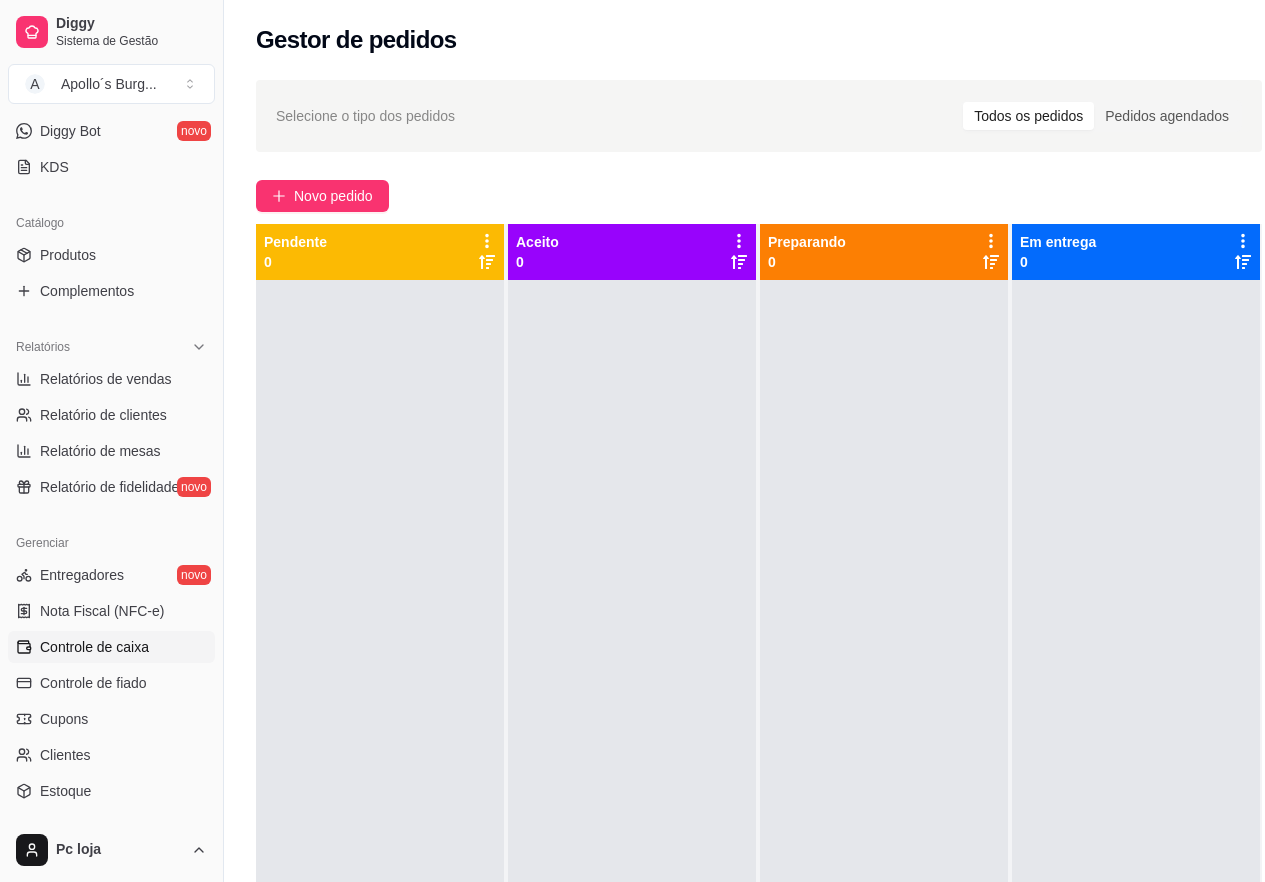 click on "Controle de caixa" at bounding box center (94, 647) 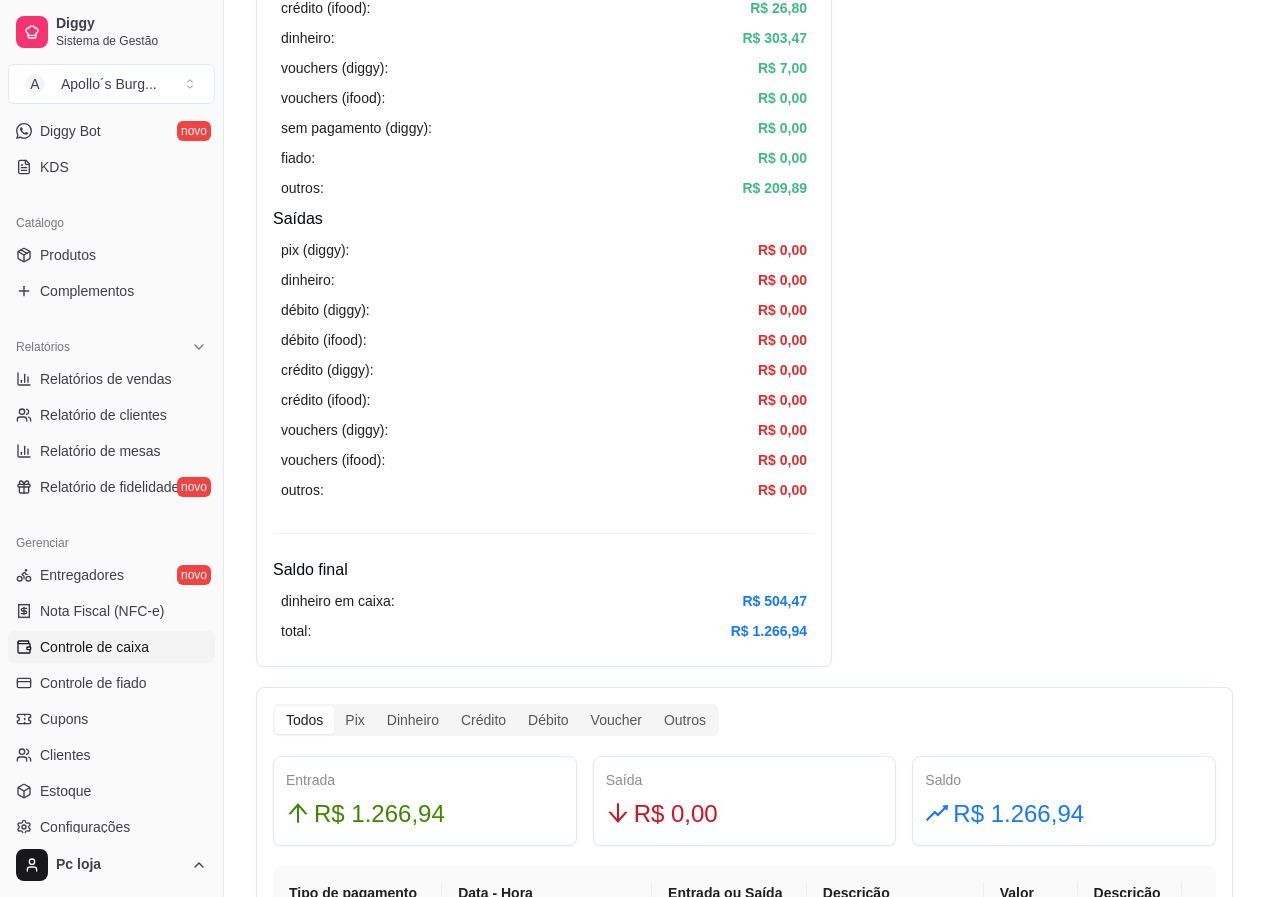 scroll, scrollTop: 700, scrollLeft: 0, axis: vertical 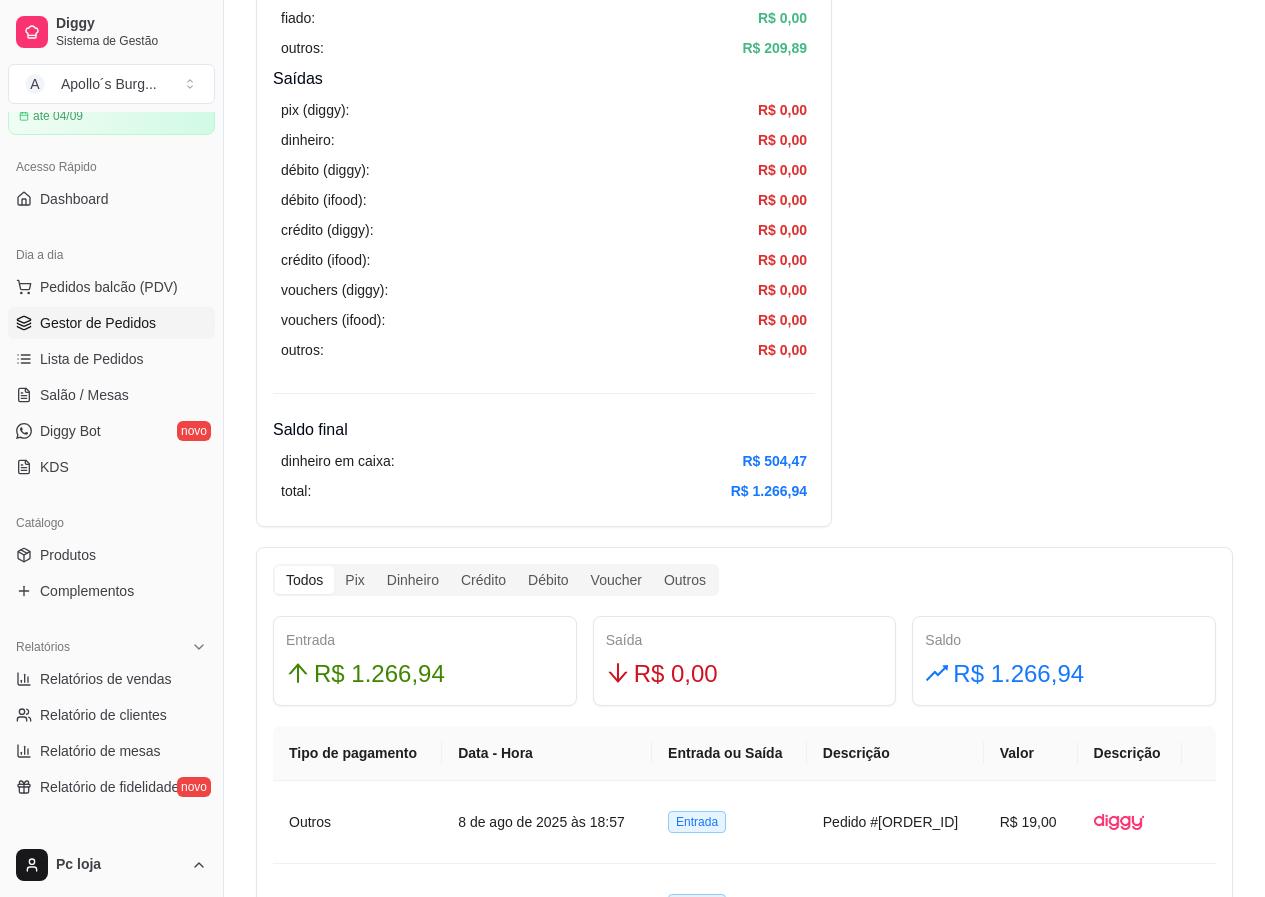 click on "Gestor de Pedidos" at bounding box center [98, 323] 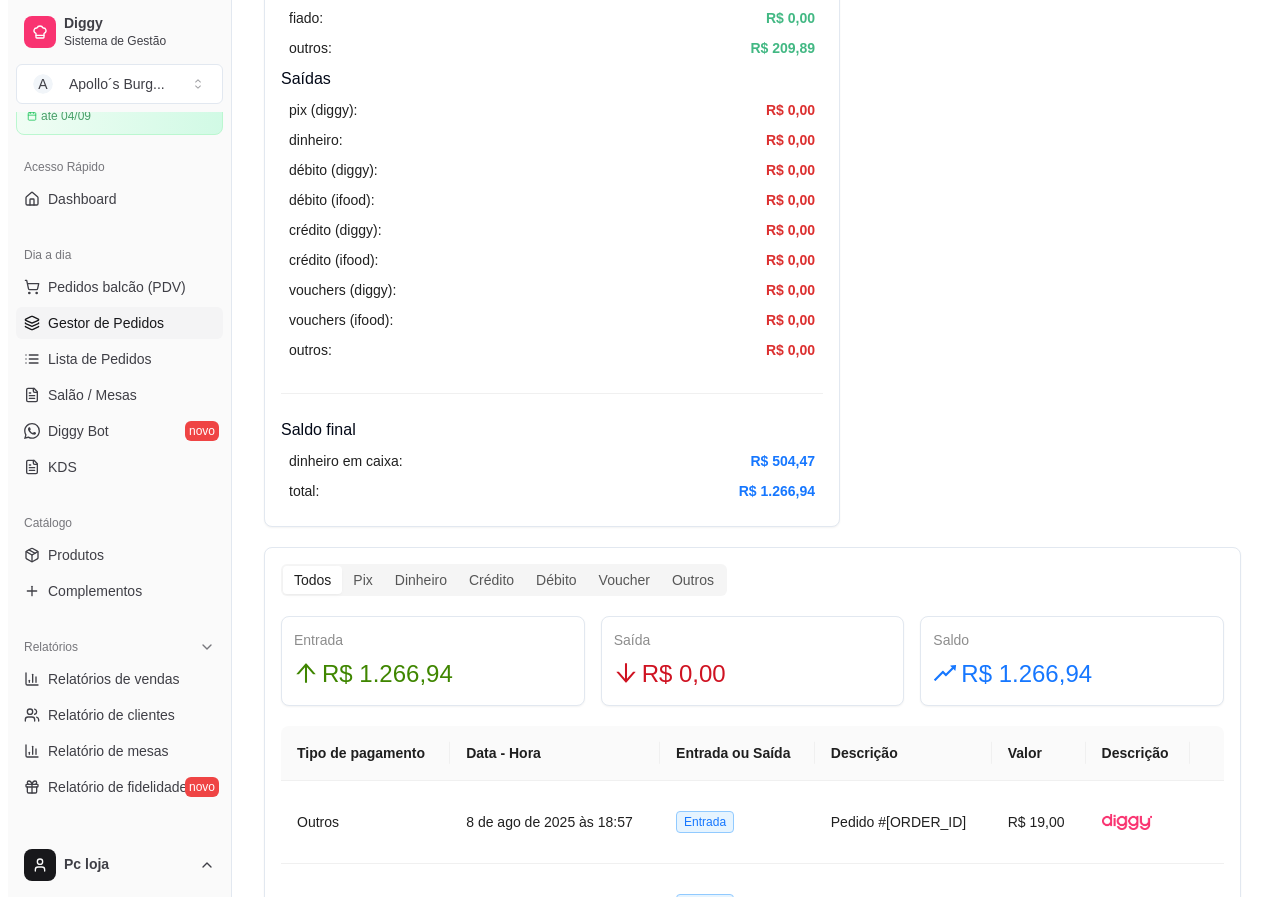 scroll, scrollTop: 0, scrollLeft: 0, axis: both 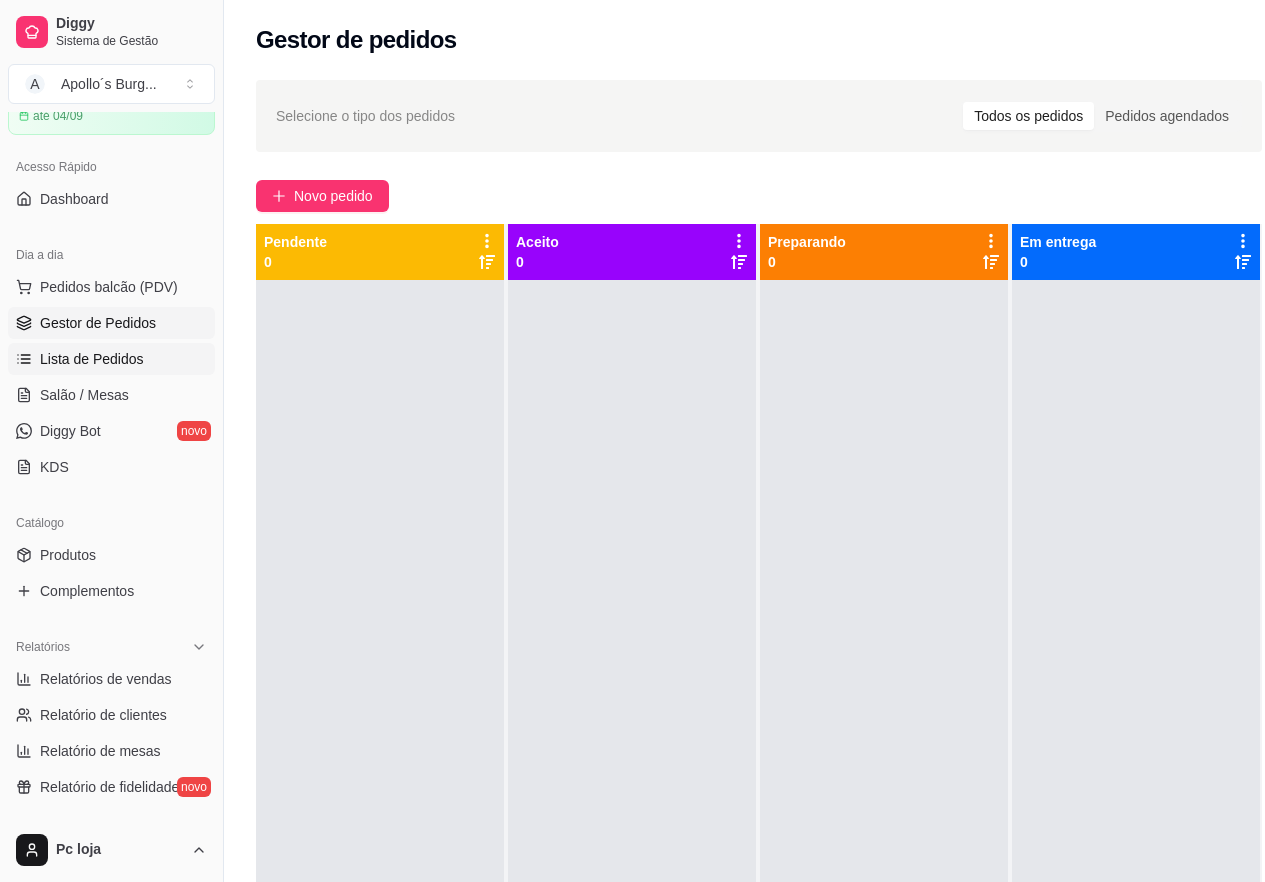 click on "Lista de Pedidos" at bounding box center [92, 359] 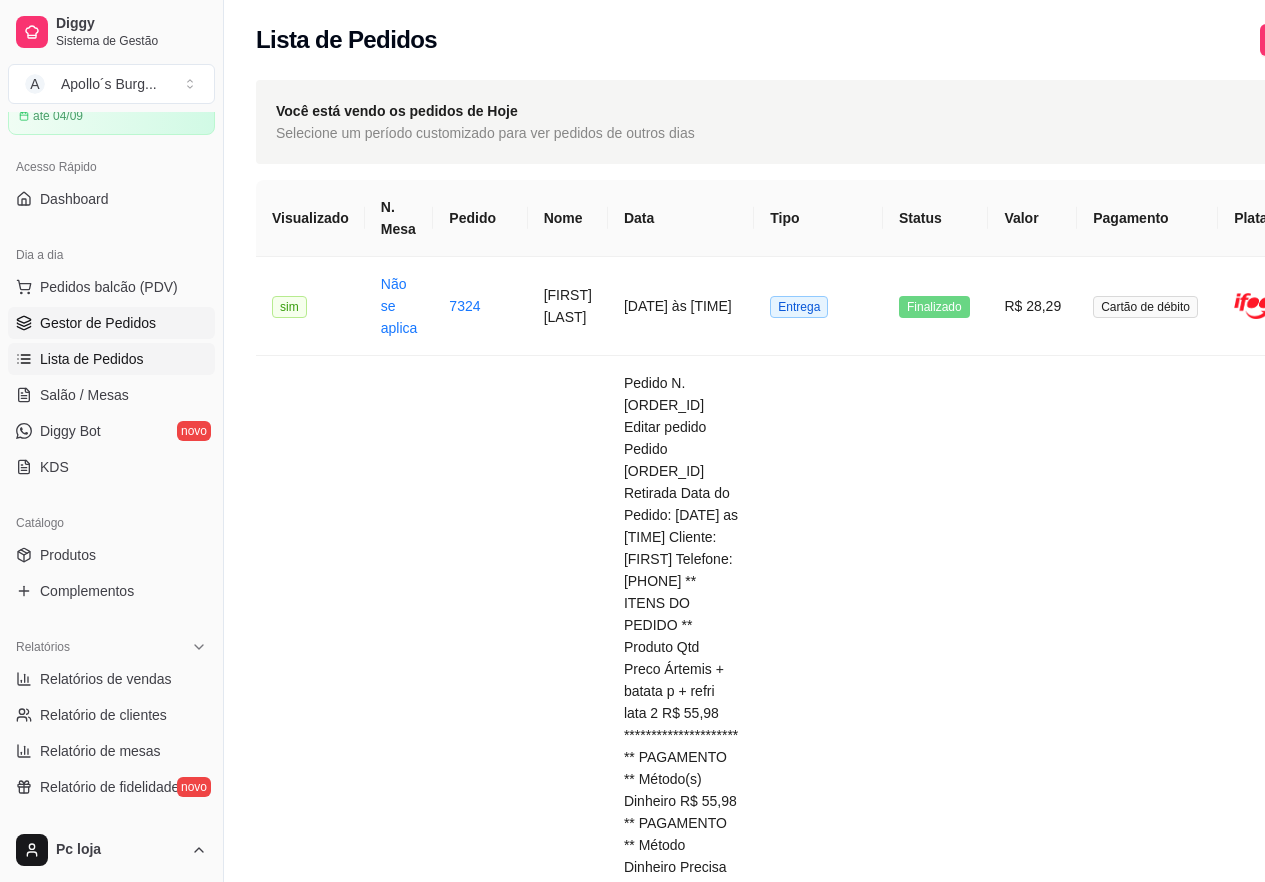 click on "Gestor de Pedidos" at bounding box center (98, 323) 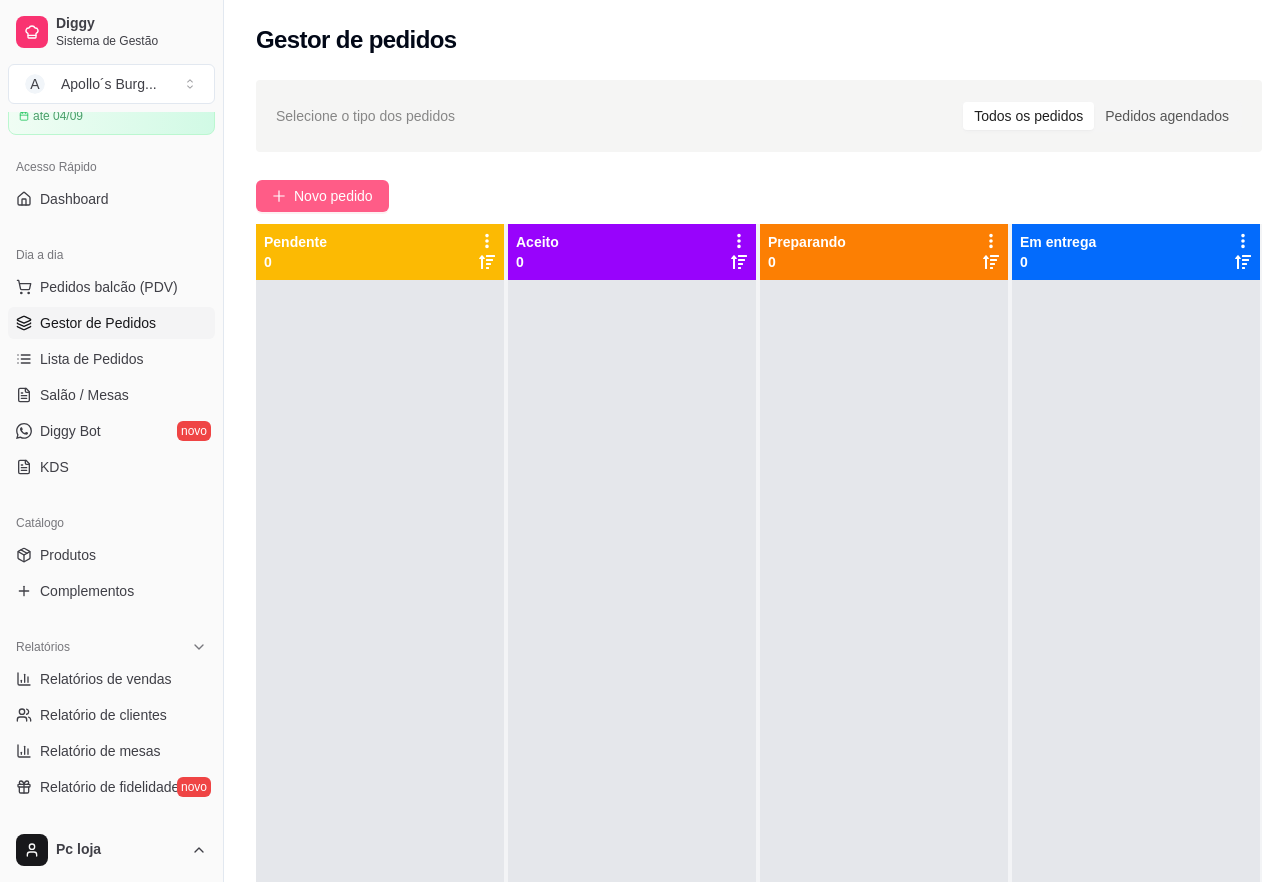 click on "Novo pedido" at bounding box center (333, 196) 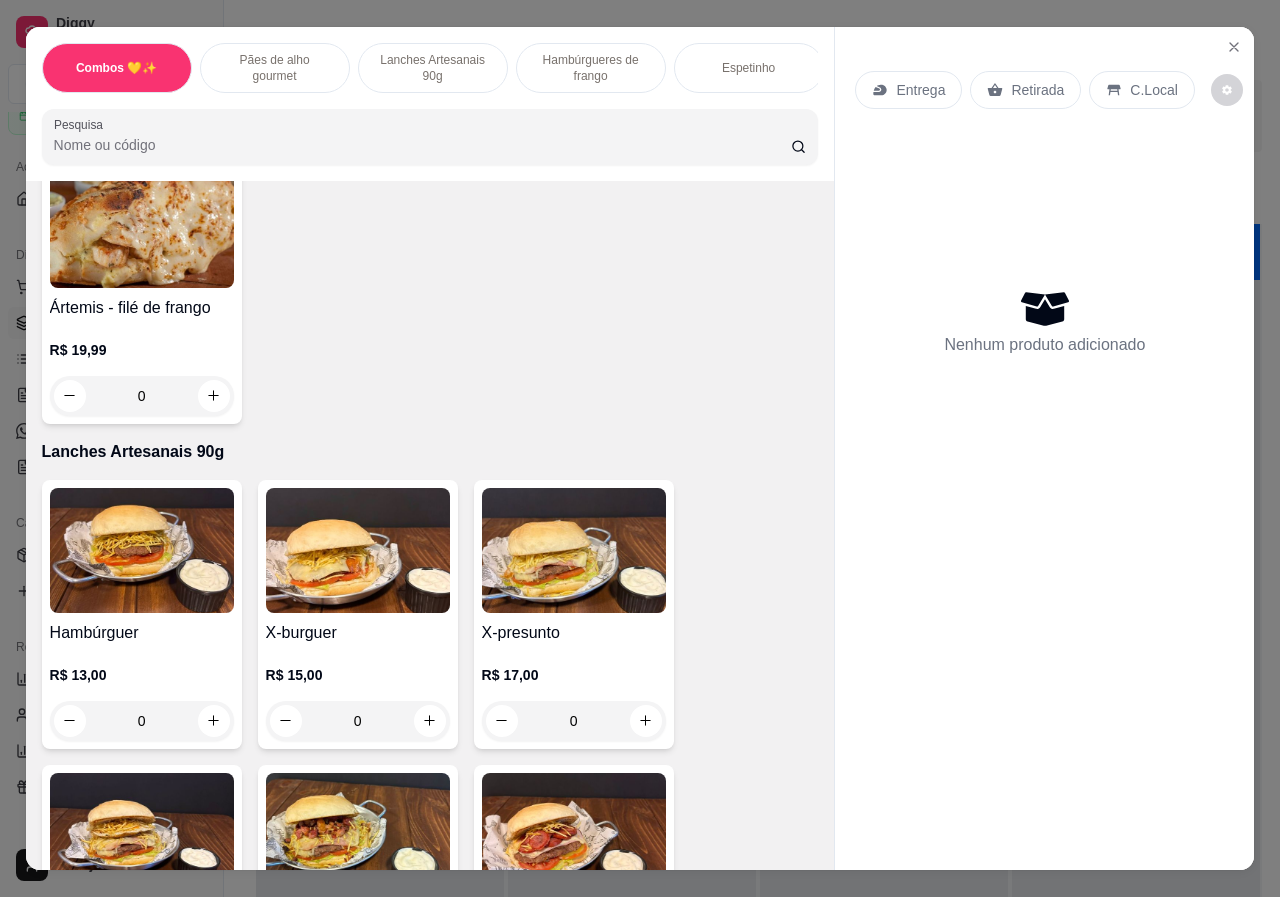 scroll, scrollTop: 900, scrollLeft: 0, axis: vertical 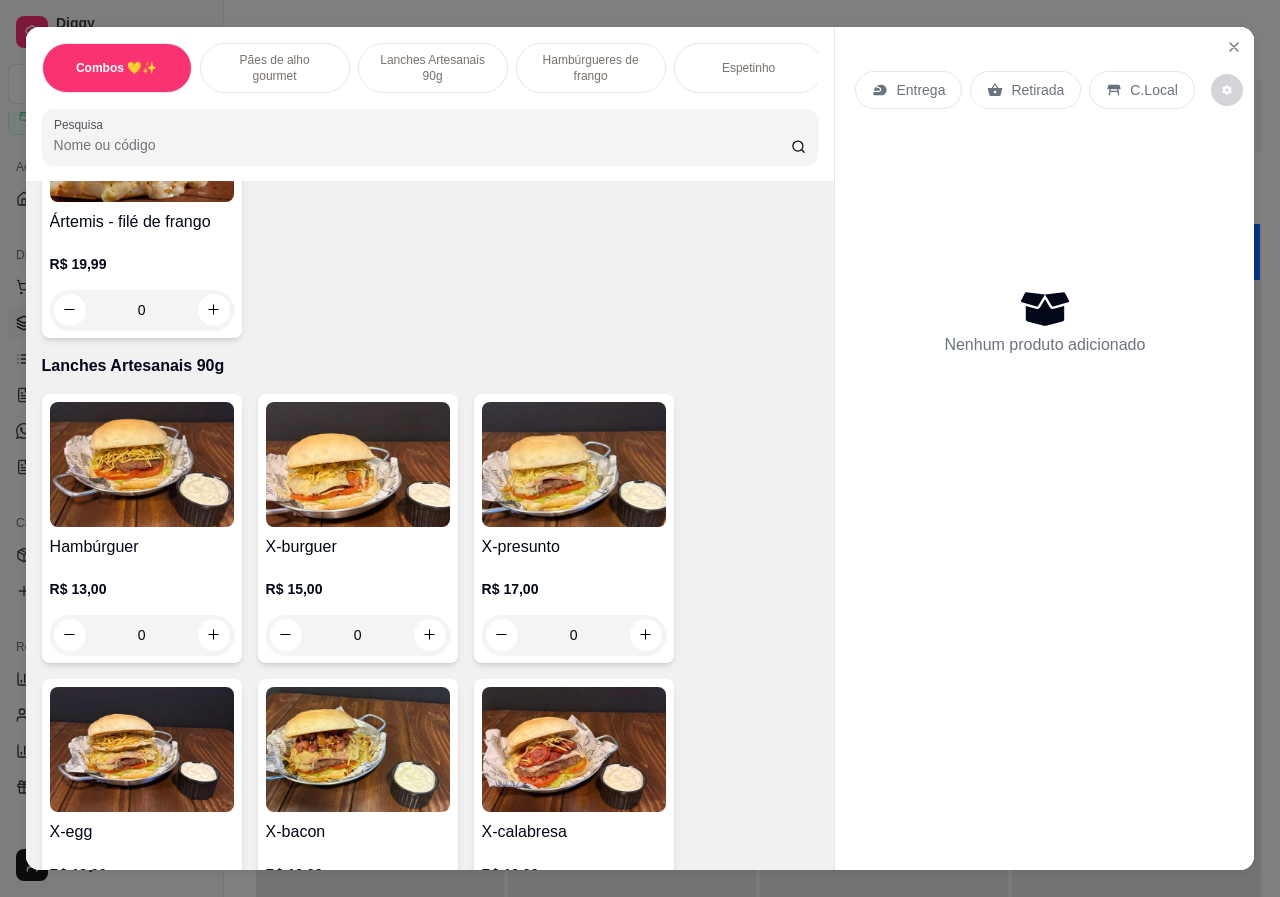 click on "0" at bounding box center (574, 635) 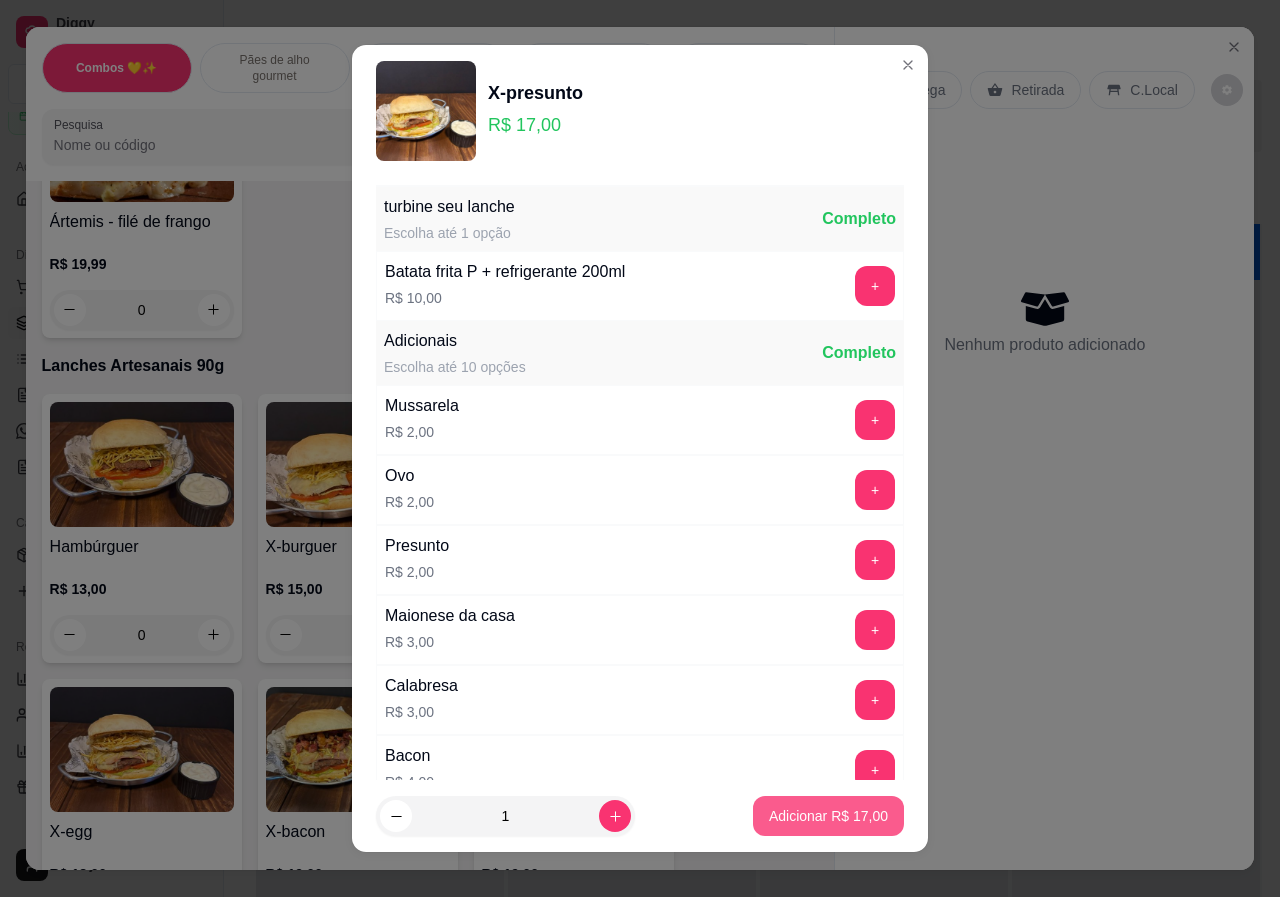 click on "Adicionar   R$ 17,00" at bounding box center (828, 816) 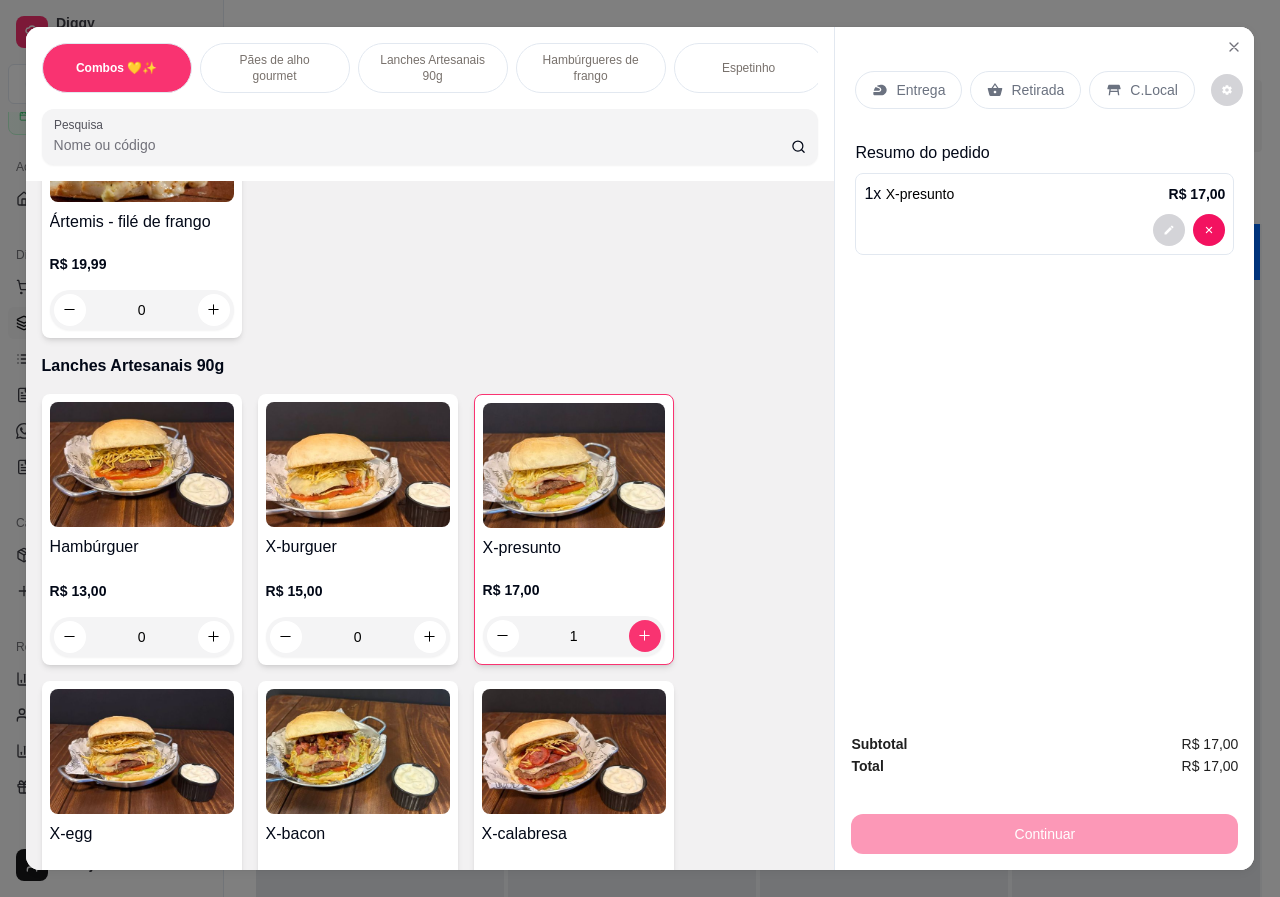 scroll, scrollTop: 0, scrollLeft: 479, axis: horizontal 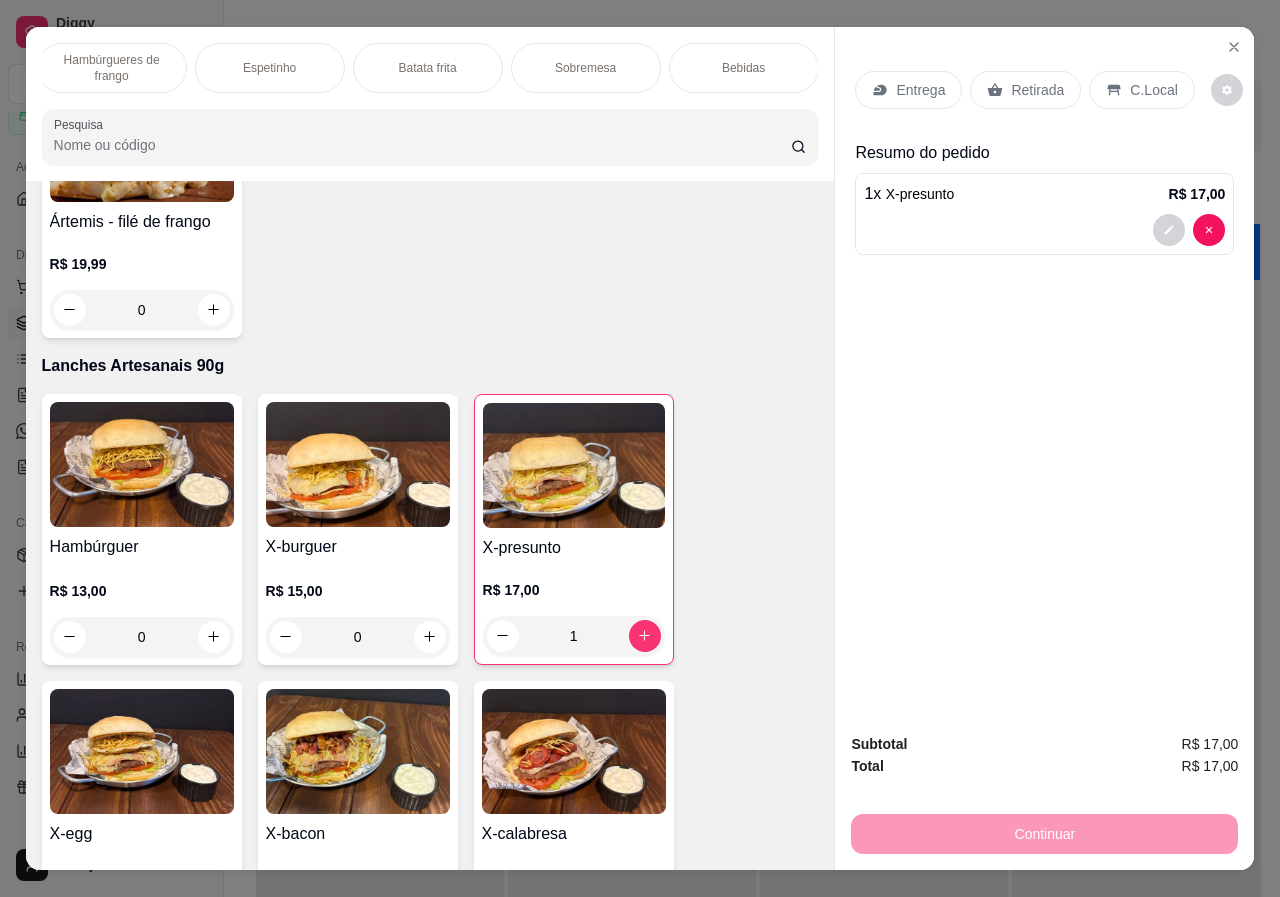 click on "Bebidas" at bounding box center [744, 68] 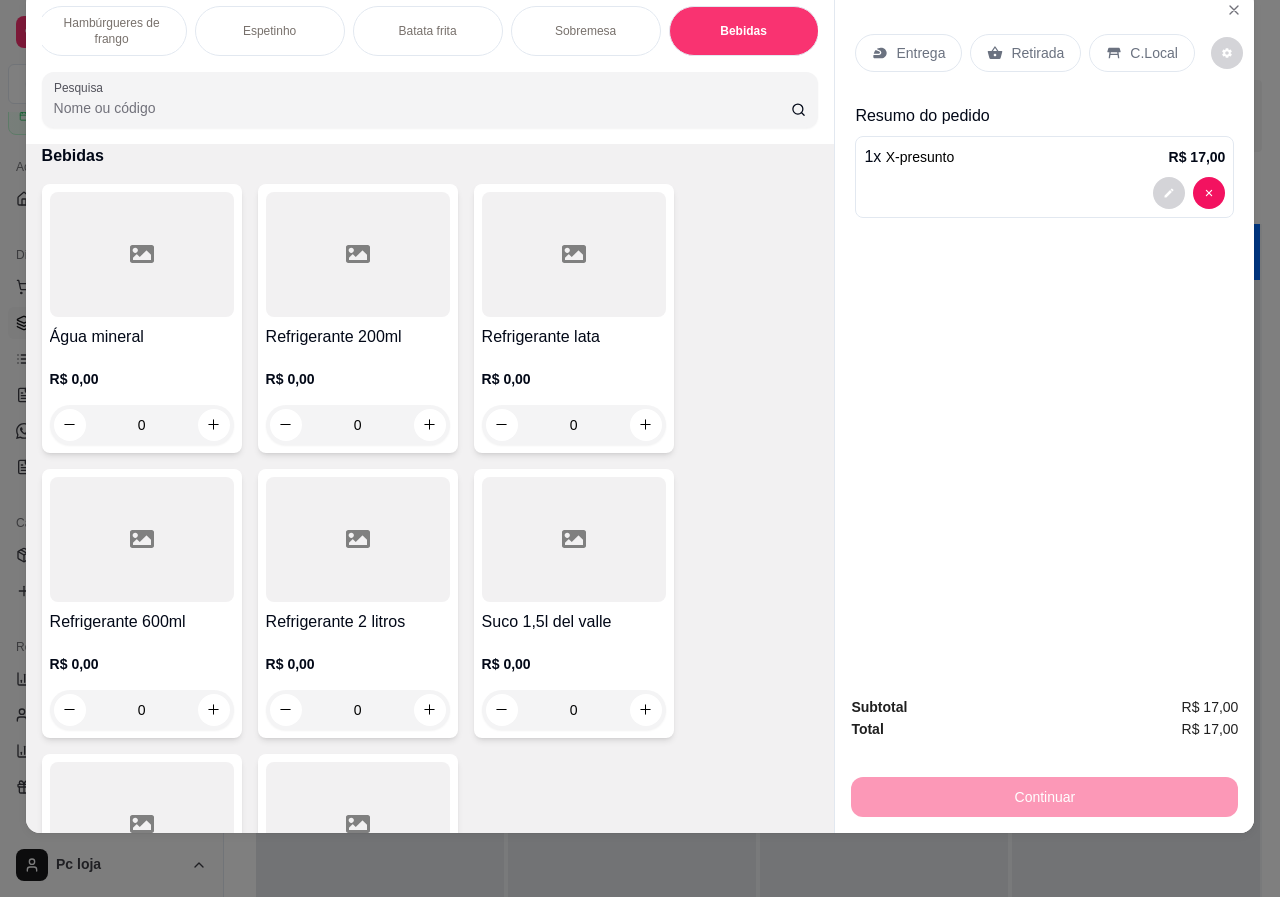 click on "0" at bounding box center [142, 710] 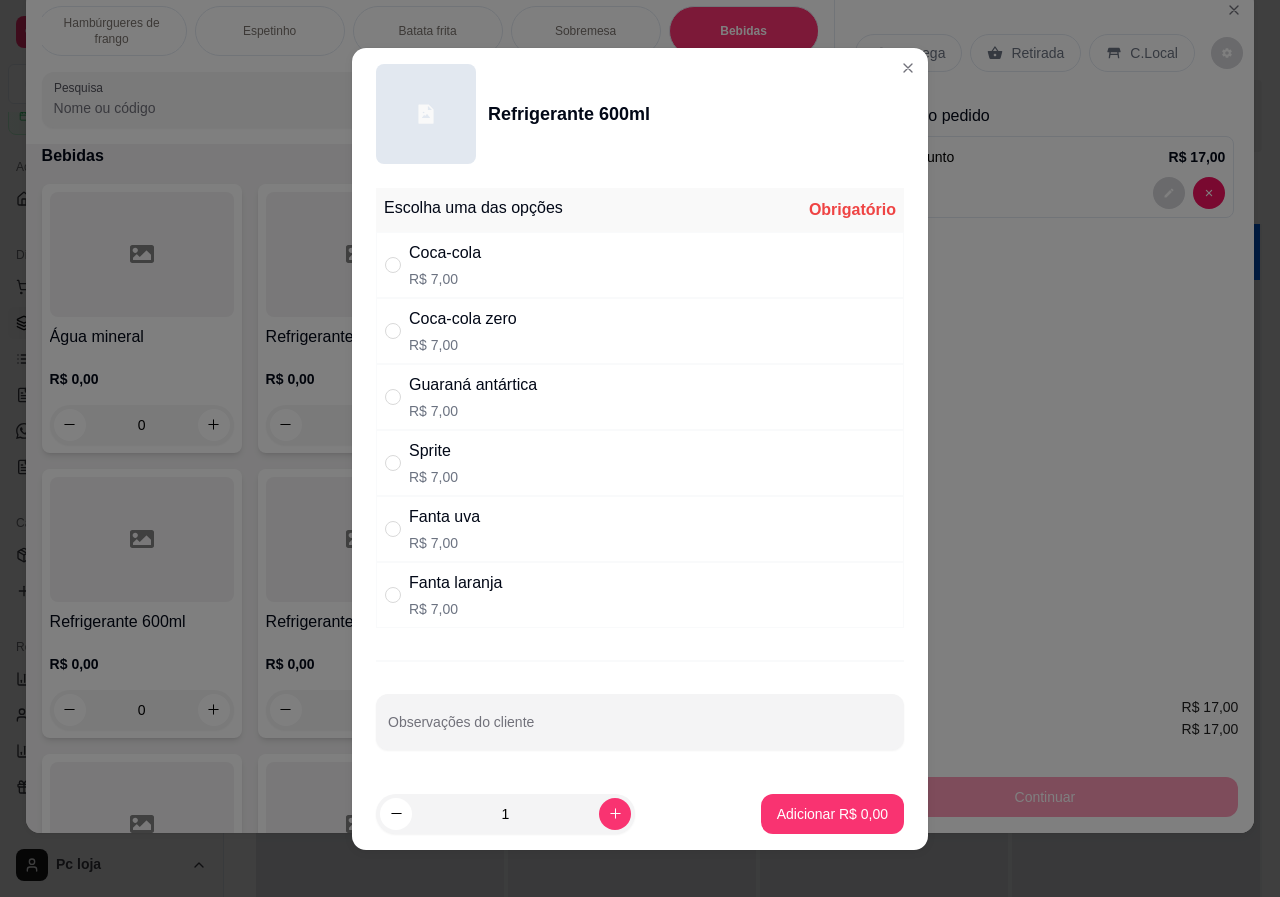 click on "Guaraná antártica R$ 7,00" at bounding box center [473, 397] 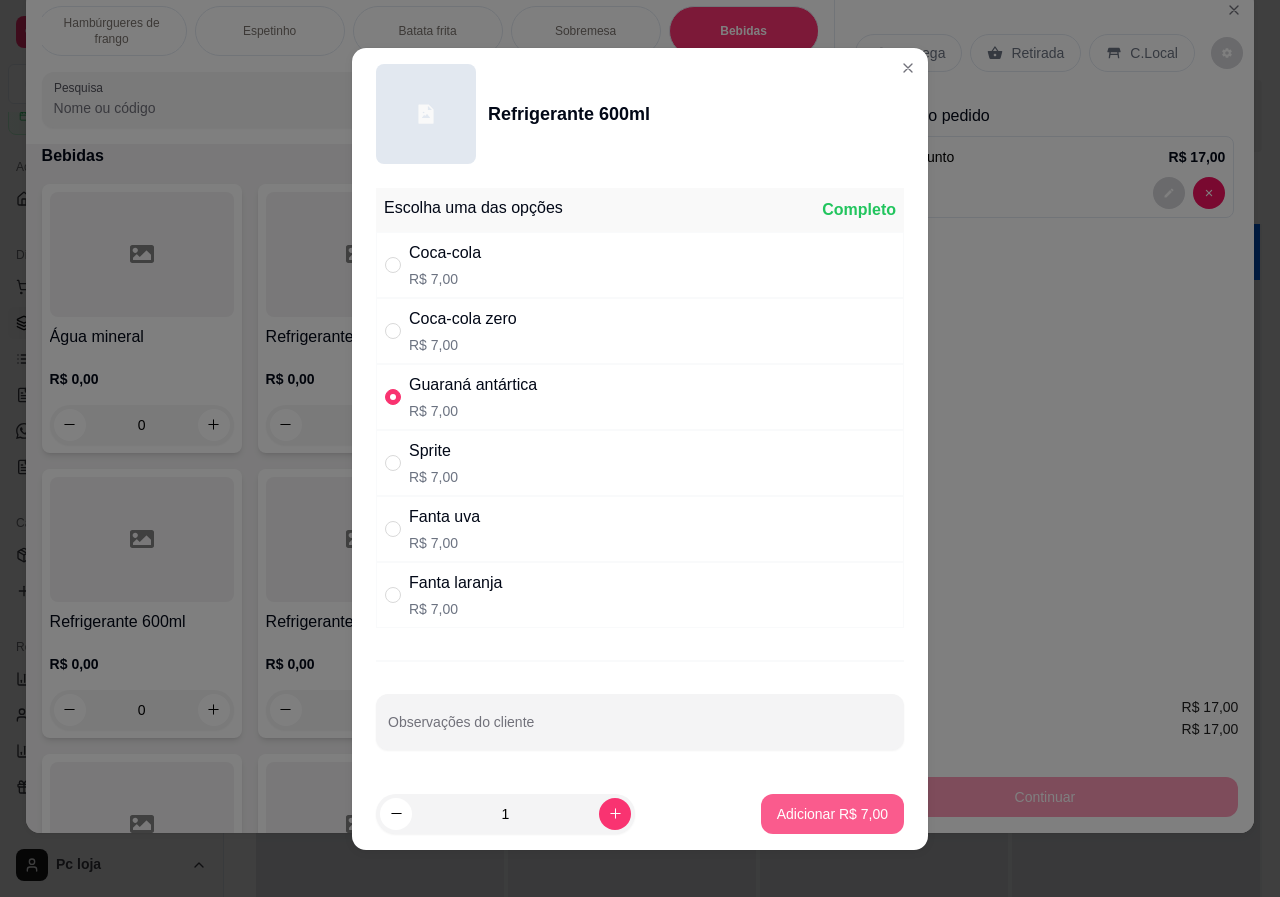 click on "Adicionar   R$ 7,00" at bounding box center [832, 814] 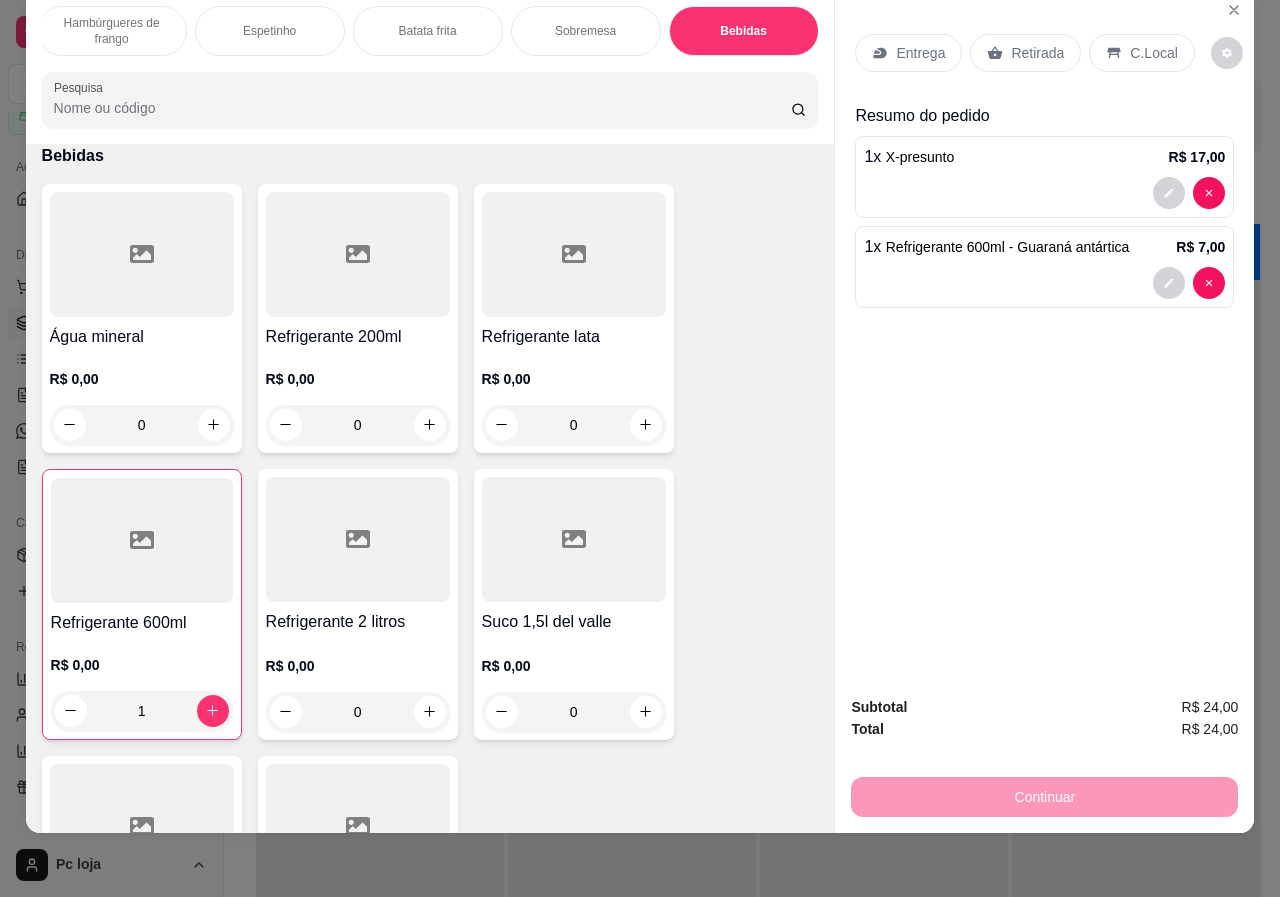 click on "C.Local" at bounding box center (1153, 53) 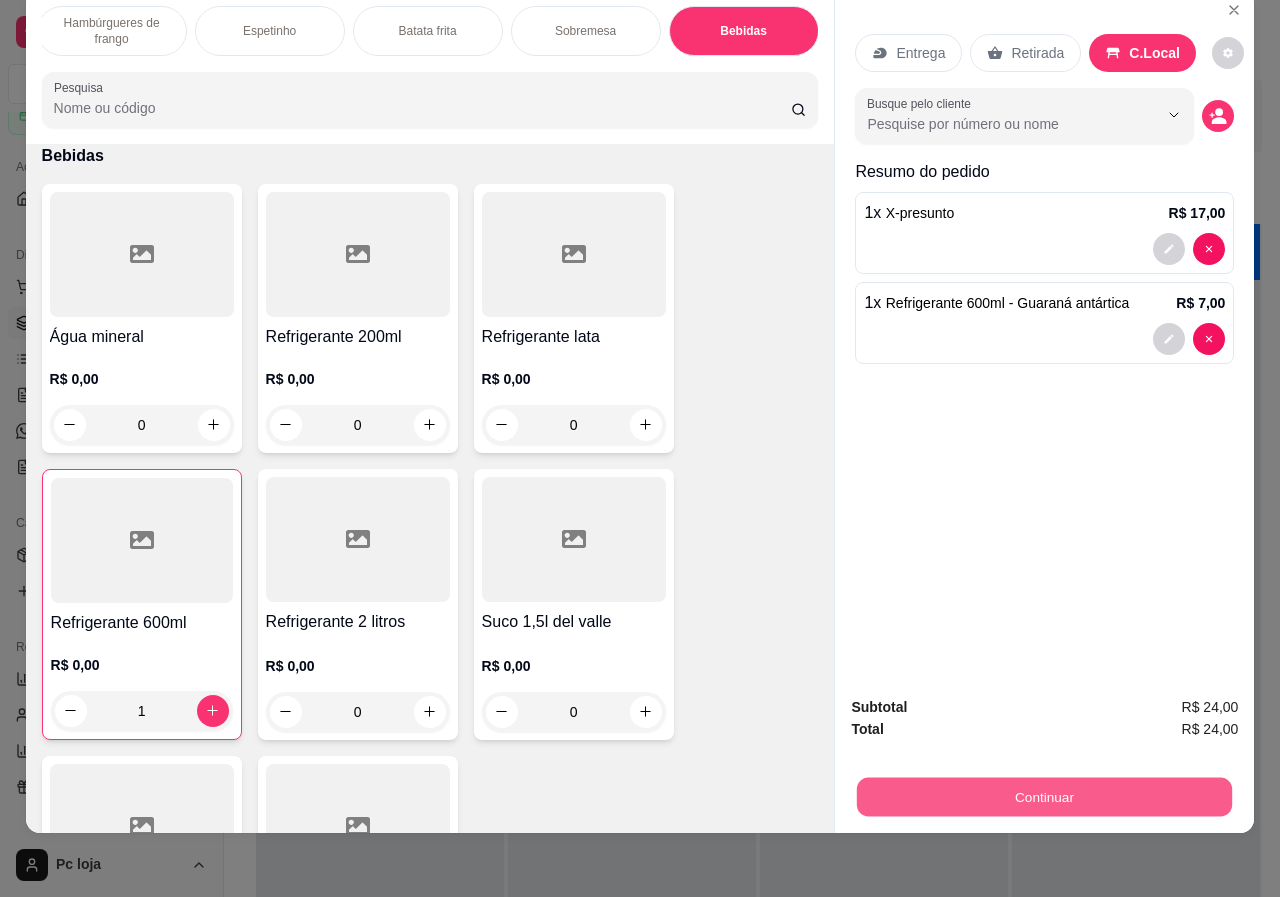 click on "Continuar" at bounding box center (1044, 797) 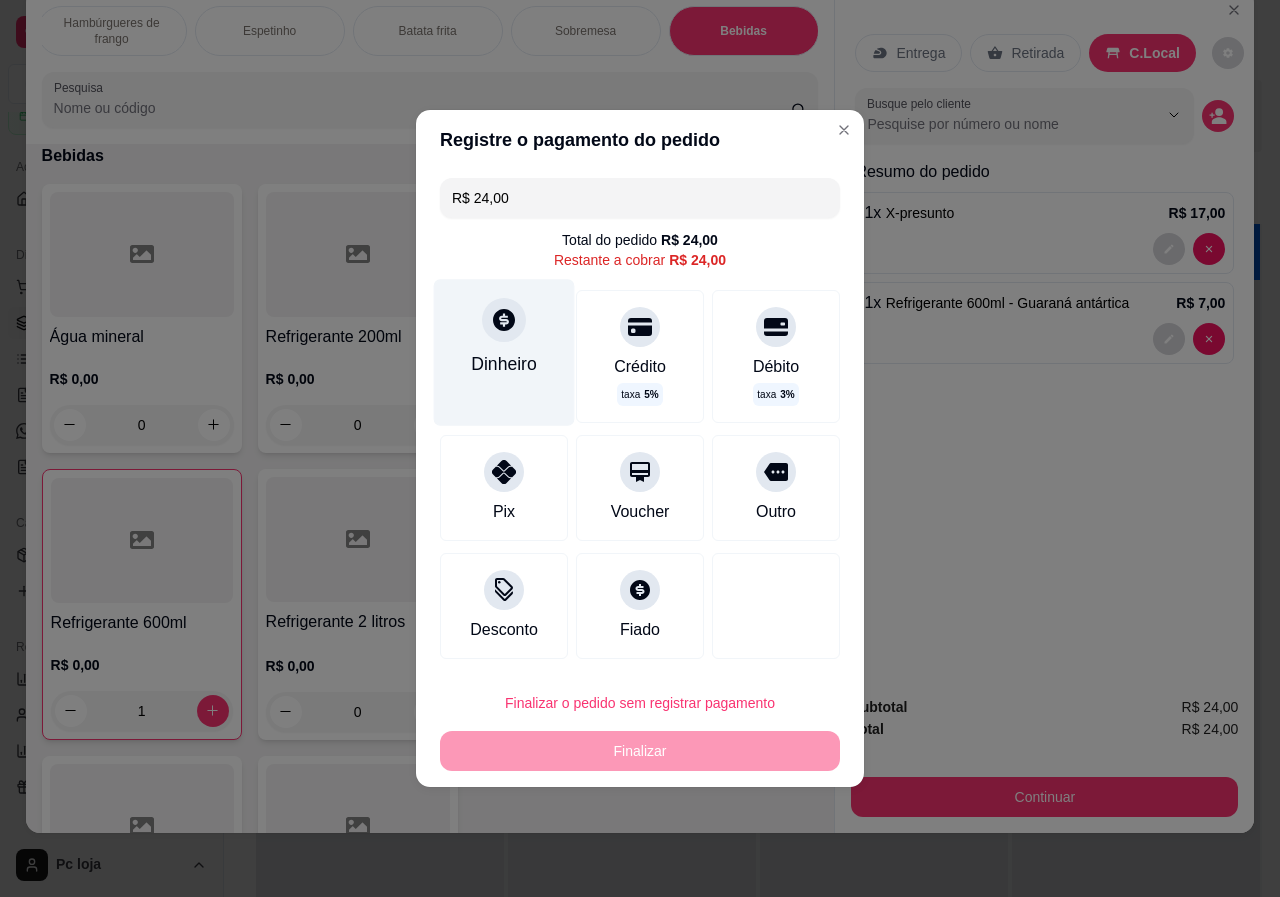 click on "Dinheiro" at bounding box center (504, 364) 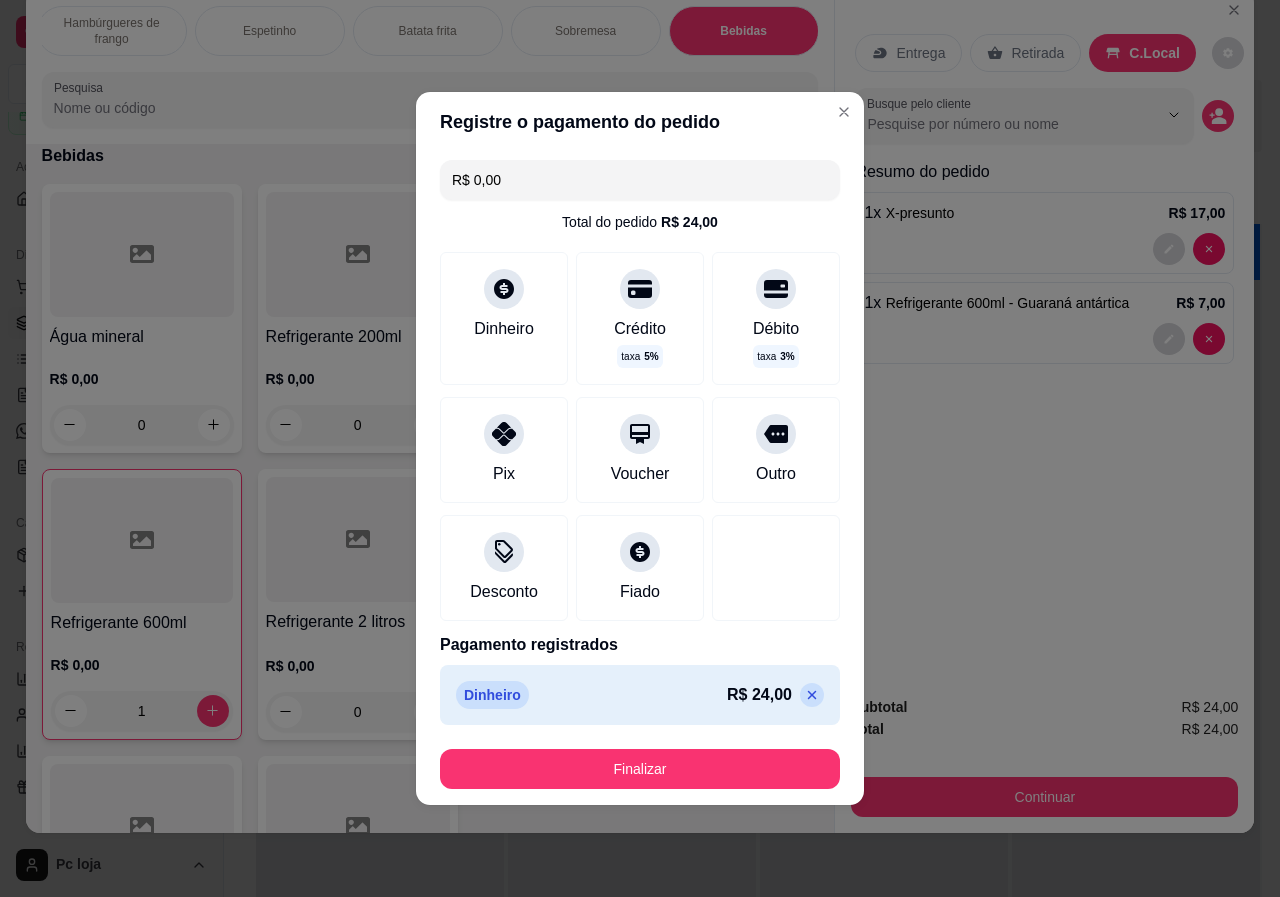 type on "R$ 0,00" 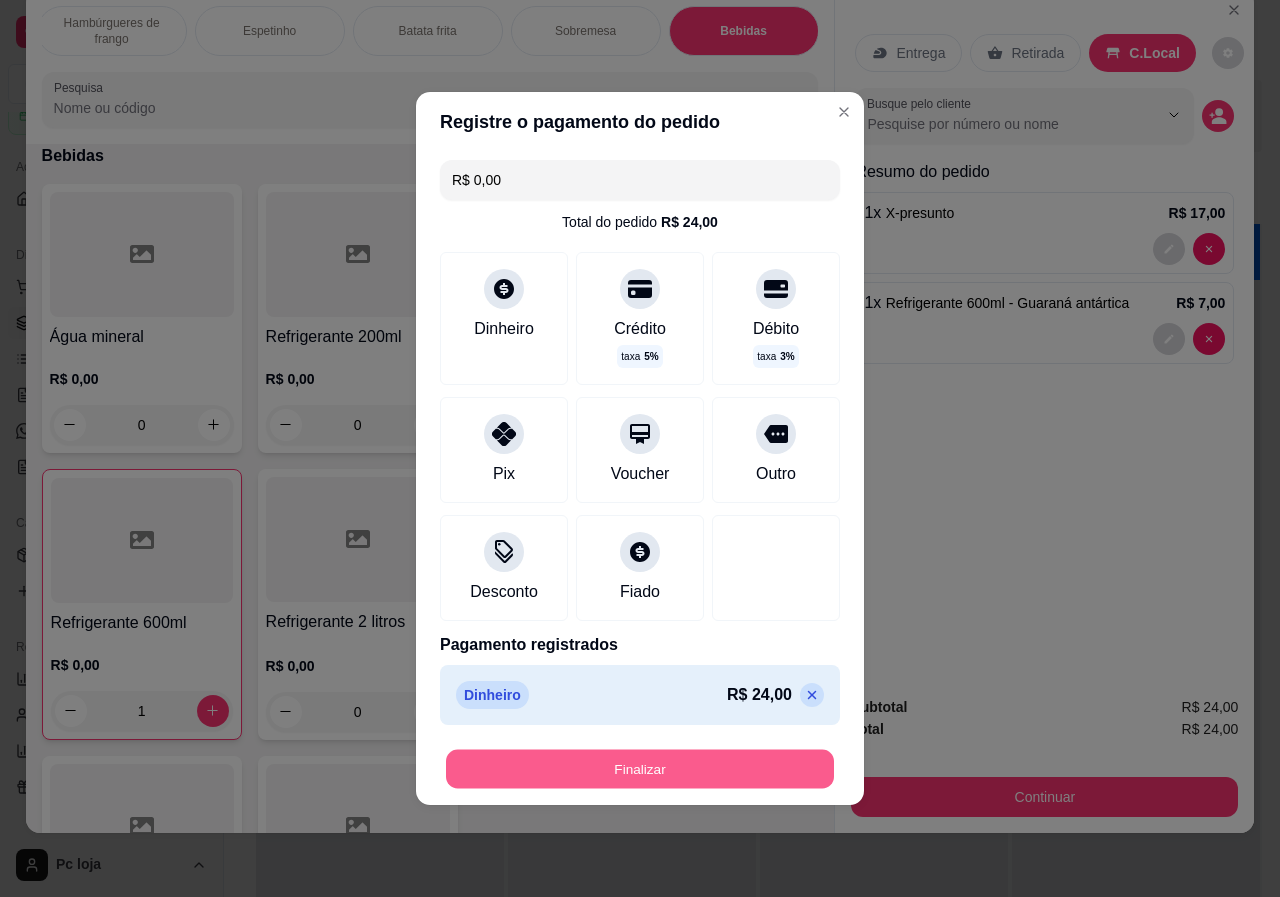 click on "Finalizar" at bounding box center [640, 769] 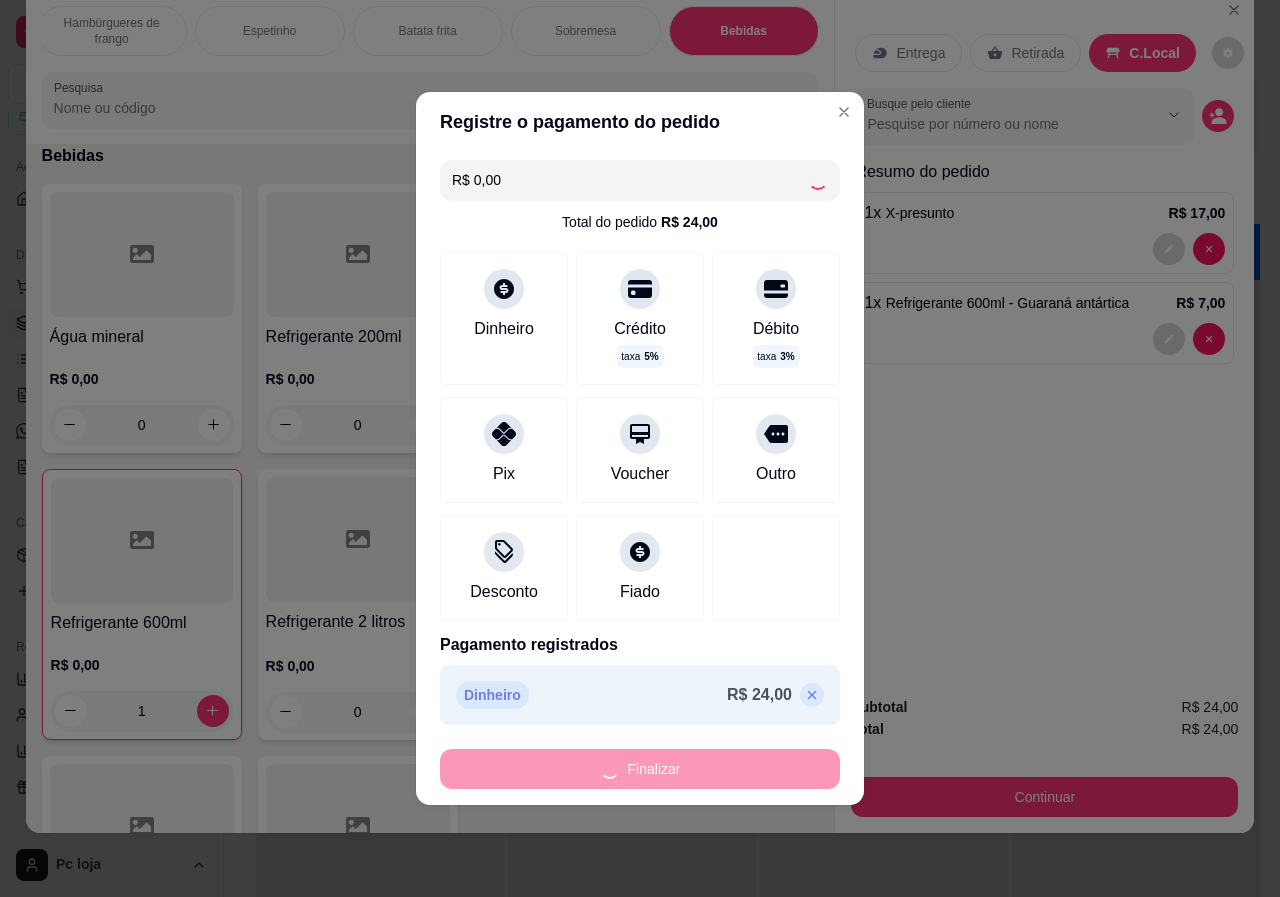 type on "0" 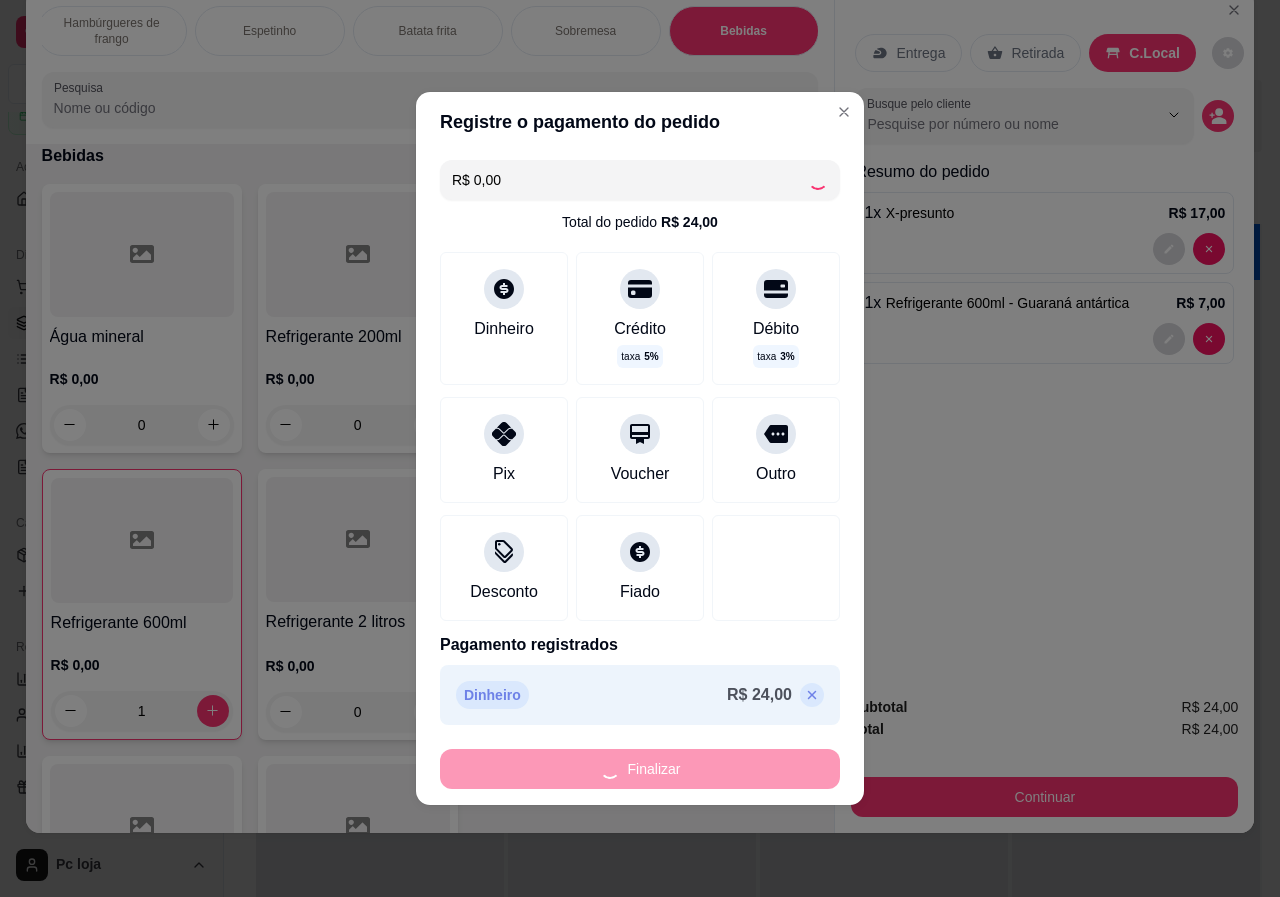 type on "0" 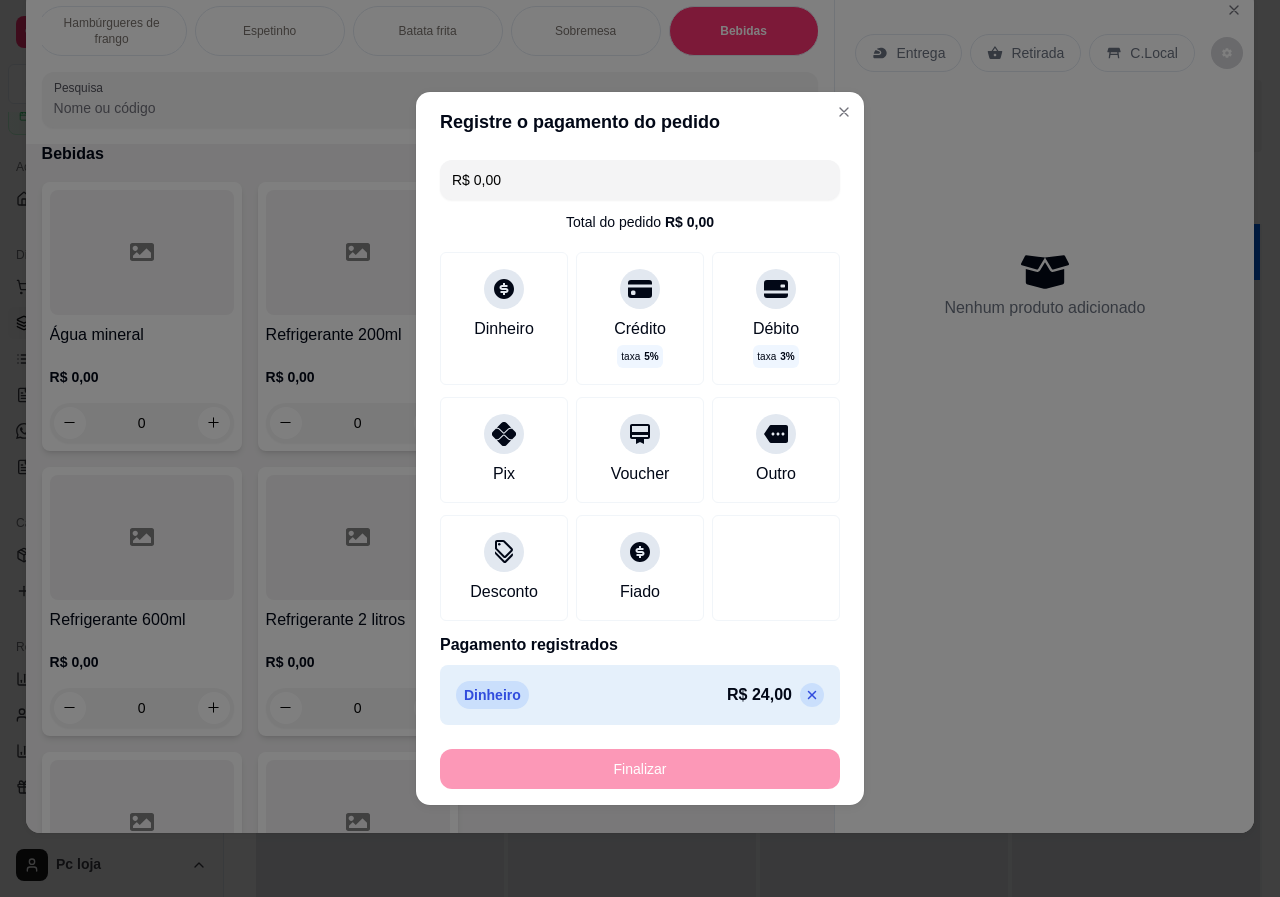 type on "-R$ 24,00" 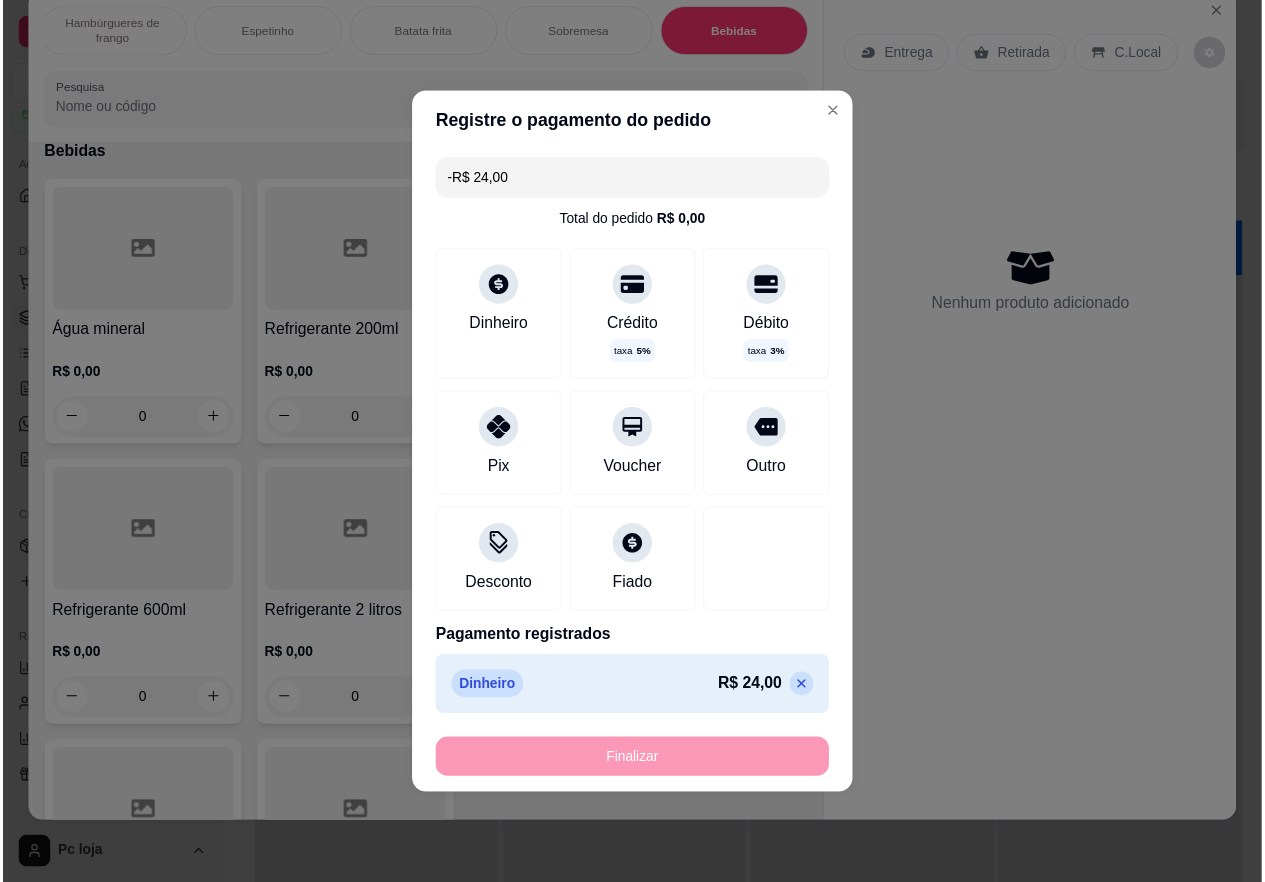 scroll, scrollTop: 3902, scrollLeft: 0, axis: vertical 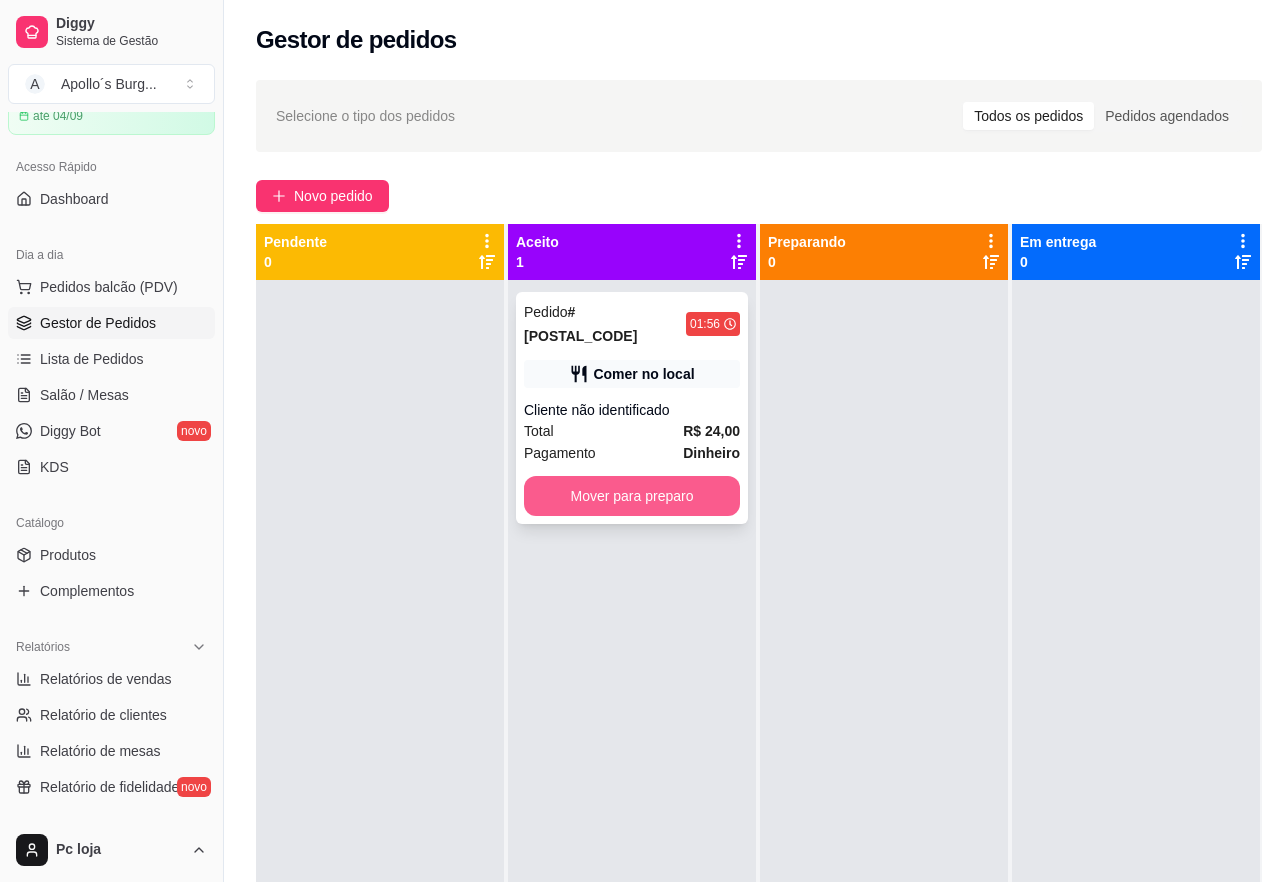click on "Mover para preparo" at bounding box center (632, 496) 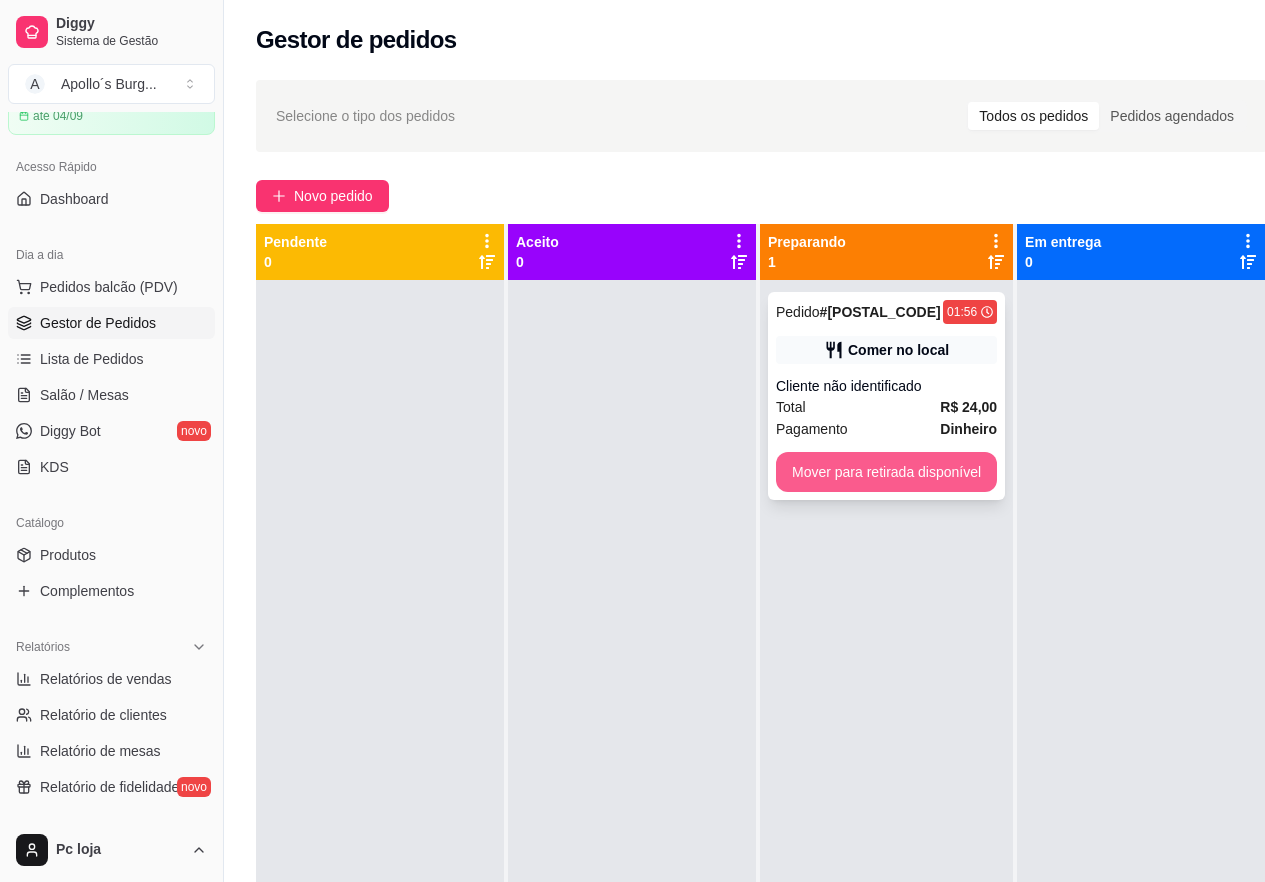 click on "Mover para retirada disponível" at bounding box center (886, 472) 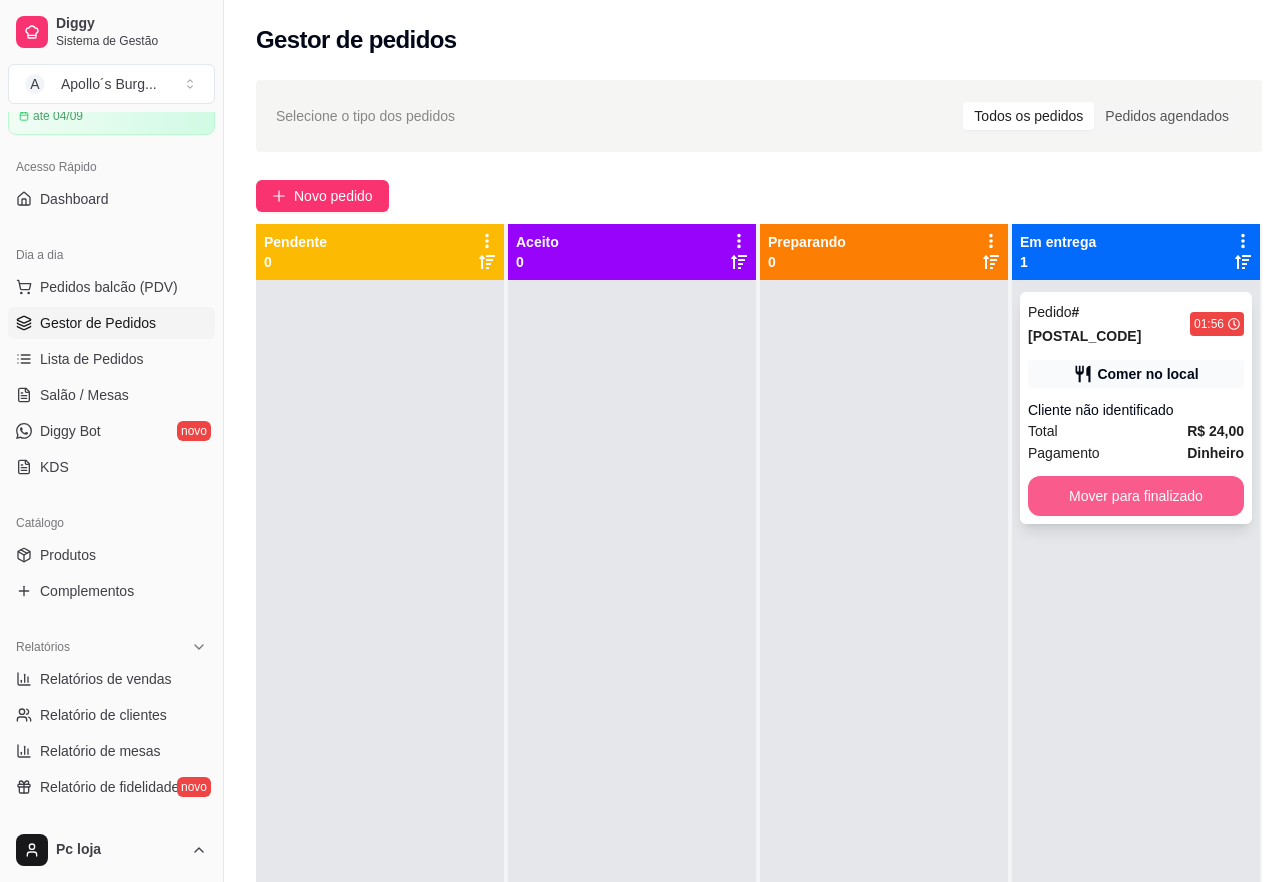 click on "Mover para finalizado" at bounding box center [1136, 496] 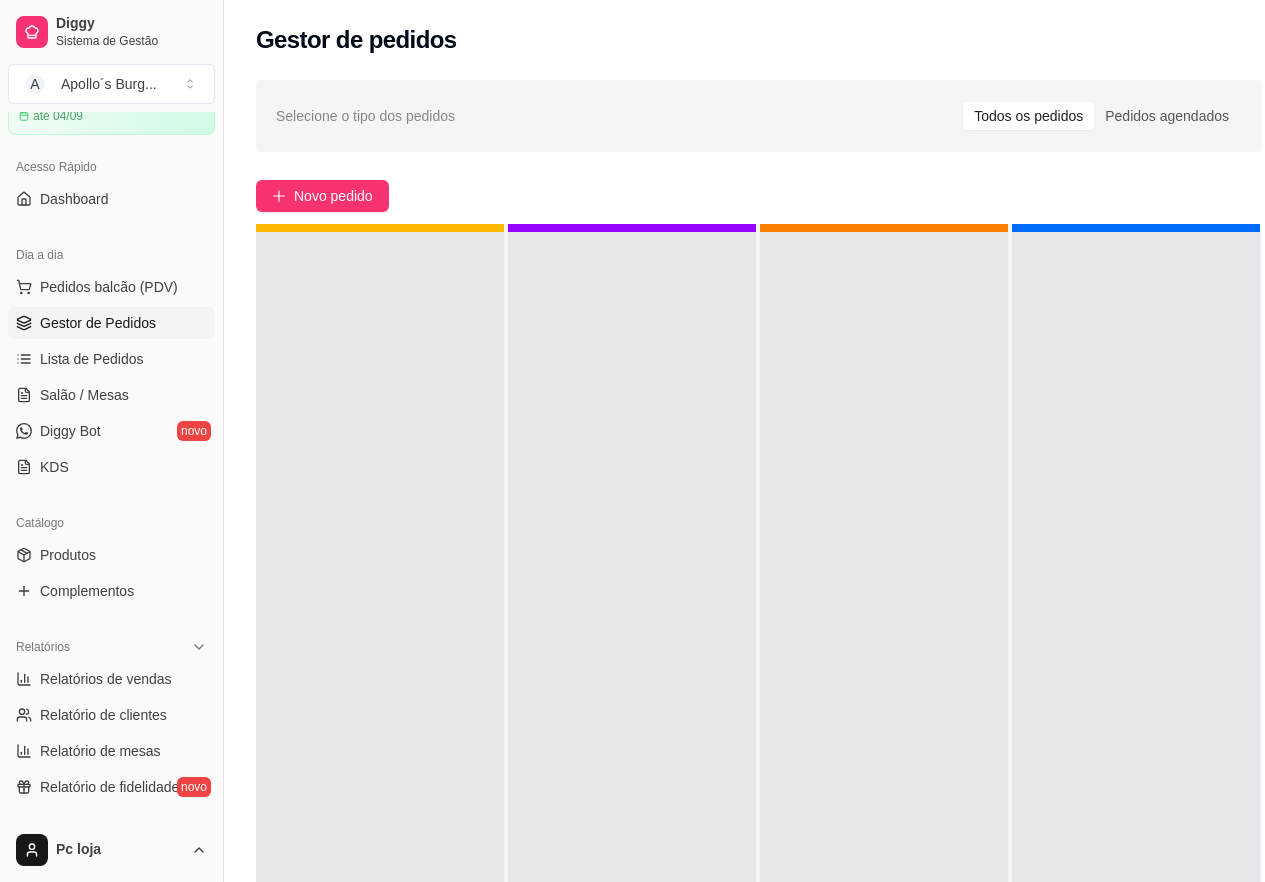 scroll, scrollTop: 56, scrollLeft: 0, axis: vertical 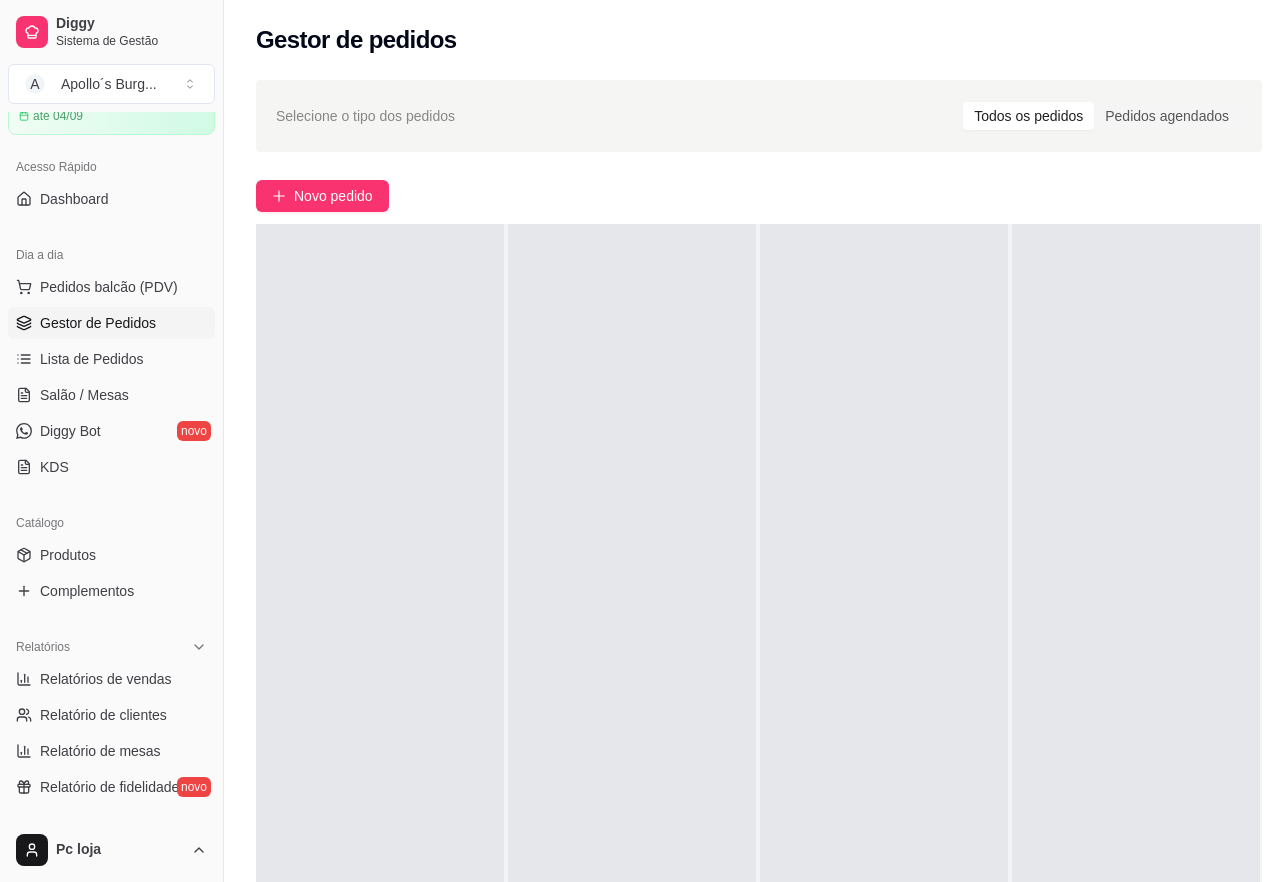 drag, startPoint x: 393, startPoint y: 21, endPoint x: 383, endPoint y: 31, distance: 14.142136 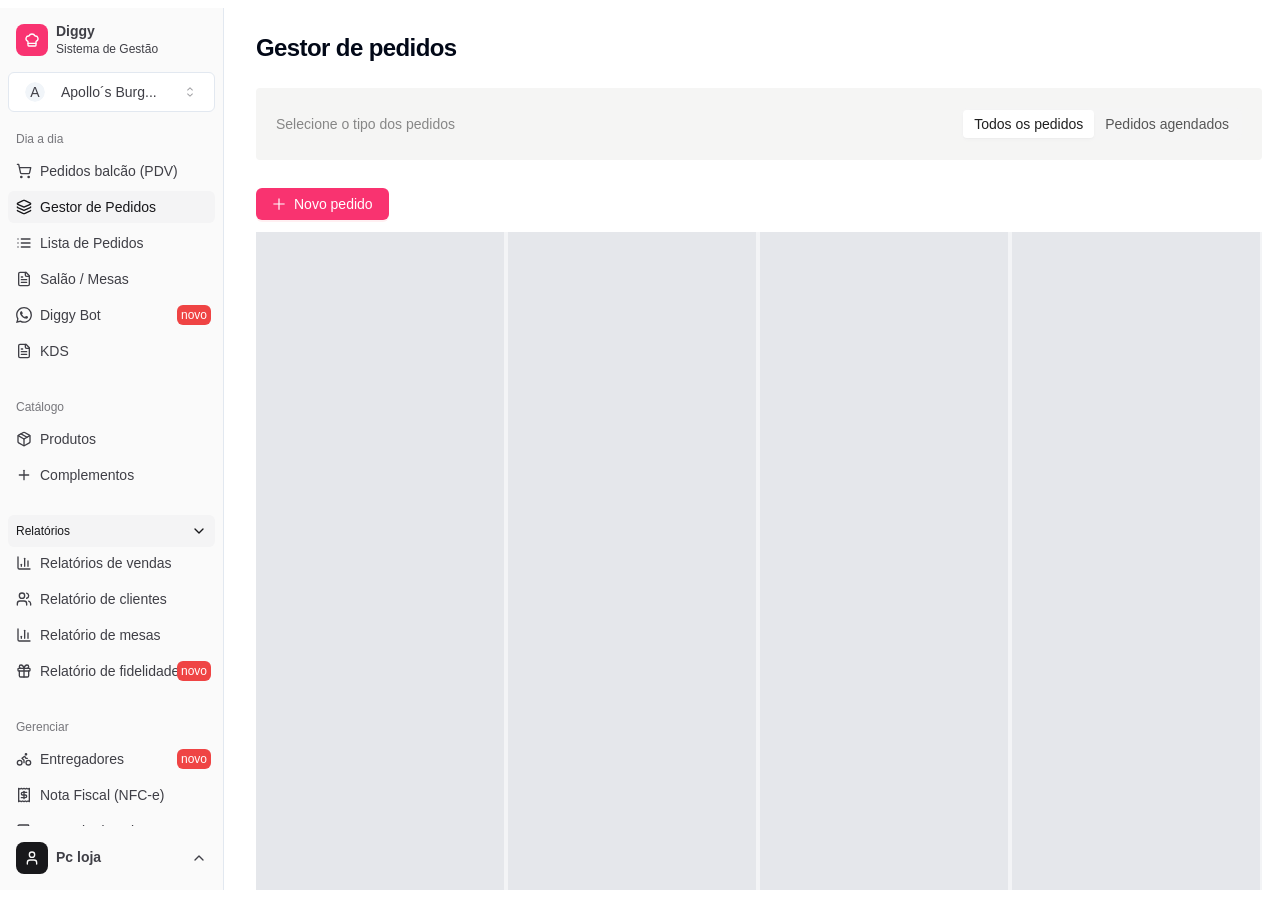 scroll, scrollTop: 500, scrollLeft: 0, axis: vertical 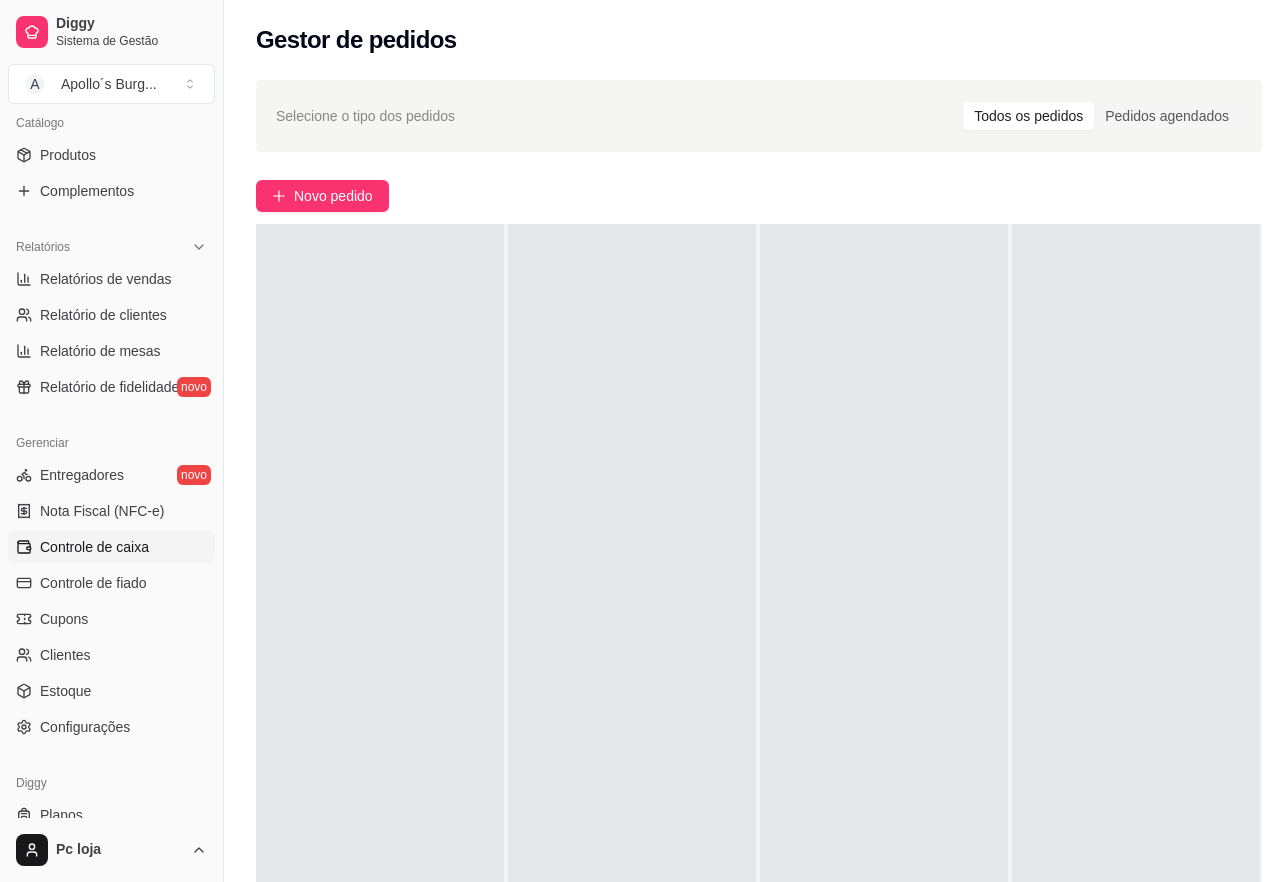 click on "Controle de caixa" at bounding box center (94, 547) 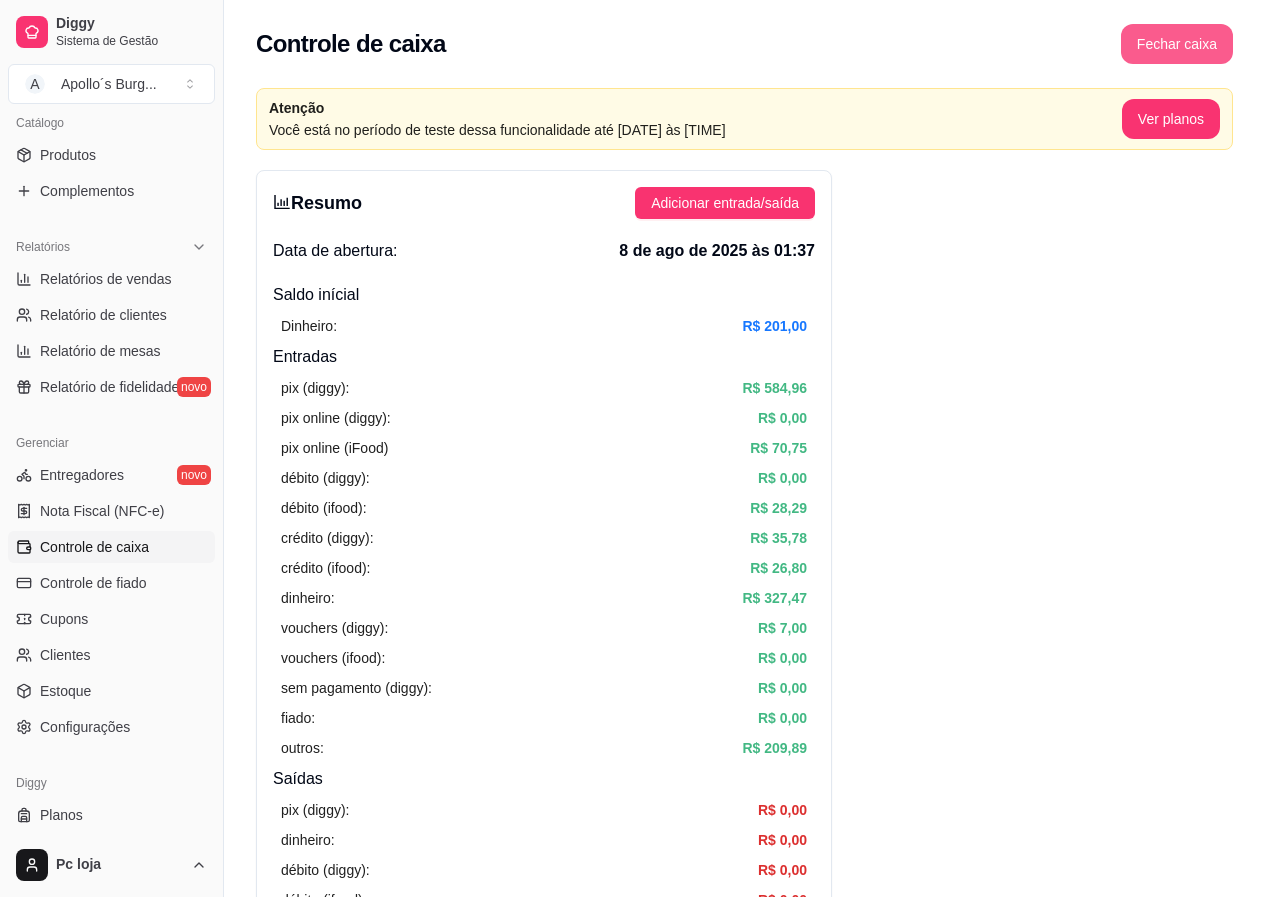 click on "Fechar caixa" at bounding box center (1177, 44) 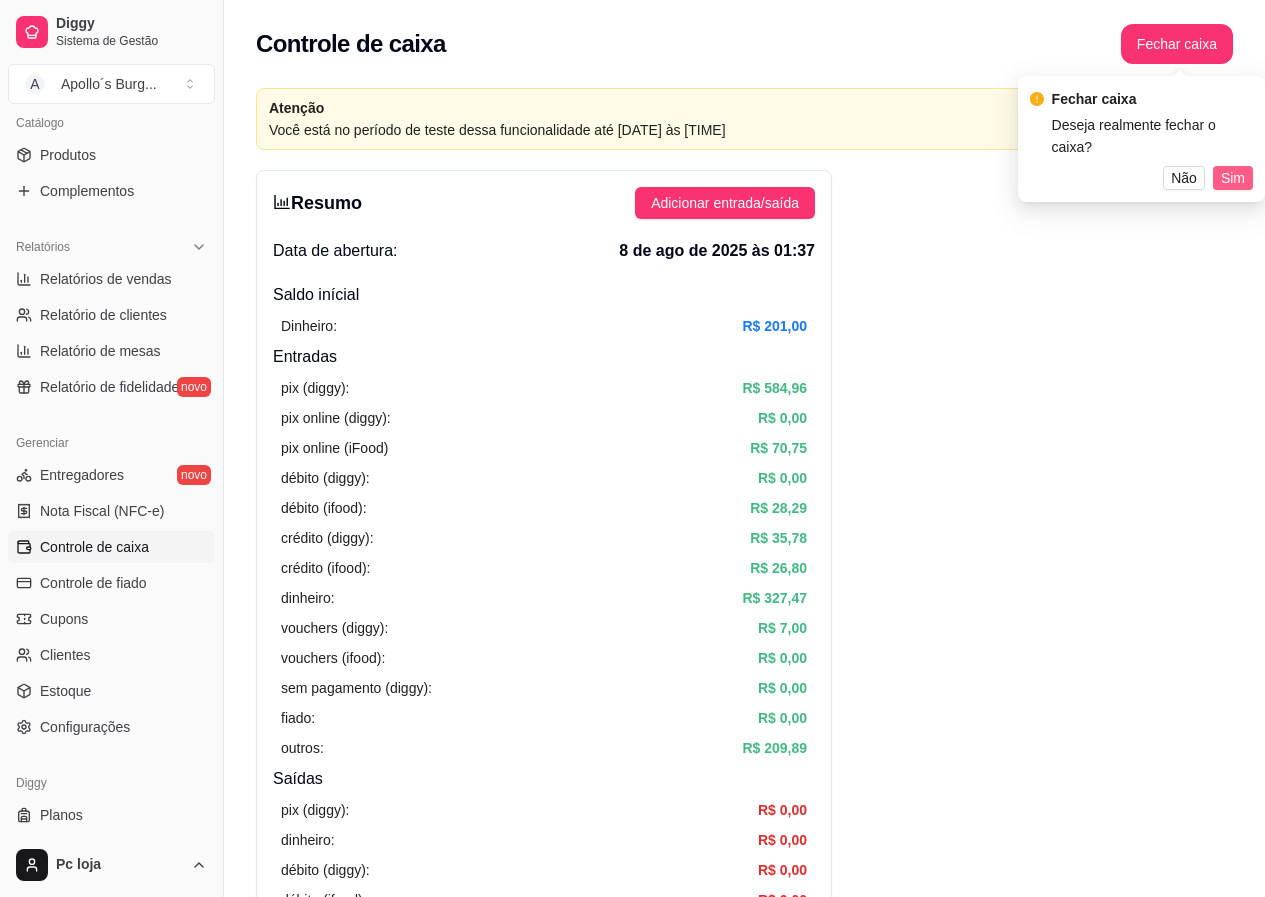 click on "Sim" at bounding box center (1233, 178) 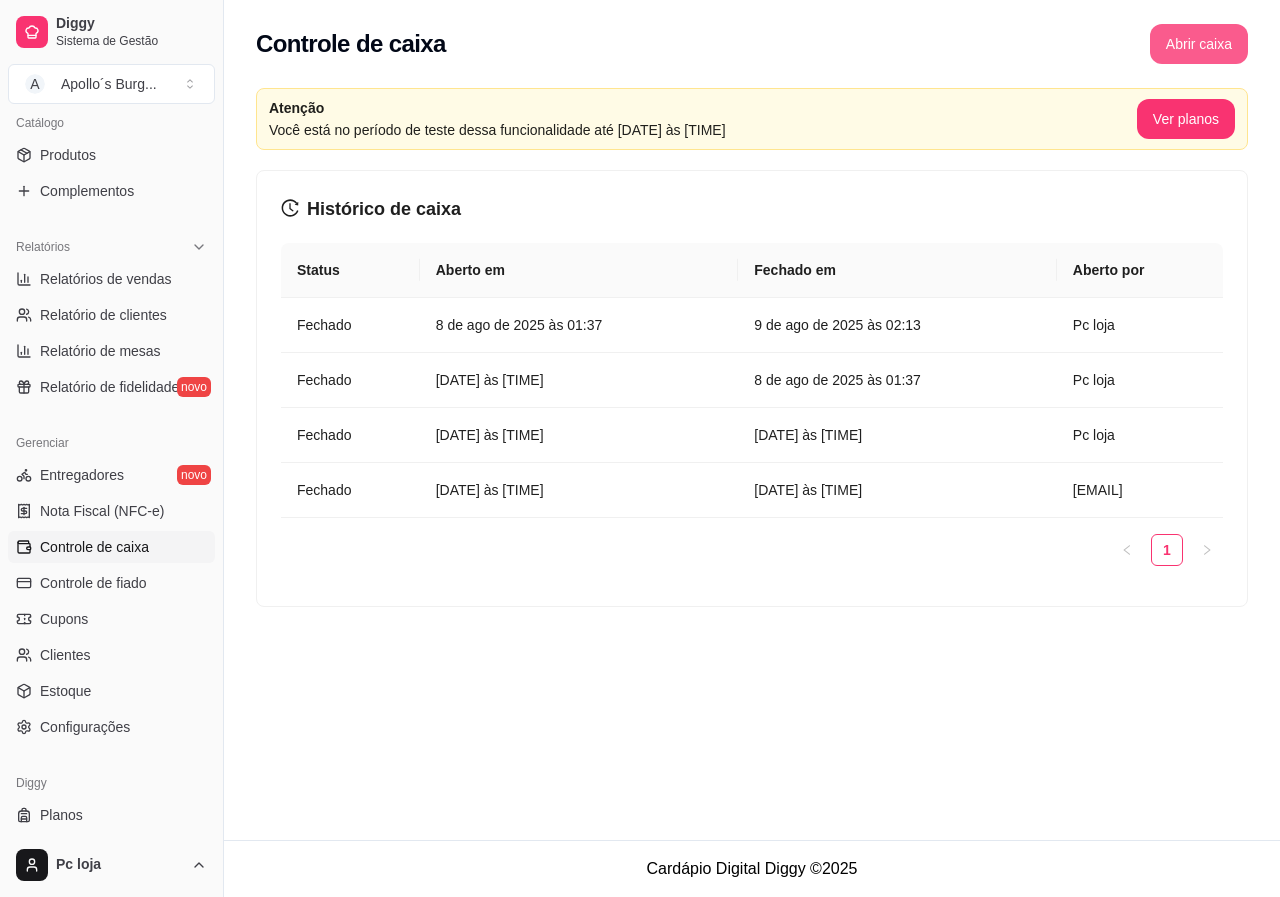 click on "Abrir caixa" at bounding box center [1199, 44] 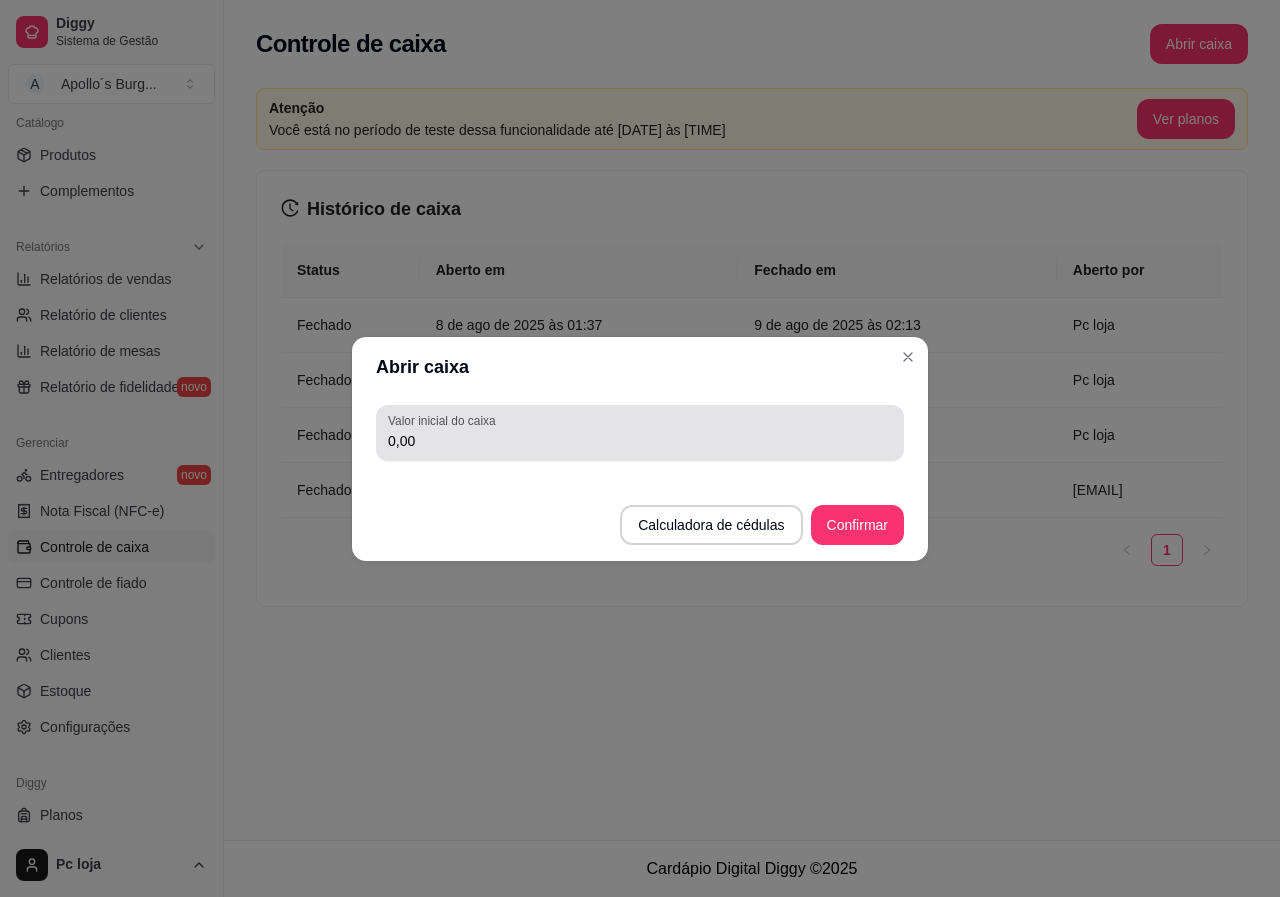 click on "0,00" at bounding box center (640, 441) 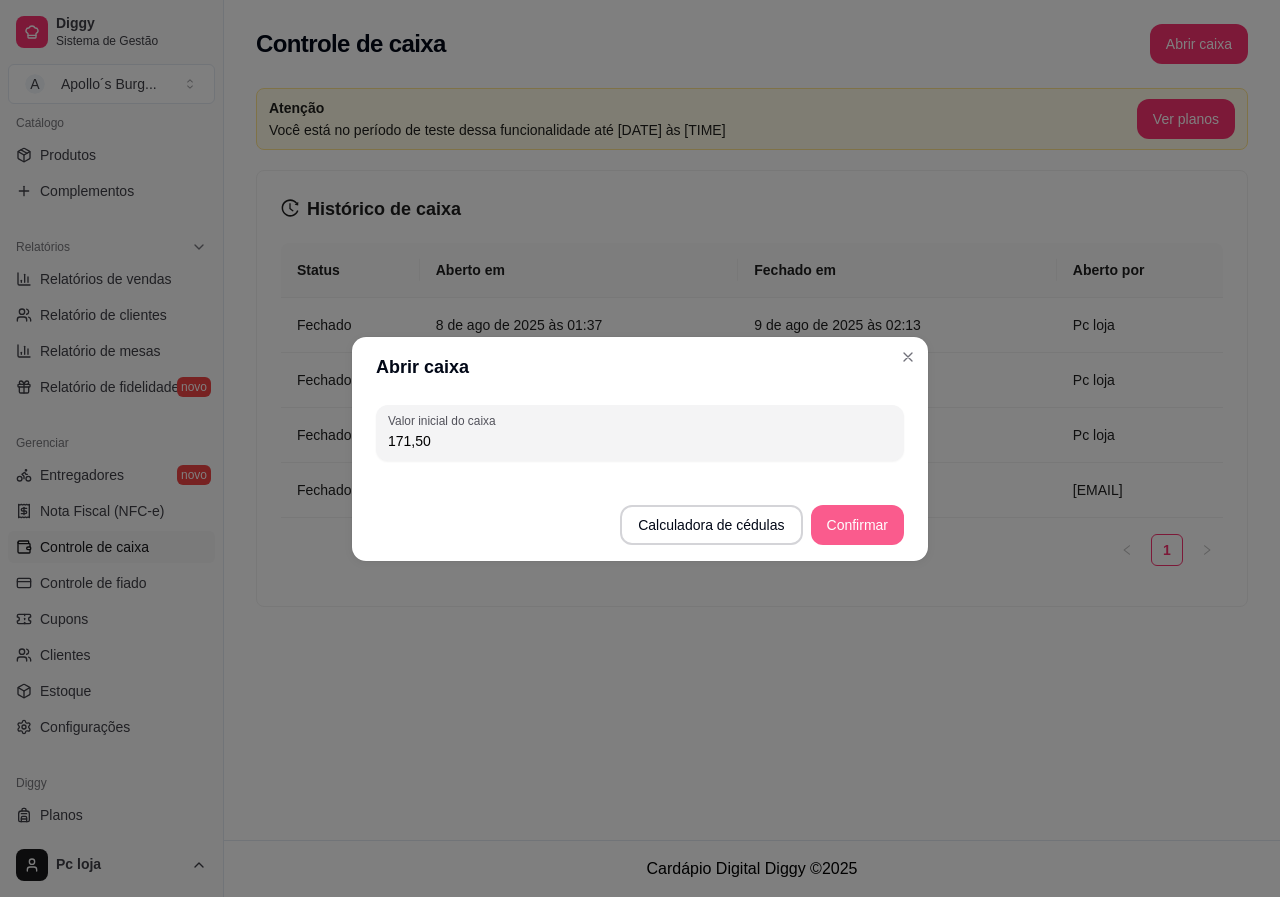 type on "171,50" 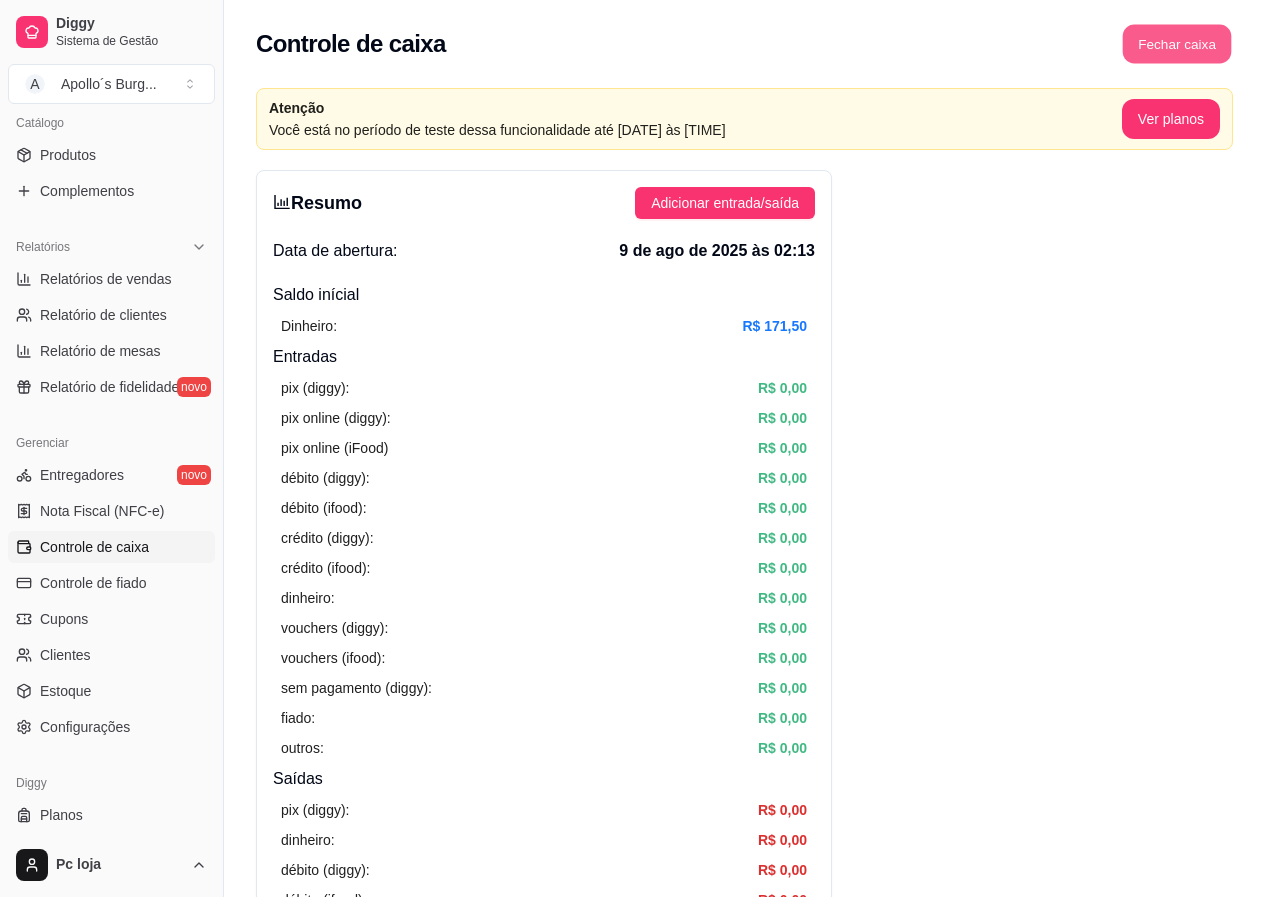 click on "Fechar caixa" at bounding box center [1177, 44] 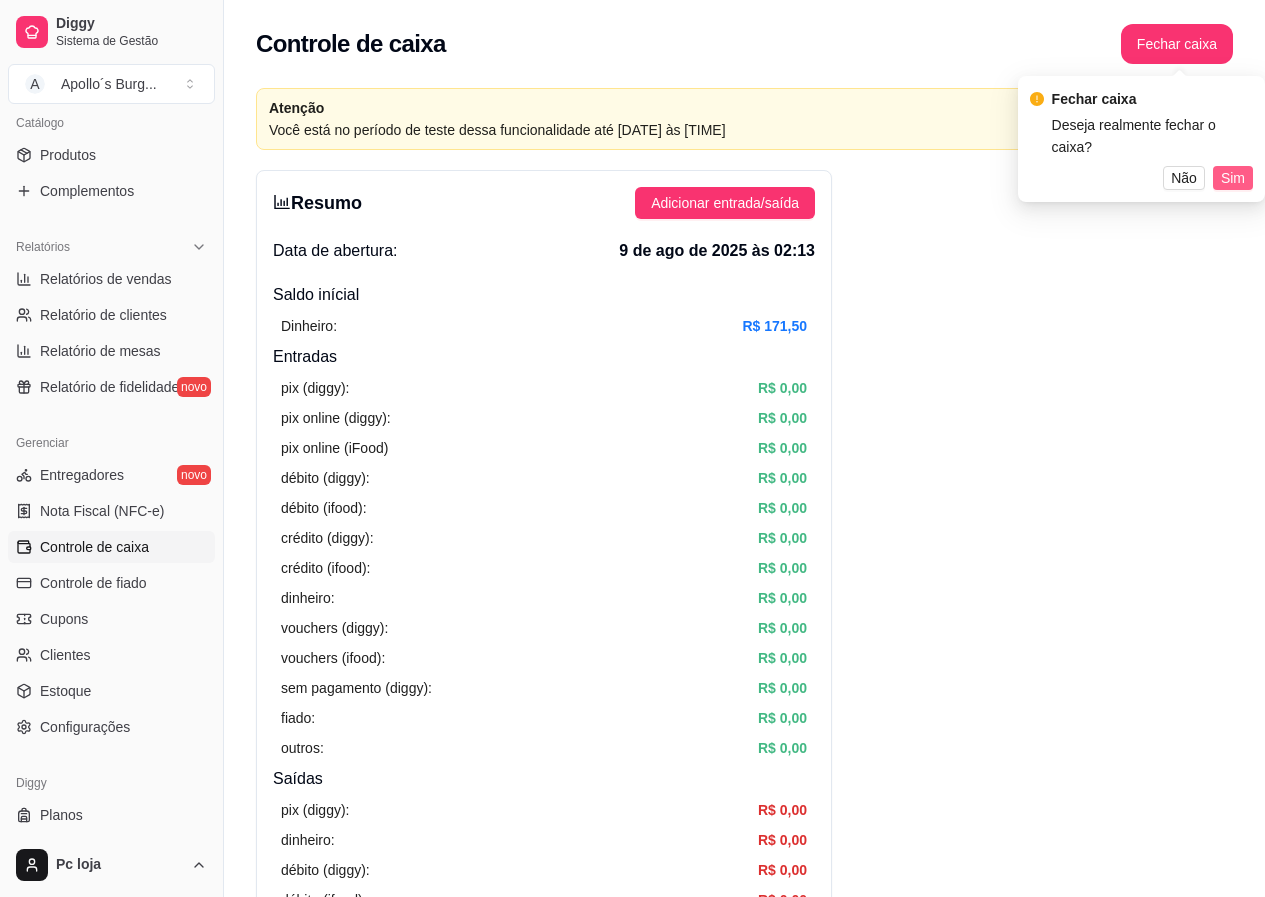 click on "Sim" at bounding box center (1233, 178) 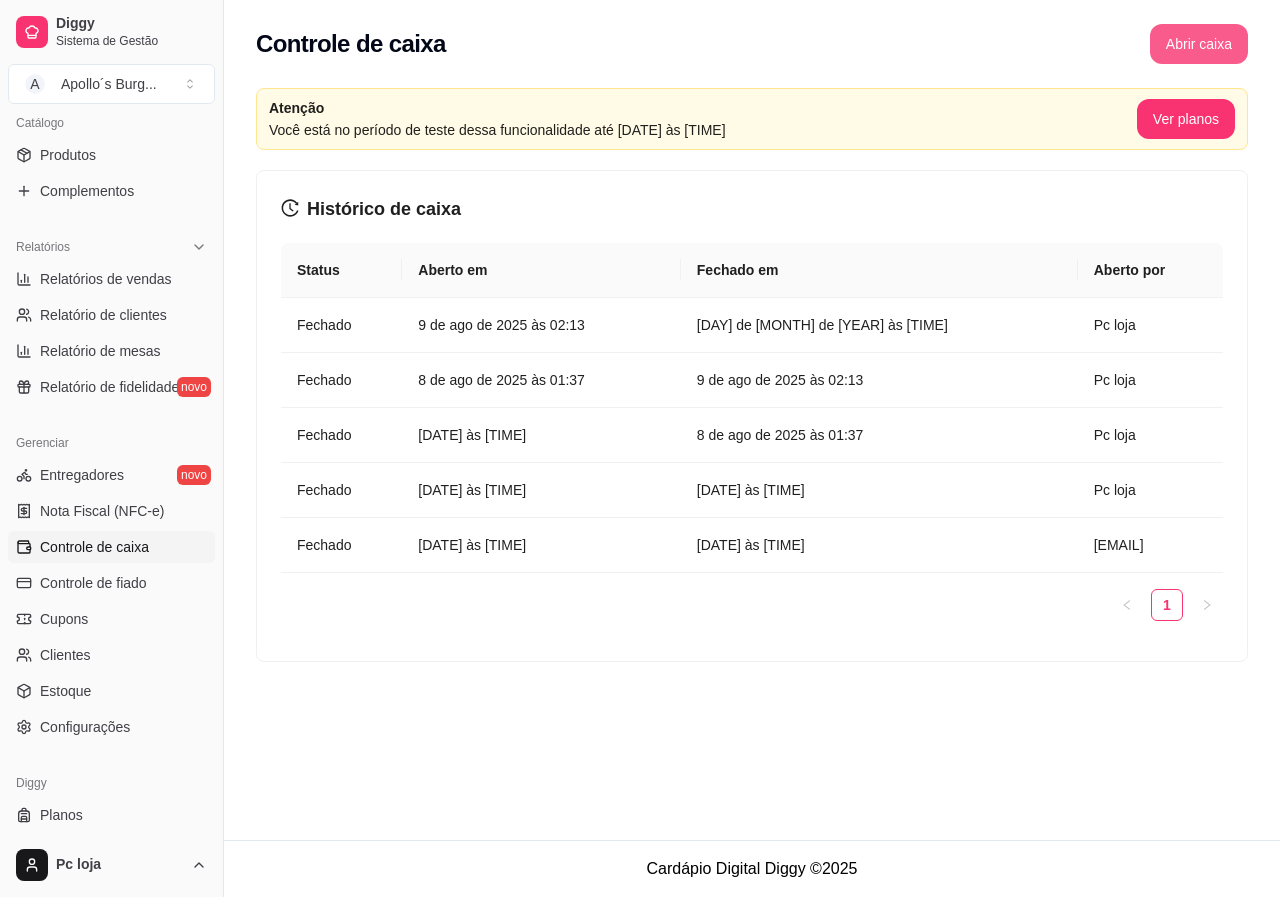 click on "Abrir caixa" at bounding box center (1199, 44) 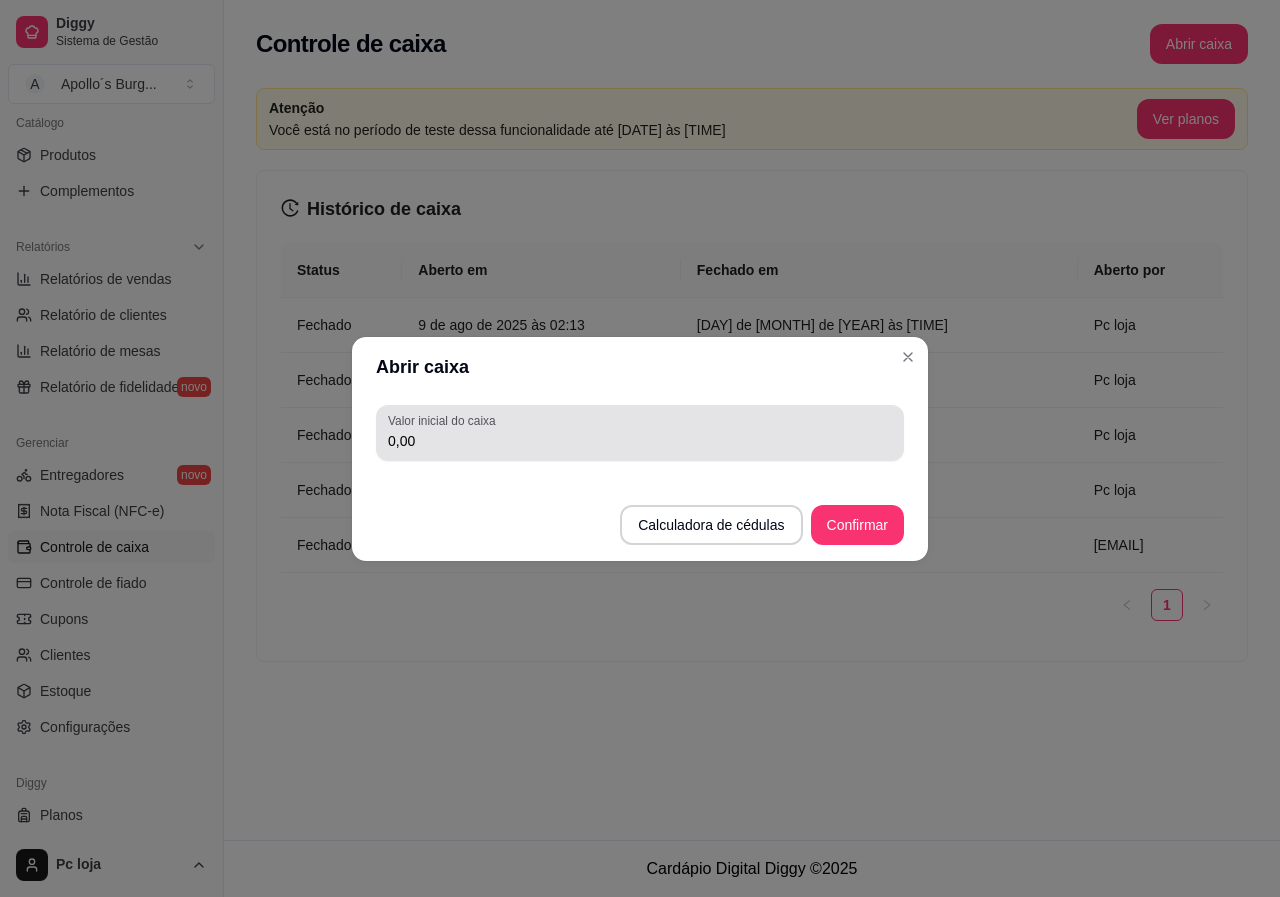 click on "0,00" at bounding box center [640, 433] 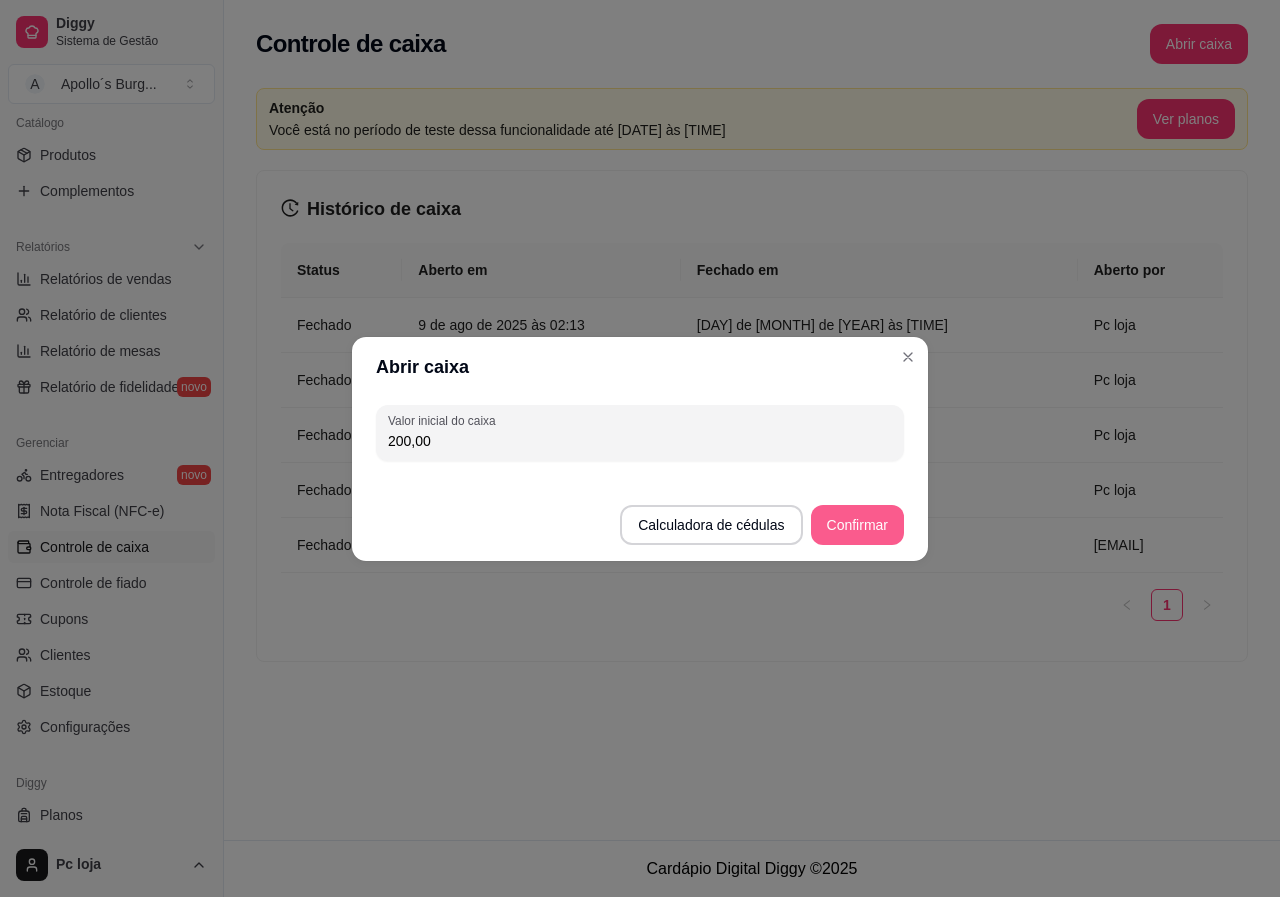 type on "200,00" 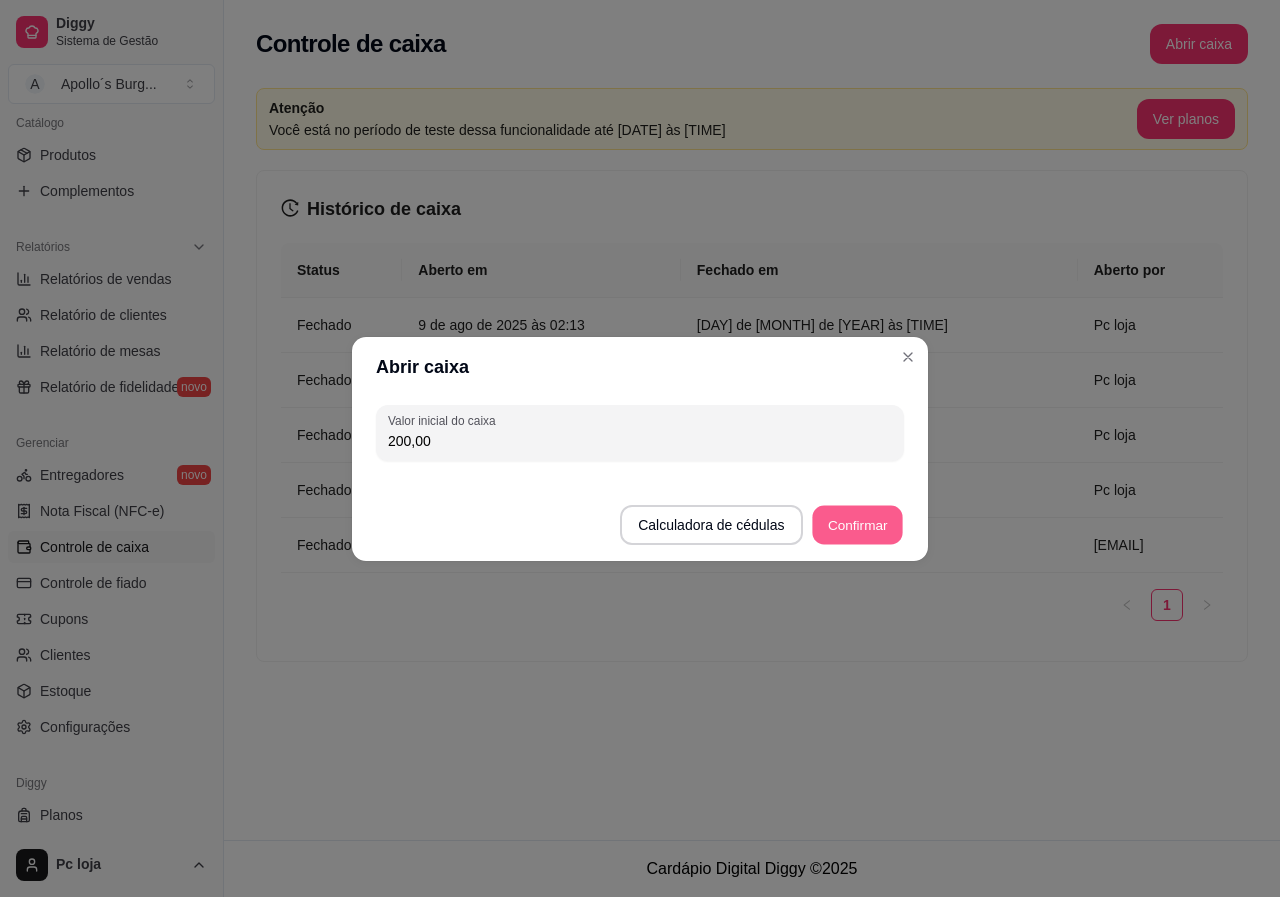 click on "Confirmar" at bounding box center [857, 524] 